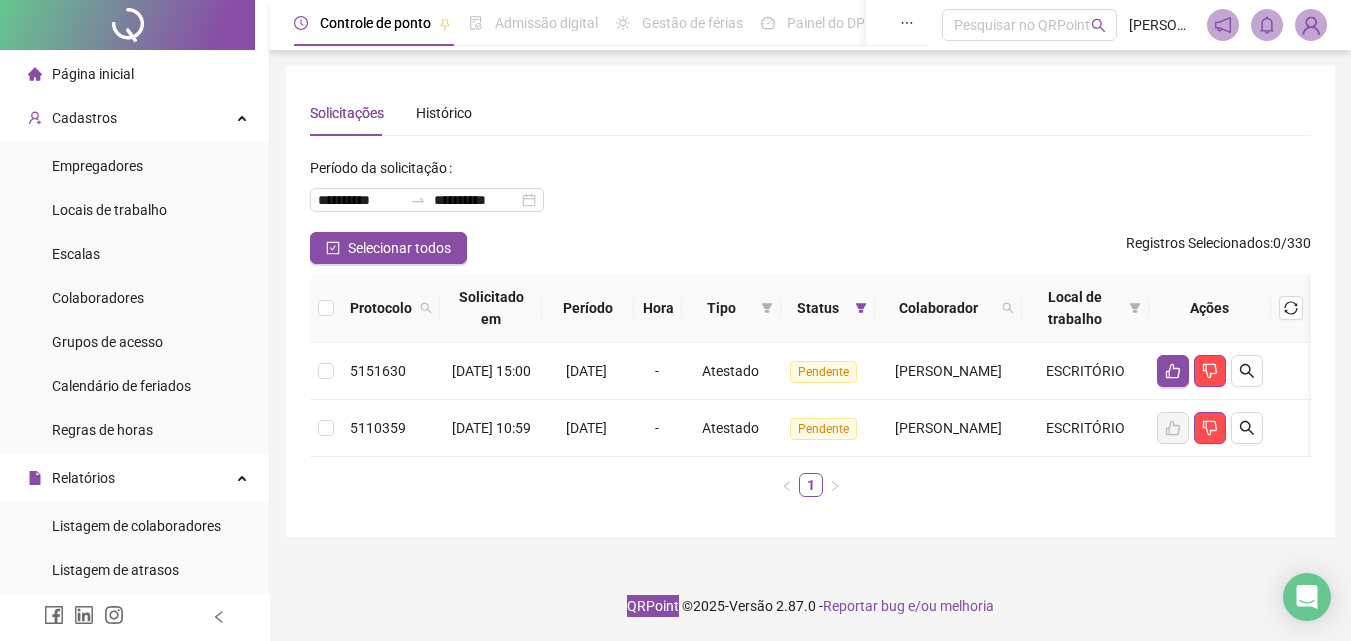 scroll, scrollTop: 21, scrollLeft: 0, axis: vertical 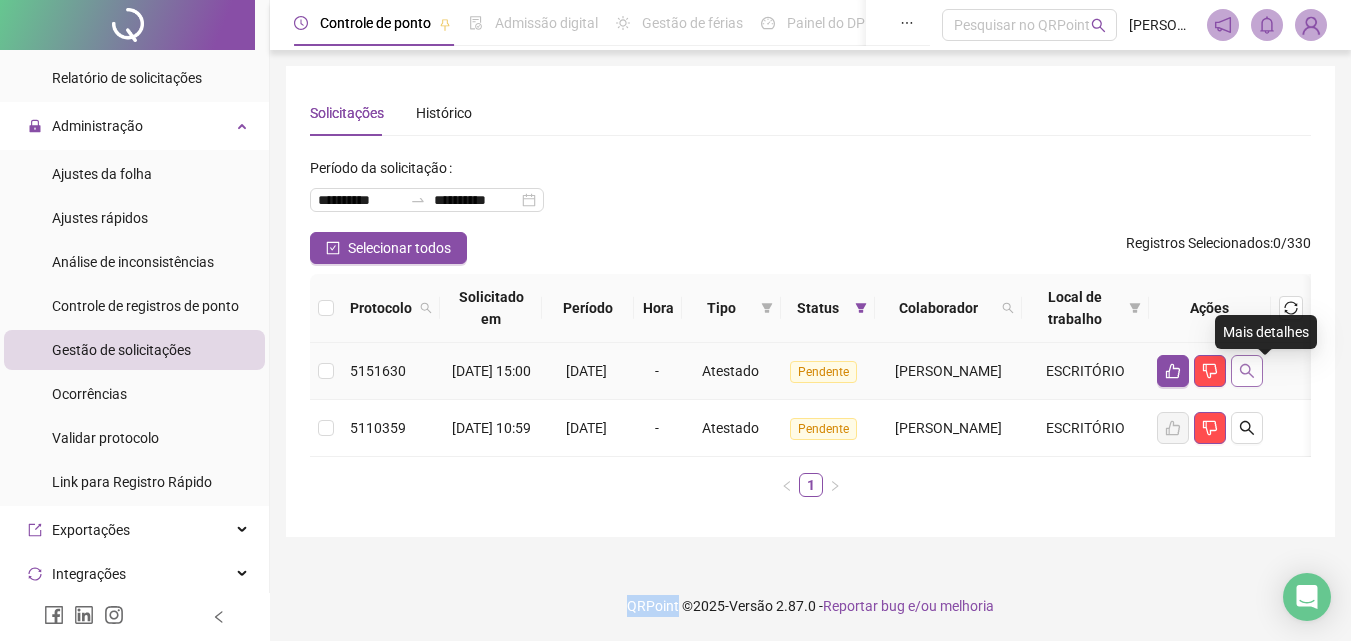 click 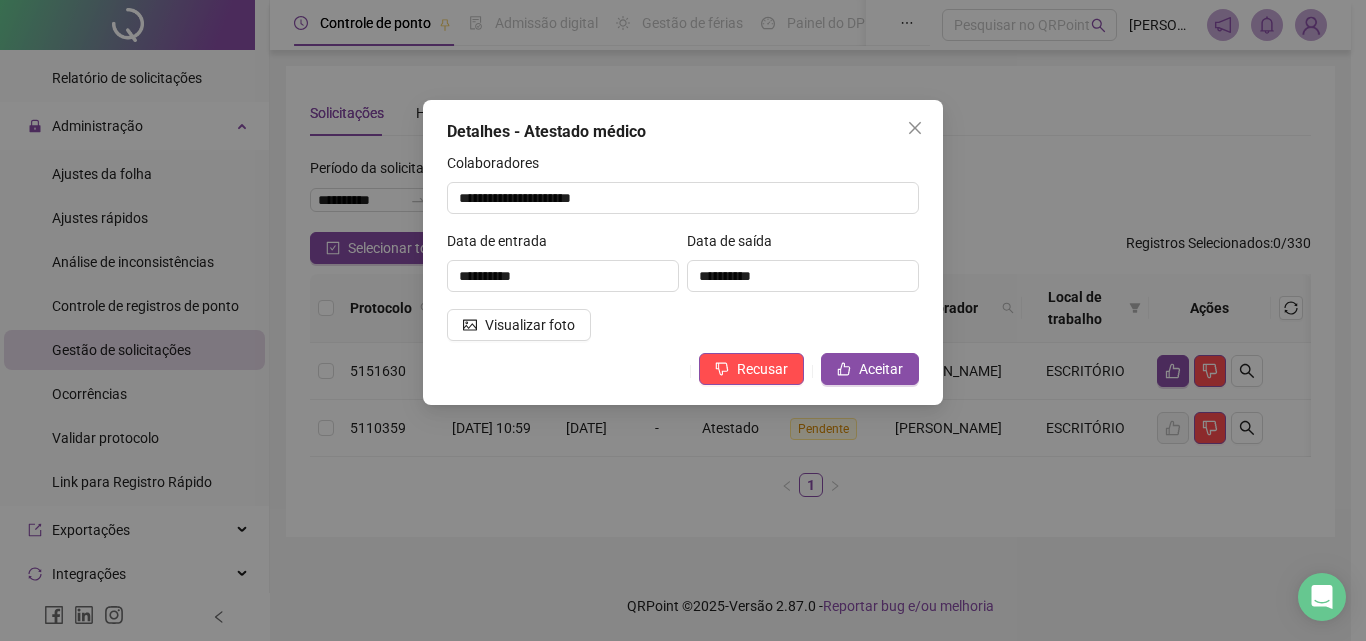 click on "**********" at bounding box center [683, 252] 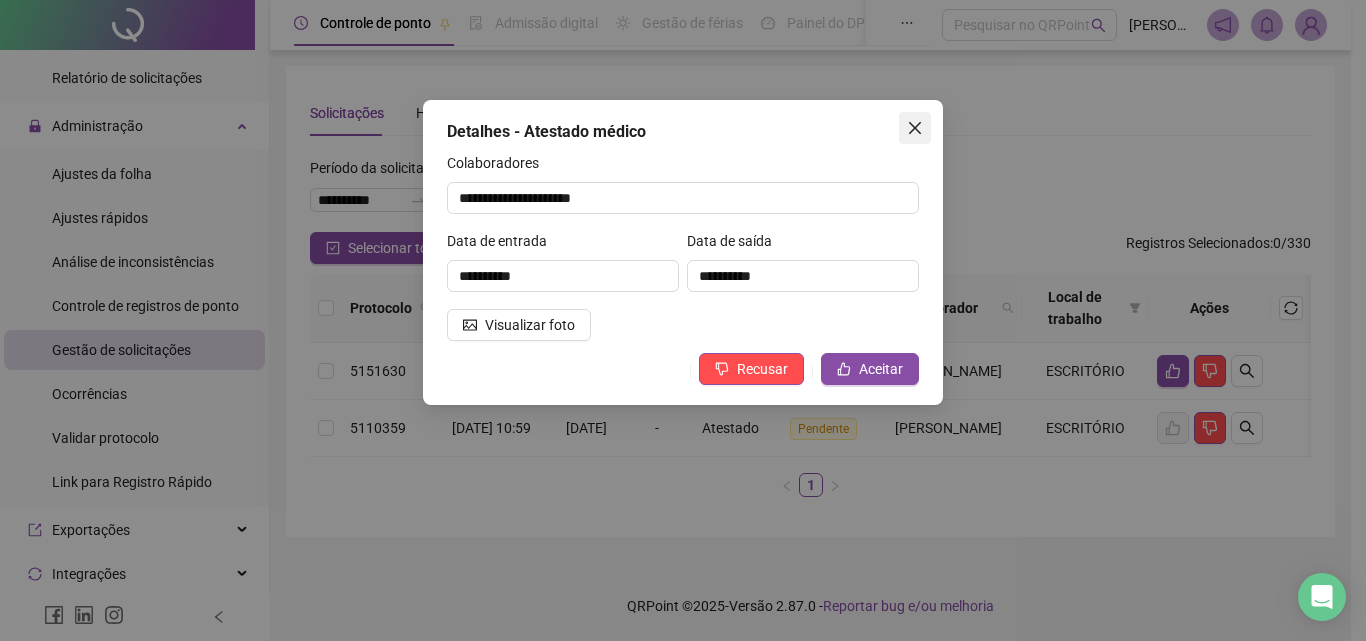 click at bounding box center [915, 128] 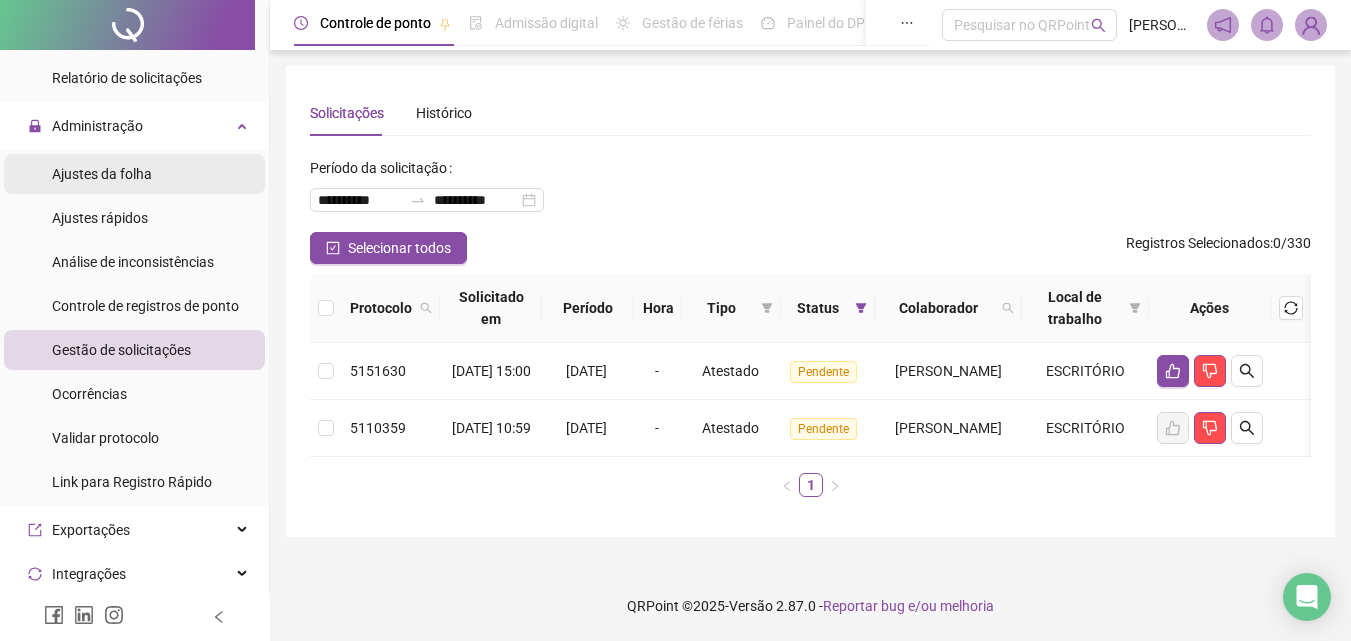 click on "Ajustes da folha" at bounding box center [102, 174] 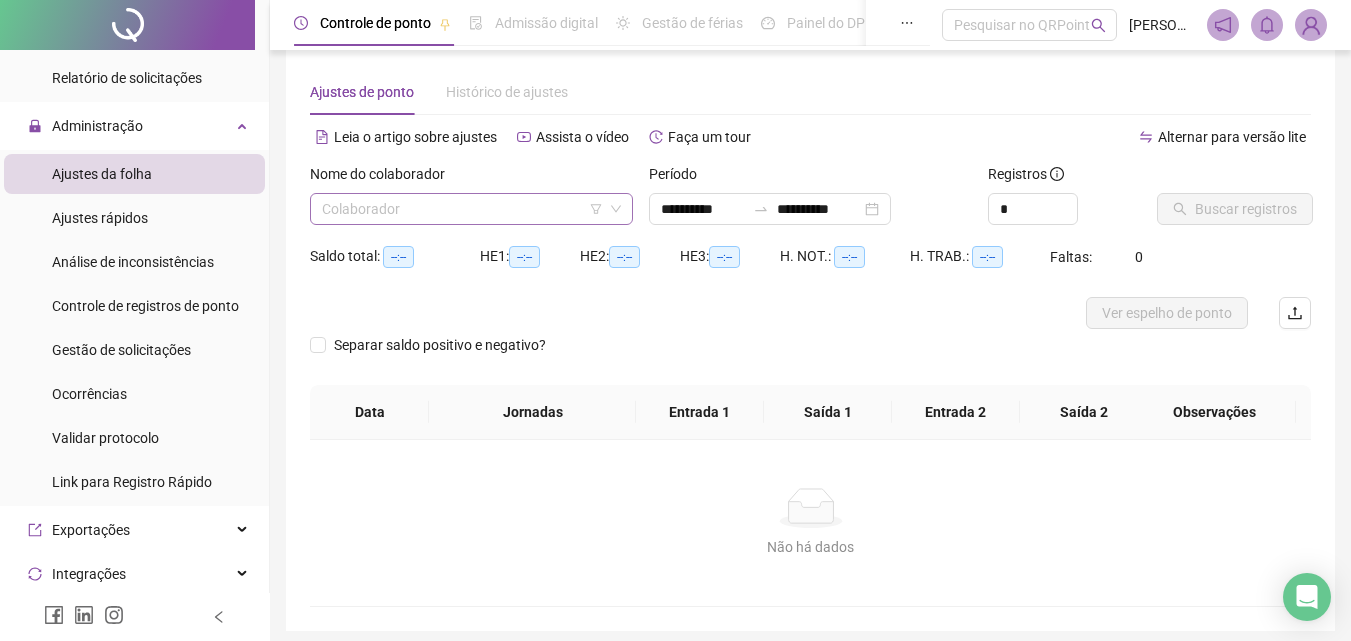 click at bounding box center [465, 209] 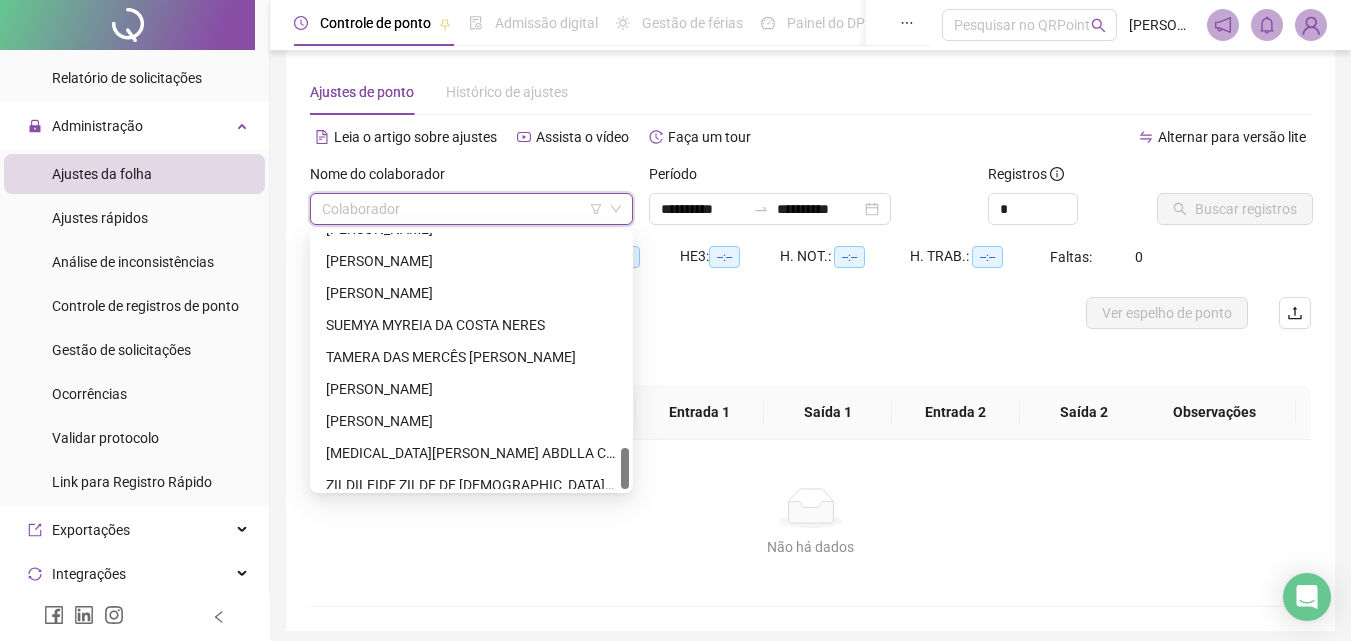 scroll, scrollTop: 1312, scrollLeft: 0, axis: vertical 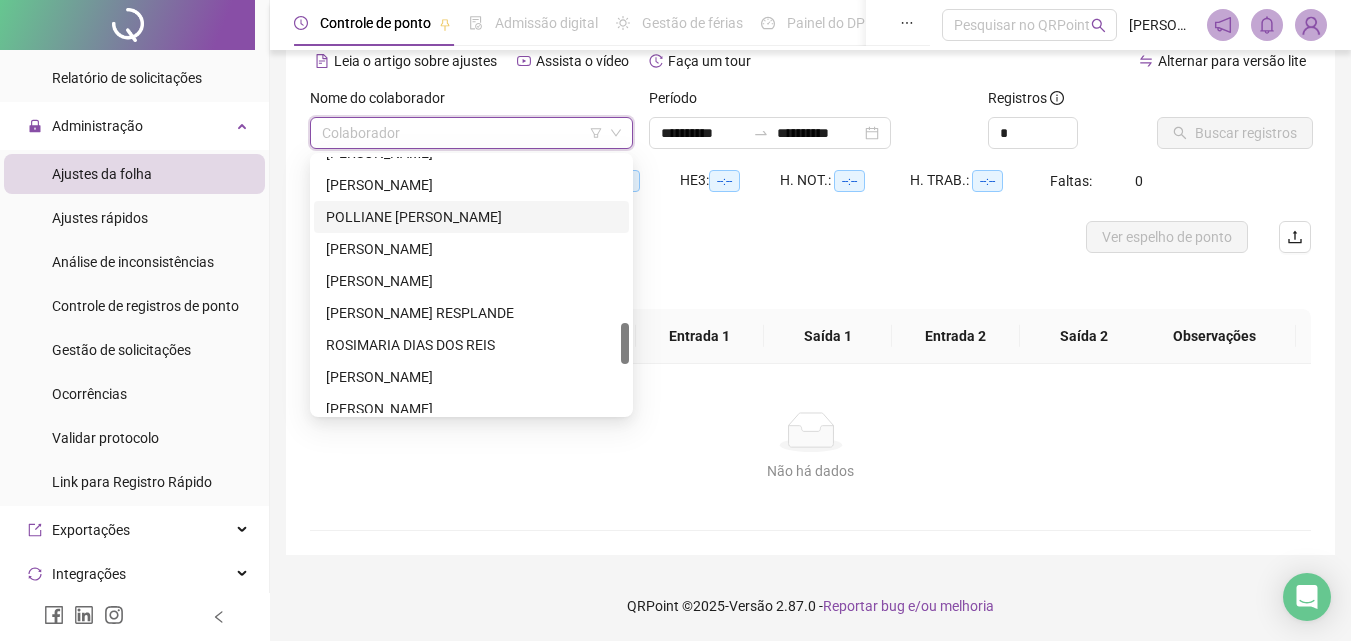 click on "POLLIANE [PERSON_NAME]" at bounding box center (471, 217) 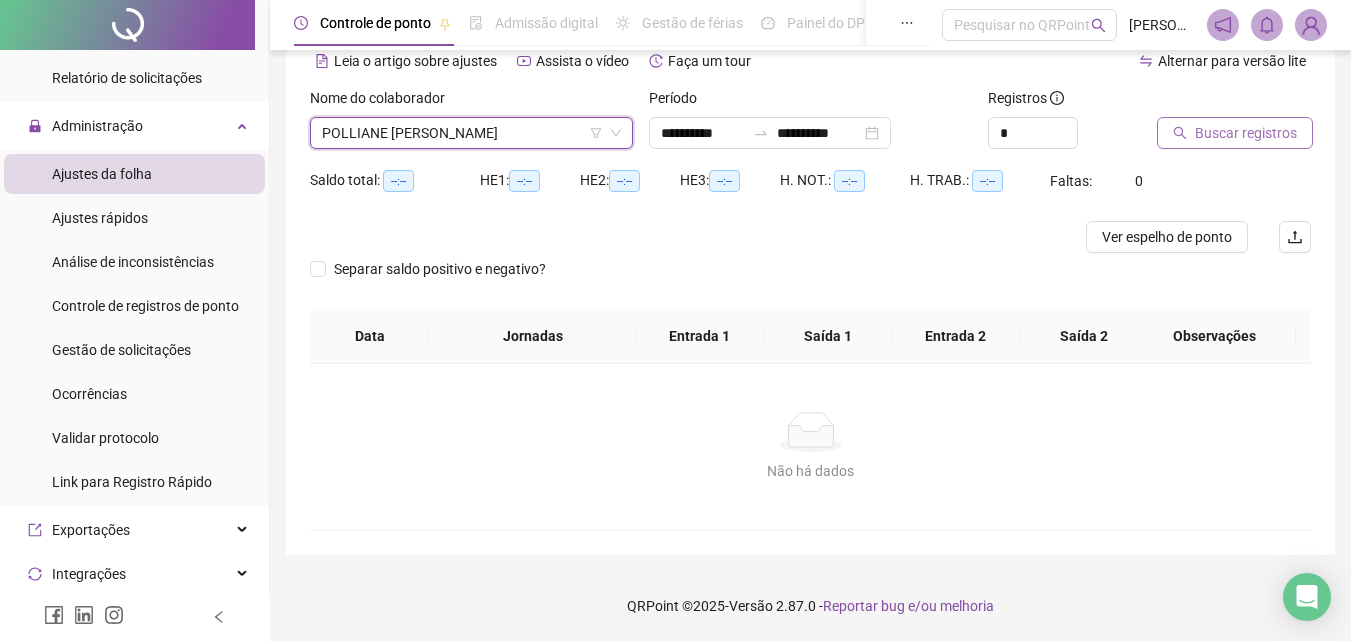 click on "Buscar registros" at bounding box center (1246, 133) 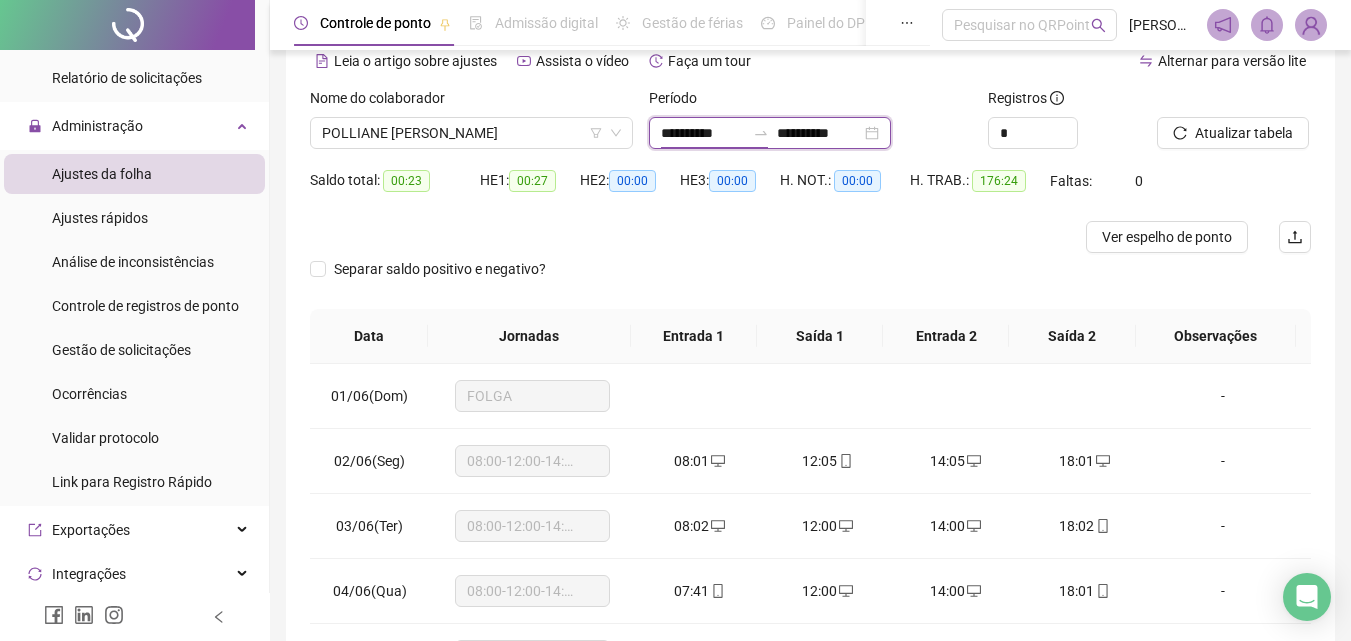 click on "**********" at bounding box center [703, 133] 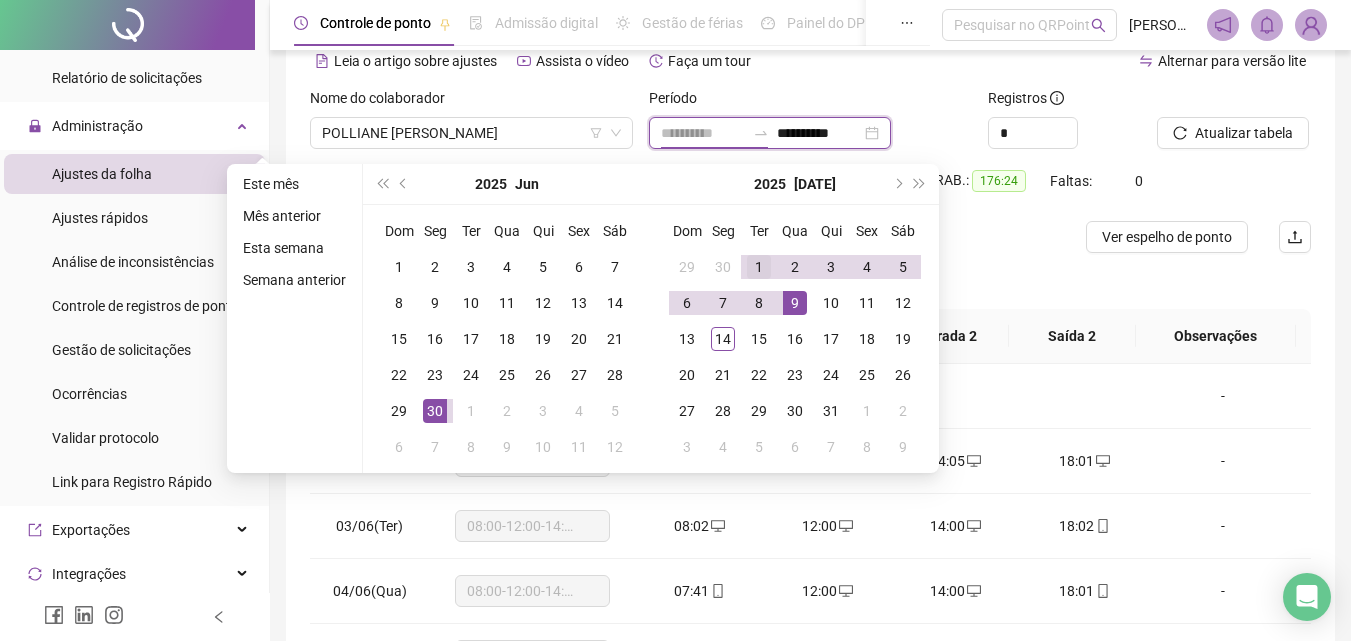 type on "**********" 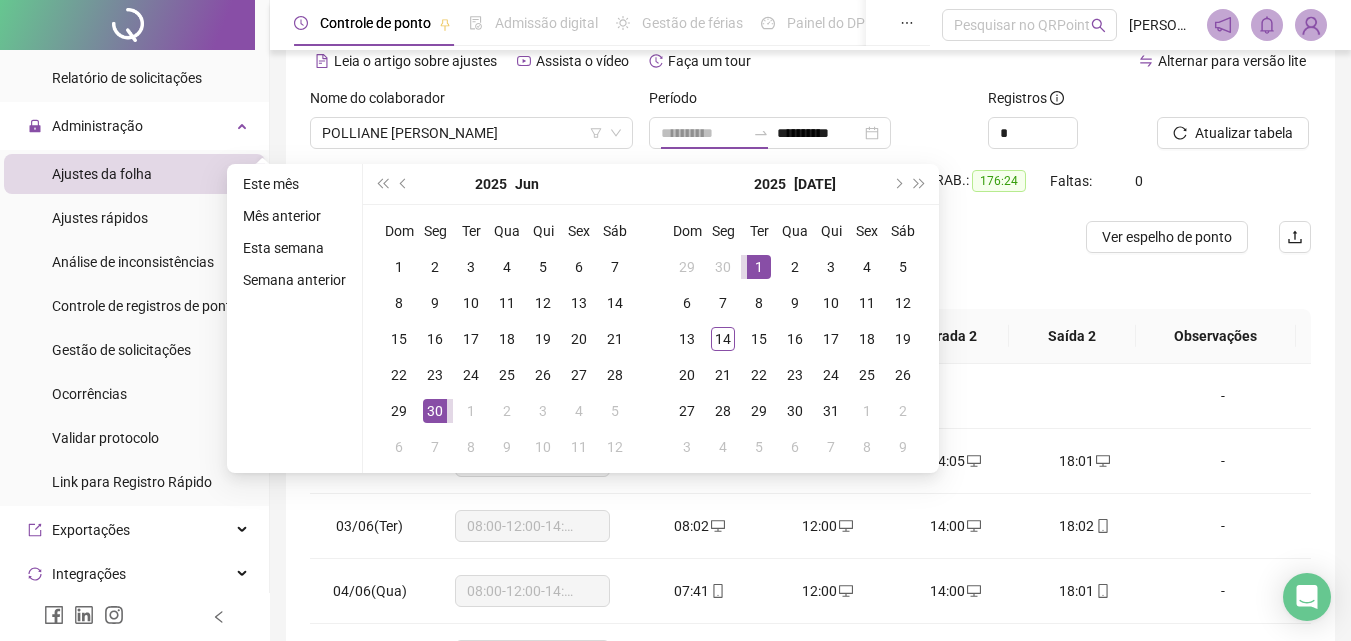 click on "1" at bounding box center (759, 267) 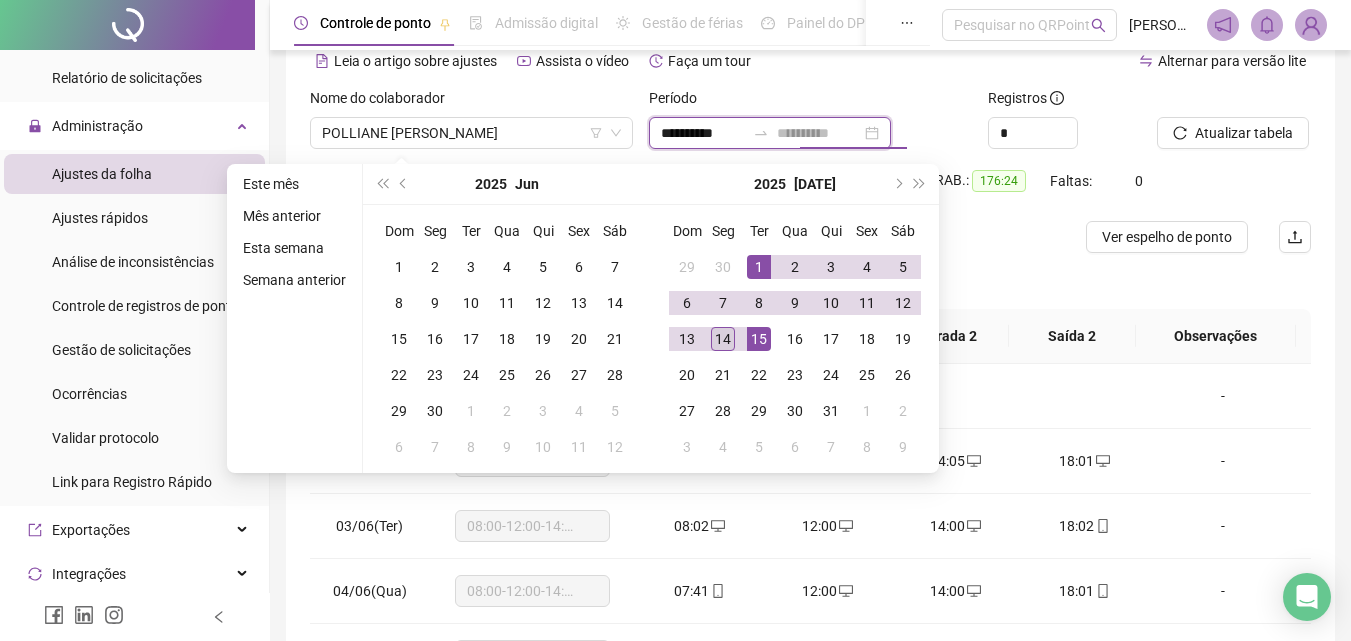 type on "**********" 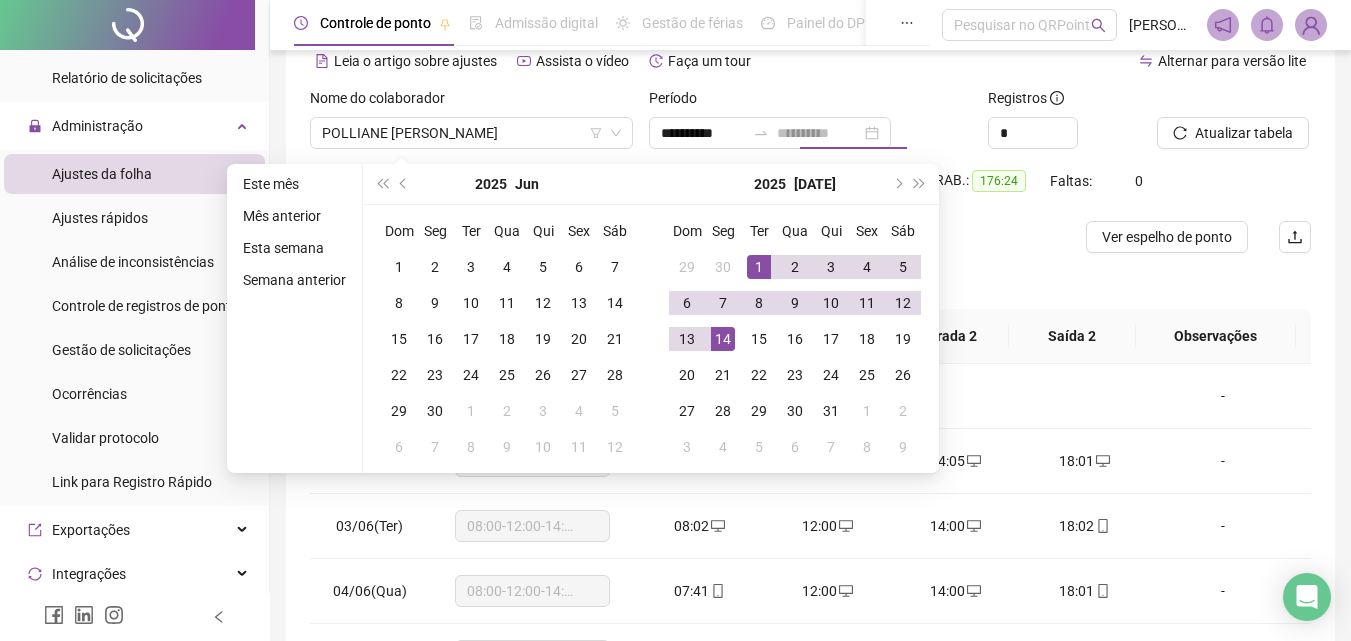 click on "14" at bounding box center [723, 339] 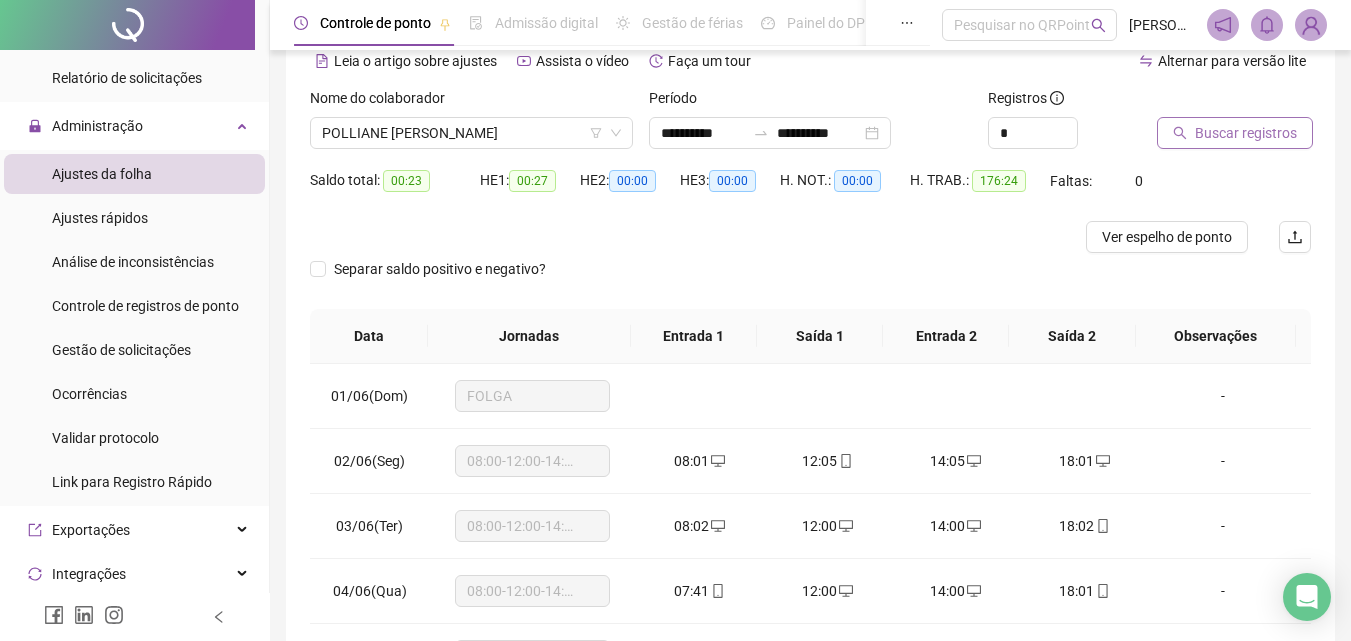 click on "Buscar registros" at bounding box center [1246, 133] 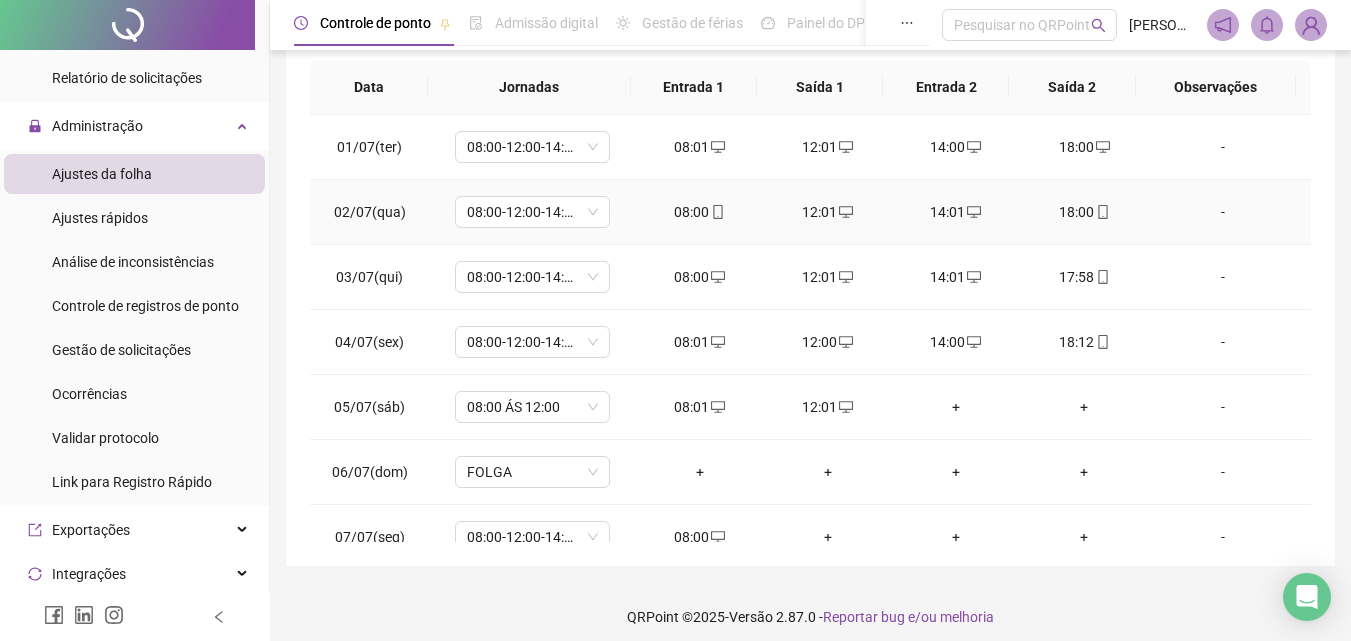 scroll, scrollTop: 357, scrollLeft: 0, axis: vertical 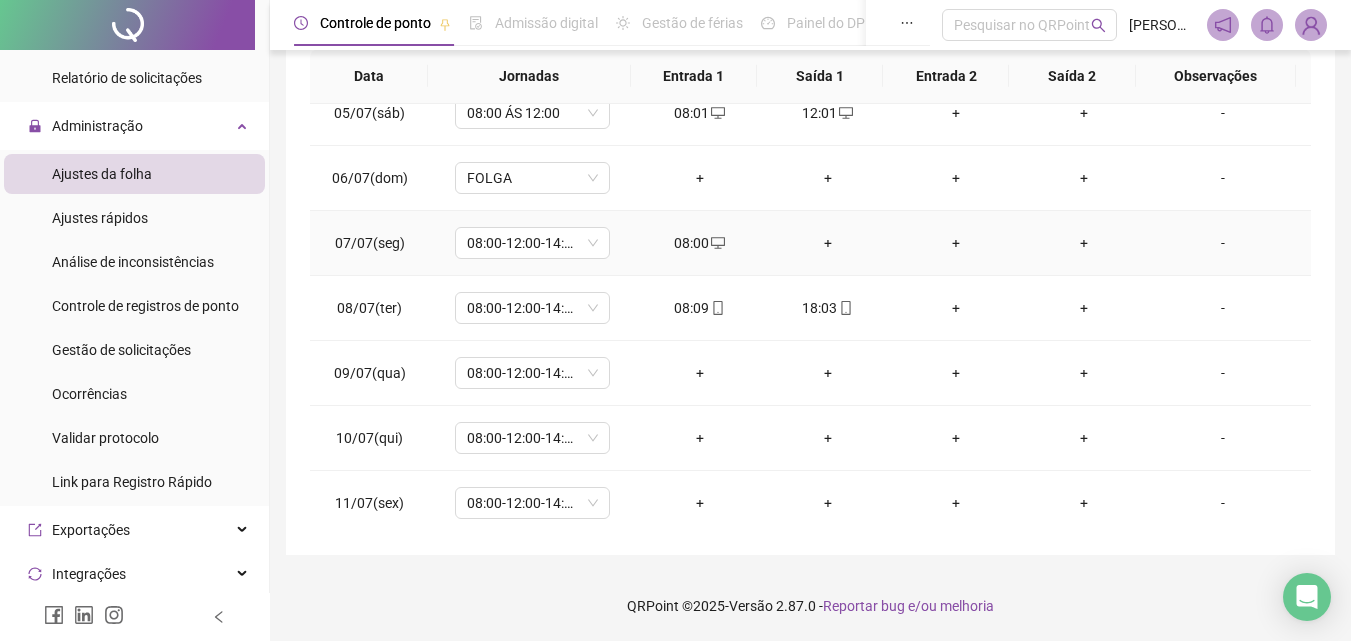 click on "+" at bounding box center [828, 243] 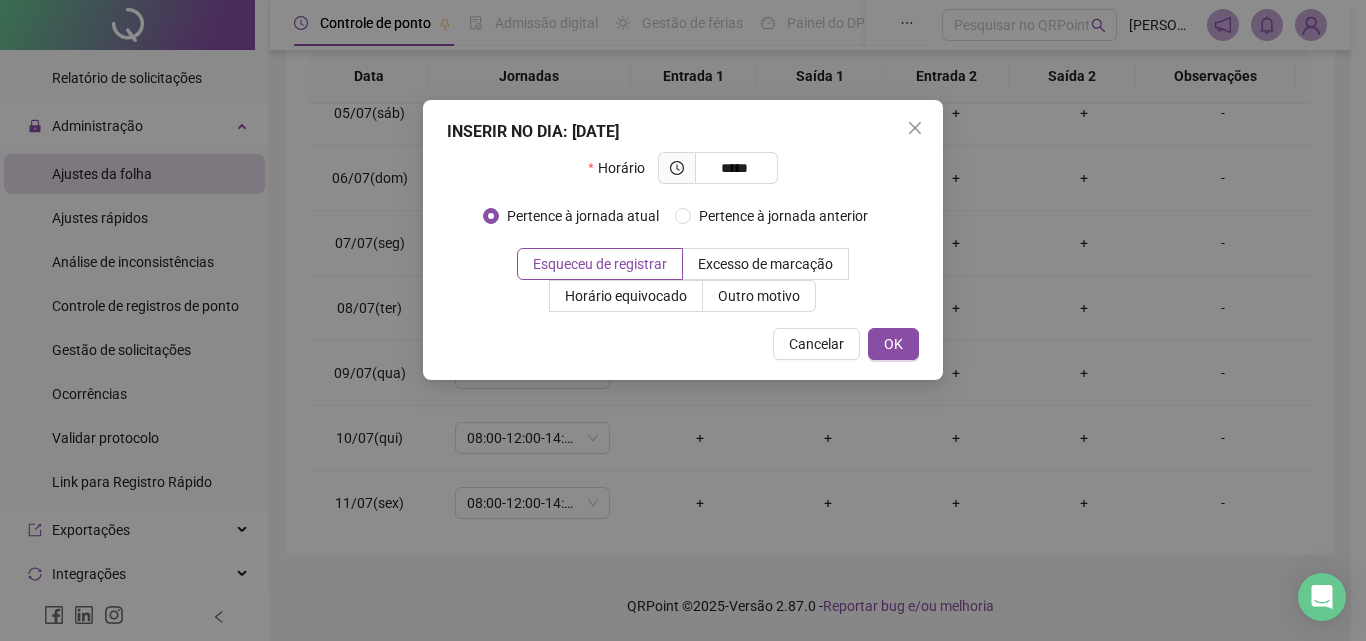 type on "*****" 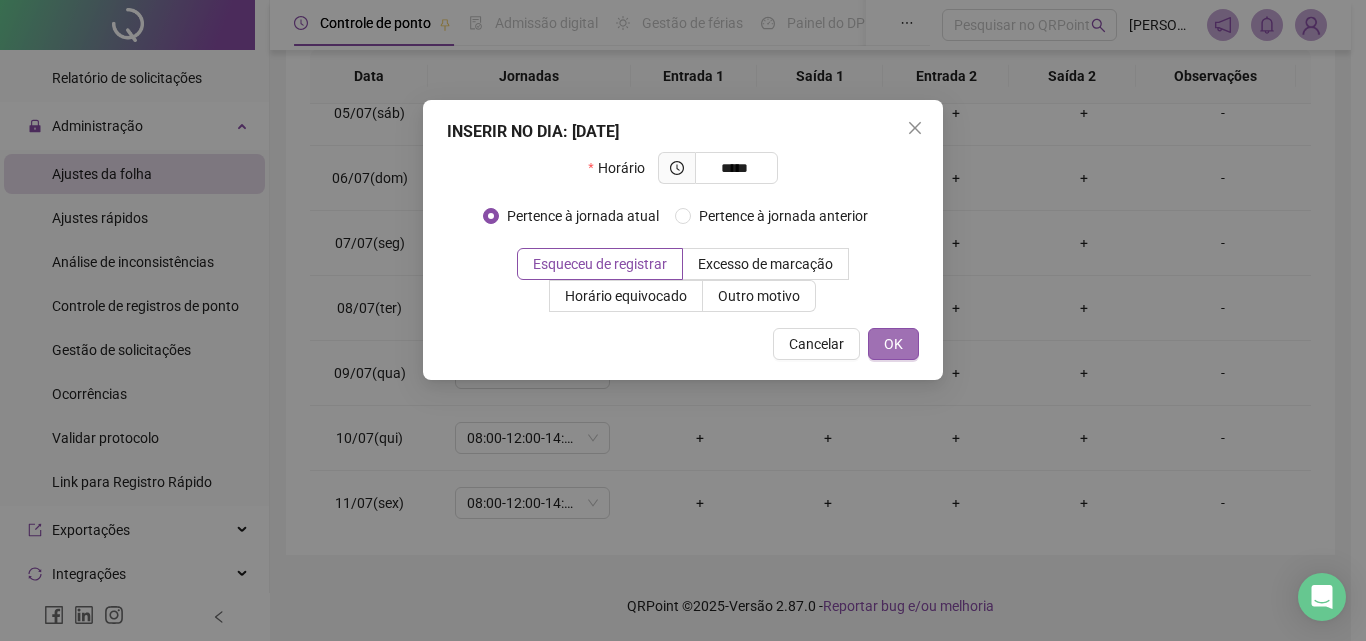 click on "OK" at bounding box center (893, 344) 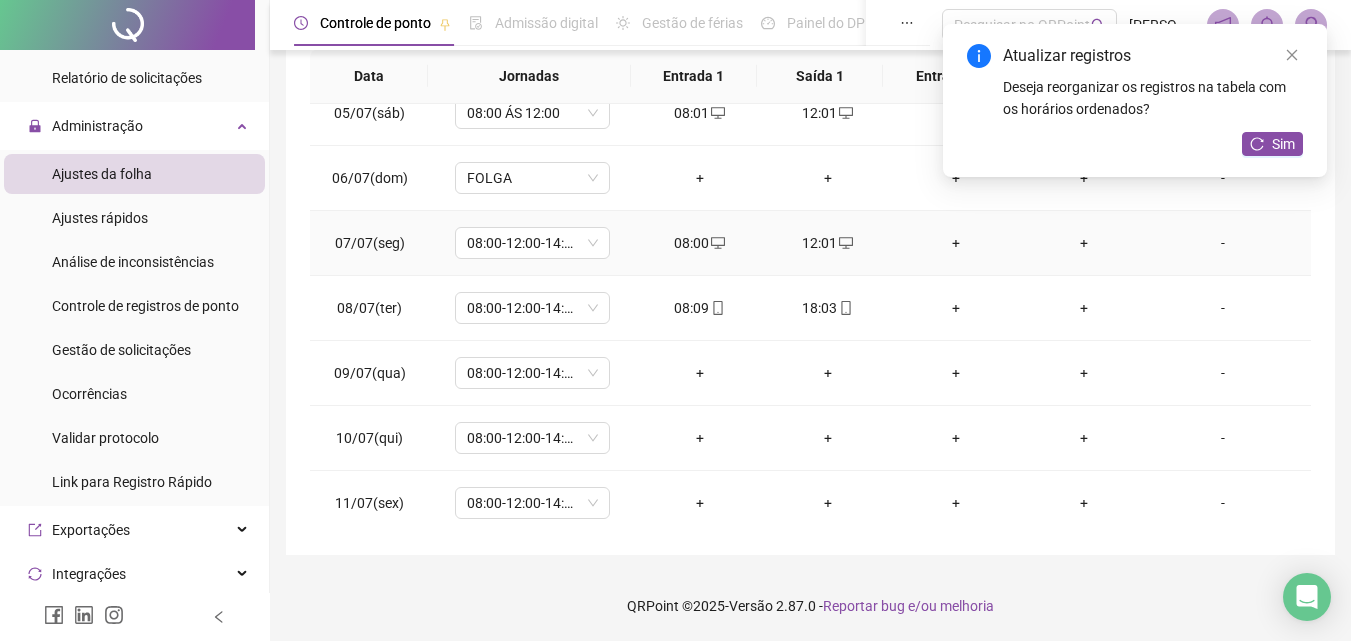 click on "+" at bounding box center (956, 243) 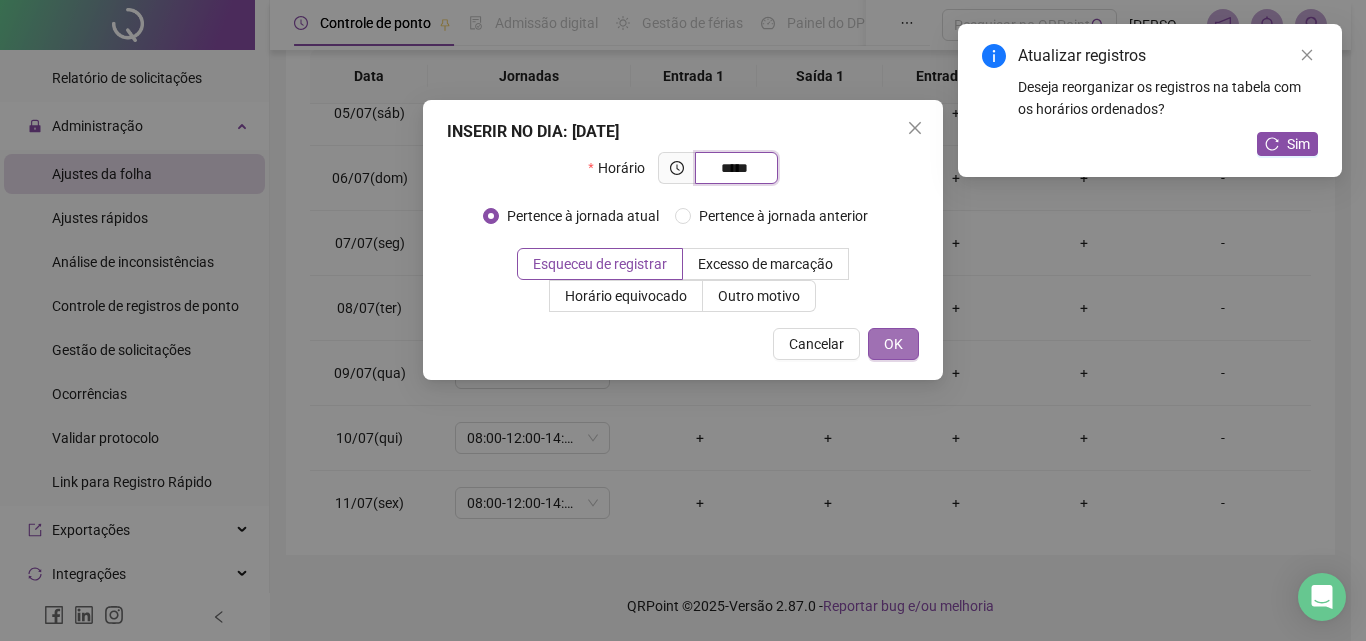 type on "*****" 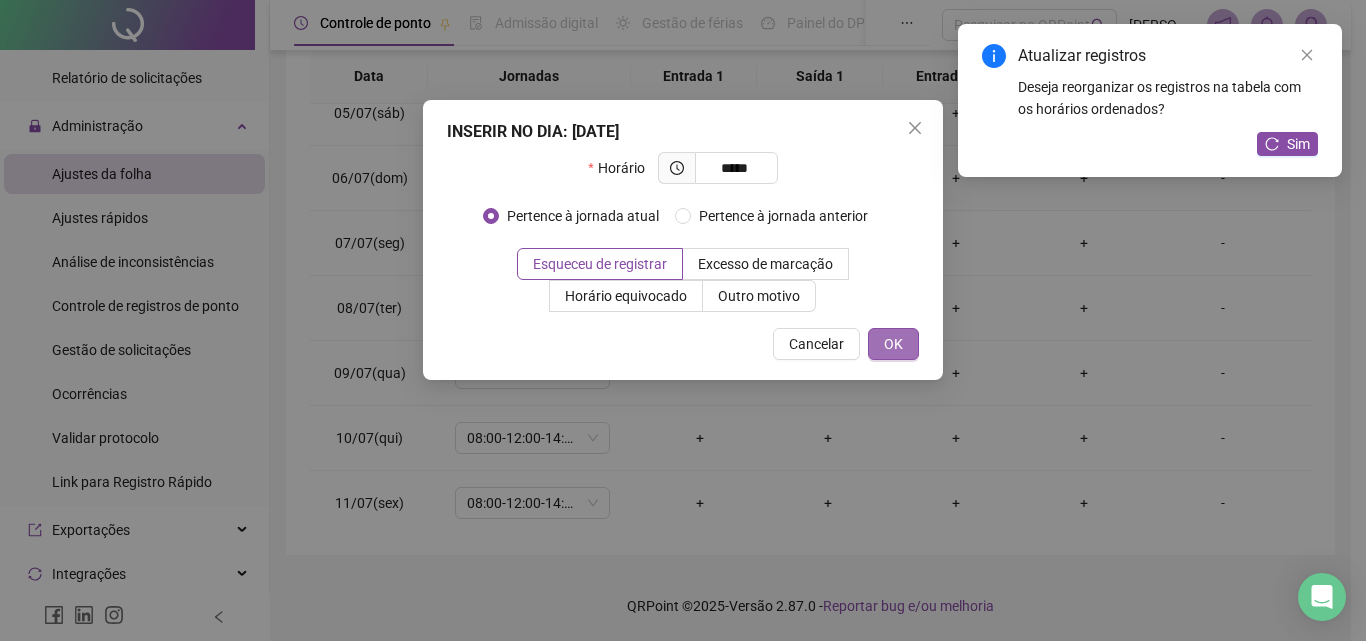 click on "OK" at bounding box center (893, 344) 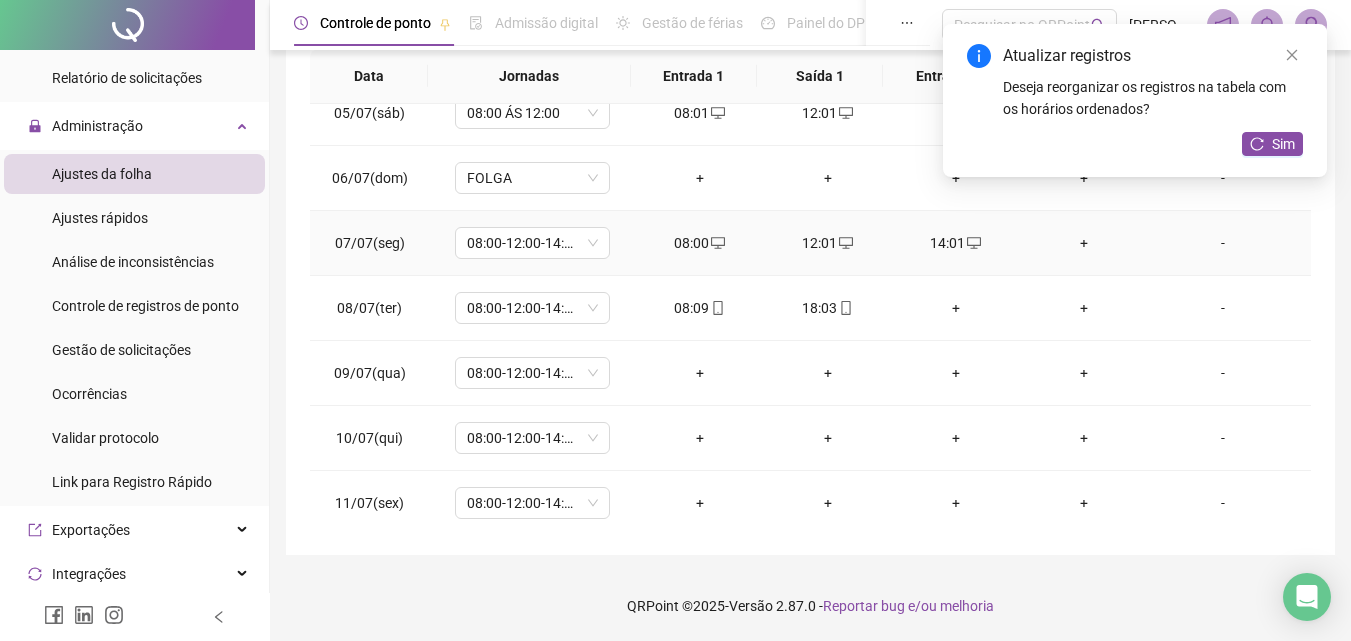 click on "+" at bounding box center [1084, 243] 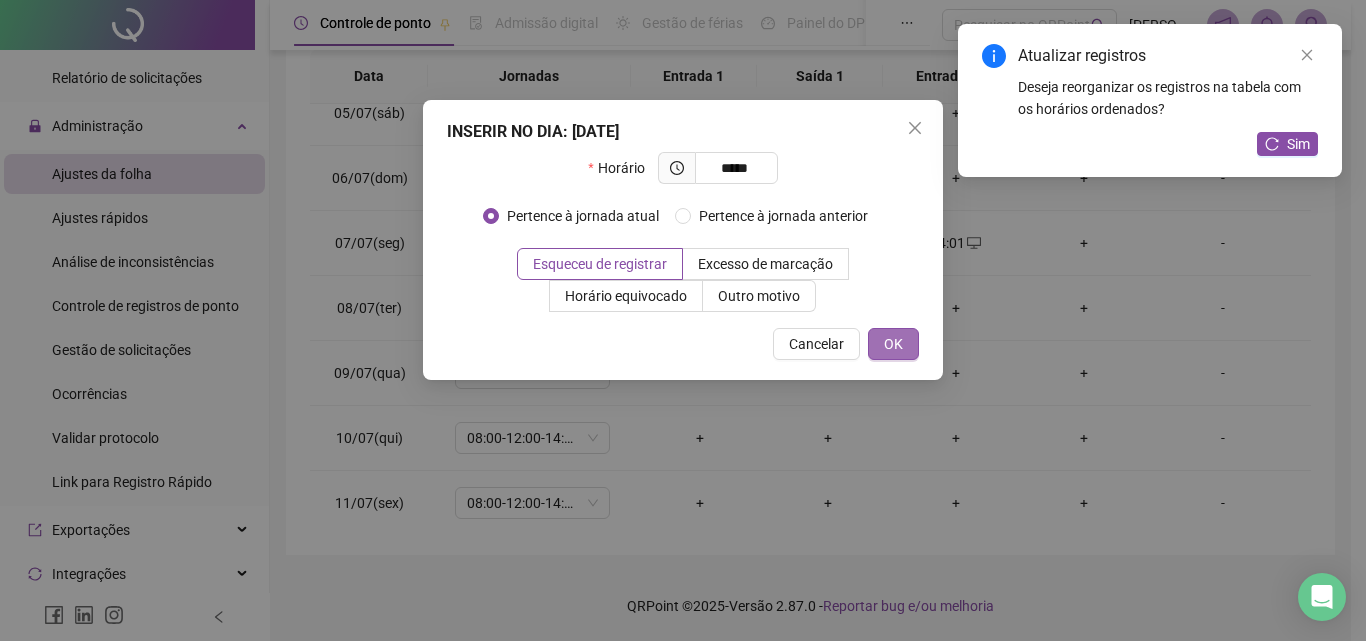 type on "*****" 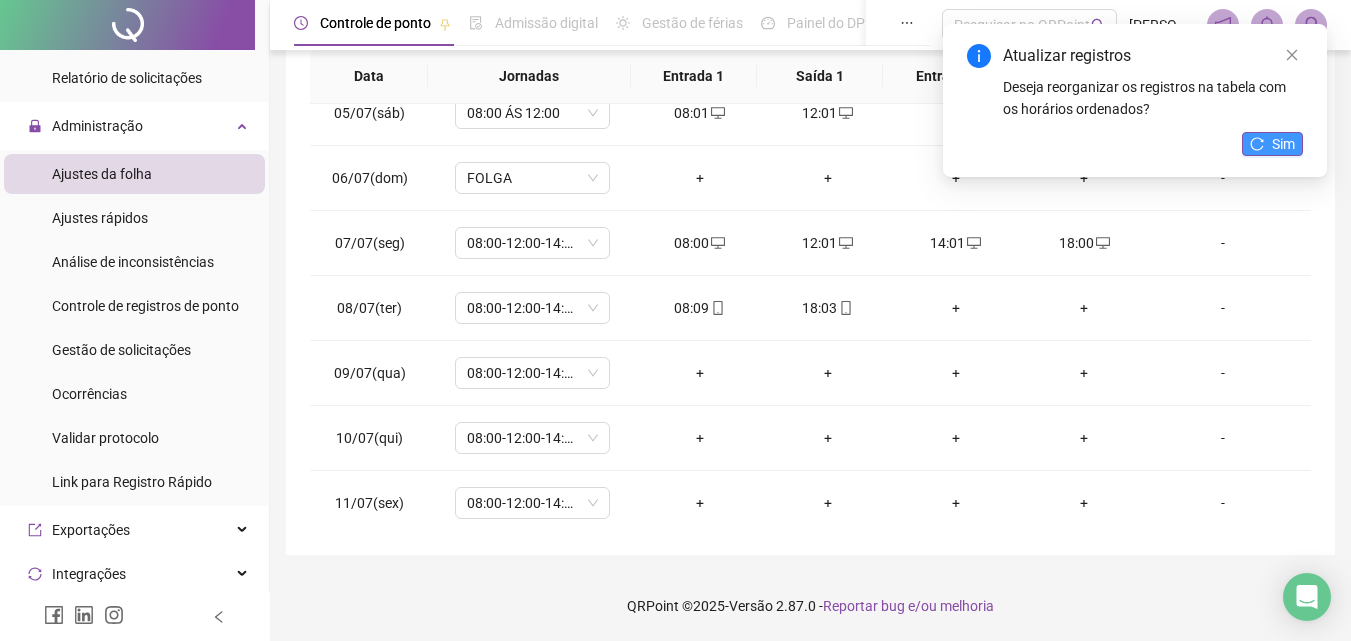 click 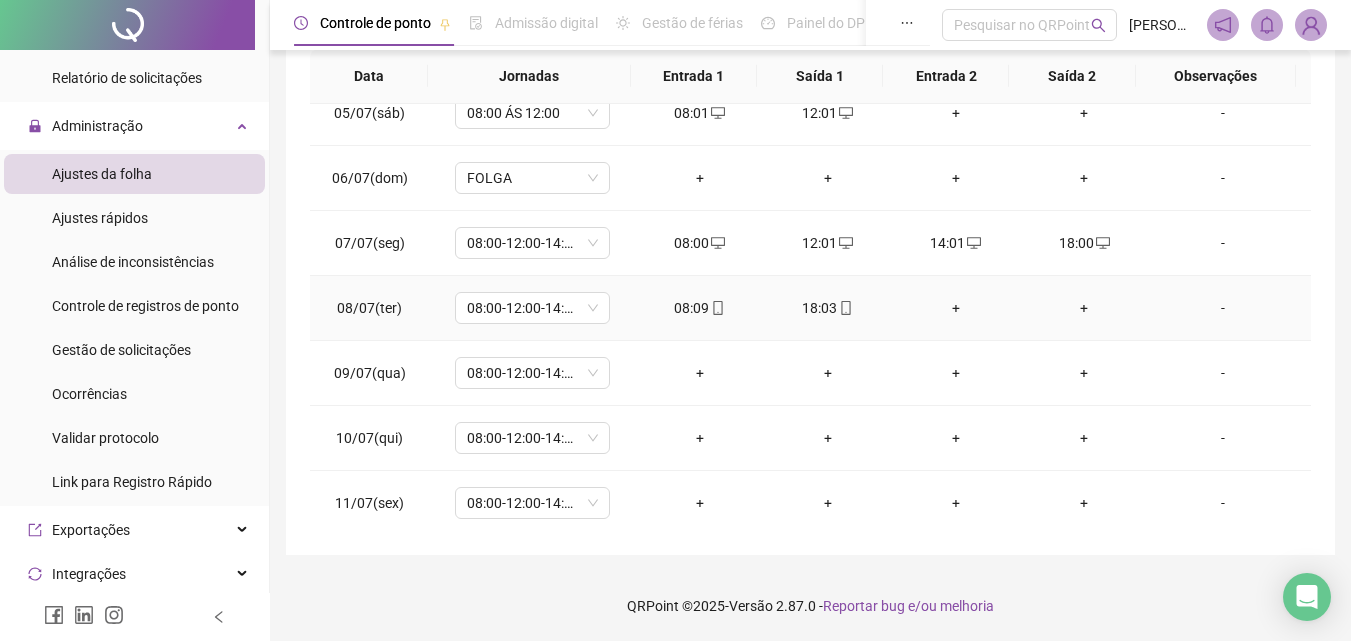 click on "+" at bounding box center (956, 308) 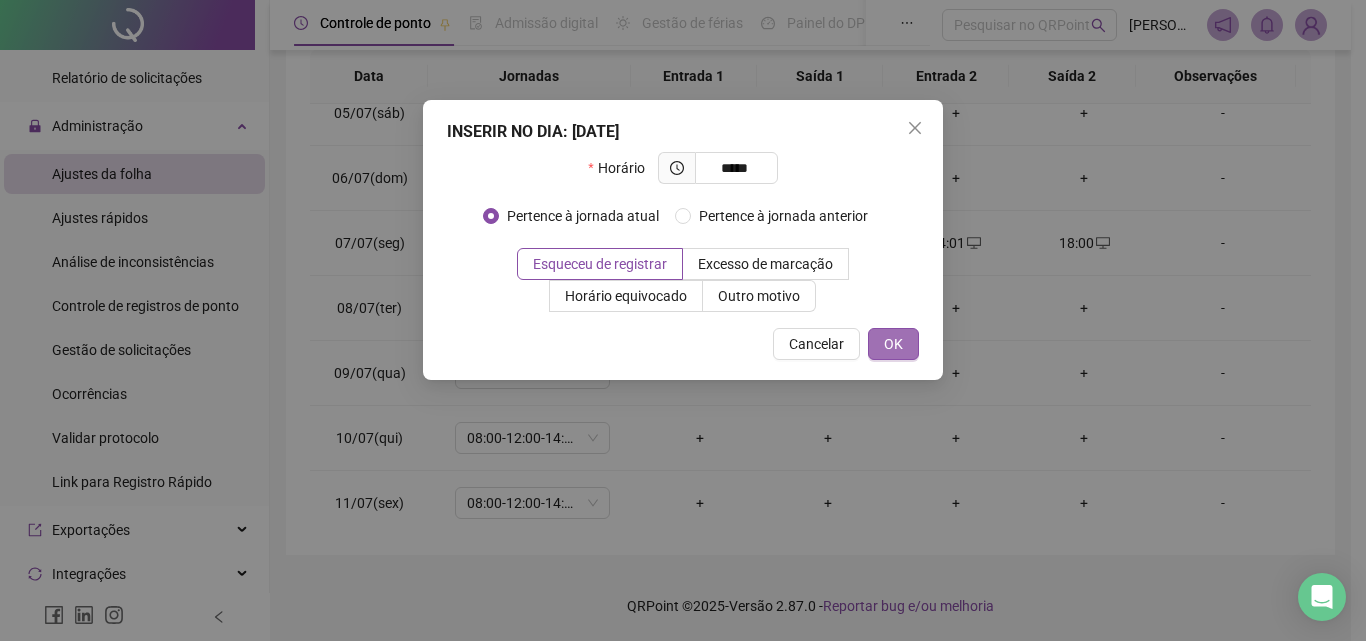 type on "*****" 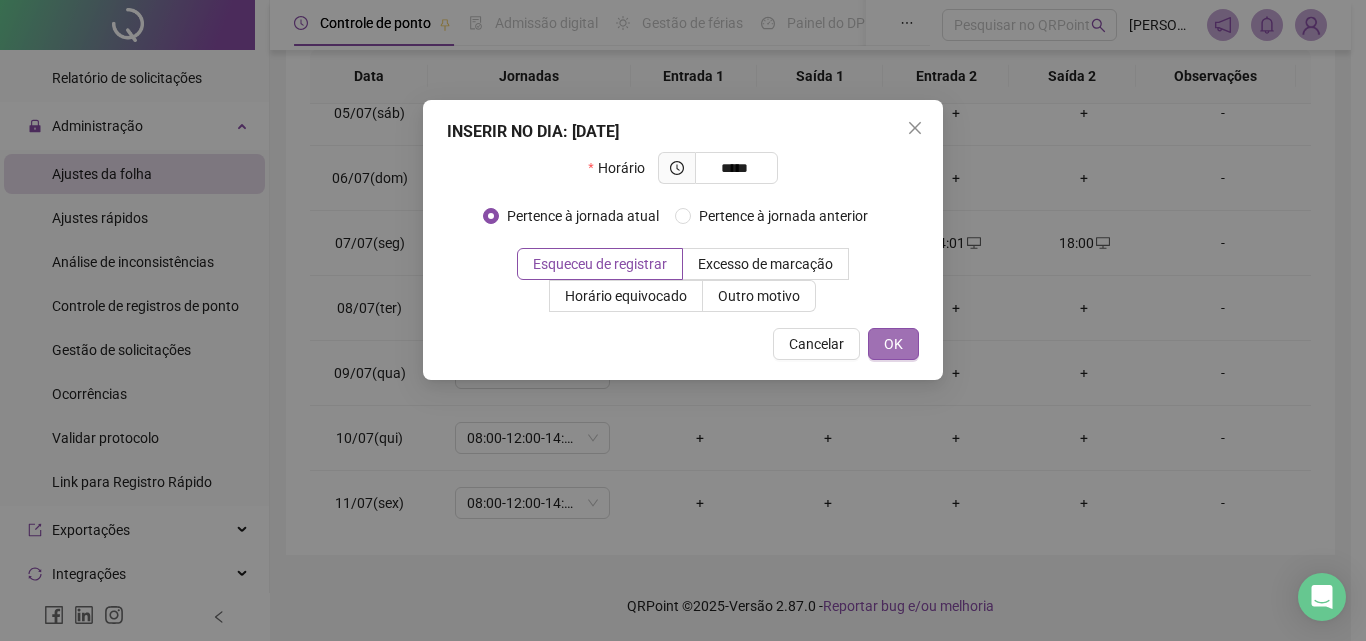 click on "OK" at bounding box center [893, 344] 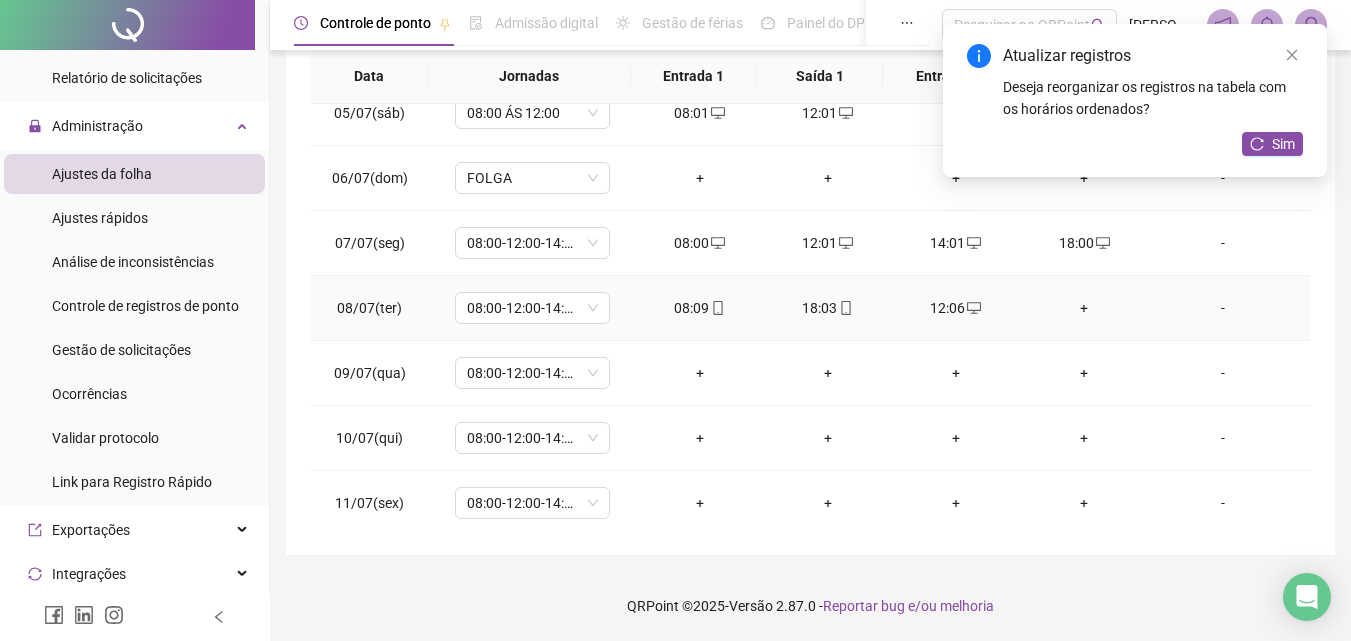 click on "+" at bounding box center [1084, 308] 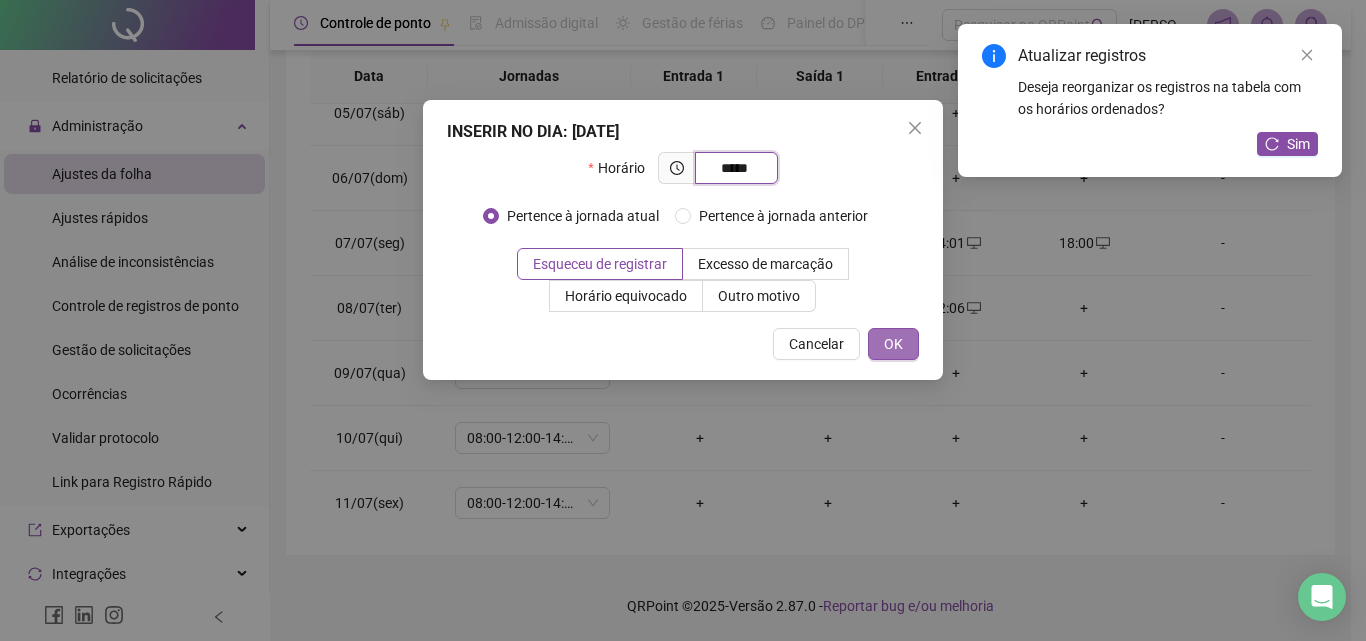type on "*****" 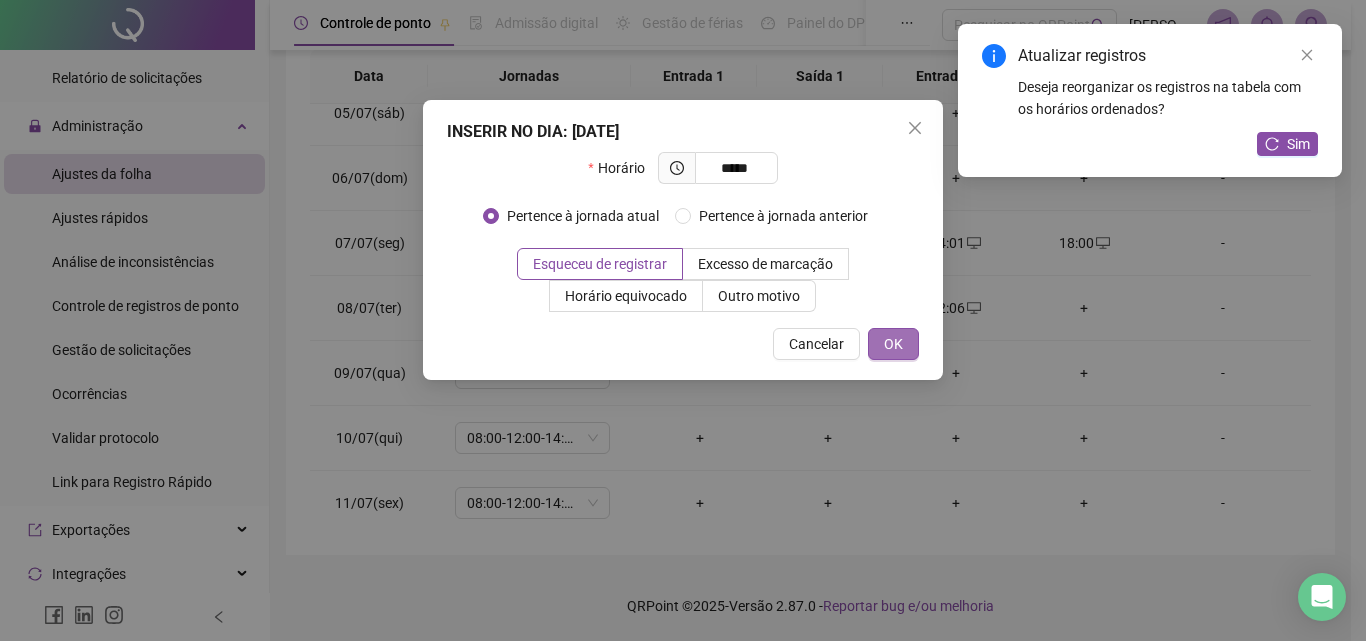 click on "OK" at bounding box center (893, 344) 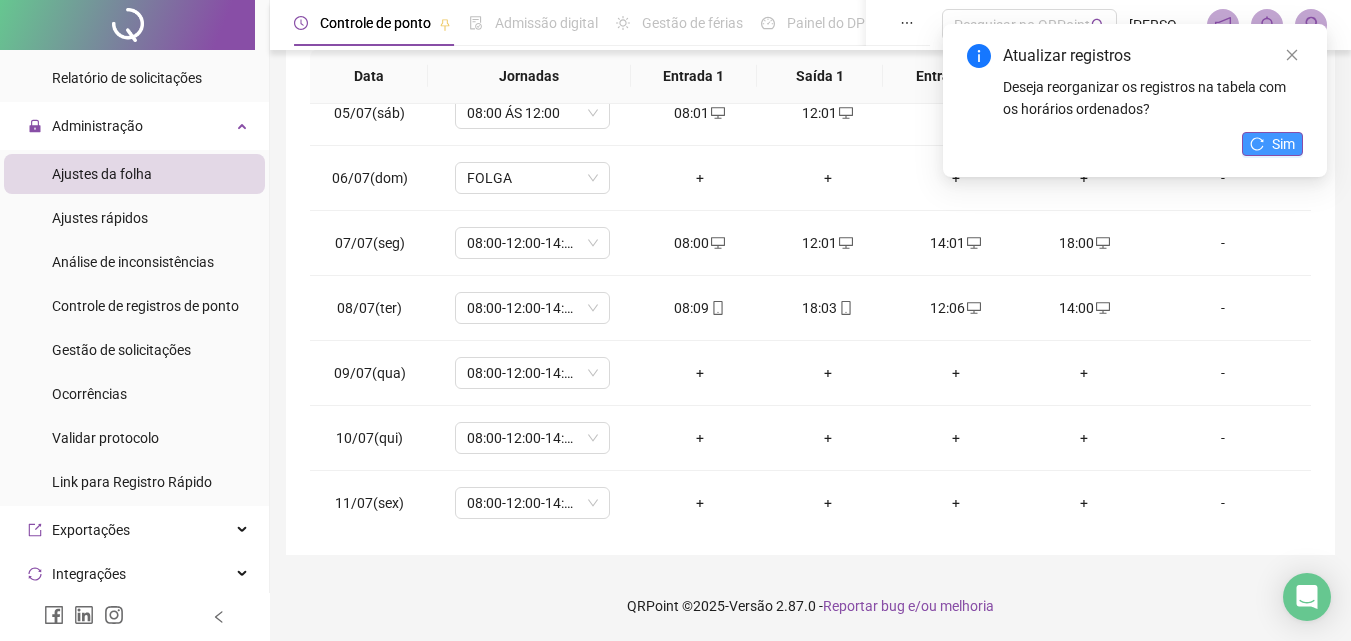 click 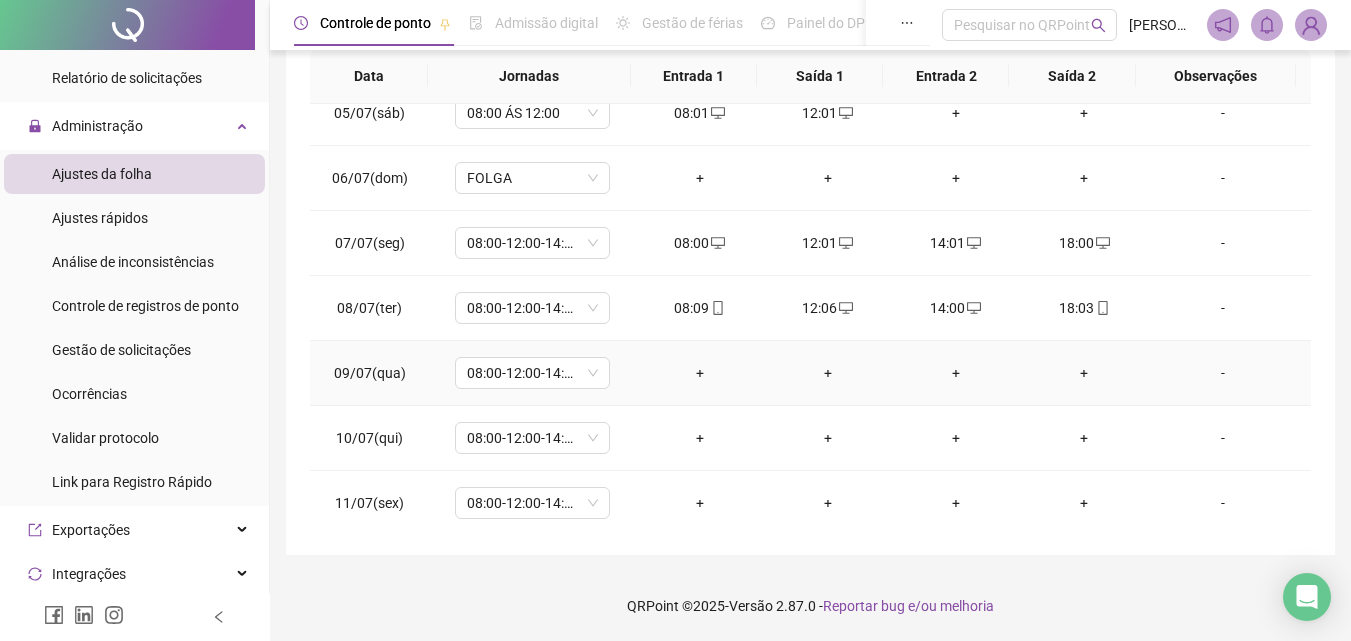 click on "+" at bounding box center [700, 373] 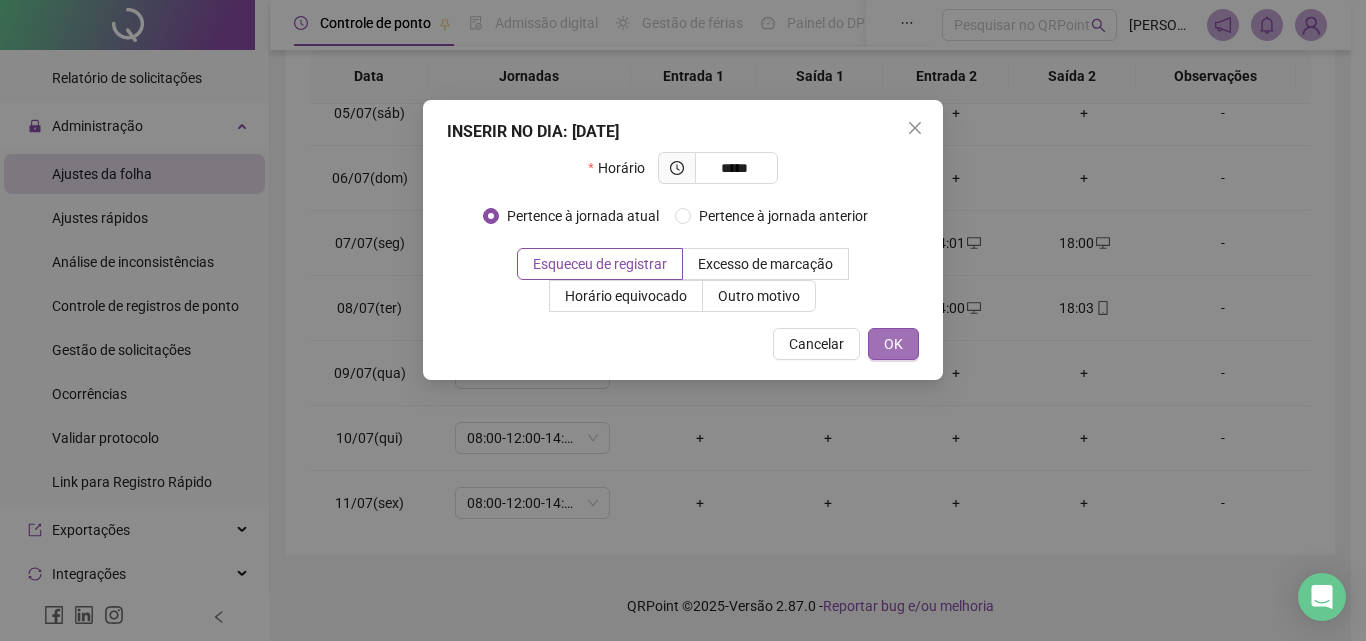 type on "*****" 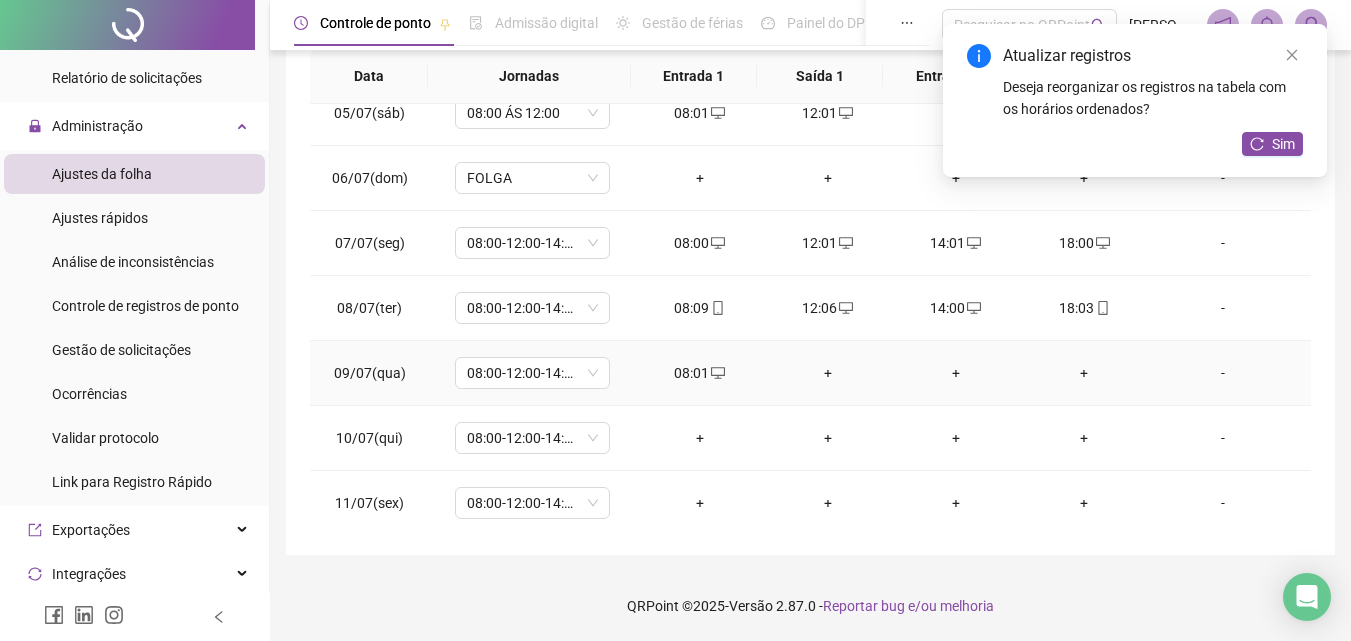 click on "+" at bounding box center [828, 373] 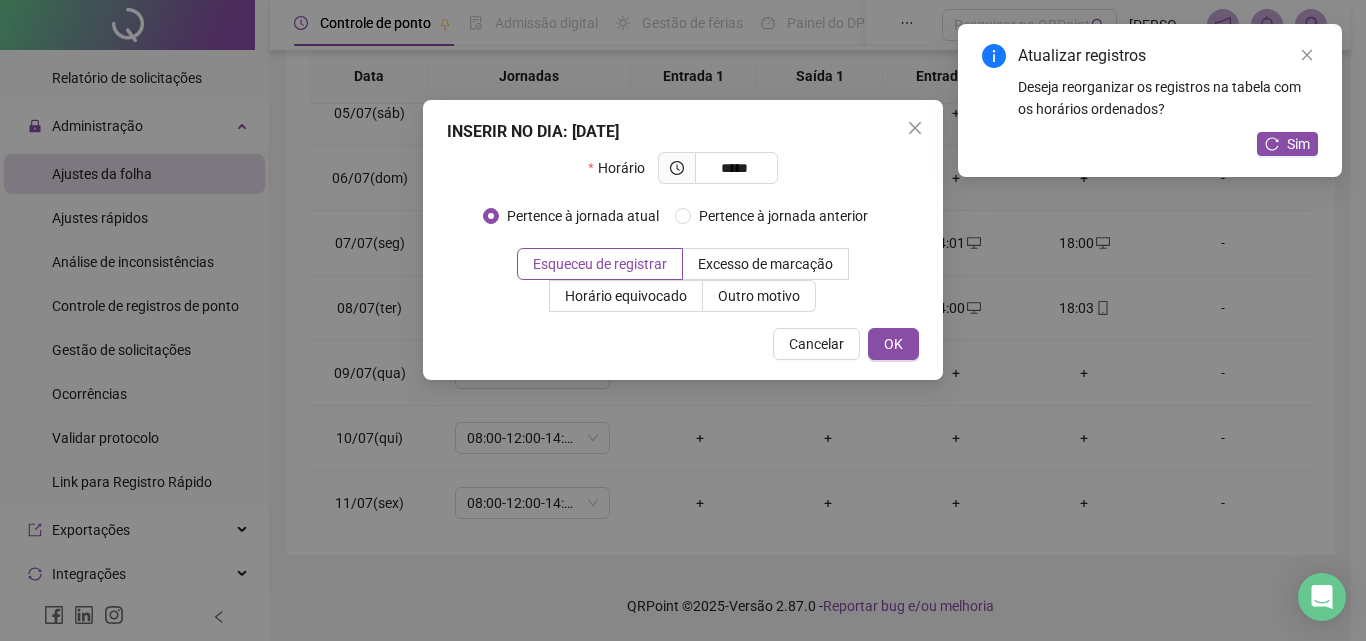 type on "*****" 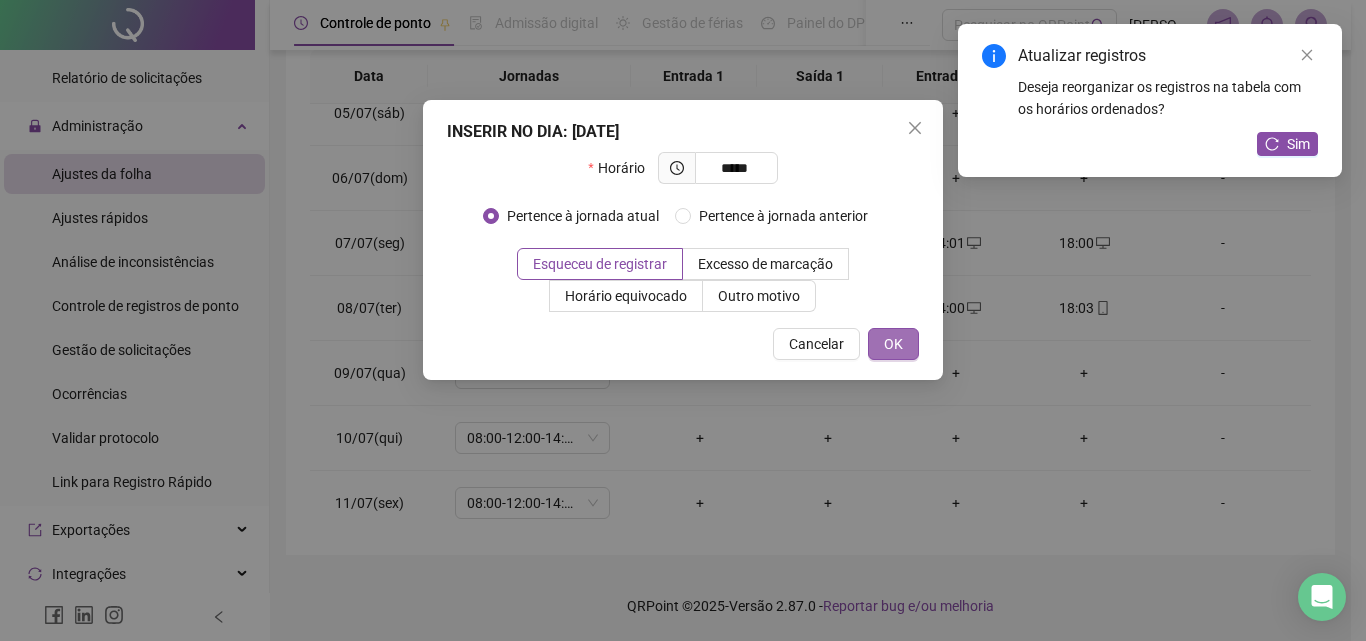 drag, startPoint x: 909, startPoint y: 366, endPoint x: 901, endPoint y: 350, distance: 17.888544 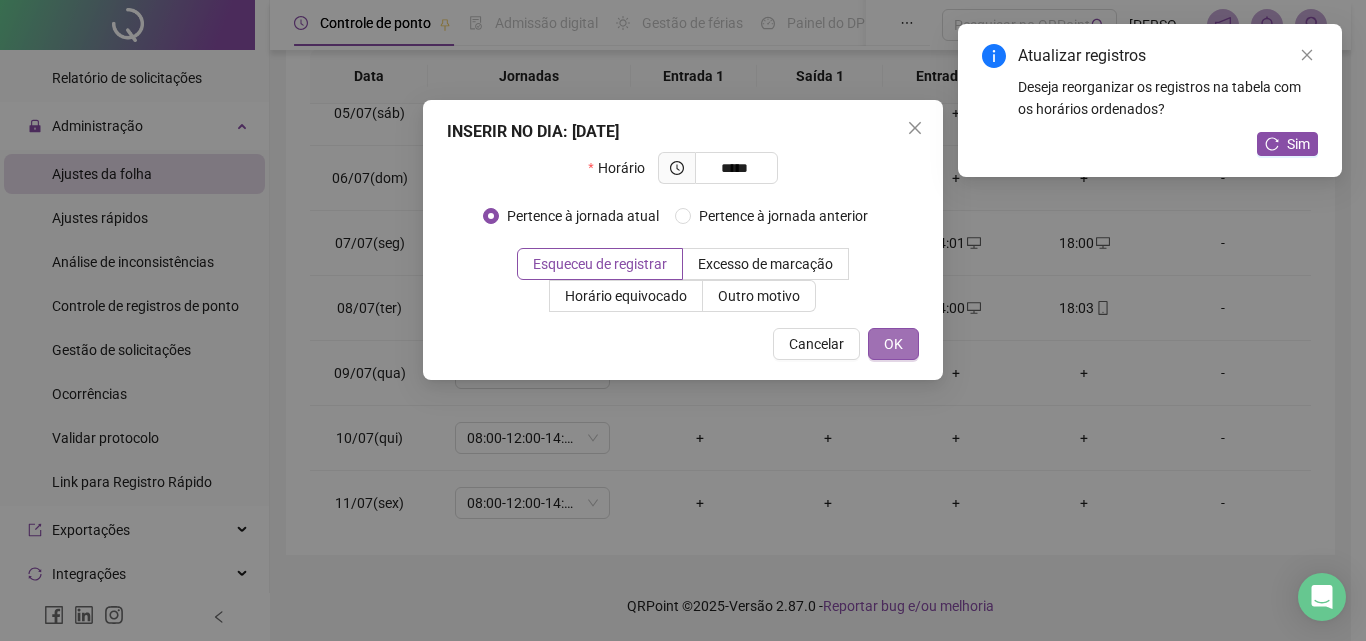 click on "OK" at bounding box center (893, 344) 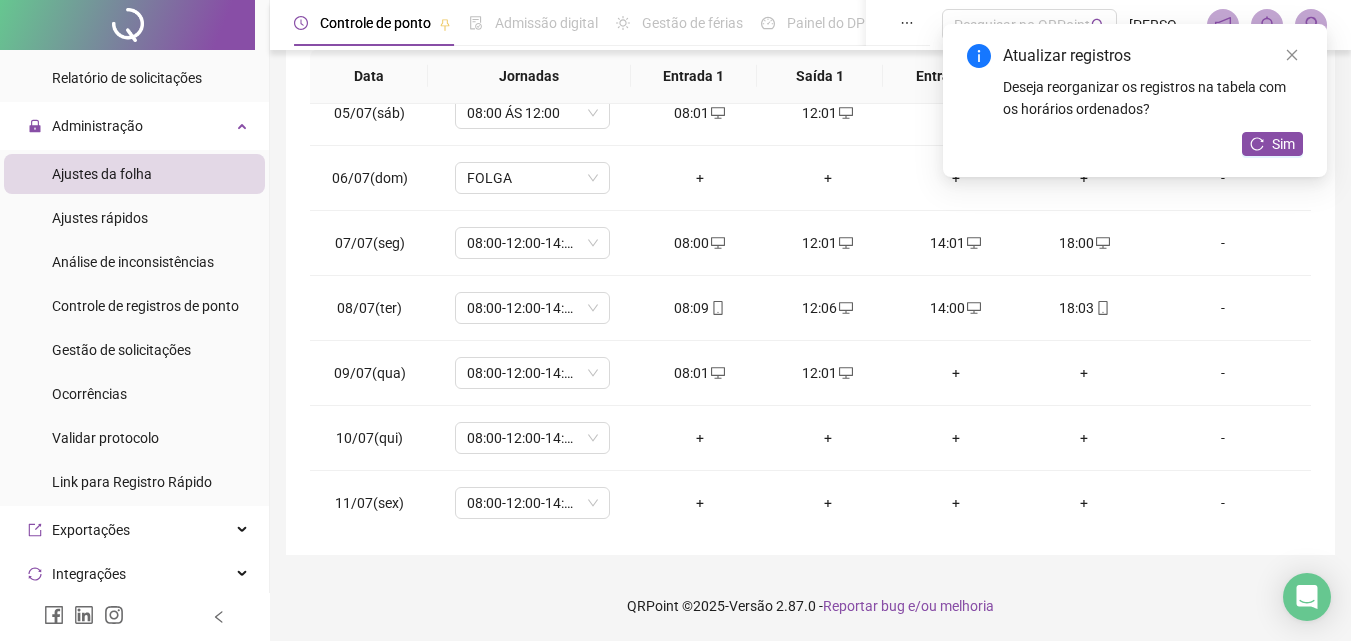 click on "+" at bounding box center [956, 373] 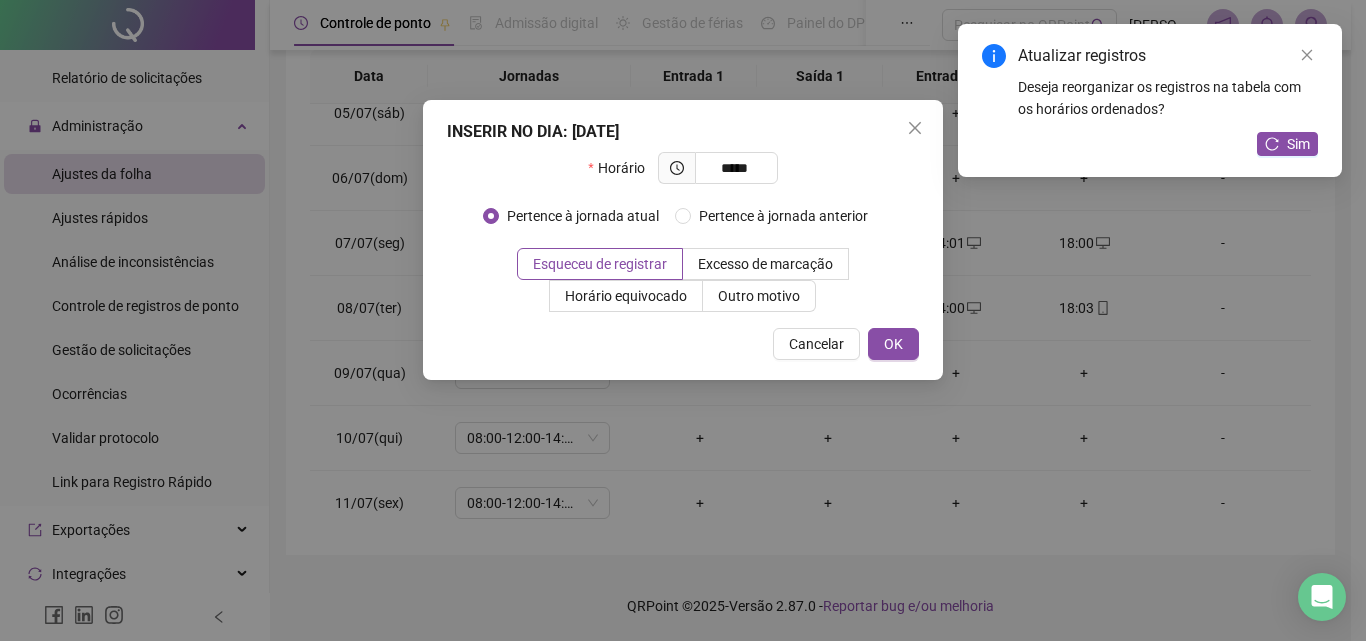 type on "*****" 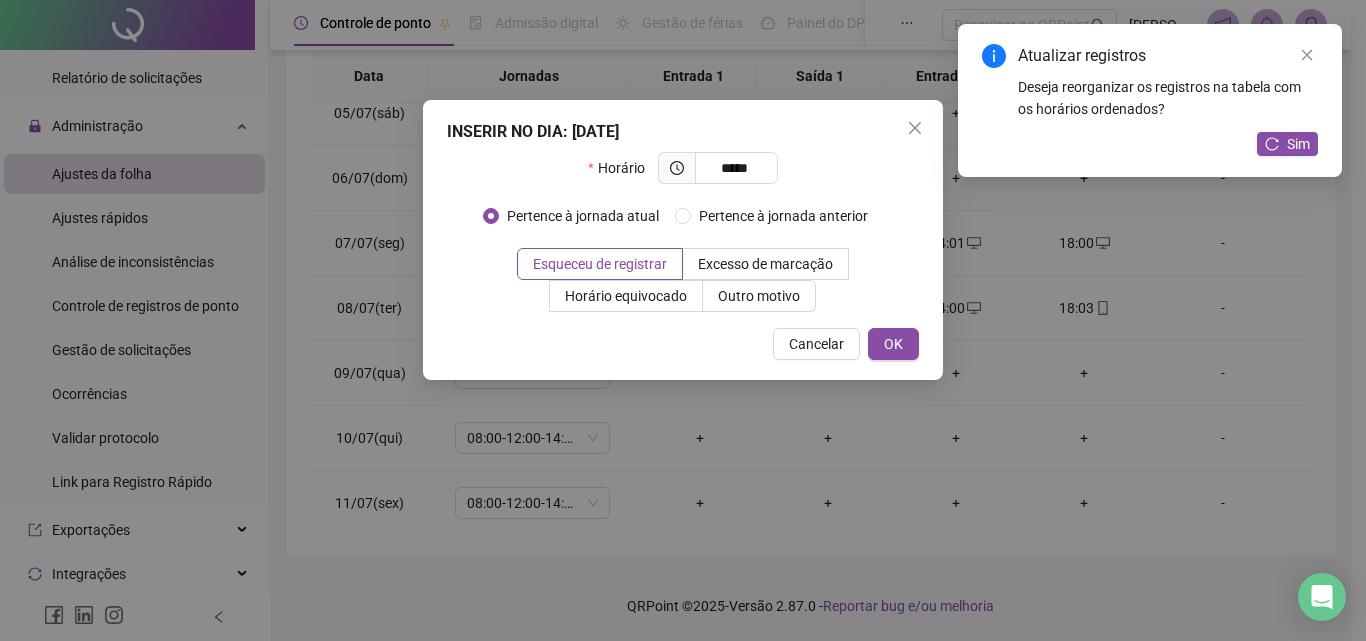 click on "INSERIR NO DIA :   [DATE] Horário ***** Pertence à jornada atual Pertence à jornada anterior Esqueceu de registrar Excesso de marcação Horário equivocado Outro motivo Motivo Cancelar OK" at bounding box center [683, 240] 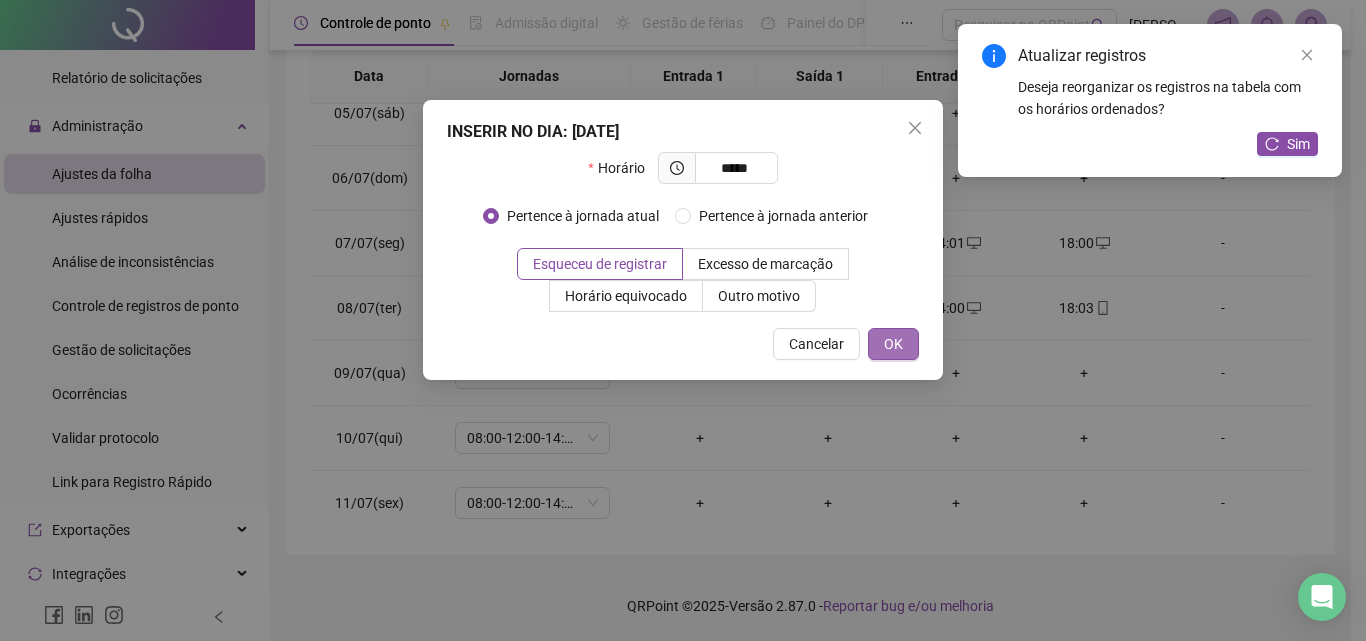 click on "OK" at bounding box center [893, 344] 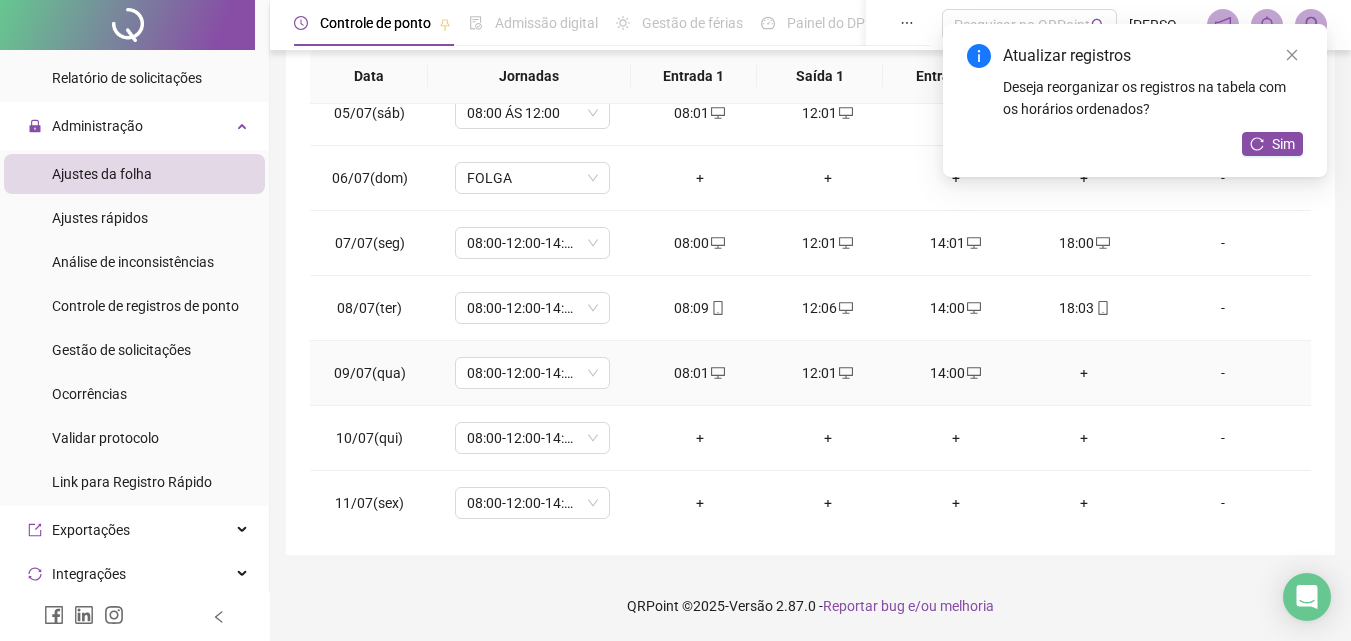 click on "+" at bounding box center [1084, 373] 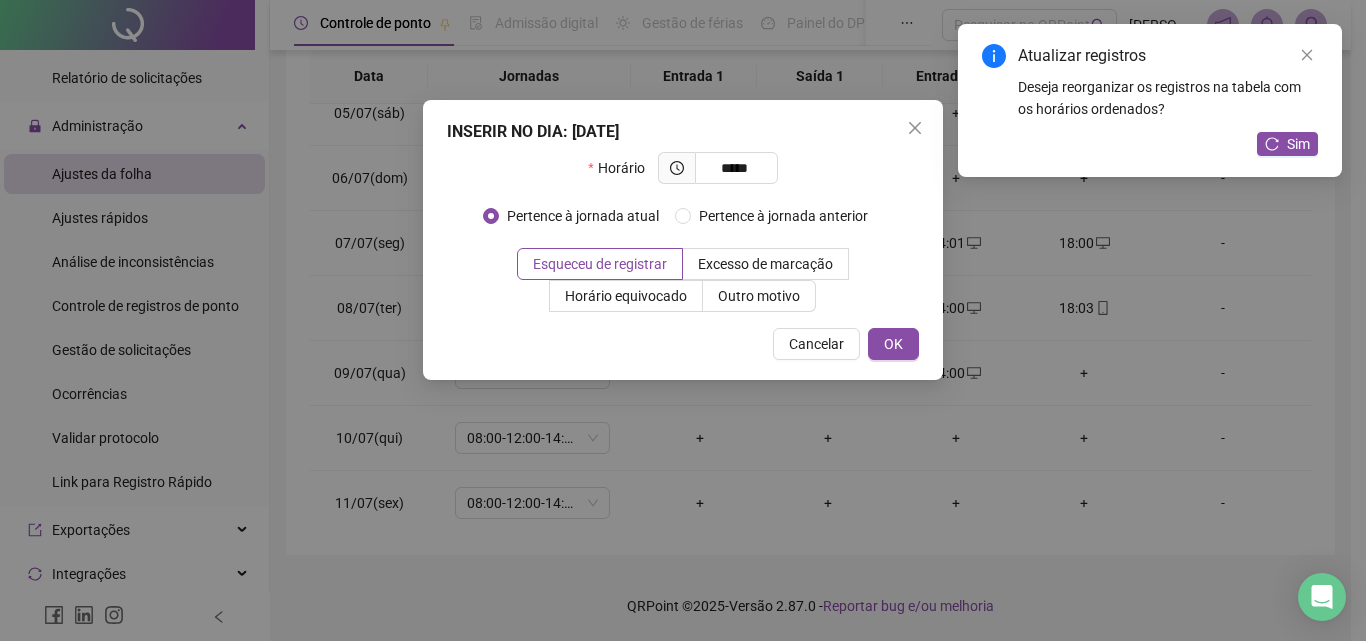 type on "*****" 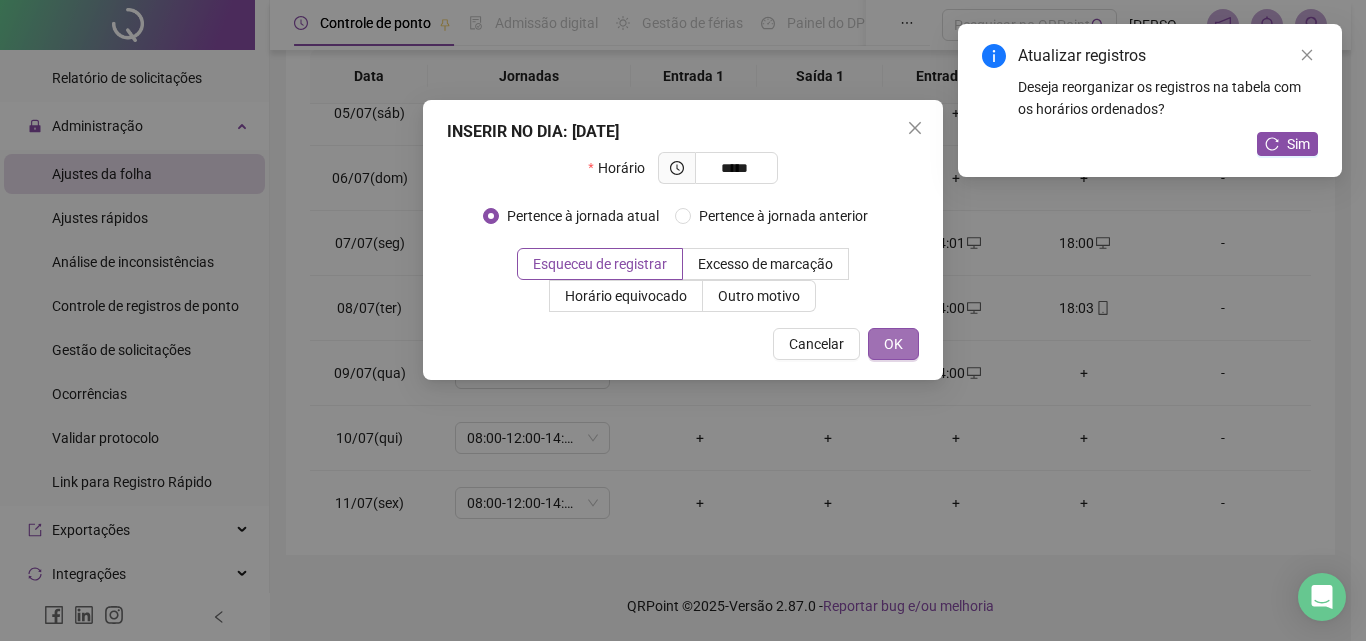 drag, startPoint x: 923, startPoint y: 354, endPoint x: 913, endPoint y: 345, distance: 13.453624 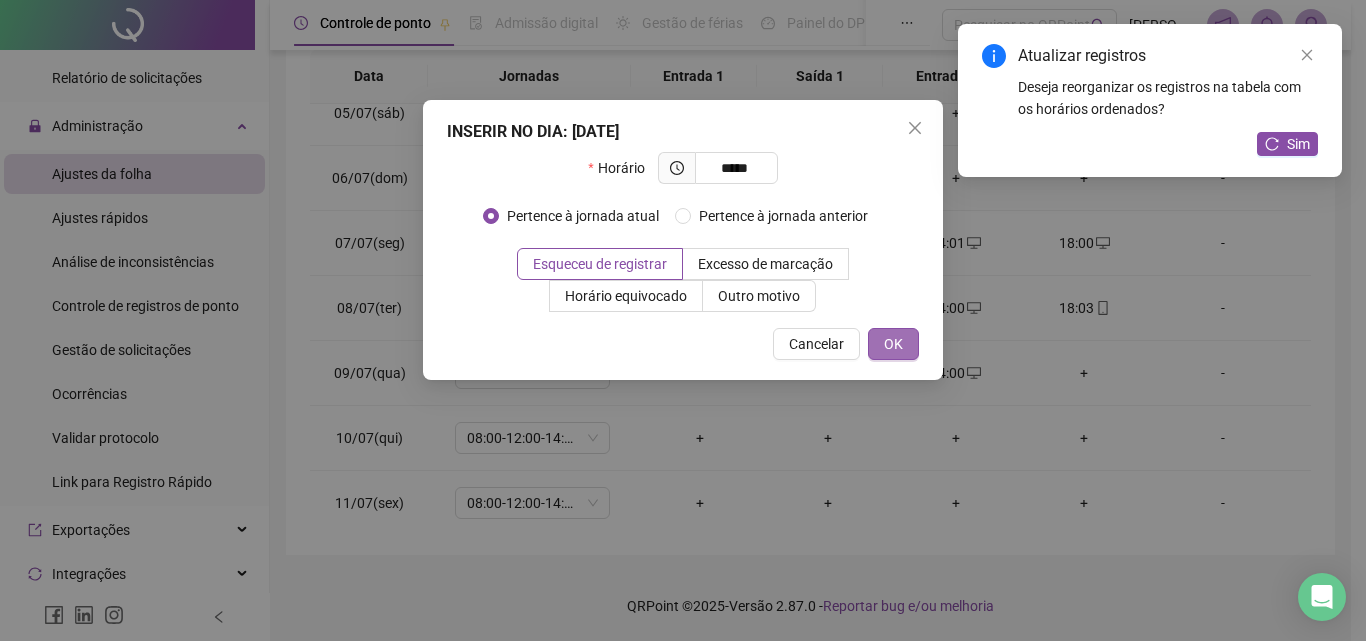 click on "OK" at bounding box center [893, 344] 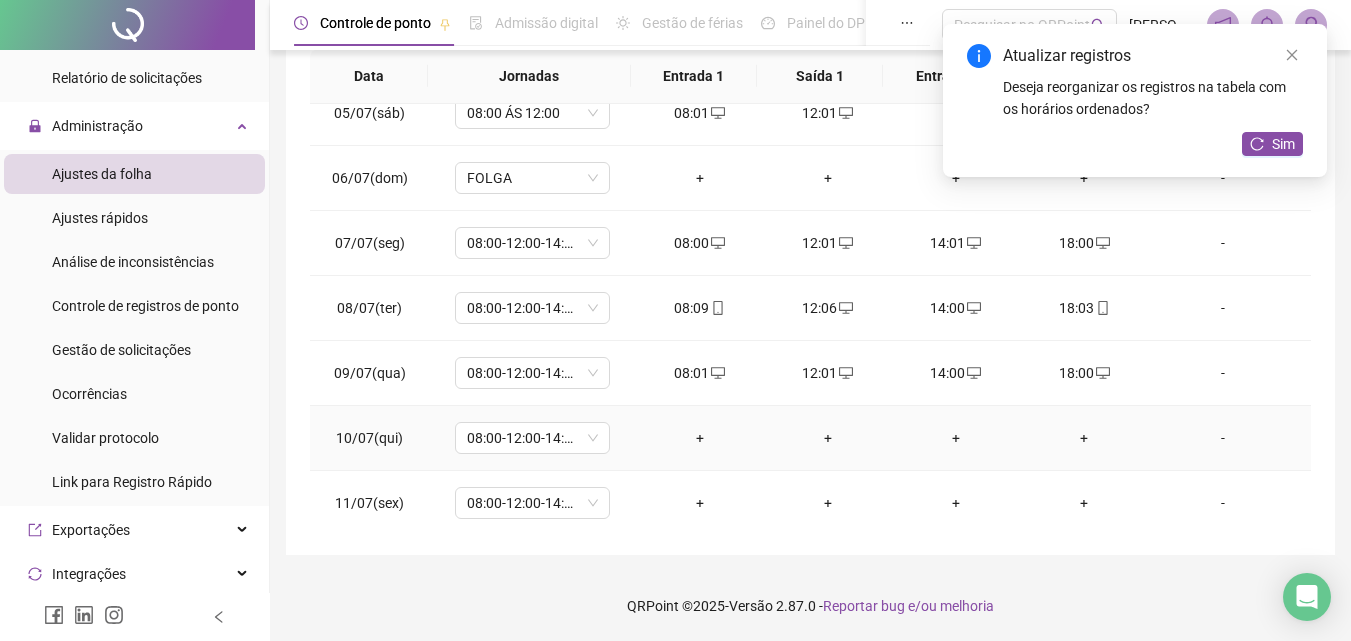 click on "+" at bounding box center (700, 438) 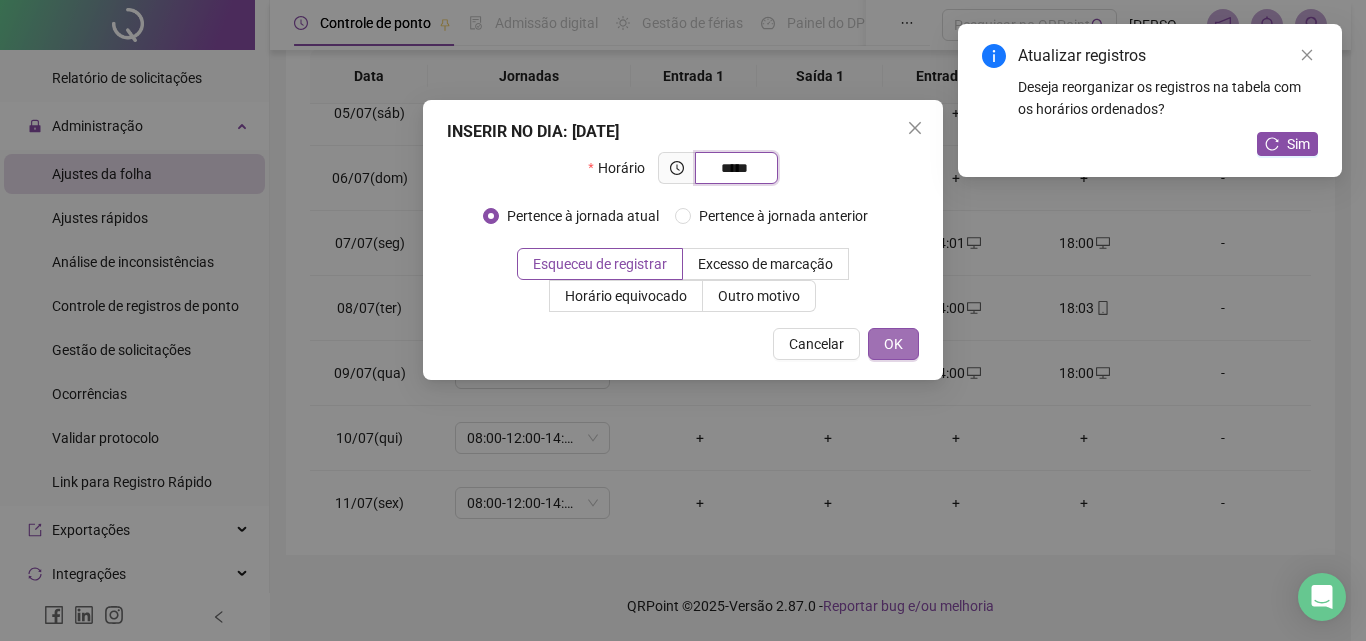 type on "*****" 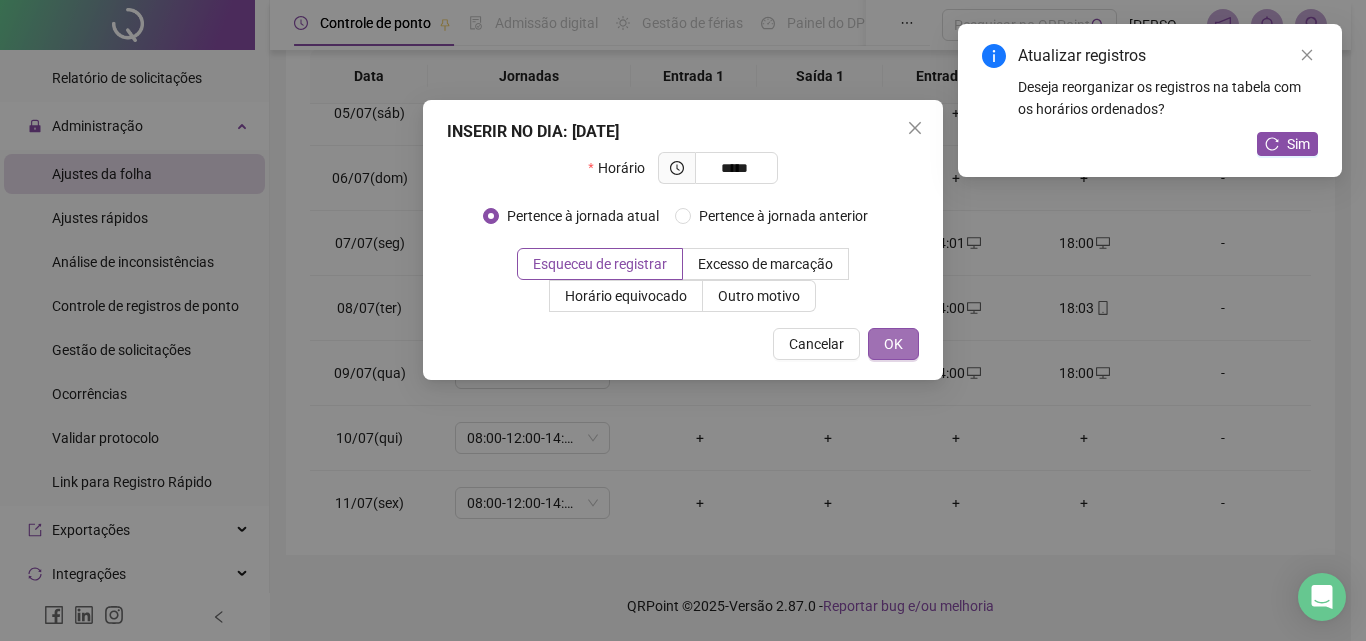 click on "OK" at bounding box center (893, 344) 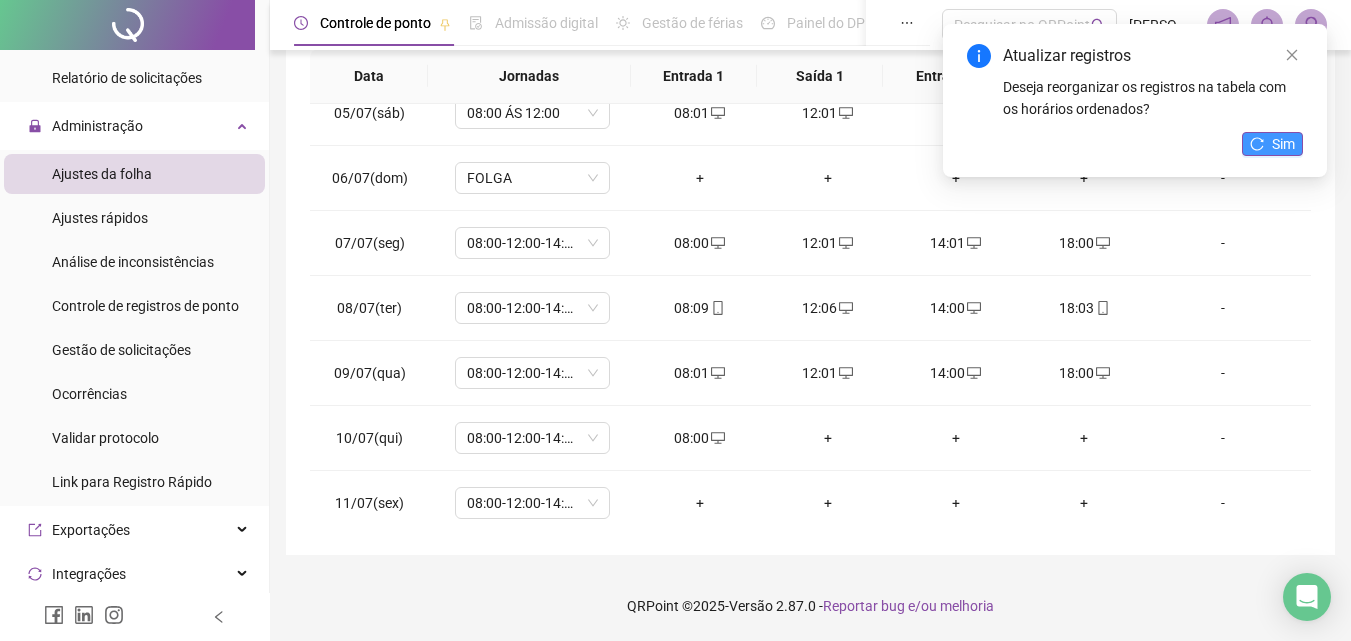 click 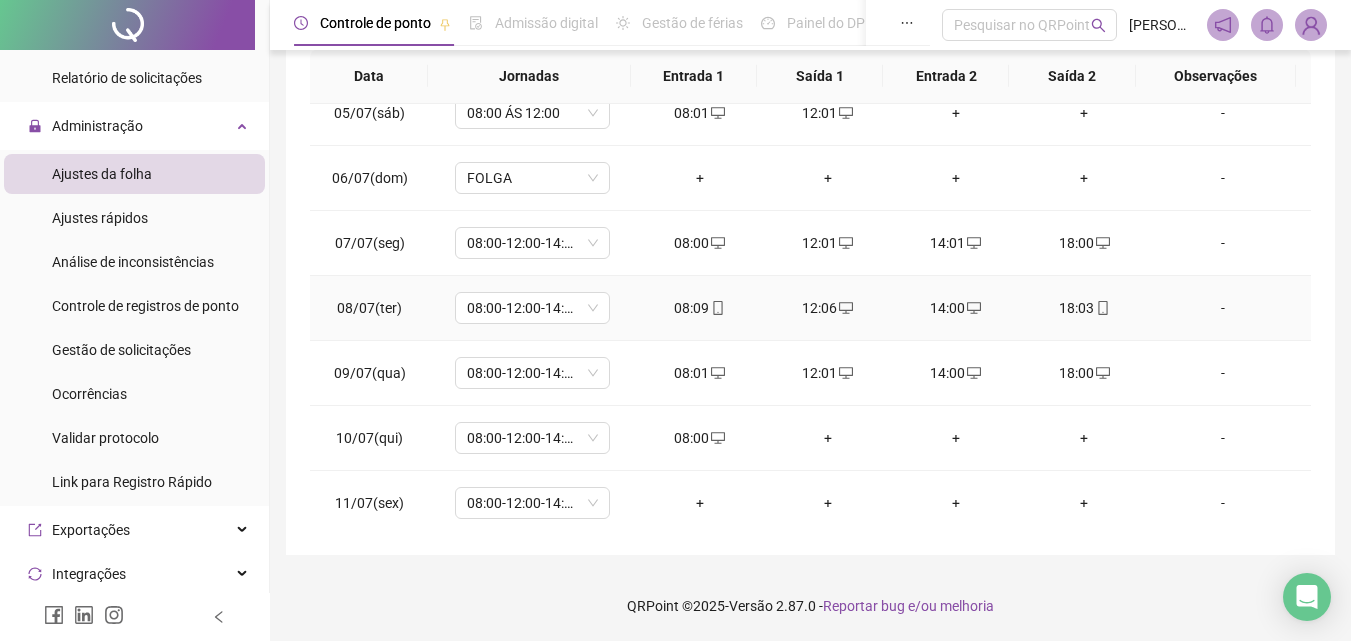scroll, scrollTop: 483, scrollLeft: 0, axis: vertical 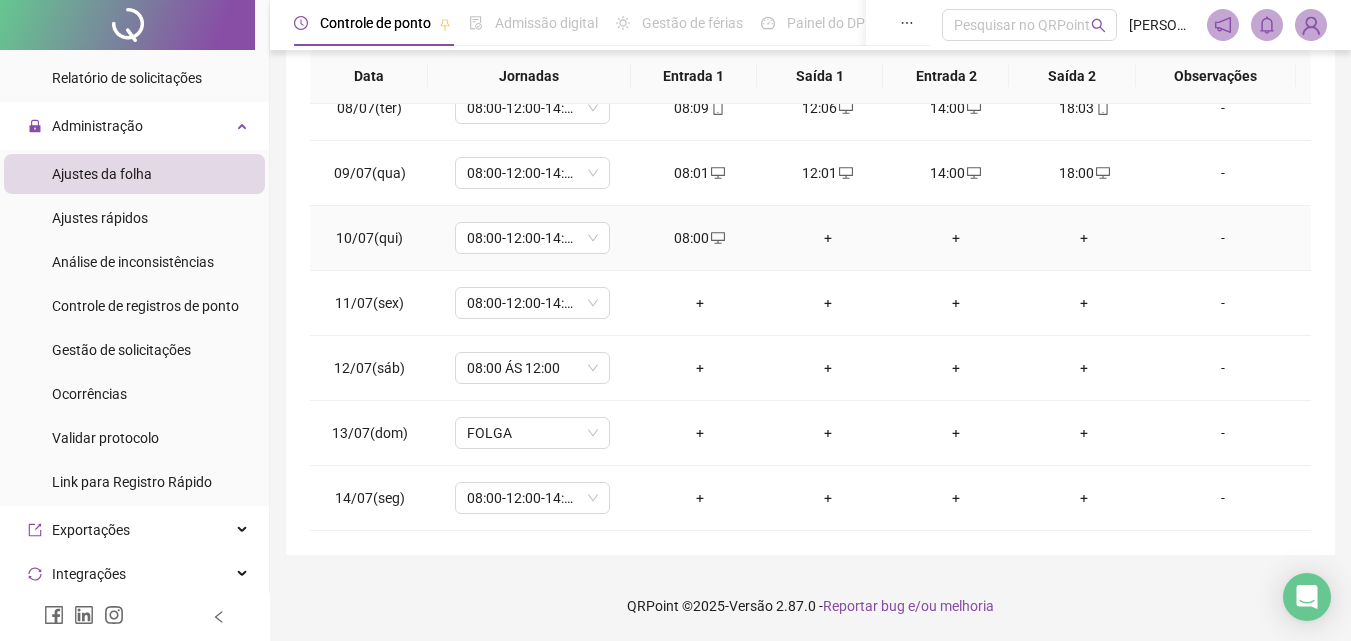 click on "+" at bounding box center (828, 238) 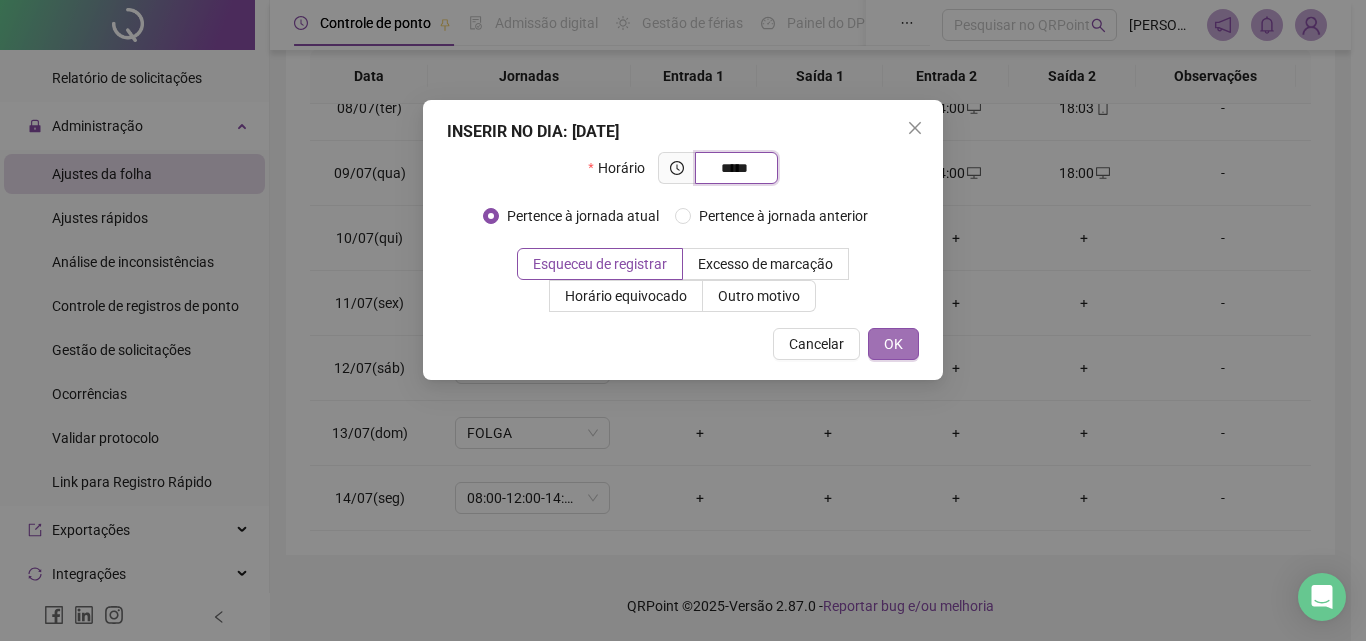 type on "*****" 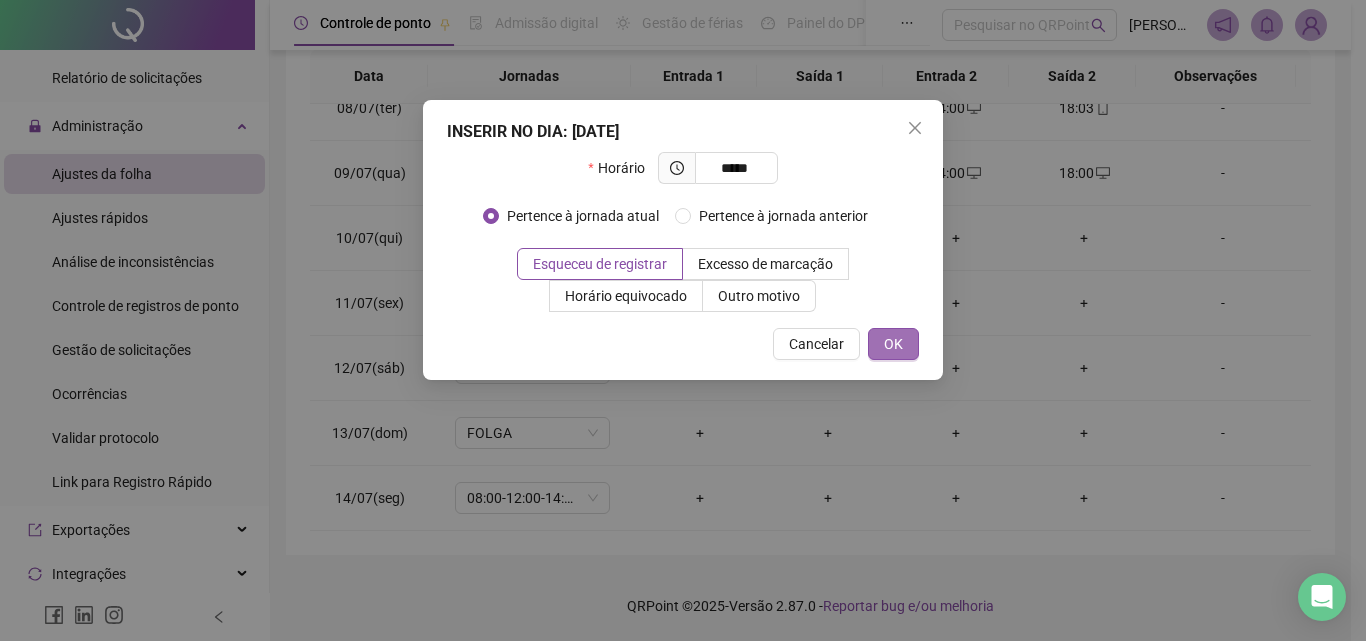 click on "OK" at bounding box center (893, 344) 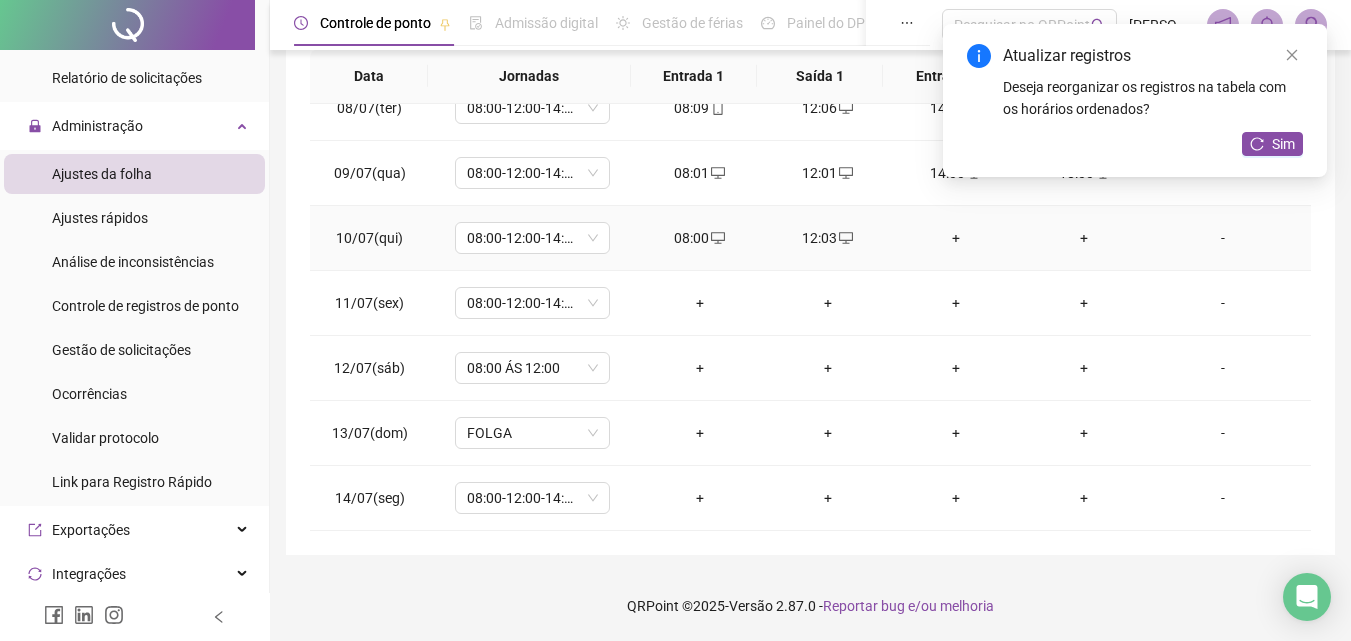 click on "+" at bounding box center (956, 238) 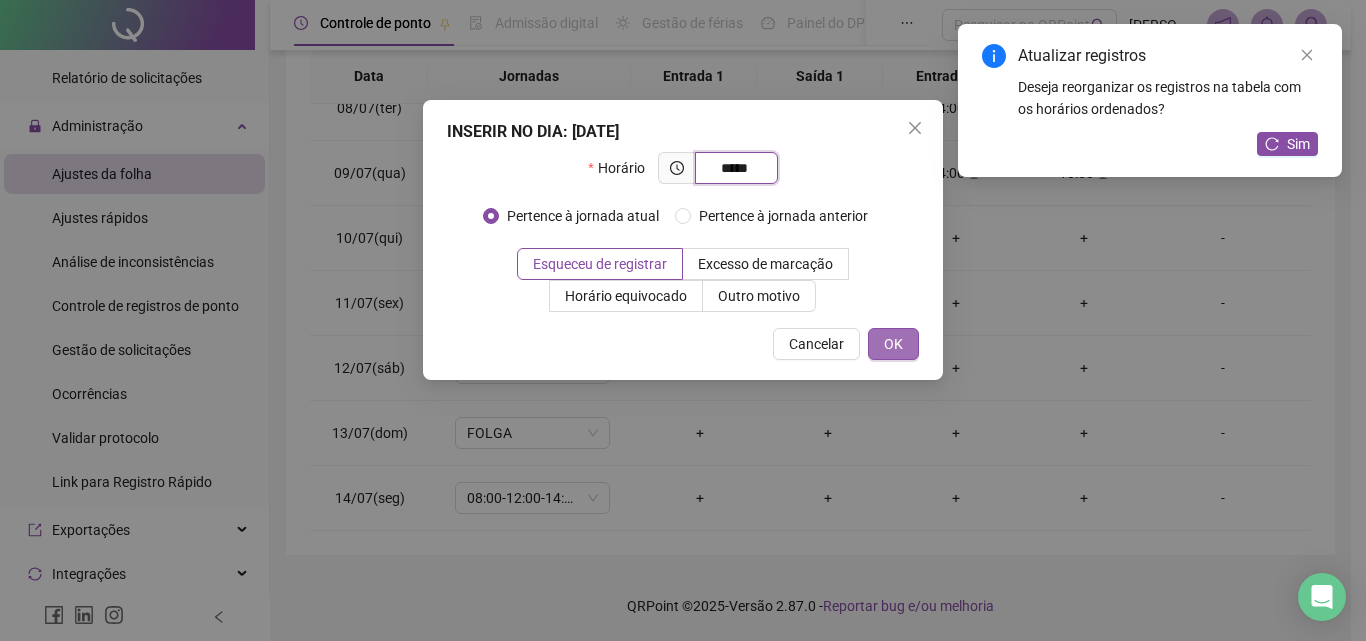 type on "*****" 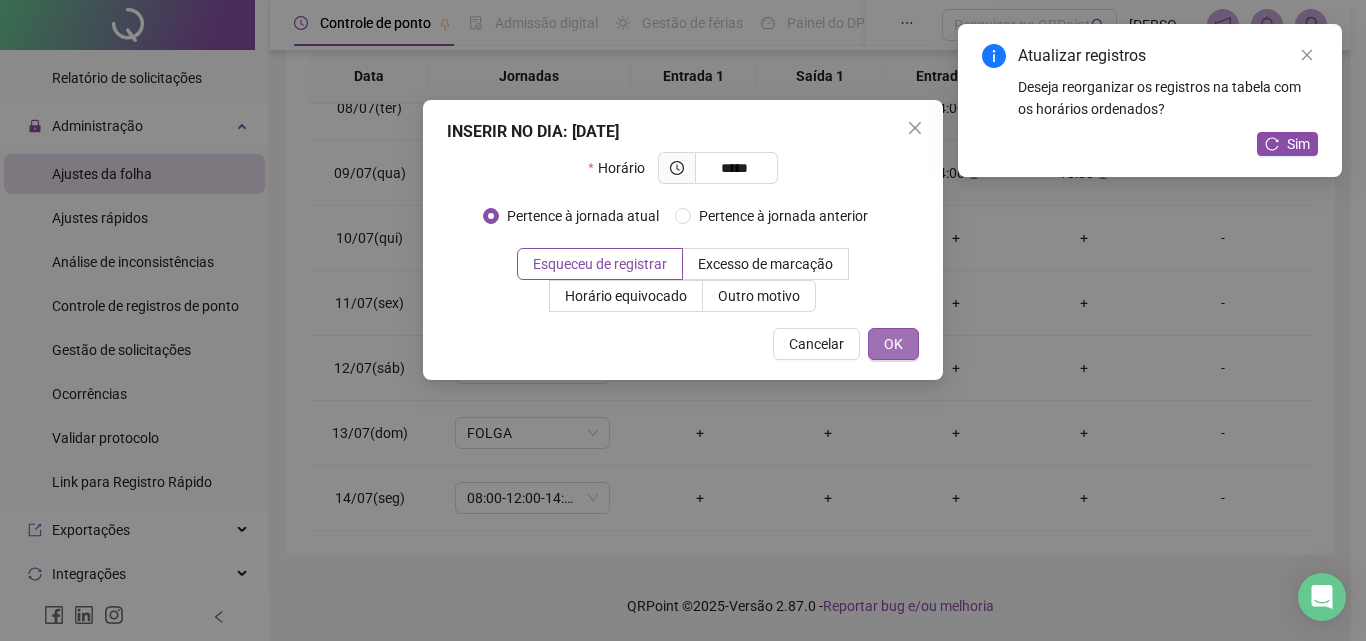 click on "OK" at bounding box center [893, 344] 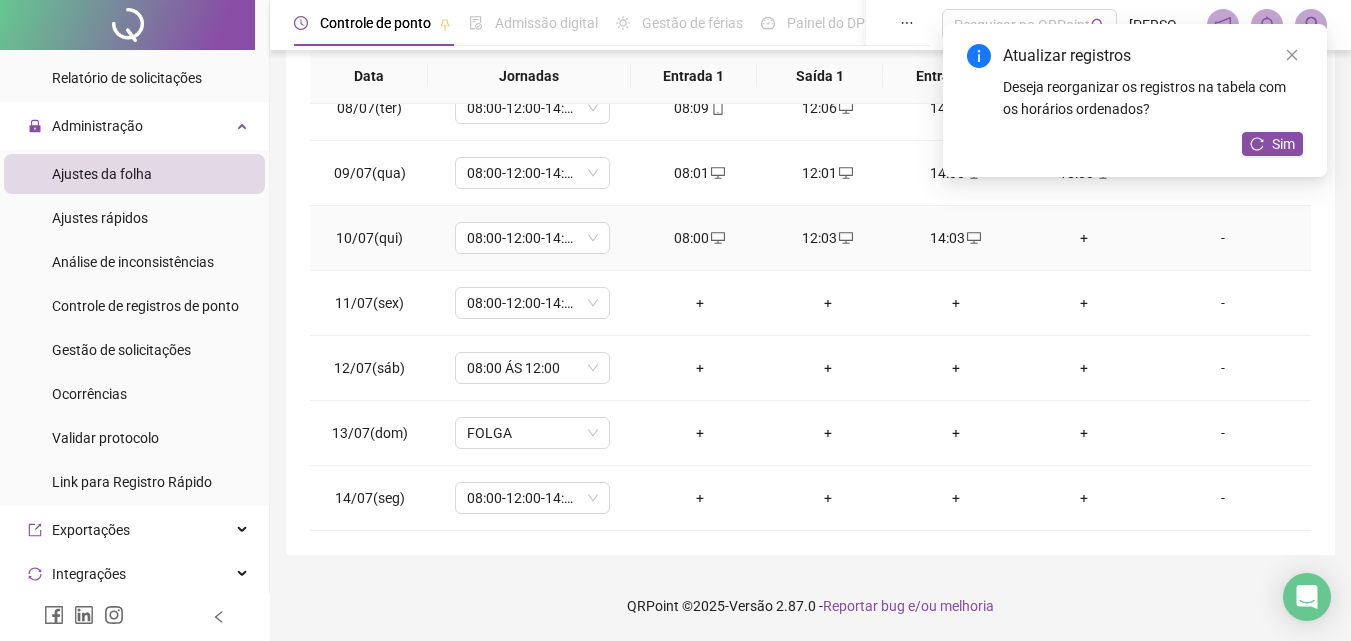 click on "+" at bounding box center [1084, 238] 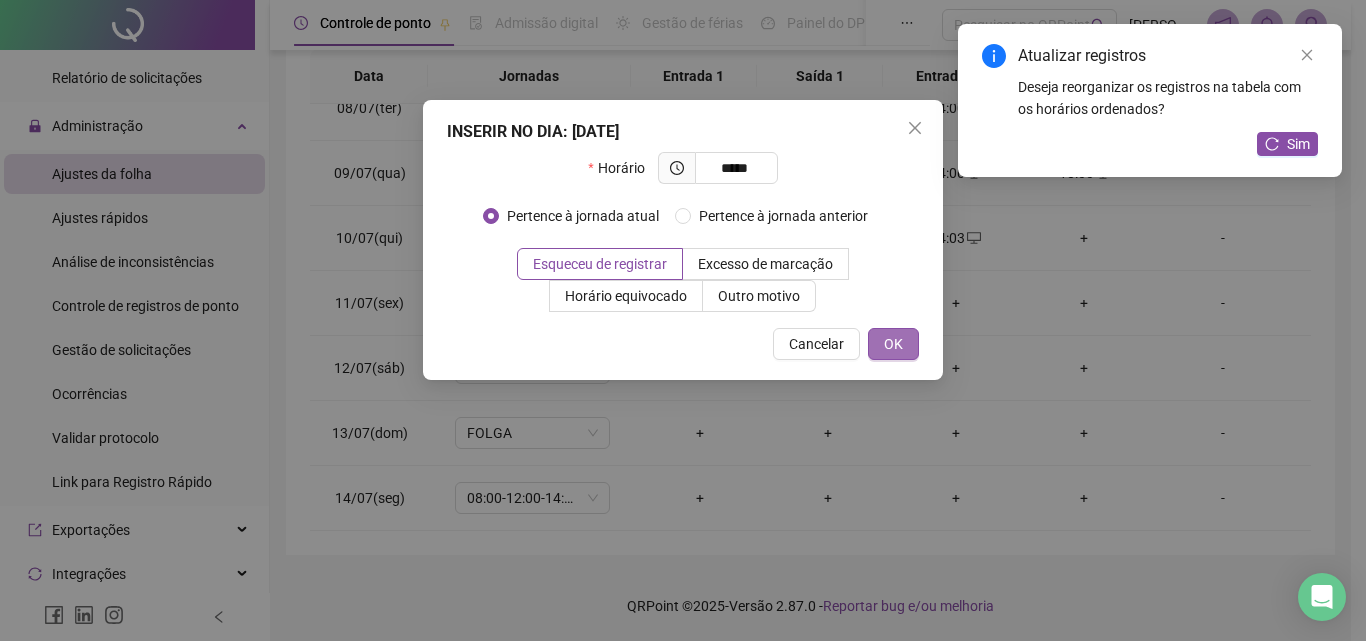 type on "*****" 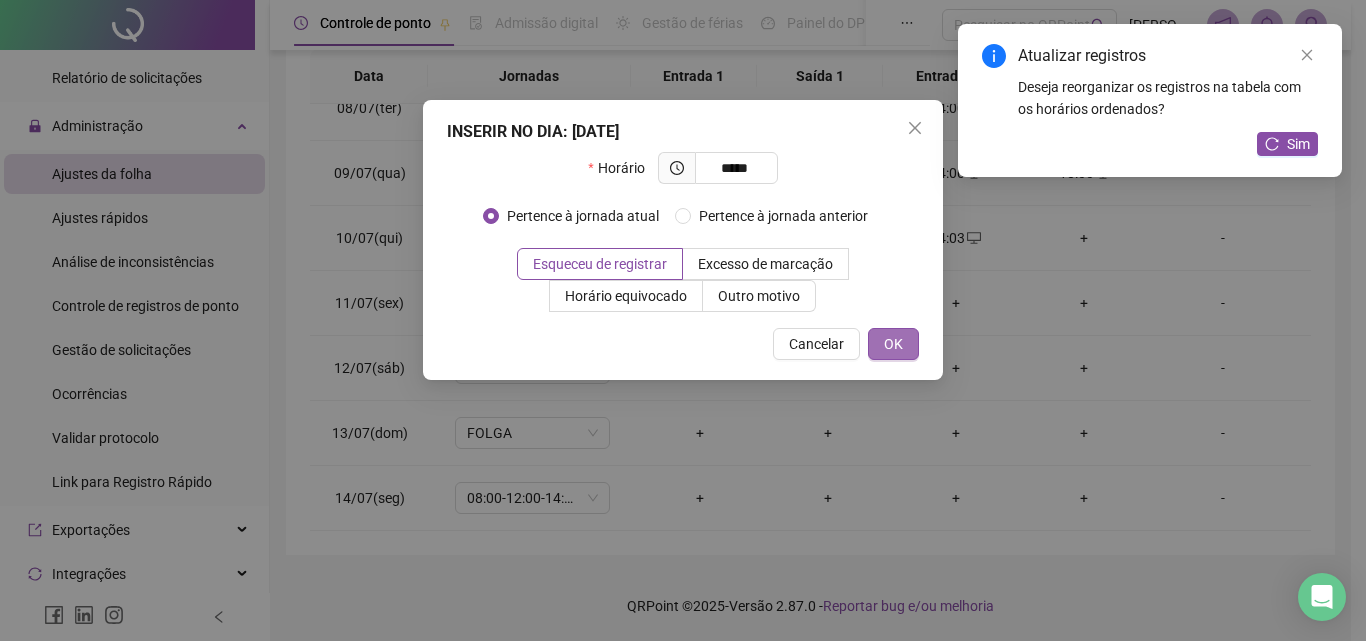 click on "OK" at bounding box center (893, 344) 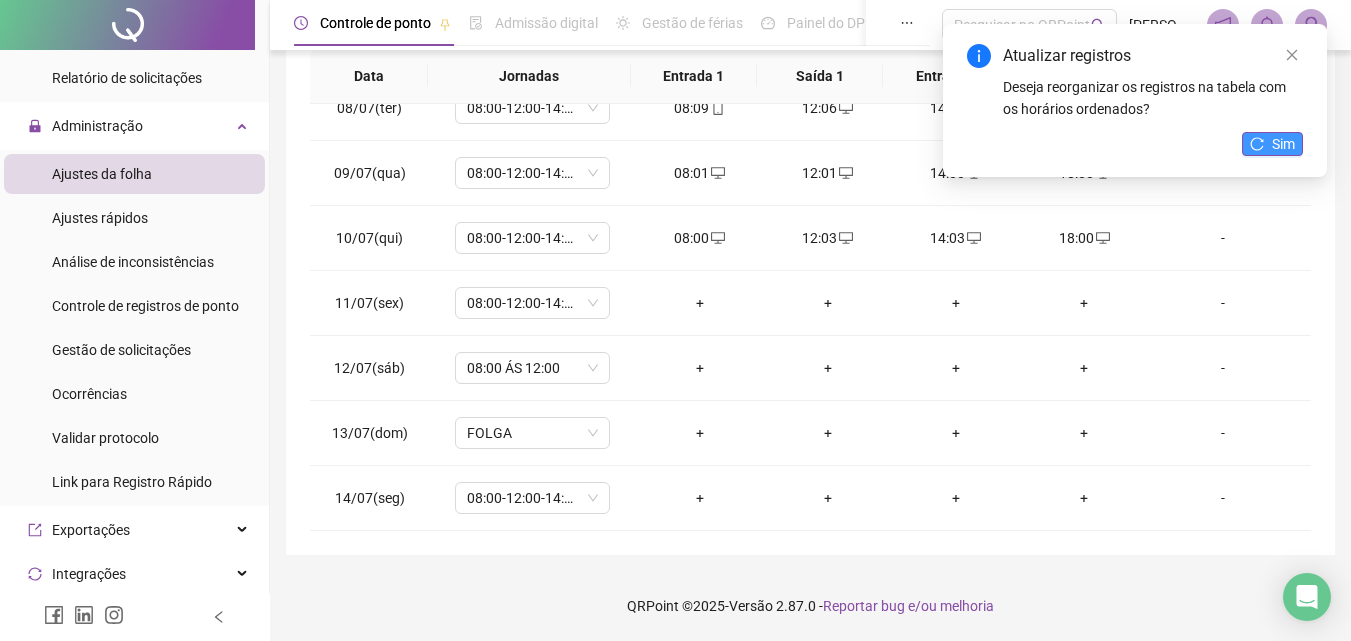 click on "Sim" at bounding box center (1283, 144) 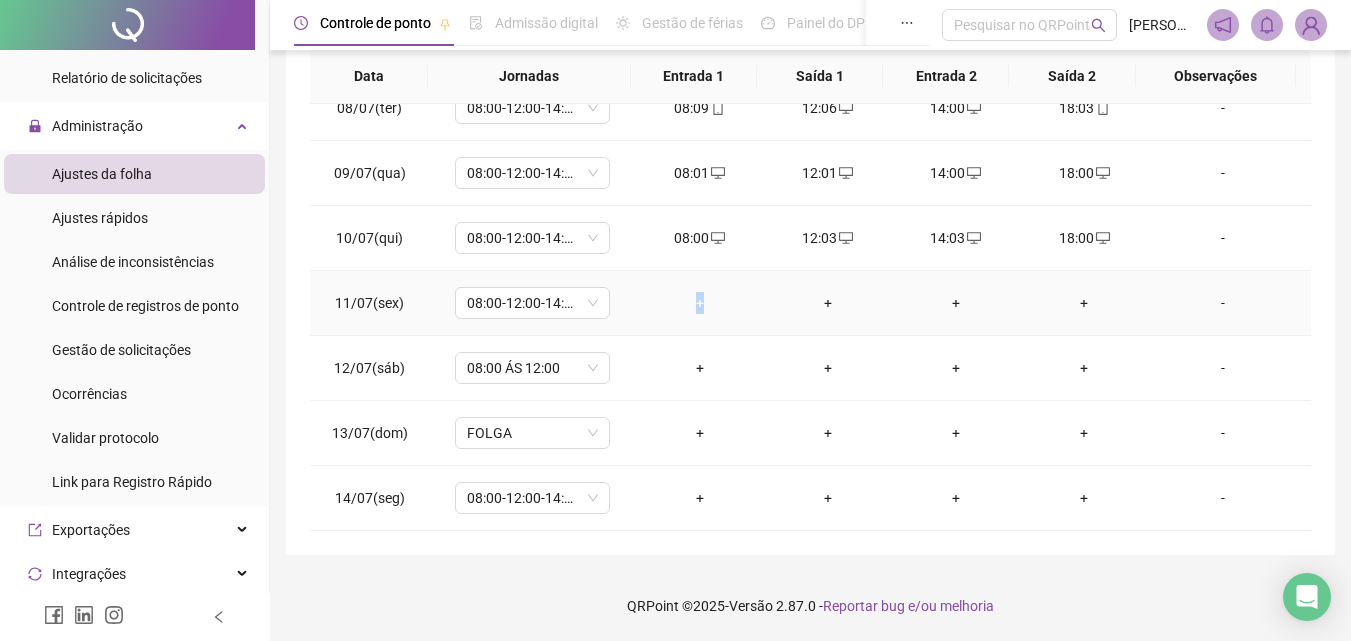 click on "+" at bounding box center (700, 303) 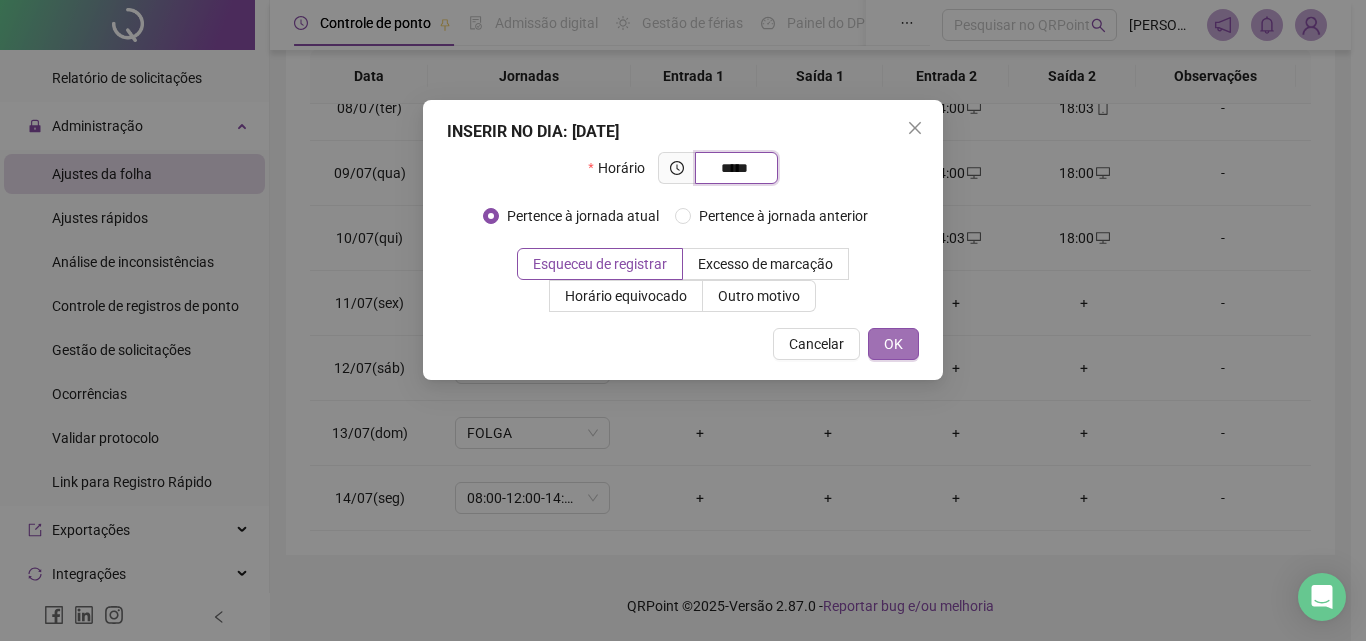 type on "*****" 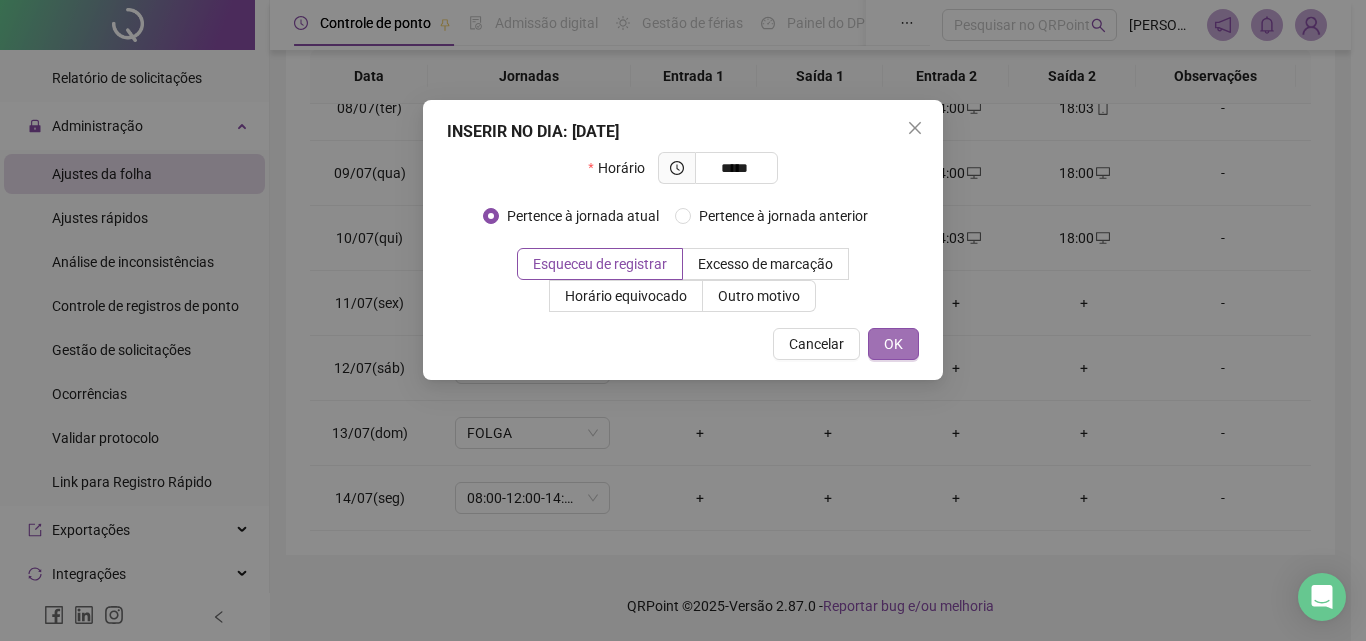 click on "OK" at bounding box center (893, 344) 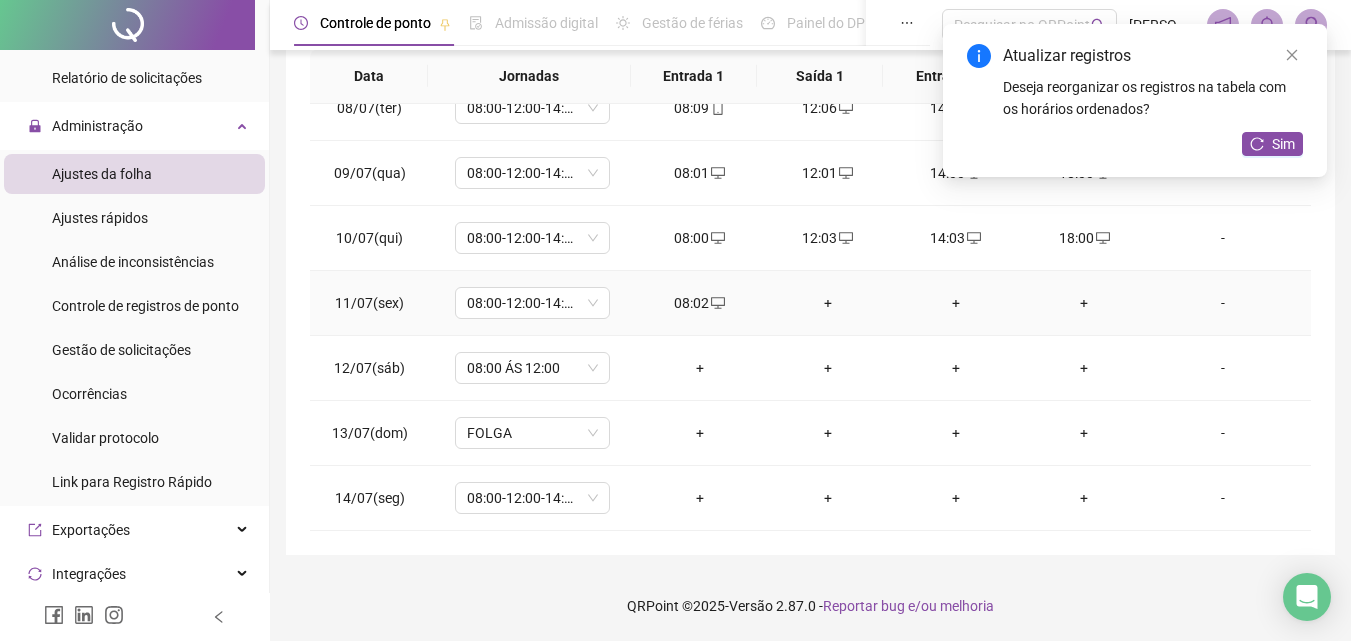 click on "+" at bounding box center [828, 303] 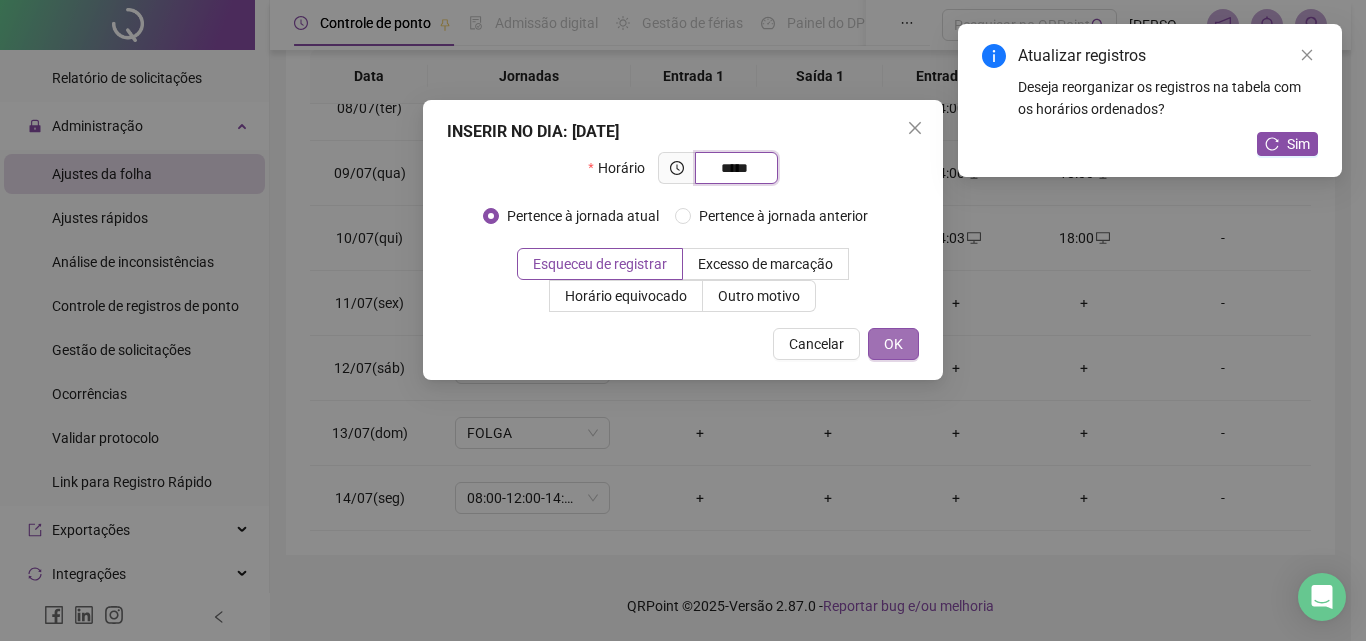 type on "*****" 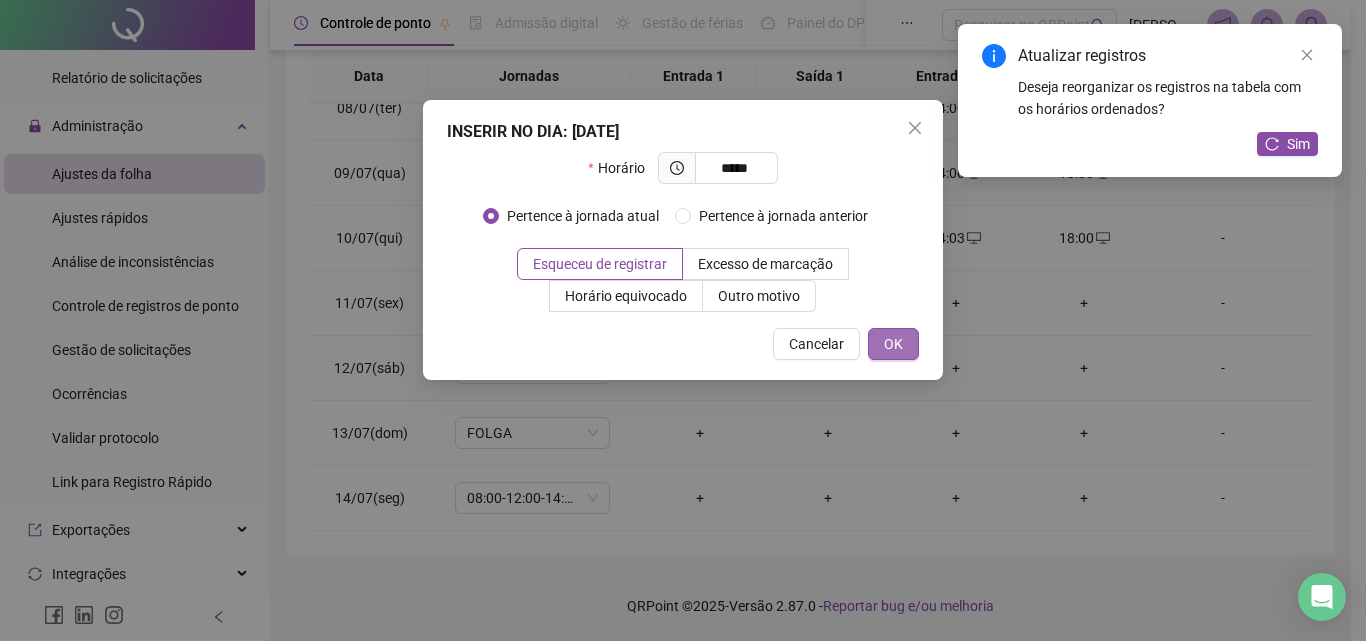 click on "OK" at bounding box center [893, 344] 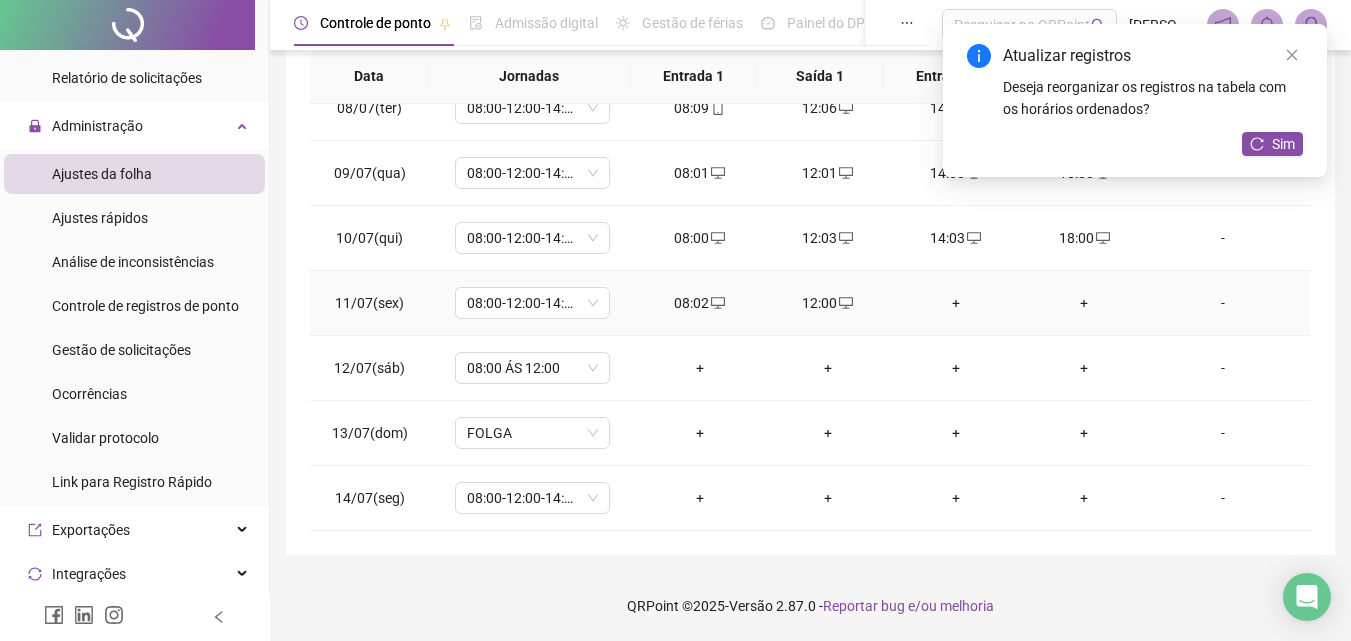 click on "+" at bounding box center [956, 303] 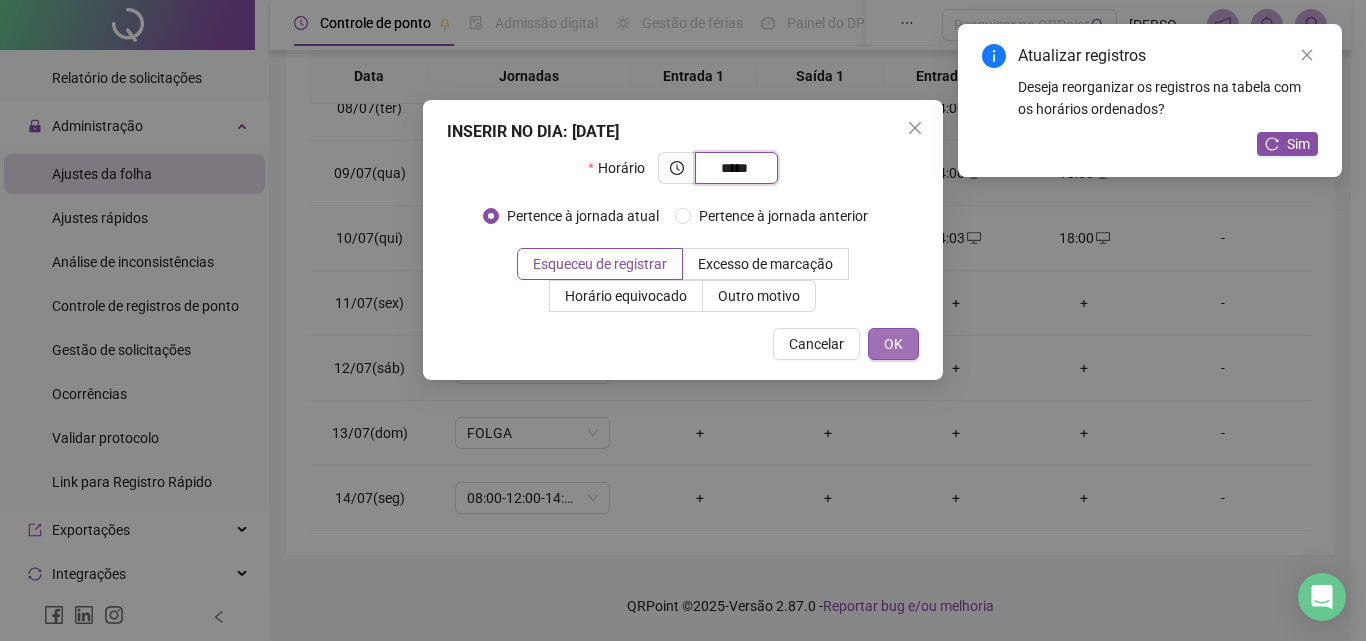 type on "*****" 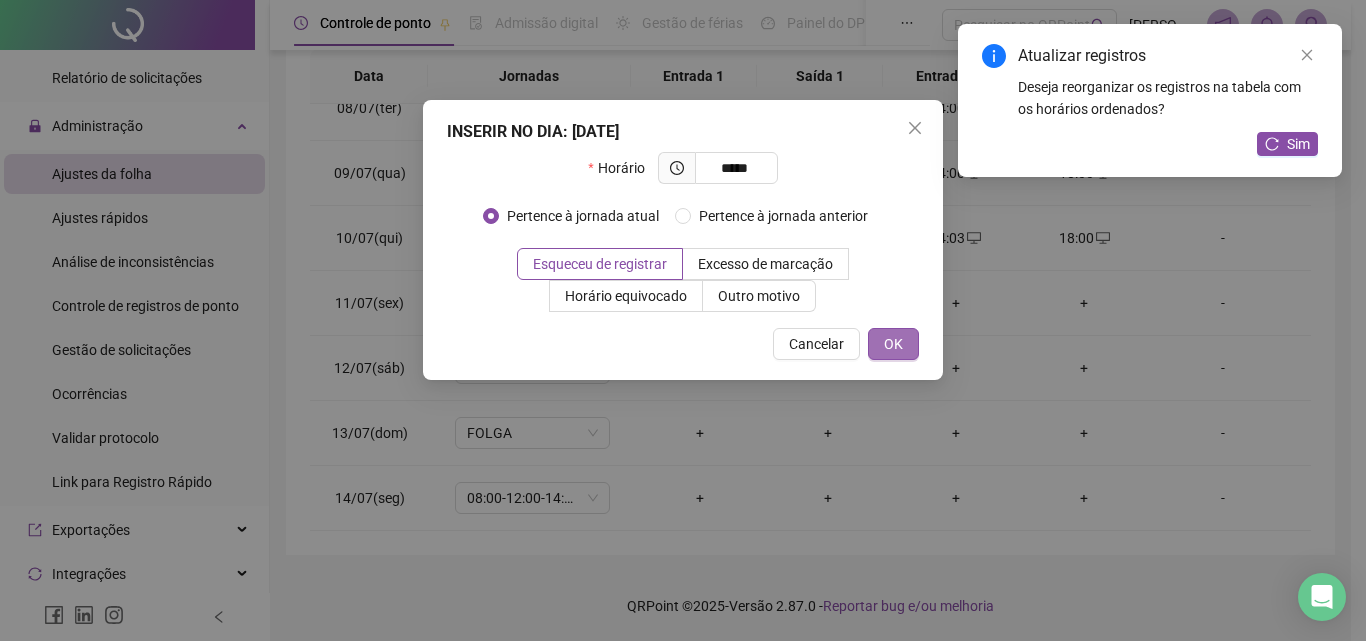 click on "OK" at bounding box center [893, 344] 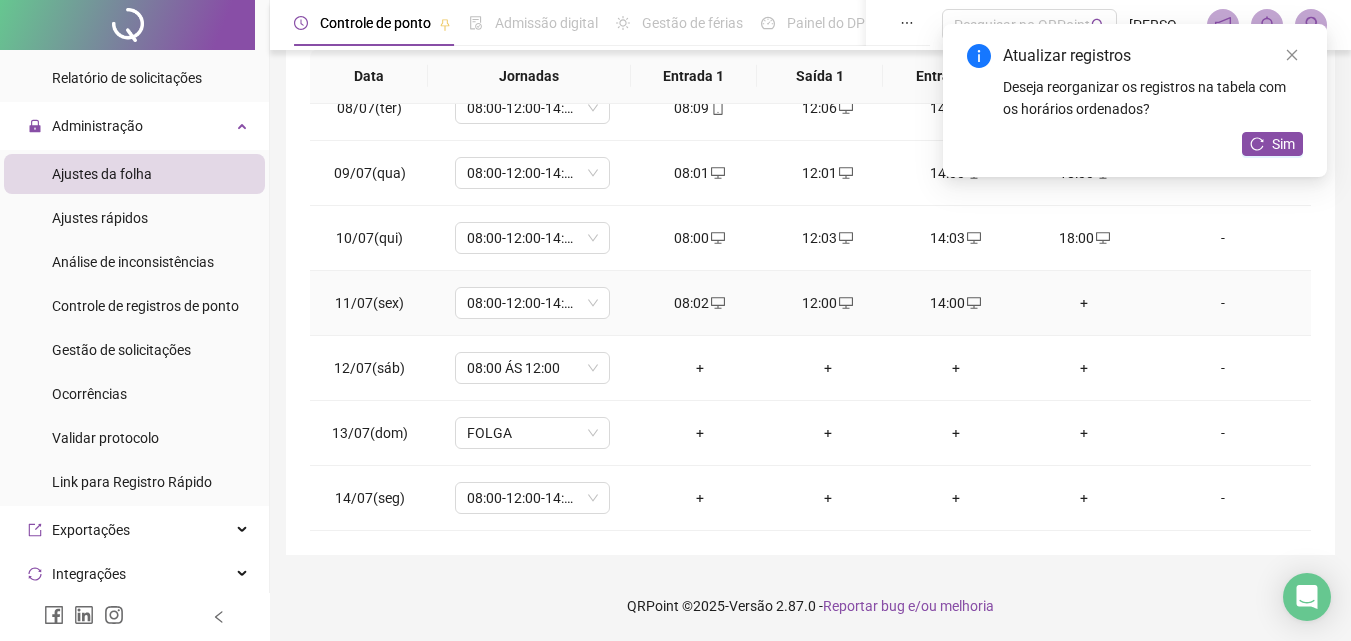click on "+" at bounding box center (1084, 303) 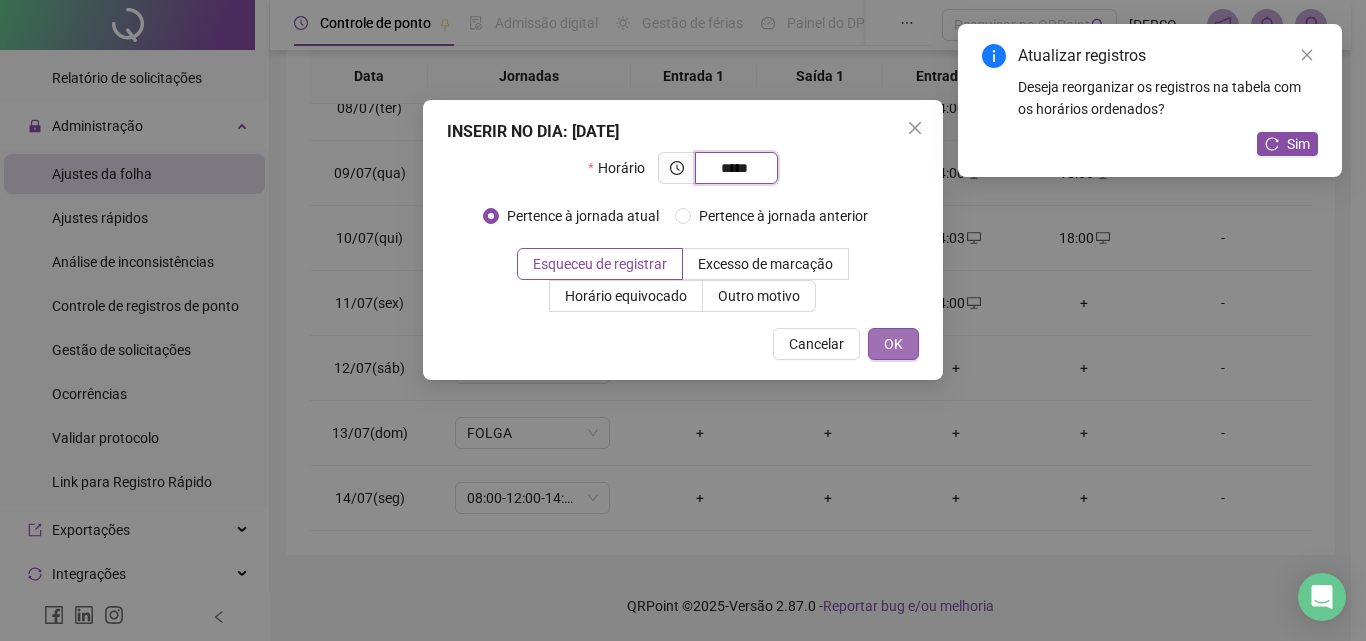 type on "*****" 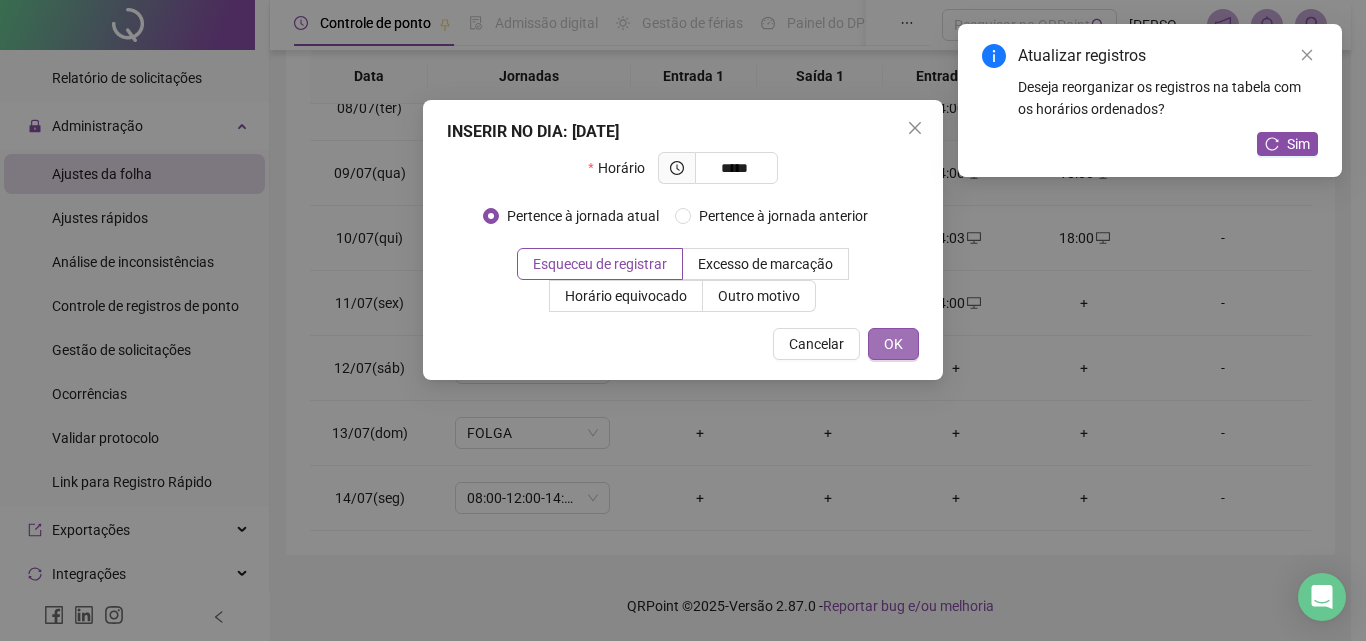 click on "OK" at bounding box center [893, 344] 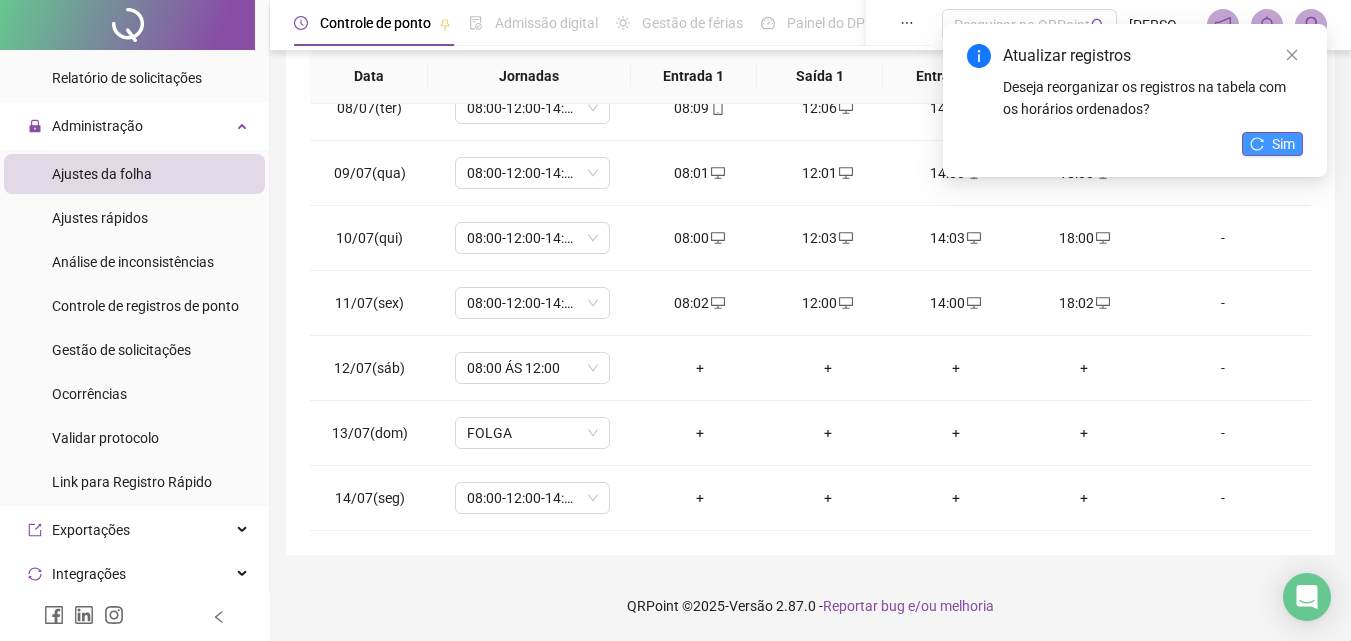 click on "Sim" at bounding box center [1283, 144] 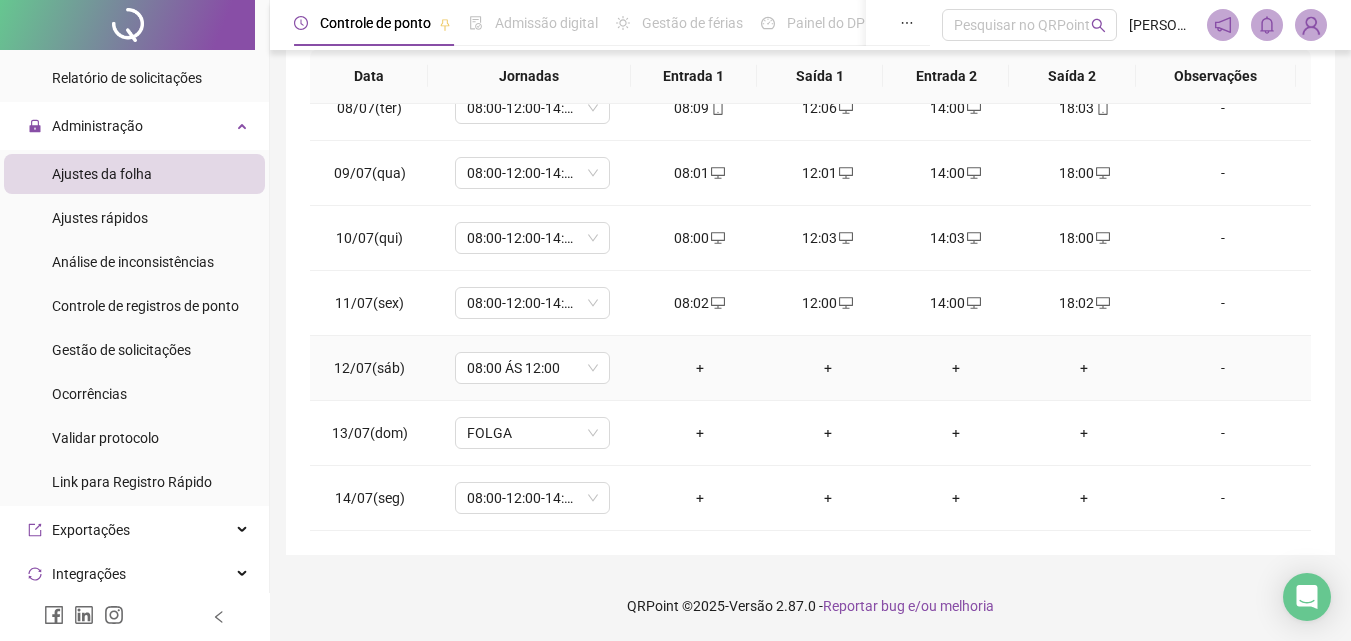 click on "+" at bounding box center (700, 368) 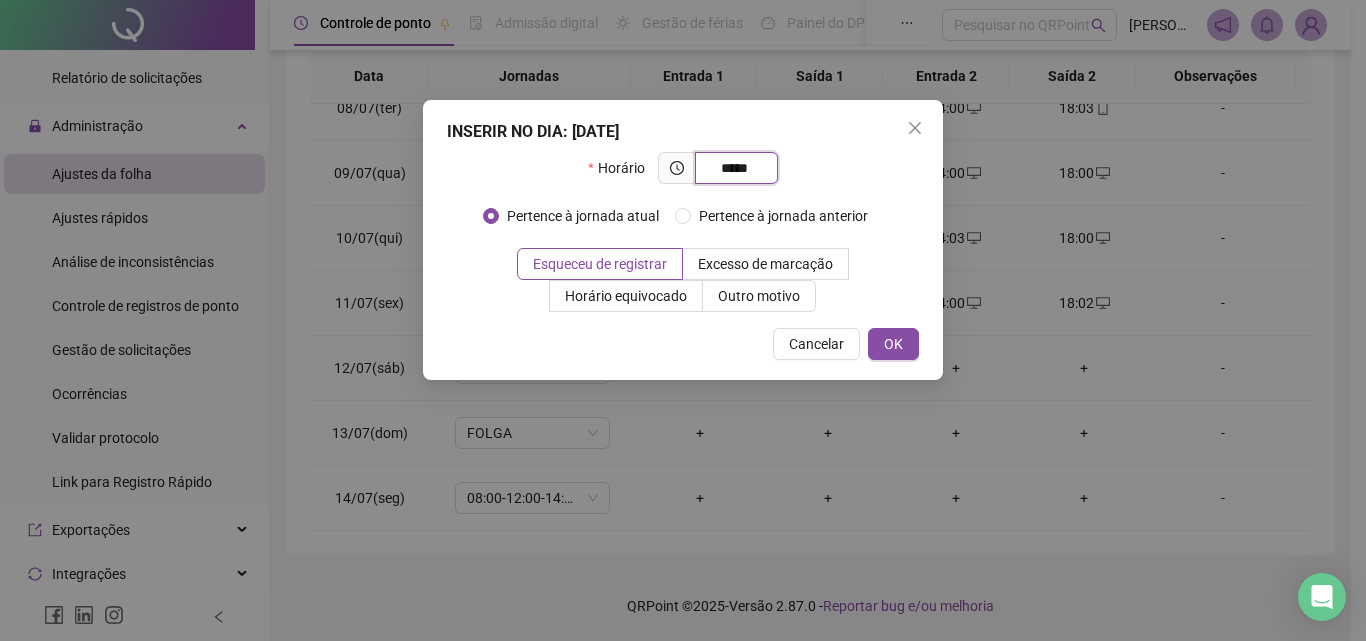 type on "*****" 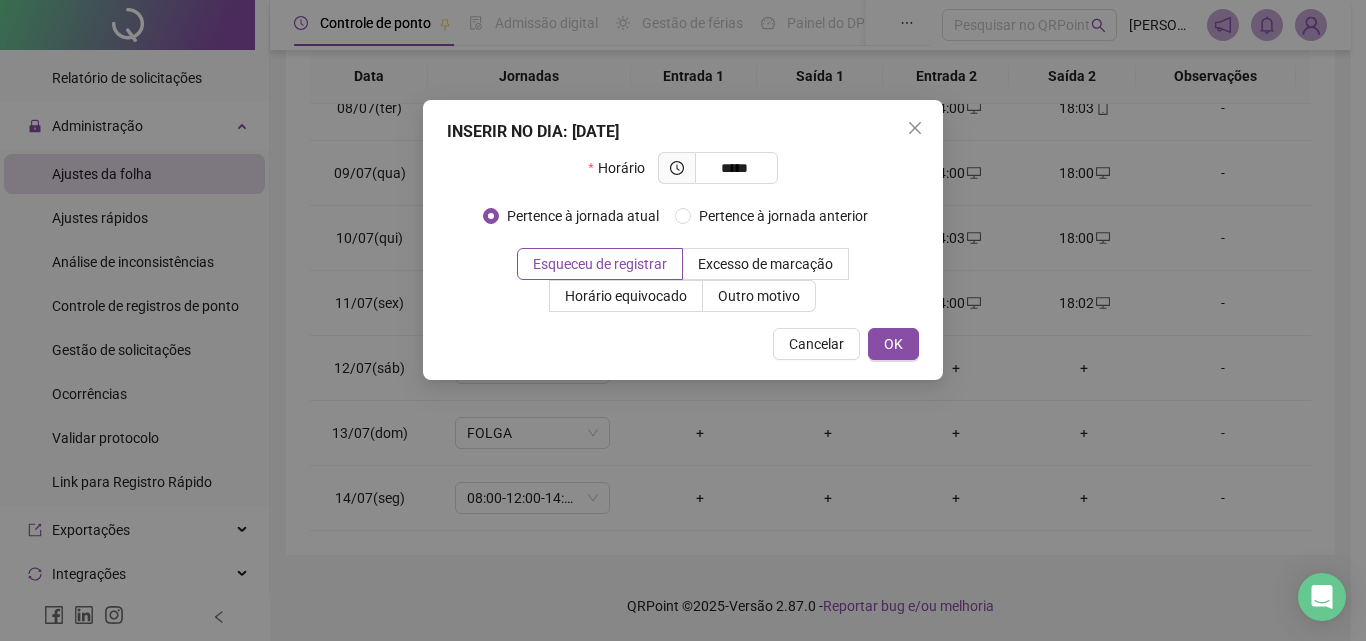 click on "Cancelar OK" at bounding box center [683, 344] 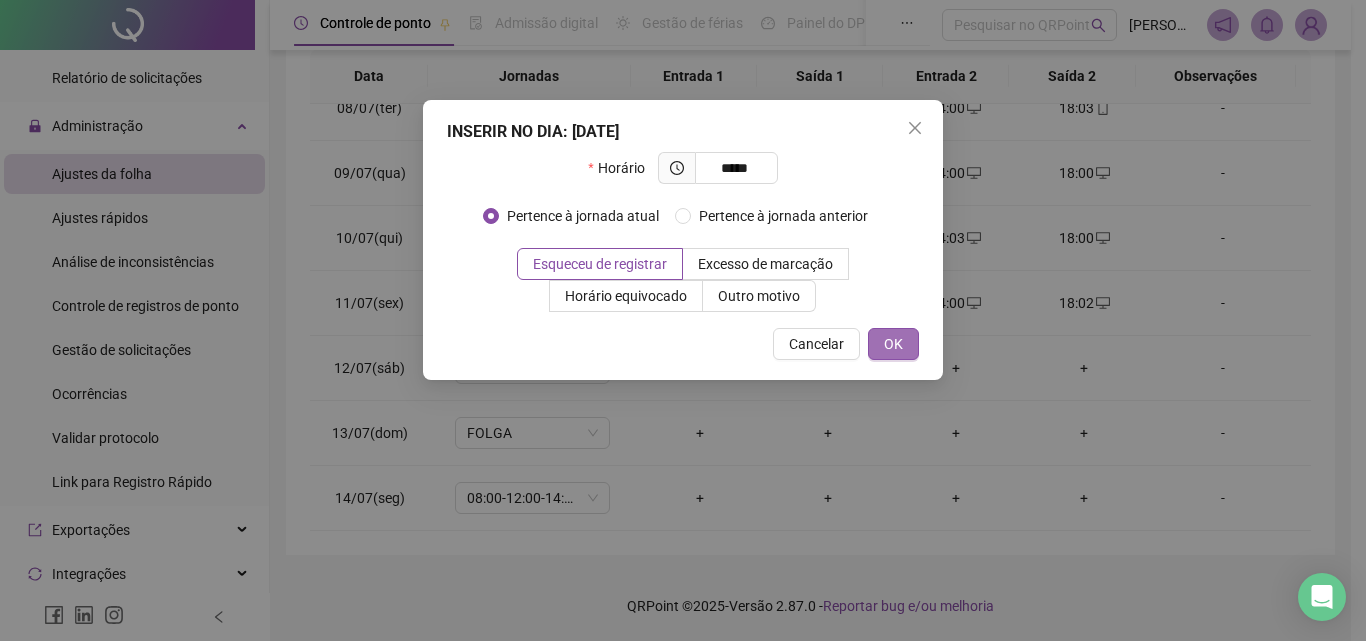 click on "OK" at bounding box center (893, 344) 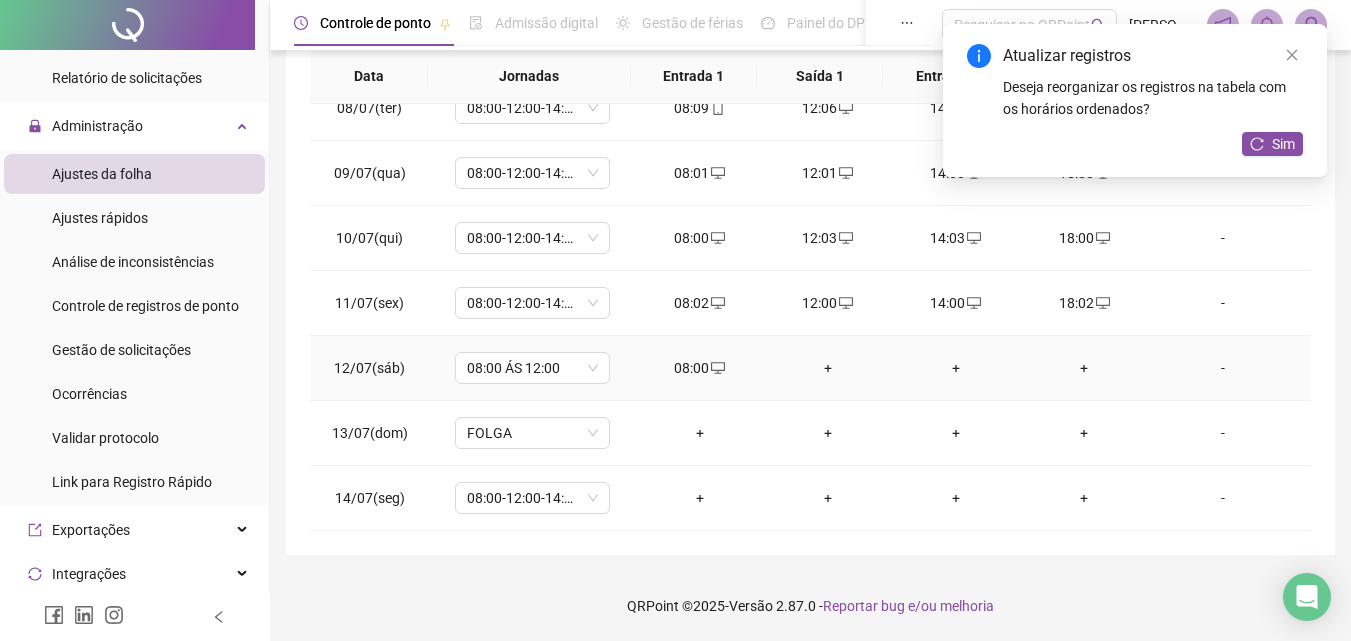 click on "+" at bounding box center (828, 368) 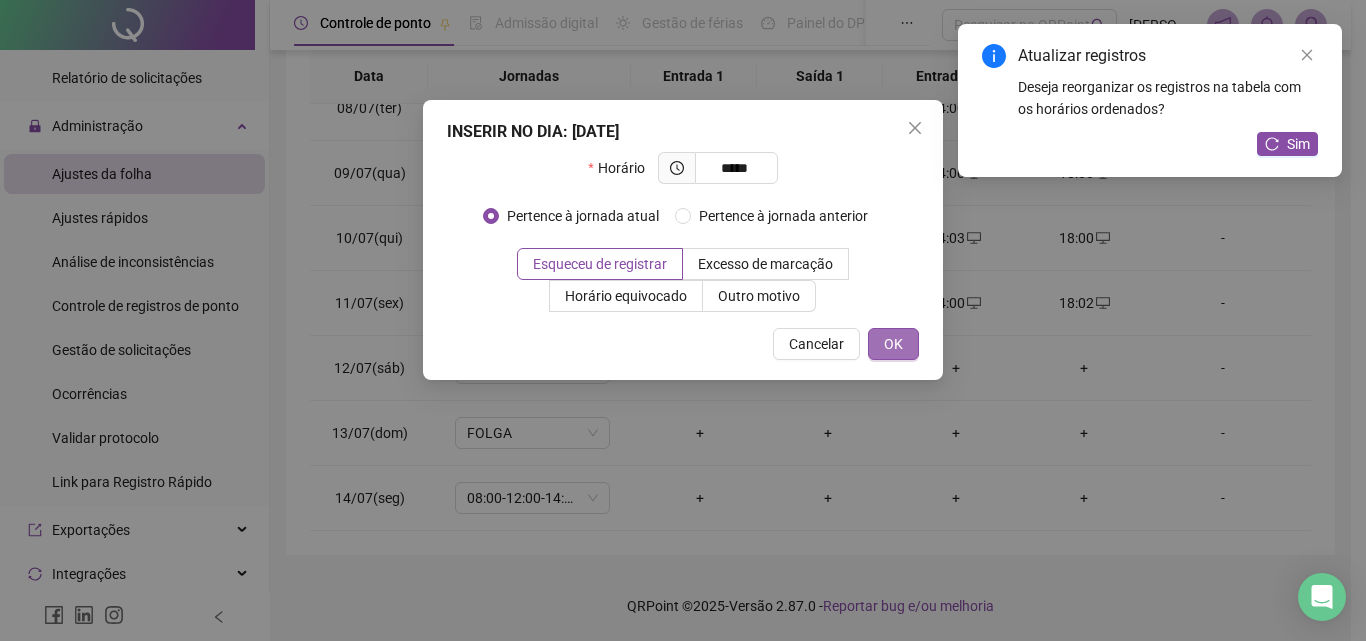 type on "*****" 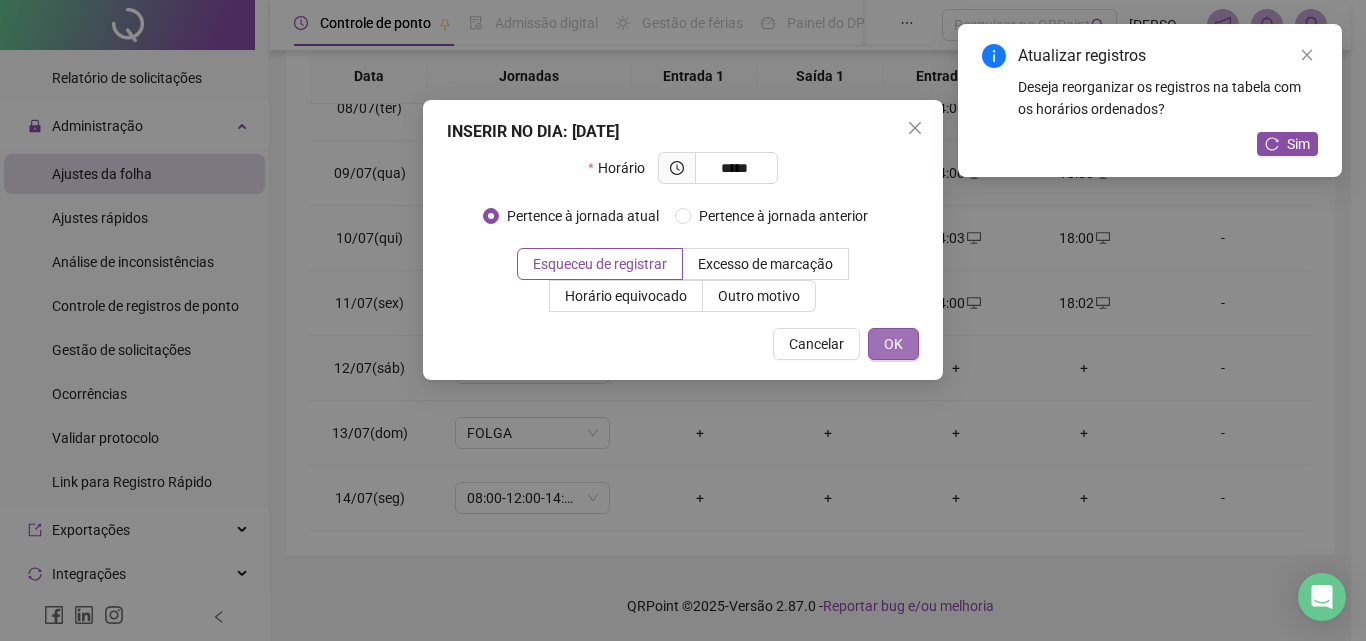 click on "OK" at bounding box center [893, 344] 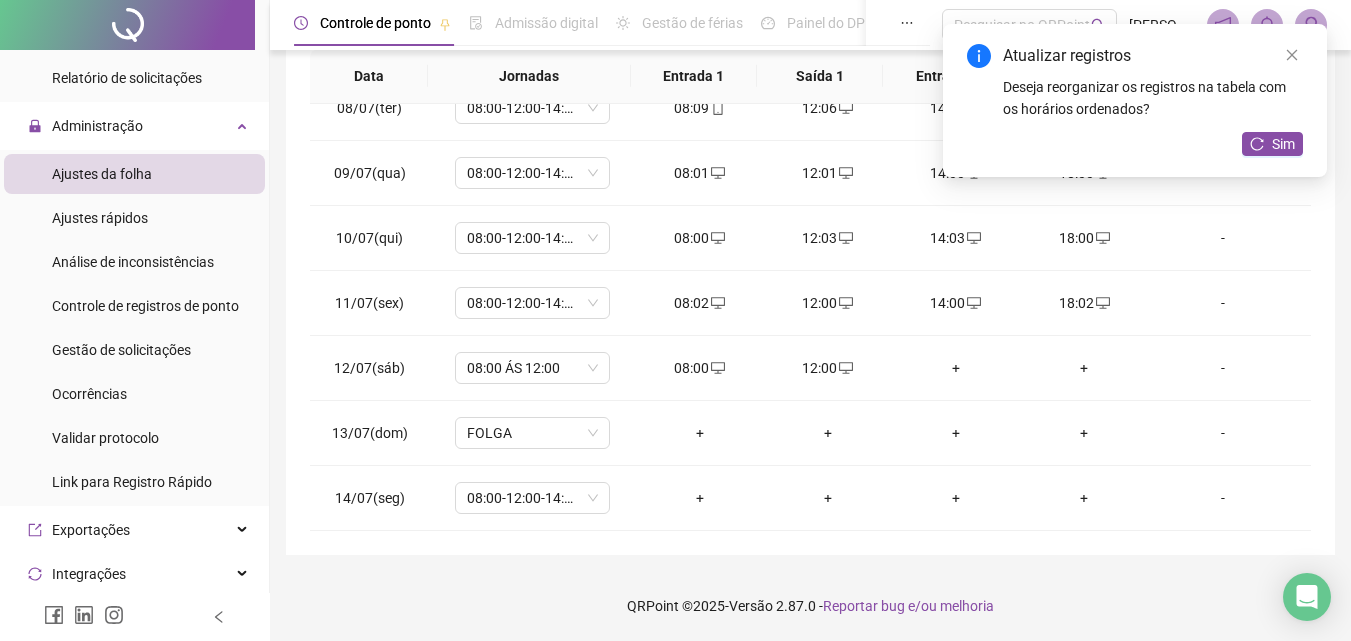 click on "Atualizar registros Deseja reorganizar os registros na tabela com os horários ordenados? Sim" at bounding box center (1135, 100) 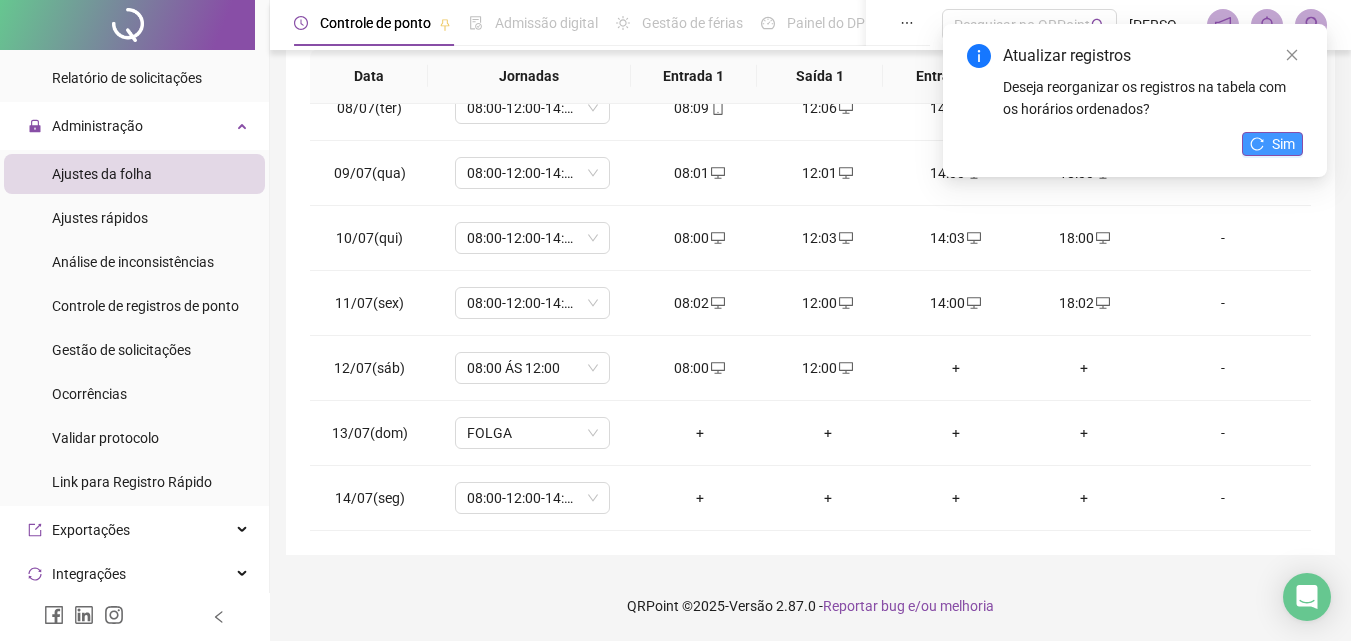click on "Sim" at bounding box center [1283, 144] 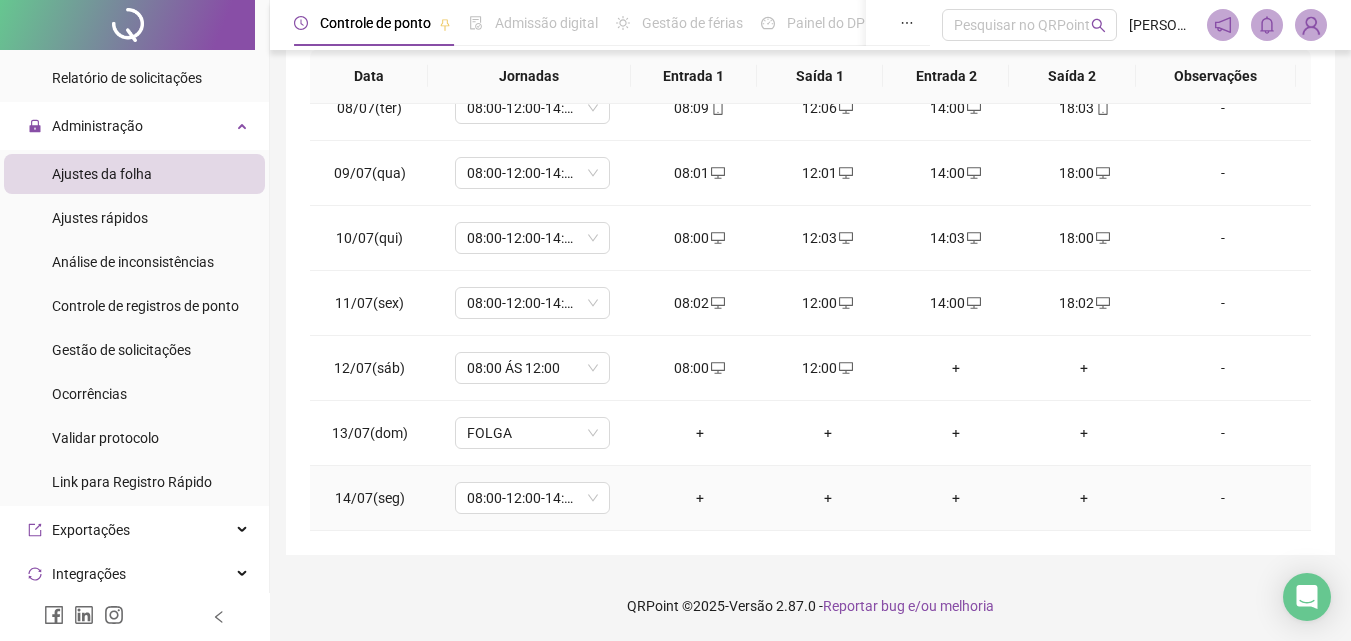 click on "+" at bounding box center [700, 498] 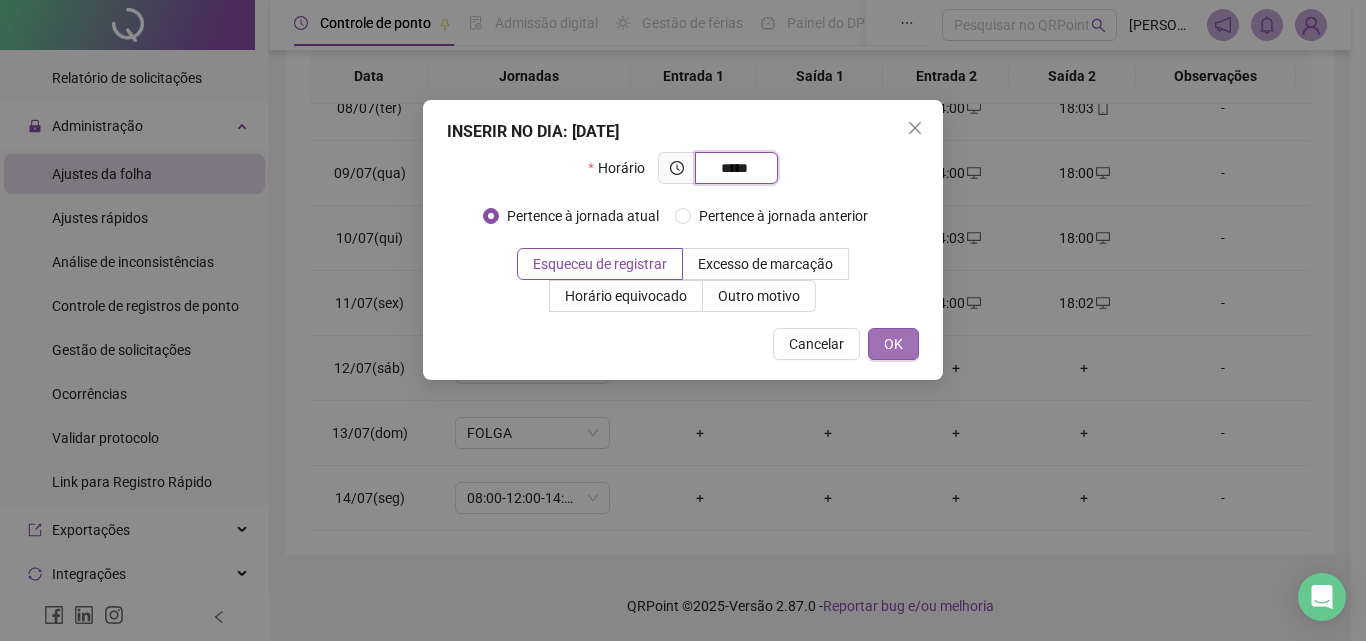 type on "*****" 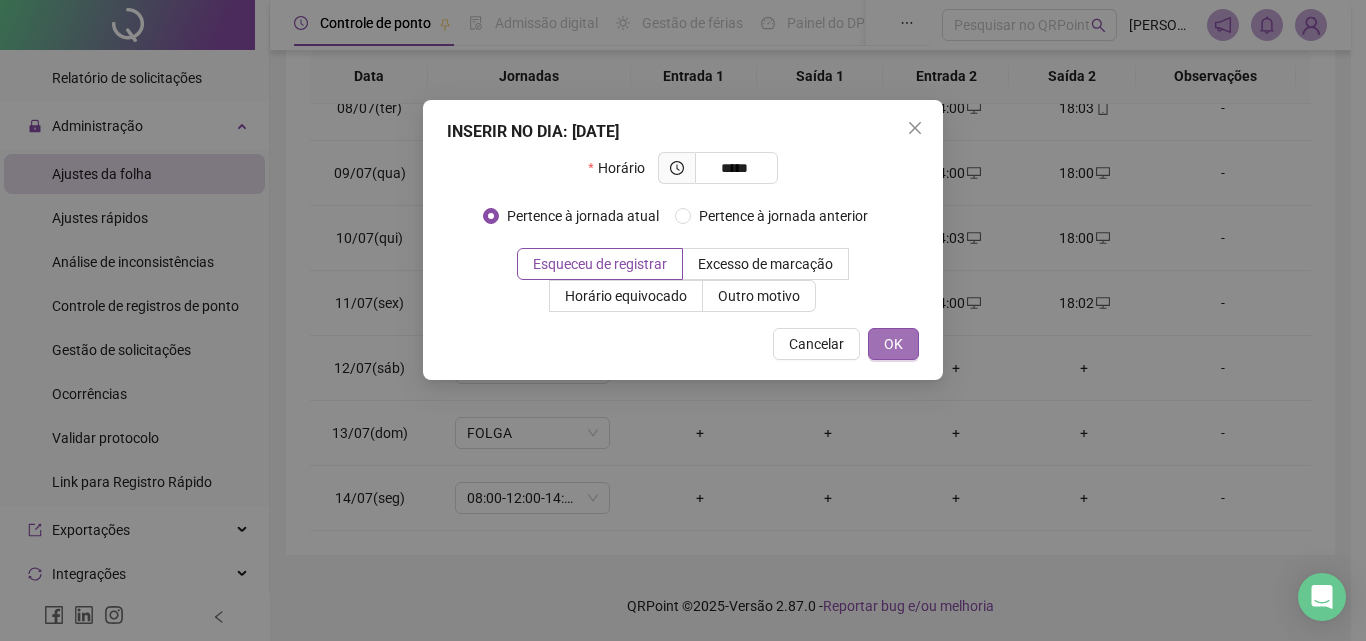 click on "OK" at bounding box center (893, 344) 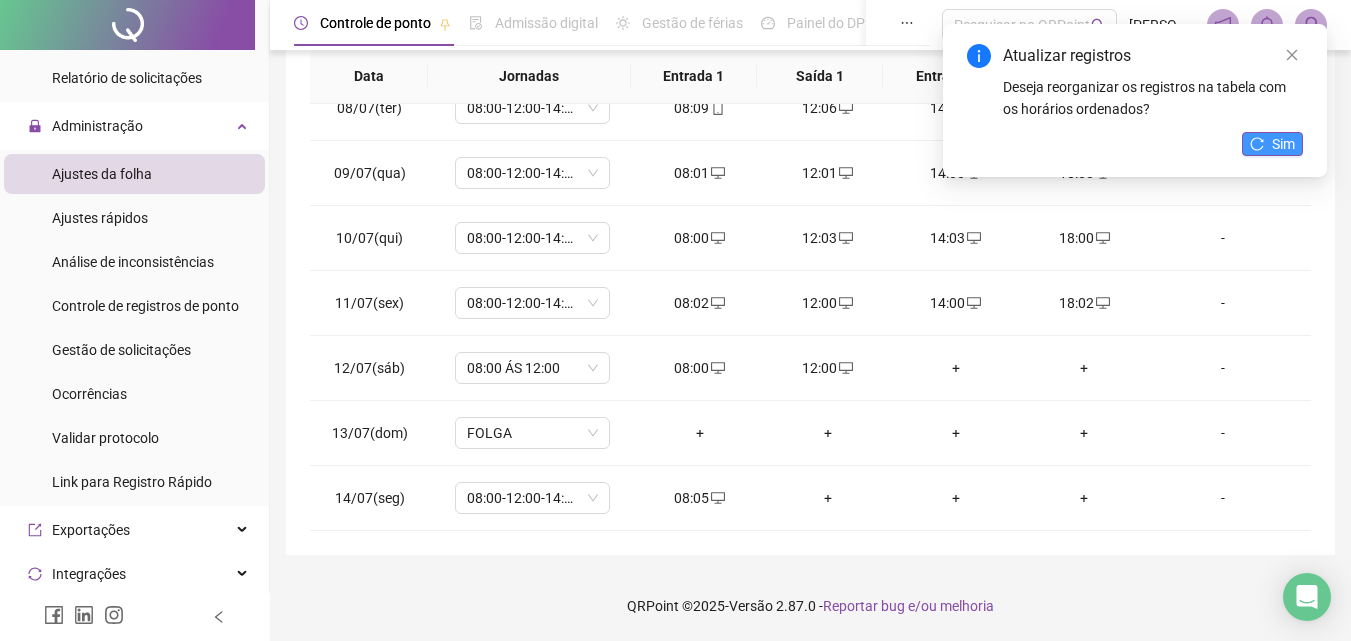 click on "Sim" at bounding box center [1283, 144] 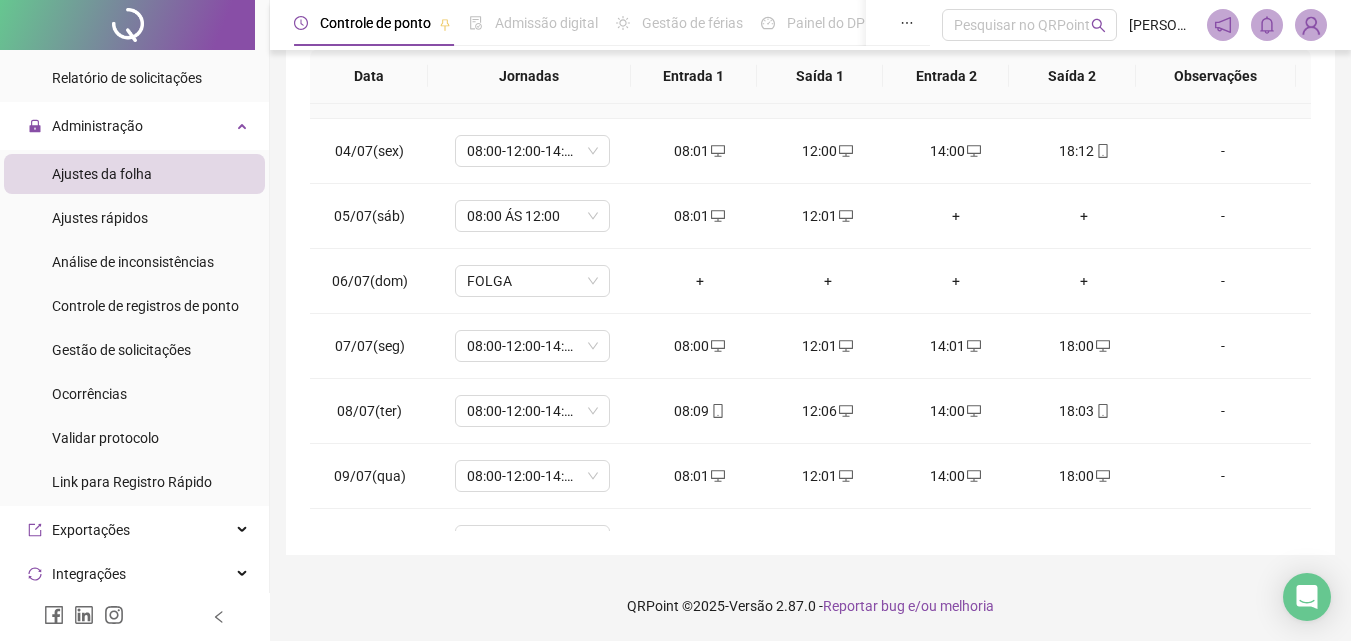 scroll, scrollTop: 0, scrollLeft: 0, axis: both 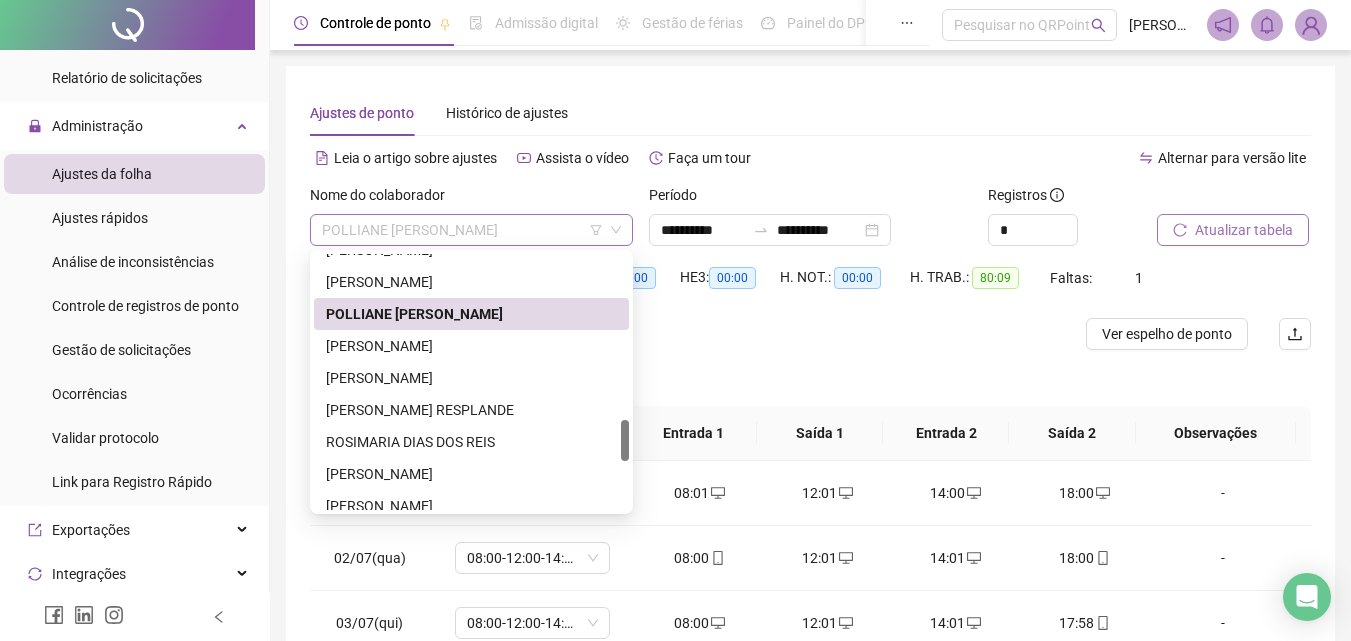 click on "POLLIANE [PERSON_NAME]" at bounding box center [471, 230] 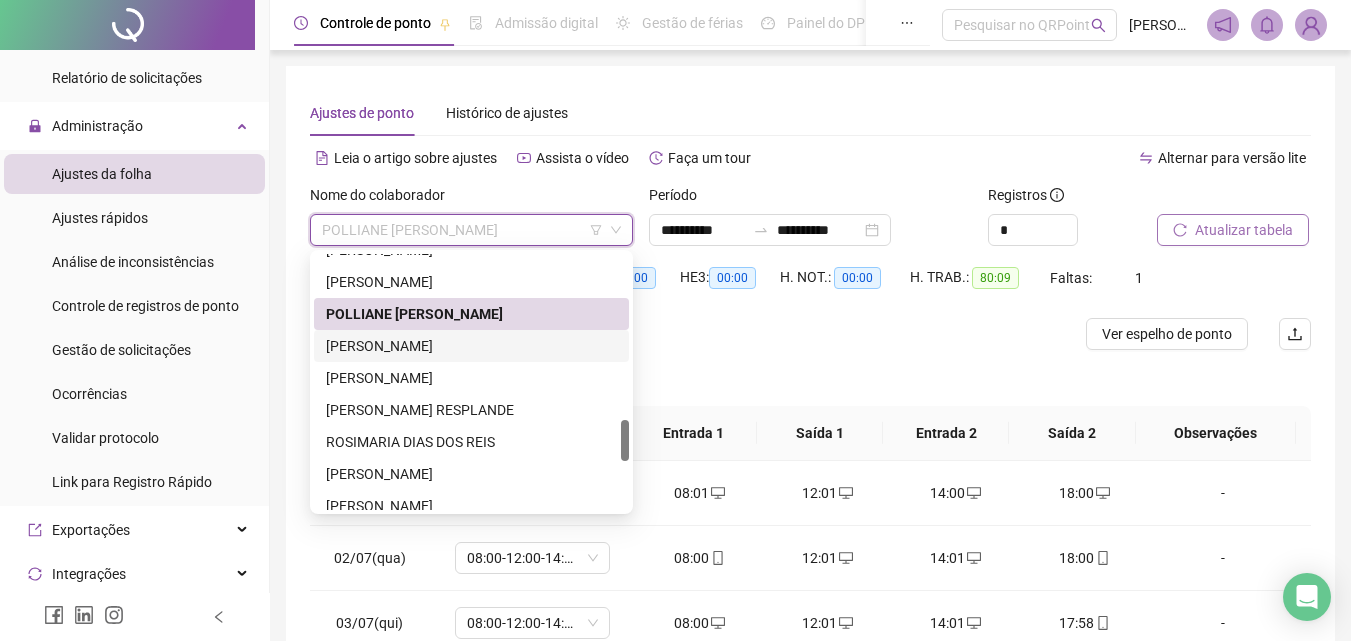 click on "[PERSON_NAME]" at bounding box center (471, 346) 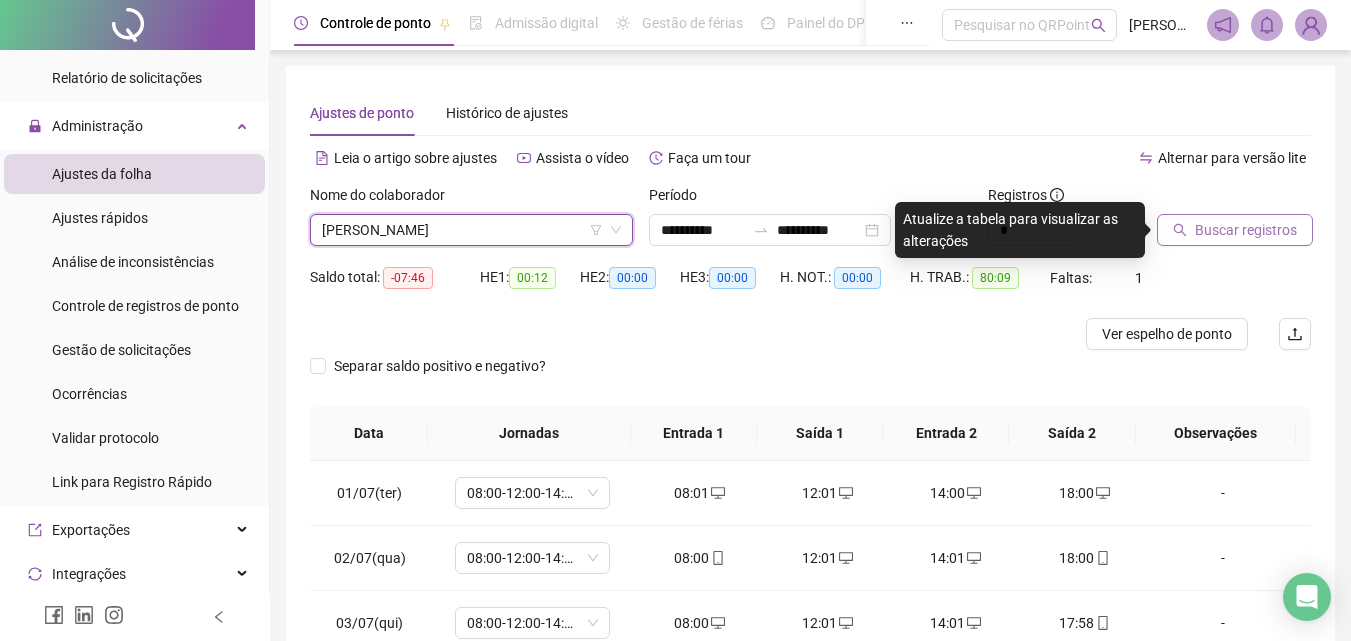 drag, startPoint x: 1239, startPoint y: 204, endPoint x: 1229, endPoint y: 220, distance: 18.867962 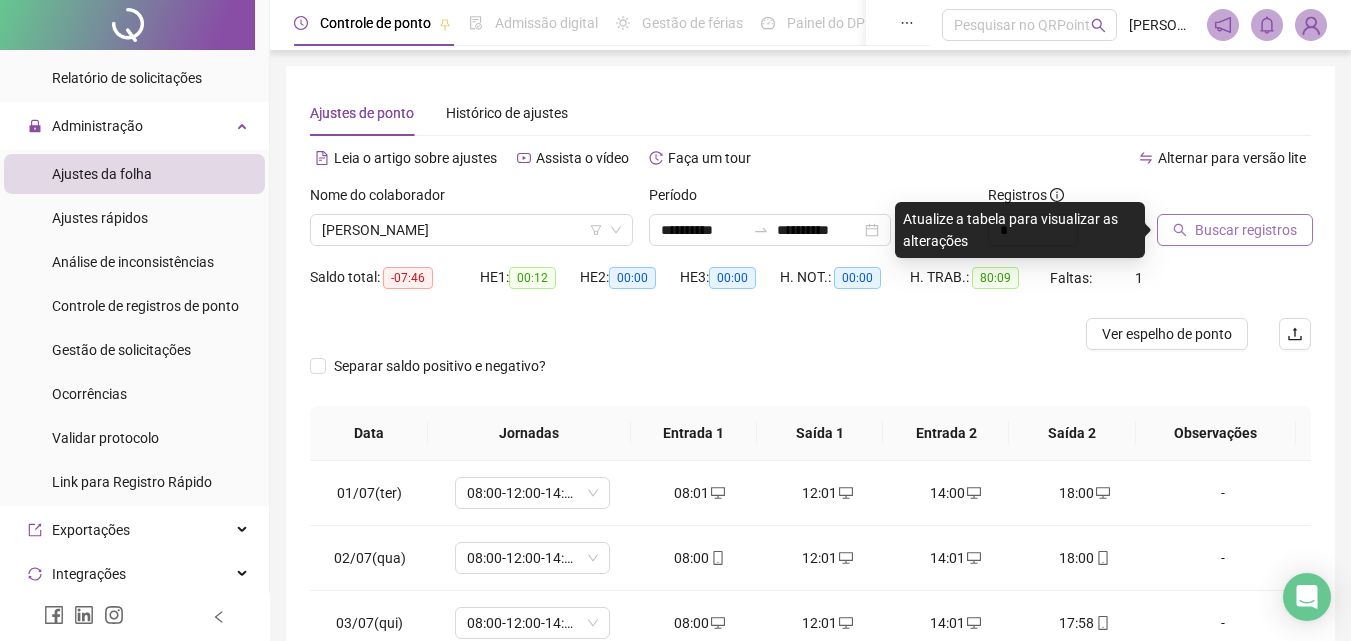 click on "Buscar registros" at bounding box center [1246, 230] 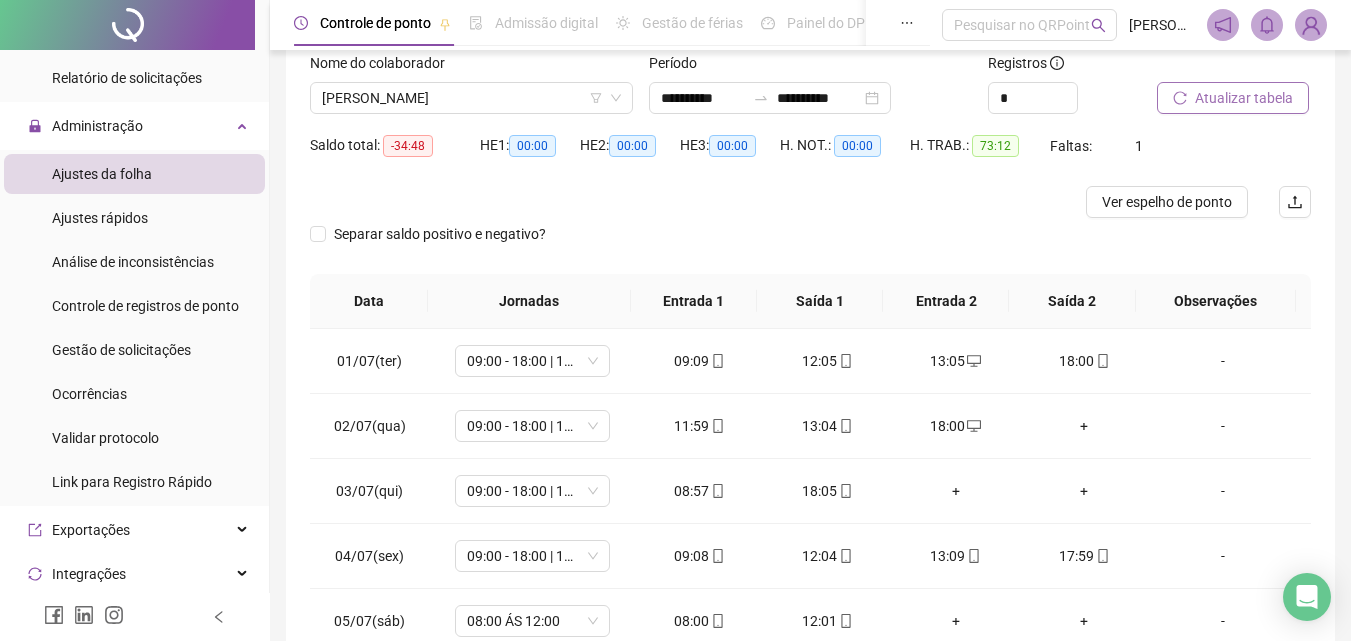 scroll, scrollTop: 300, scrollLeft: 0, axis: vertical 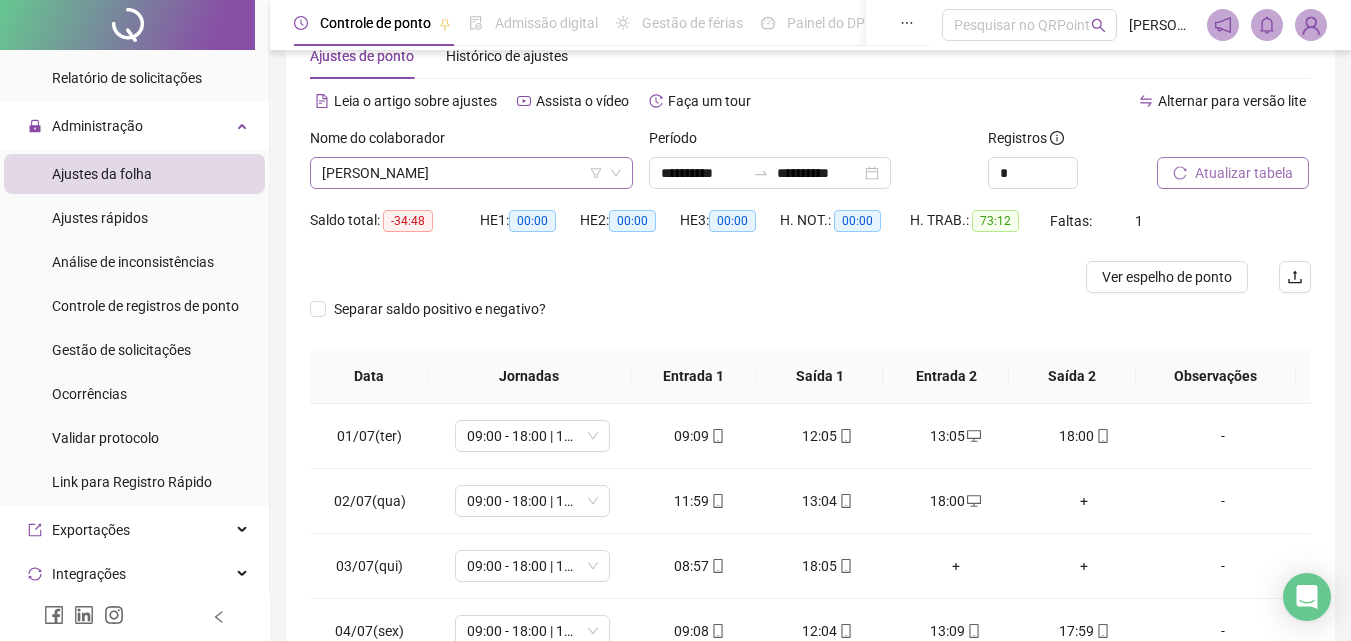 click on "[PERSON_NAME]" at bounding box center [471, 173] 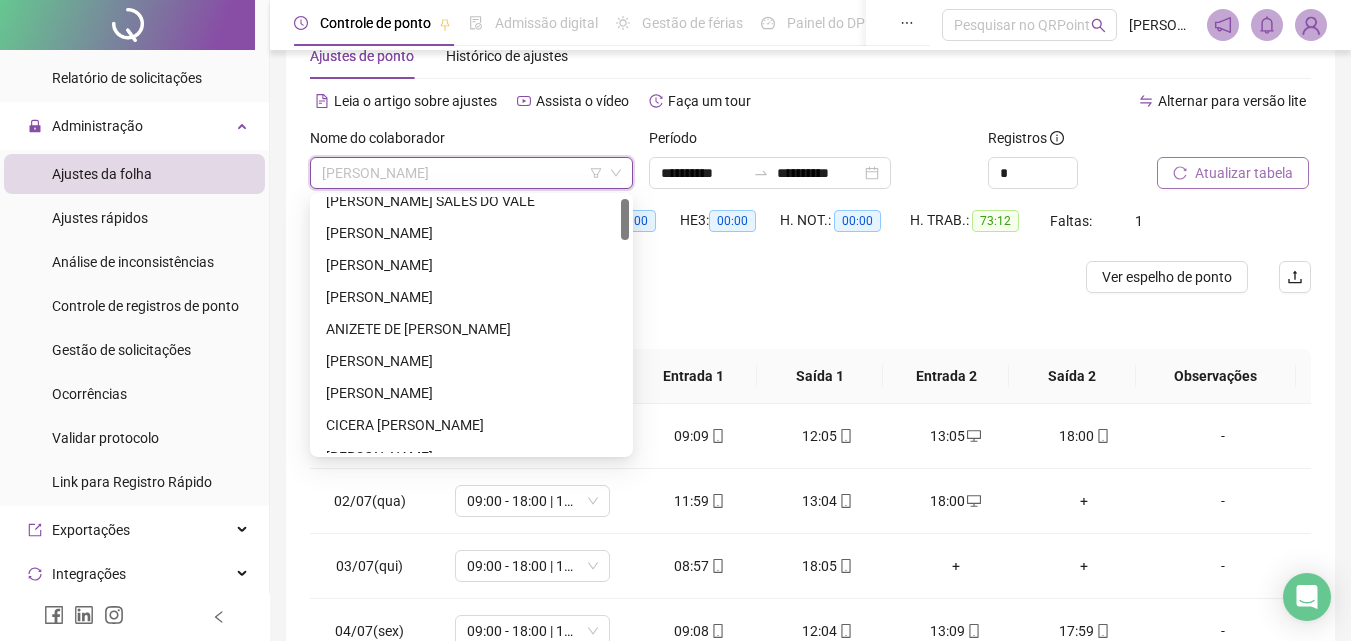 scroll, scrollTop: 0, scrollLeft: 0, axis: both 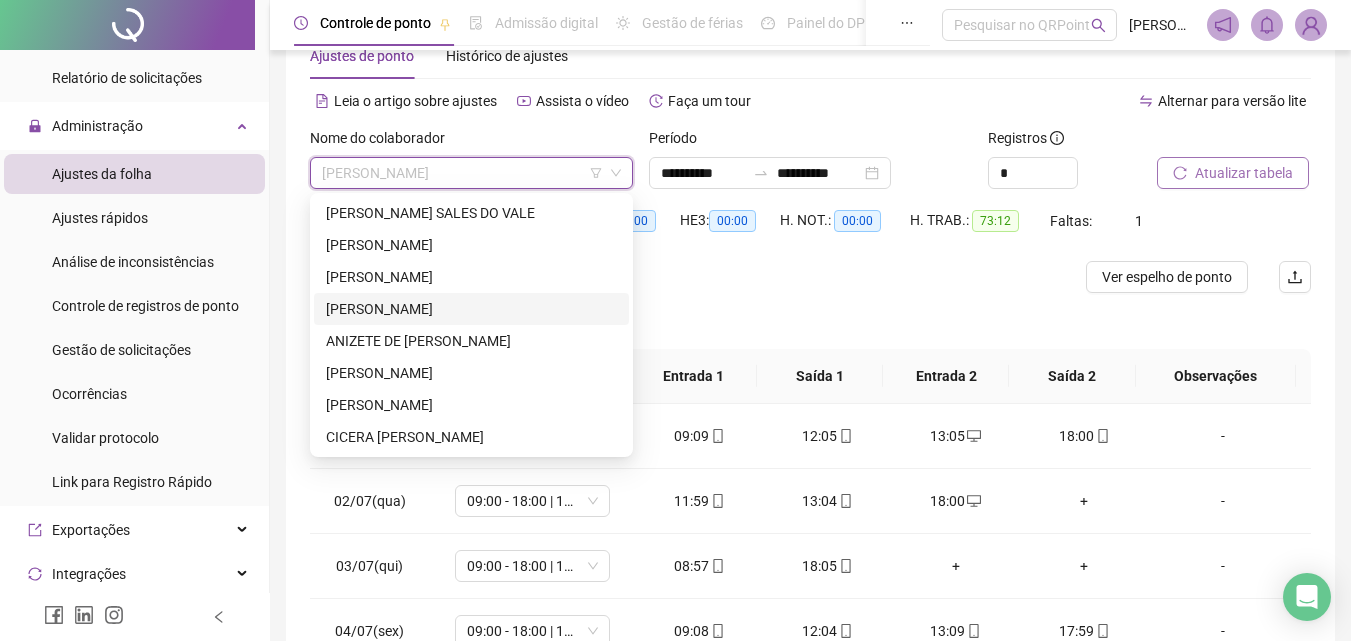 click on "[PERSON_NAME]" at bounding box center [471, 309] 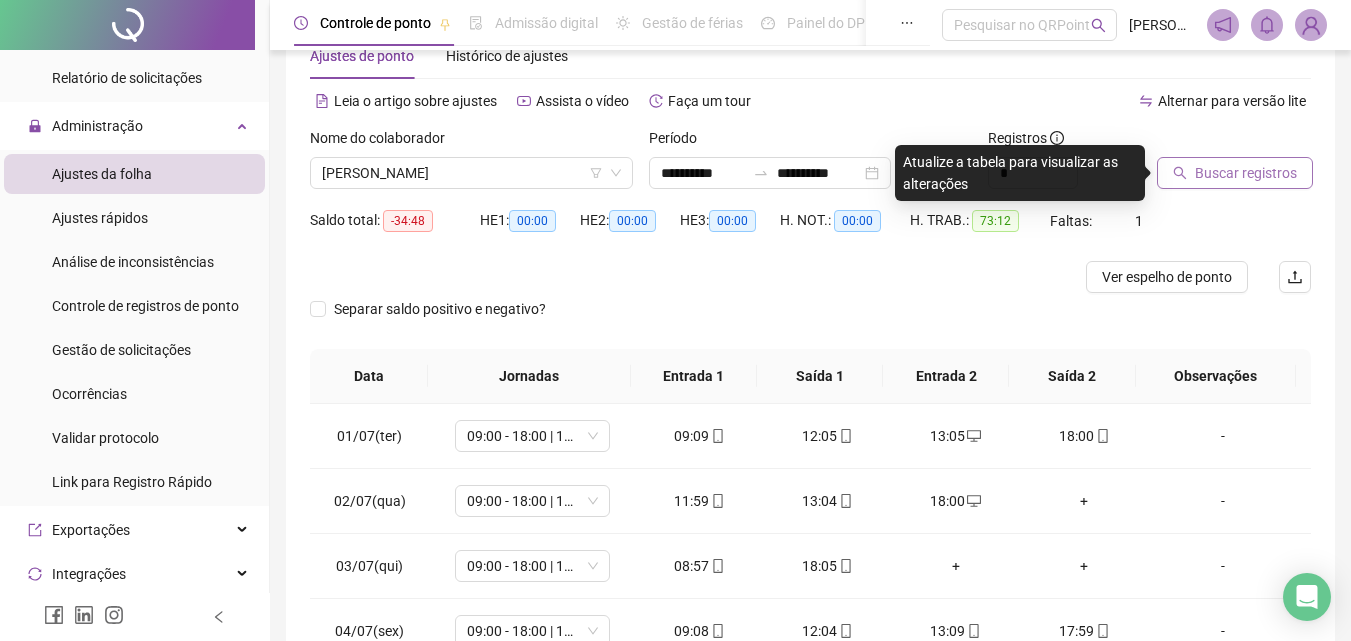 click on "Buscar registros" at bounding box center (1246, 173) 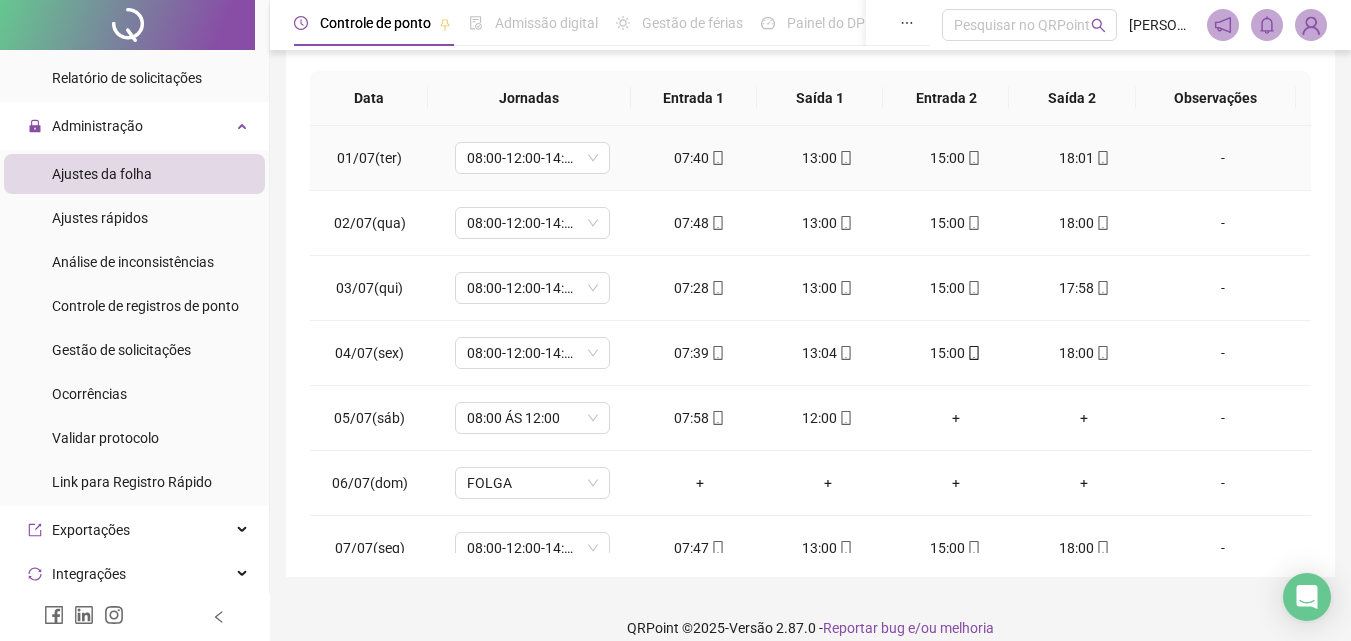 scroll, scrollTop: 357, scrollLeft: 0, axis: vertical 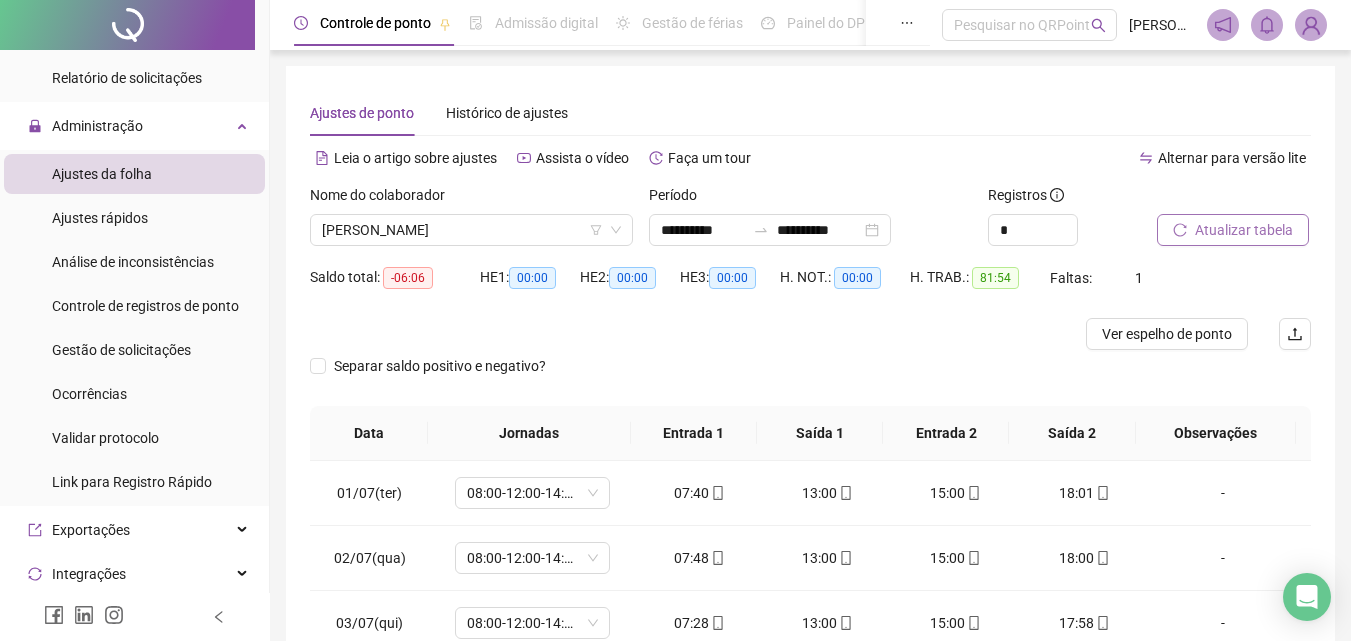 click on "Nome do colaborador" at bounding box center (471, 199) 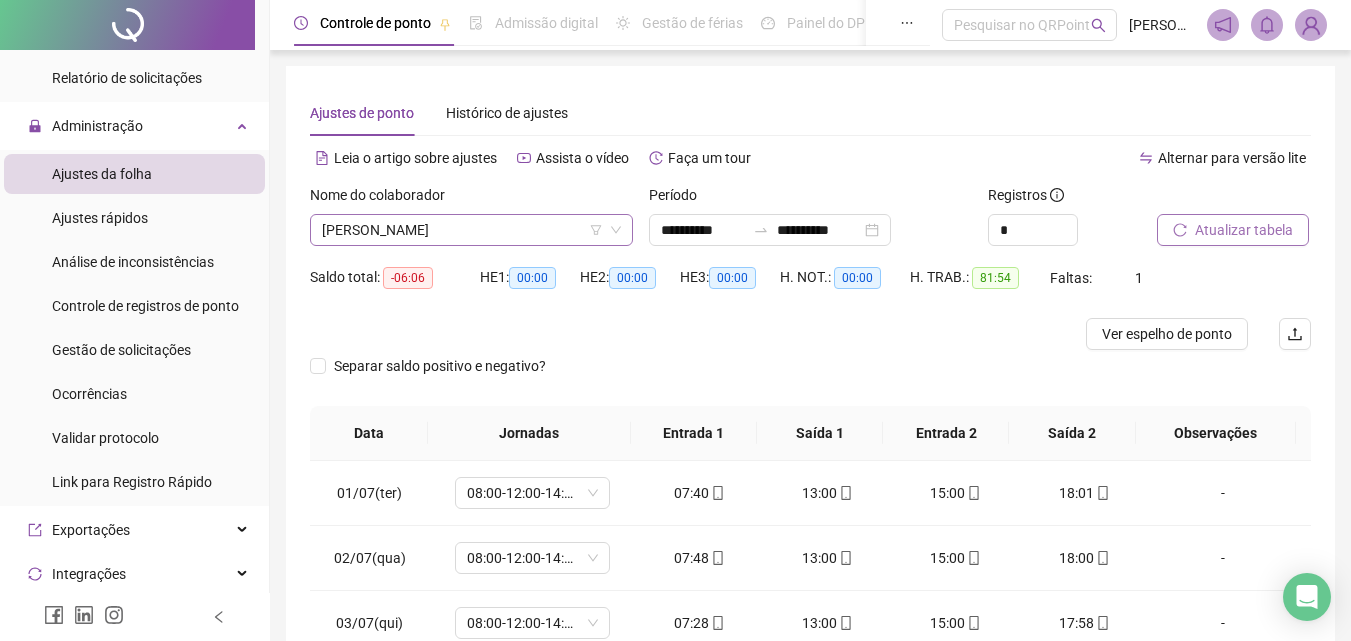 click on "[PERSON_NAME]" at bounding box center (471, 230) 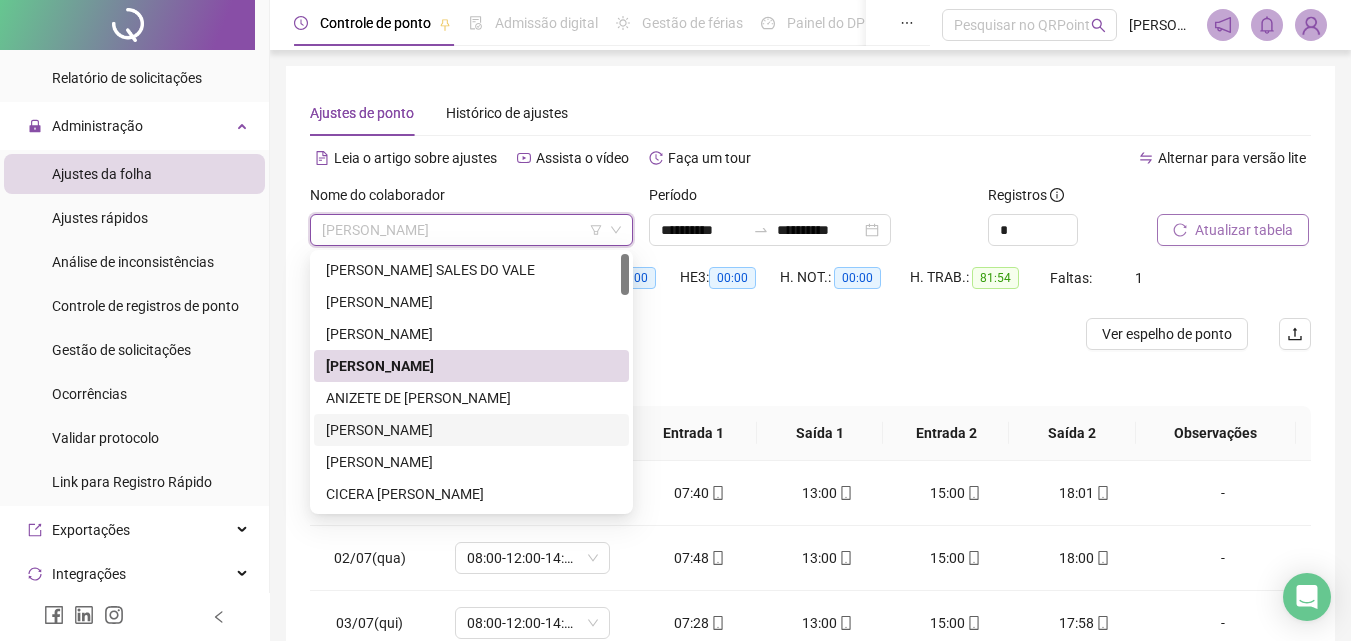 click on "[PERSON_NAME]" at bounding box center [471, 430] 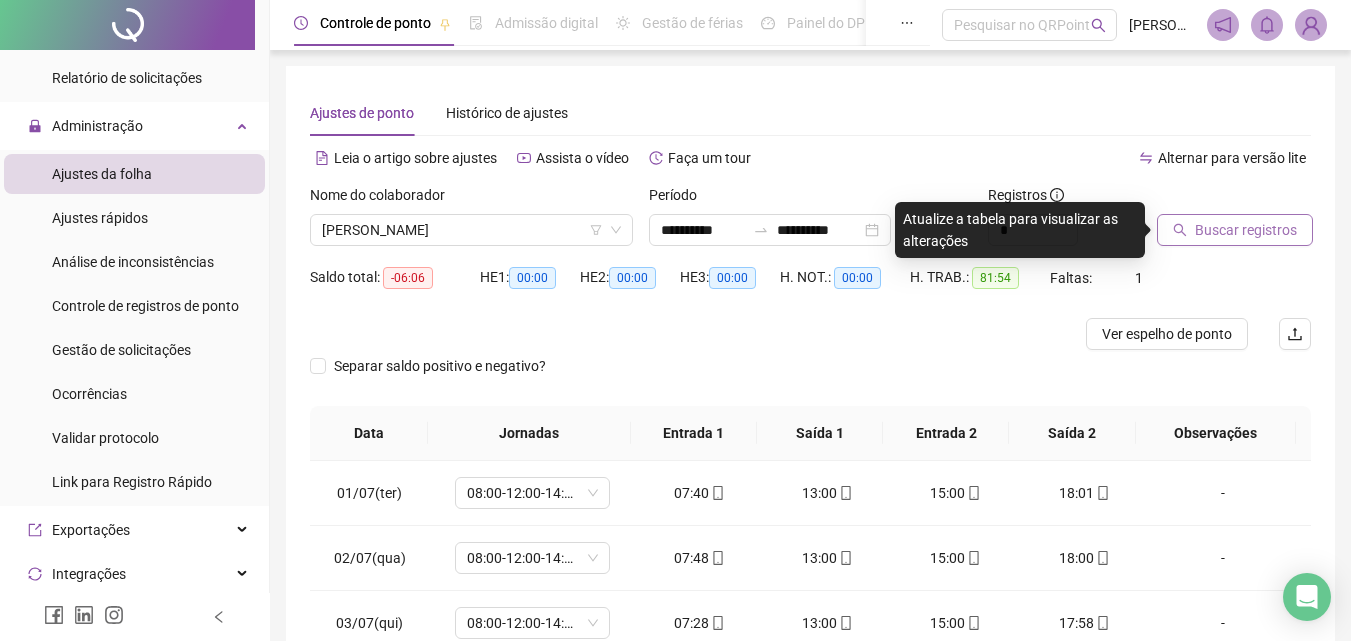 click on "Buscar registros" at bounding box center [1235, 230] 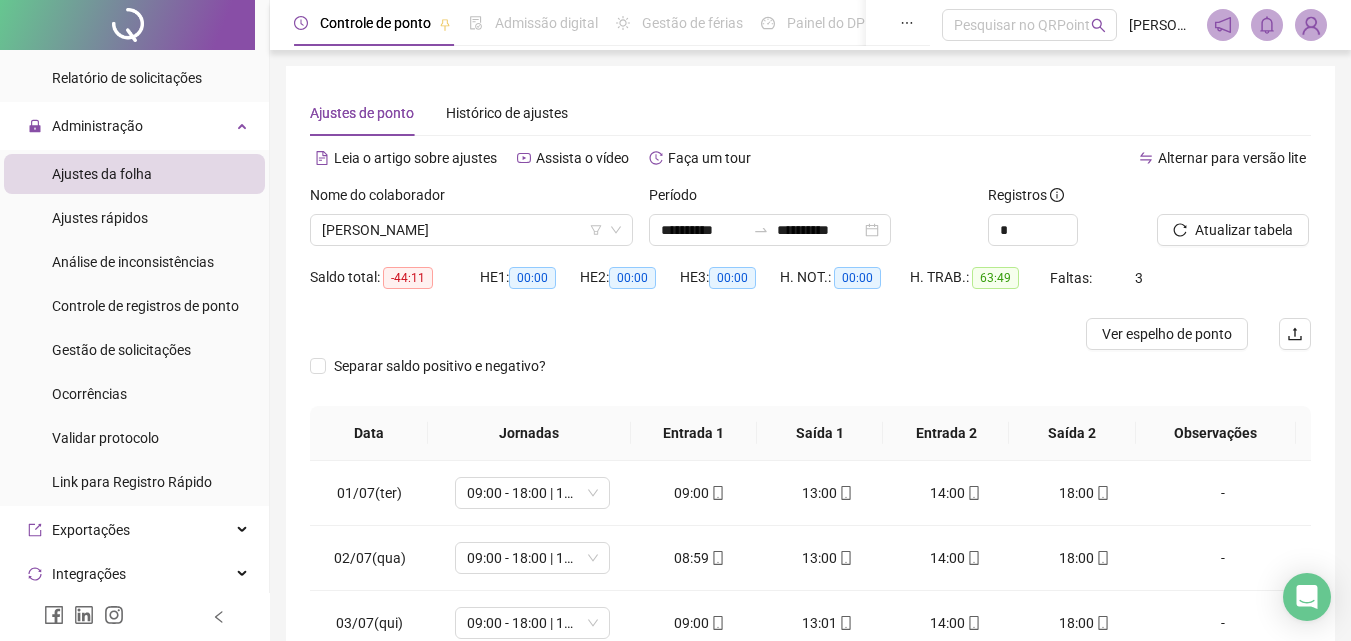 scroll, scrollTop: 300, scrollLeft: 0, axis: vertical 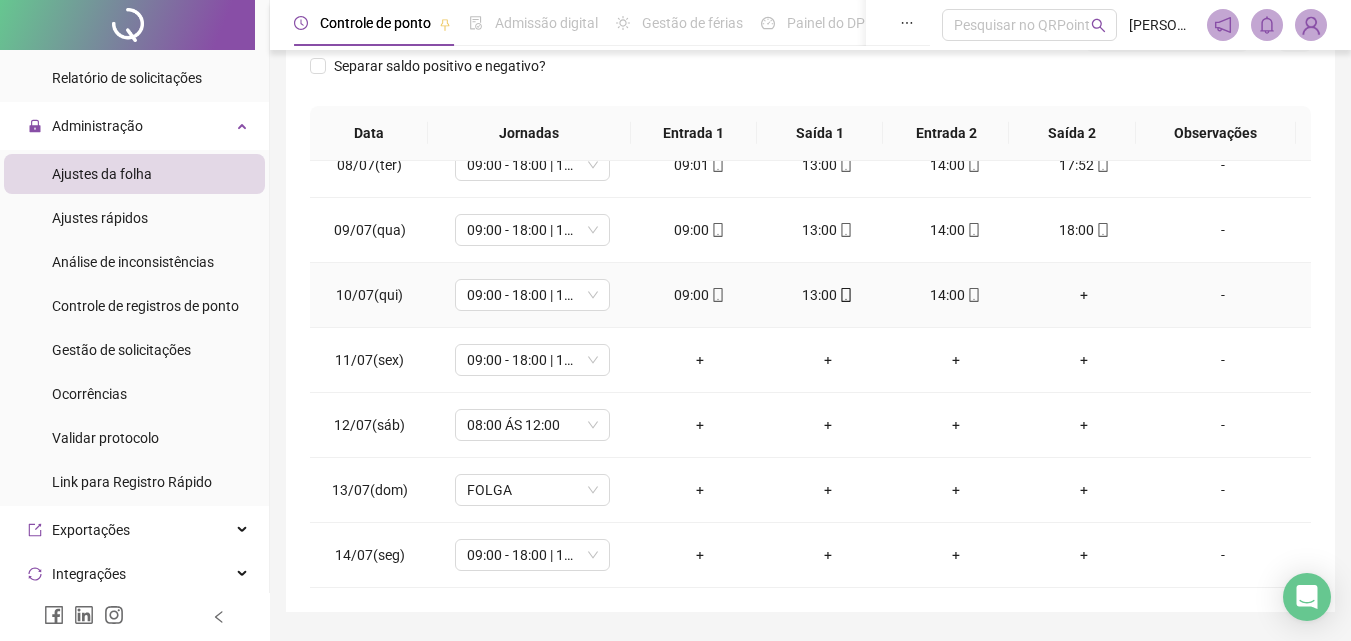 click on "+" at bounding box center (1084, 295) 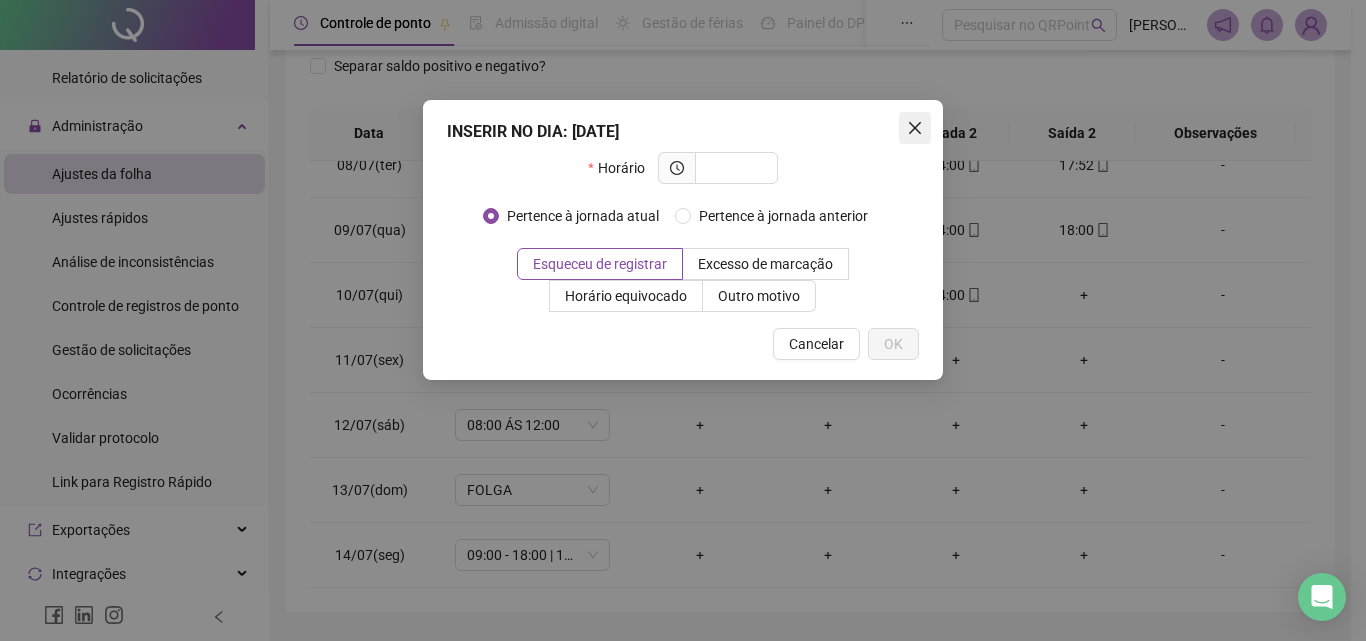 click at bounding box center (915, 128) 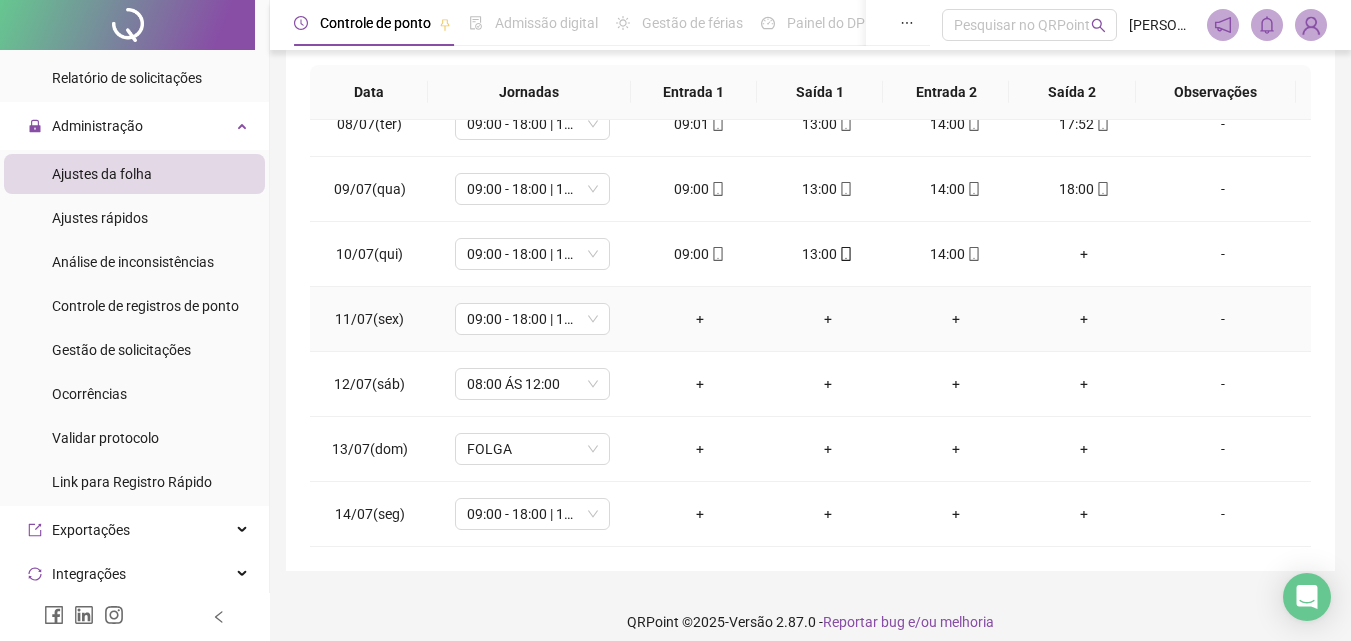 scroll, scrollTop: 357, scrollLeft: 0, axis: vertical 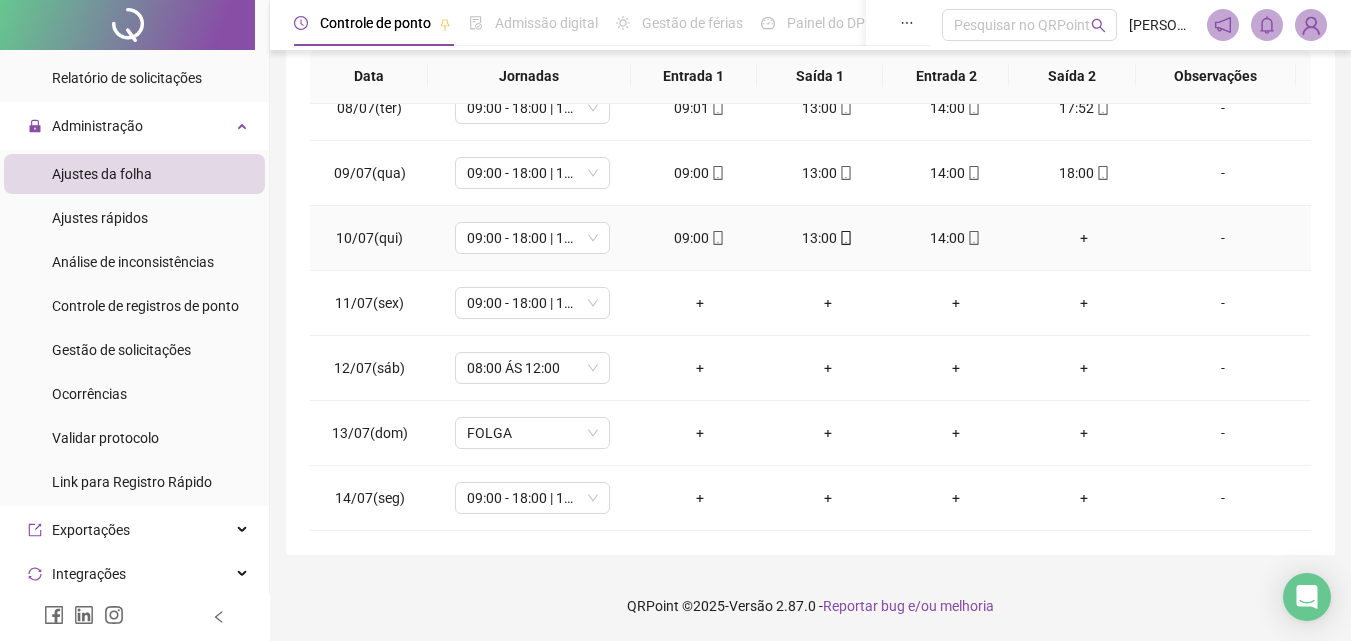 click on "+" at bounding box center (1084, 238) 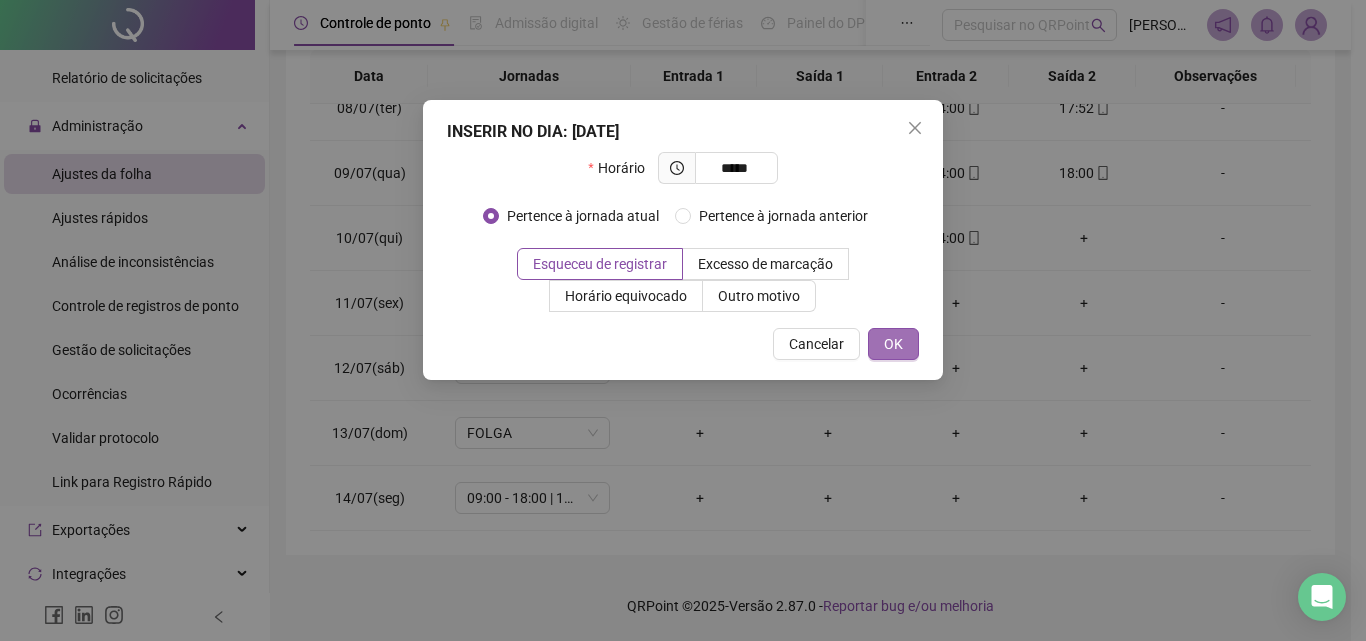 type on "*****" 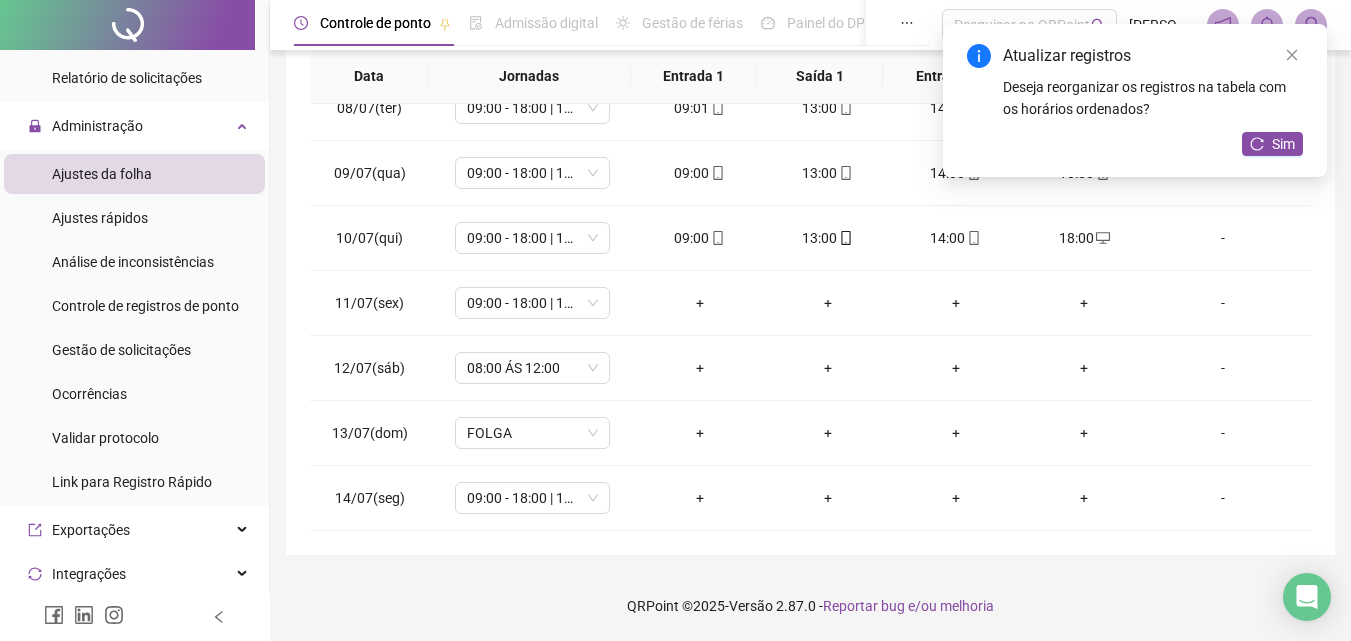 click on "Sim" at bounding box center (1272, 144) 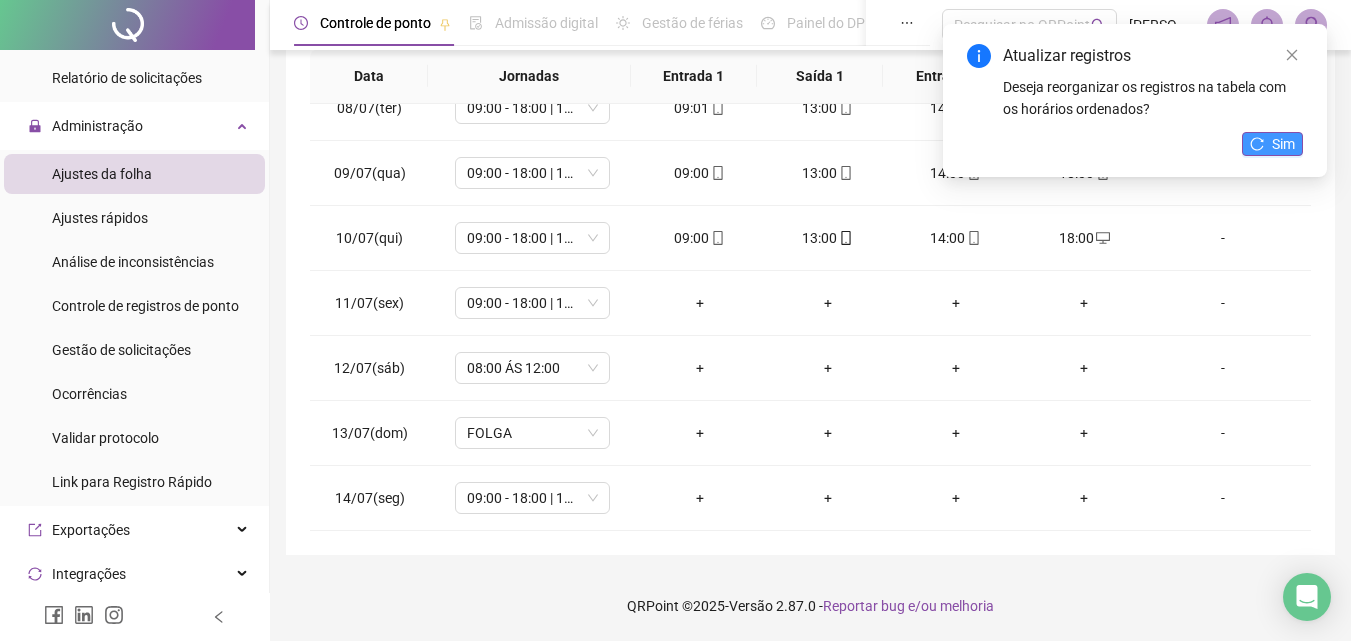 click on "Sim" at bounding box center [1272, 144] 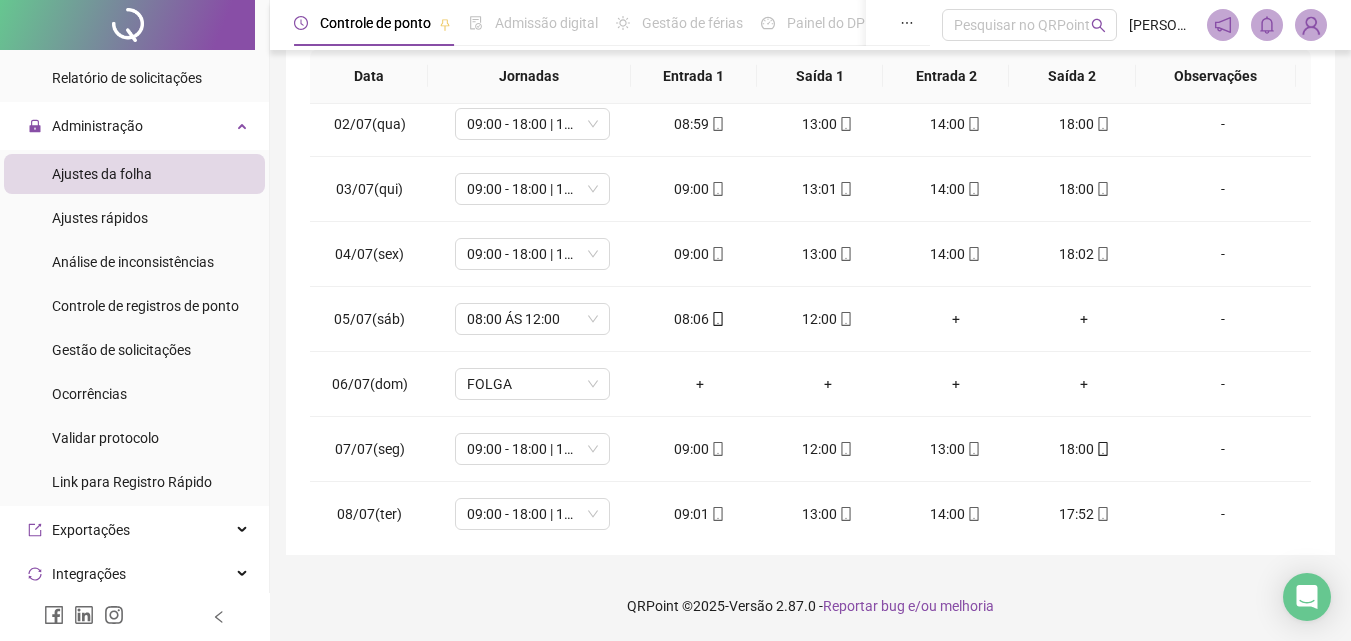 scroll, scrollTop: 0, scrollLeft: 0, axis: both 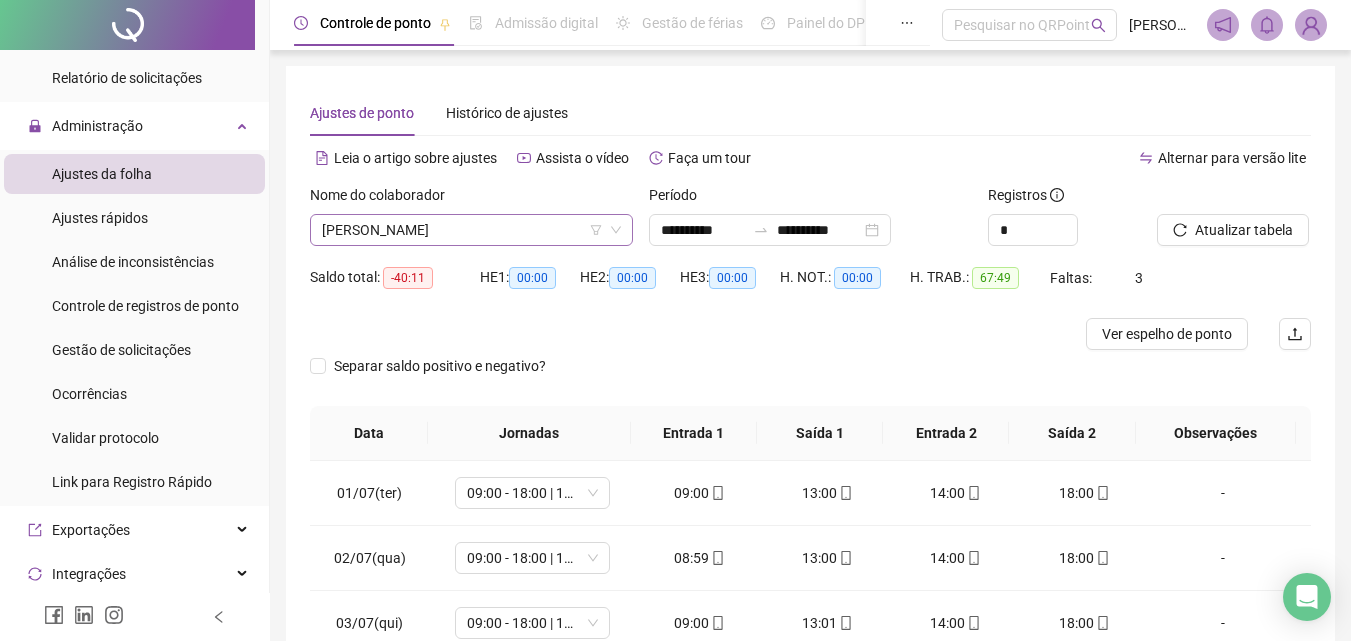 click on "[PERSON_NAME]" at bounding box center [471, 230] 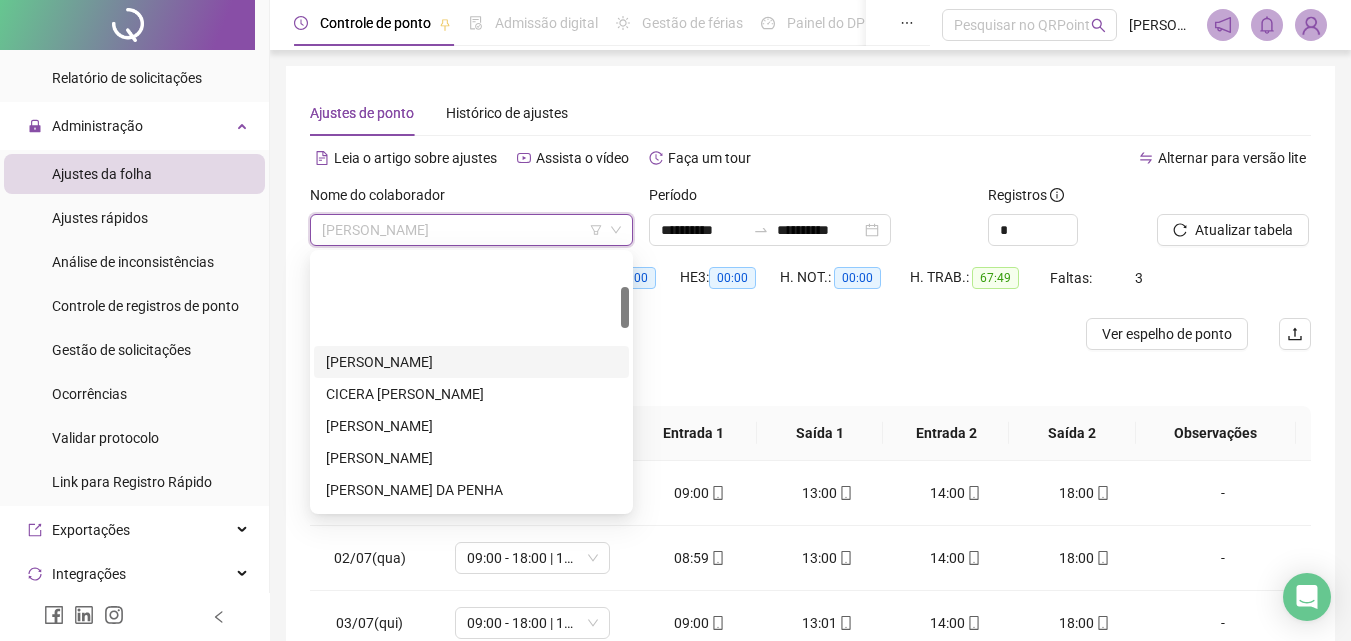 scroll, scrollTop: 200, scrollLeft: 0, axis: vertical 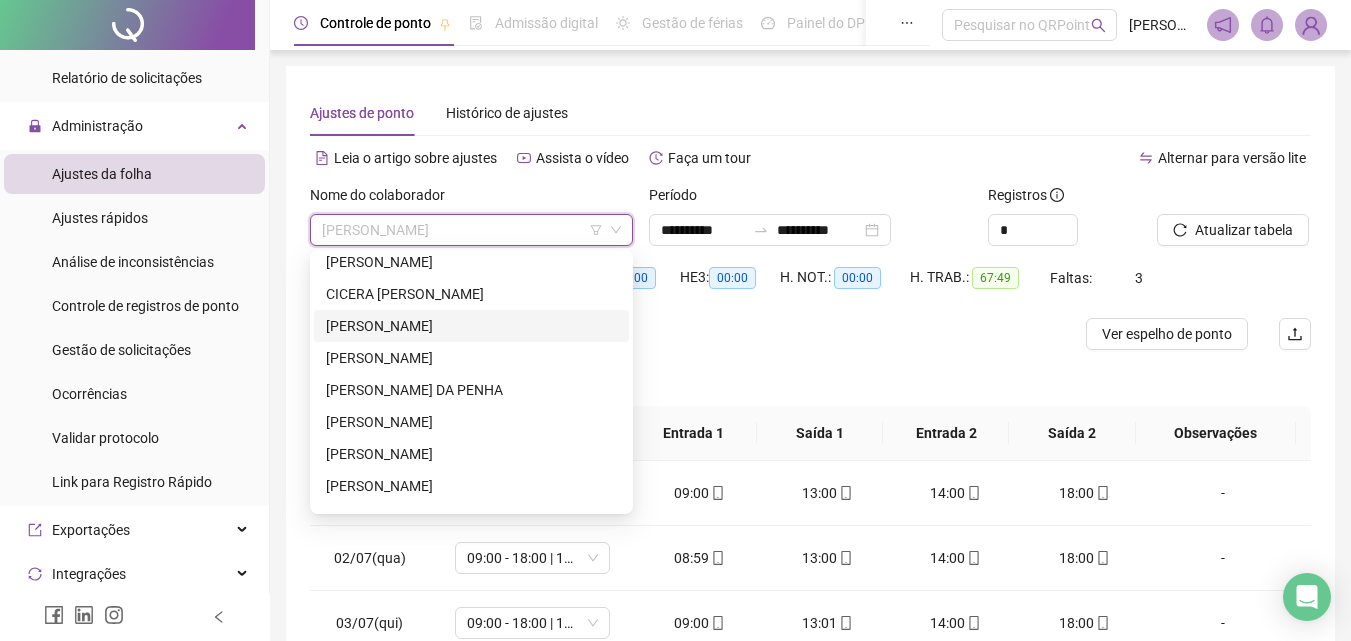 click on "[PERSON_NAME]" at bounding box center (471, 326) 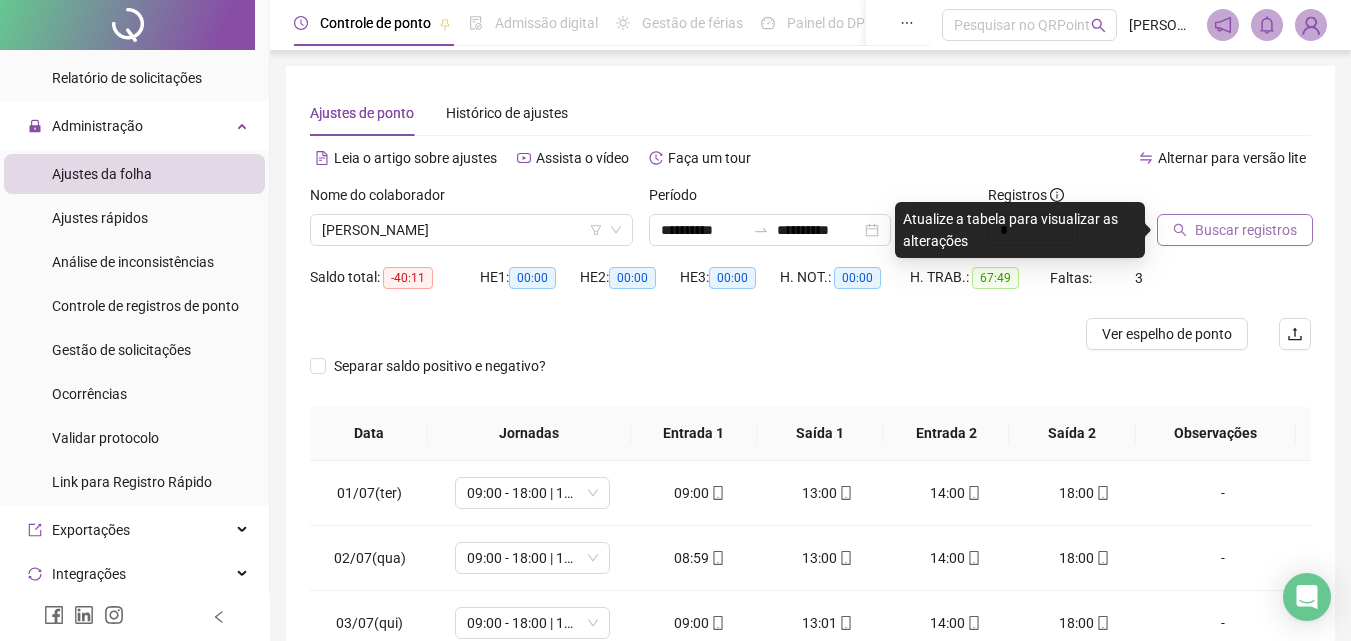 click on "Buscar registros" at bounding box center (1235, 230) 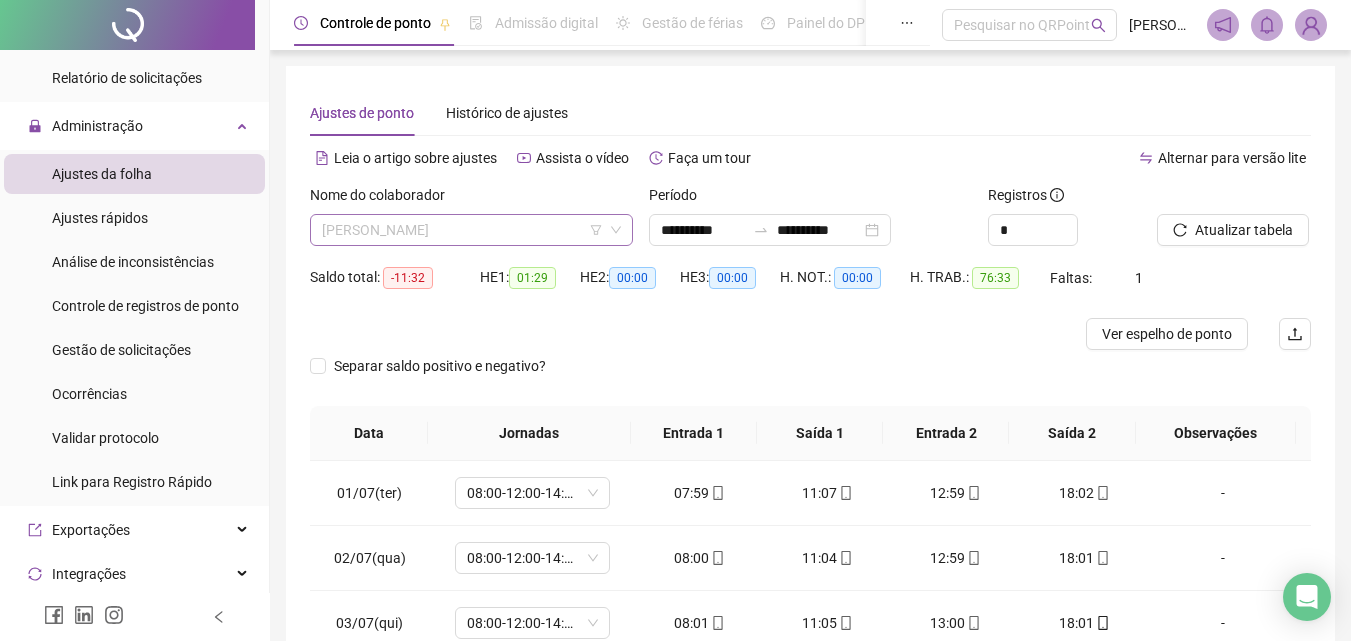 click on "[PERSON_NAME]" at bounding box center (471, 230) 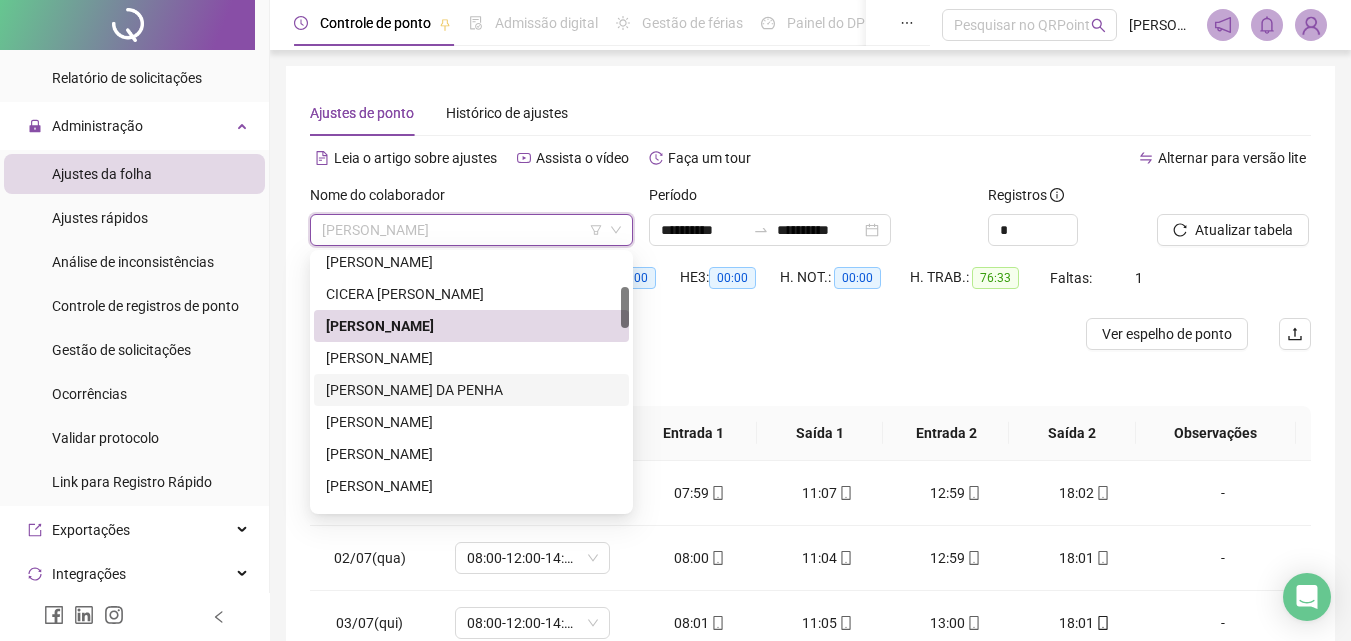 click on "[PERSON_NAME] DA PENHA" at bounding box center [471, 390] 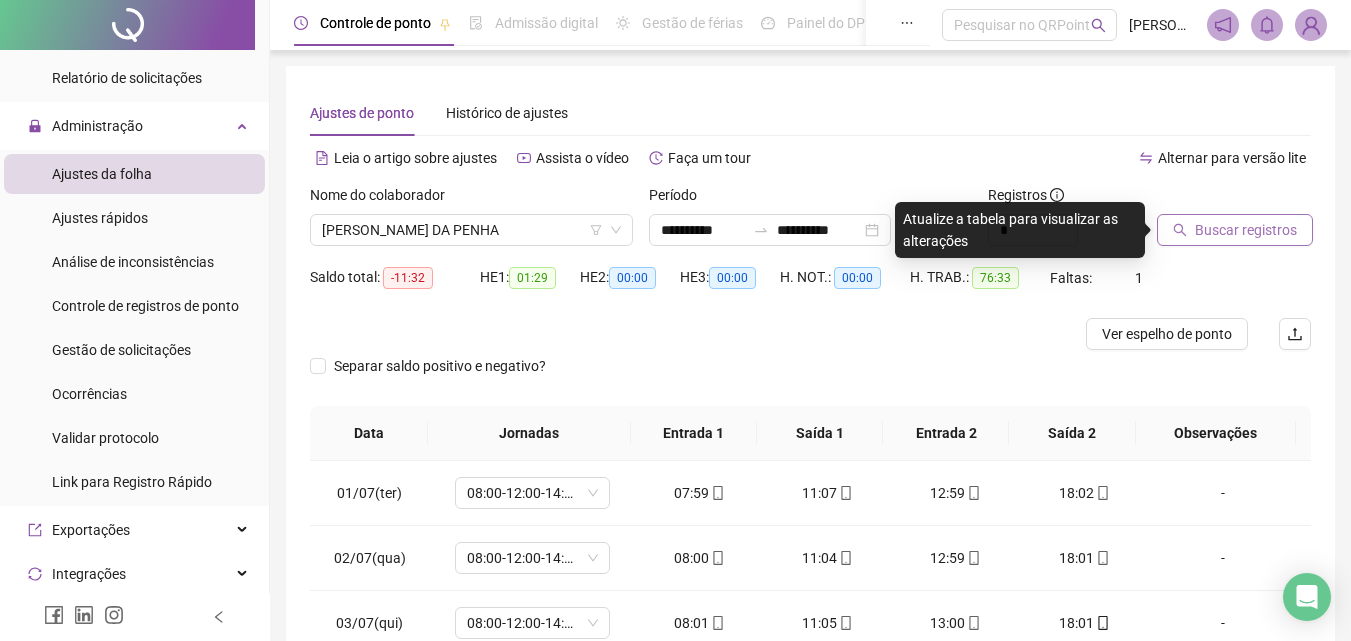 click on "Buscar registros" at bounding box center (1246, 230) 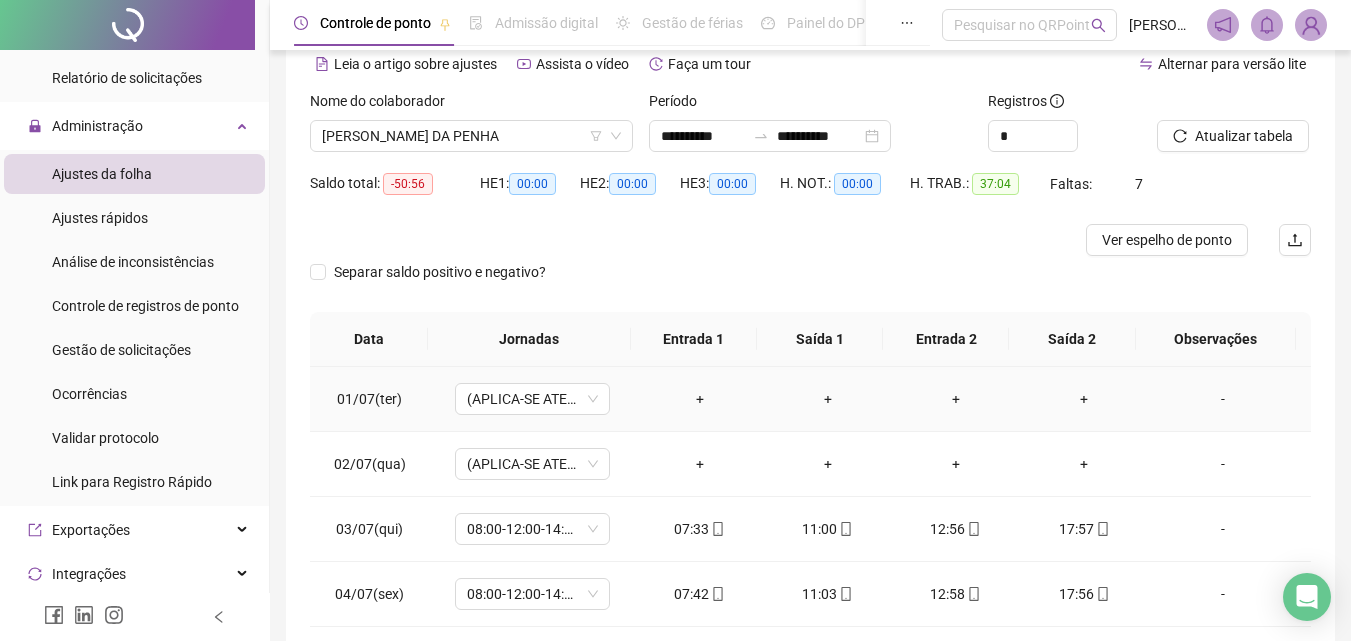 scroll, scrollTop: 357, scrollLeft: 0, axis: vertical 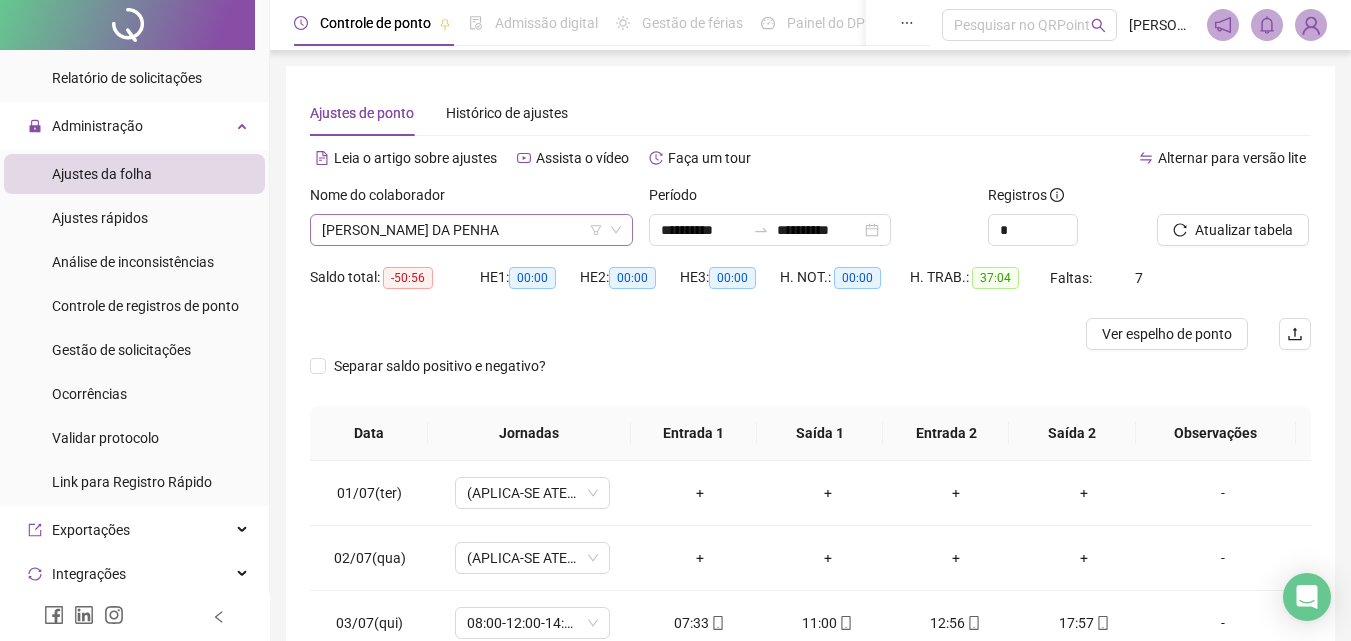 click on "[PERSON_NAME] DA PENHA" at bounding box center [471, 230] 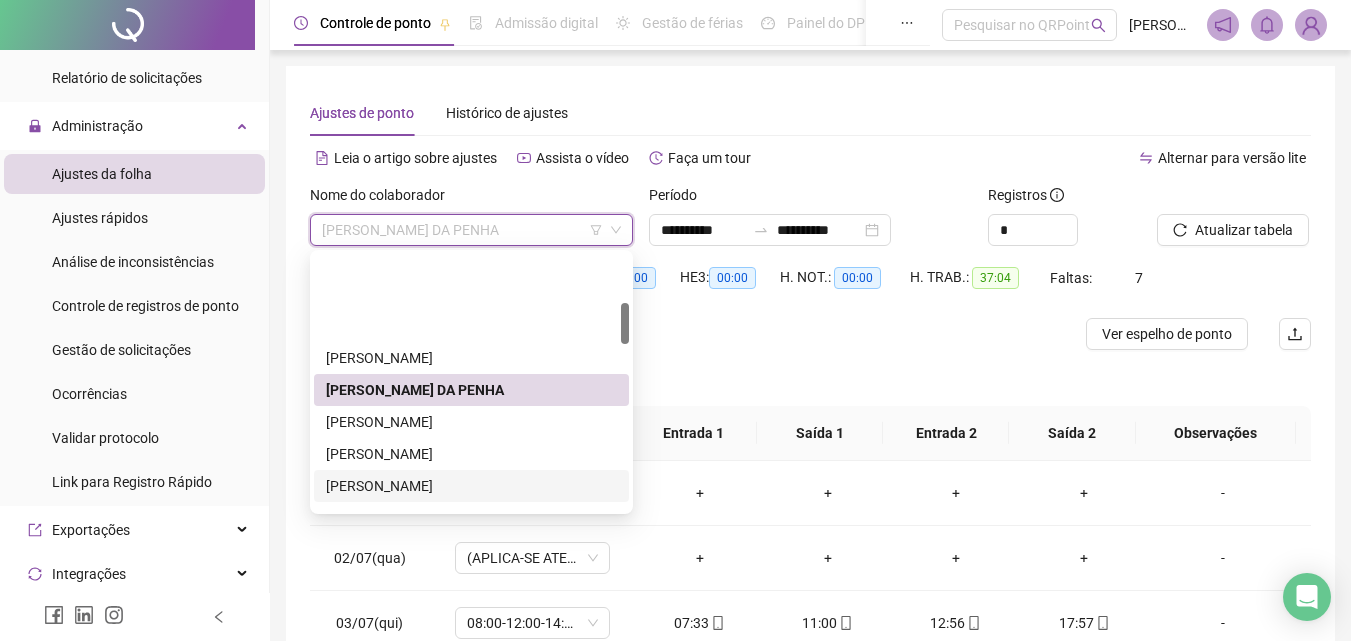 scroll, scrollTop: 300, scrollLeft: 0, axis: vertical 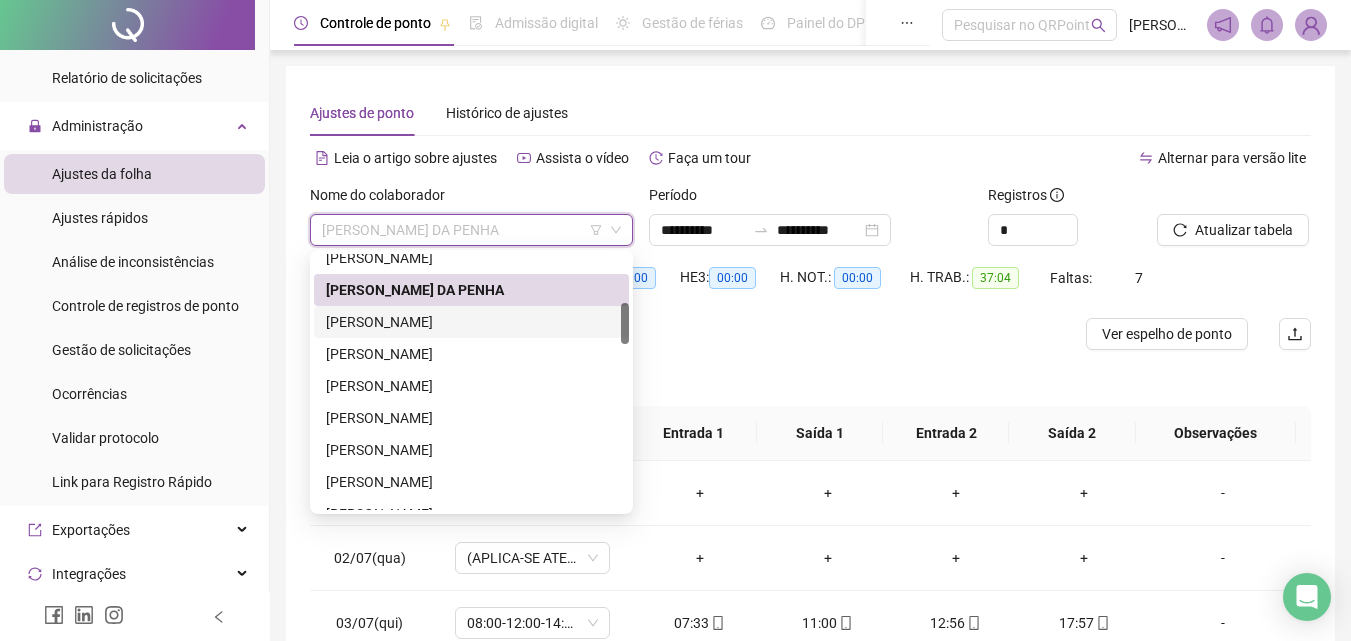 click on "[PERSON_NAME]" at bounding box center [471, 322] 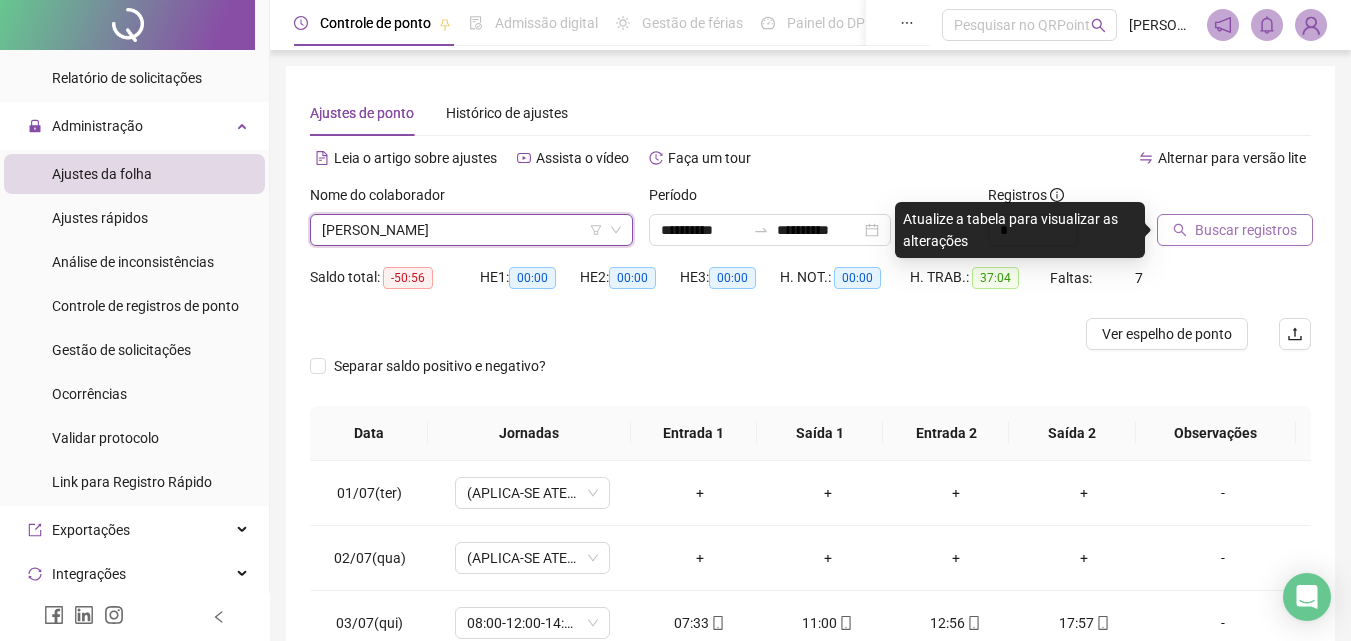 click on "Buscar registros" at bounding box center (1246, 230) 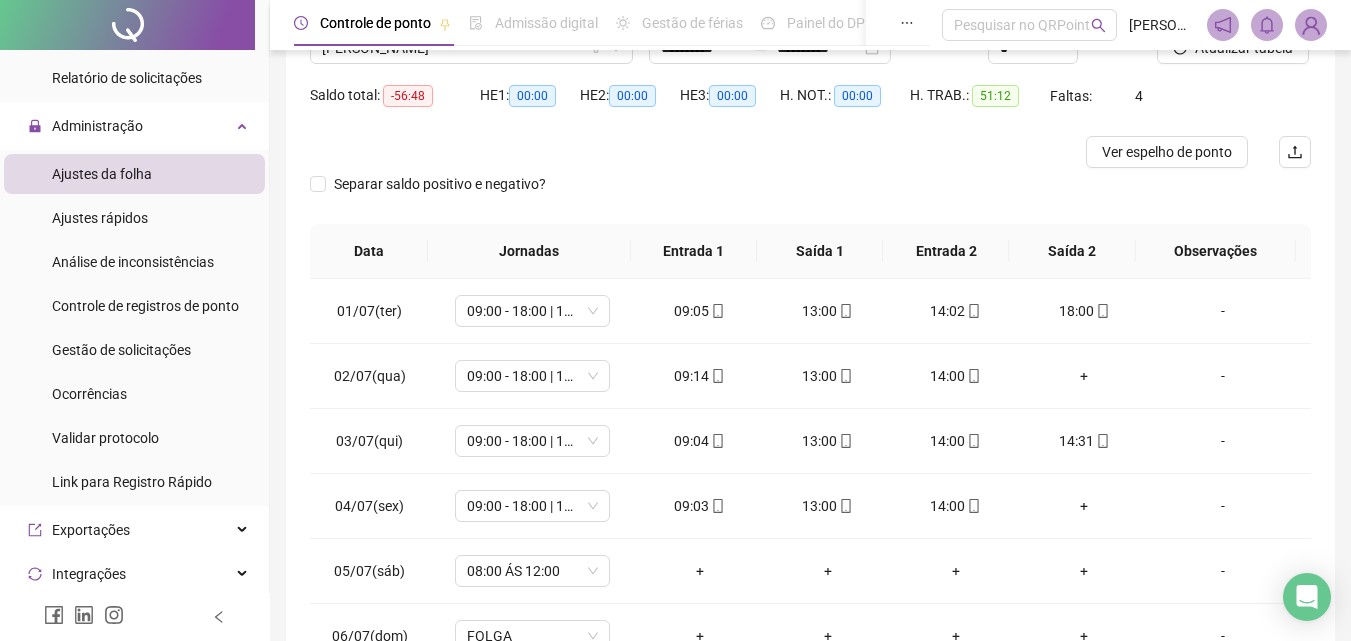 scroll, scrollTop: 200, scrollLeft: 0, axis: vertical 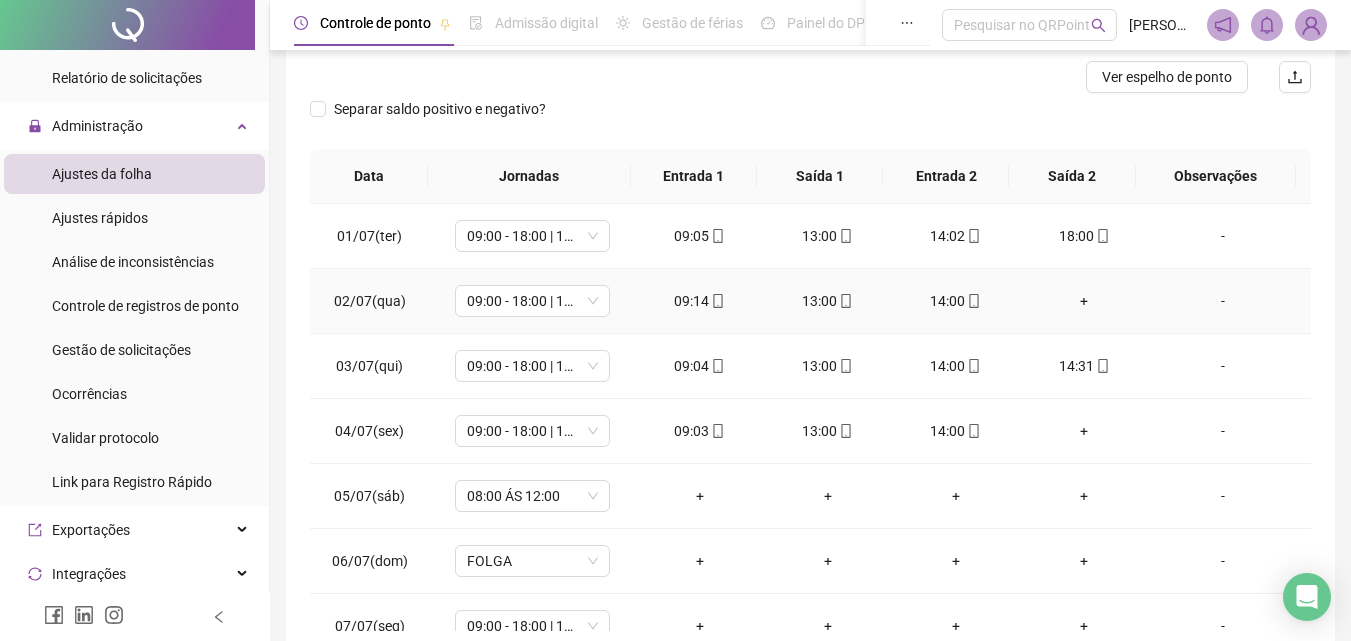 click on "14:00" at bounding box center (956, 301) 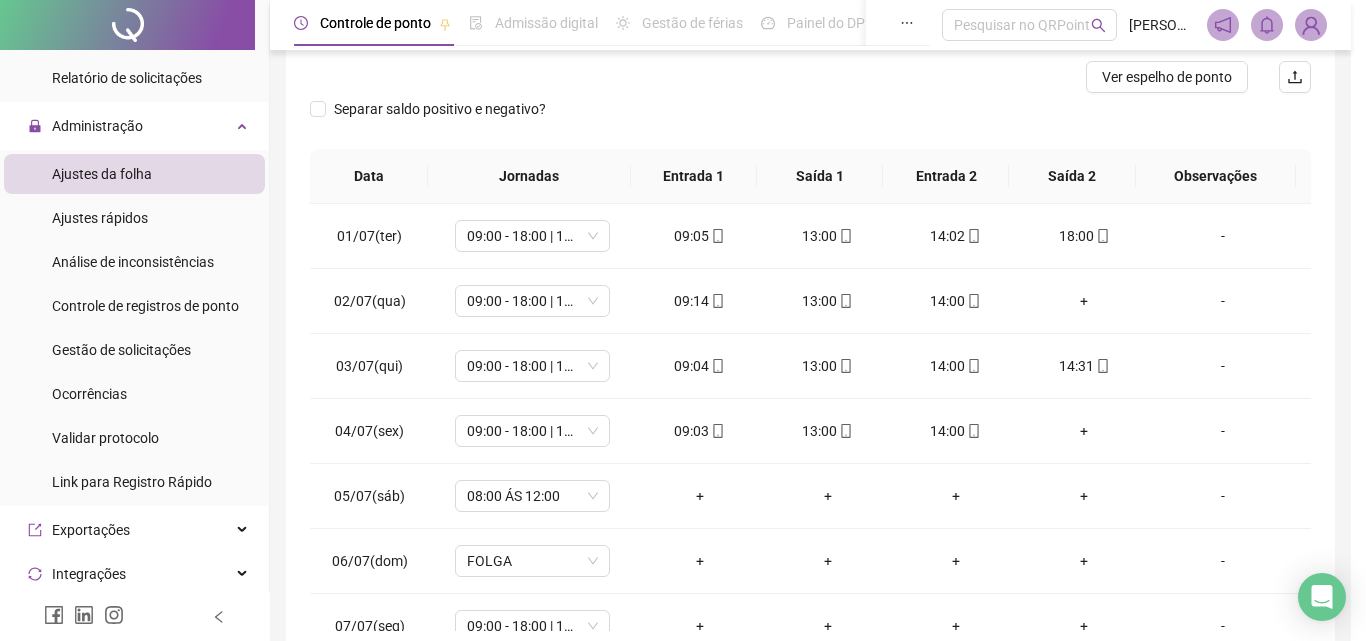 type on "**********" 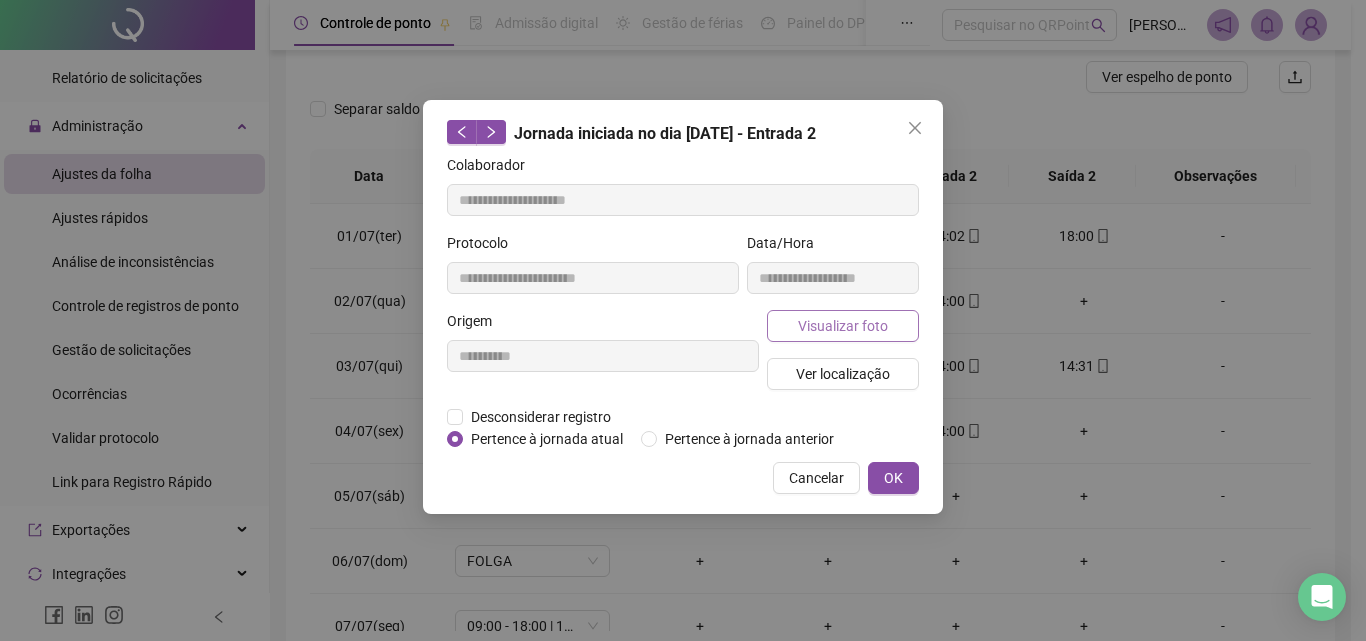 click on "Visualizar foto" at bounding box center [843, 326] 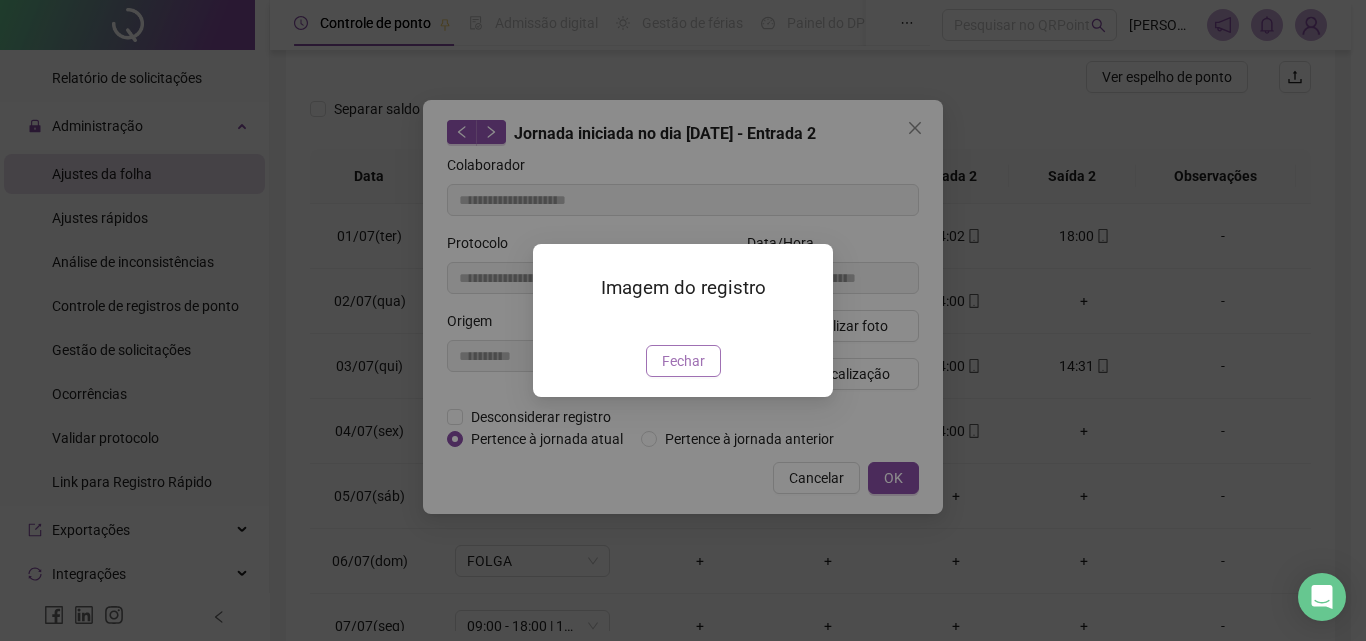 click on "Fechar" at bounding box center (683, 361) 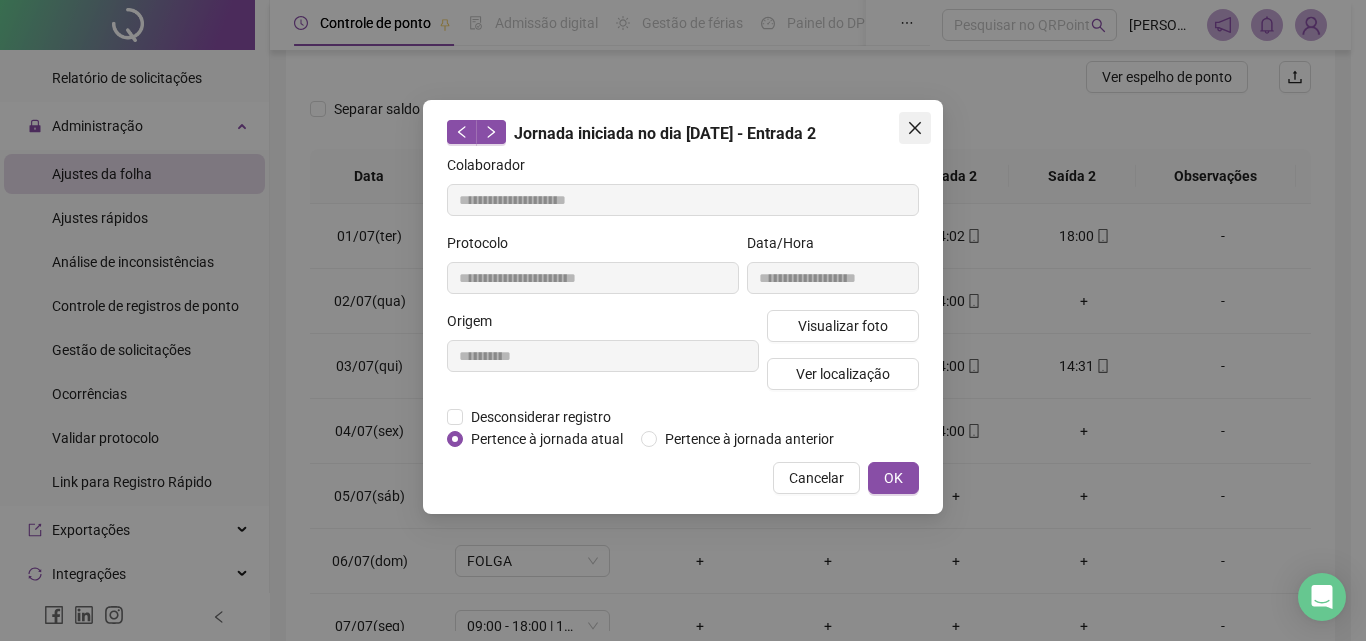 click at bounding box center (915, 128) 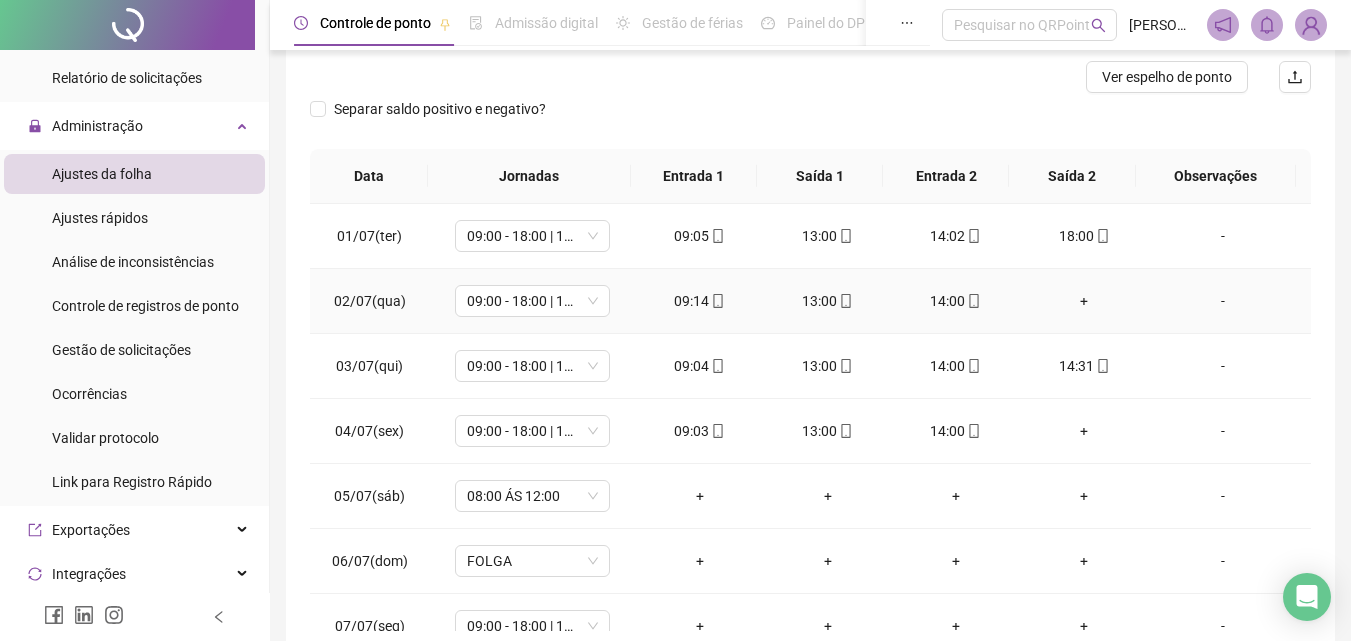 click on "+" at bounding box center (1084, 301) 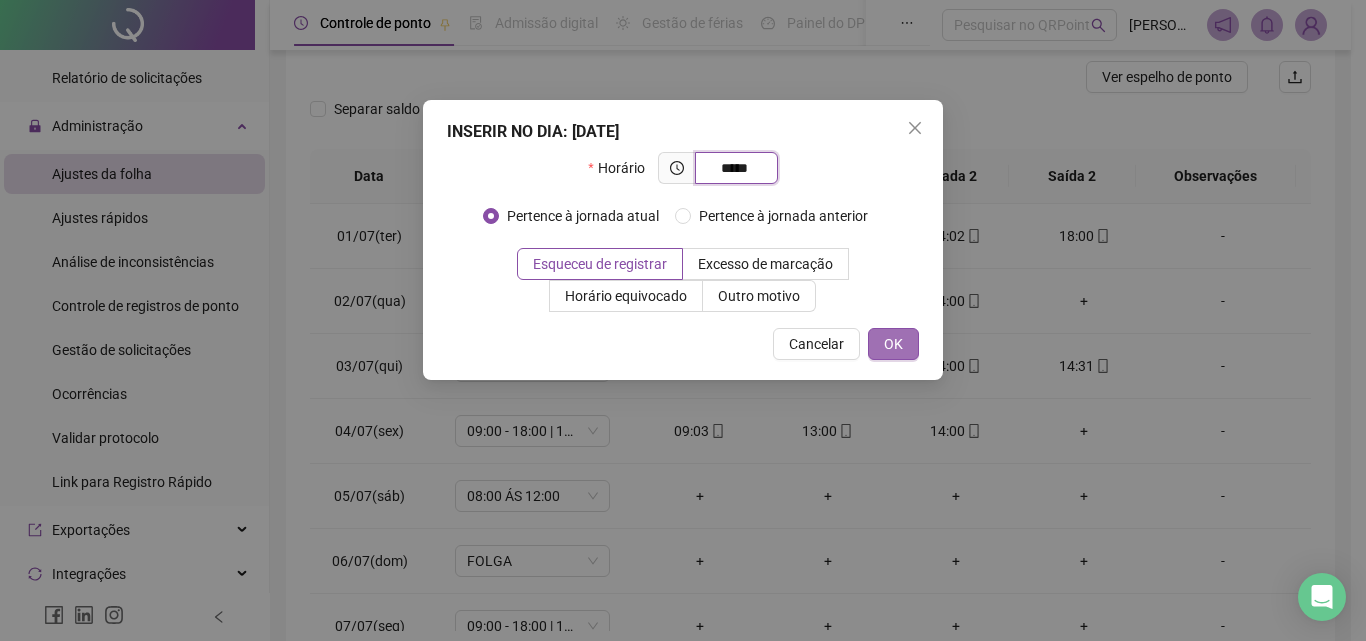 type on "*****" 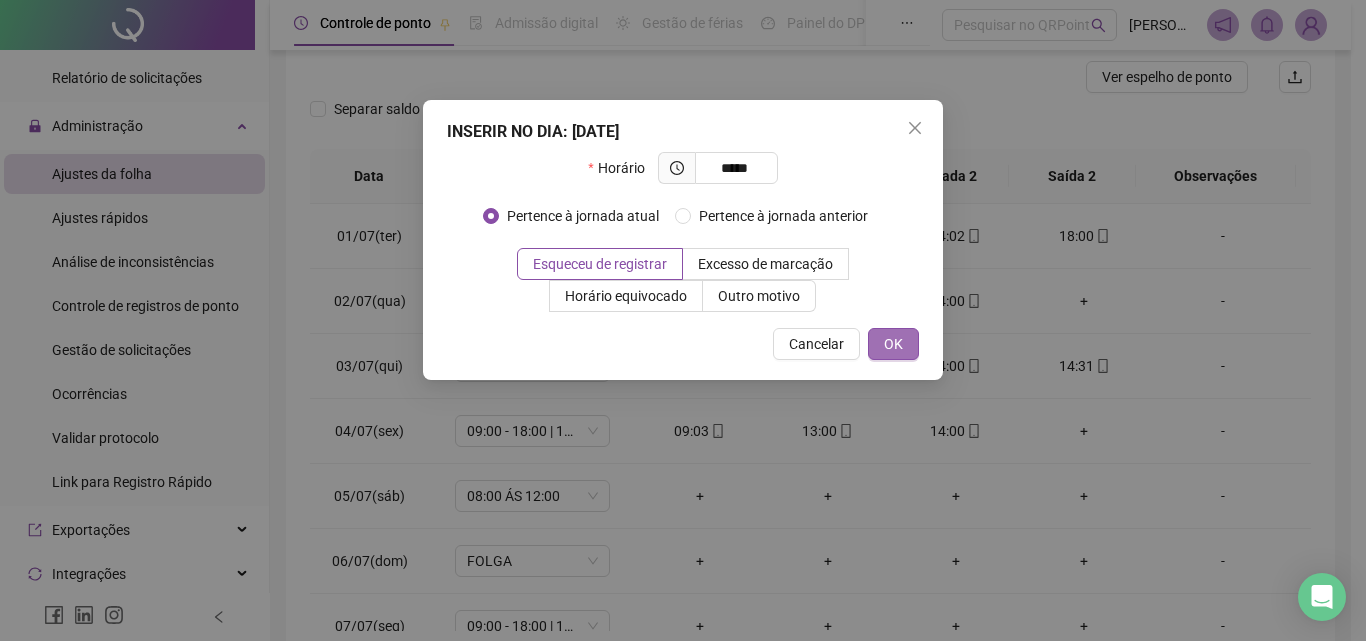 click on "OK" at bounding box center (893, 344) 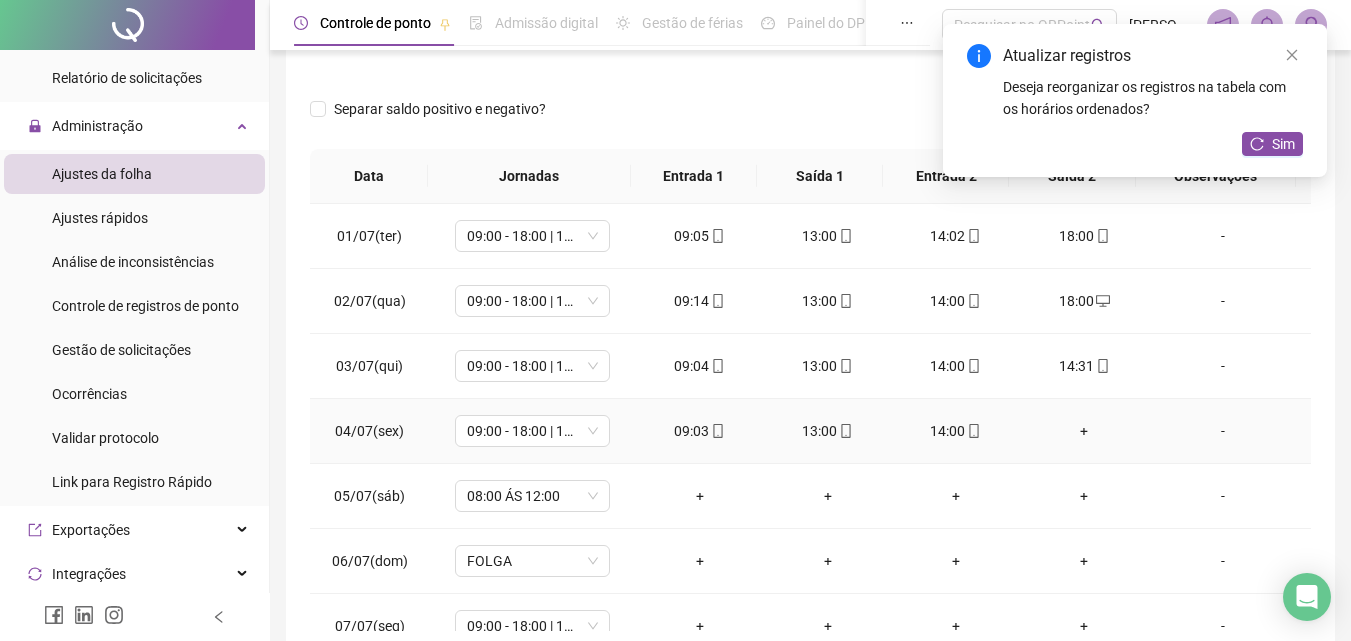 click on "+" at bounding box center (1084, 431) 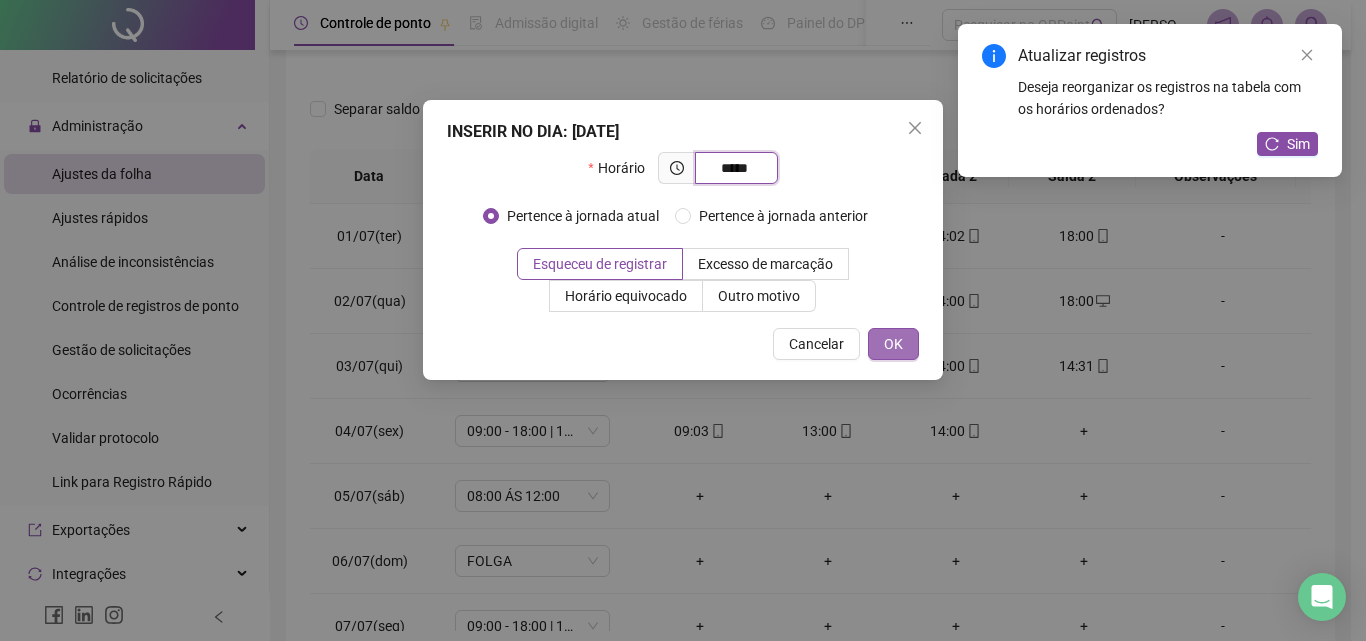 type on "*****" 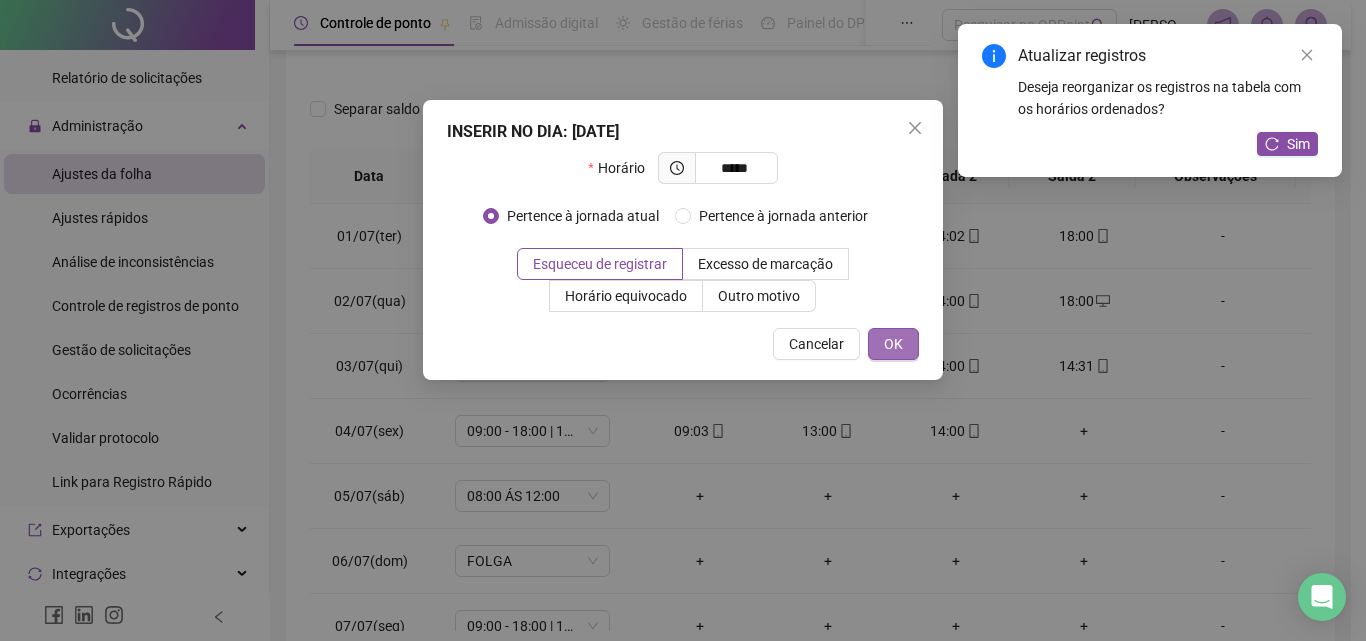 click on "OK" at bounding box center (893, 344) 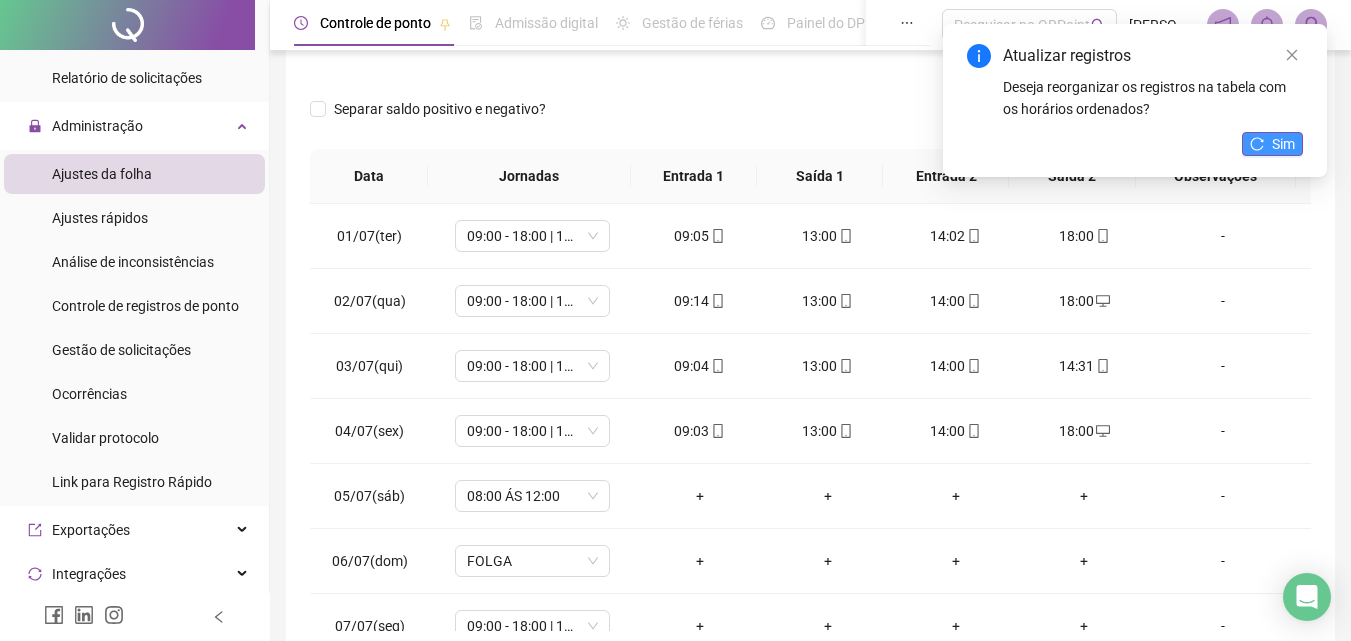 click on "Sim" at bounding box center [1272, 144] 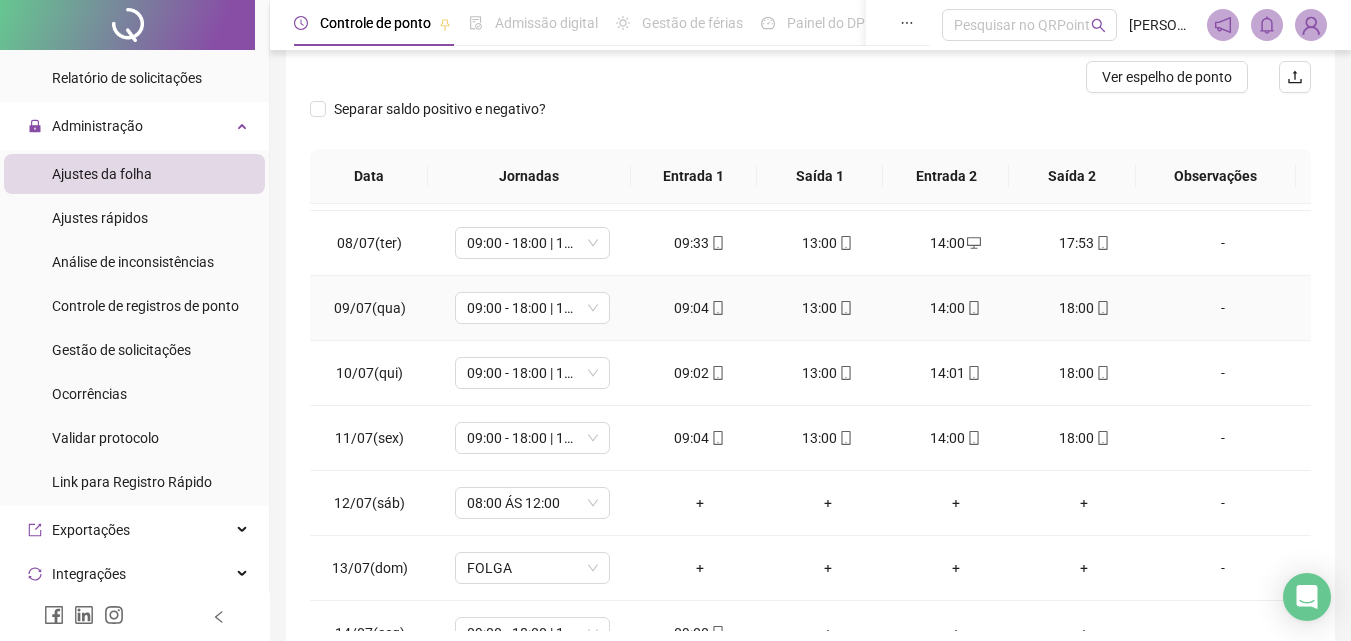 scroll, scrollTop: 483, scrollLeft: 0, axis: vertical 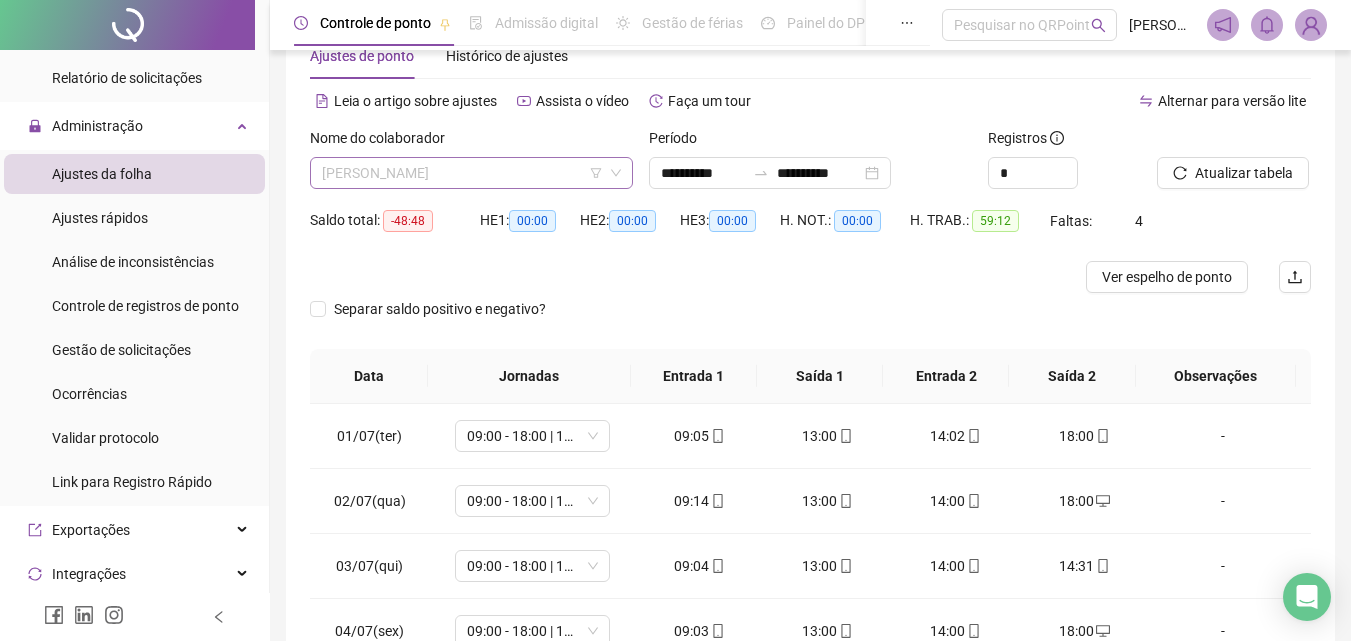 click on "[PERSON_NAME]" at bounding box center (471, 173) 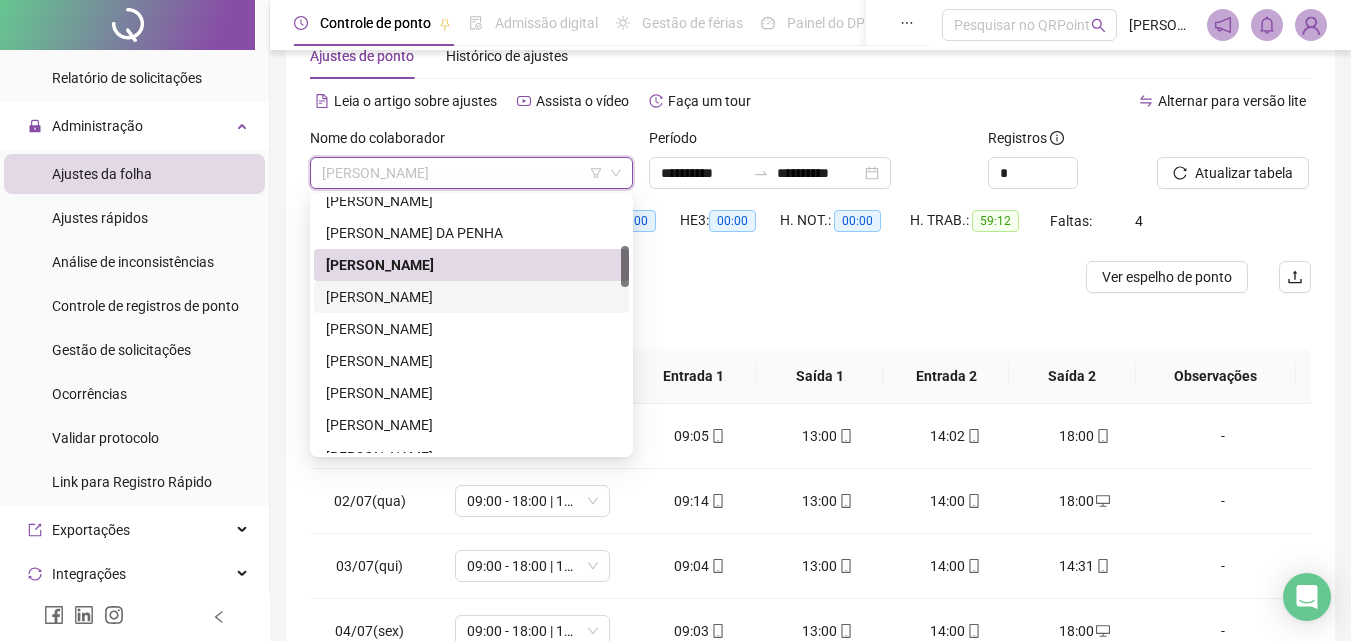 click on "[PERSON_NAME]" at bounding box center (471, 297) 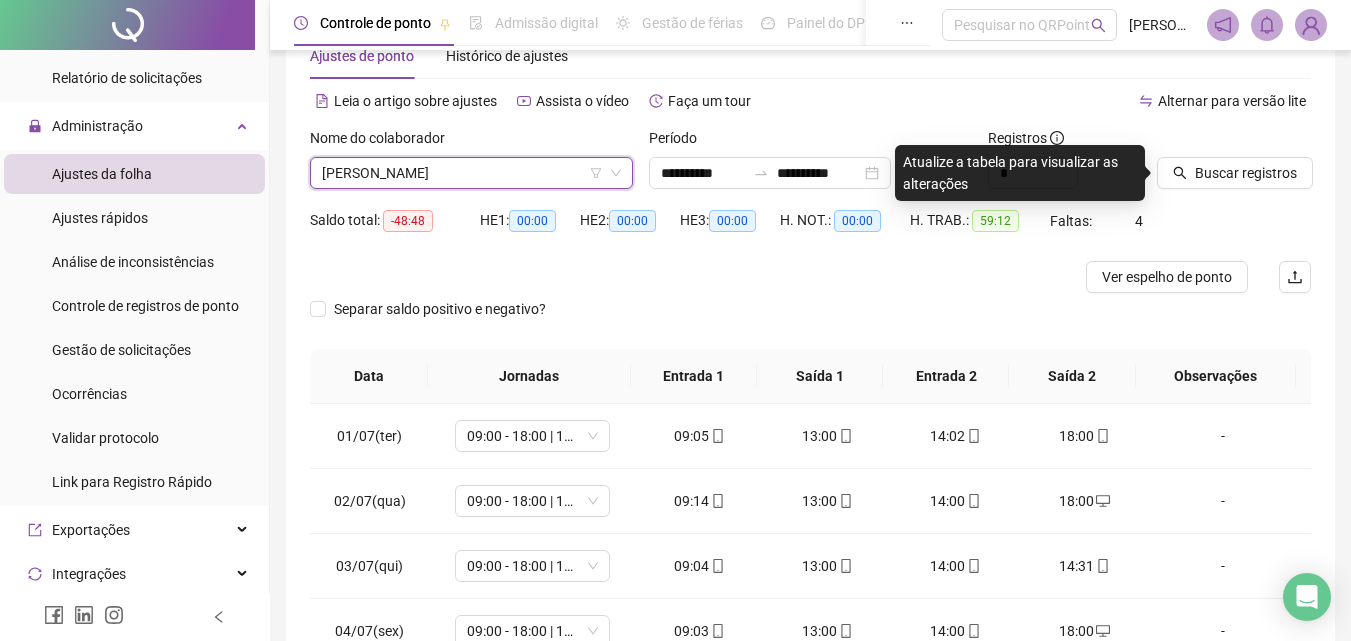 click on "[PERSON_NAME]" at bounding box center [471, 173] 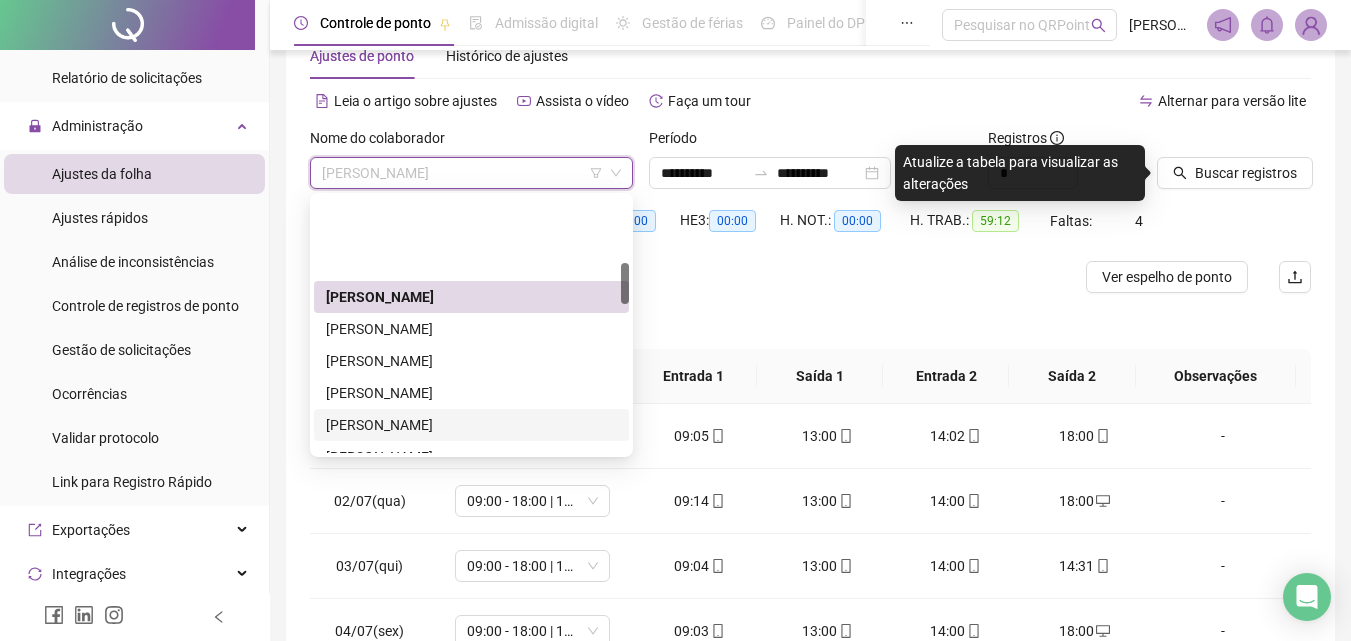 scroll, scrollTop: 400, scrollLeft: 0, axis: vertical 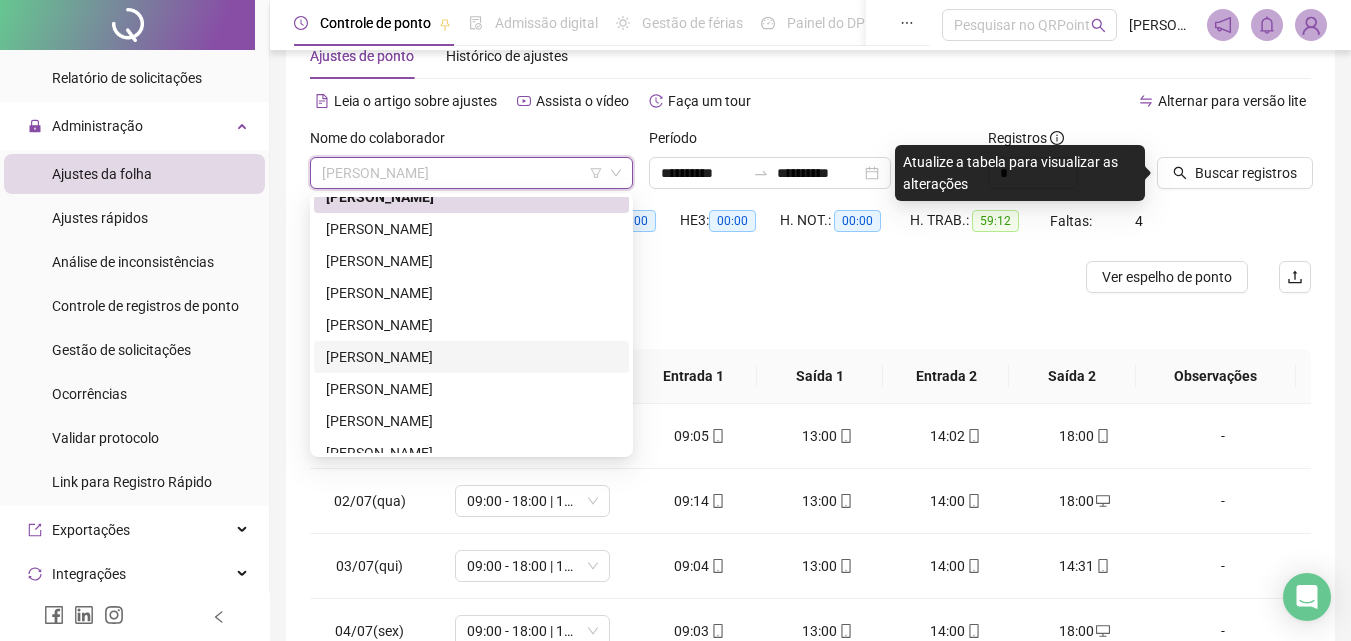 click on "[PERSON_NAME]" at bounding box center [471, 357] 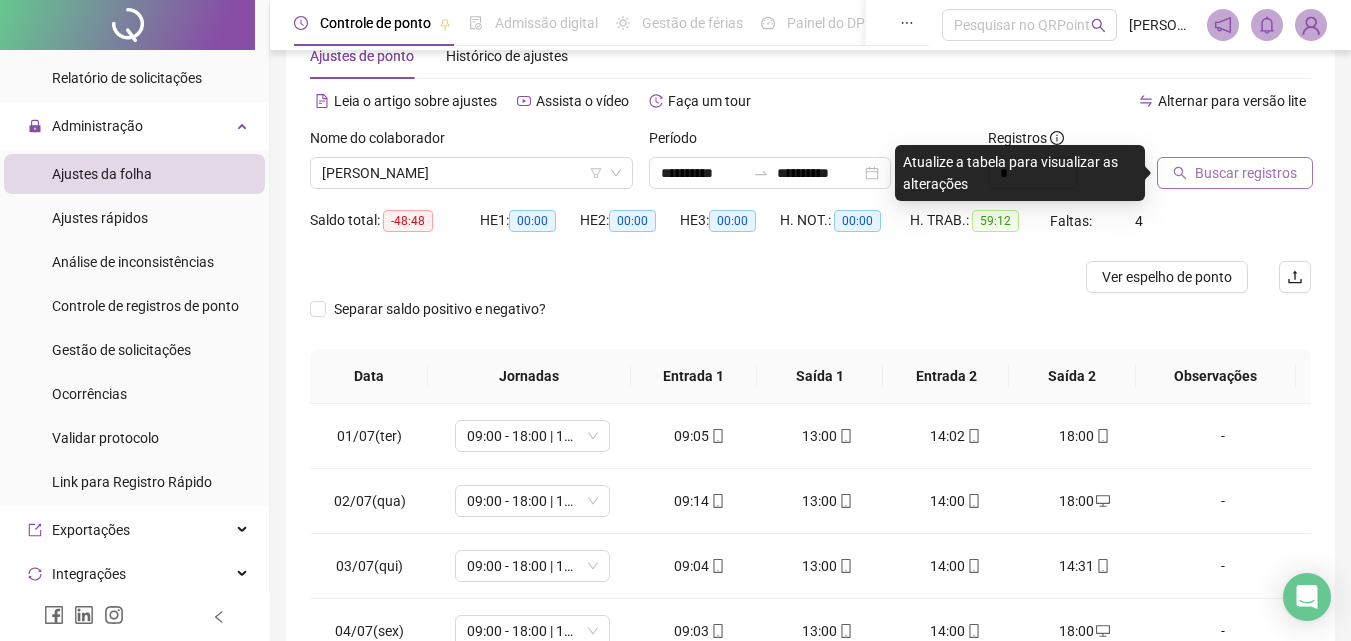 click on "Buscar registros" at bounding box center (1235, 173) 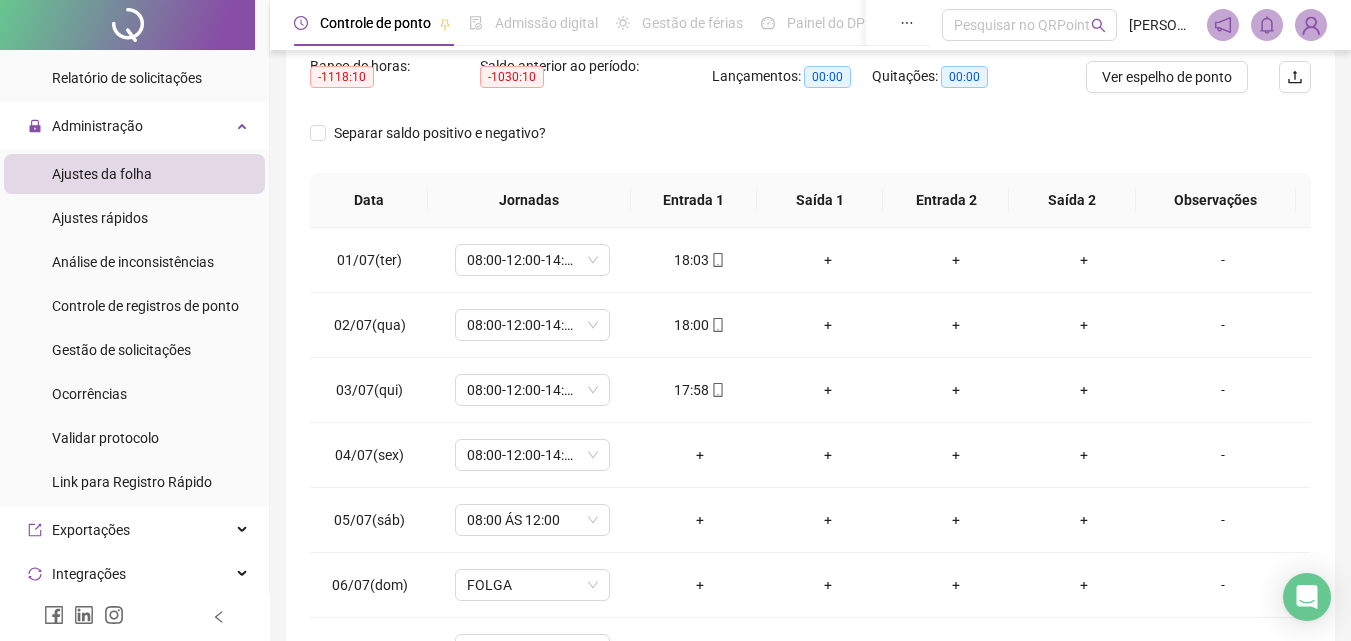 scroll, scrollTop: 381, scrollLeft: 0, axis: vertical 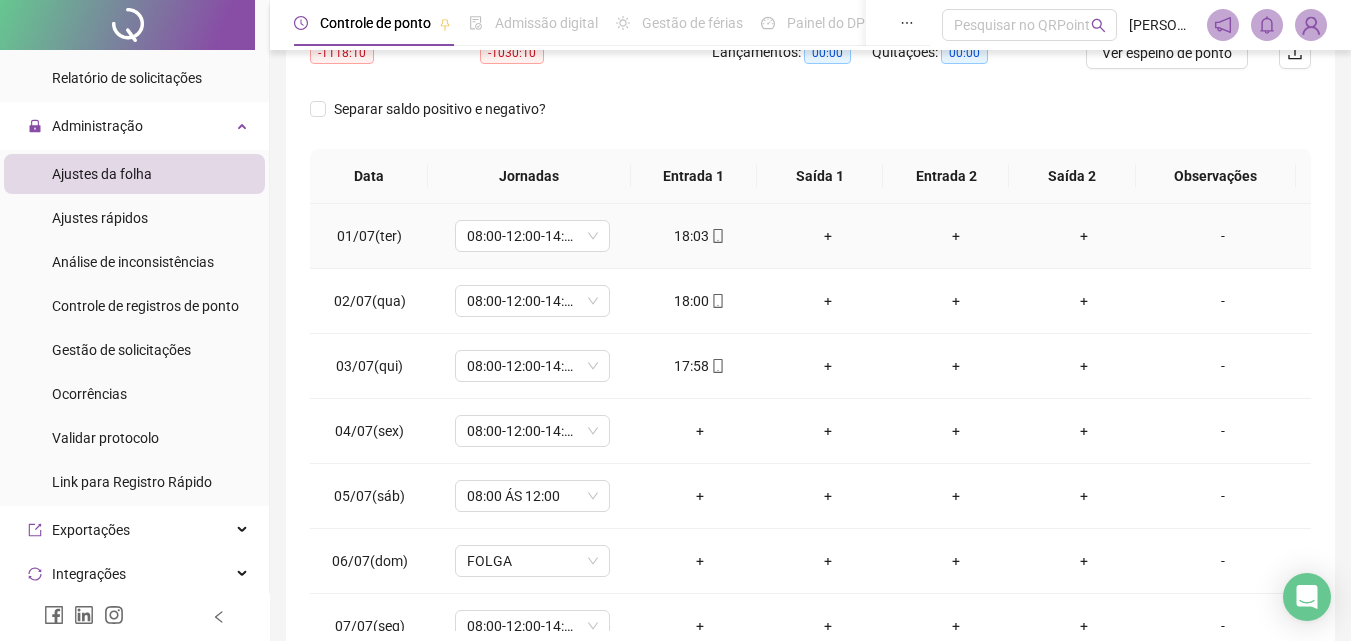 click on "+" at bounding box center (828, 236) 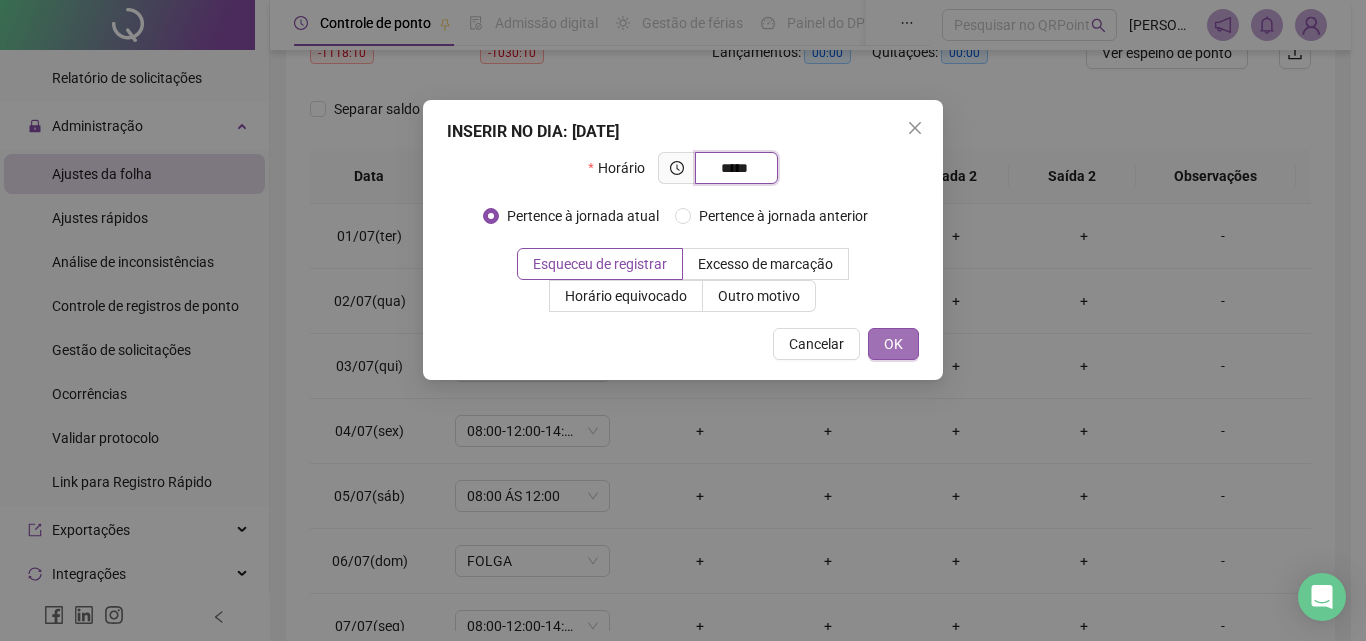 type on "*****" 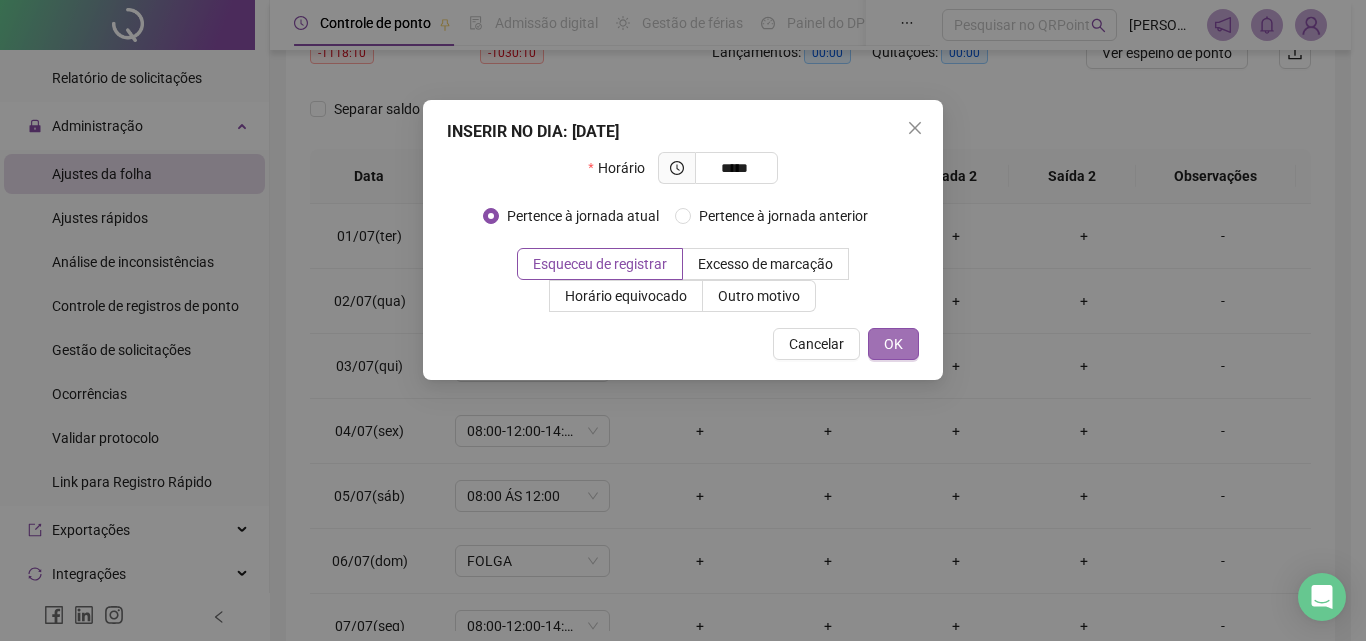 click on "OK" at bounding box center [893, 344] 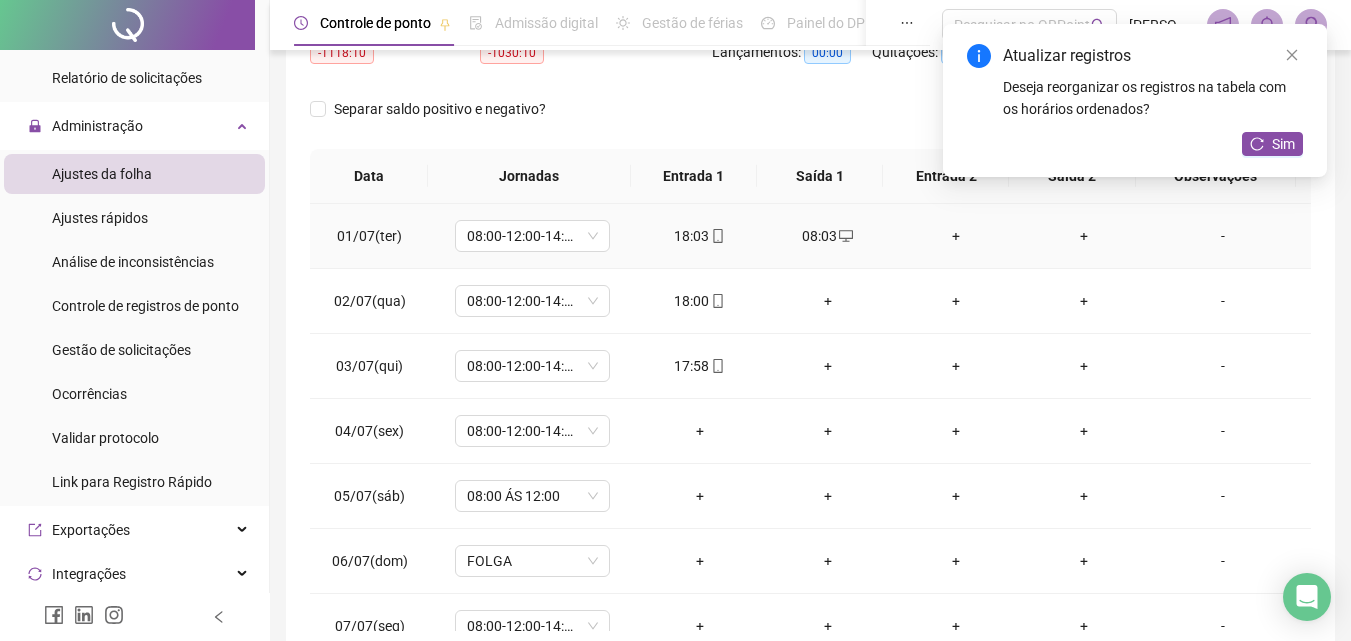 click on "+" at bounding box center (956, 236) 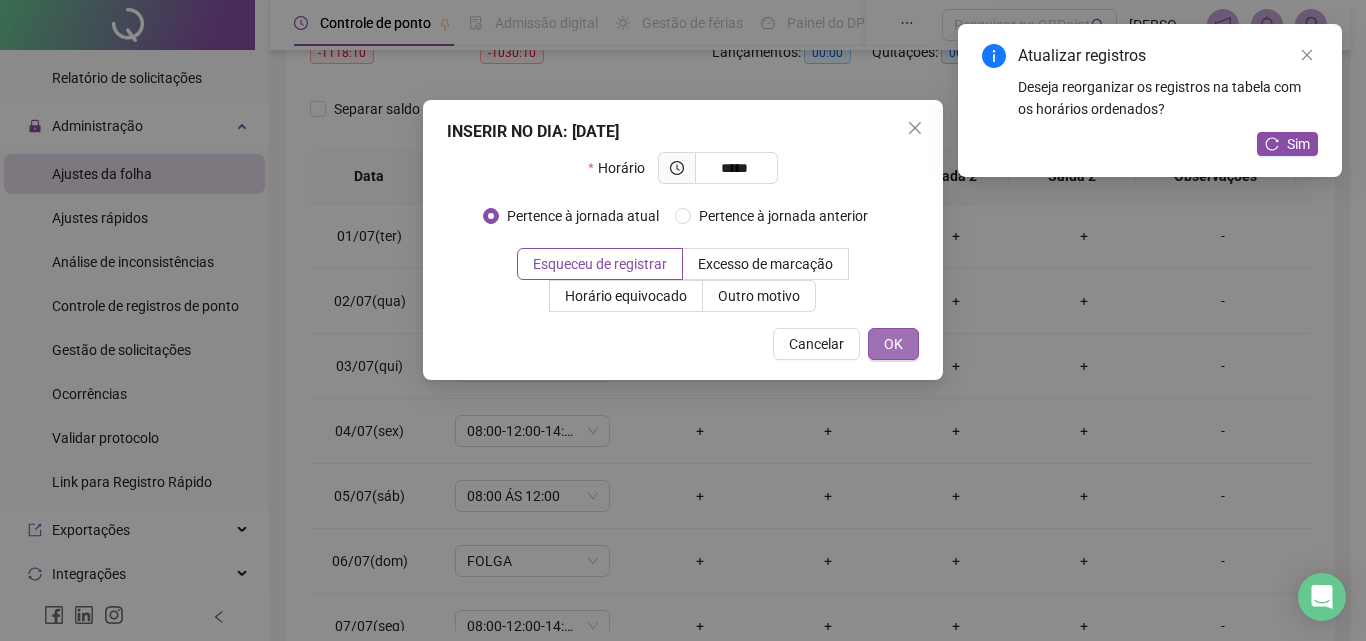 type on "*****" 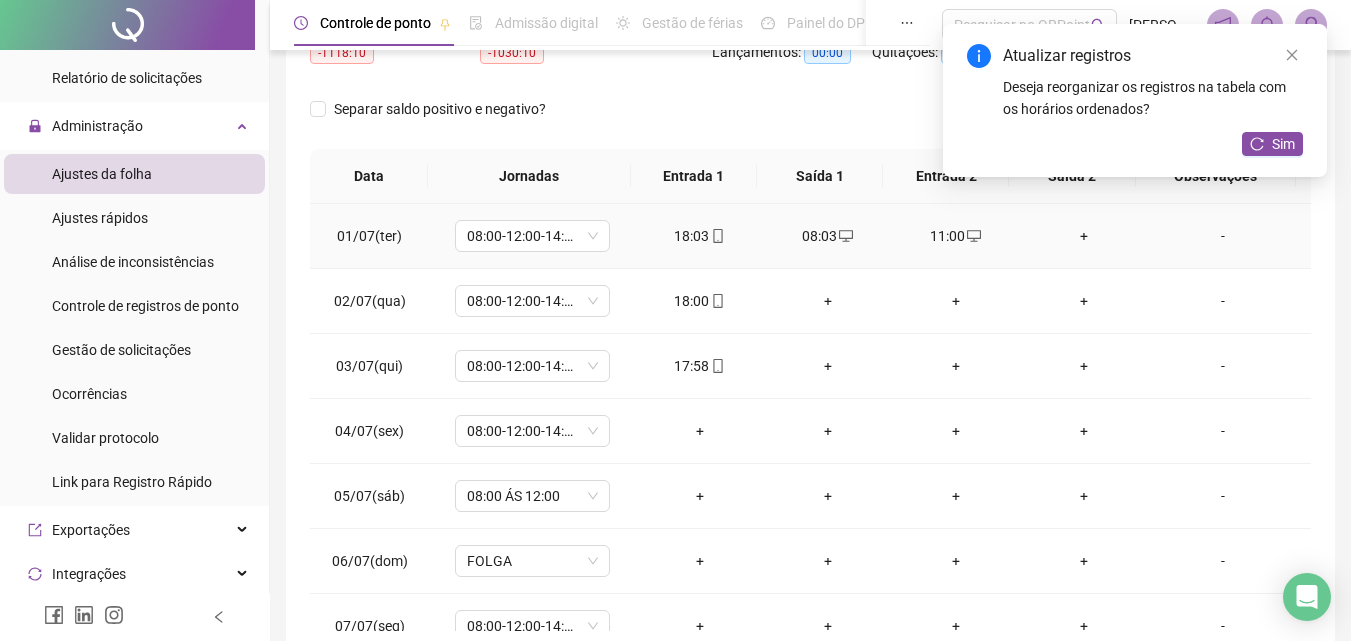 click on "+" at bounding box center (1084, 236) 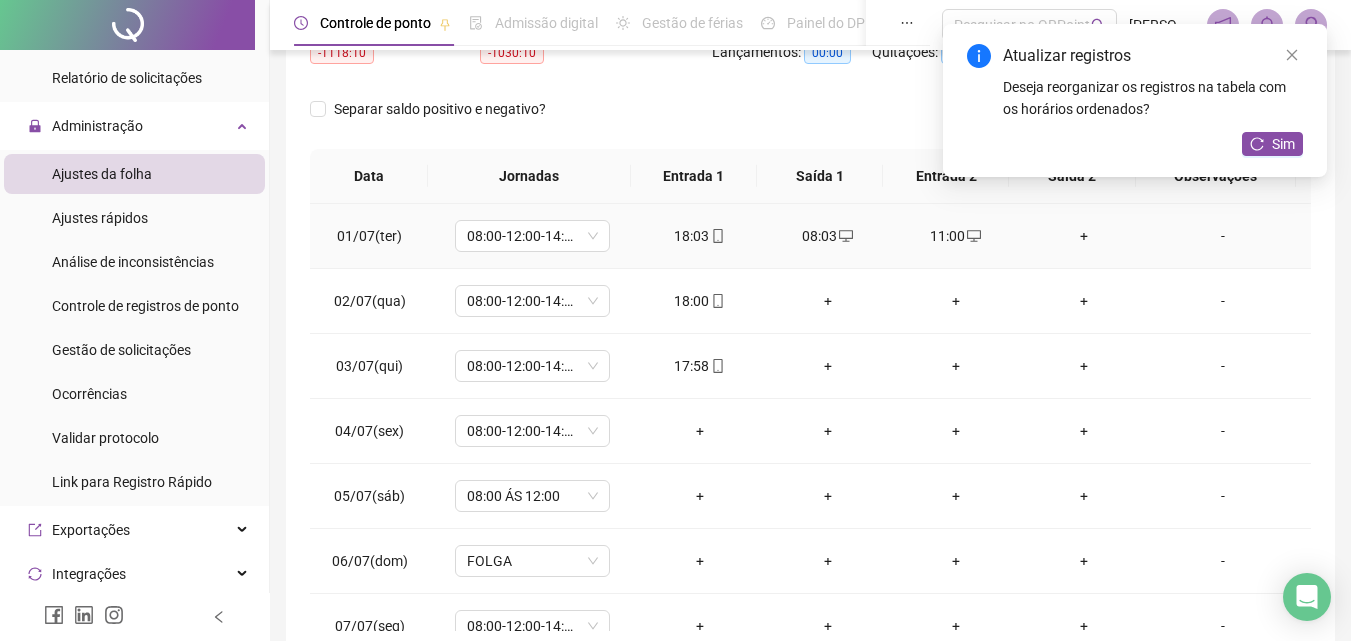 click on "+" at bounding box center [1084, 236] 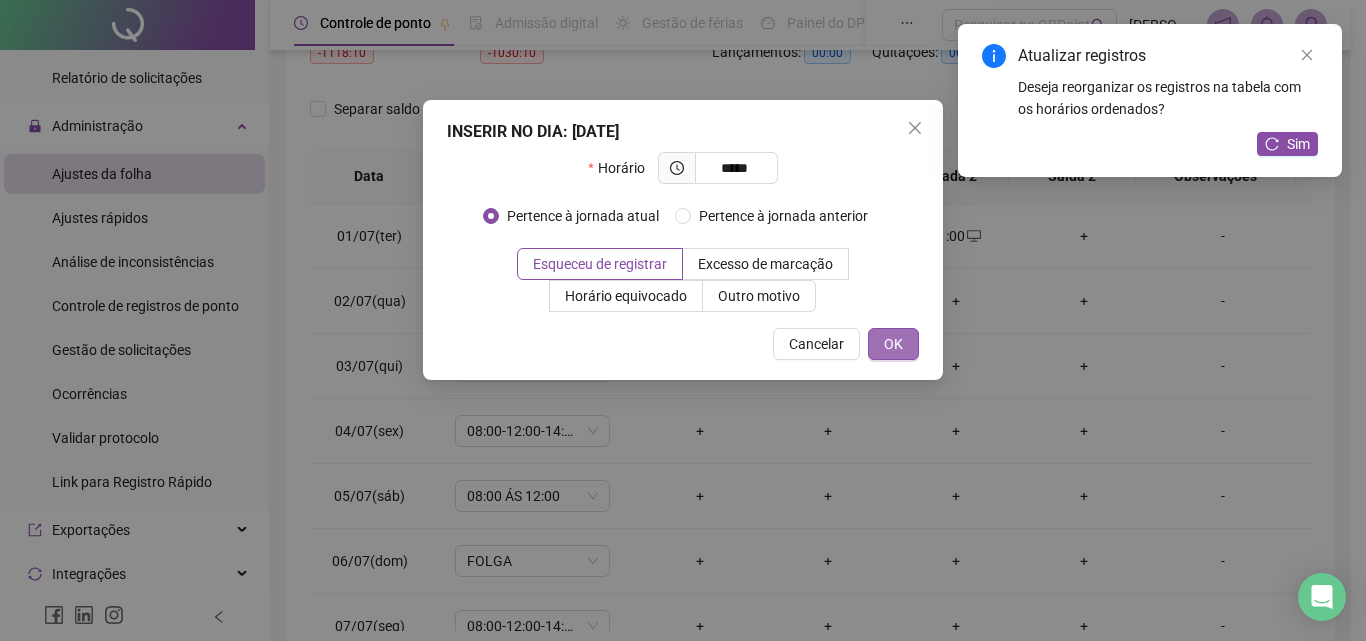 type on "*****" 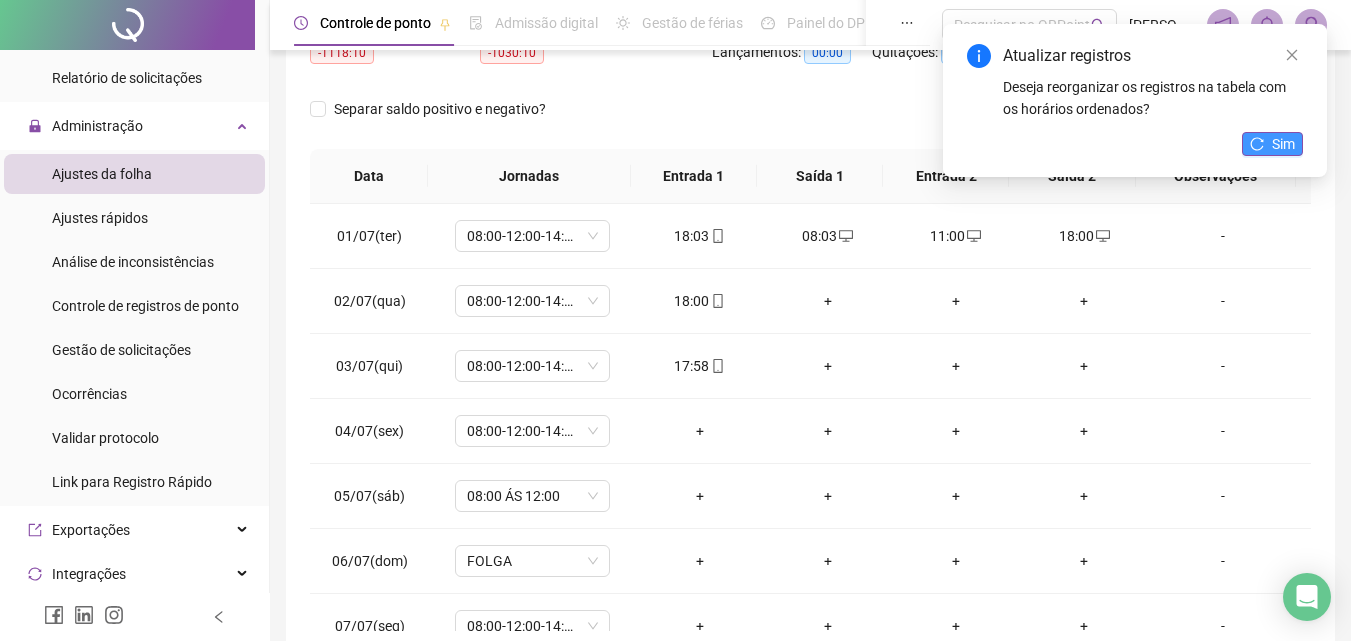 click on "Sim" at bounding box center [1283, 144] 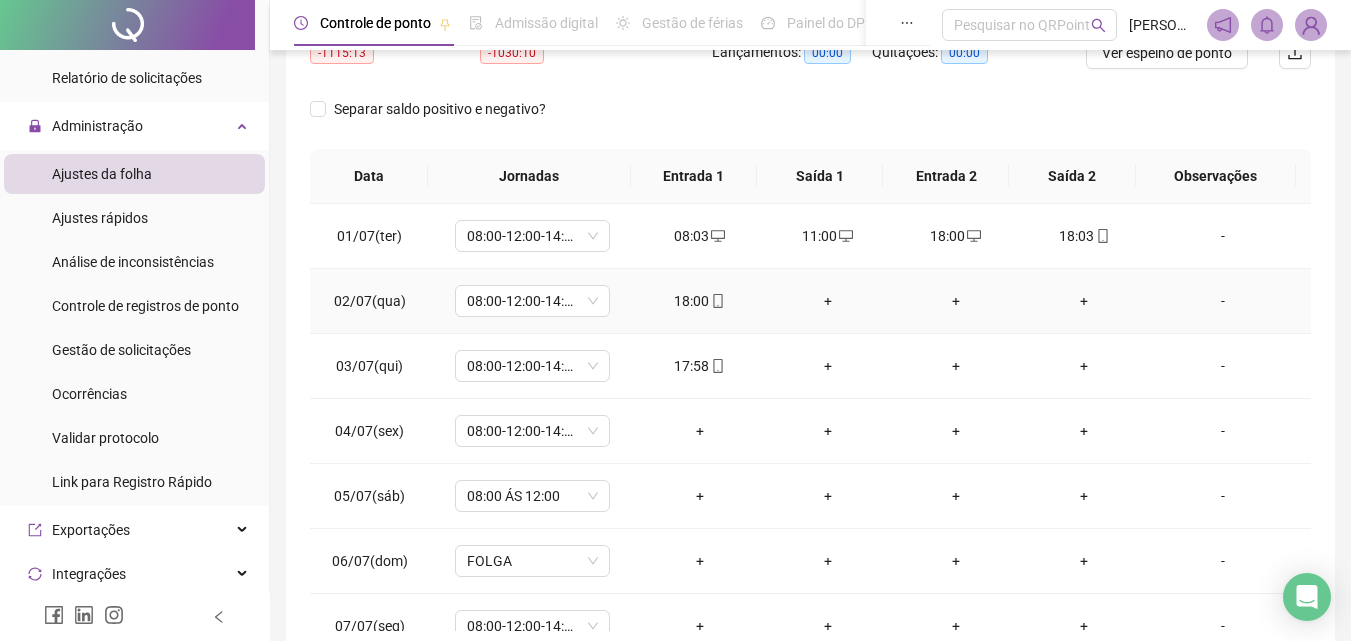 click on "+" at bounding box center [828, 301] 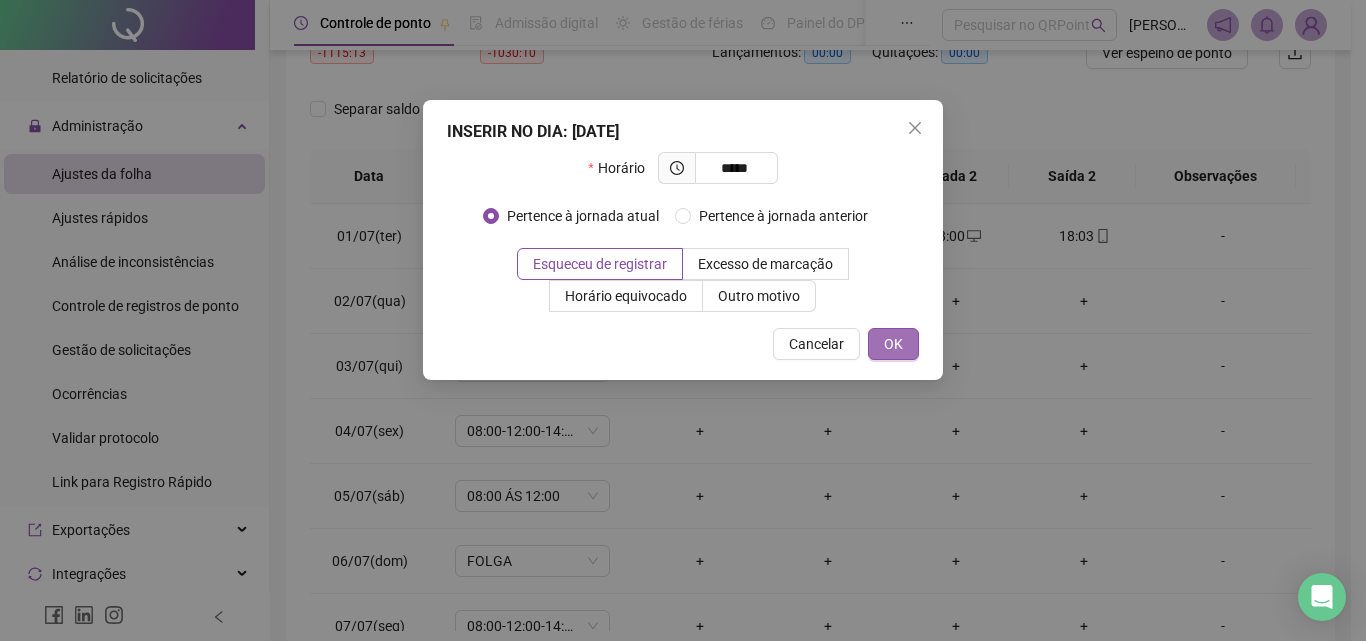type on "*****" 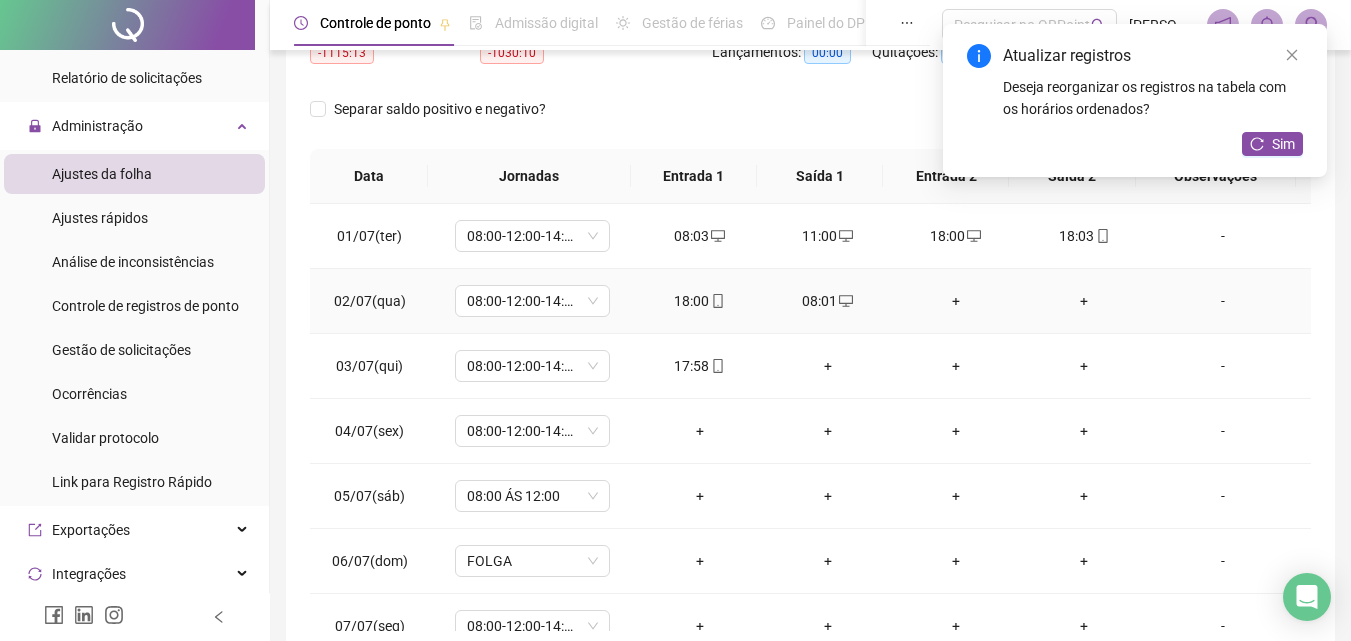 drag, startPoint x: 923, startPoint y: 286, endPoint x: 927, endPoint y: 299, distance: 13.601471 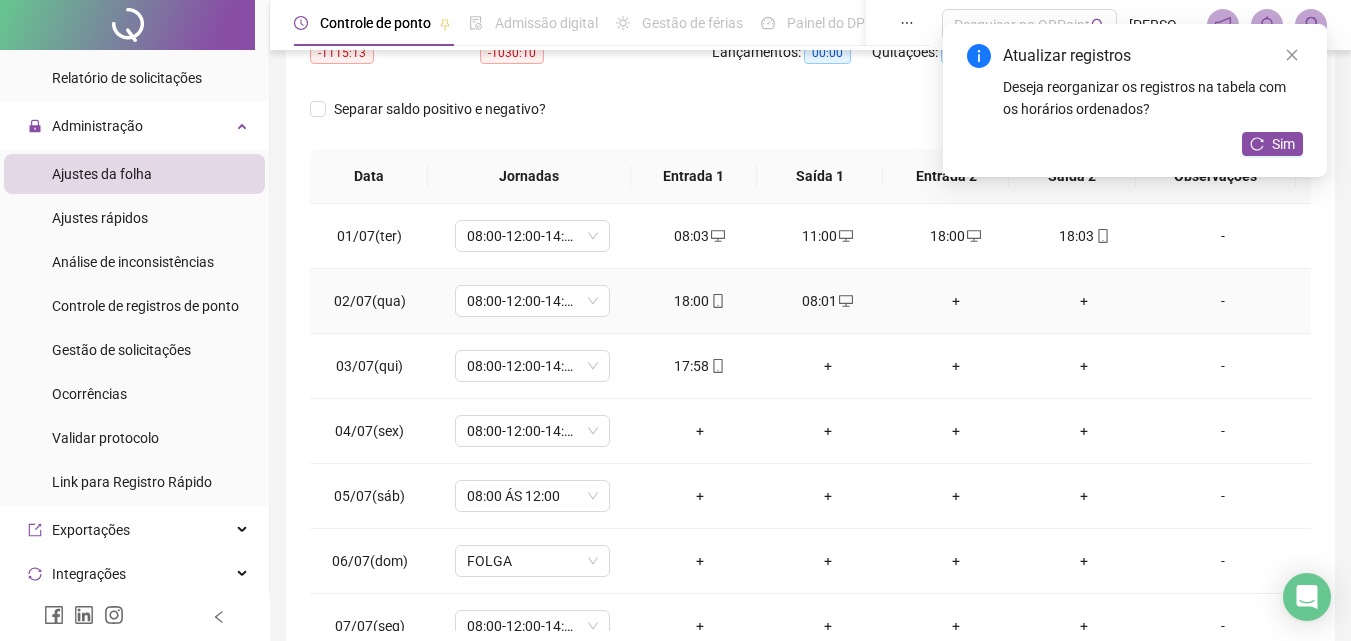 click on "+" at bounding box center (956, 301) 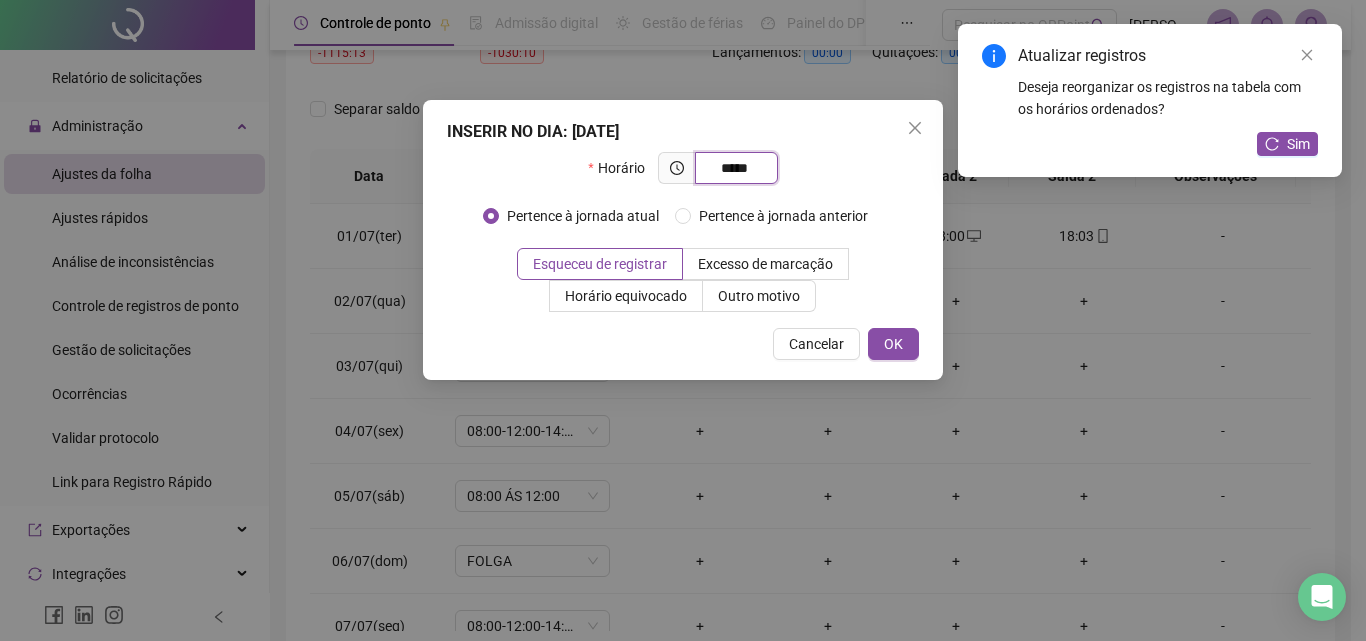type on "*****" 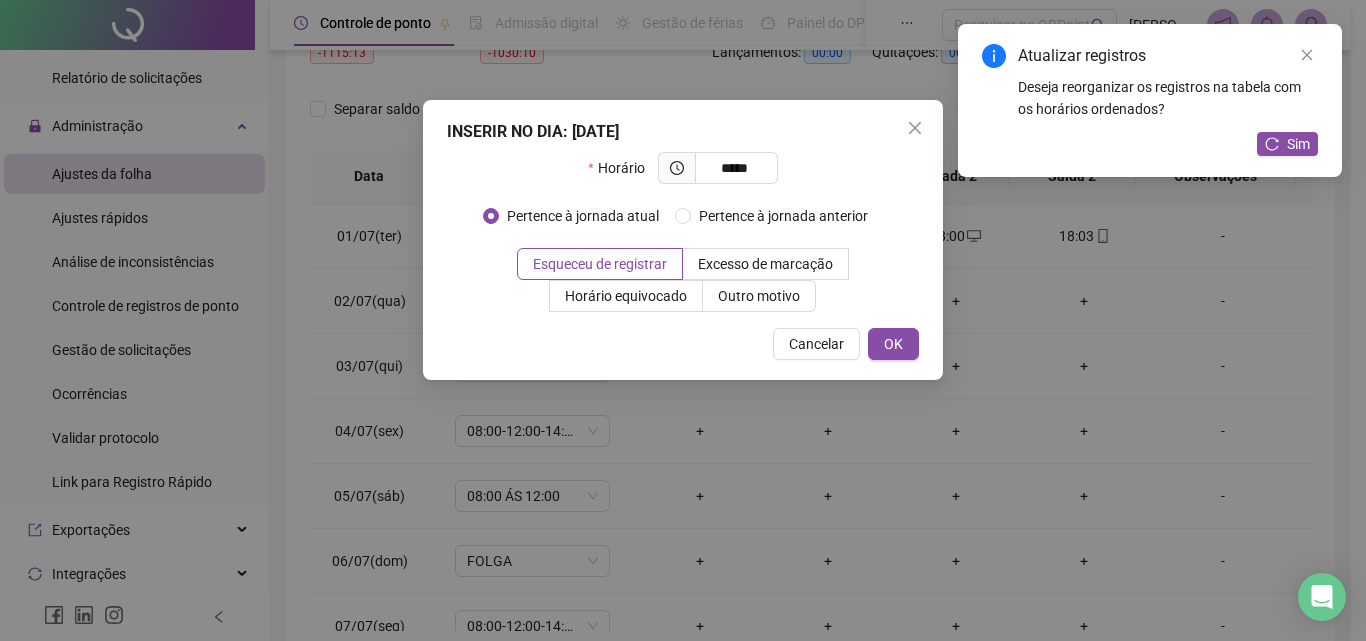 click on "OK" at bounding box center [893, 344] 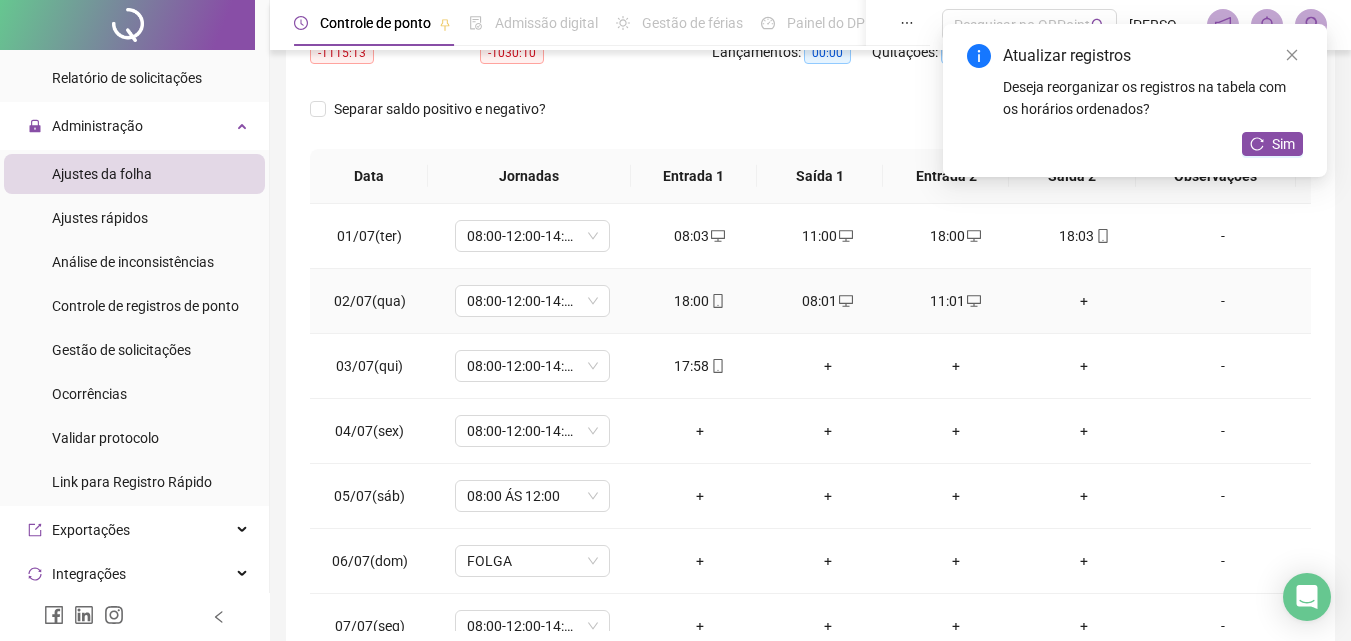 click on "+" at bounding box center [1084, 301] 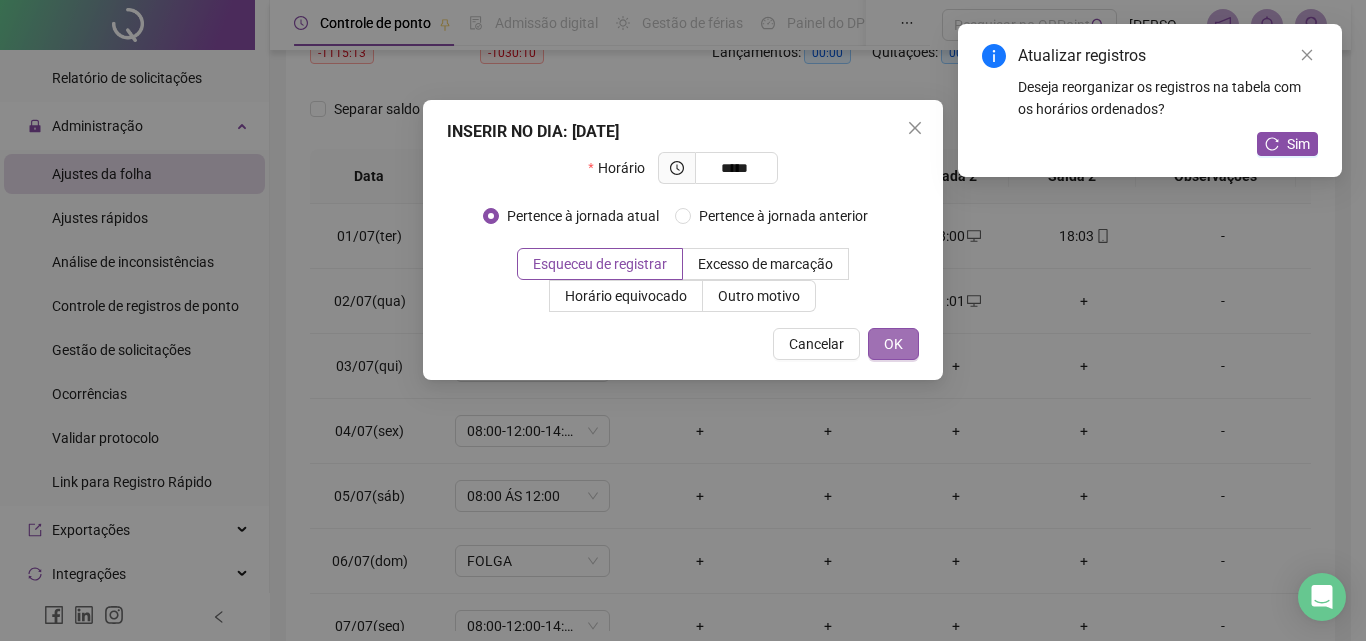 type on "*****" 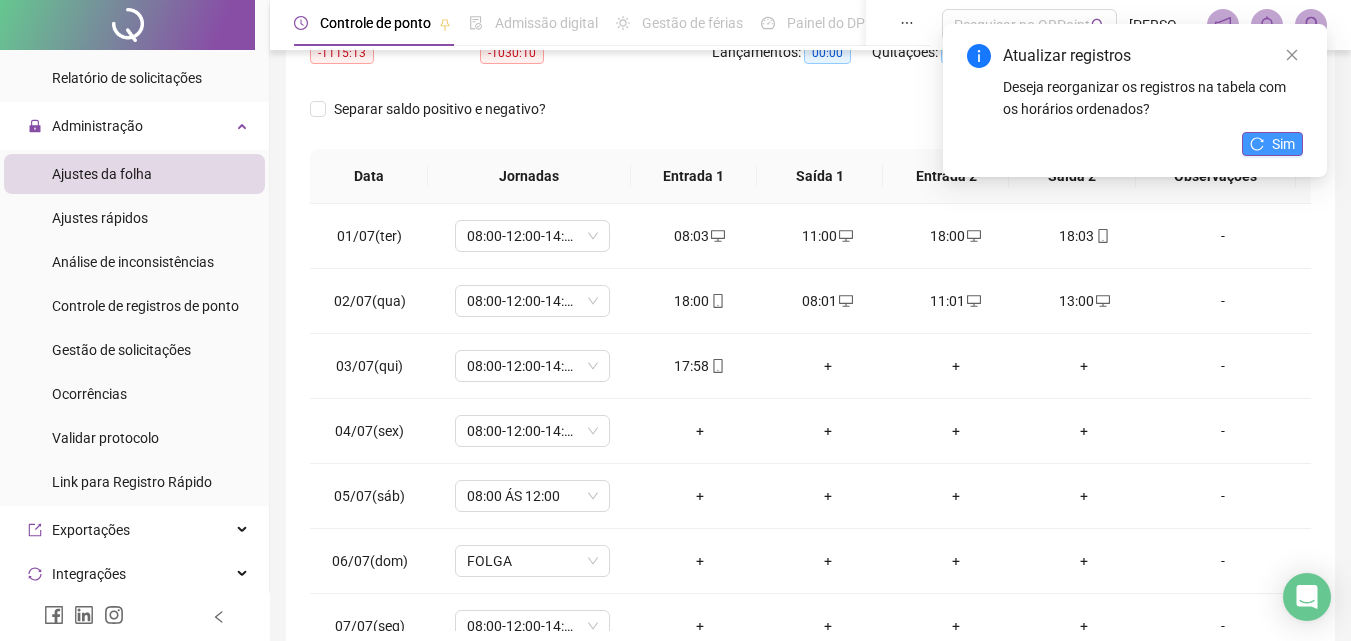 click 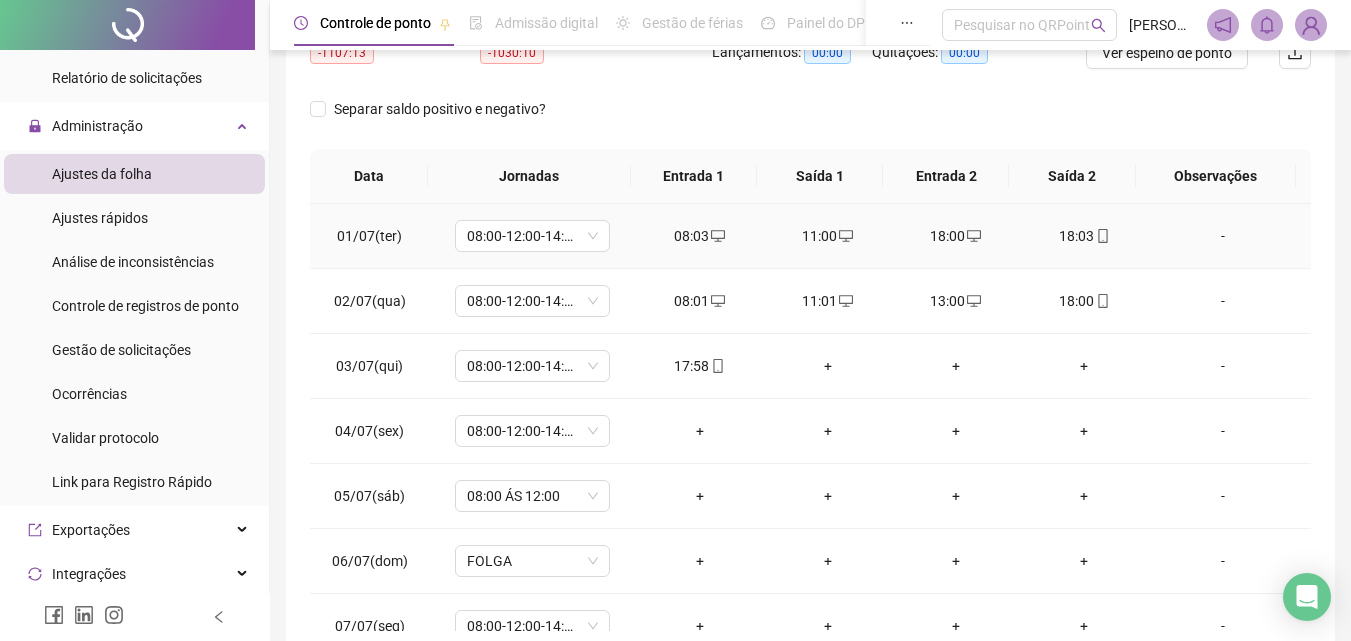 click on "18:00" at bounding box center [956, 236] 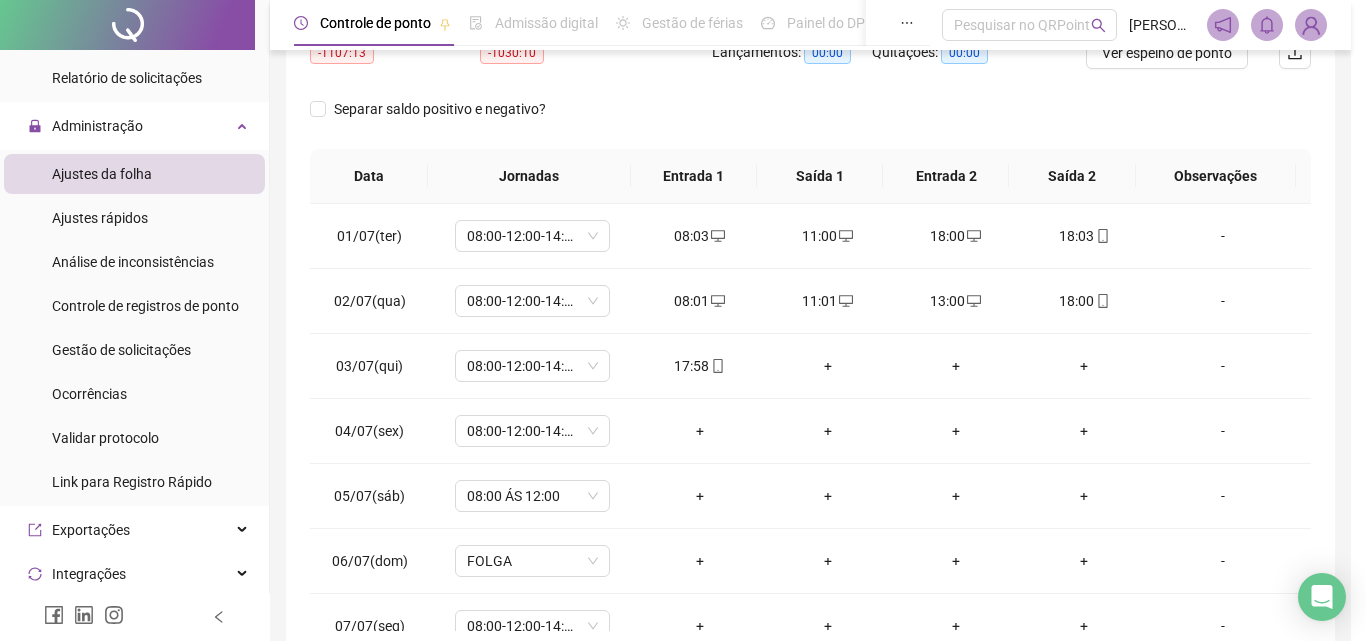 type on "**********" 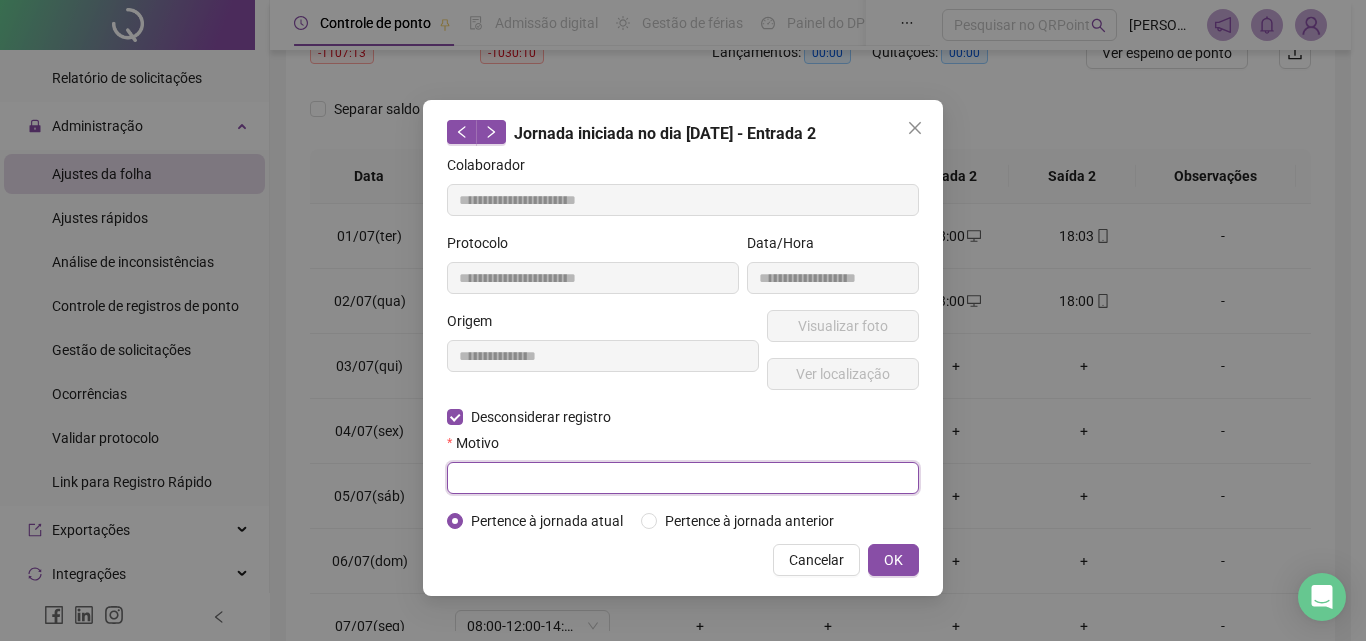 click at bounding box center [683, 478] 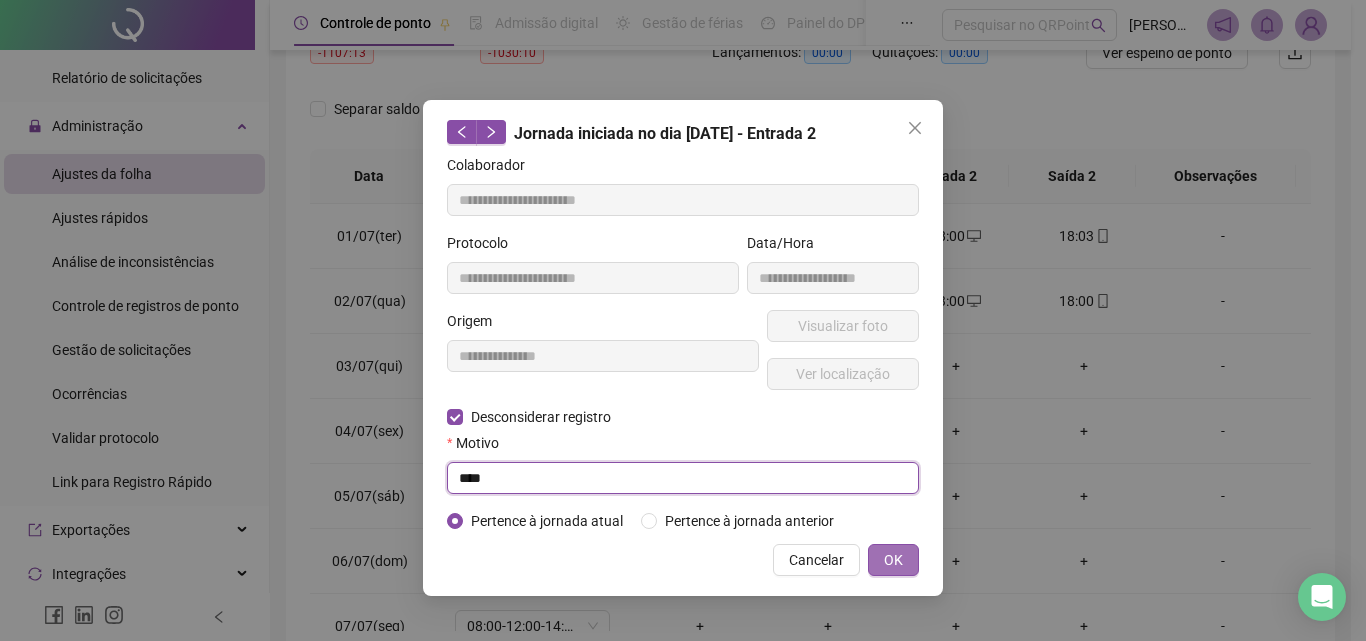 type on "****" 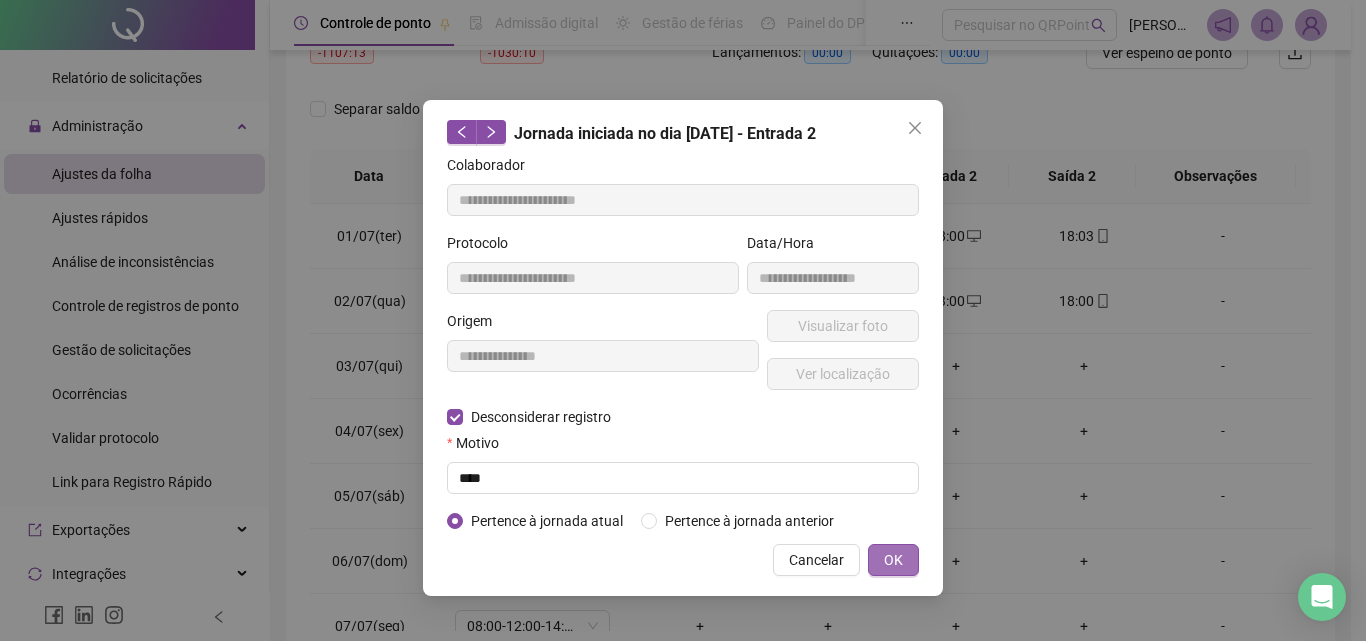 click on "OK" at bounding box center (893, 560) 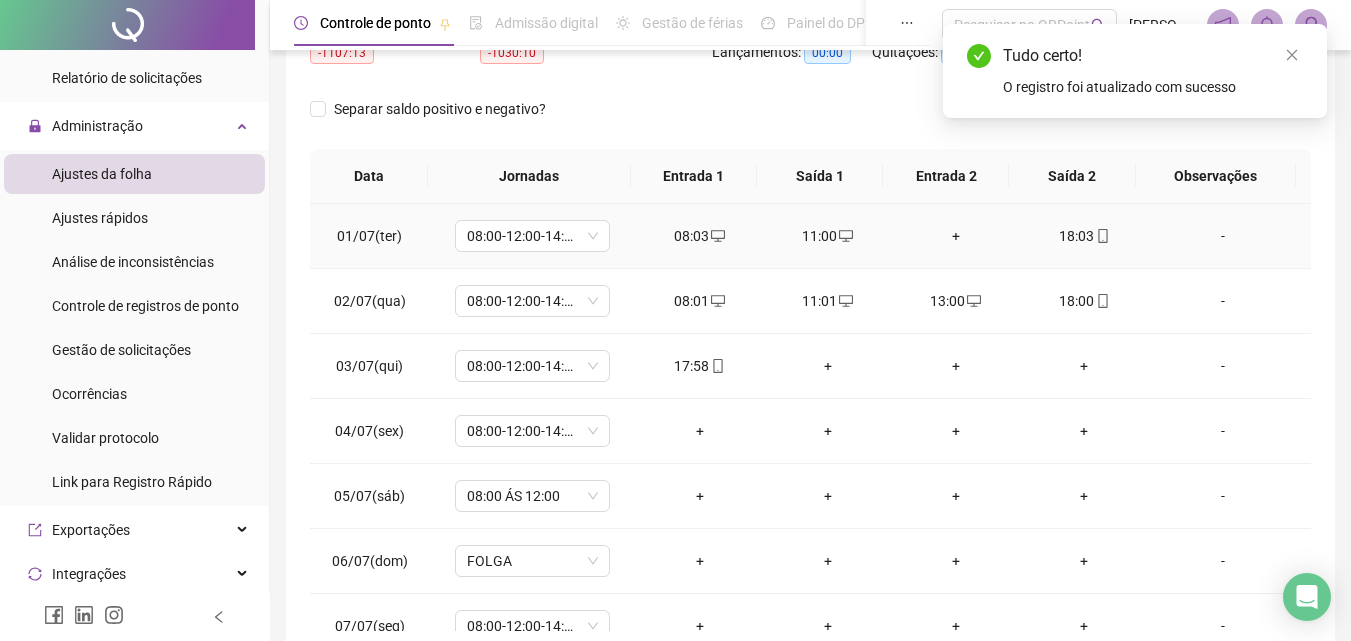 click on "+" at bounding box center [956, 236] 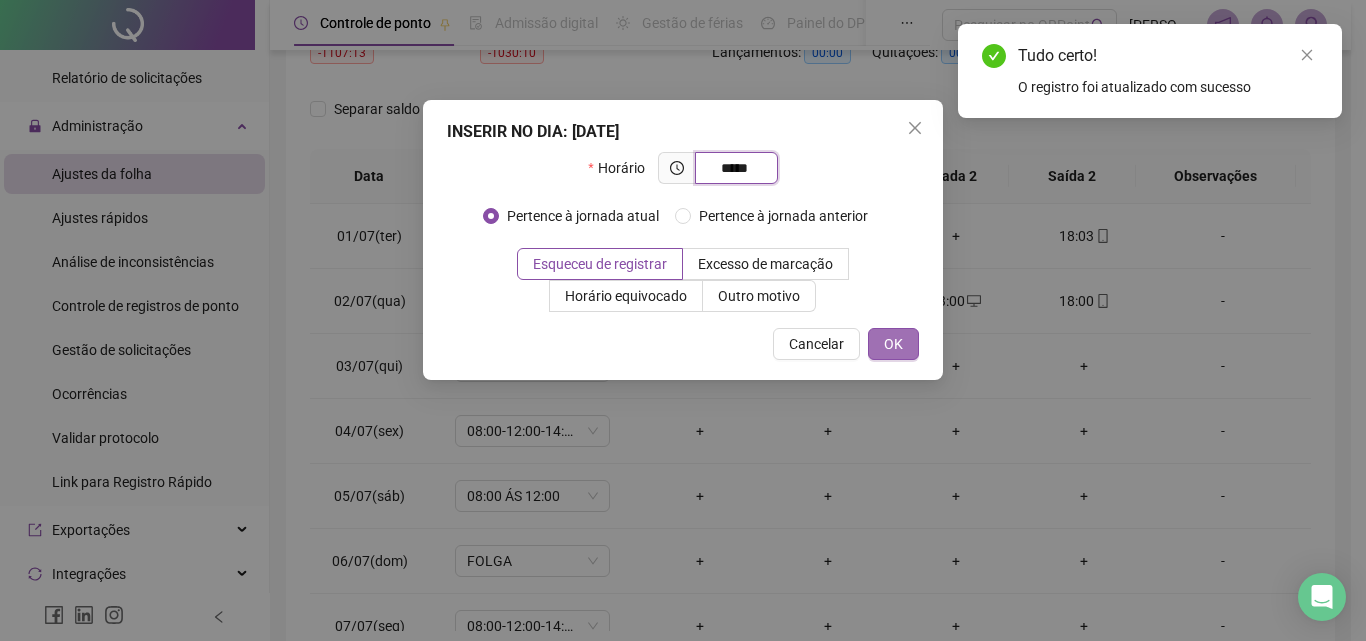 type on "*****" 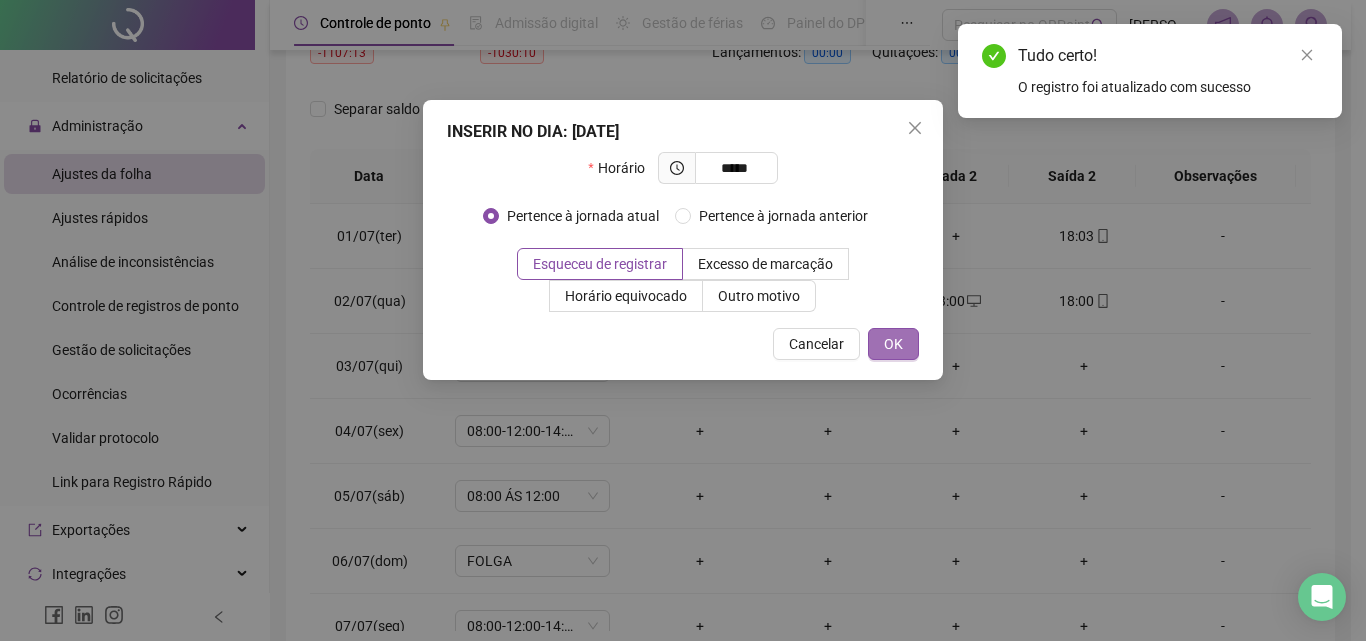 click on "OK" at bounding box center [893, 344] 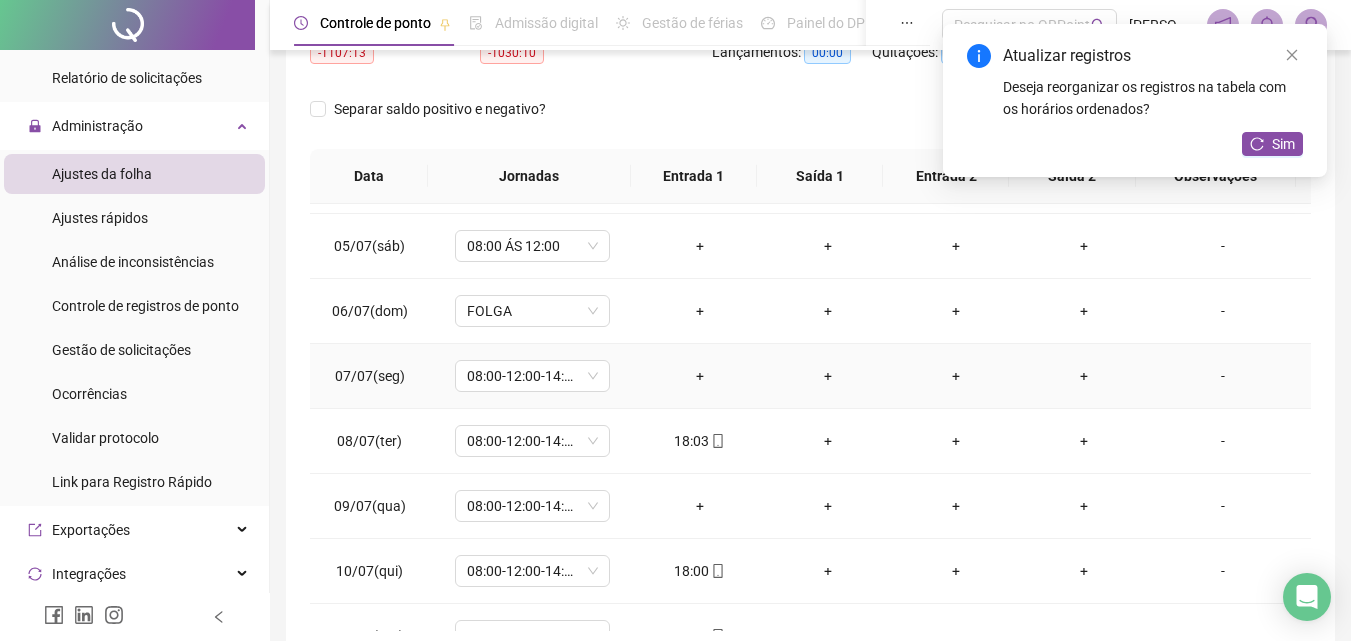 scroll, scrollTop: 483, scrollLeft: 0, axis: vertical 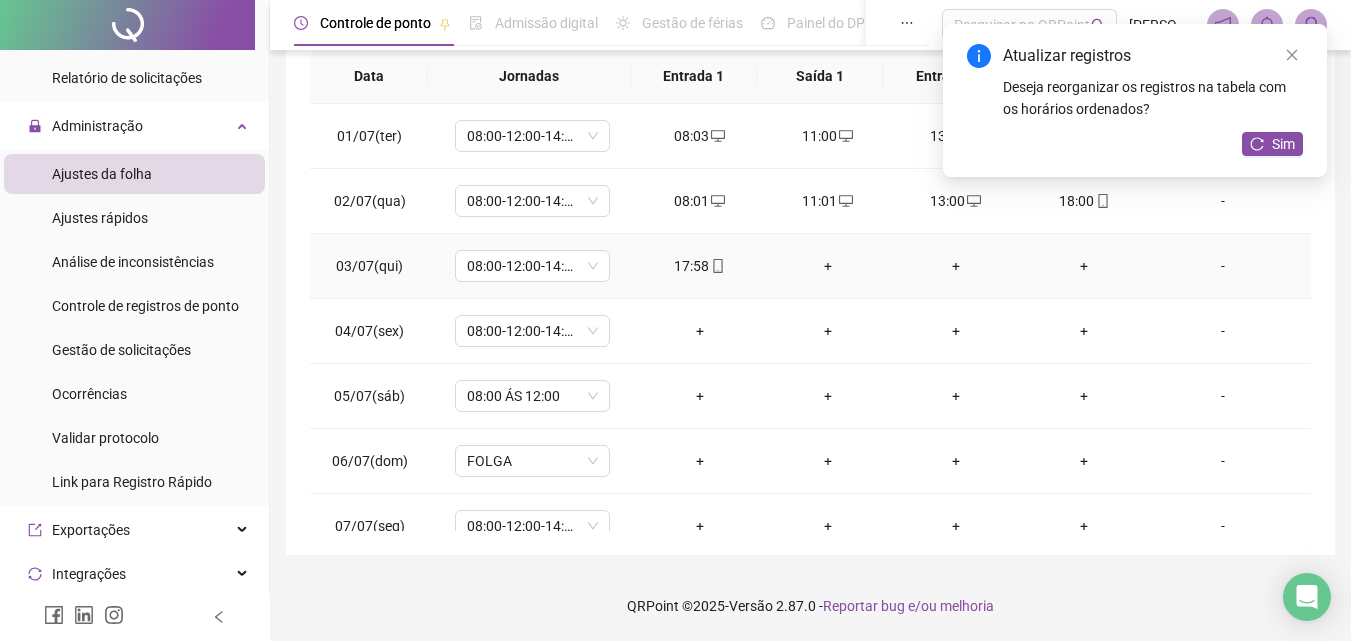 click on "+" at bounding box center [828, 266] 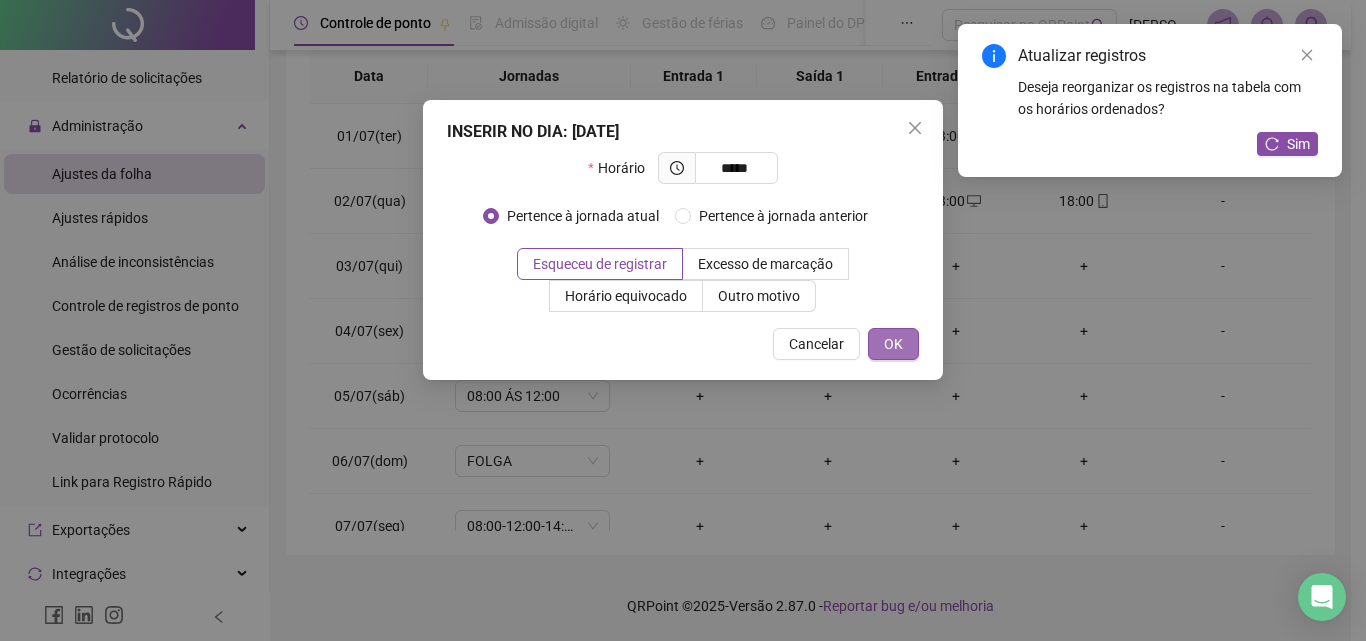 type on "*****" 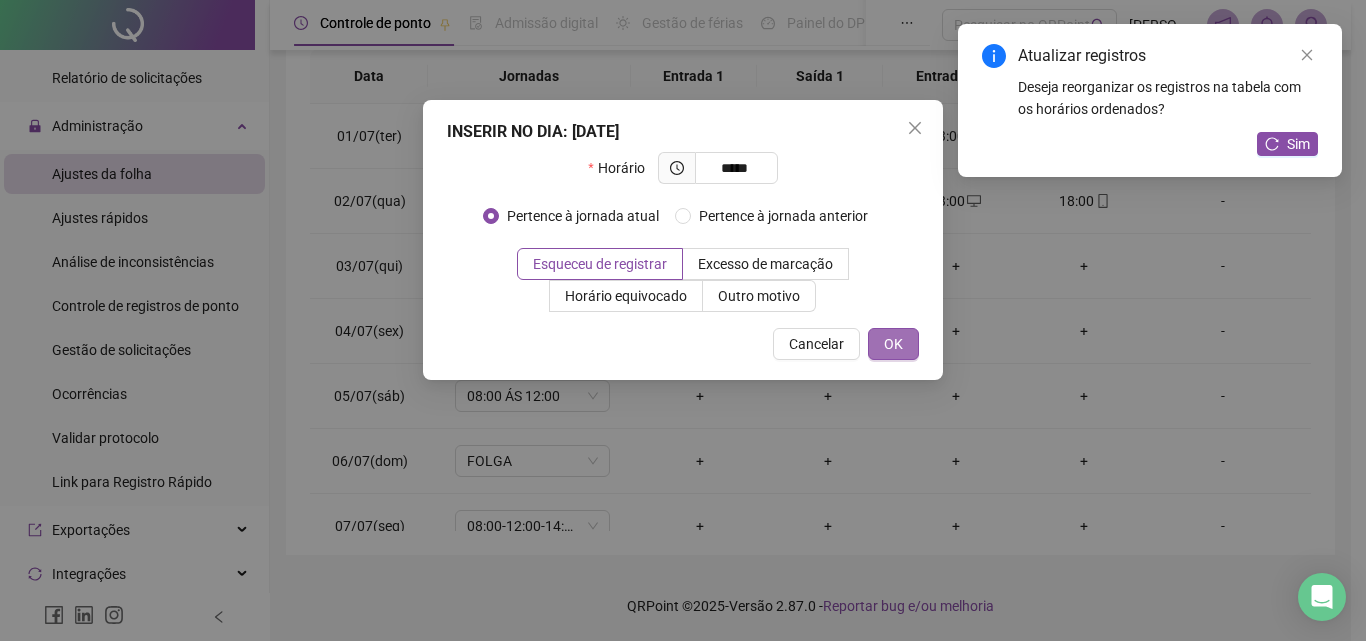 click on "OK" at bounding box center [893, 344] 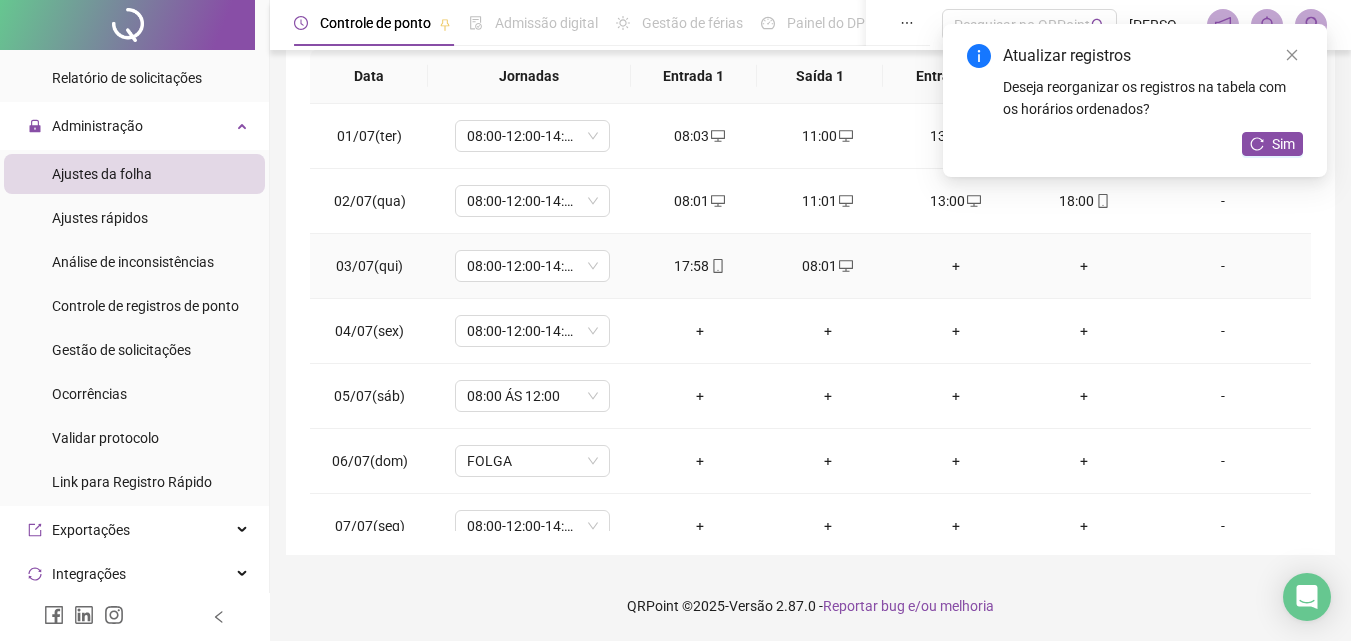click on "+" at bounding box center [956, 266] 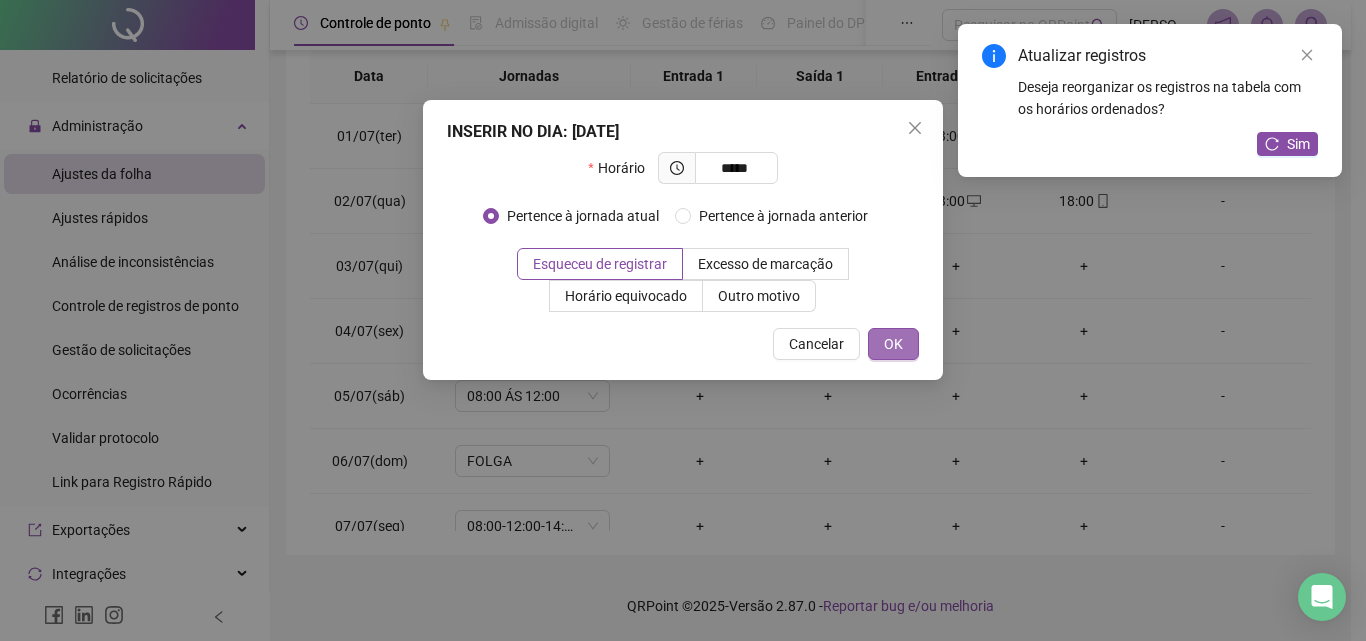 type on "*****" 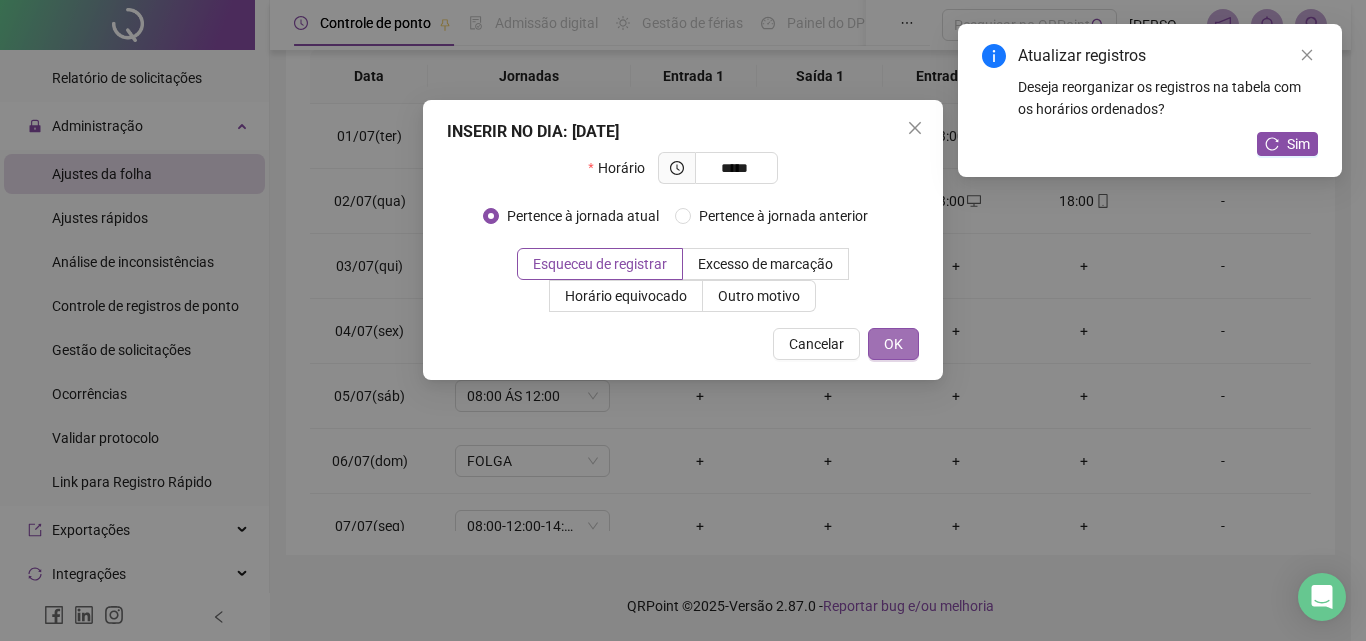 click on "OK" at bounding box center [893, 344] 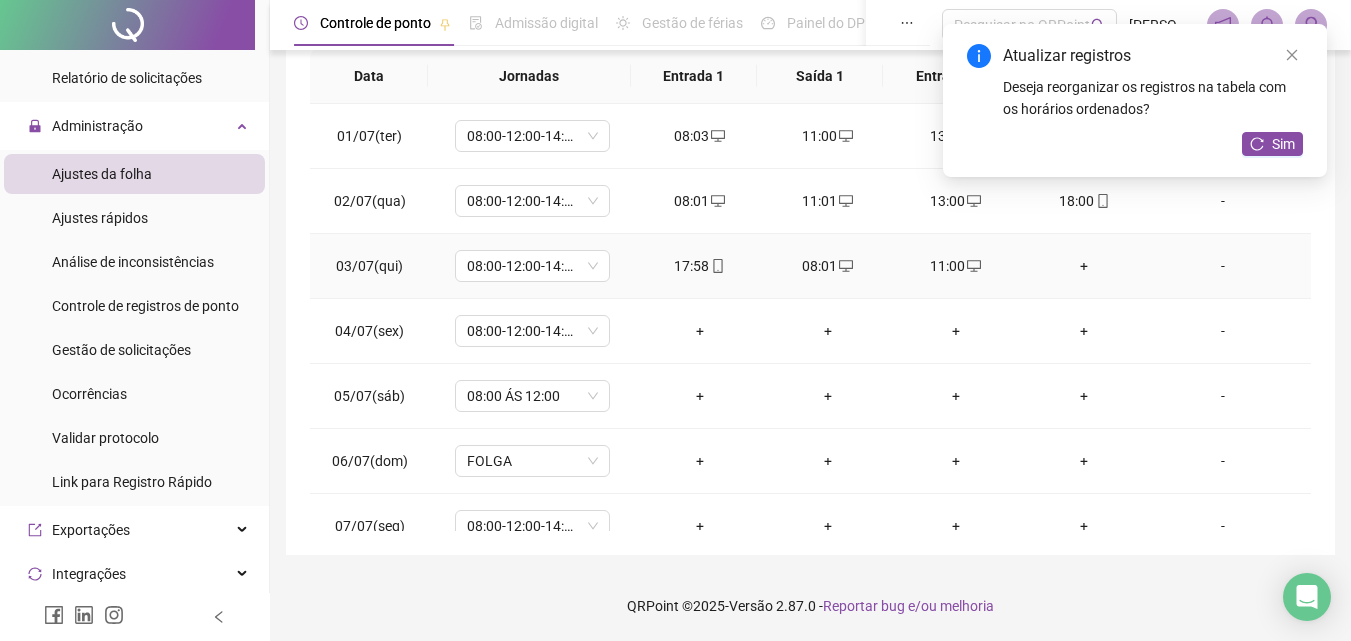 click on "+" at bounding box center (1084, 266) 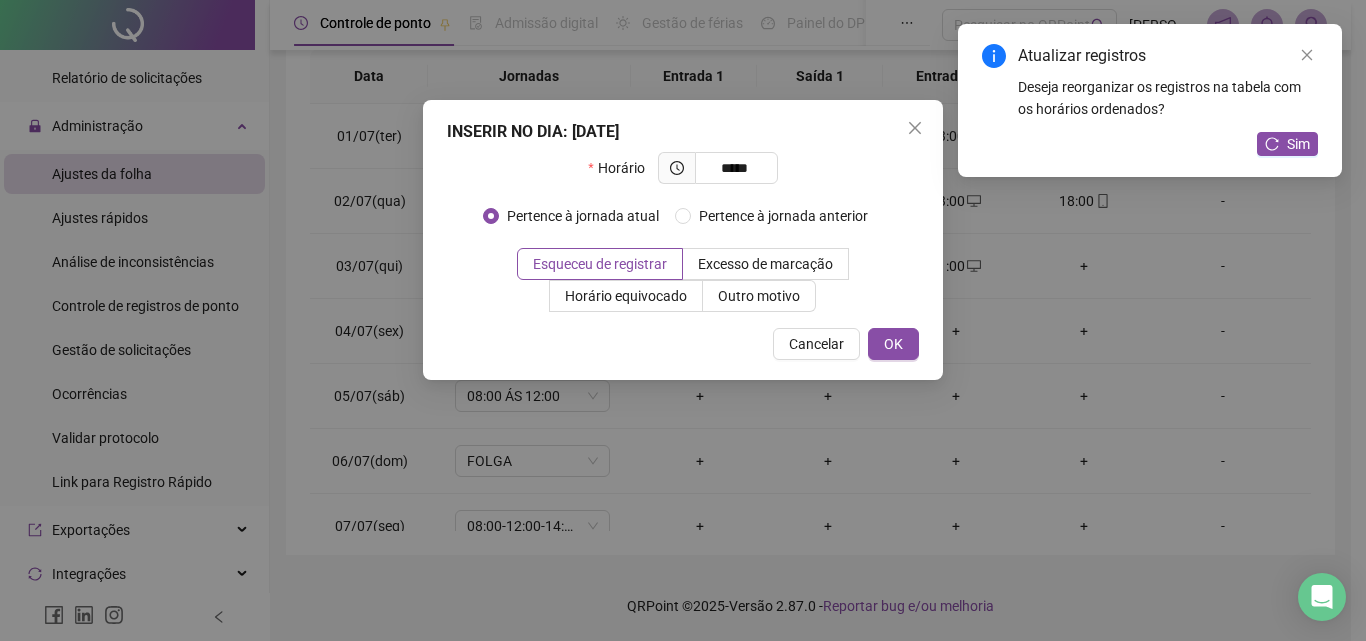type on "*****" 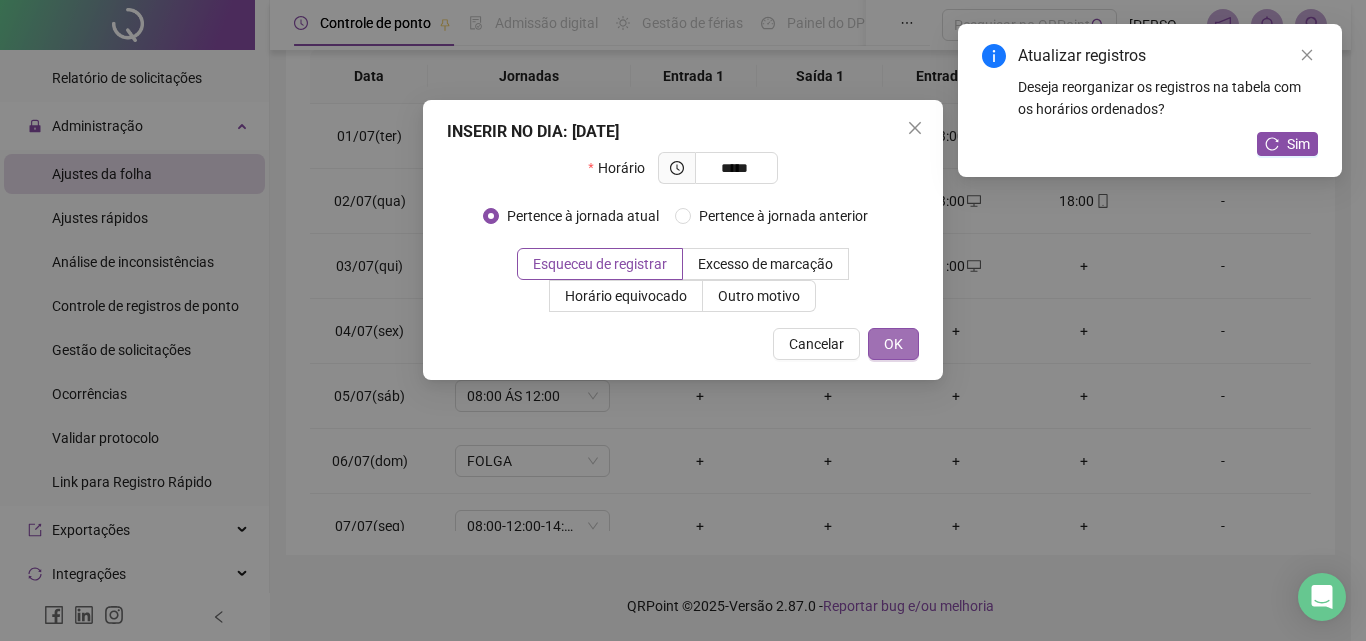drag, startPoint x: 928, startPoint y: 333, endPoint x: 894, endPoint y: 337, distance: 34.234486 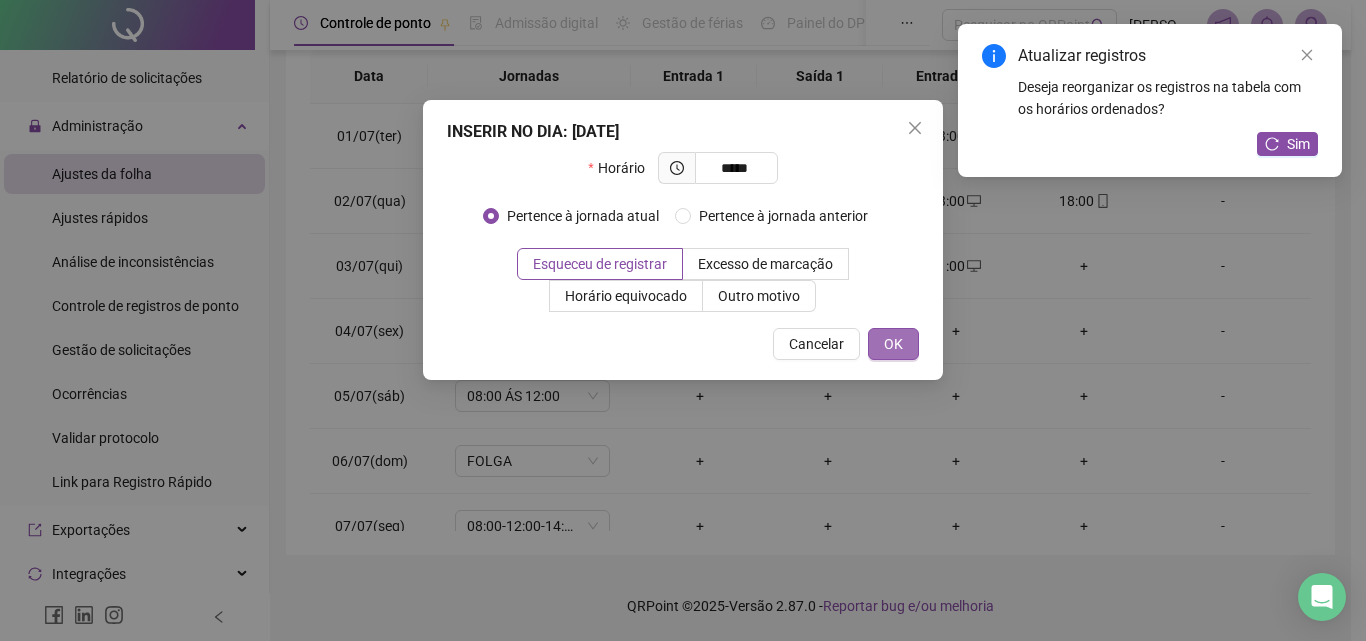 click on "OK" at bounding box center [893, 344] 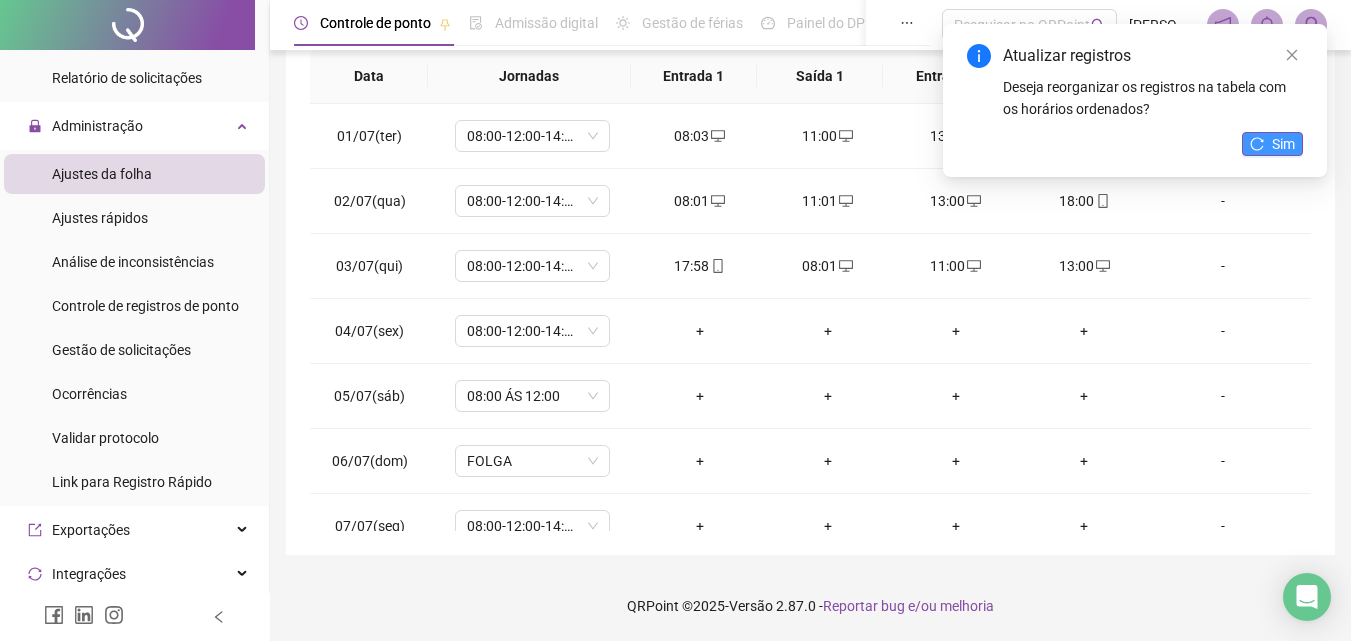 click on "Sim" at bounding box center [1272, 144] 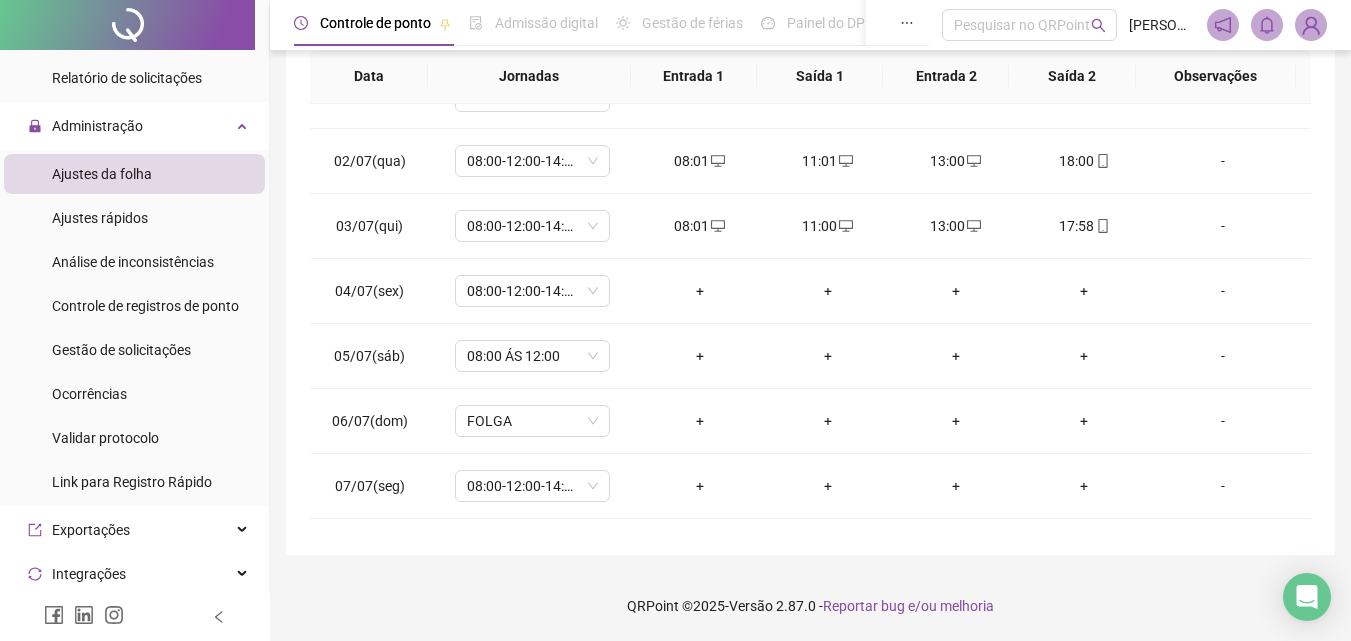 scroll, scrollTop: 0, scrollLeft: 0, axis: both 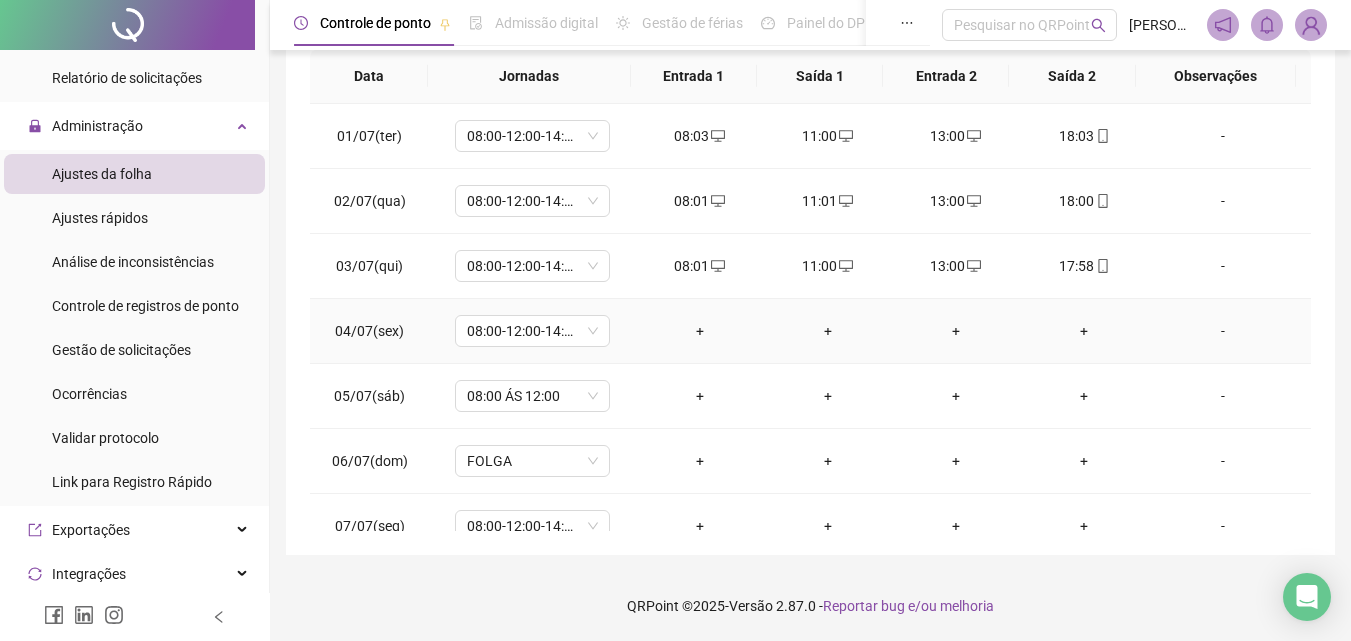 click on "+" at bounding box center [700, 331] 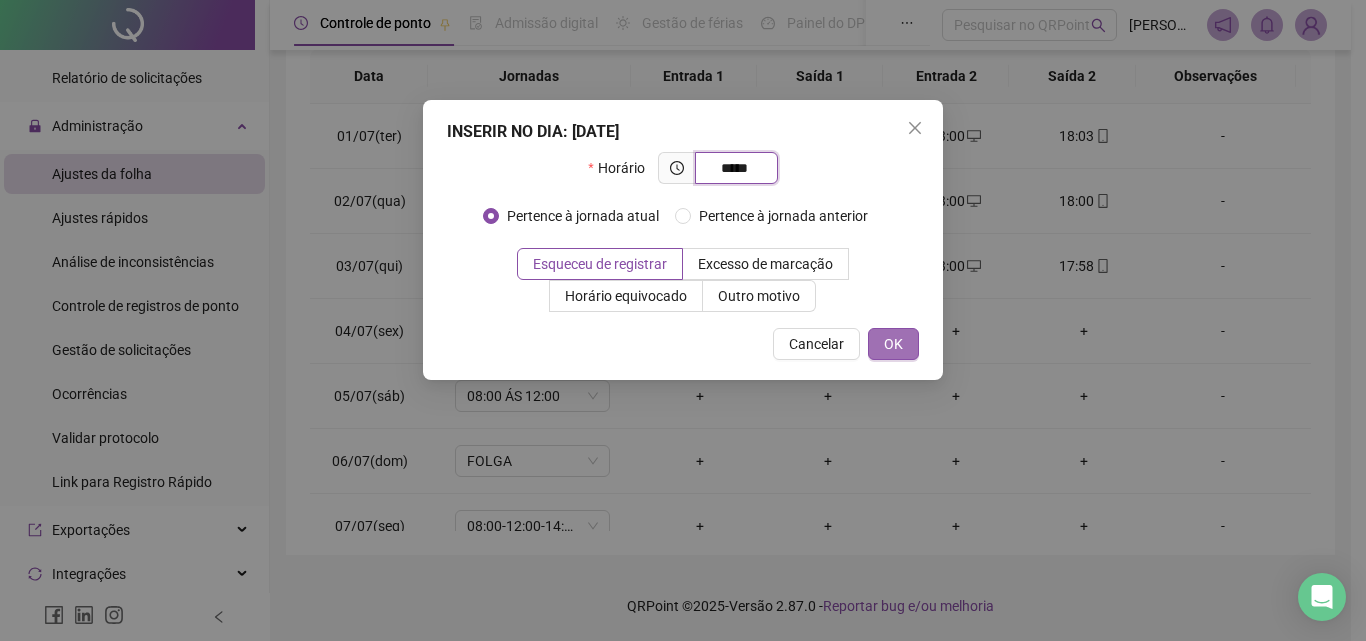 type on "*****" 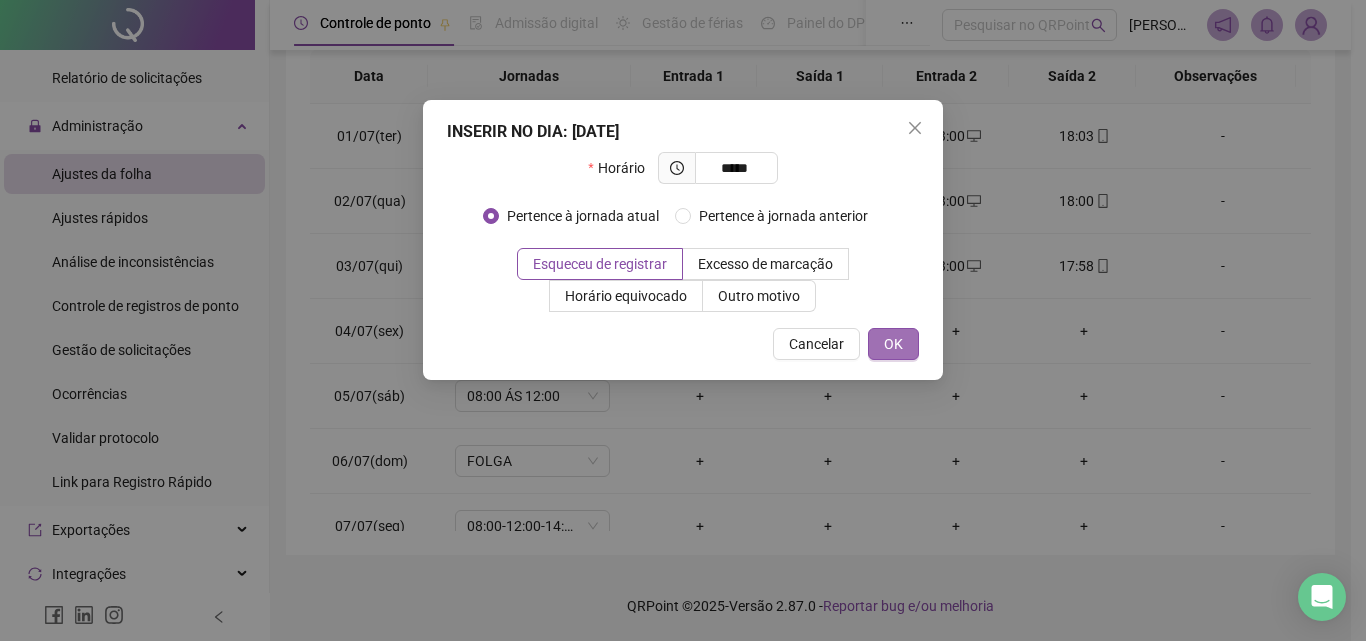 click on "OK" at bounding box center [893, 344] 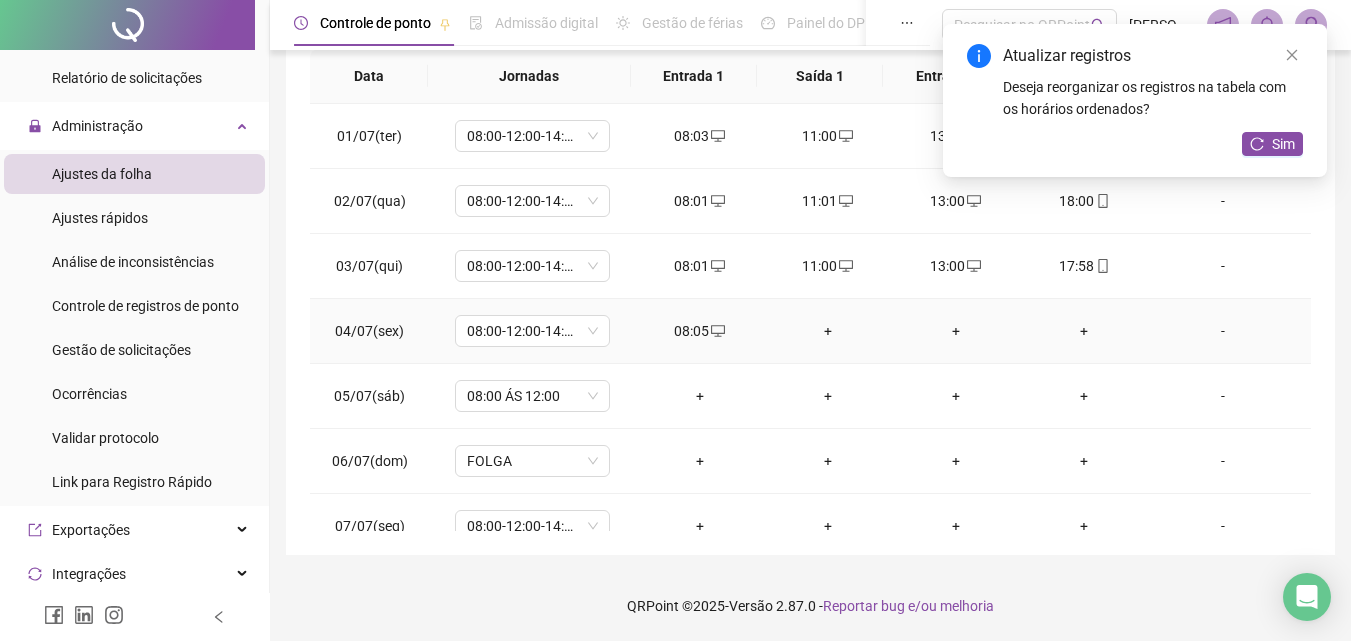 click on "+" at bounding box center (828, 331) 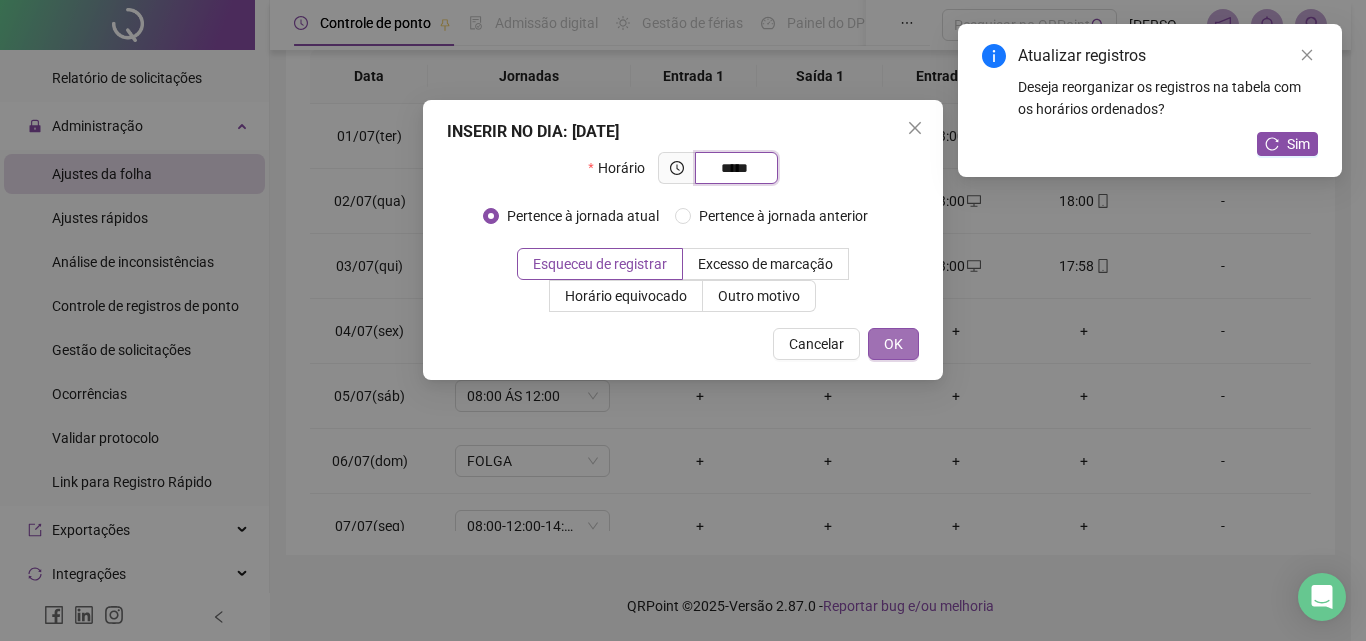 type on "*****" 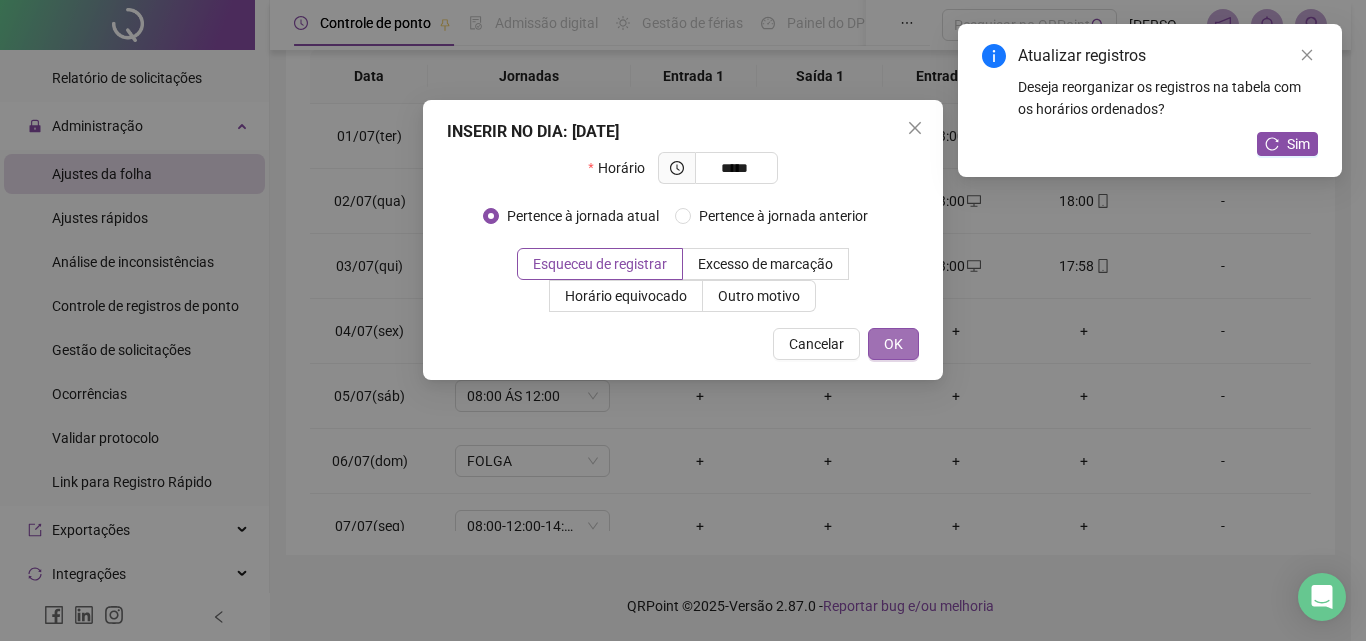 click on "OK" at bounding box center (893, 344) 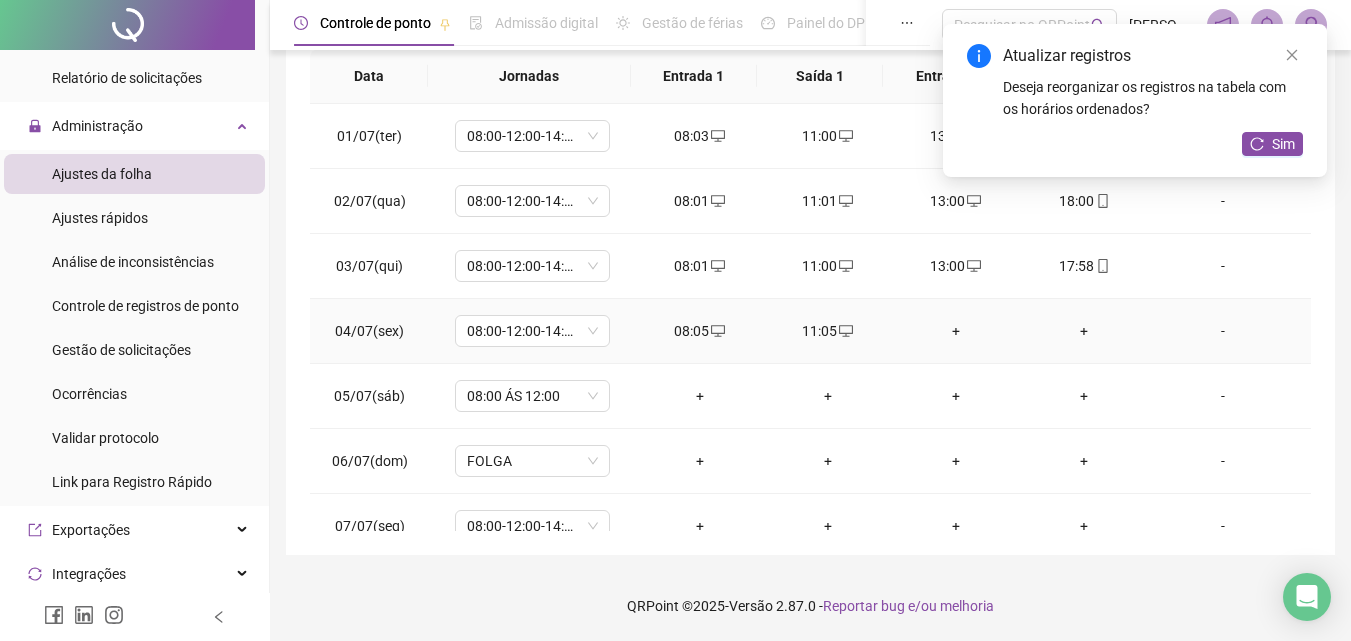 click on "+" at bounding box center (956, 331) 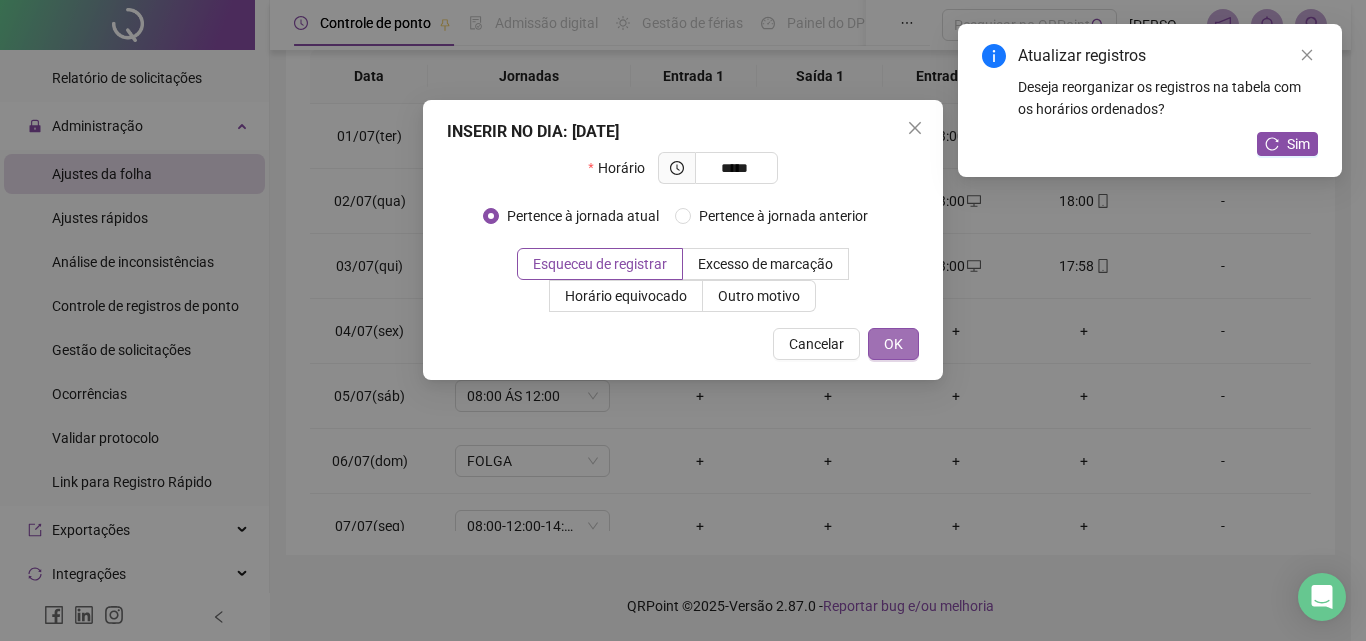 type on "*****" 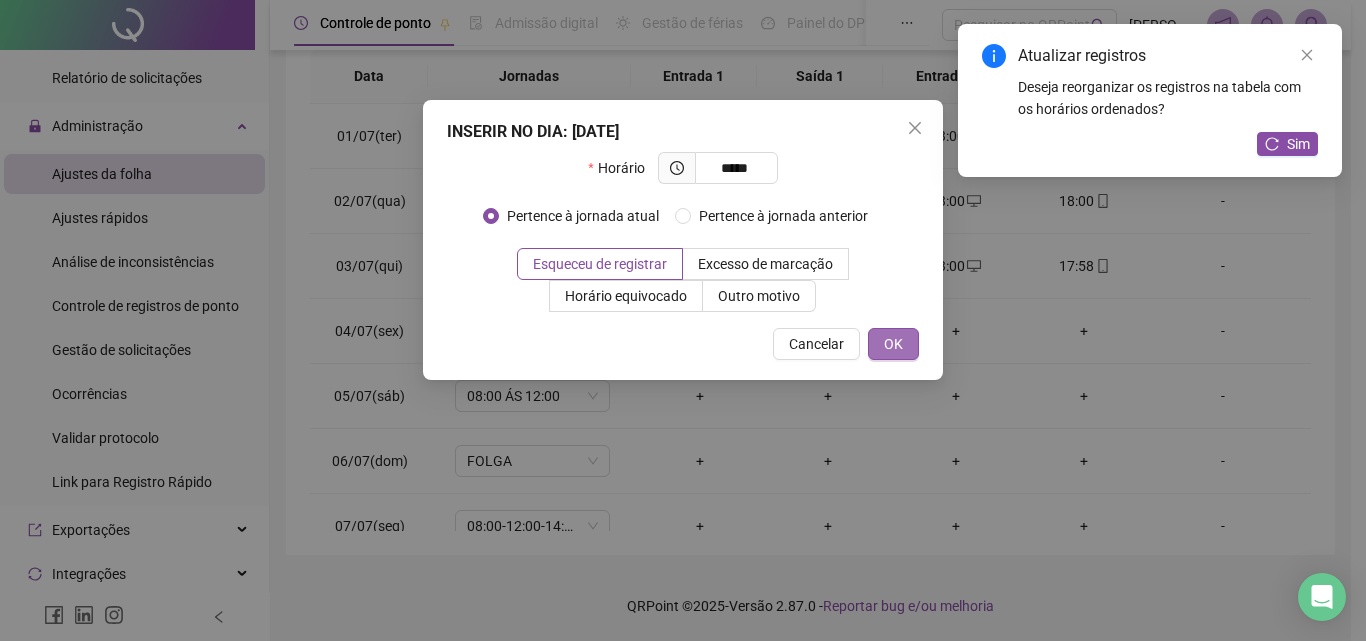 click on "OK" at bounding box center [893, 344] 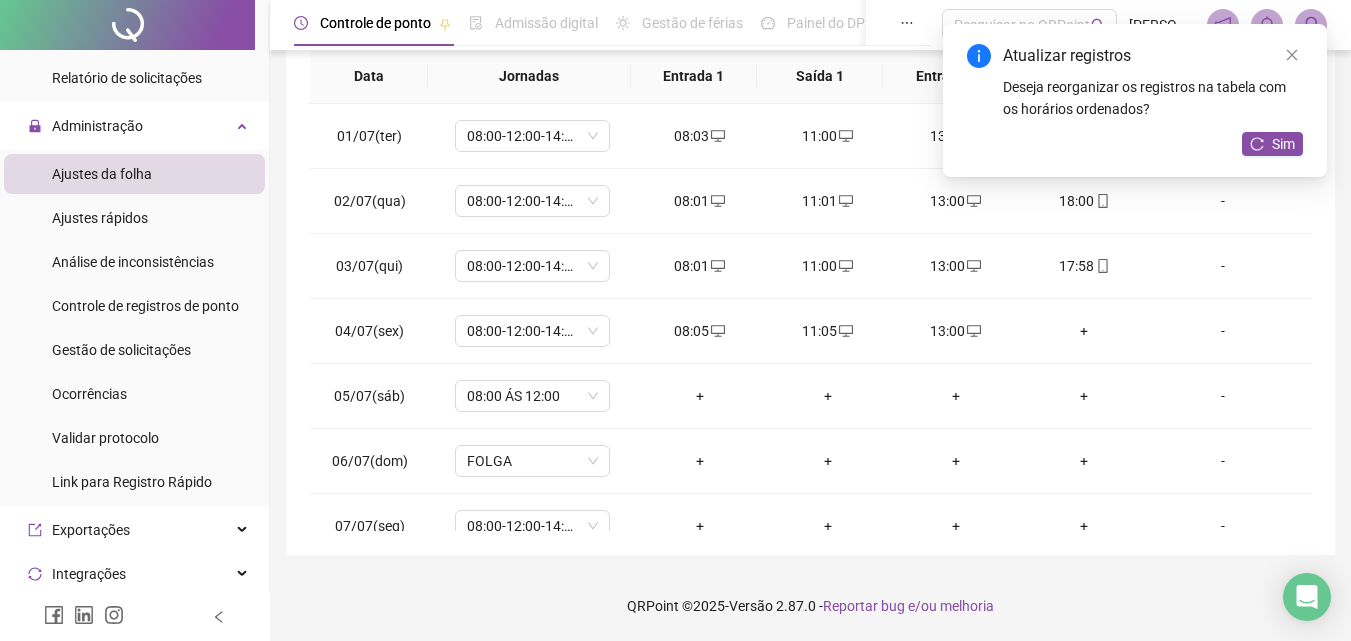click on "+" at bounding box center [1084, 331] 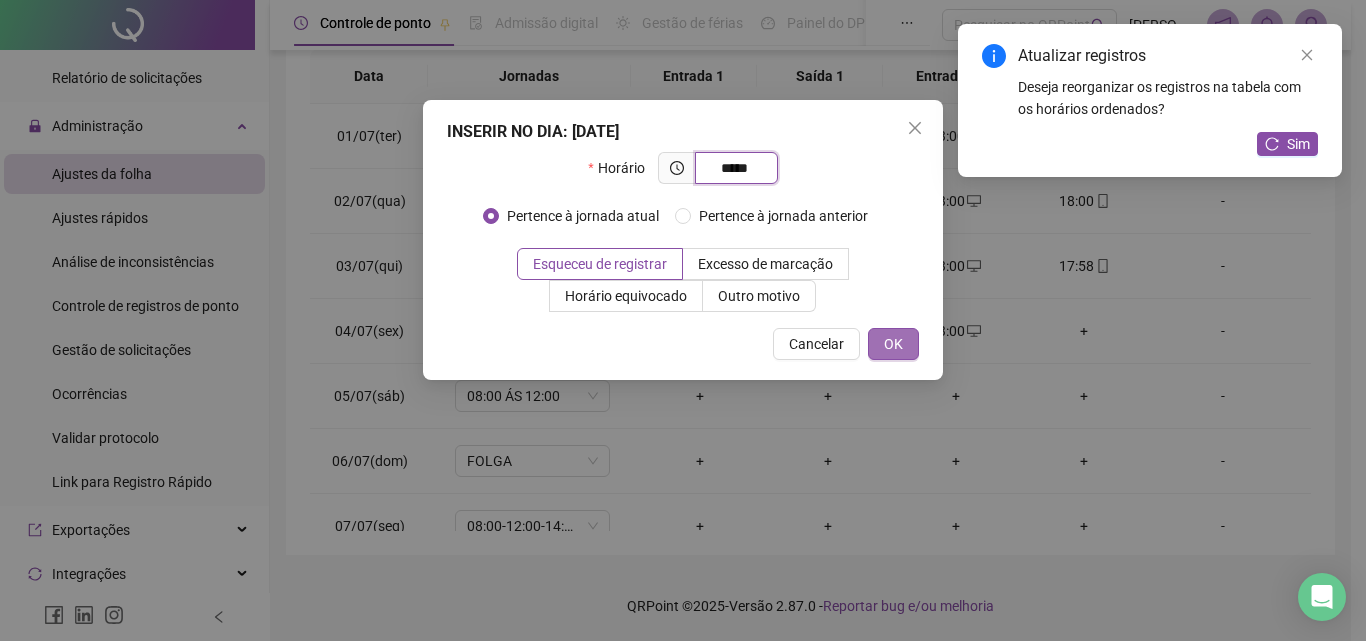 type on "*****" 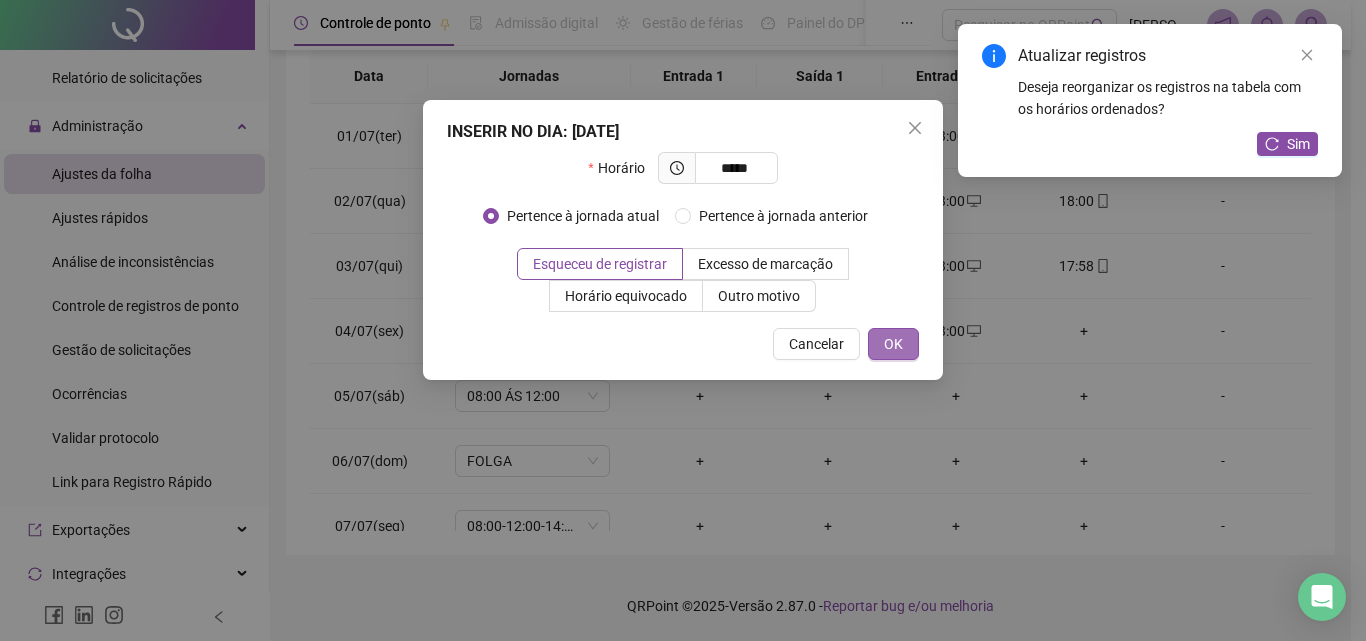 click on "OK" at bounding box center (893, 344) 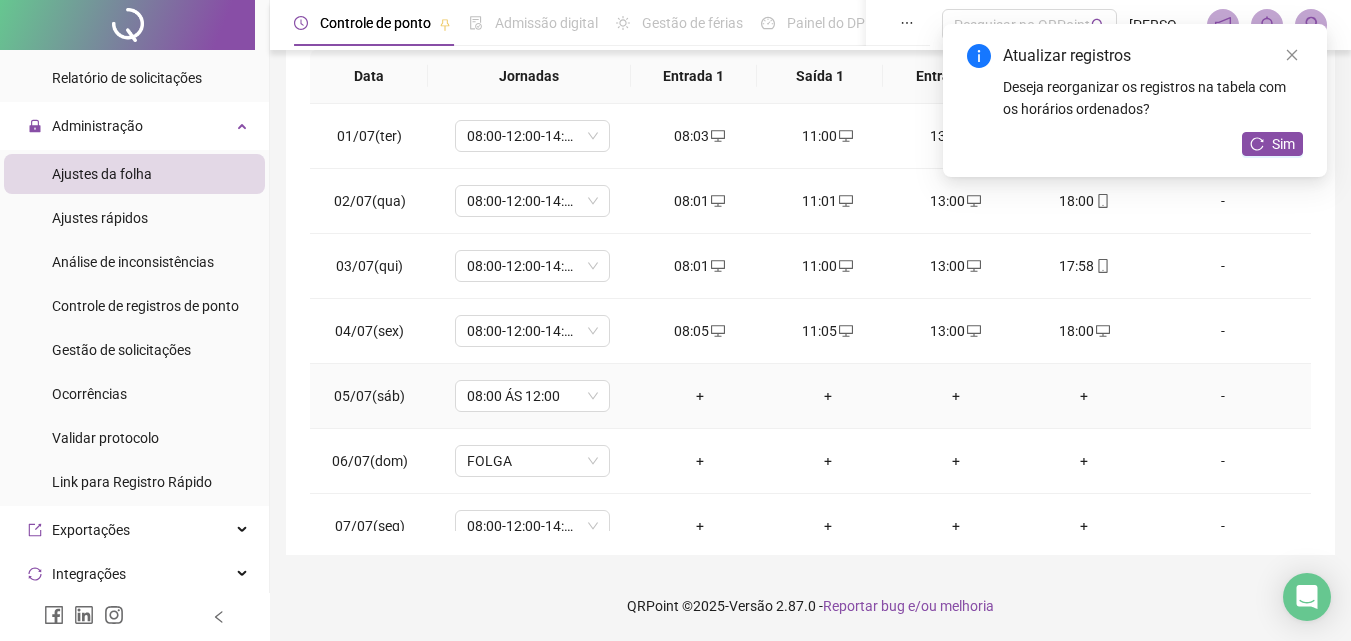 click on "+" at bounding box center [700, 396] 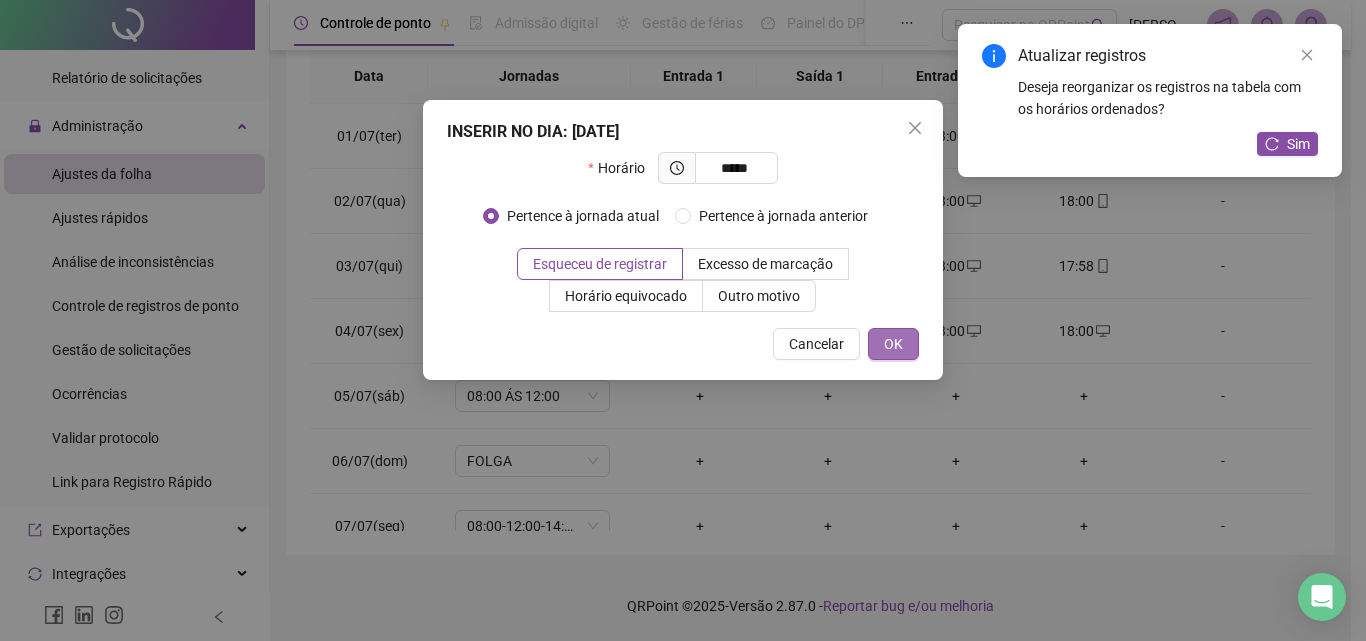 type on "*****" 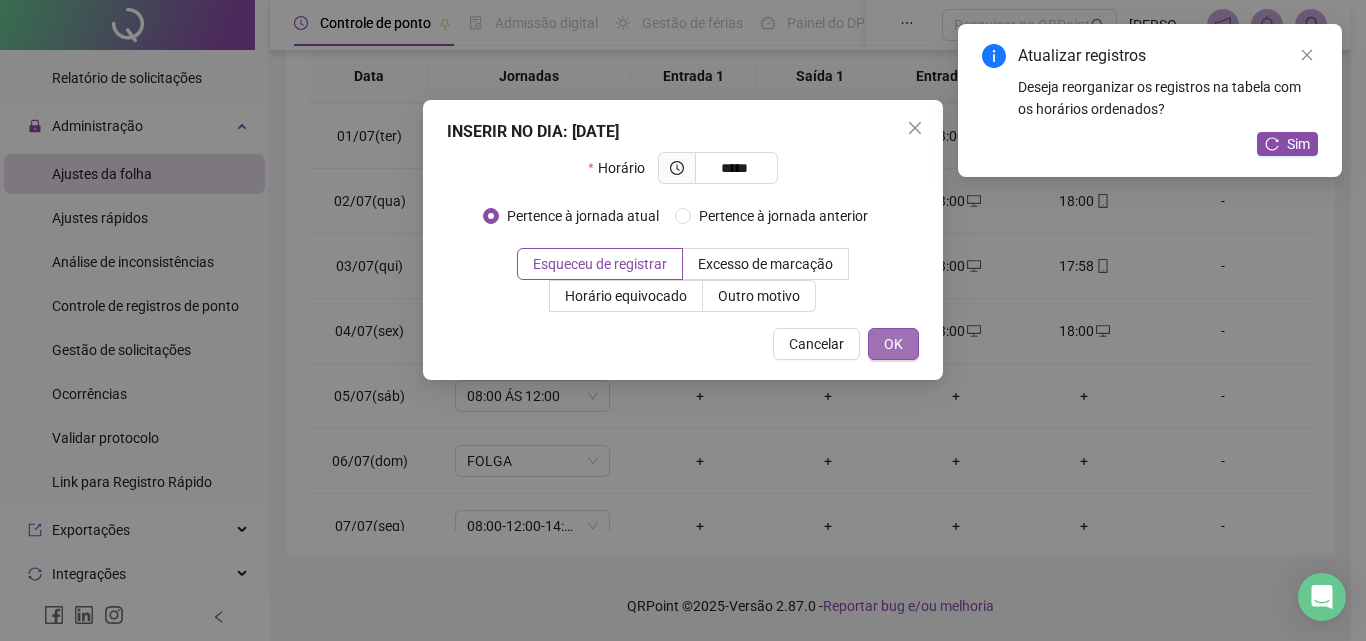 click on "OK" at bounding box center (893, 344) 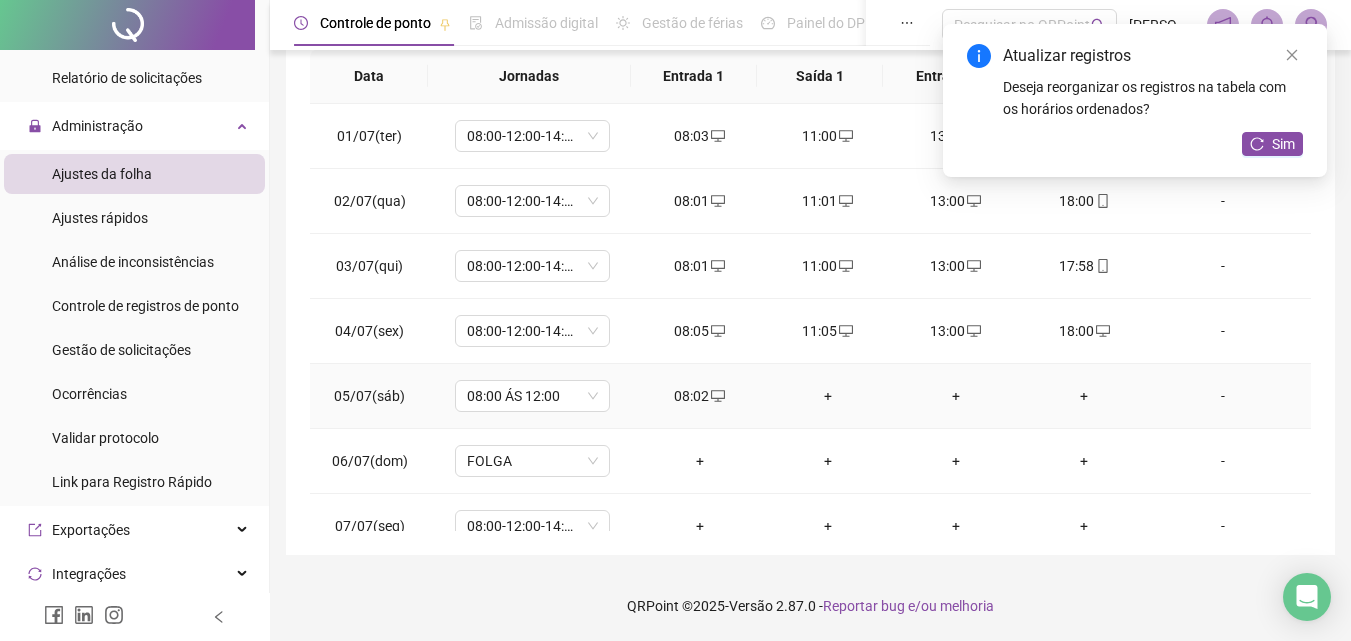 click on "+" at bounding box center (828, 396) 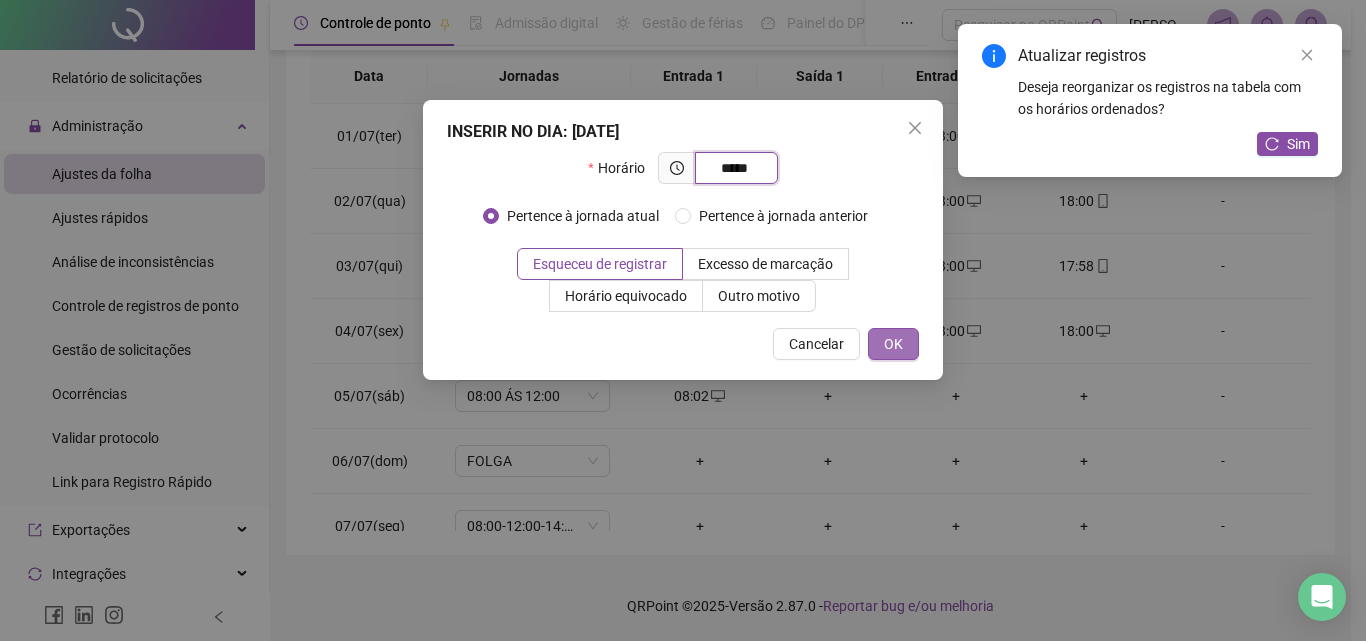 type on "*****" 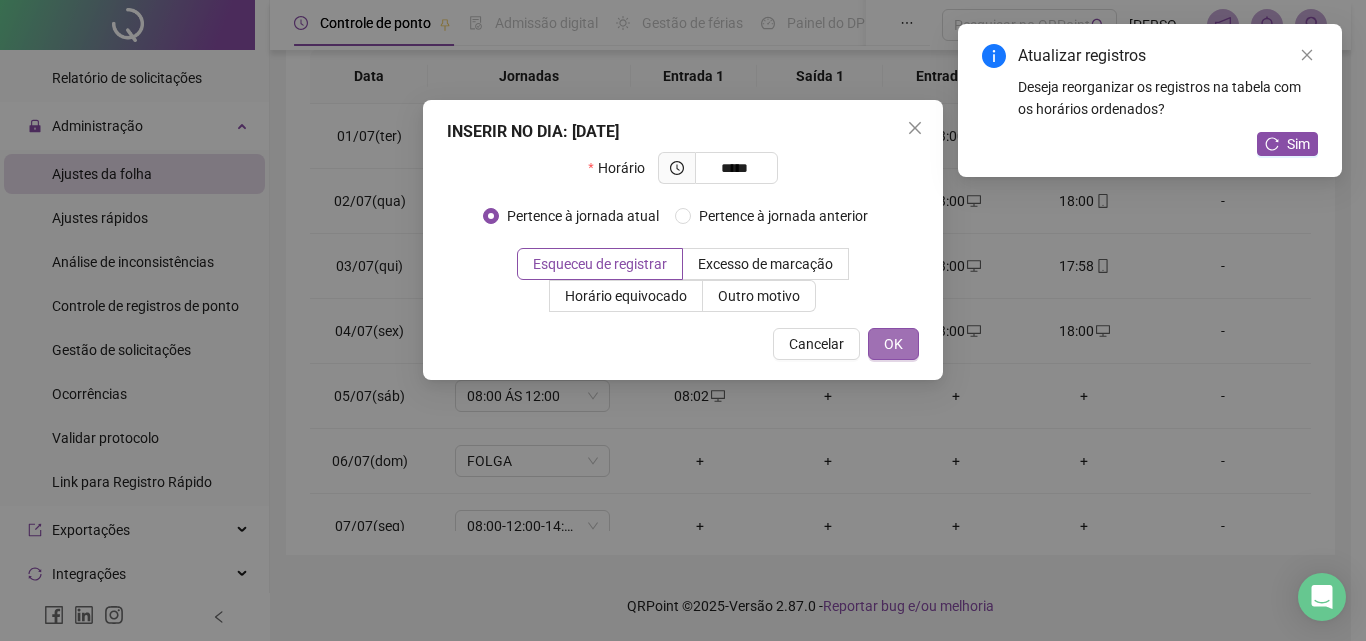 click on "OK" at bounding box center [893, 344] 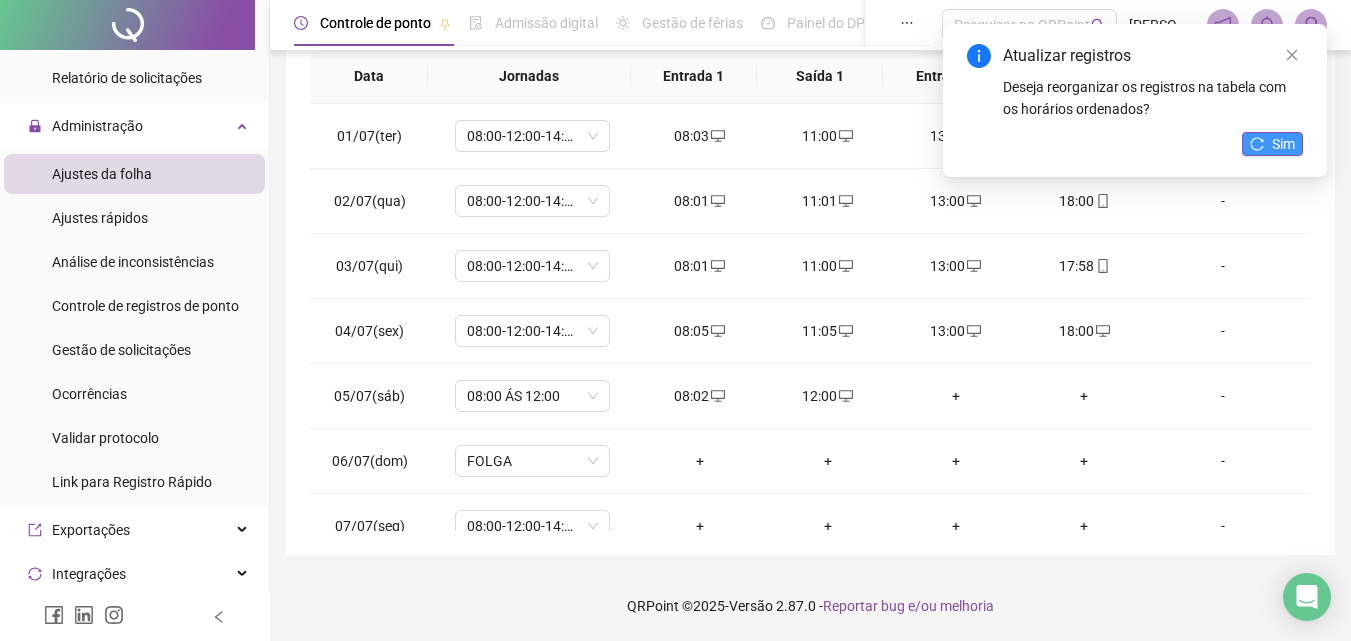click on "Sim" at bounding box center [1283, 144] 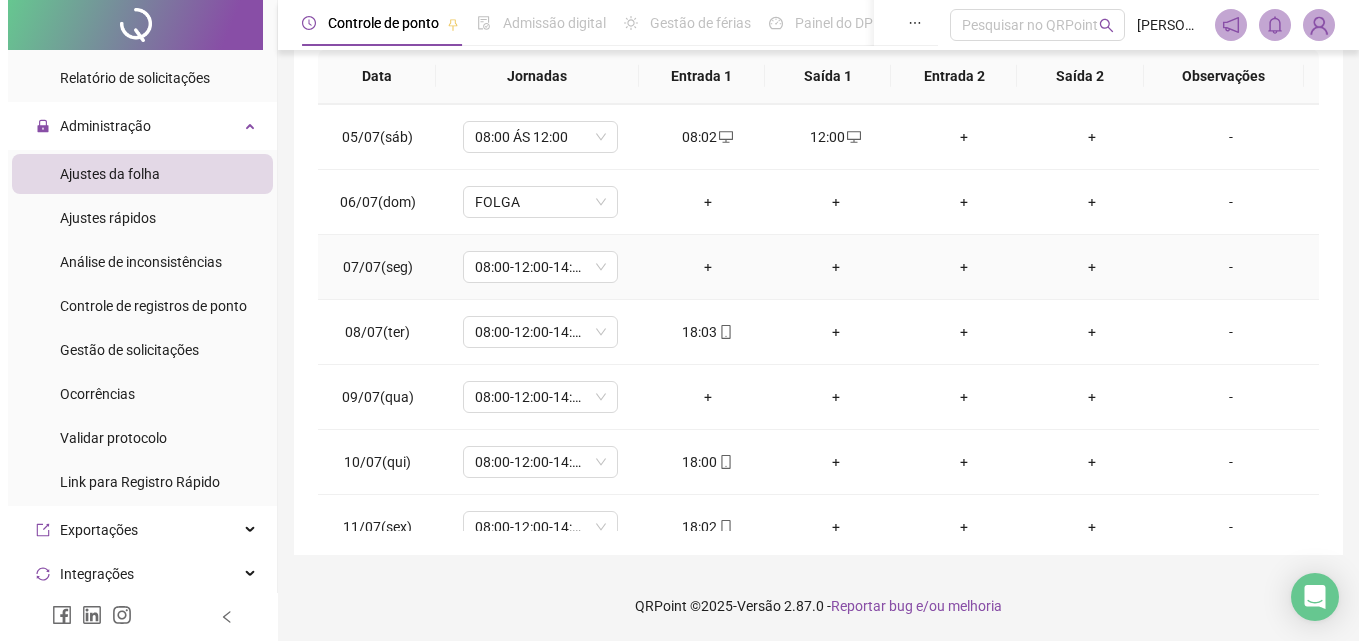 scroll, scrollTop: 200, scrollLeft: 0, axis: vertical 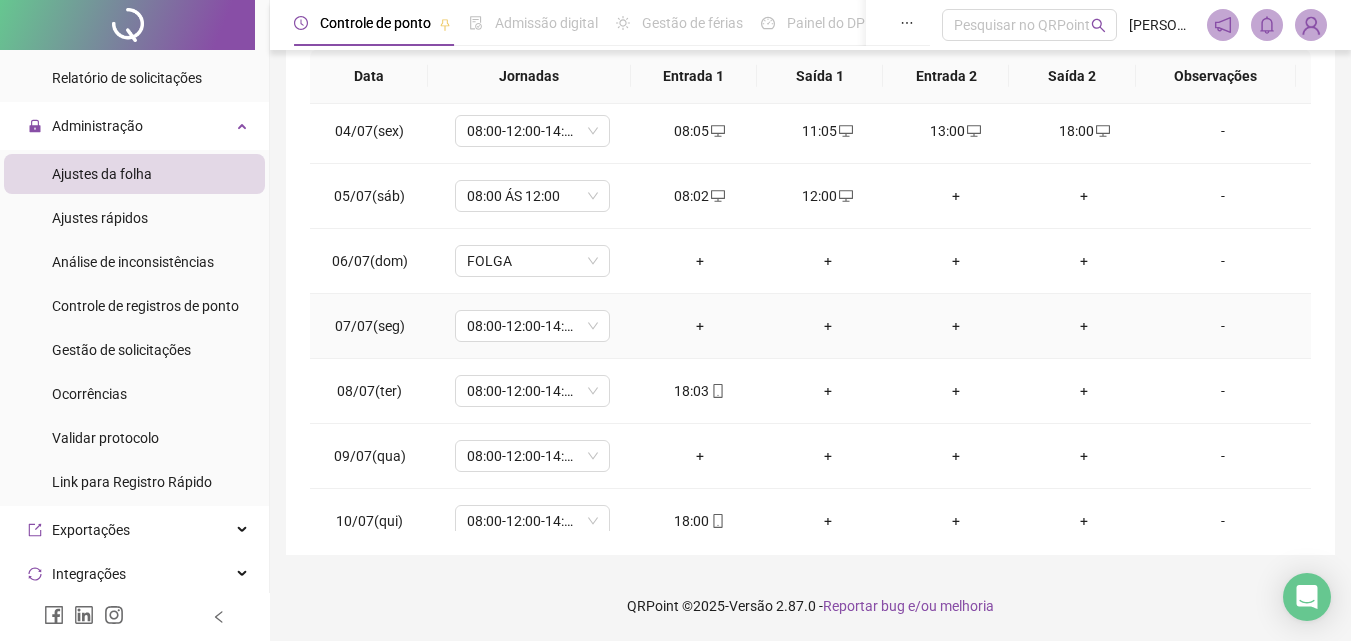 click on "+" at bounding box center (700, 326) 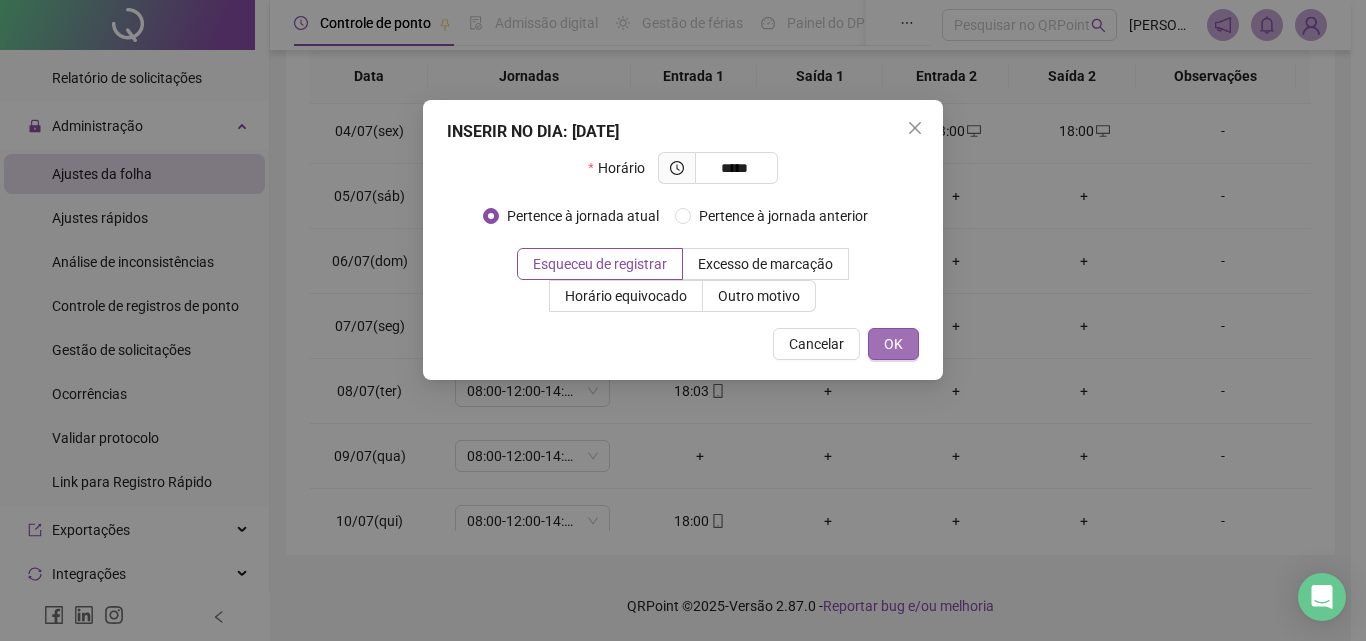 type on "*****" 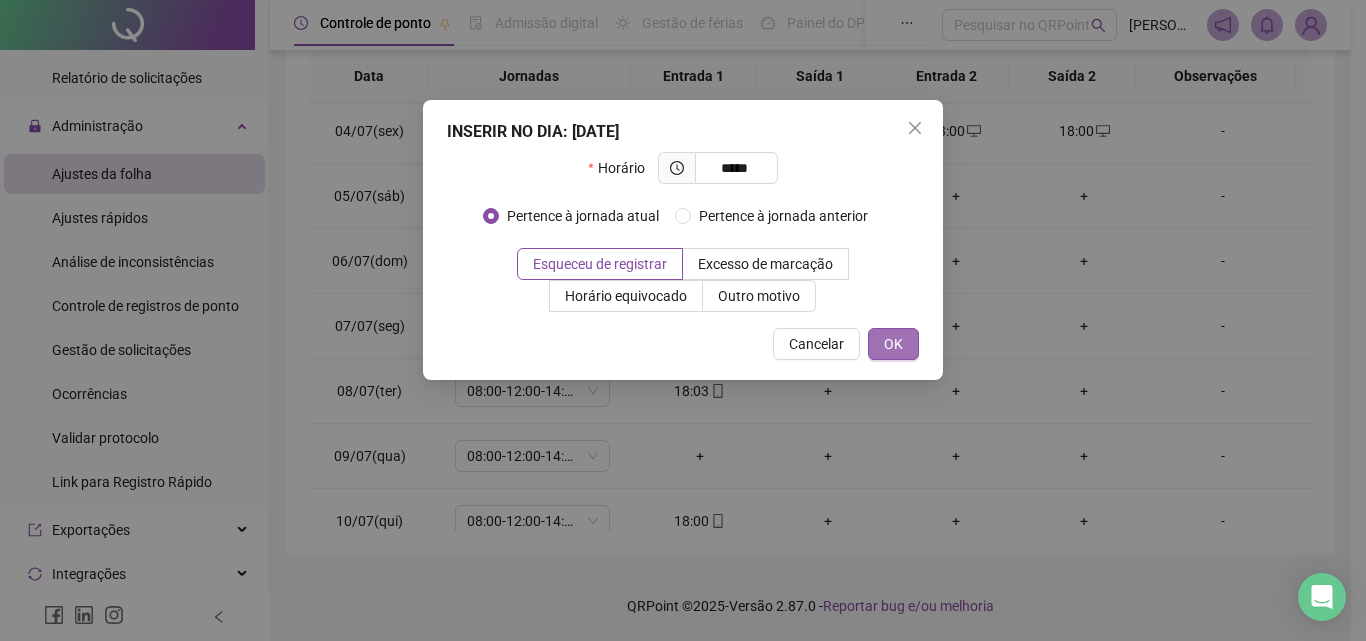 click on "OK" at bounding box center (893, 344) 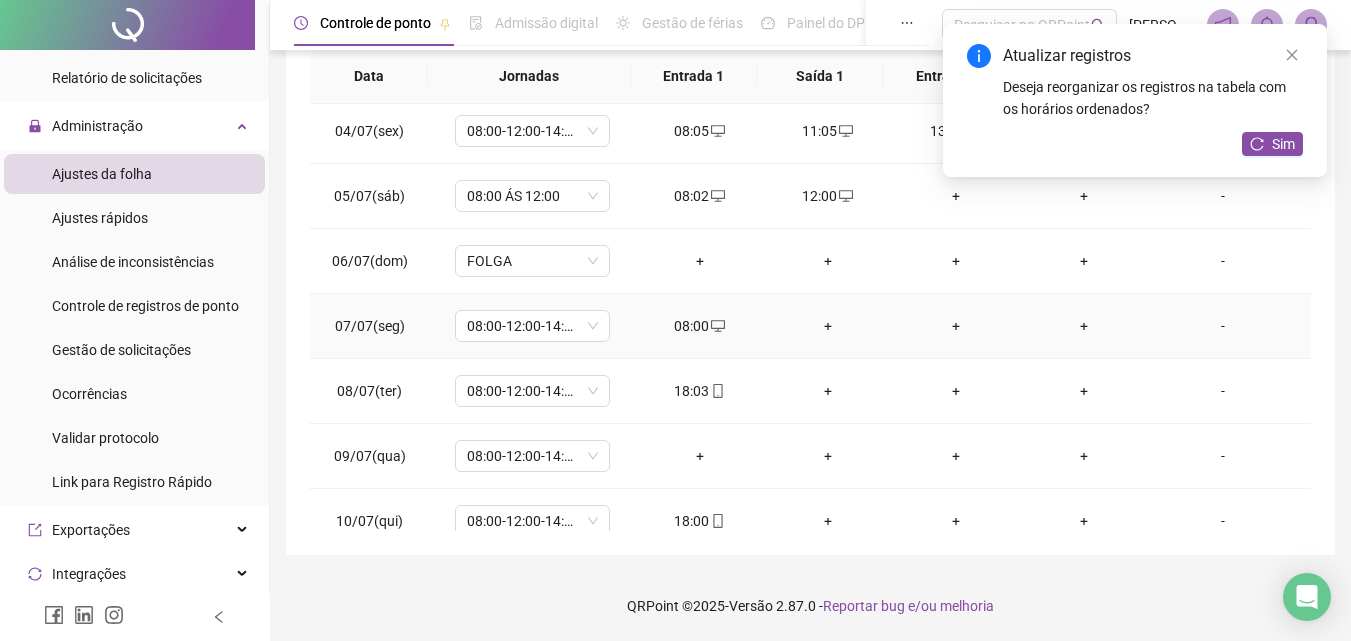 click on "+" at bounding box center (828, 326) 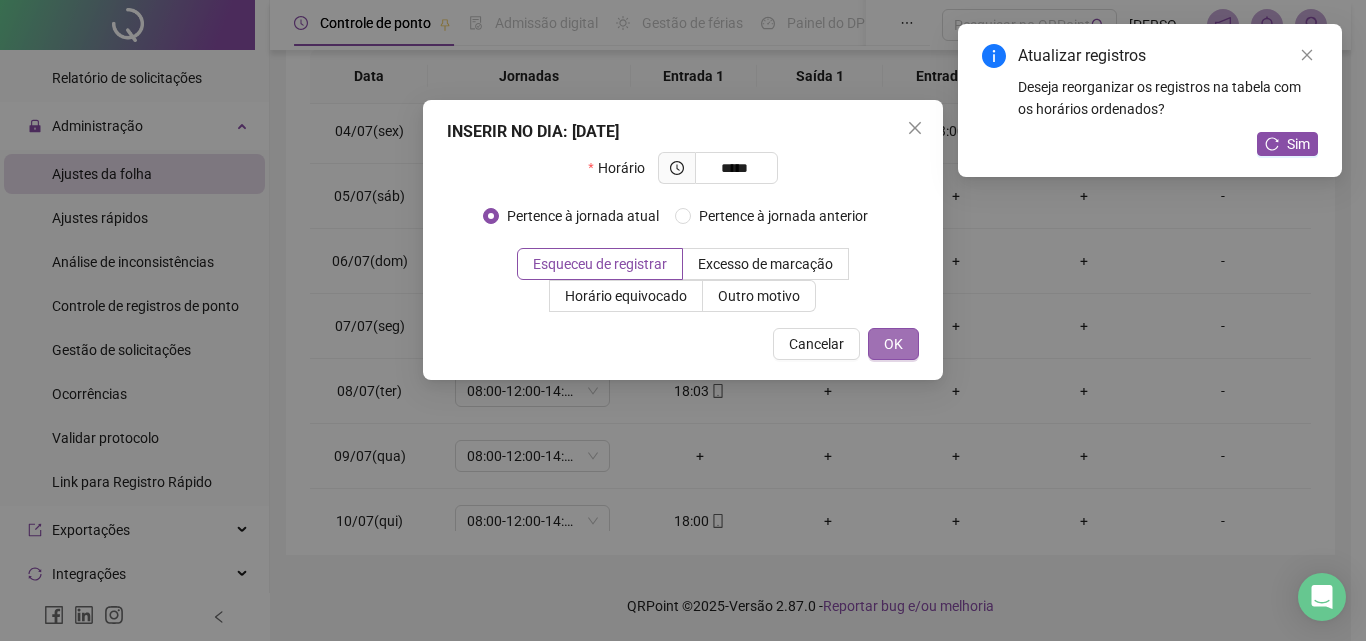 type on "*****" 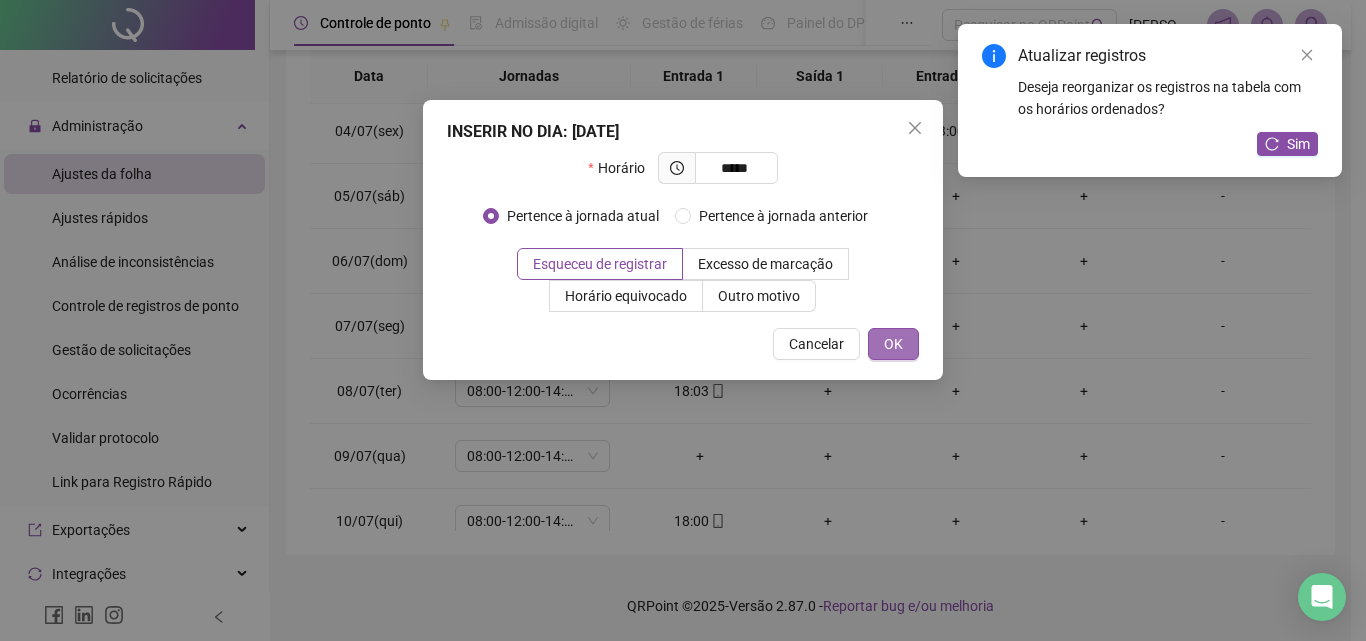click on "OK" at bounding box center (893, 344) 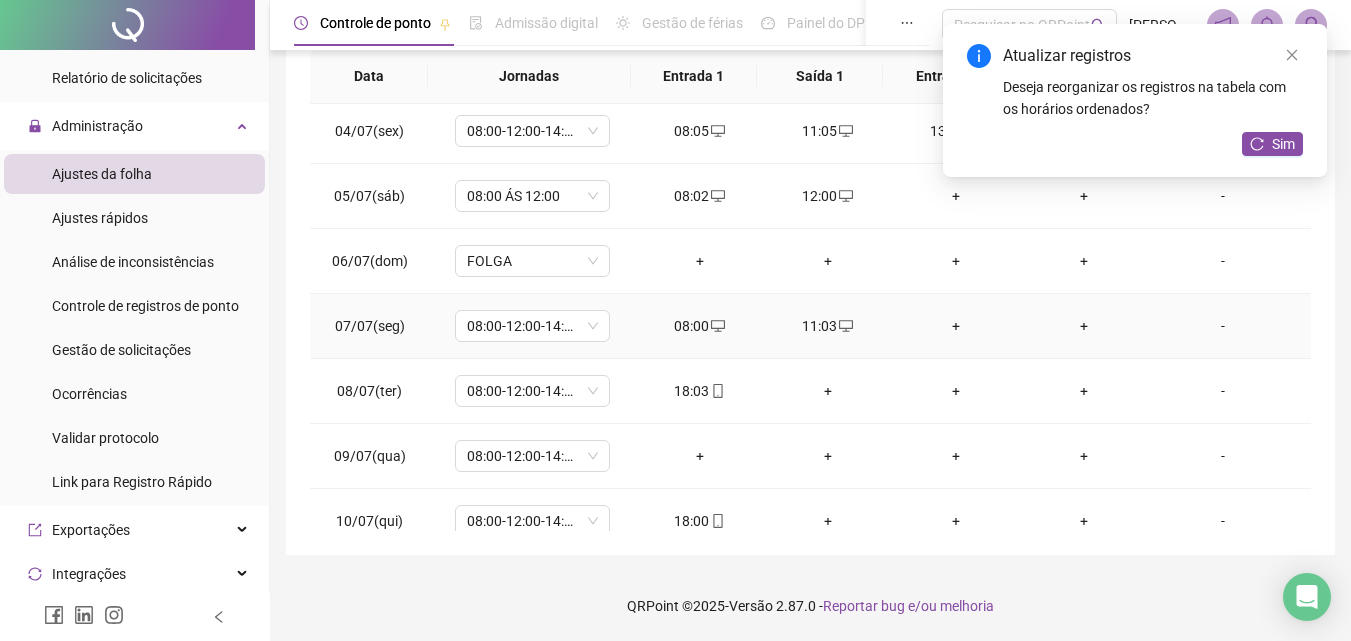 click on "+" at bounding box center [956, 326] 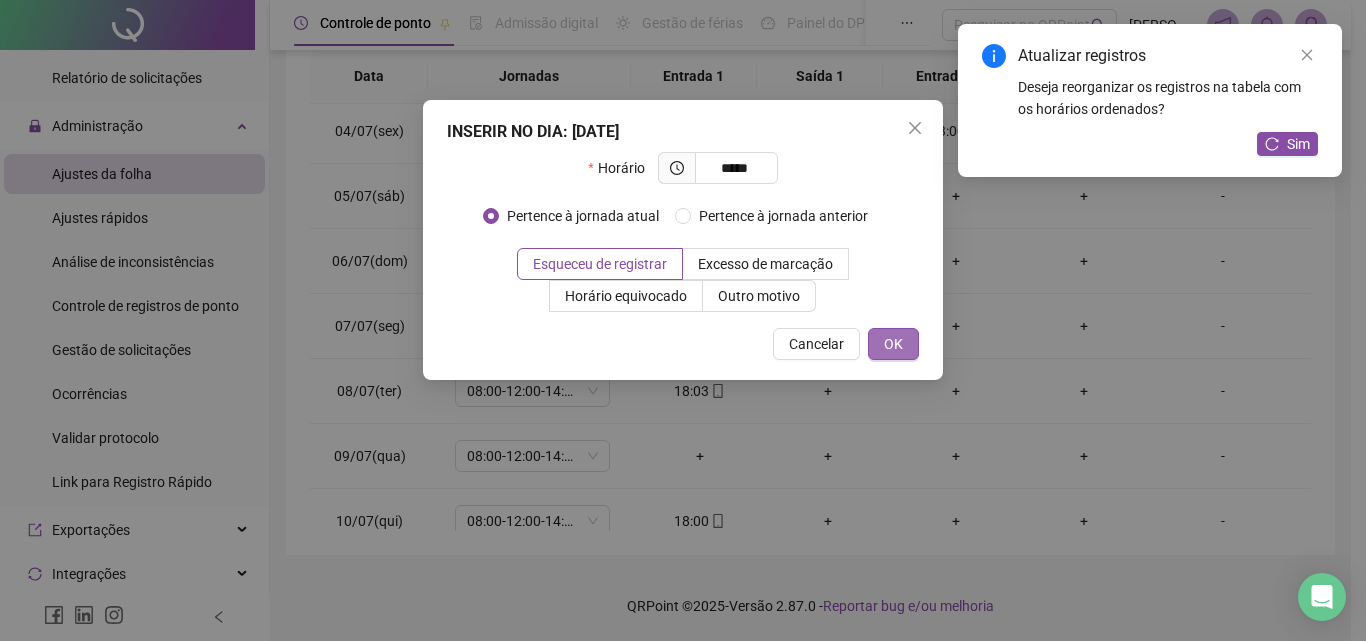 type on "*****" 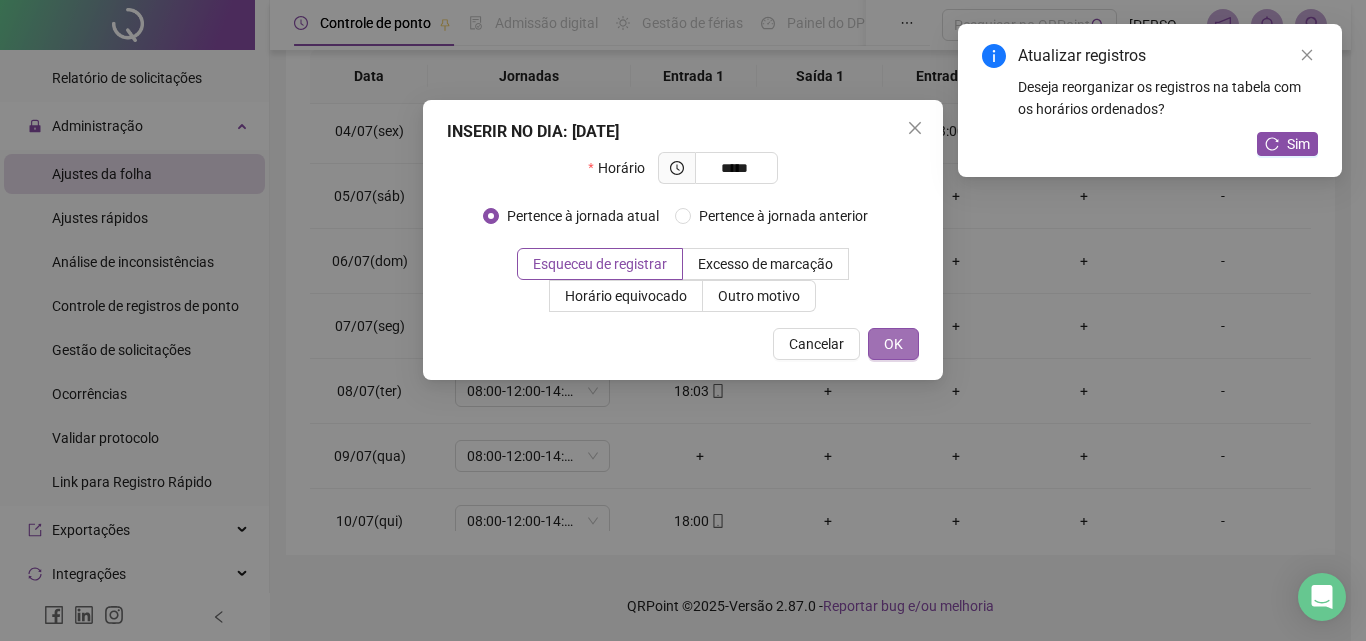 click on "OK" at bounding box center (893, 344) 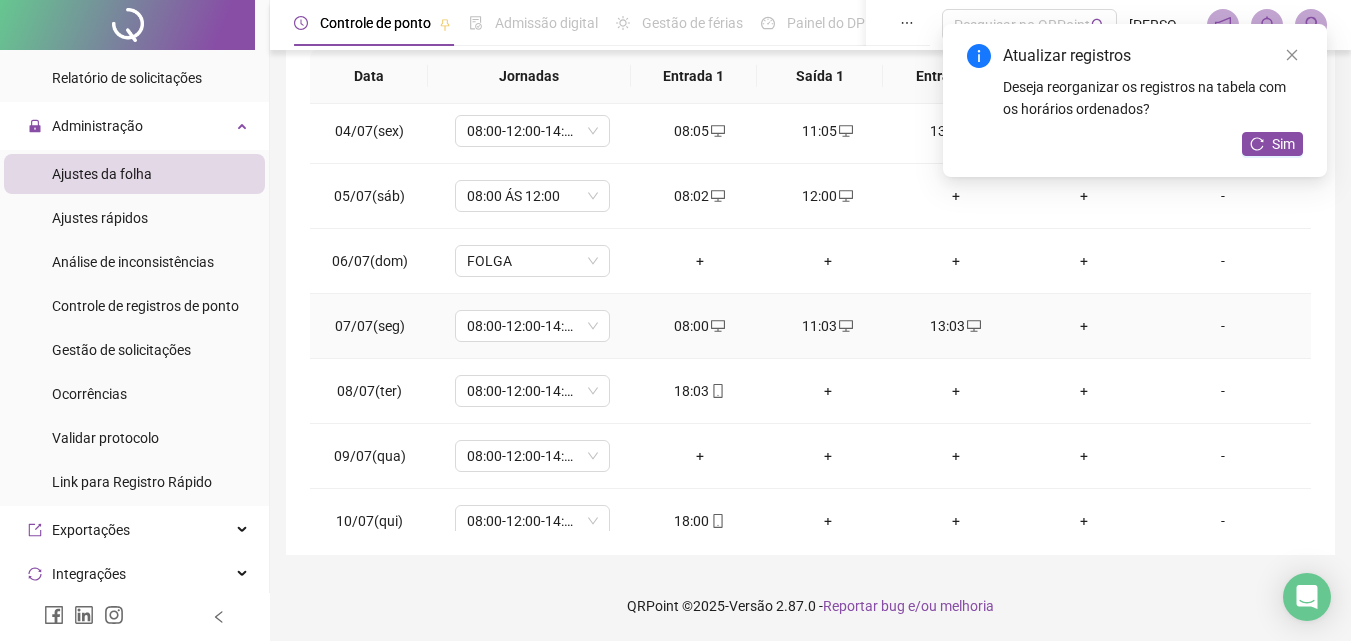 click on "+" at bounding box center [1084, 326] 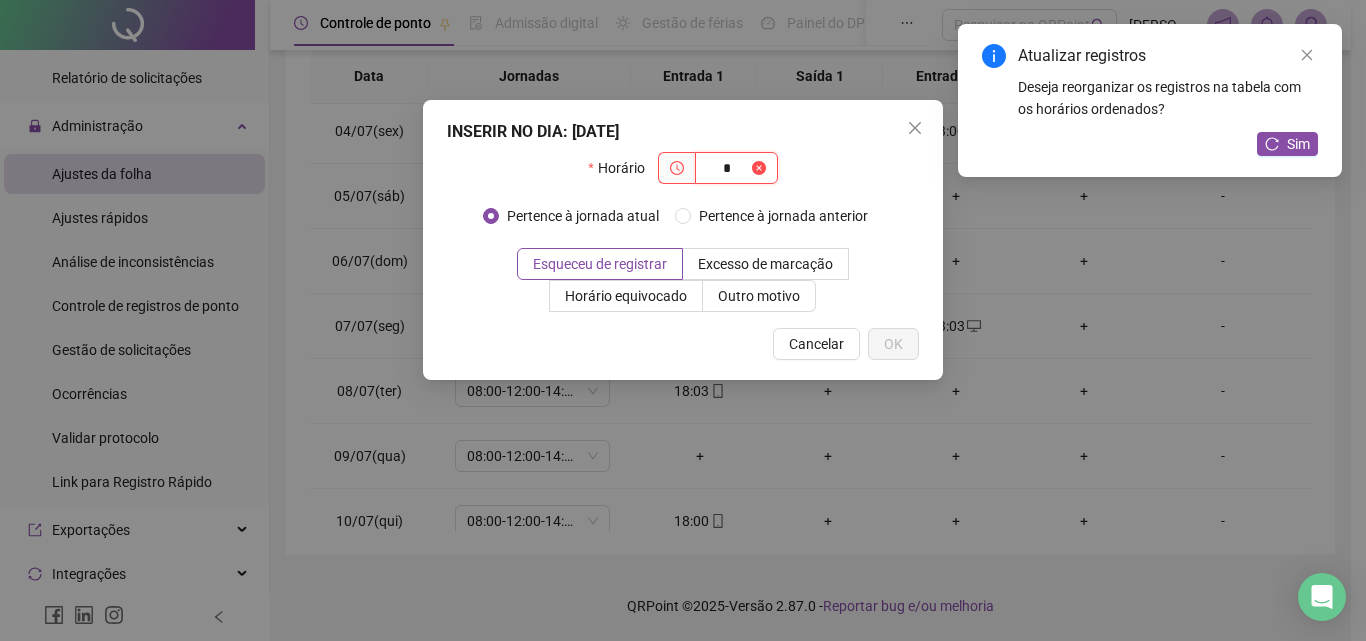 type on "*" 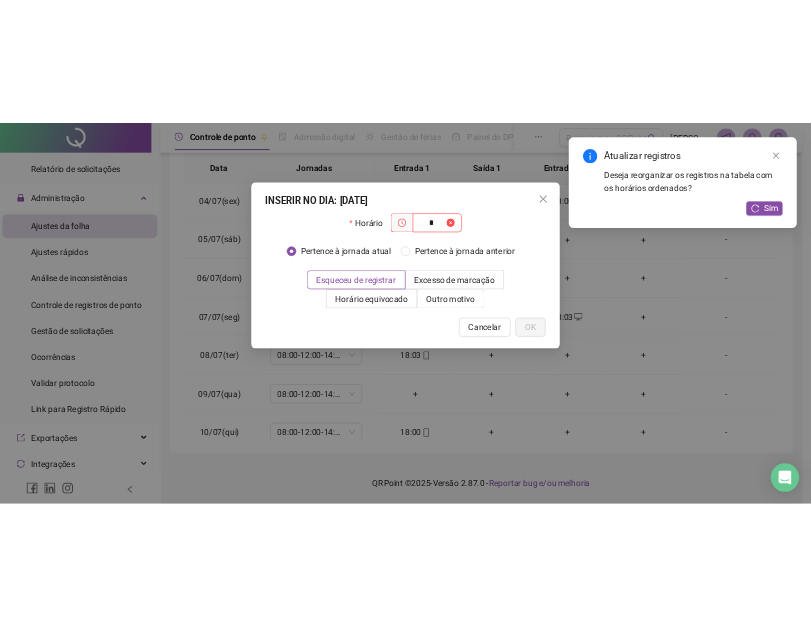 scroll, scrollTop: 525, scrollLeft: 0, axis: vertical 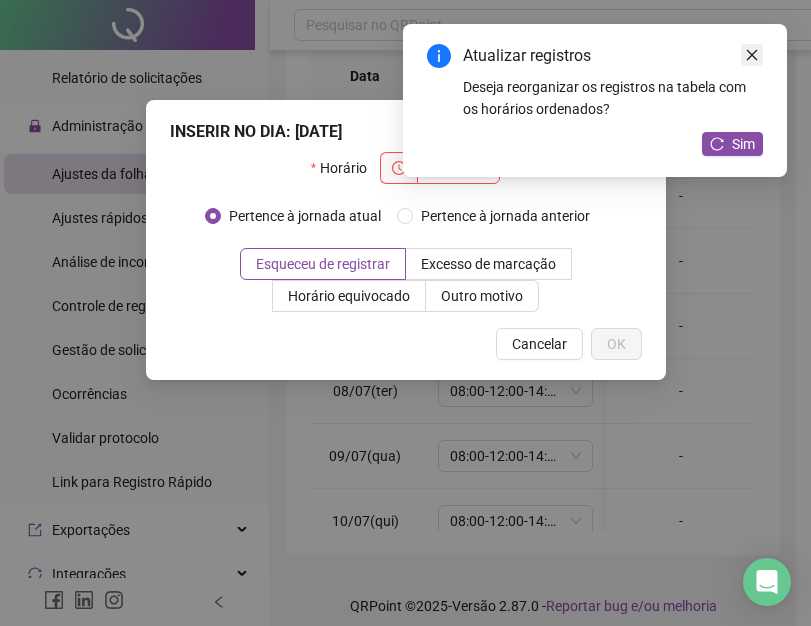 click at bounding box center [752, 55] 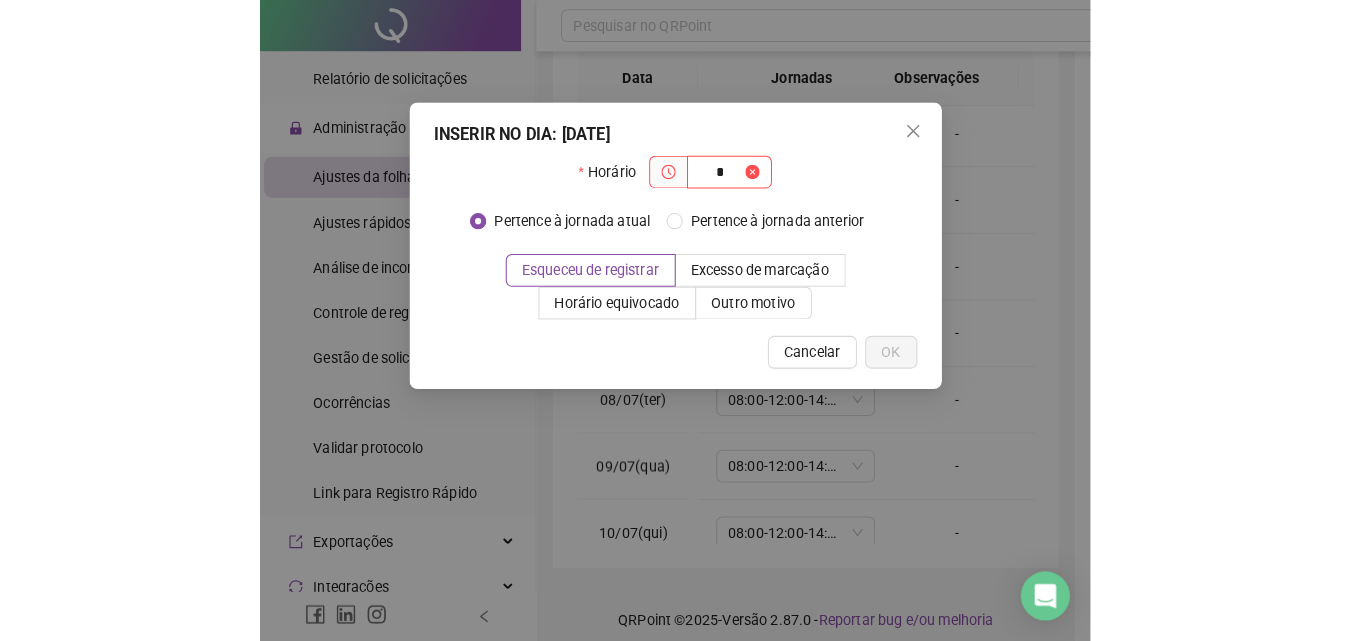 scroll, scrollTop: 381, scrollLeft: 0, axis: vertical 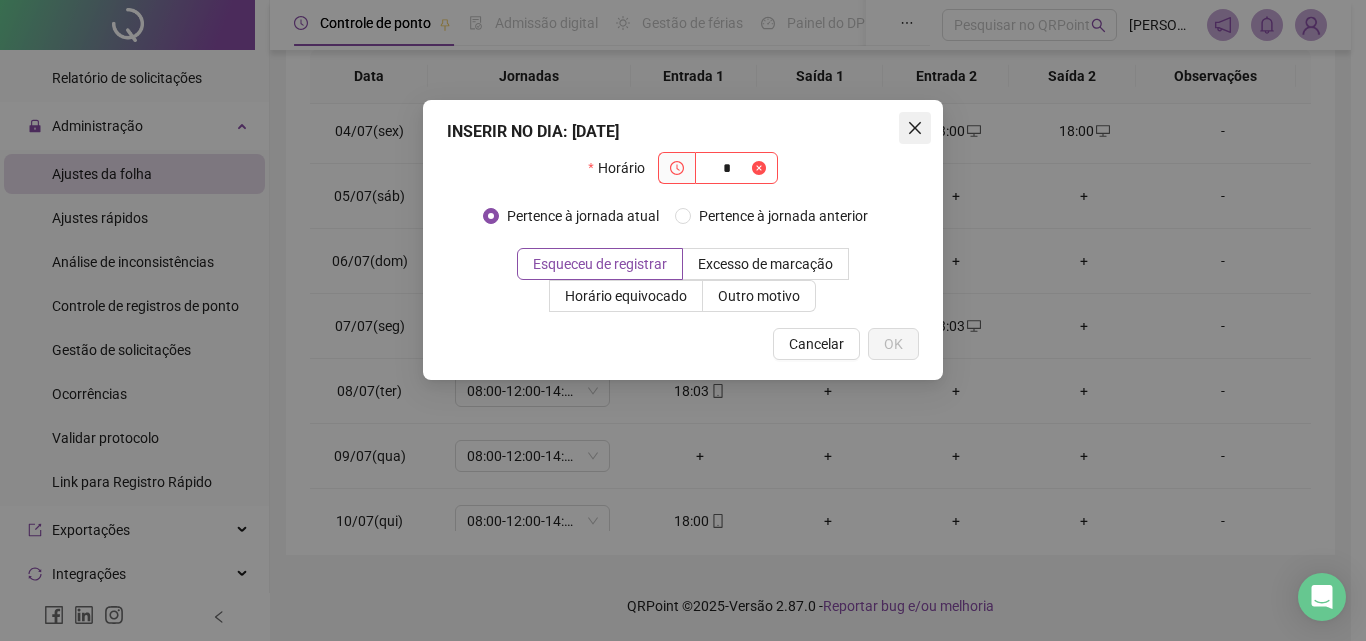 click 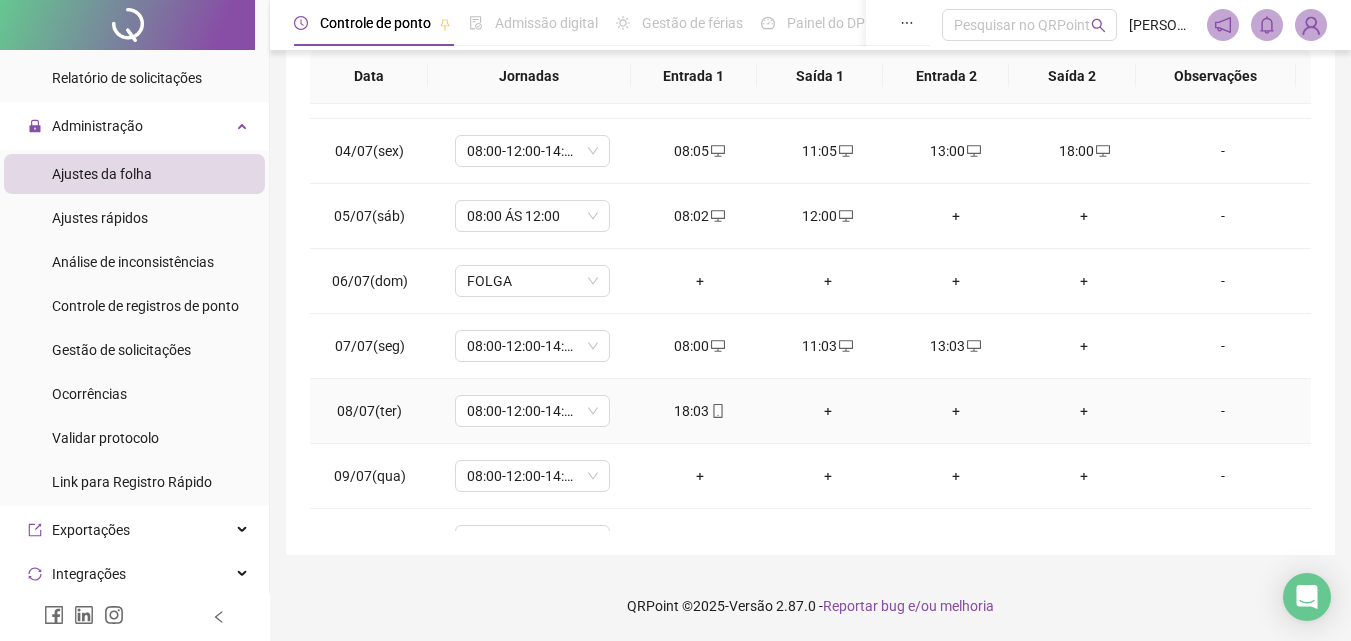 scroll, scrollTop: 0, scrollLeft: 0, axis: both 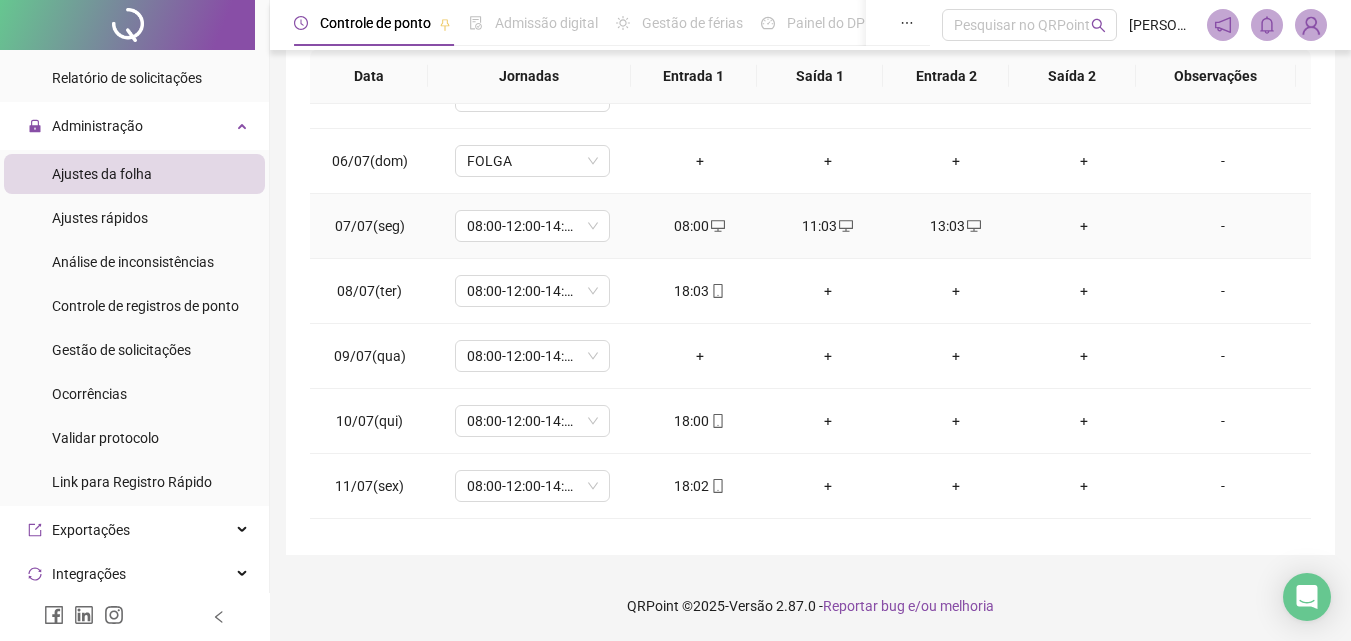 click on "+" at bounding box center [1084, 226] 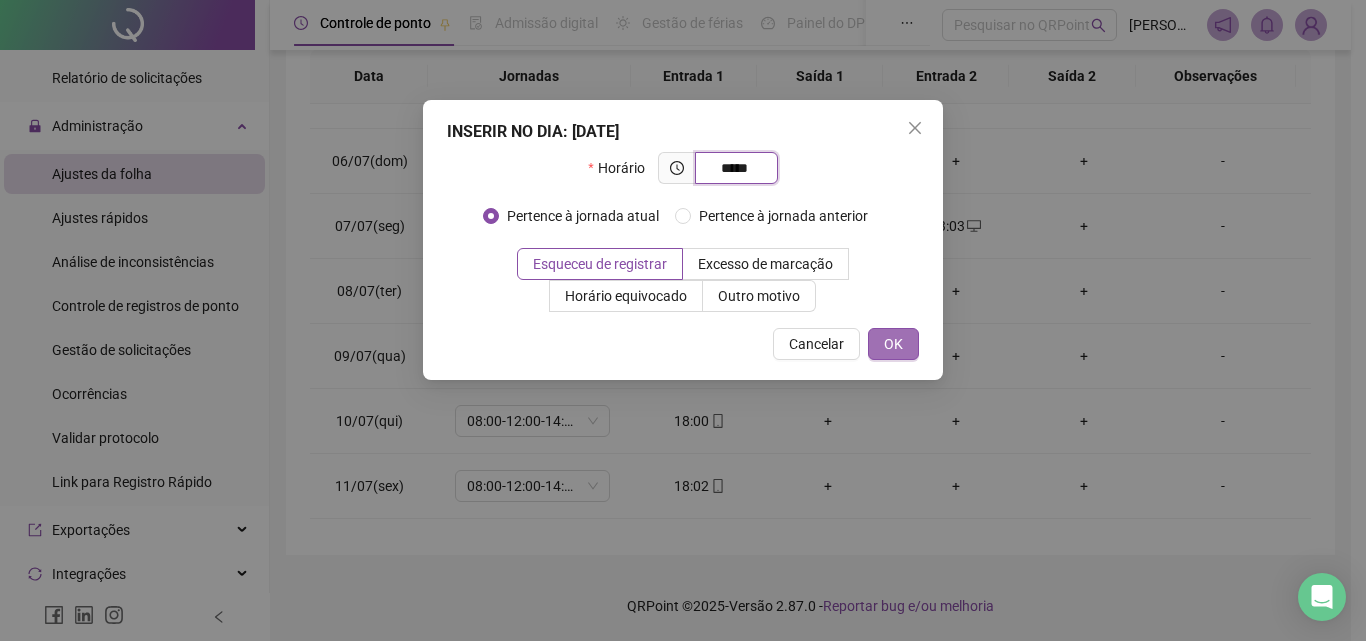 type on "*****" 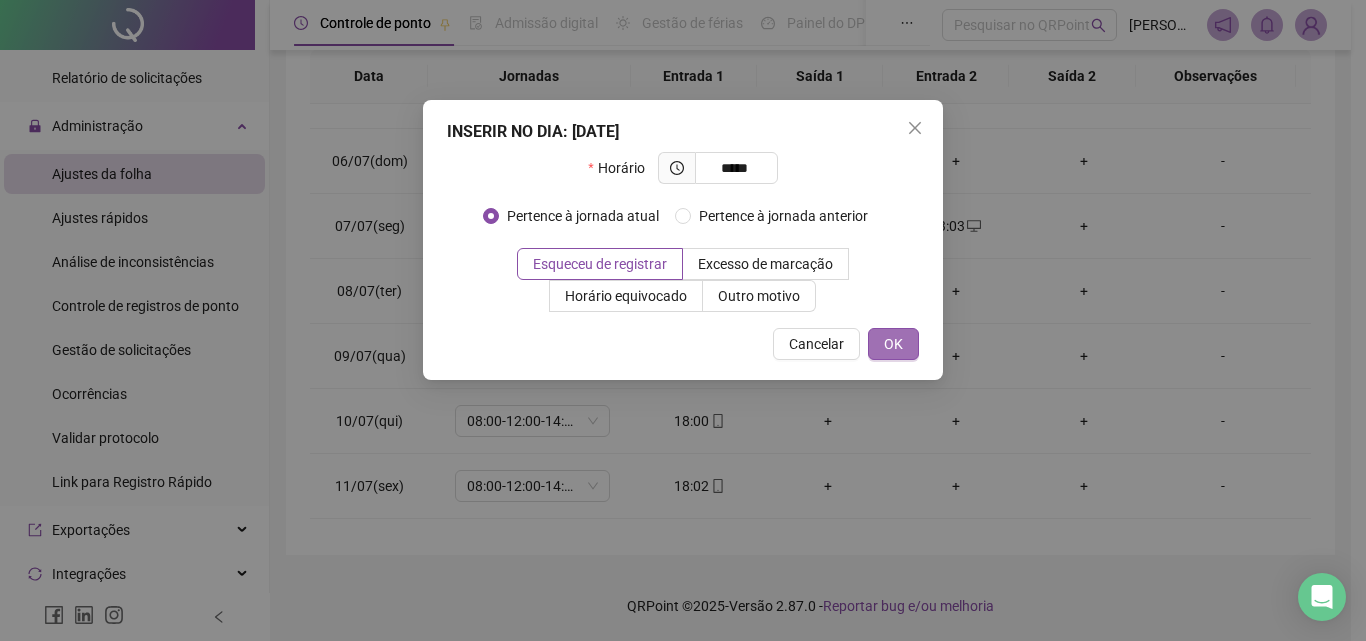 click on "OK" at bounding box center (893, 344) 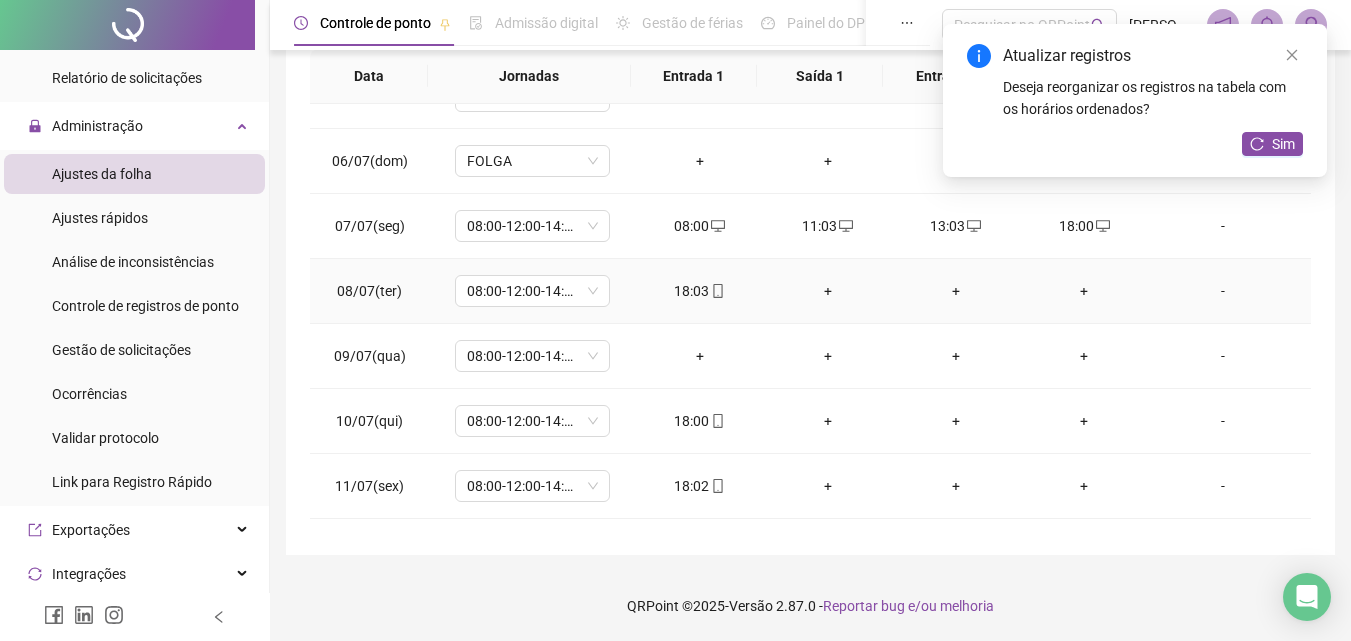 click on "+" at bounding box center (828, 291) 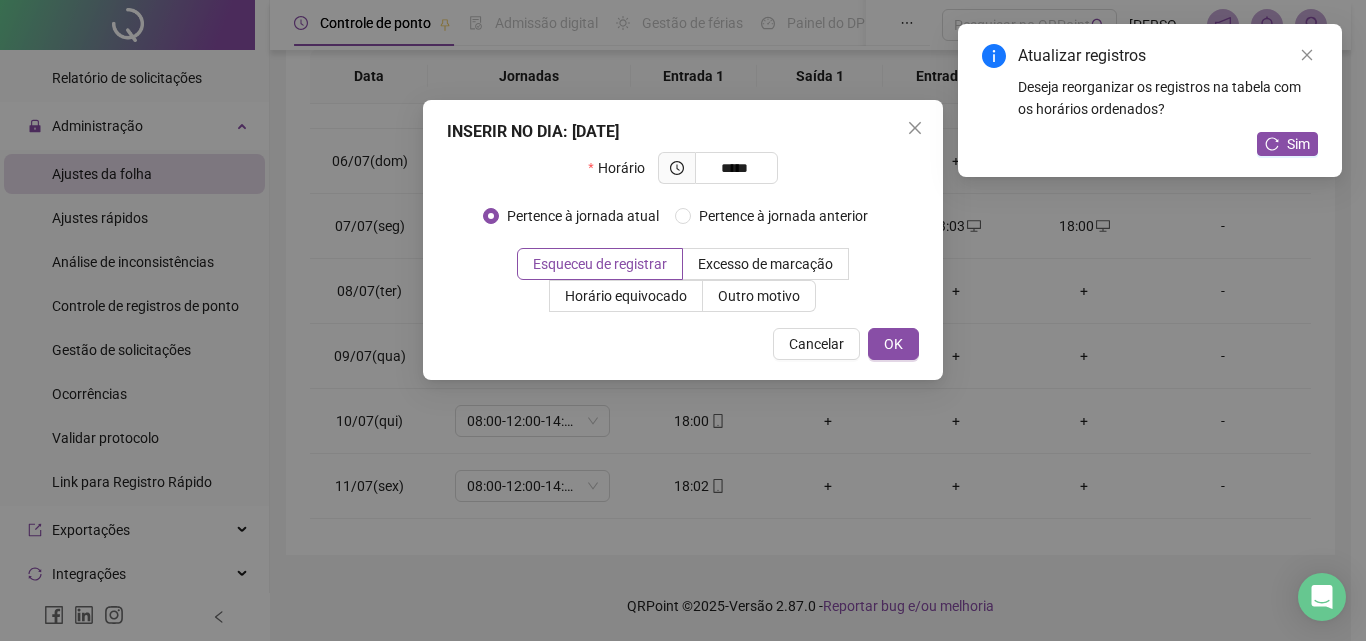type on "*****" 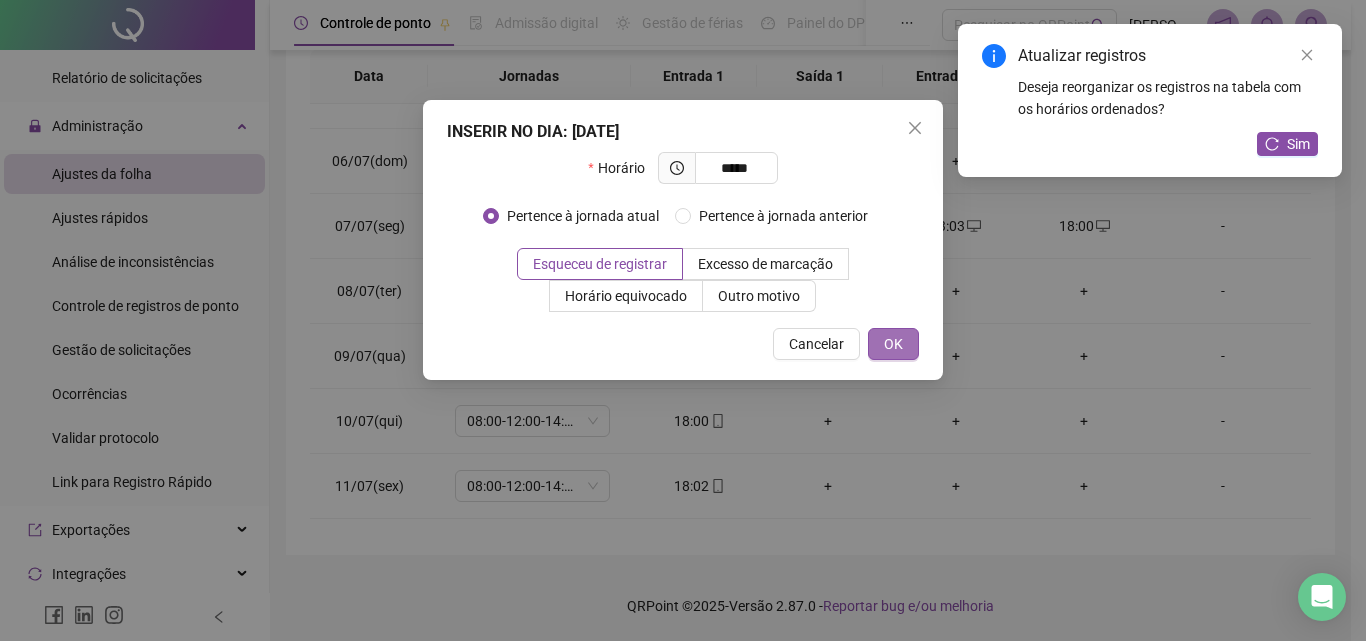 click on "OK" at bounding box center (893, 344) 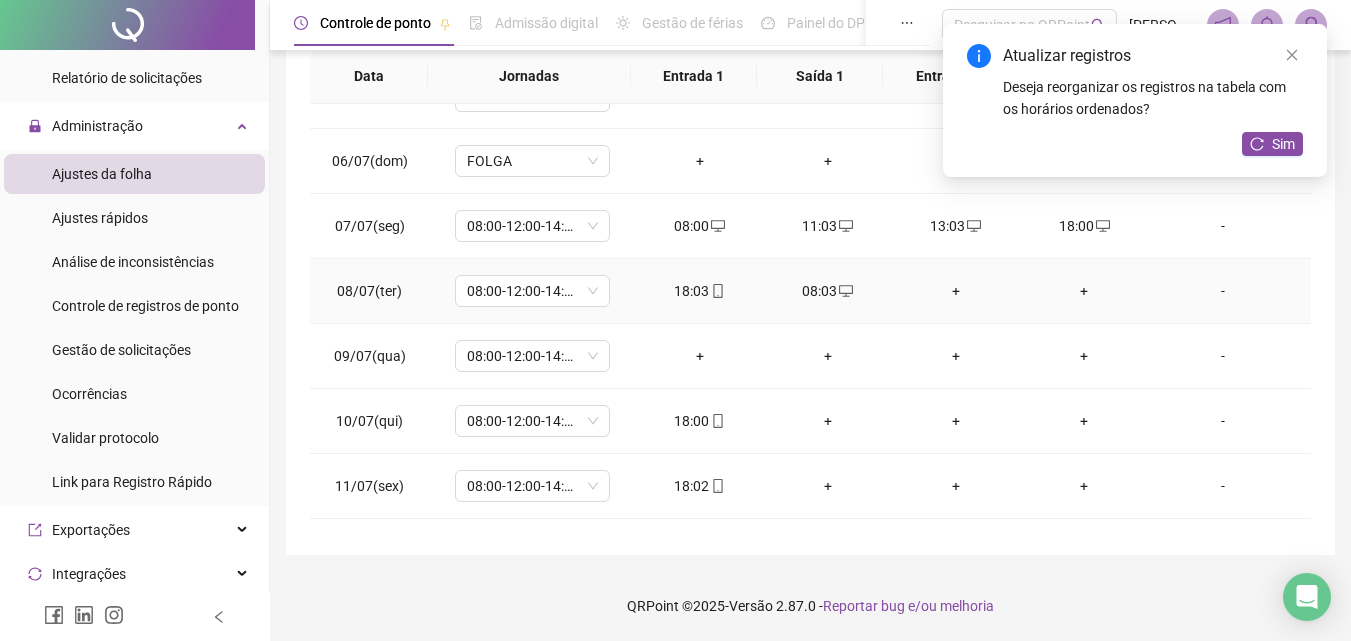 click on "+" at bounding box center [956, 291] 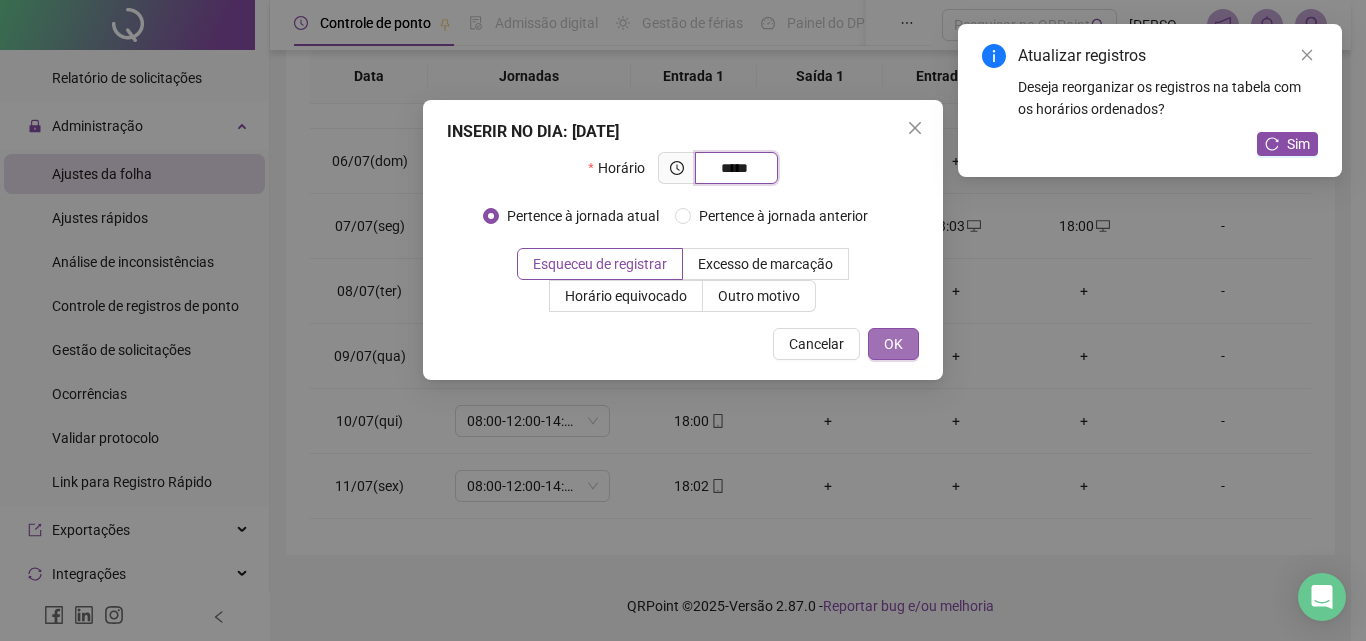 type on "*****" 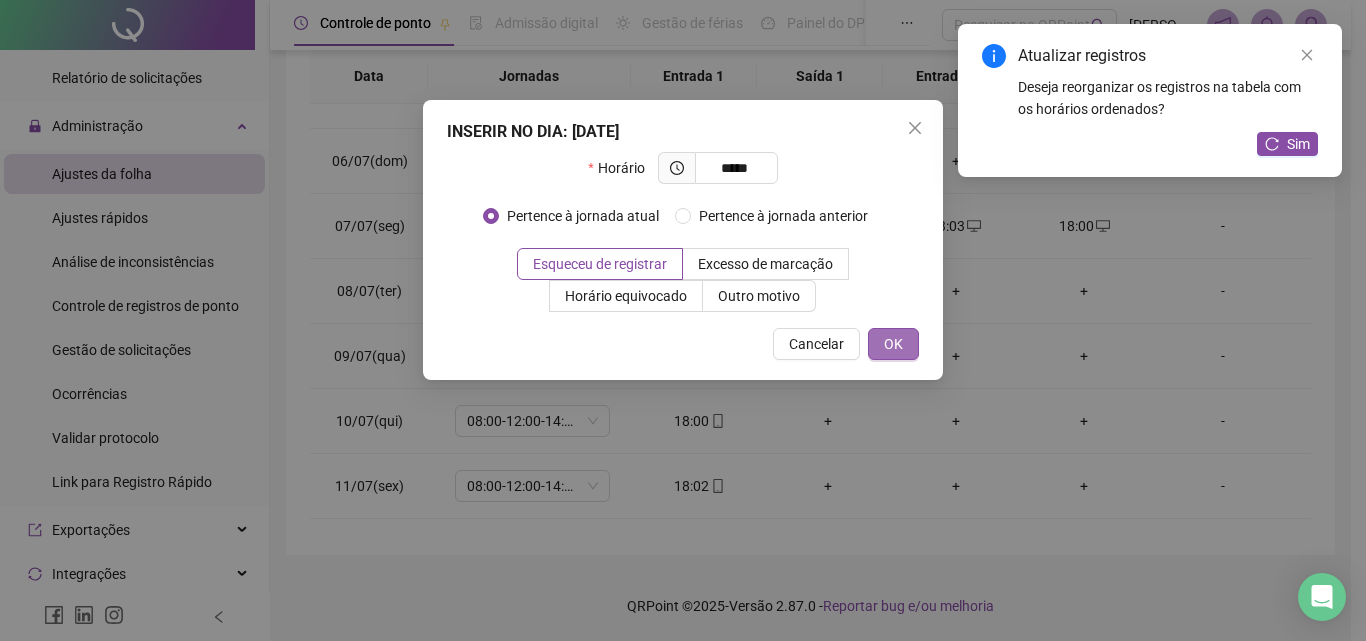 click on "OK" at bounding box center (893, 344) 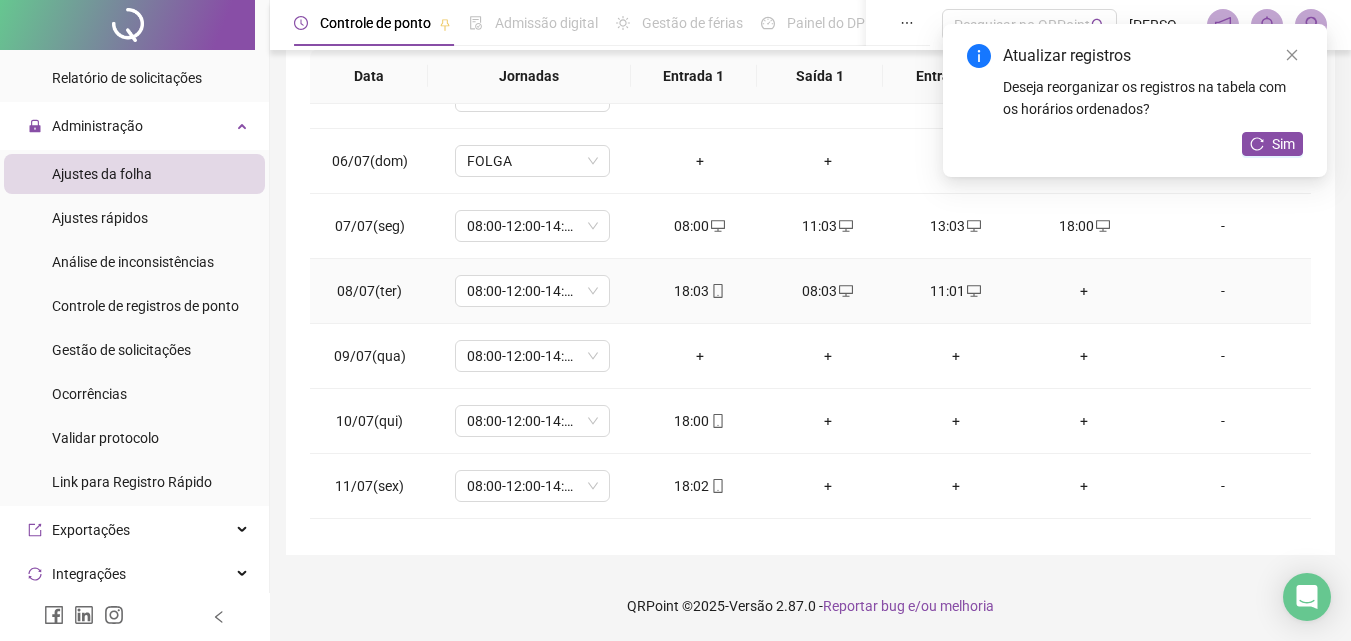 click on "+" at bounding box center [1084, 291] 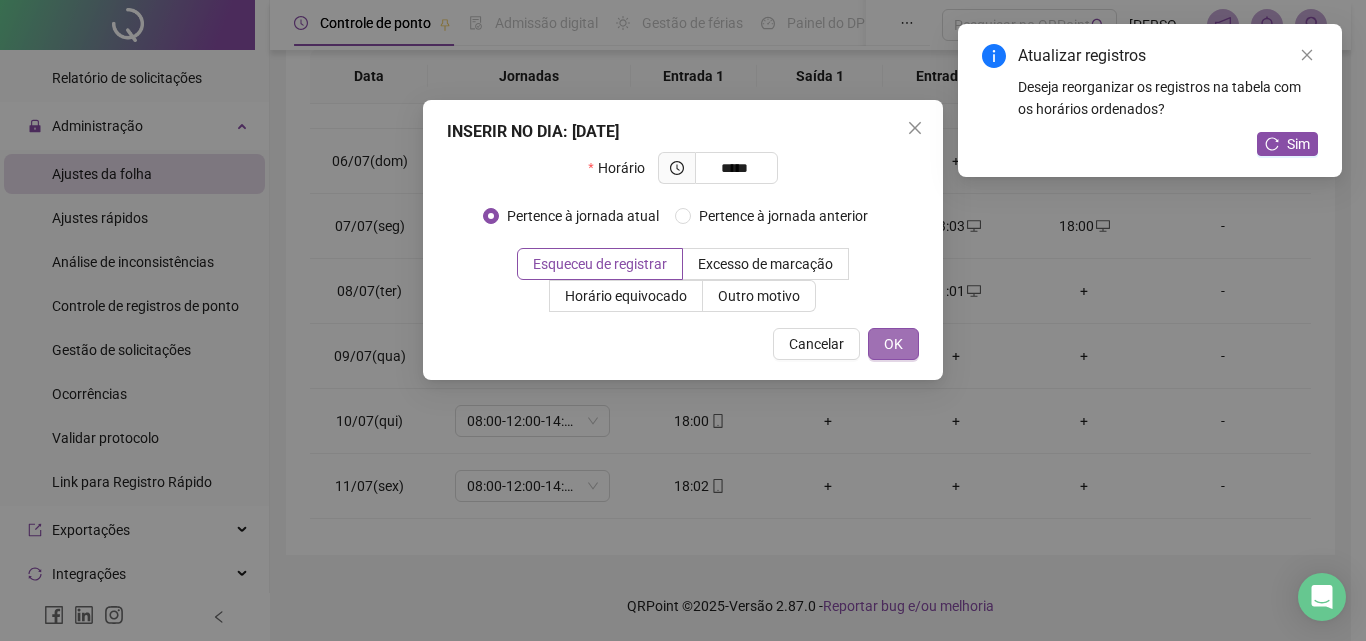 type on "*****" 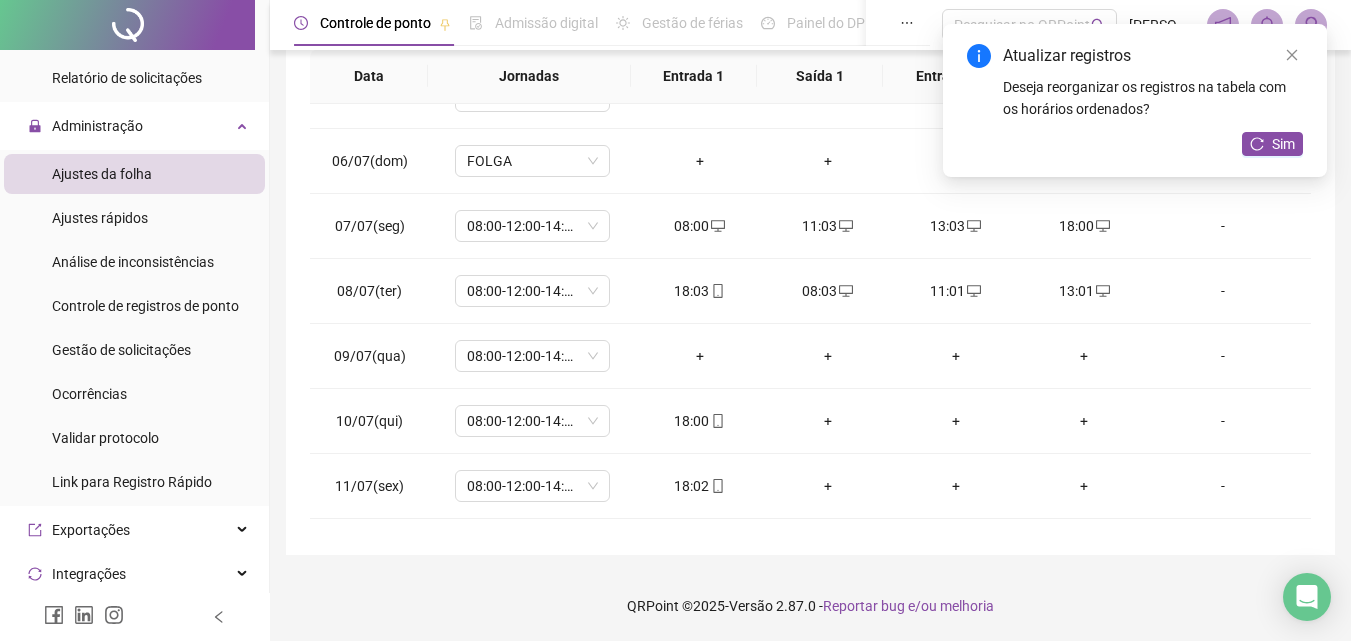 click on "Atualizar registros Deseja reorganizar os registros na tabela com os horários ordenados? Sim" at bounding box center (1135, 100) 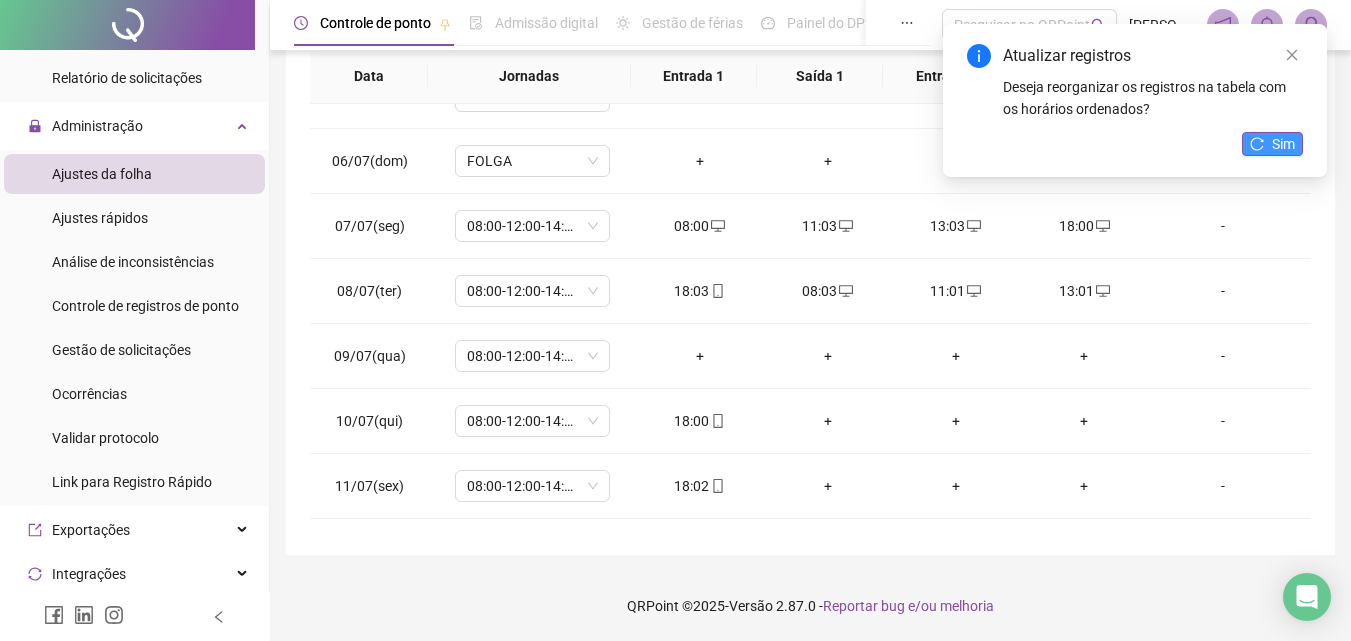 click 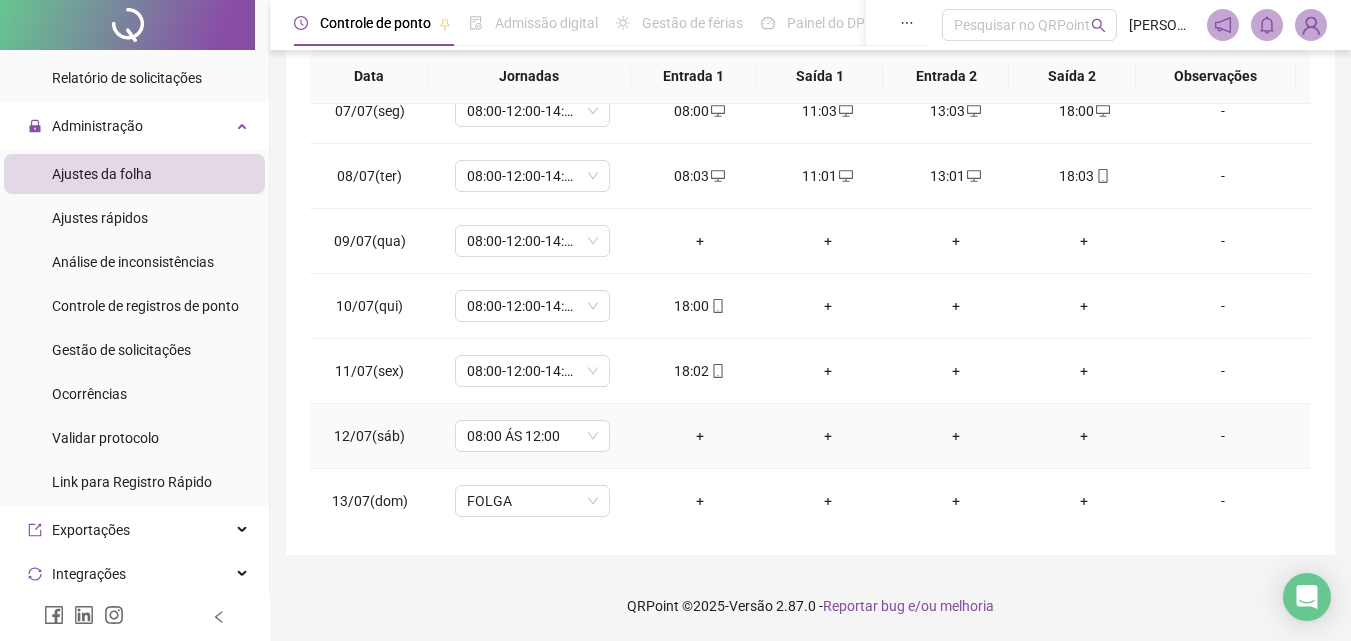 scroll, scrollTop: 383, scrollLeft: 0, axis: vertical 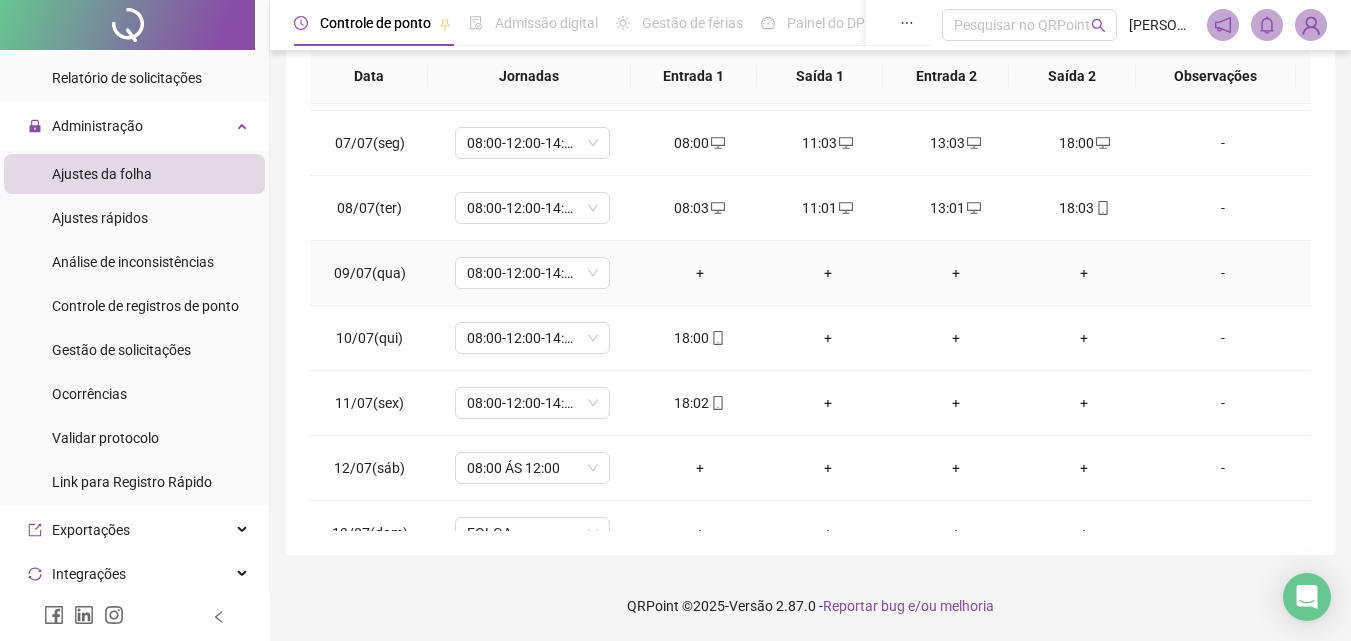 click on "+" at bounding box center [700, 273] 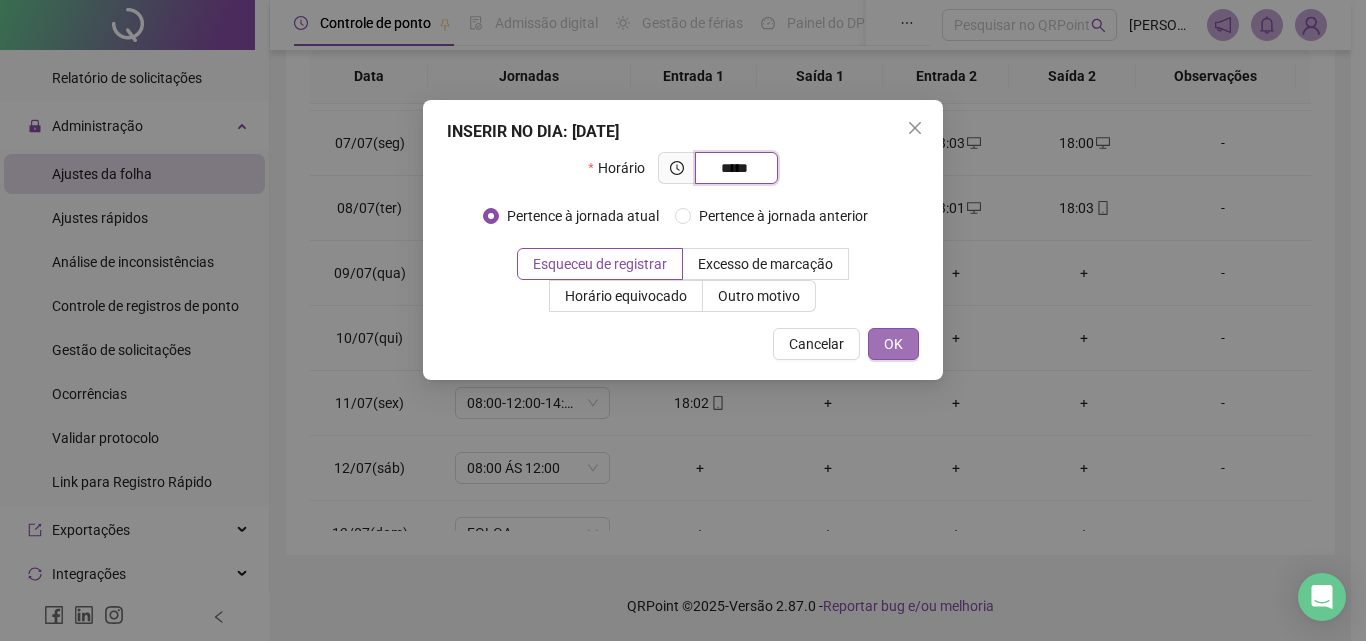 type on "*****" 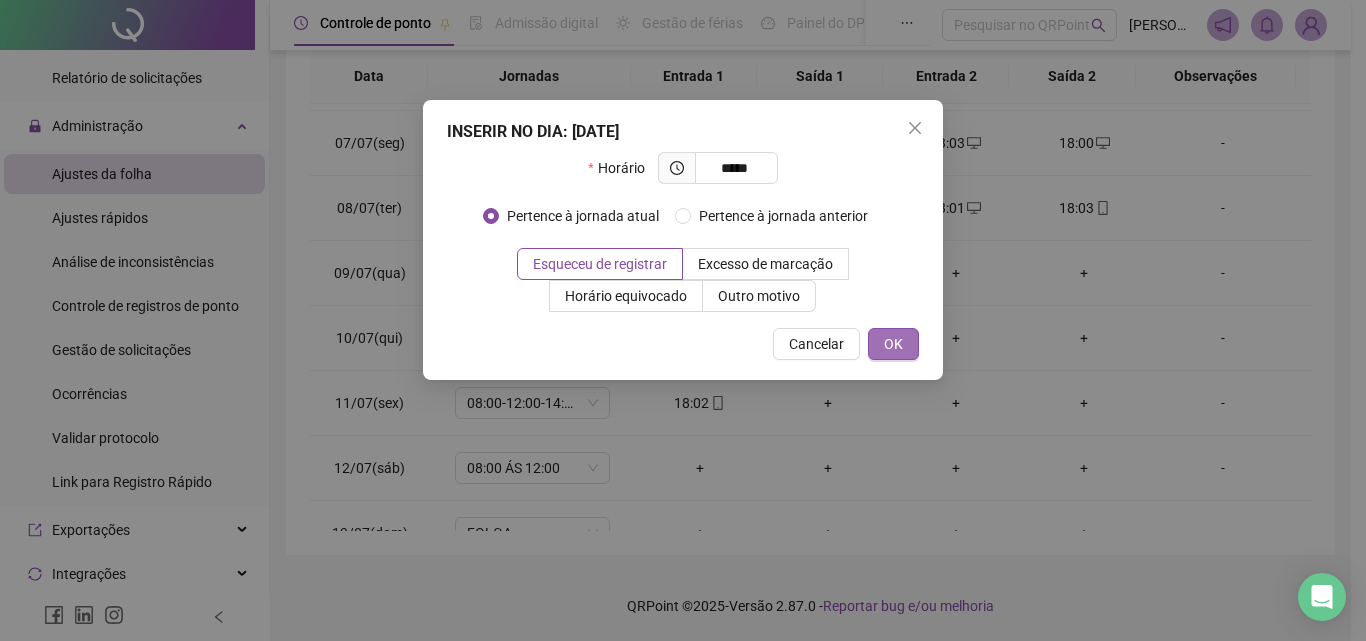 click on "OK" at bounding box center (893, 344) 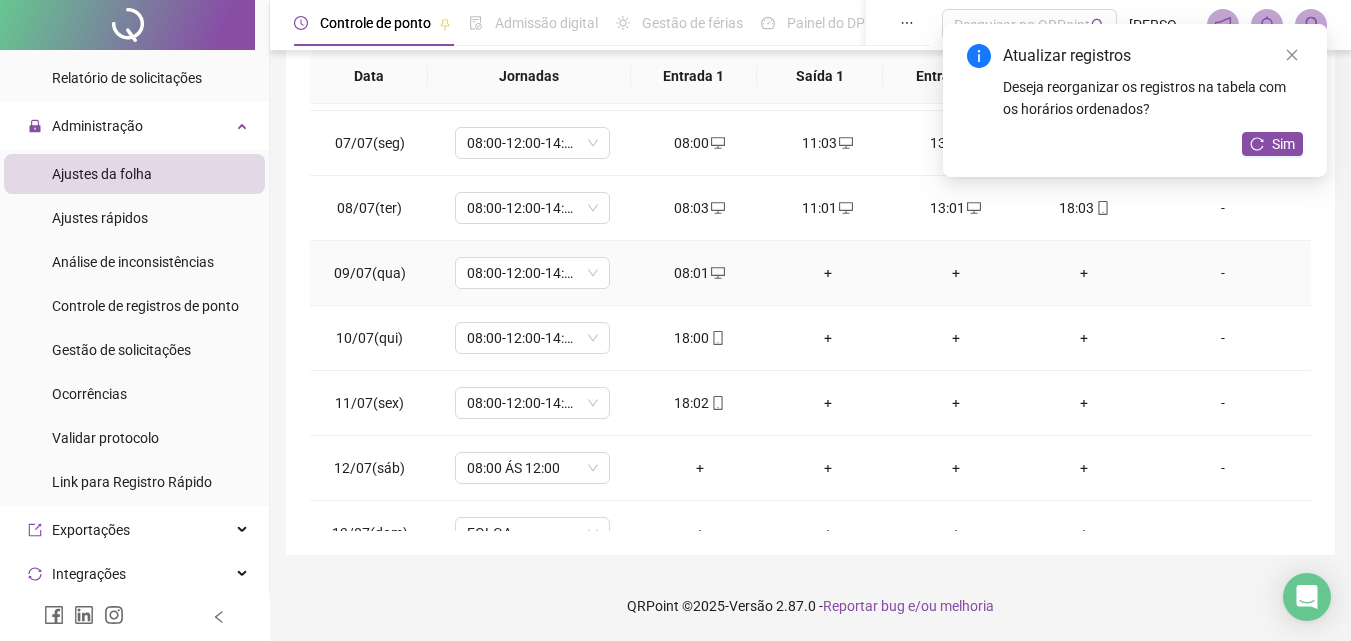 click on "+" at bounding box center [828, 273] 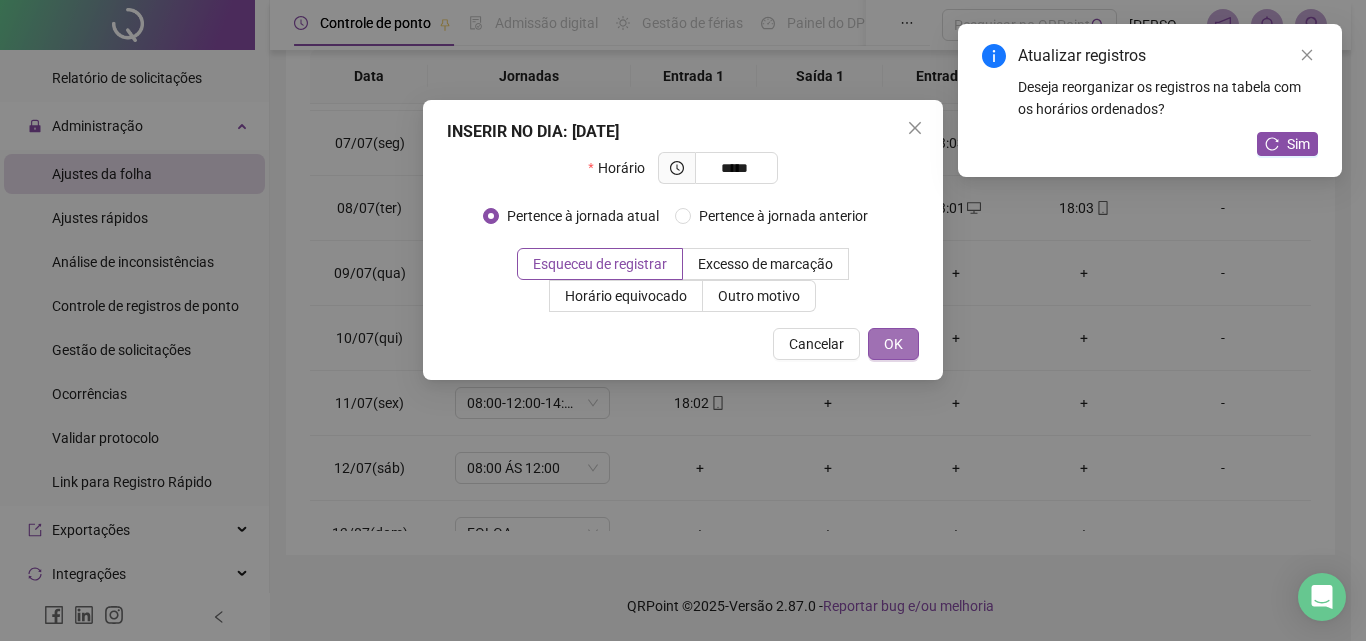 type on "*****" 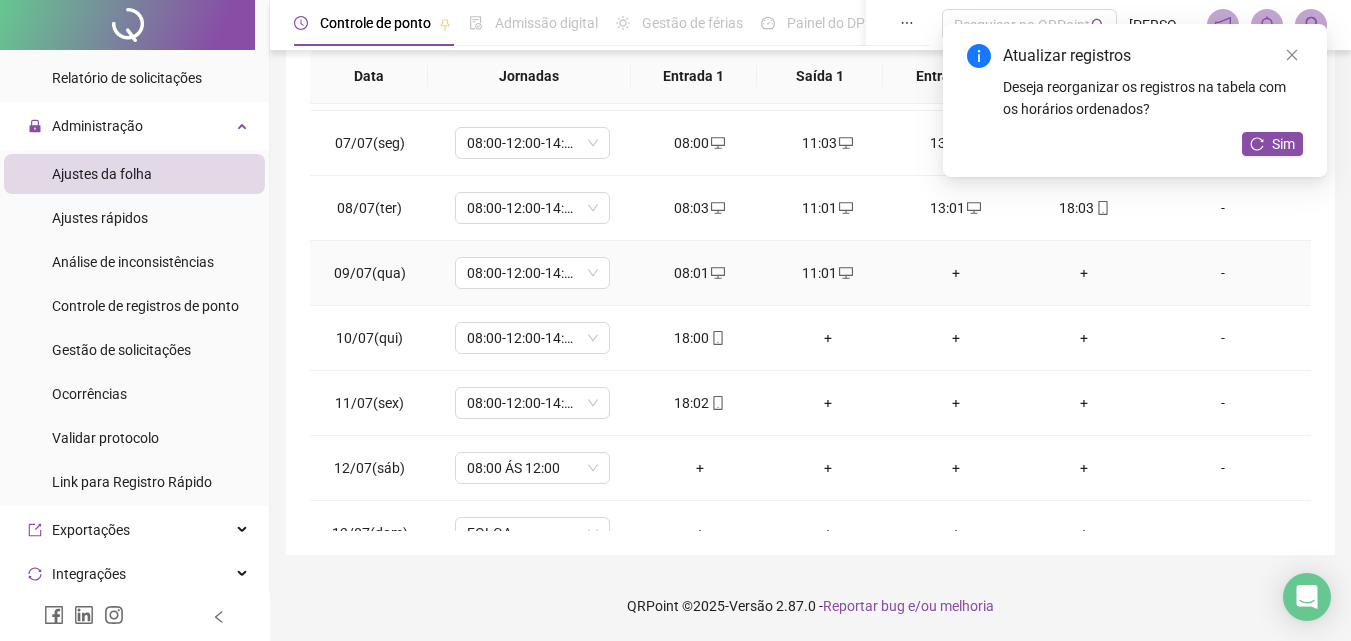 click on "+" at bounding box center [956, 273] 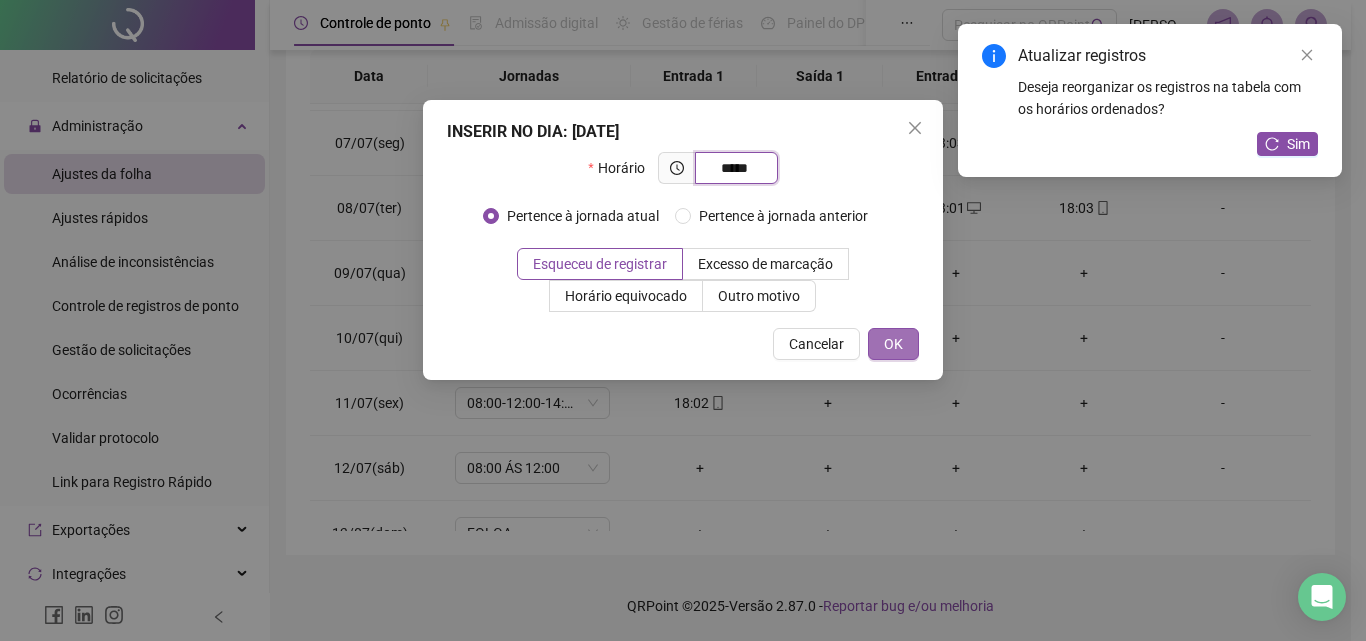 type on "*****" 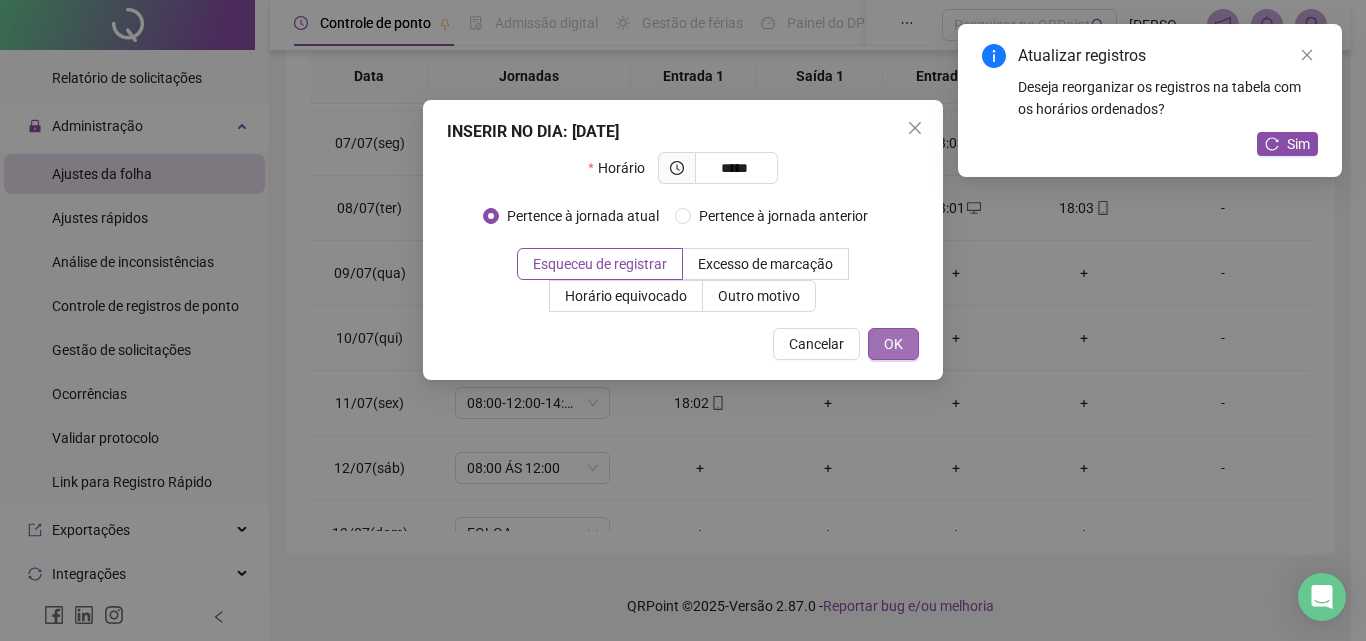 click on "OK" at bounding box center [893, 344] 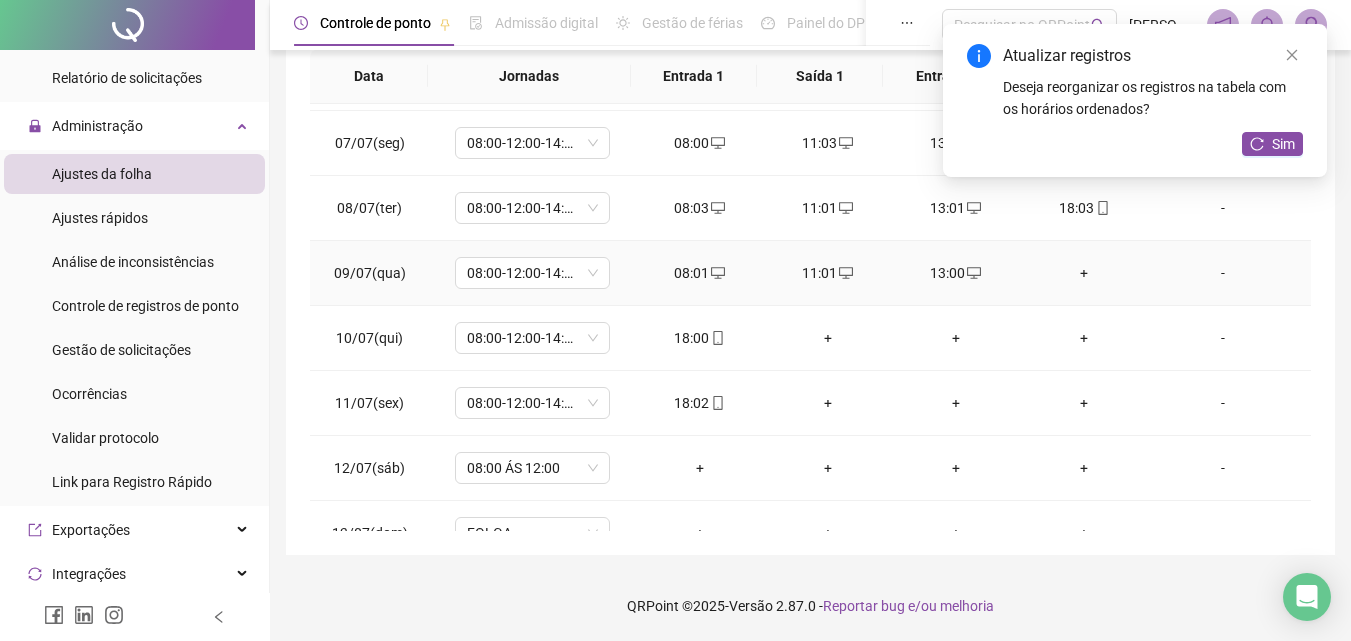 click on "+" at bounding box center (1084, 273) 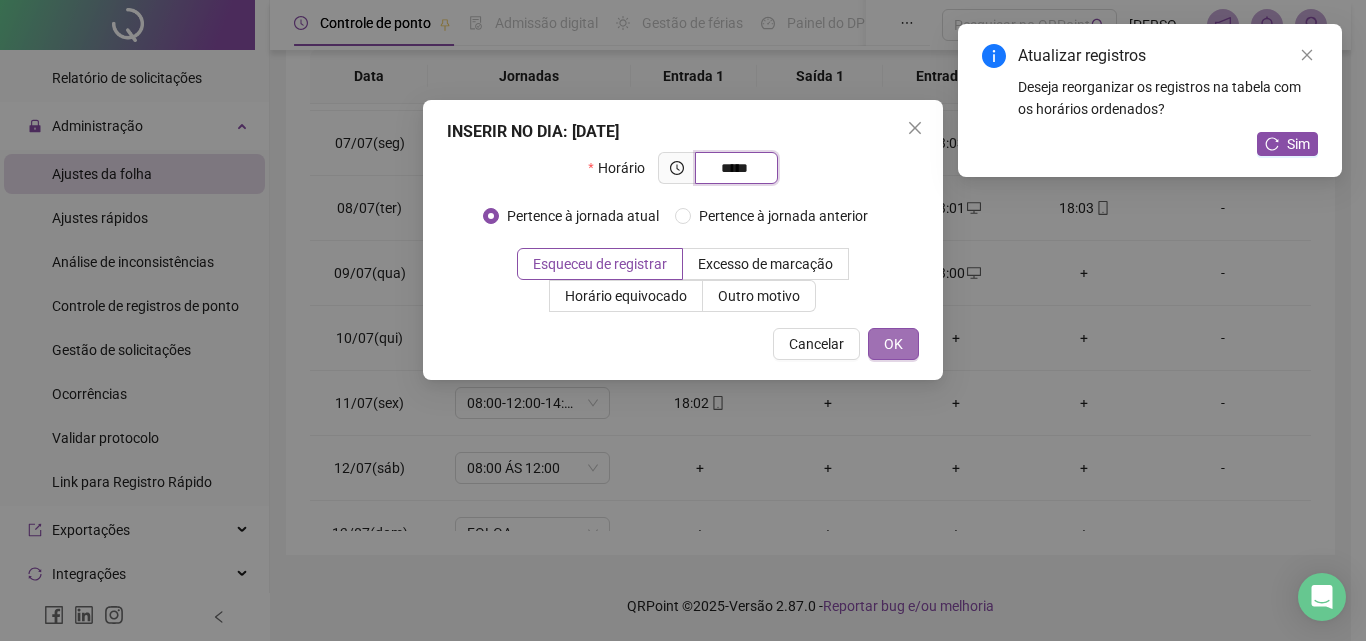type on "*****" 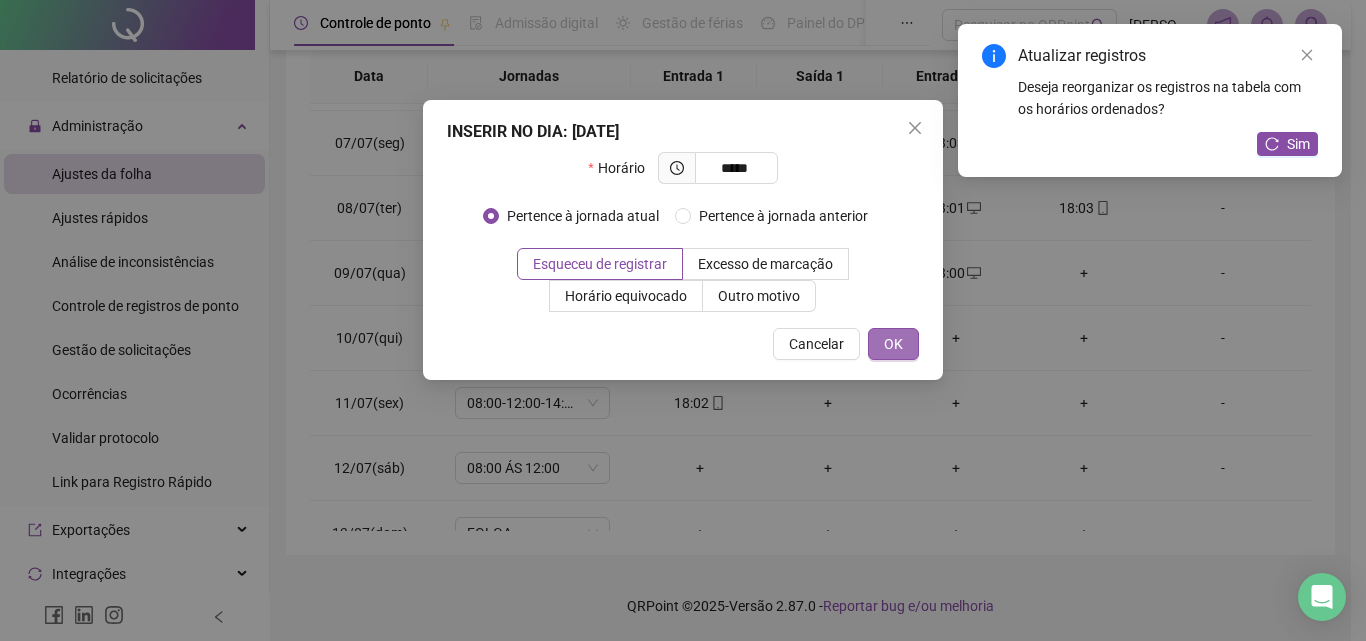 click on "OK" at bounding box center [893, 344] 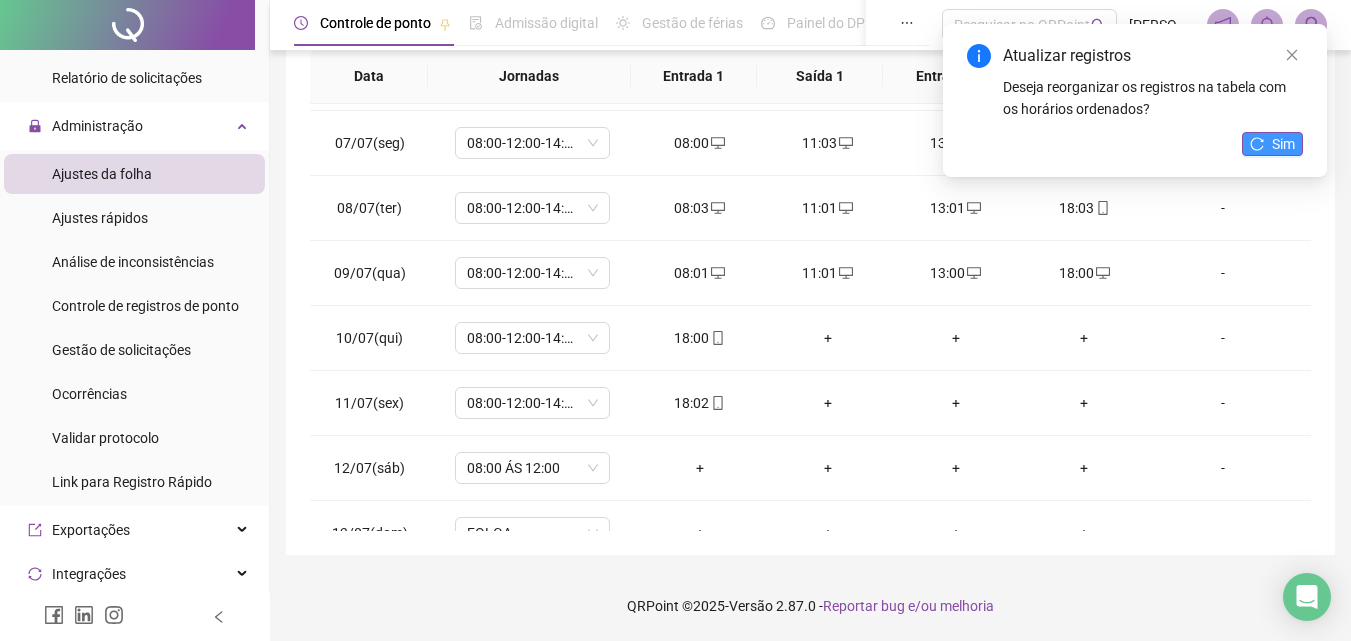 click on "Sim" at bounding box center [1272, 144] 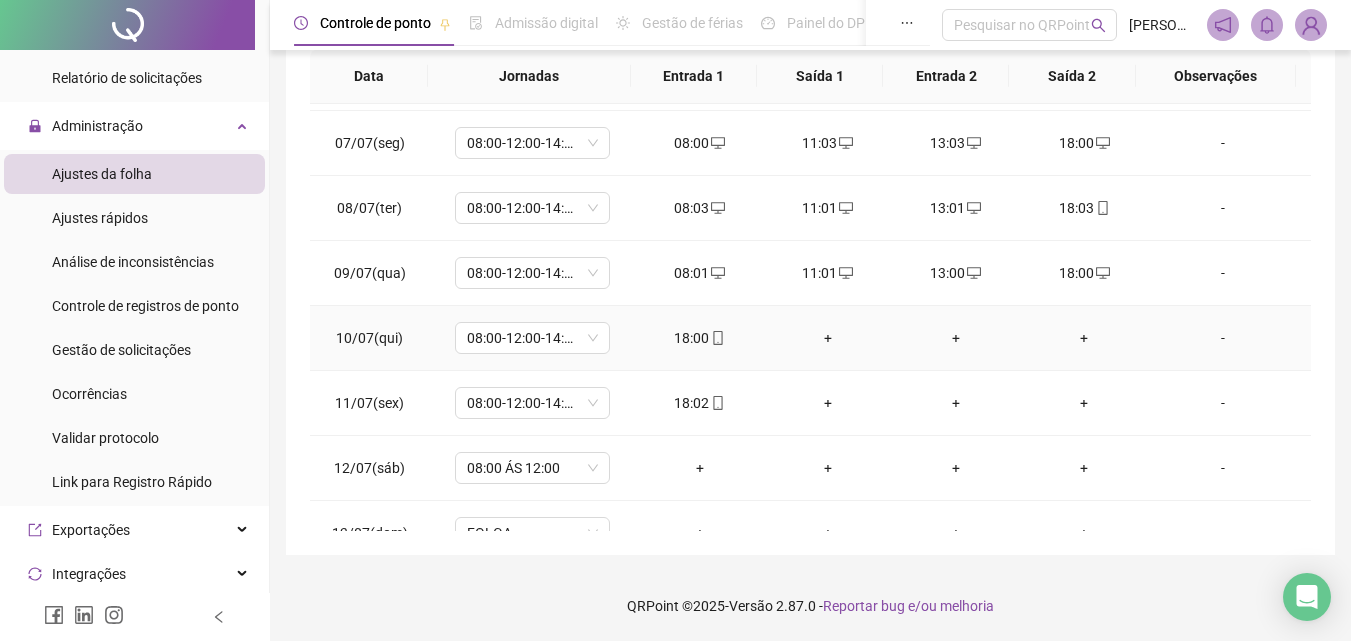 click on "+" at bounding box center (828, 338) 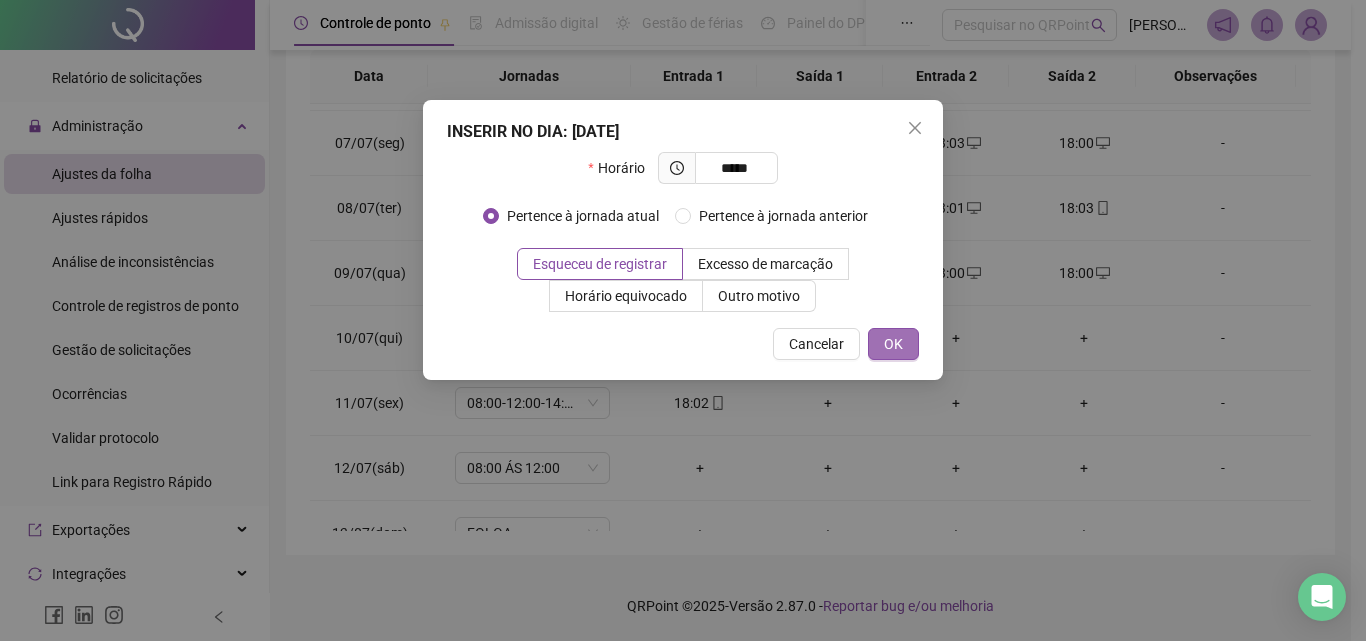 type on "*****" 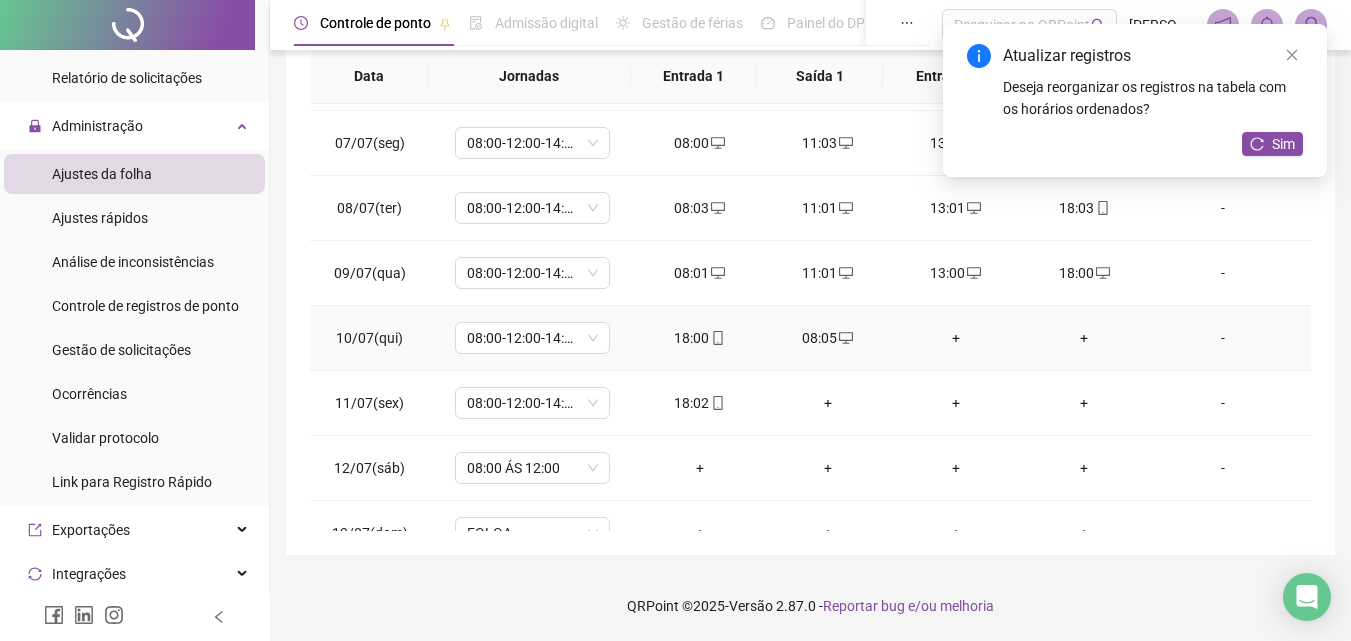 click on "+" at bounding box center (956, 338) 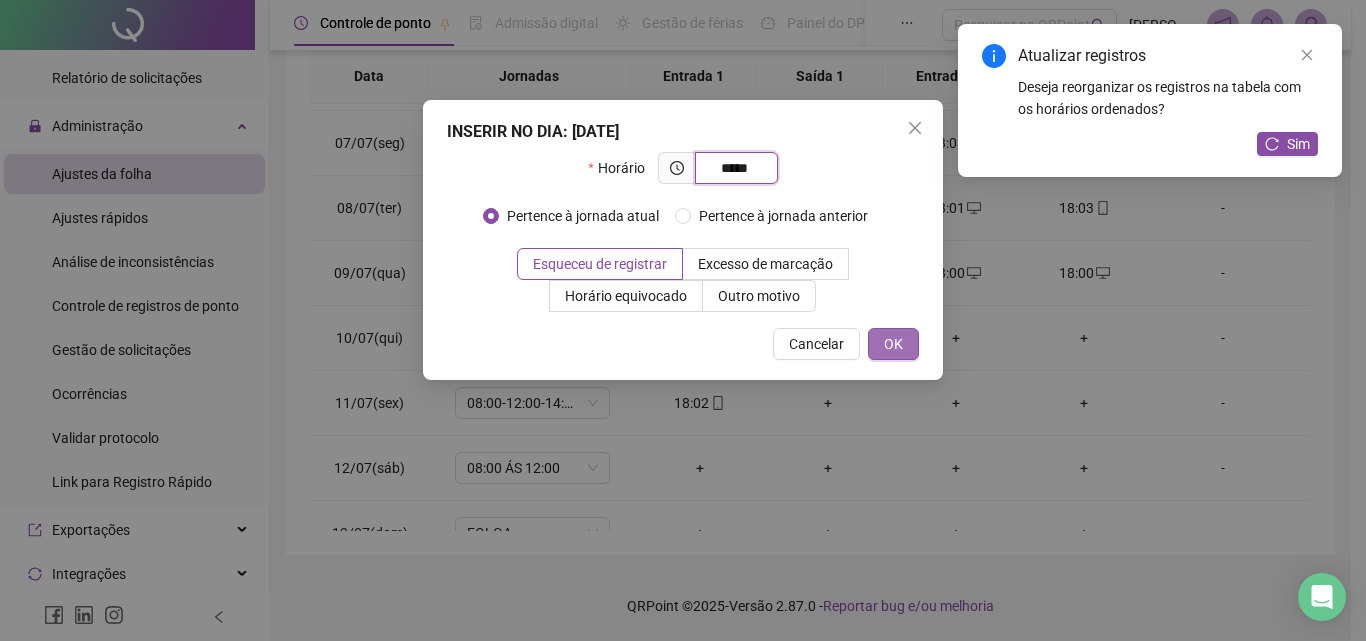 type on "*****" 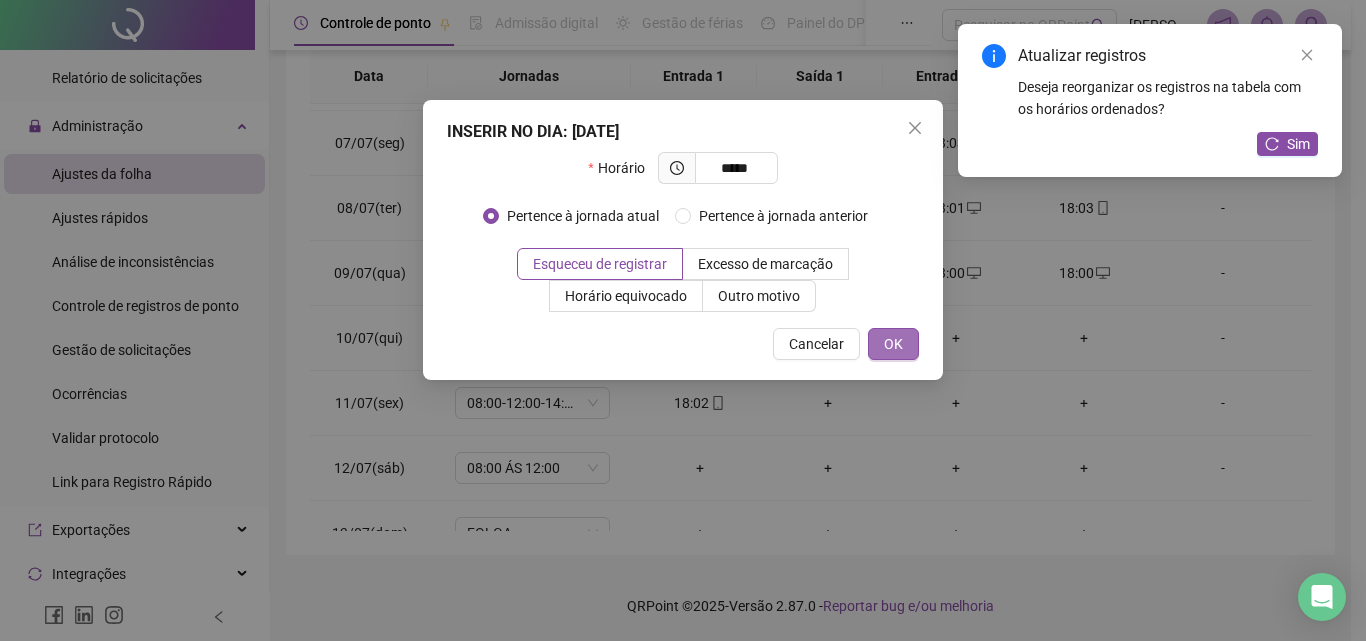 click on "OK" at bounding box center (893, 344) 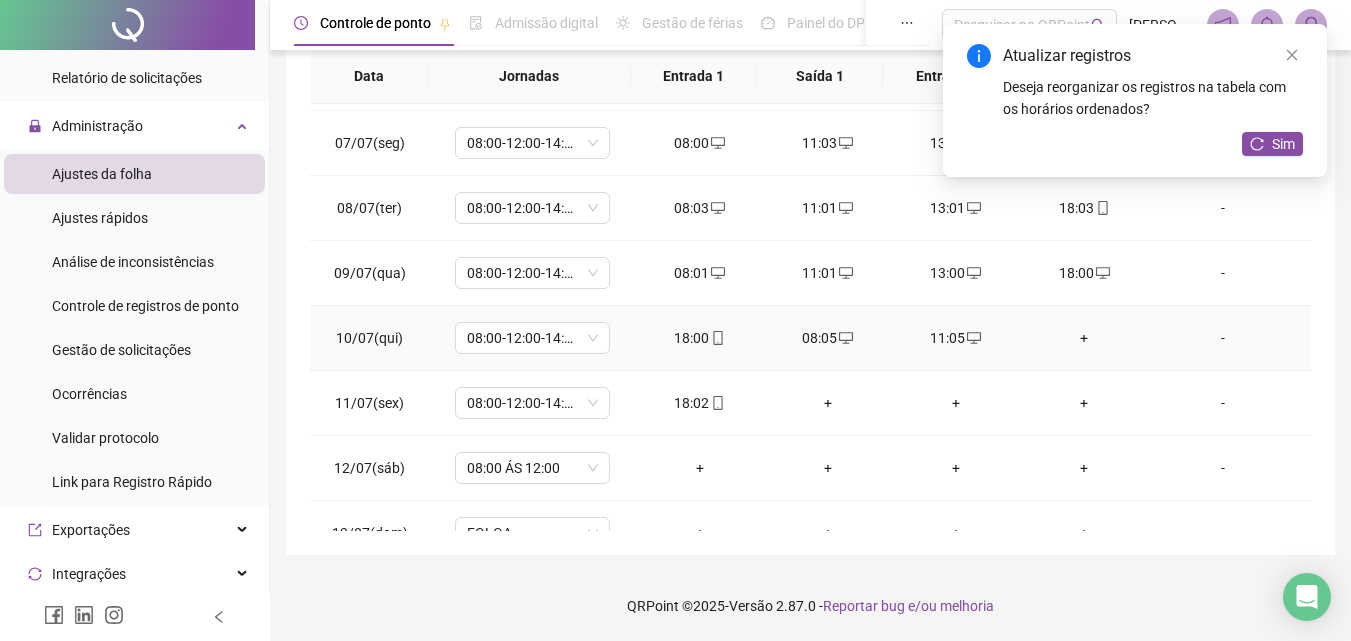 click on "+" at bounding box center (1084, 338) 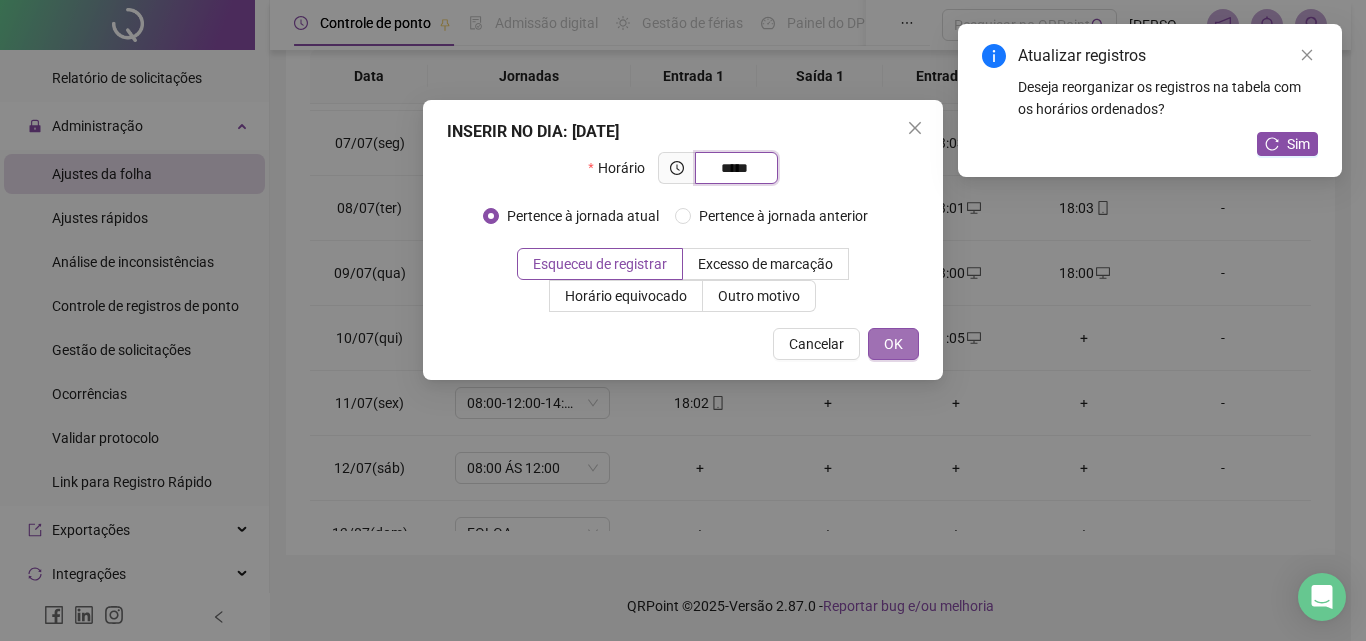 type on "*****" 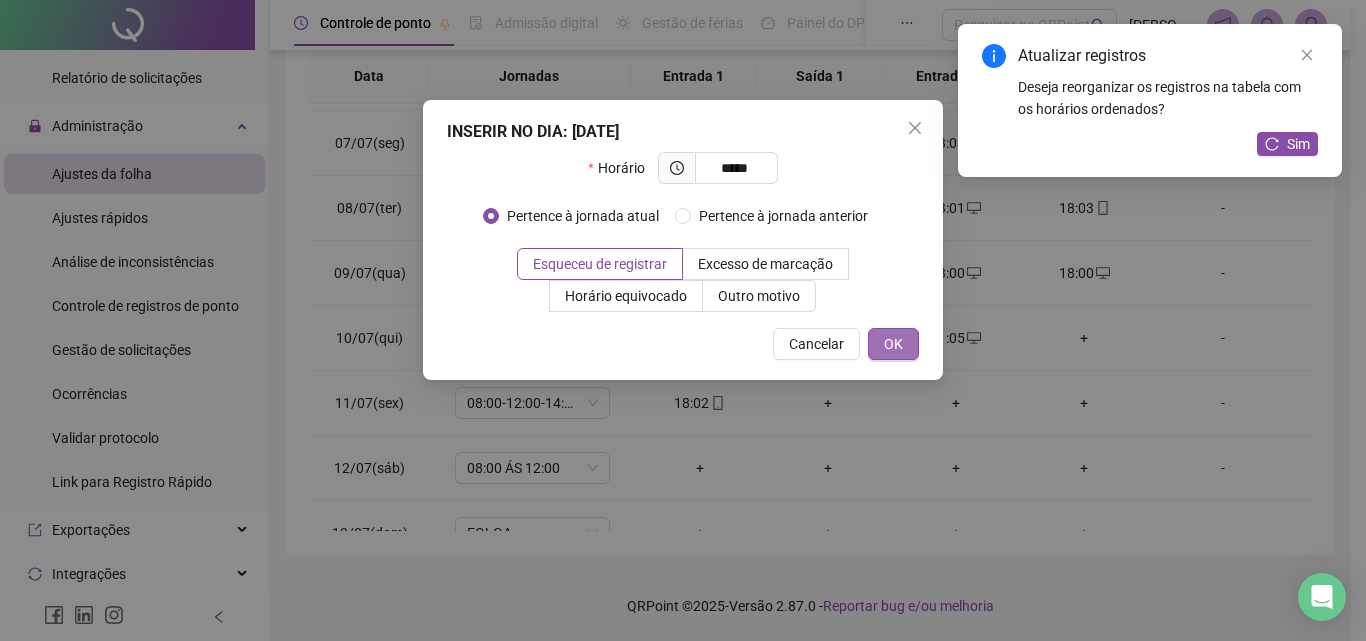click on "OK" at bounding box center [893, 344] 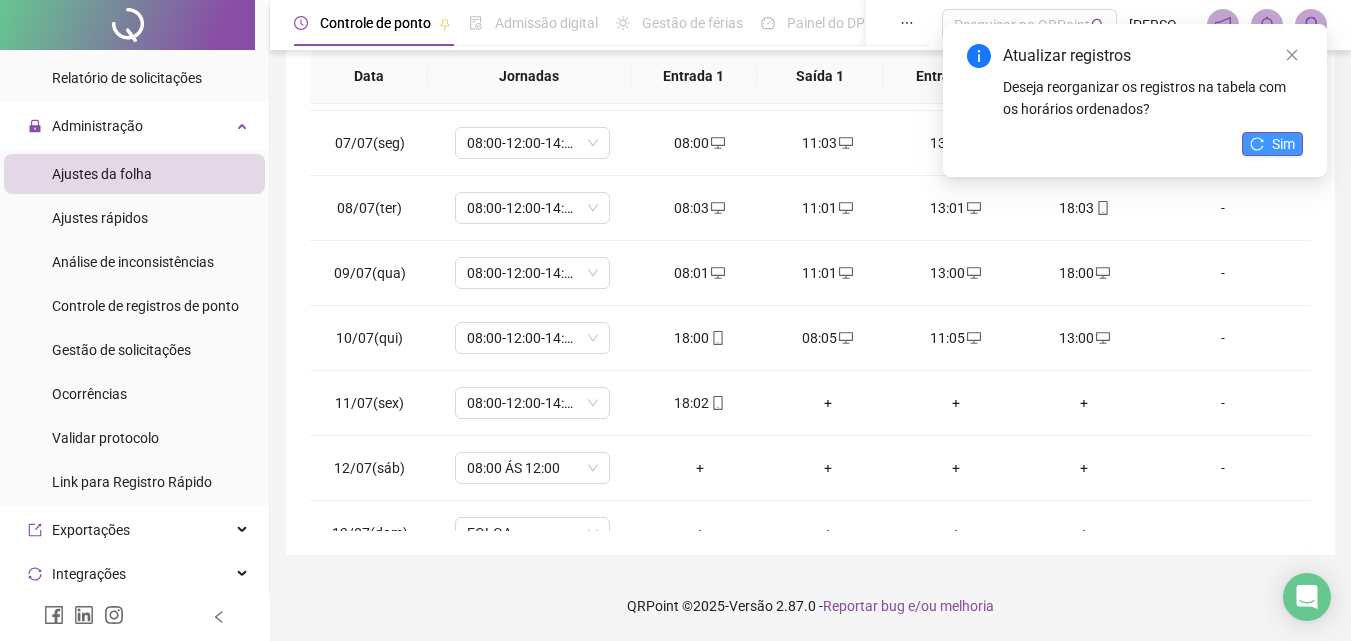 click on "Sim" at bounding box center [1283, 144] 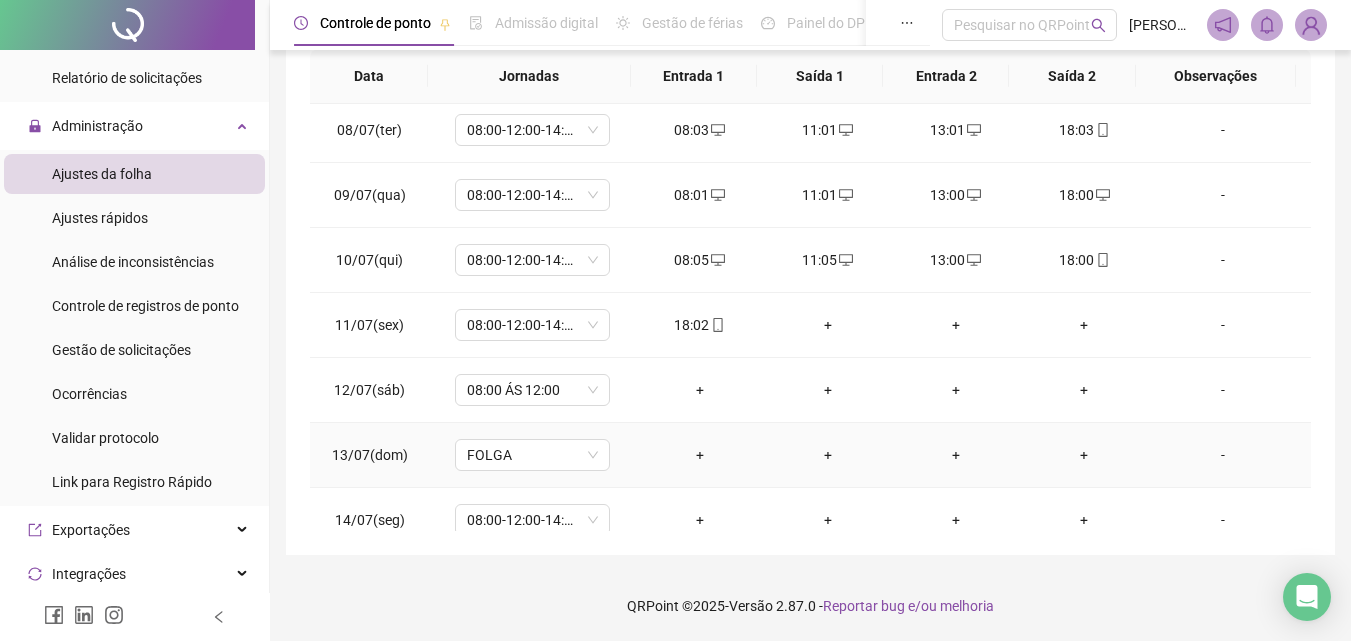 scroll, scrollTop: 483, scrollLeft: 0, axis: vertical 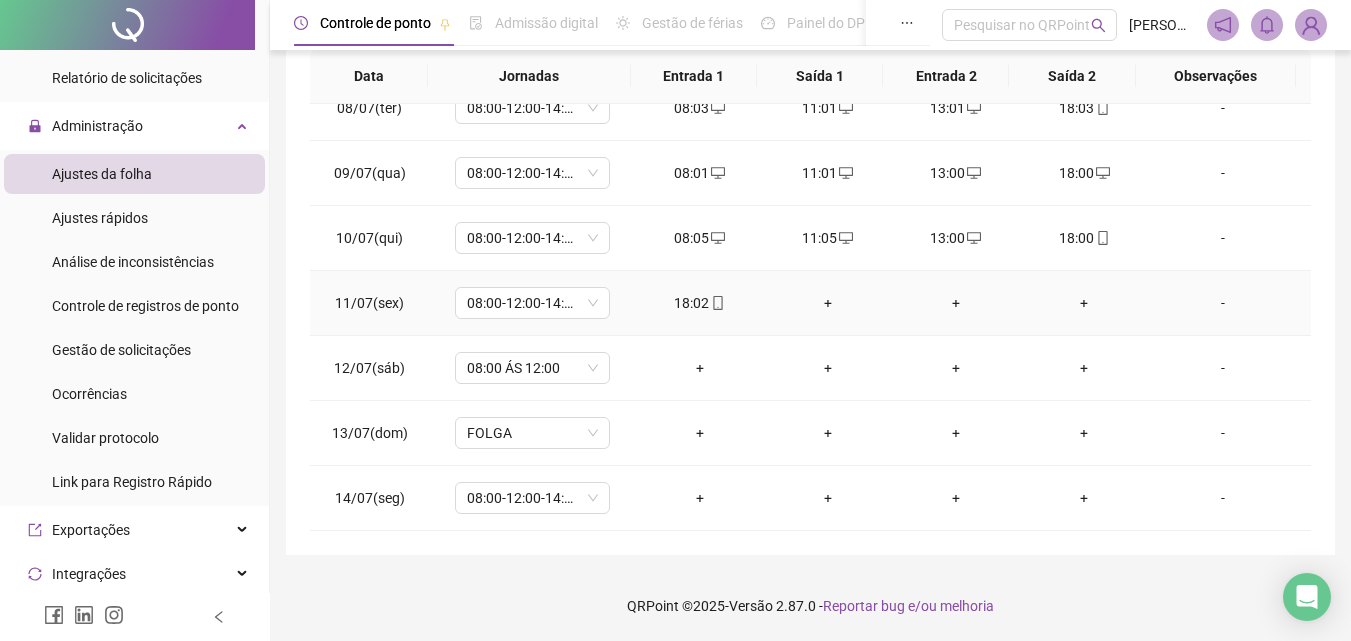 click on "+" at bounding box center (828, 303) 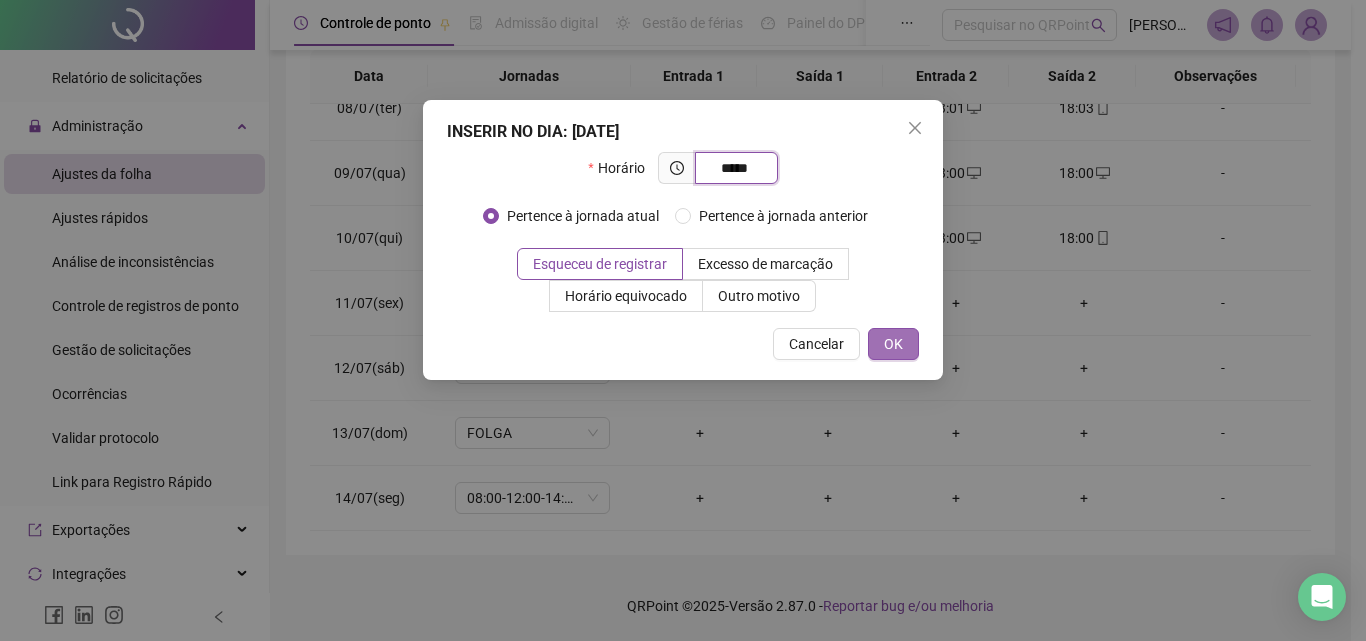 type on "*****" 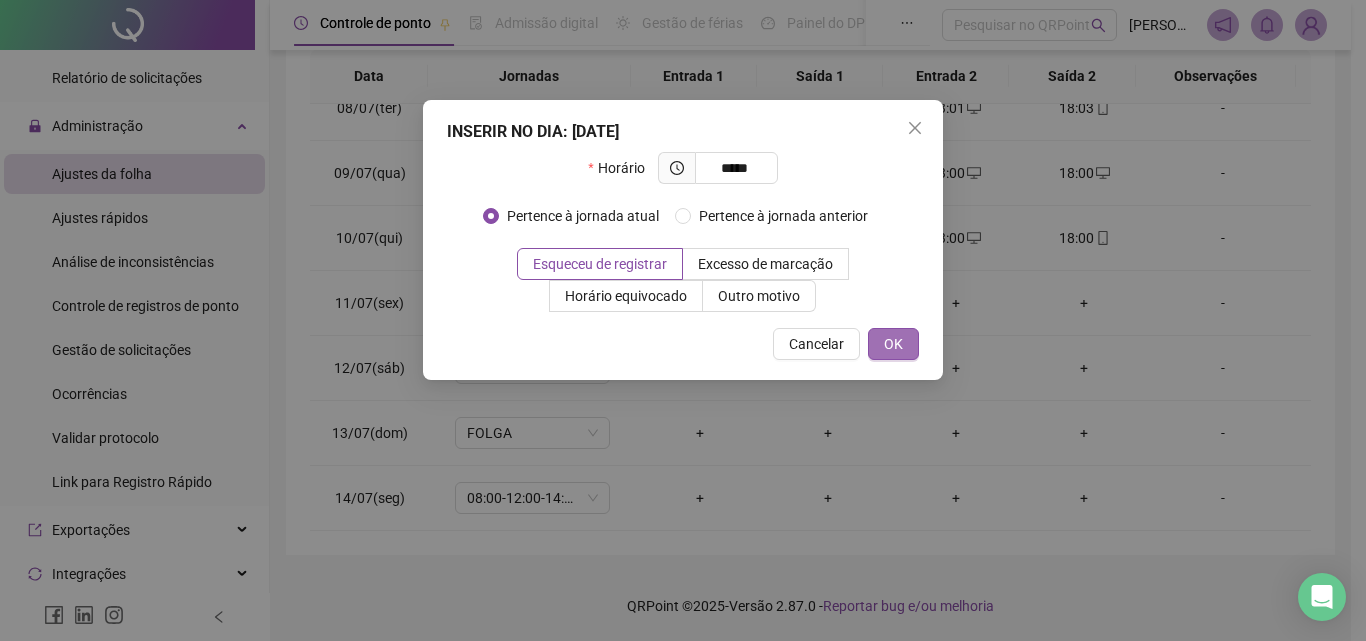 click on "OK" at bounding box center [893, 344] 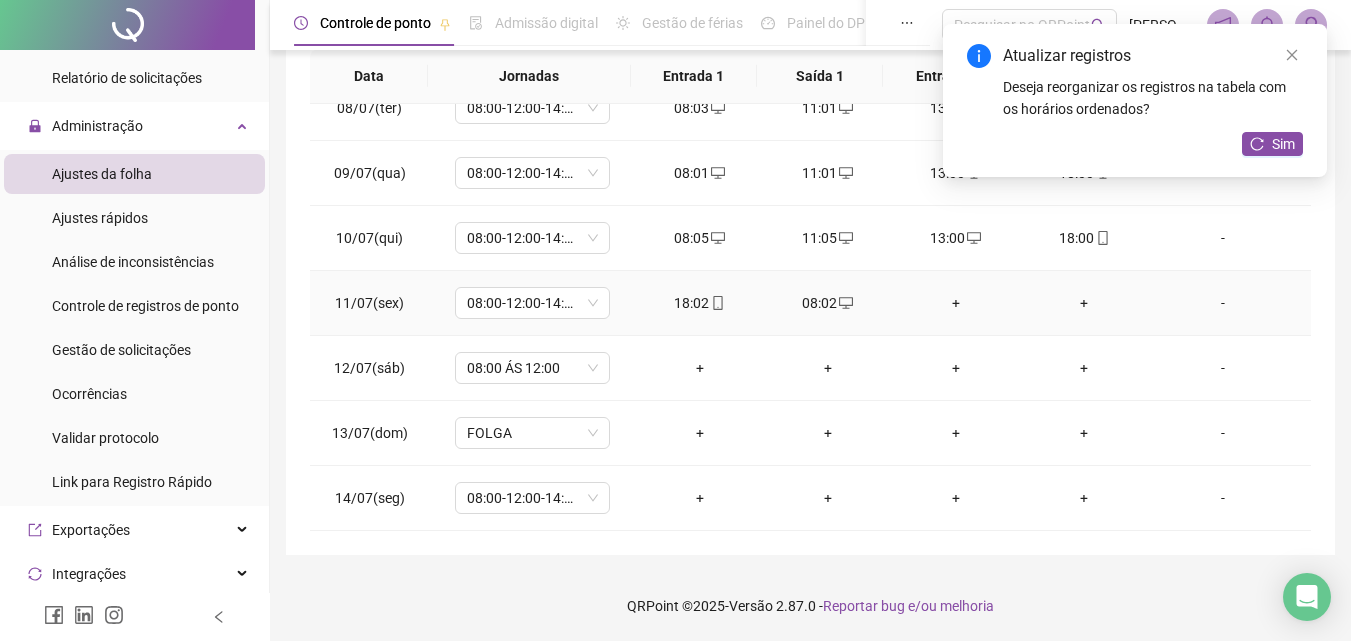 click on "+" at bounding box center (956, 303) 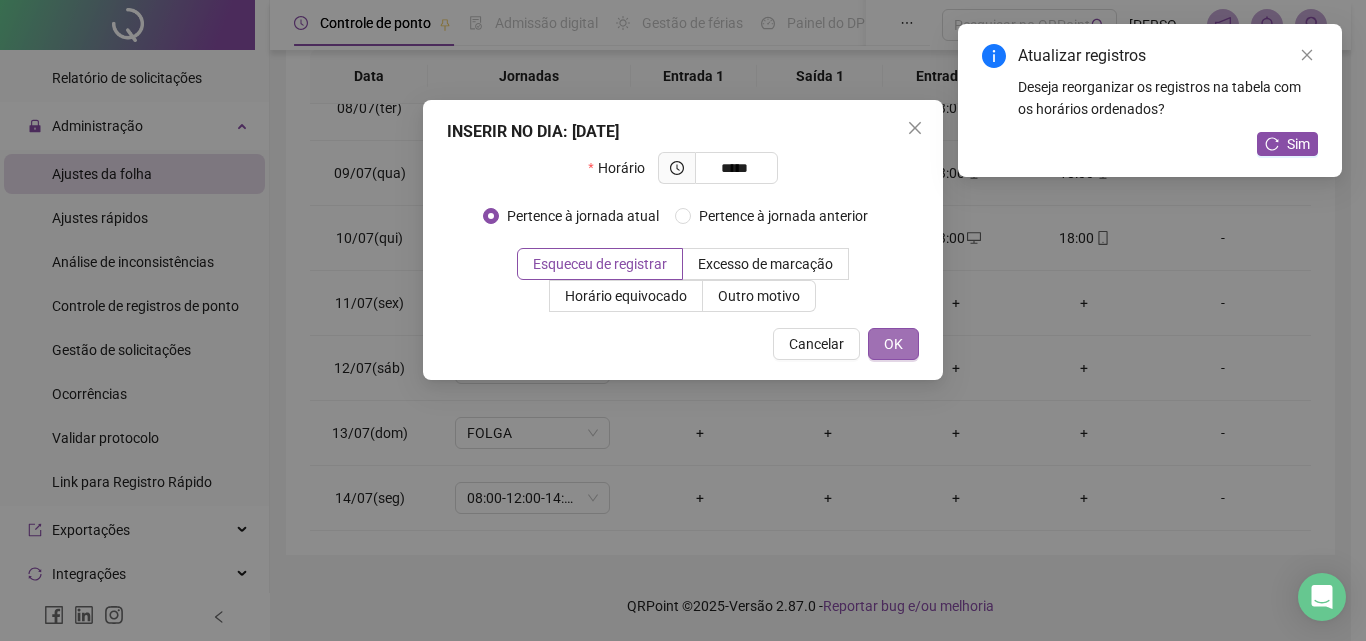 type on "*****" 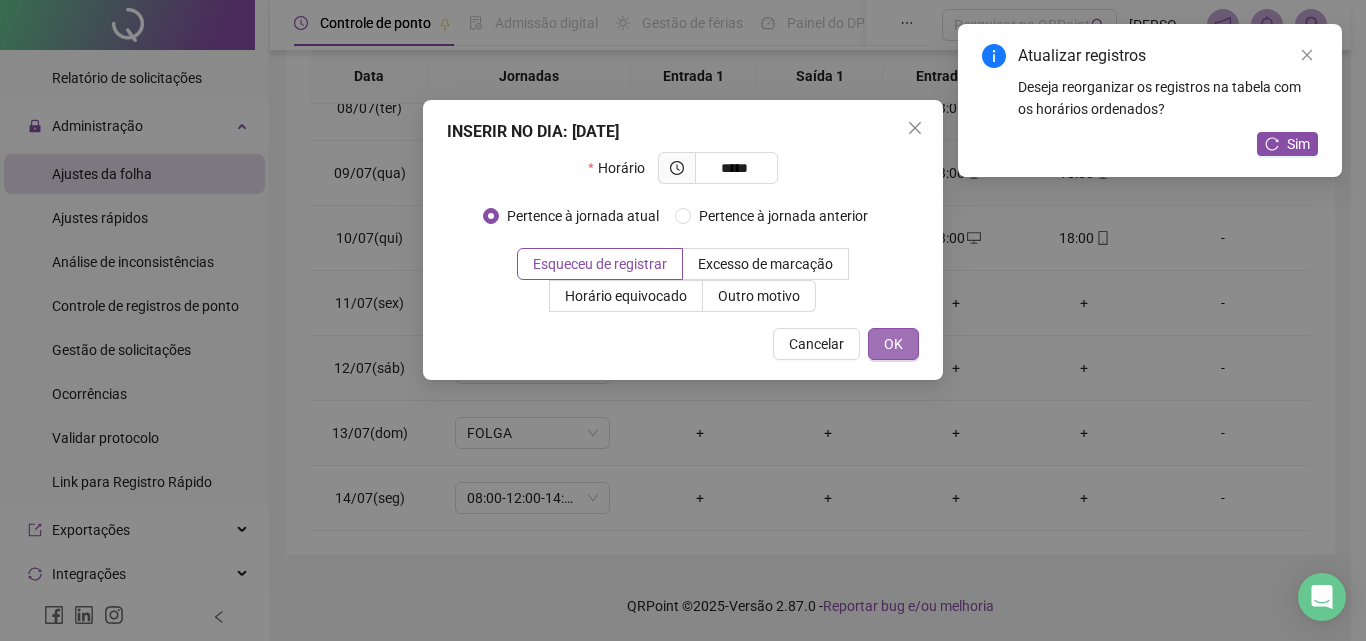click on "OK" at bounding box center (893, 344) 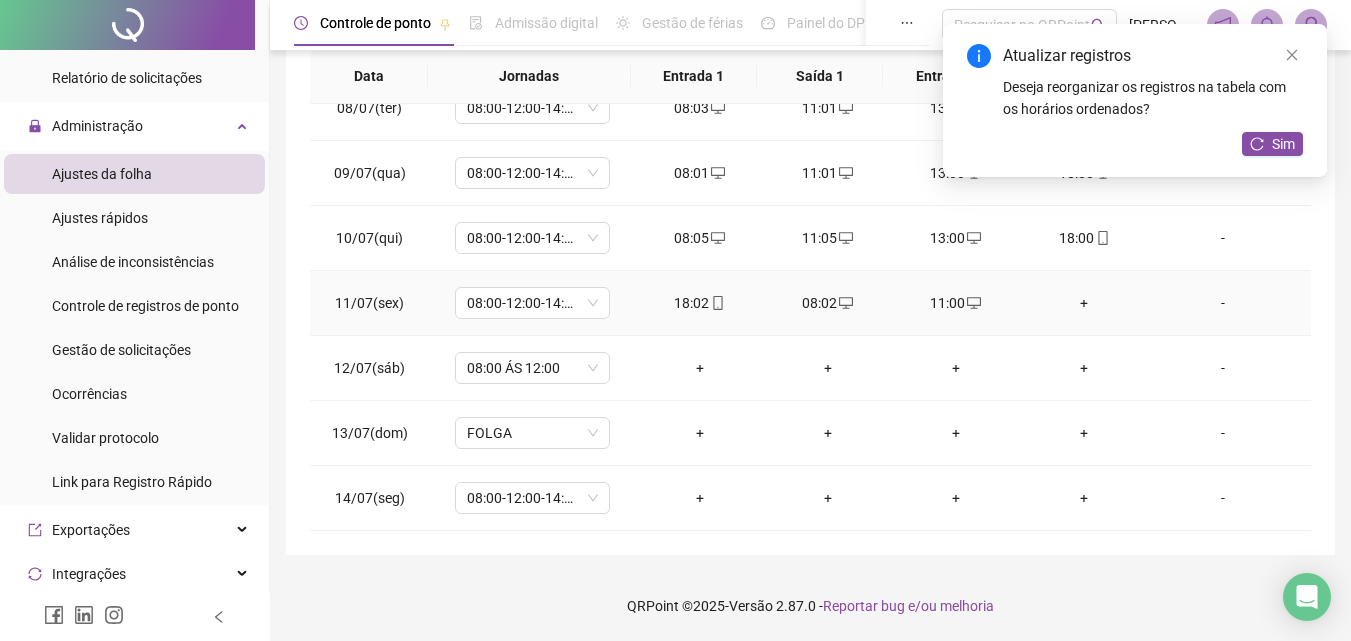 click on "+" at bounding box center [1084, 303] 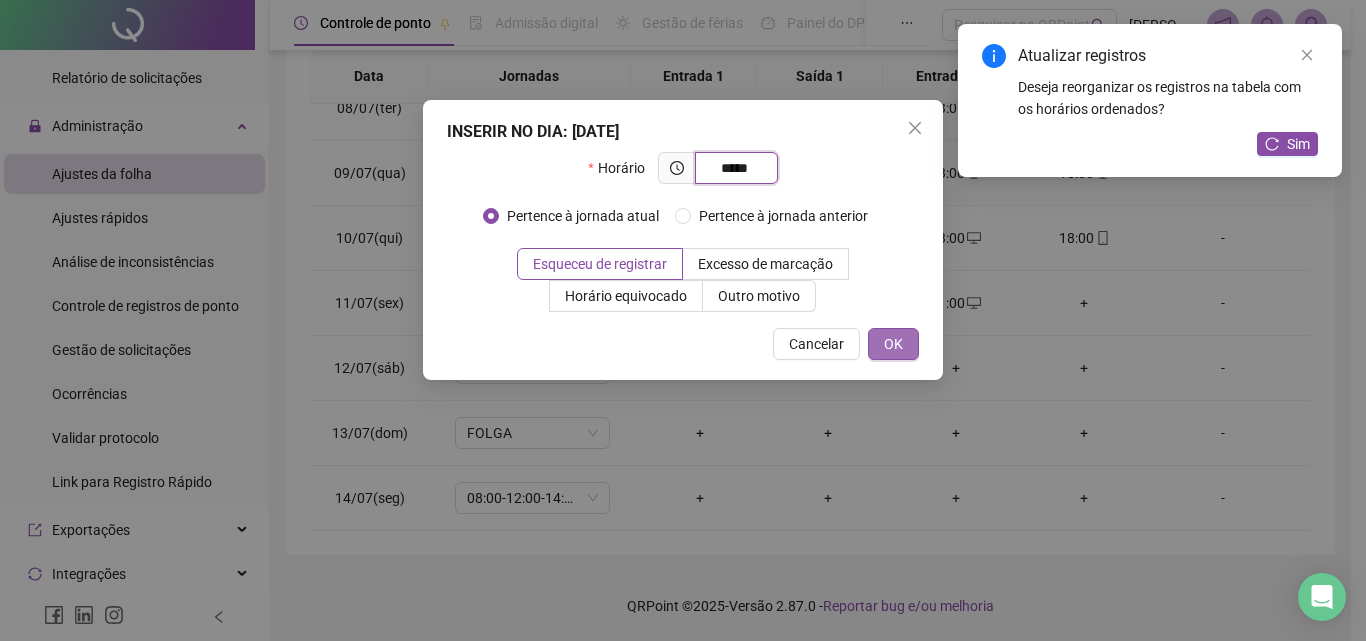 type on "*****" 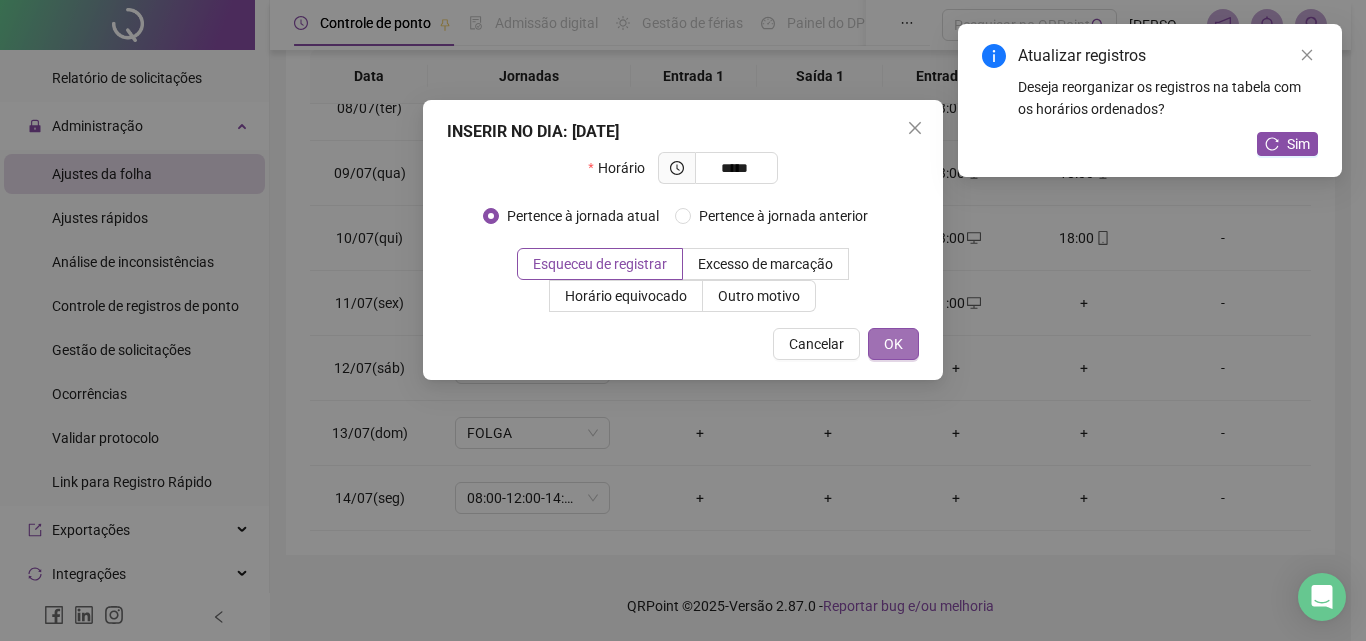 click on "OK" at bounding box center (893, 344) 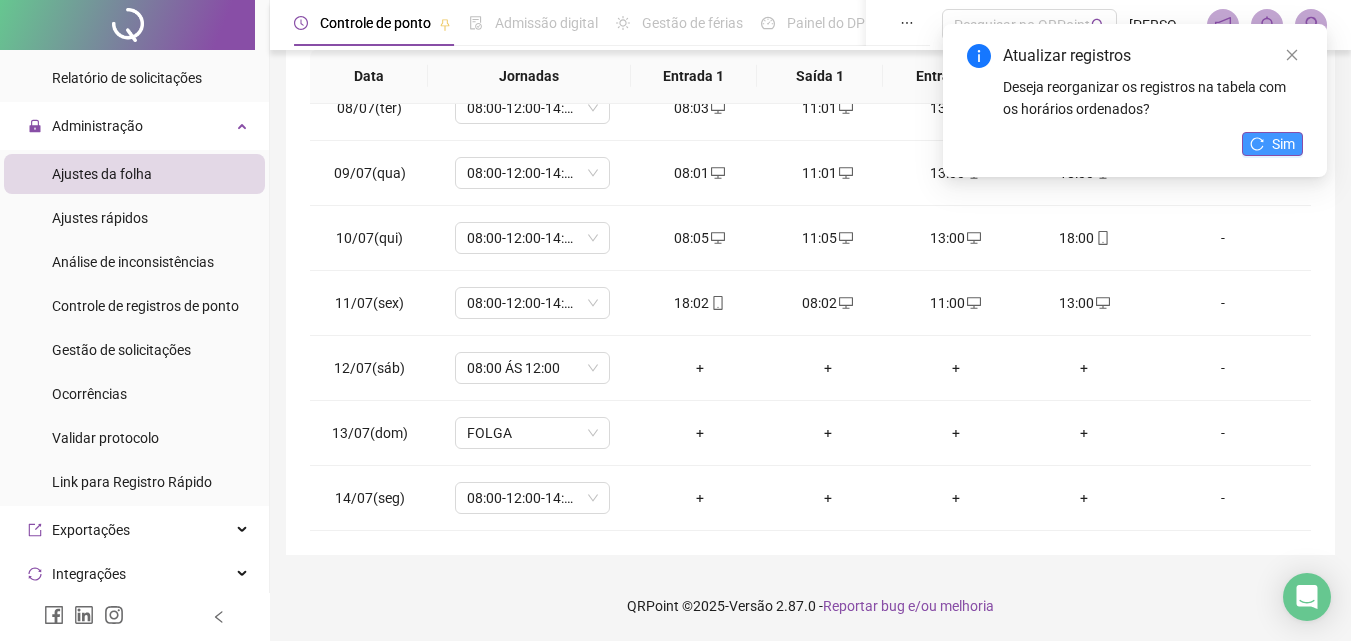 click on "Sim" at bounding box center [1272, 144] 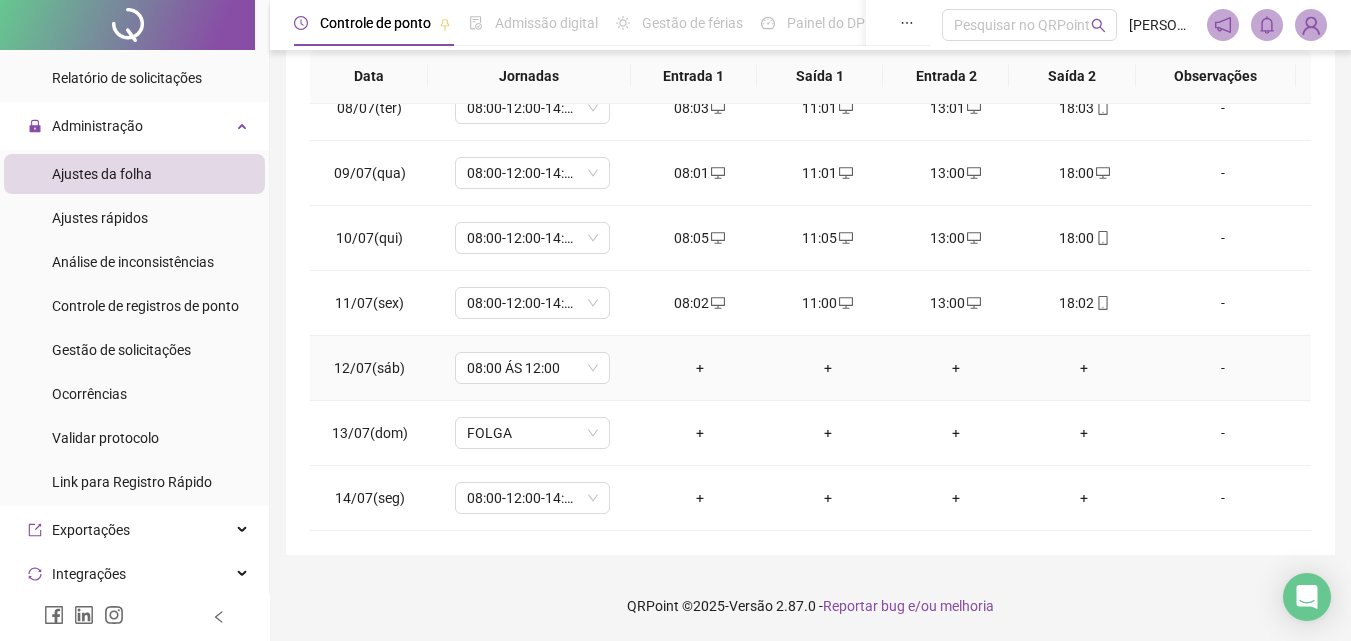 click on "+" at bounding box center [700, 368] 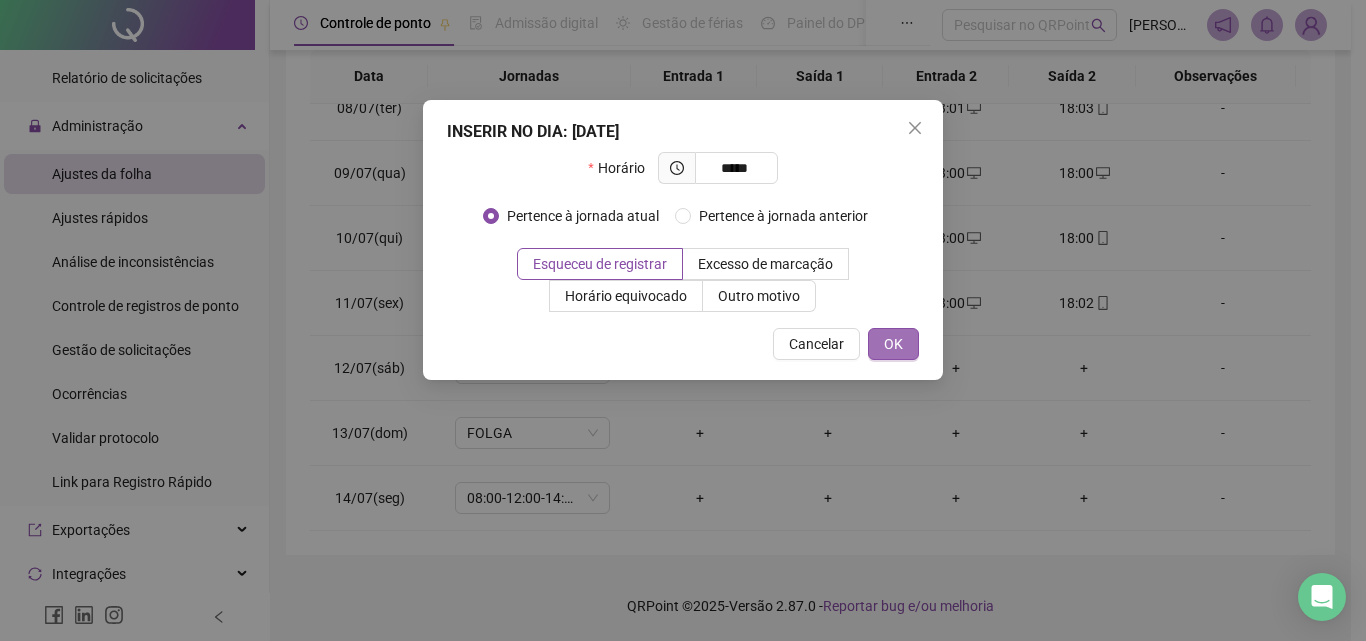type on "*****" 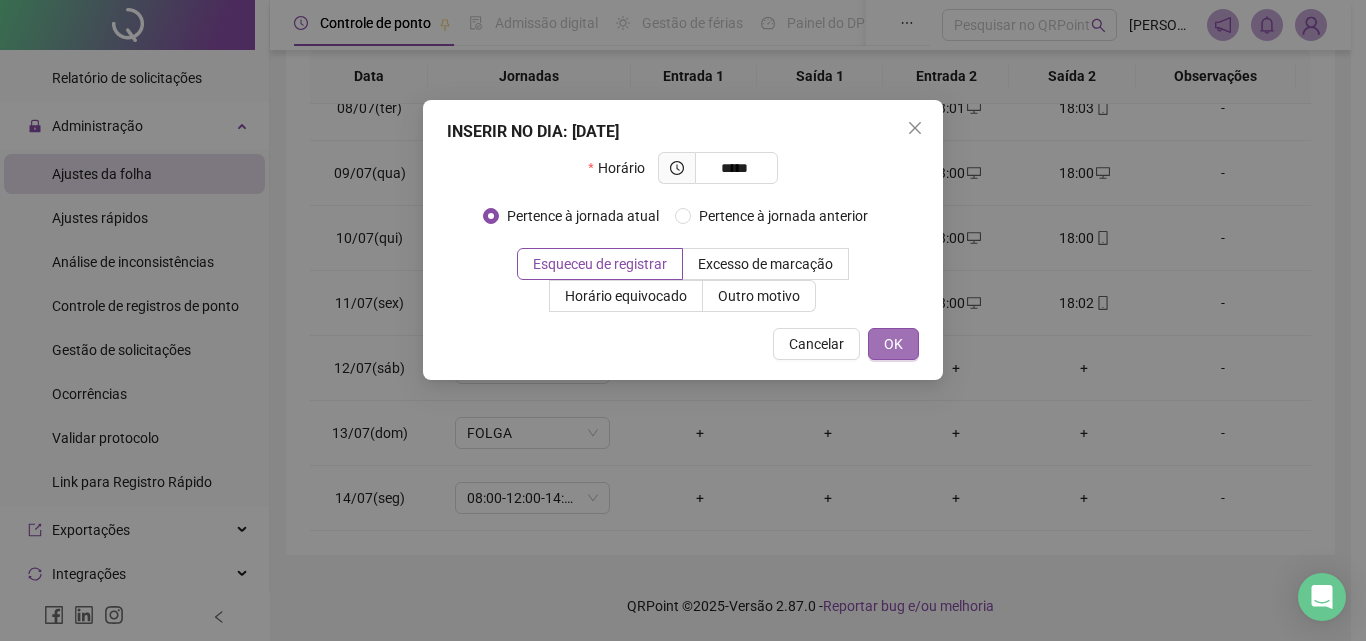 click on "OK" at bounding box center [893, 344] 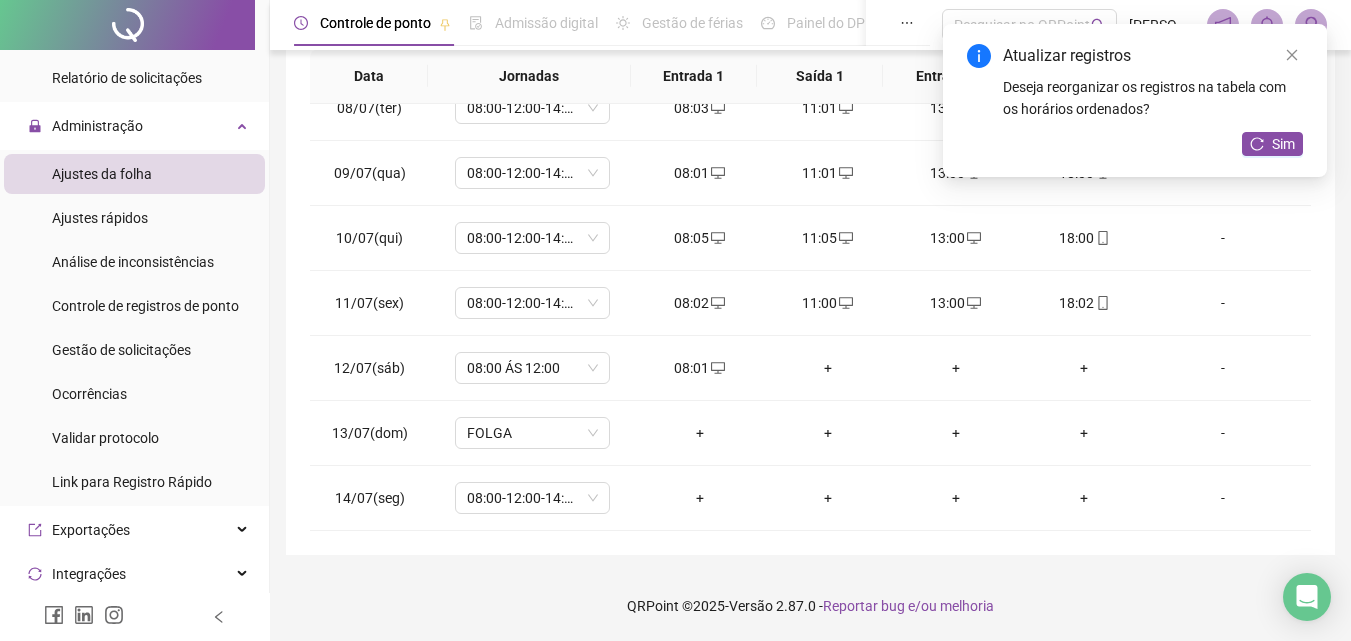 click on "+" at bounding box center [828, 368] 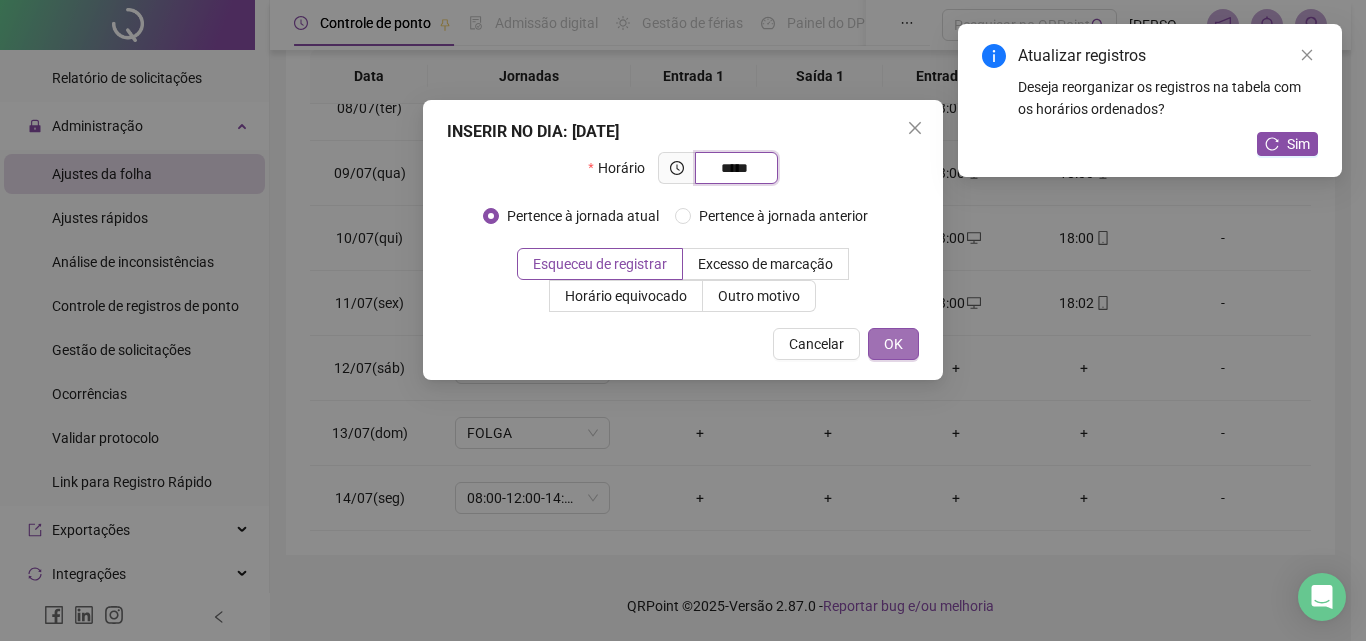 type on "*****" 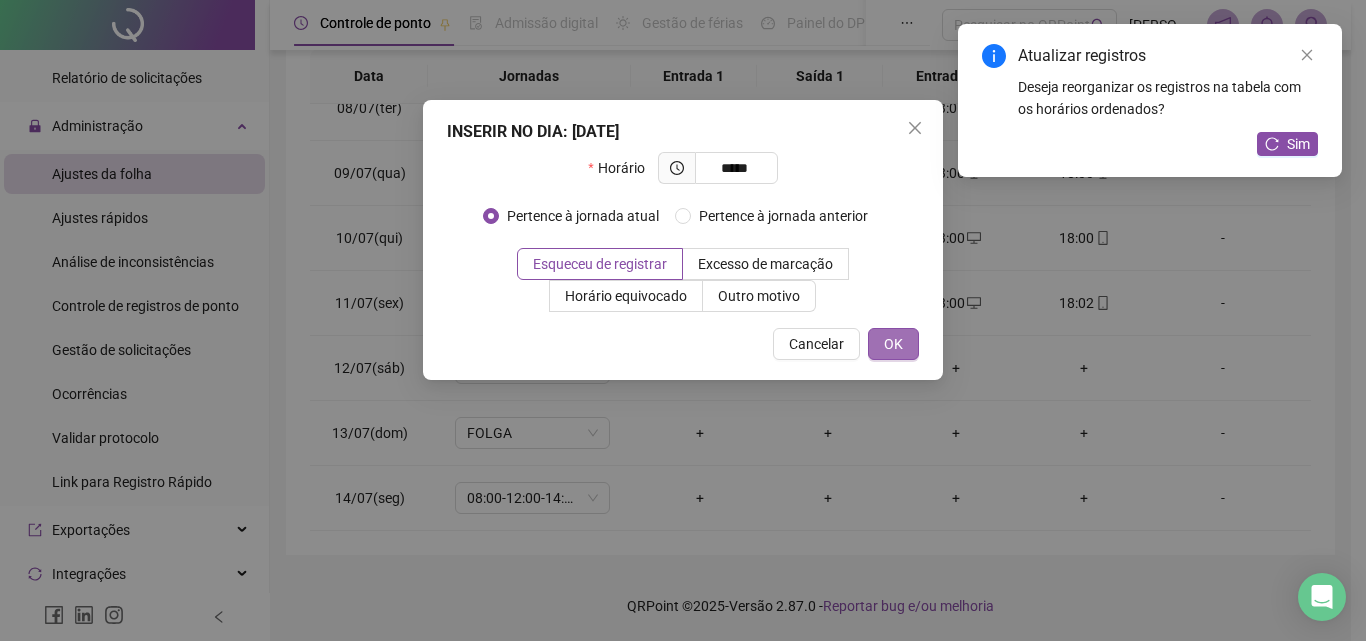 click on "OK" at bounding box center (893, 344) 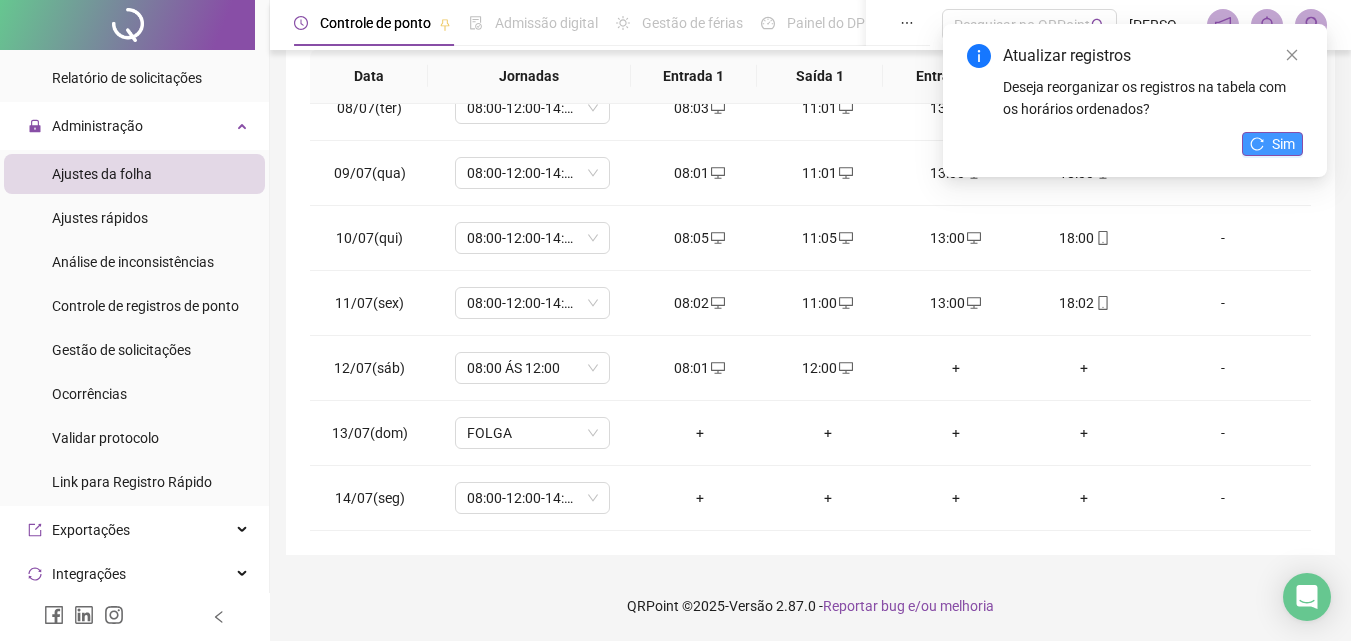 click on "Sim" at bounding box center (1283, 144) 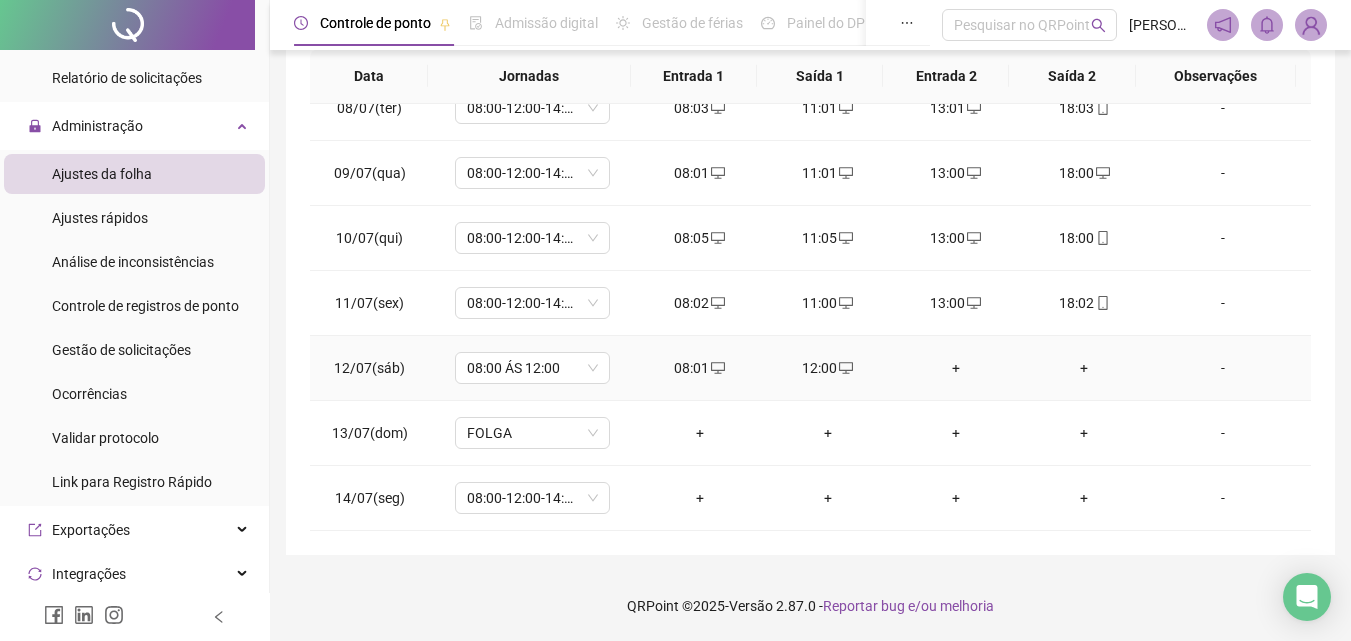 click on "08:01" at bounding box center [700, 368] 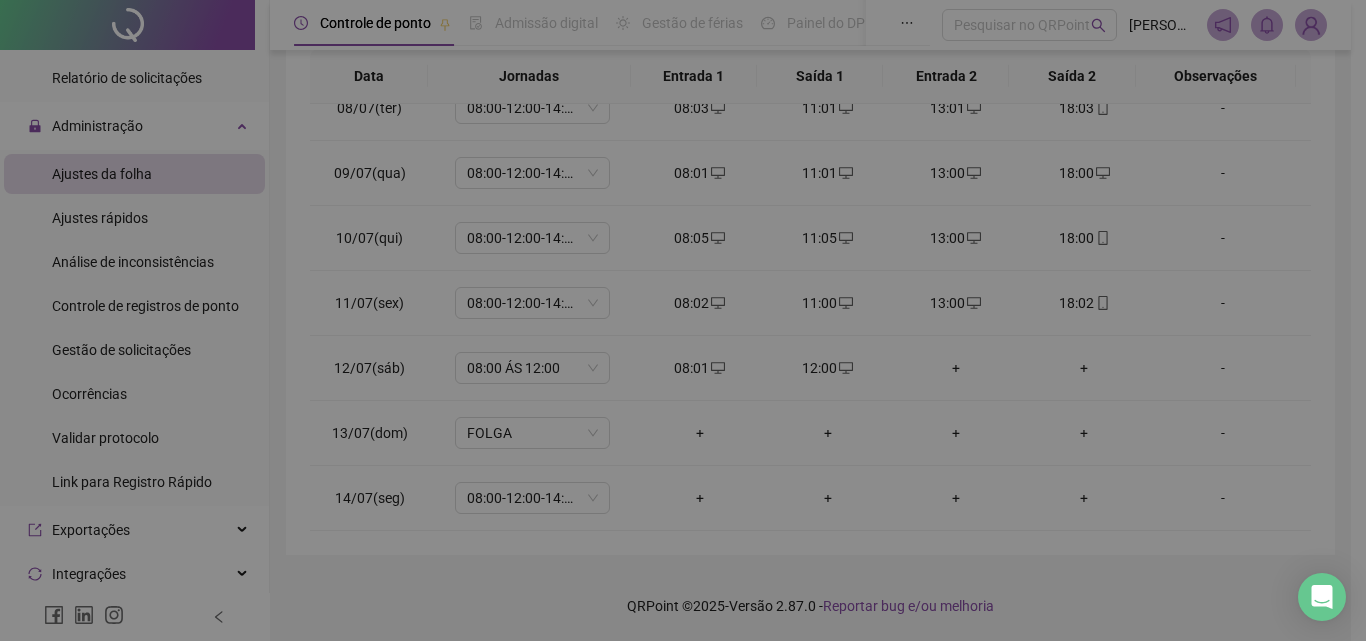 type on "**********" 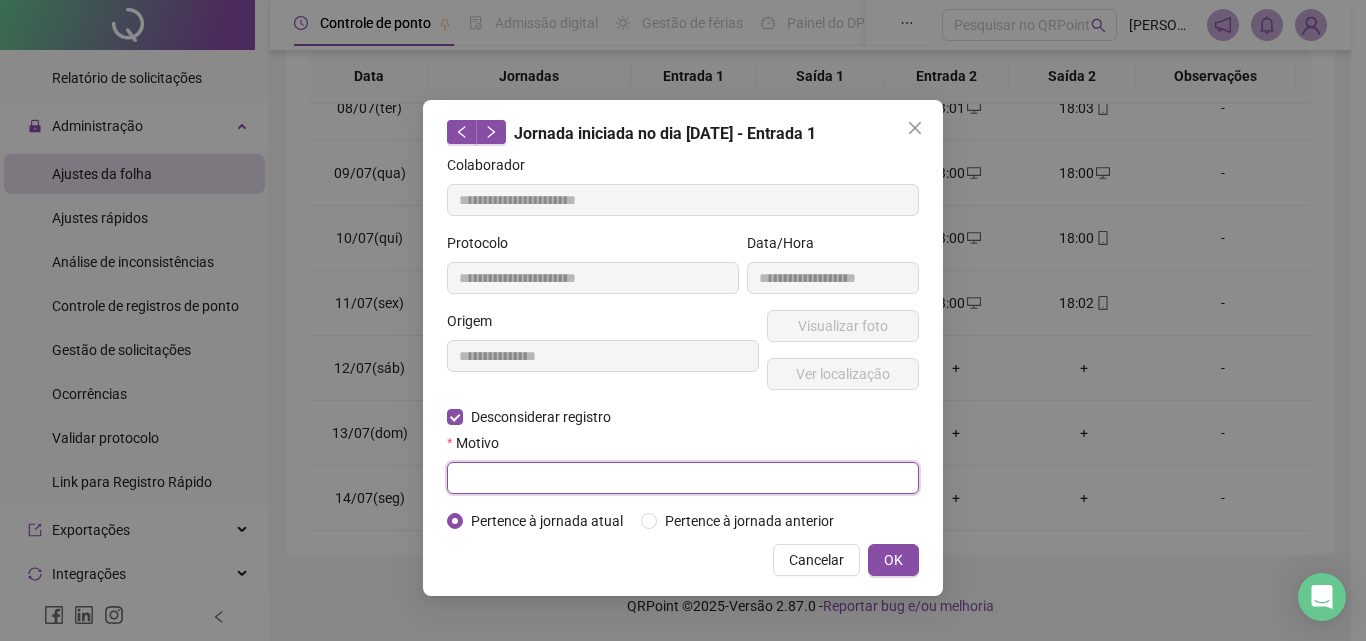 click at bounding box center [683, 478] 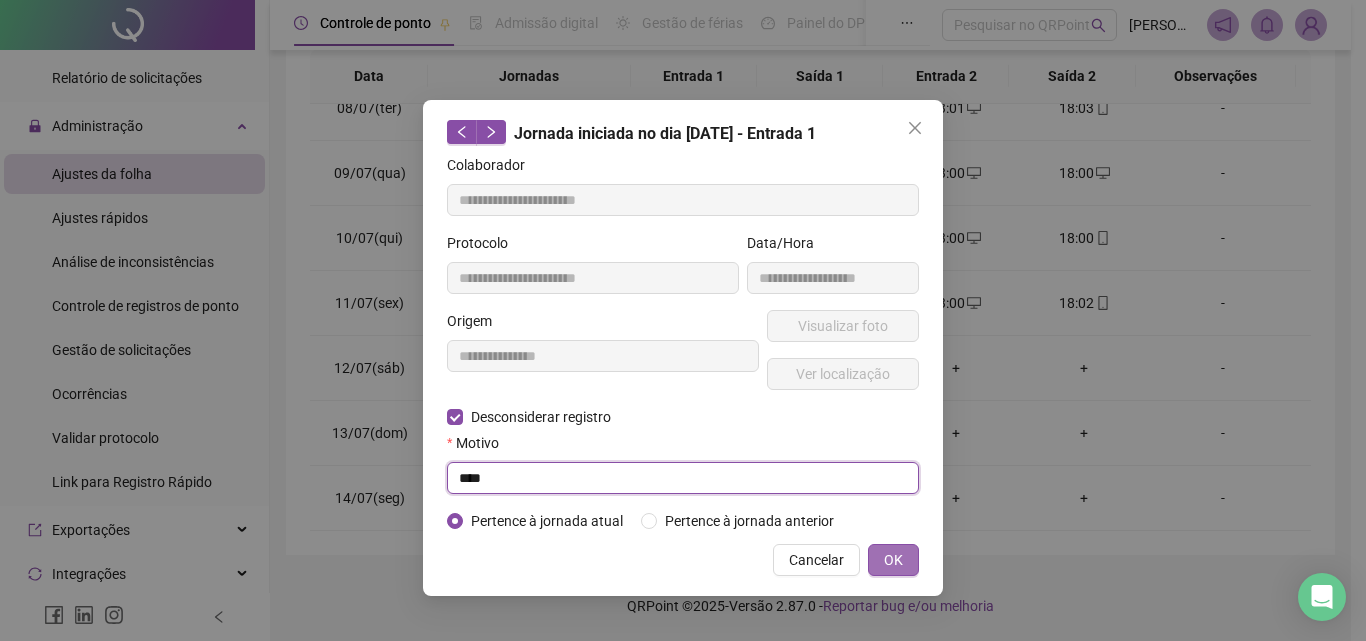 type on "****" 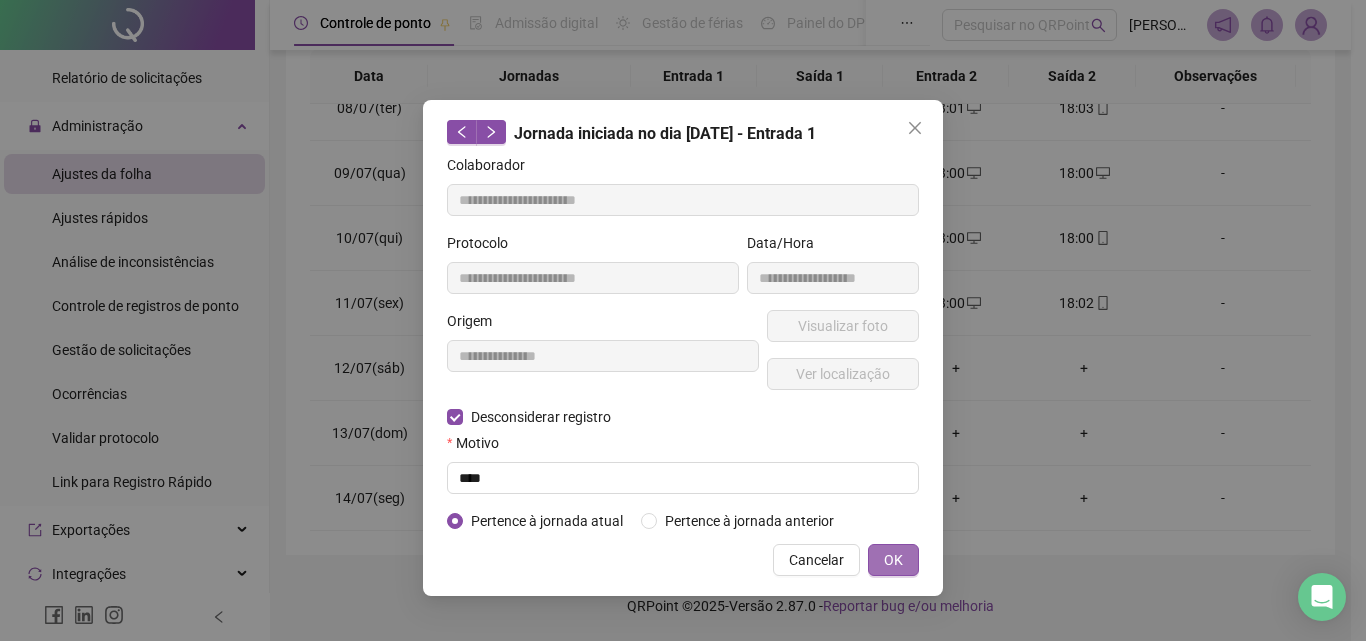 click on "OK" at bounding box center (893, 560) 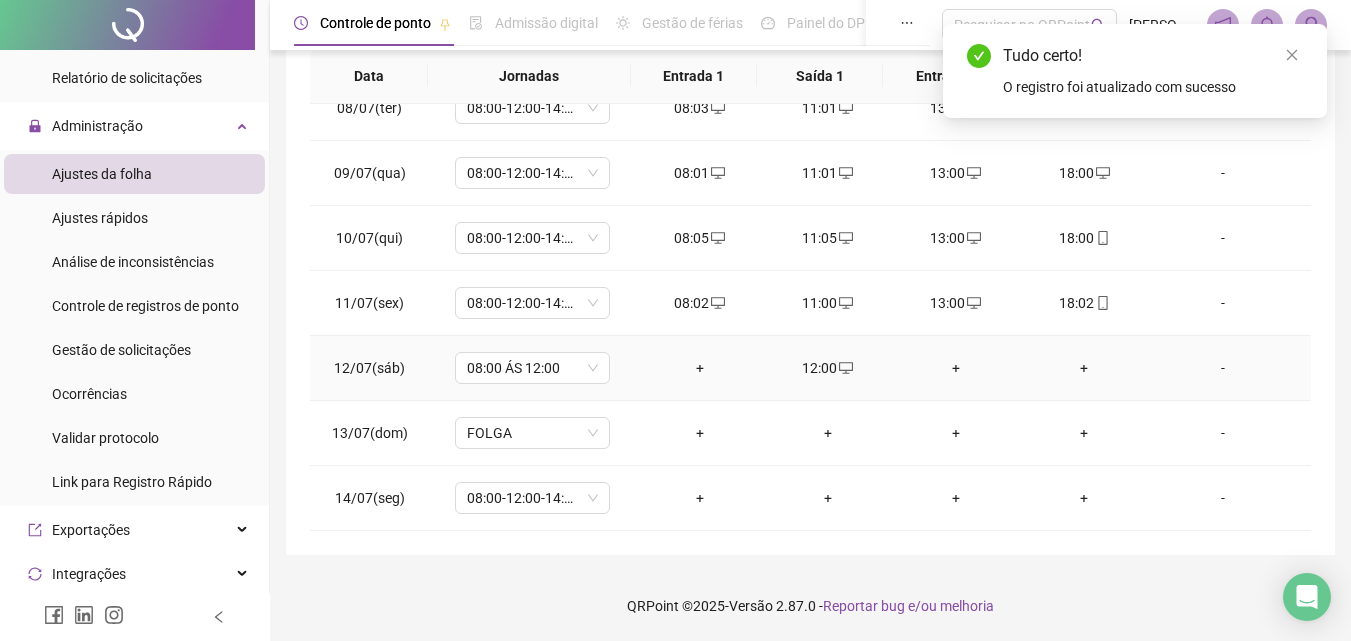 click on "12:00" at bounding box center [828, 368] 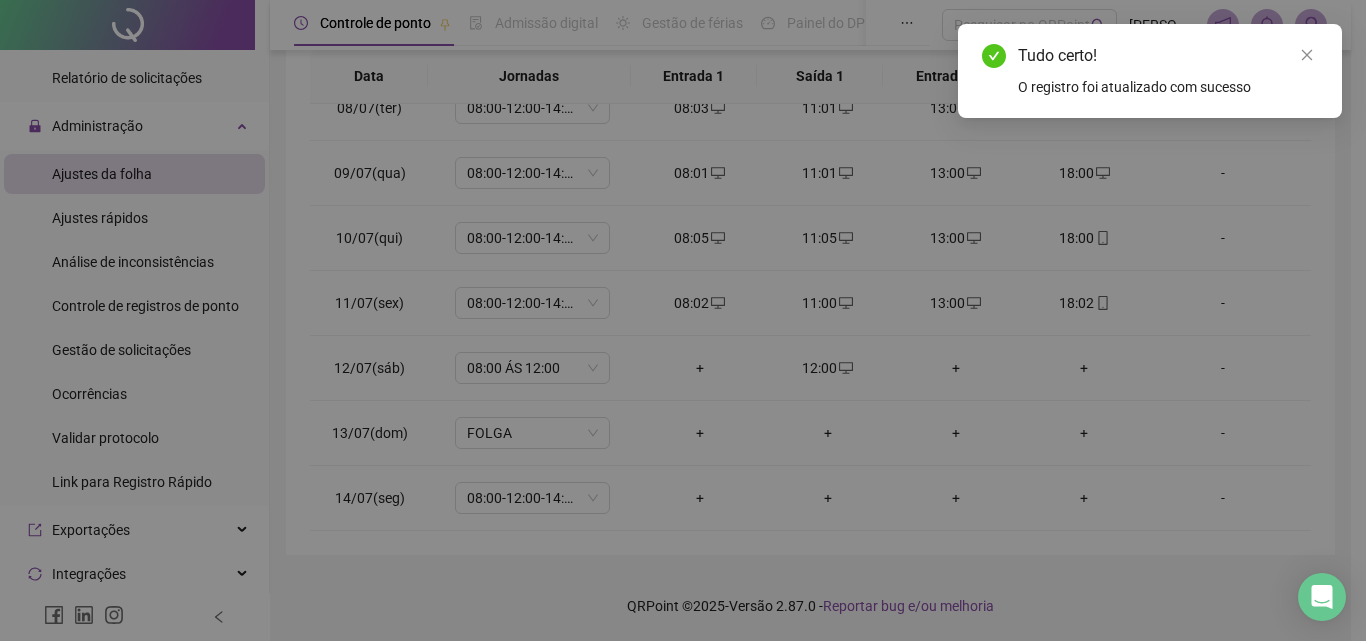type on "**********" 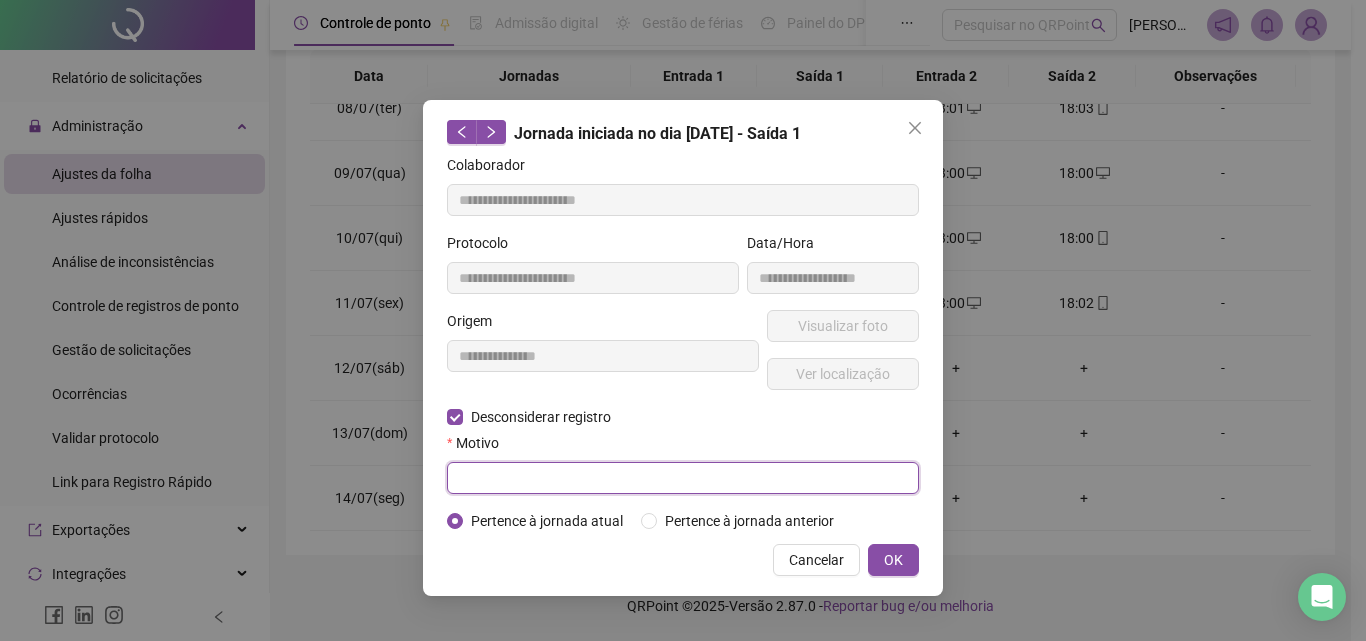 click at bounding box center (683, 478) 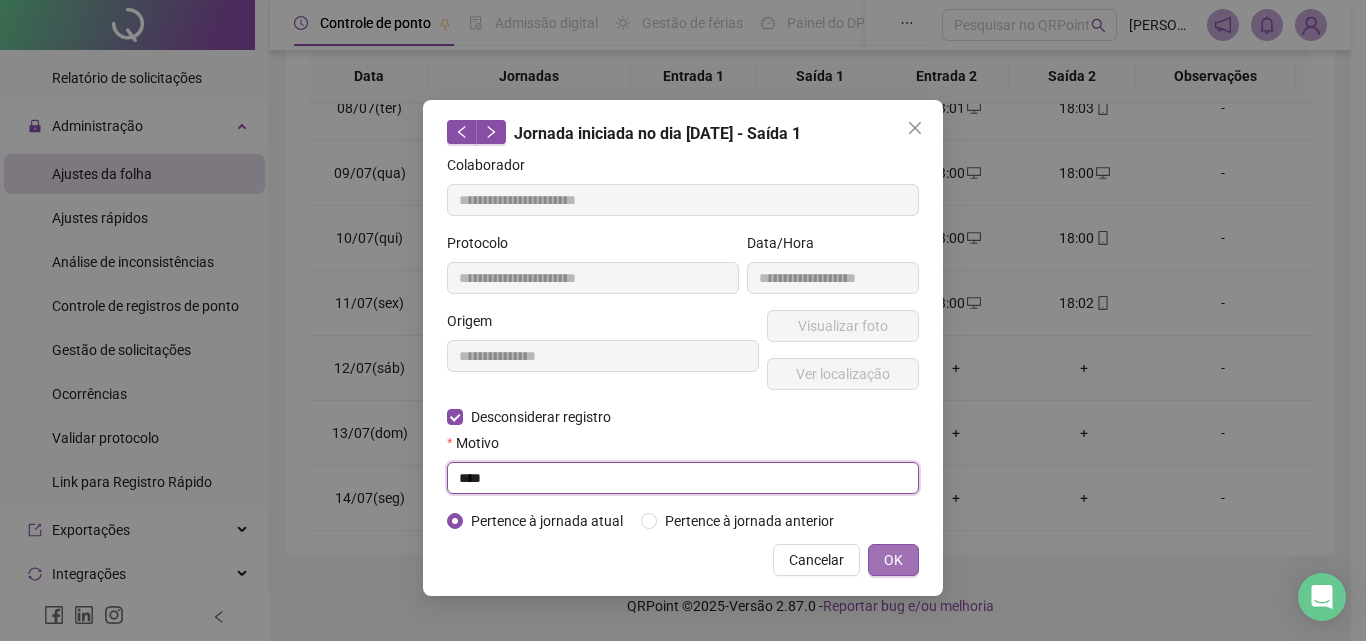 type on "****" 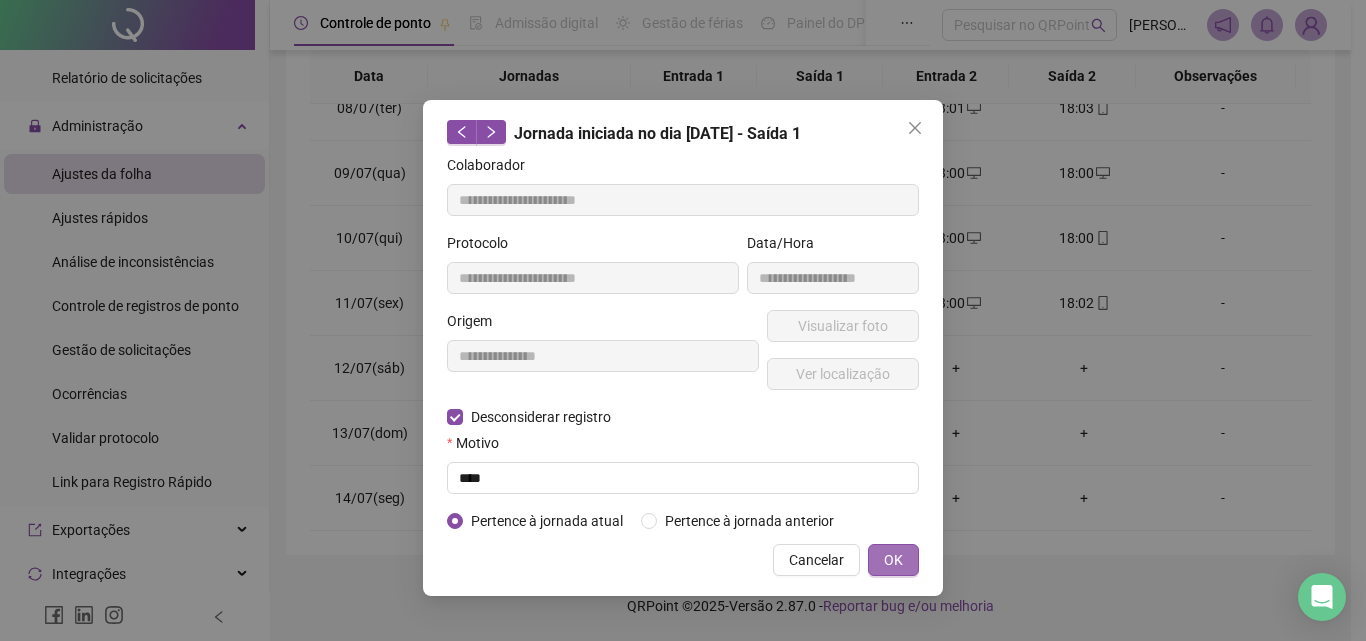 click on "OK" at bounding box center [893, 560] 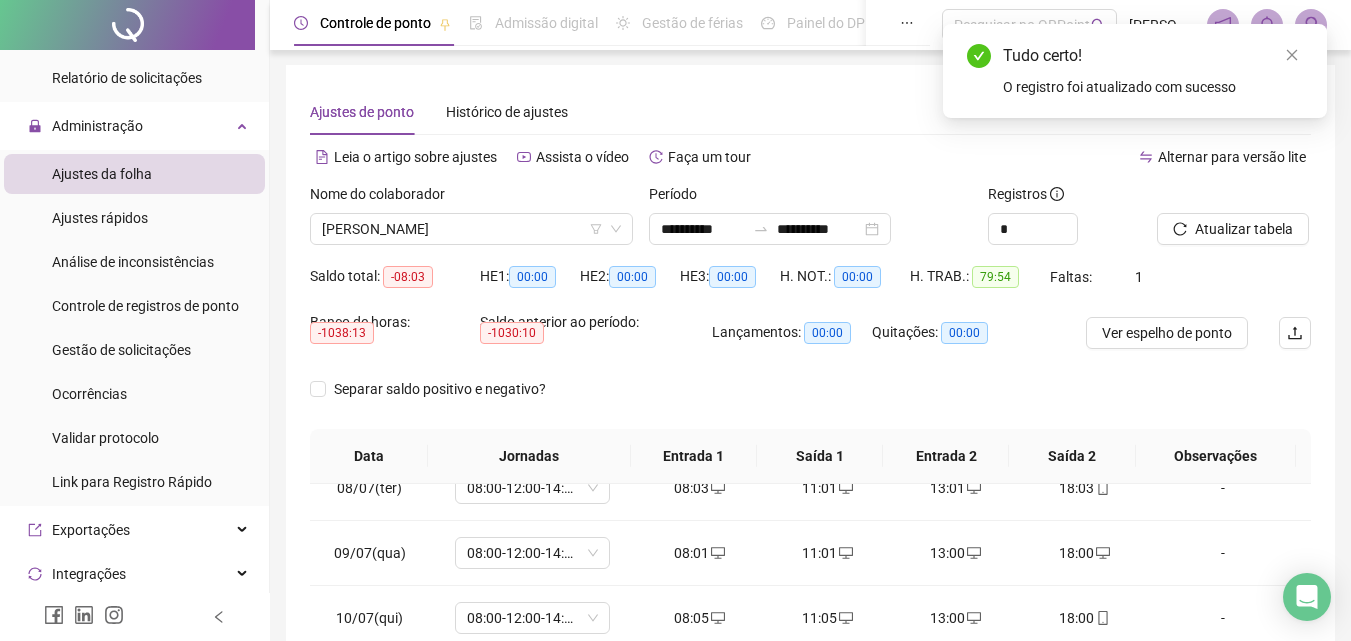 scroll, scrollTop: 0, scrollLeft: 0, axis: both 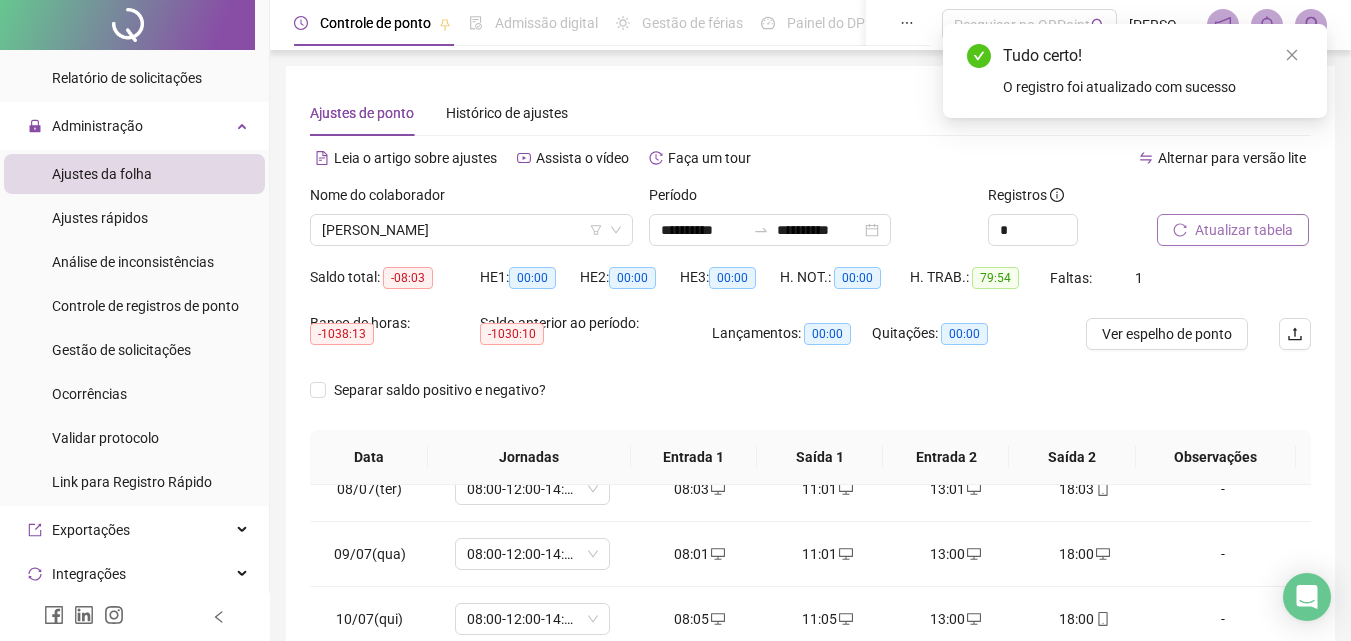 click on "Atualizar tabela" at bounding box center [1244, 230] 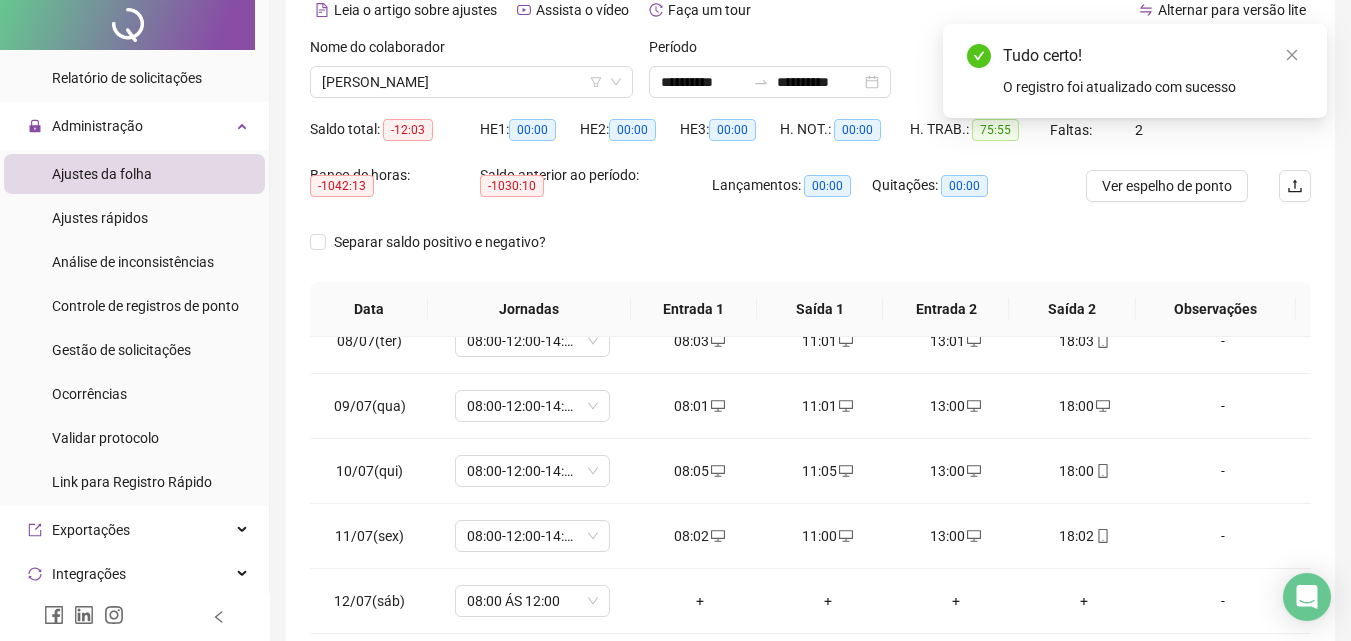 scroll, scrollTop: 381, scrollLeft: 0, axis: vertical 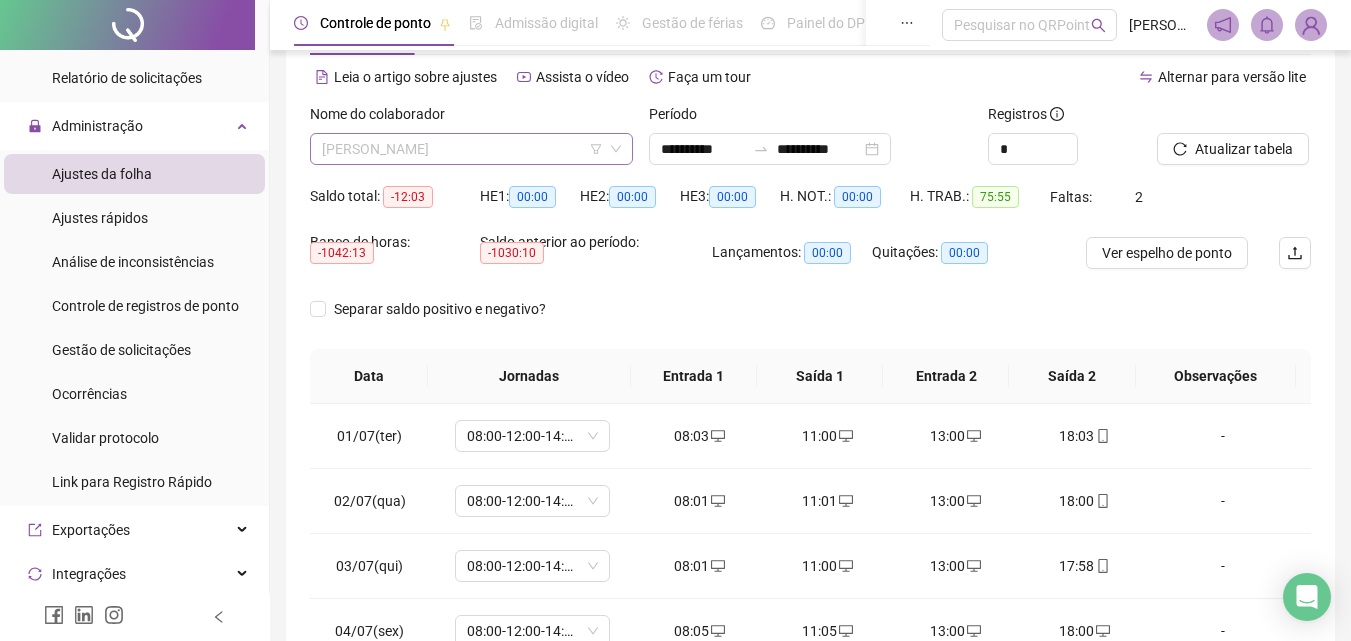 click on "[PERSON_NAME]" at bounding box center [471, 149] 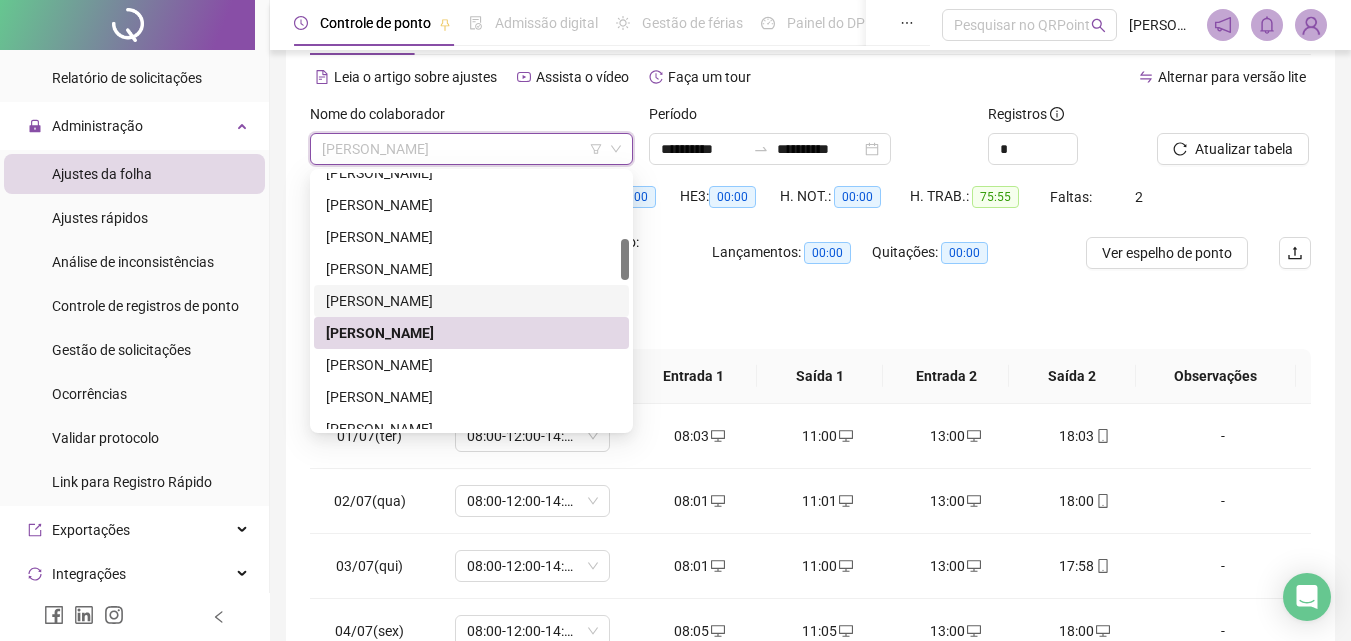 scroll, scrollTop: 500, scrollLeft: 0, axis: vertical 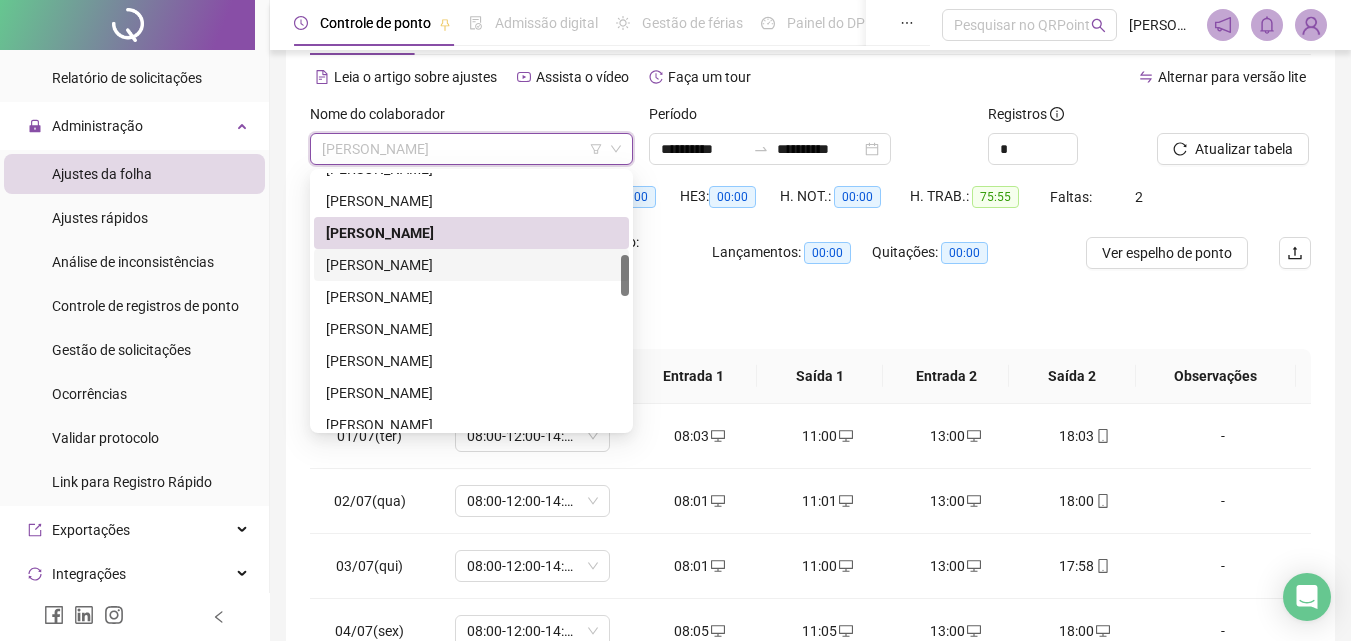 click on "[PERSON_NAME]" at bounding box center (471, 265) 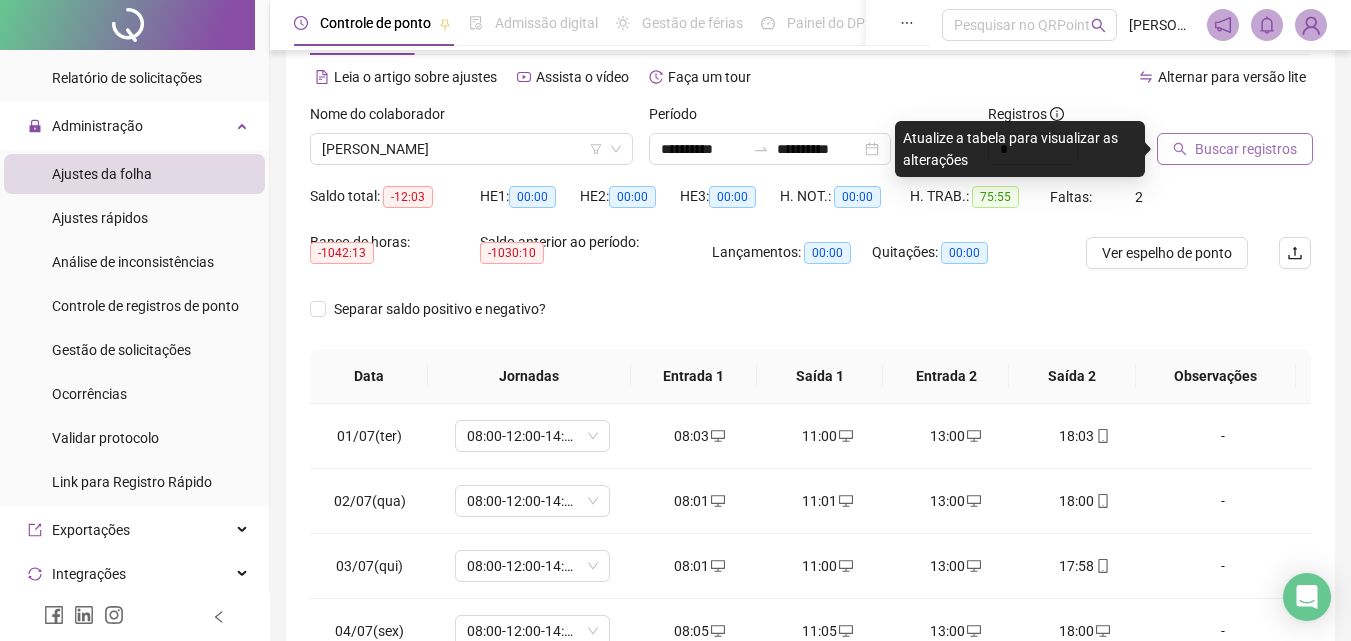 click on "Buscar registros" at bounding box center [1246, 149] 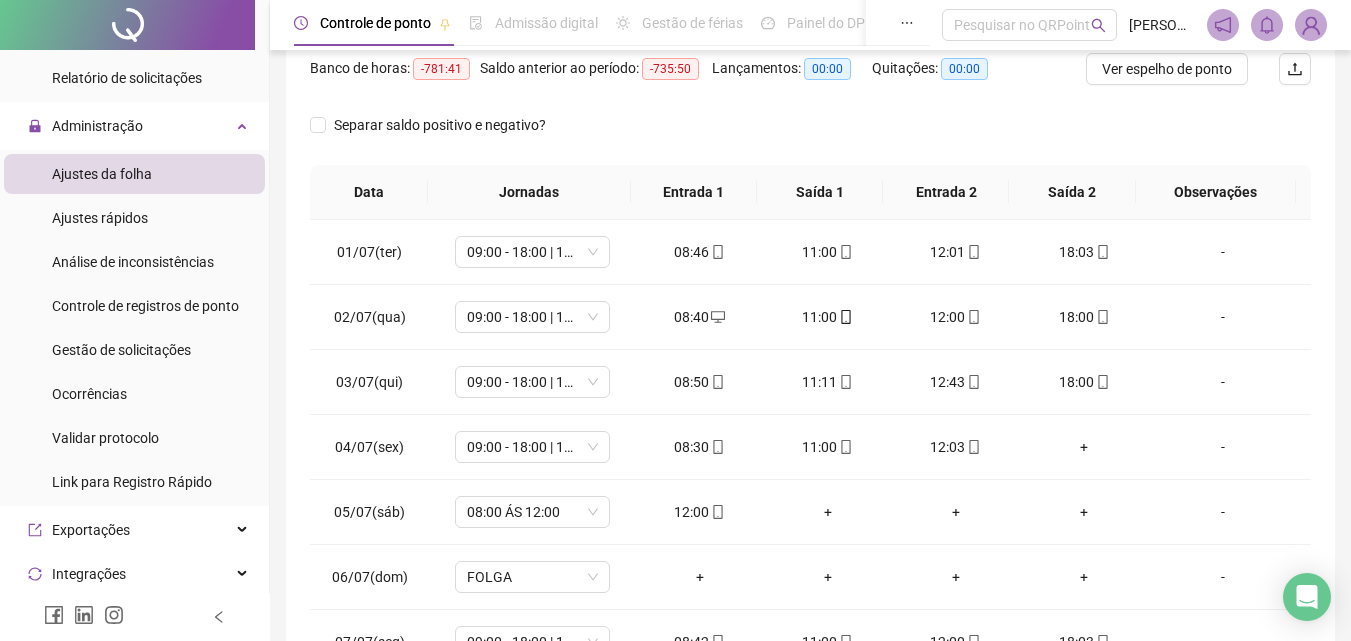 scroll, scrollTop: 281, scrollLeft: 0, axis: vertical 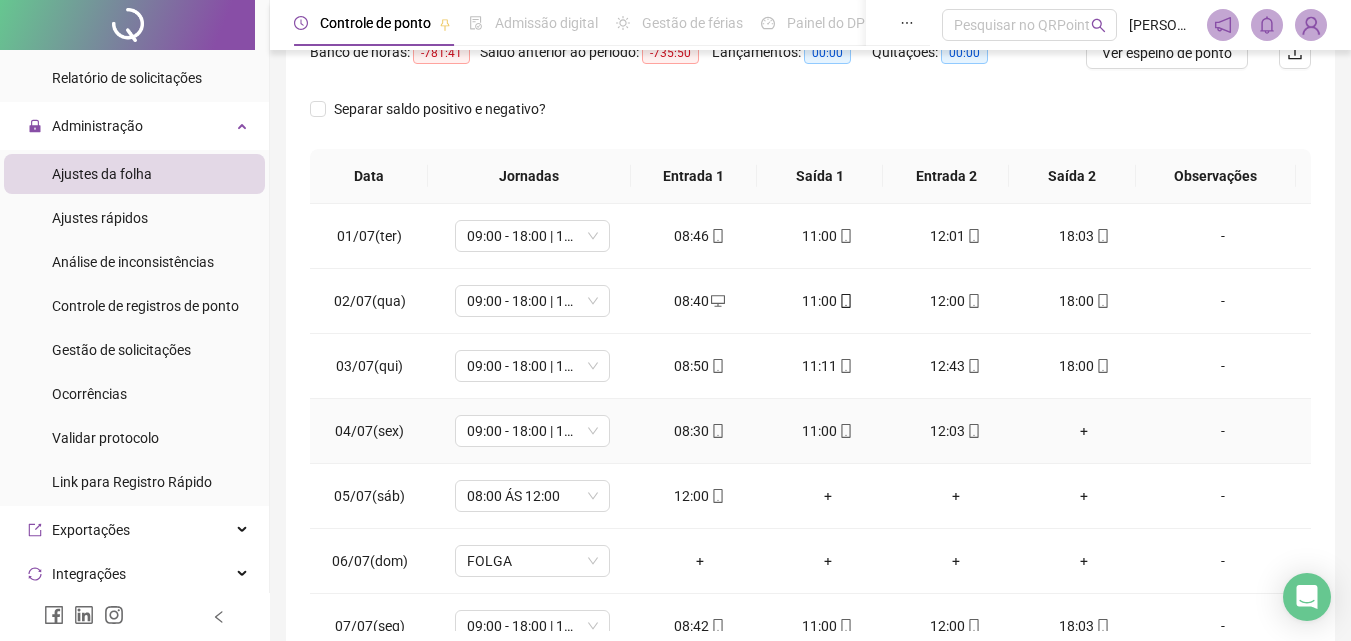 click on "+" at bounding box center [1084, 431] 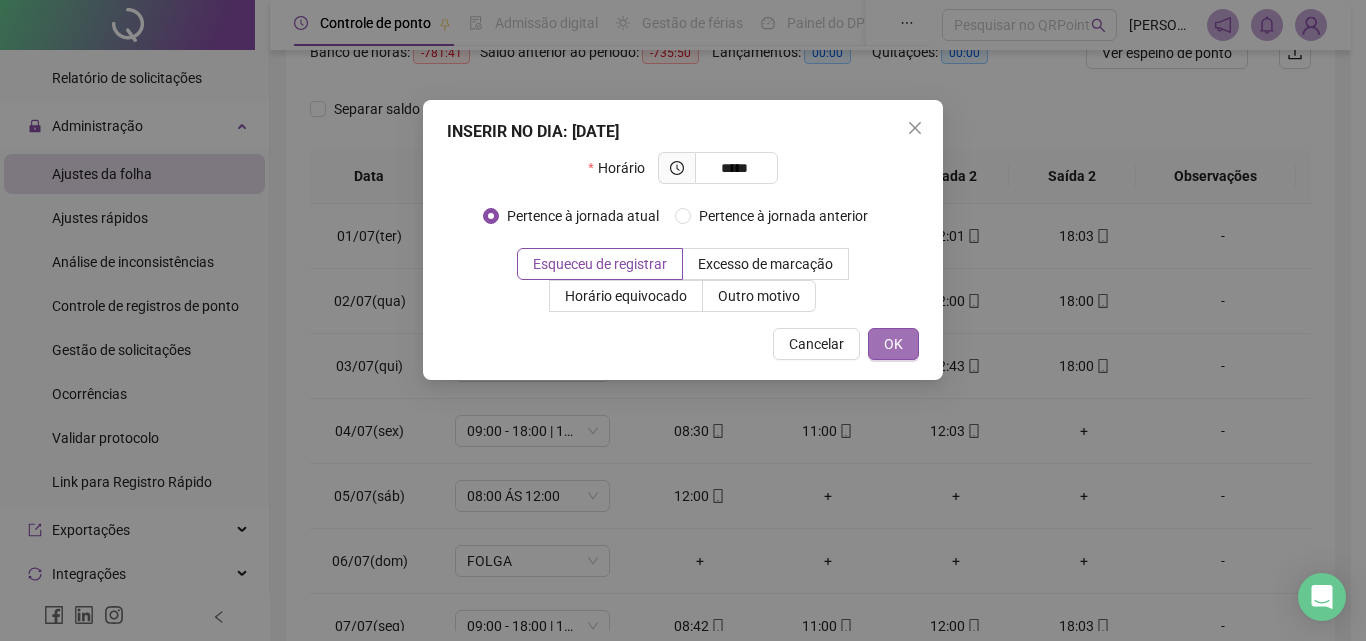 type on "*****" 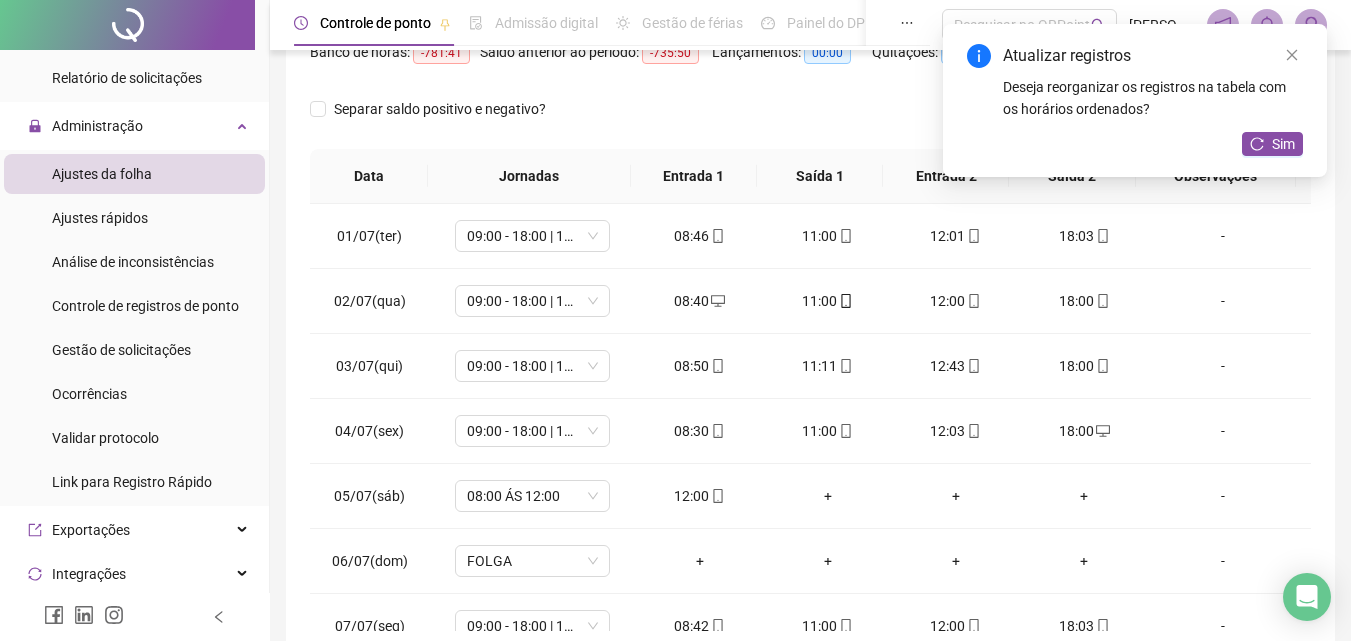 click on "Atualizar registros Deseja reorganizar os registros na tabela com os horários ordenados? Sim" at bounding box center [1135, 100] 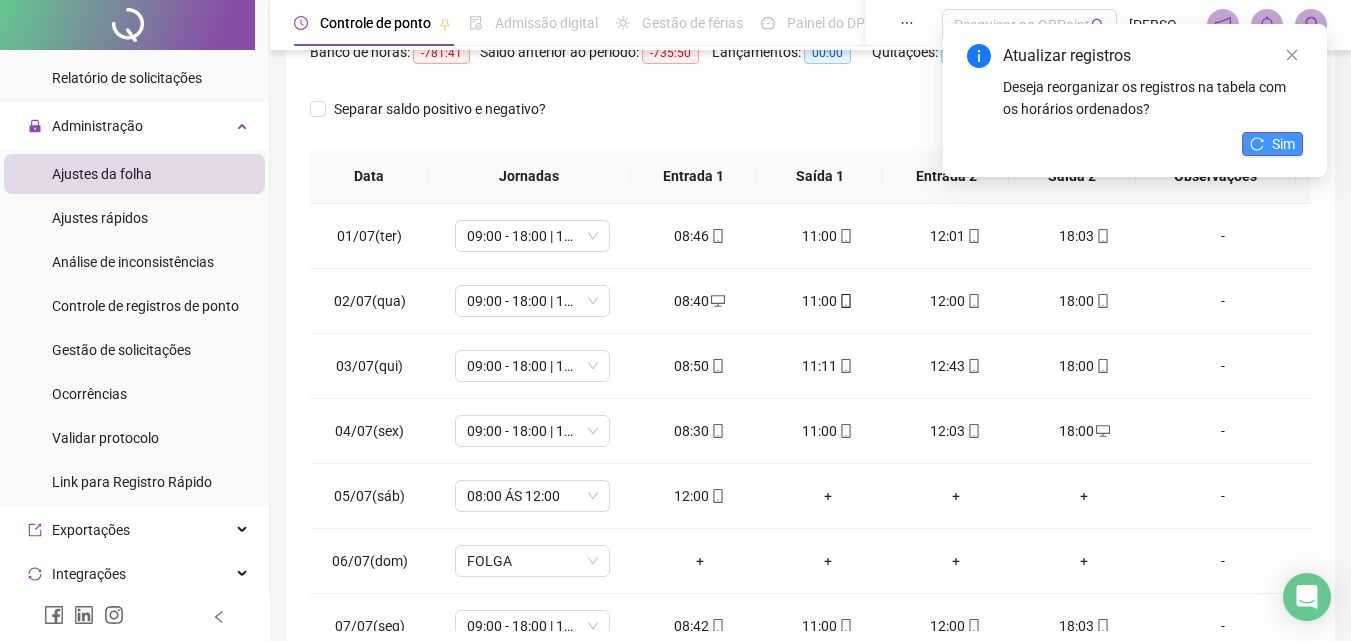 click on "Sim" at bounding box center (1283, 144) 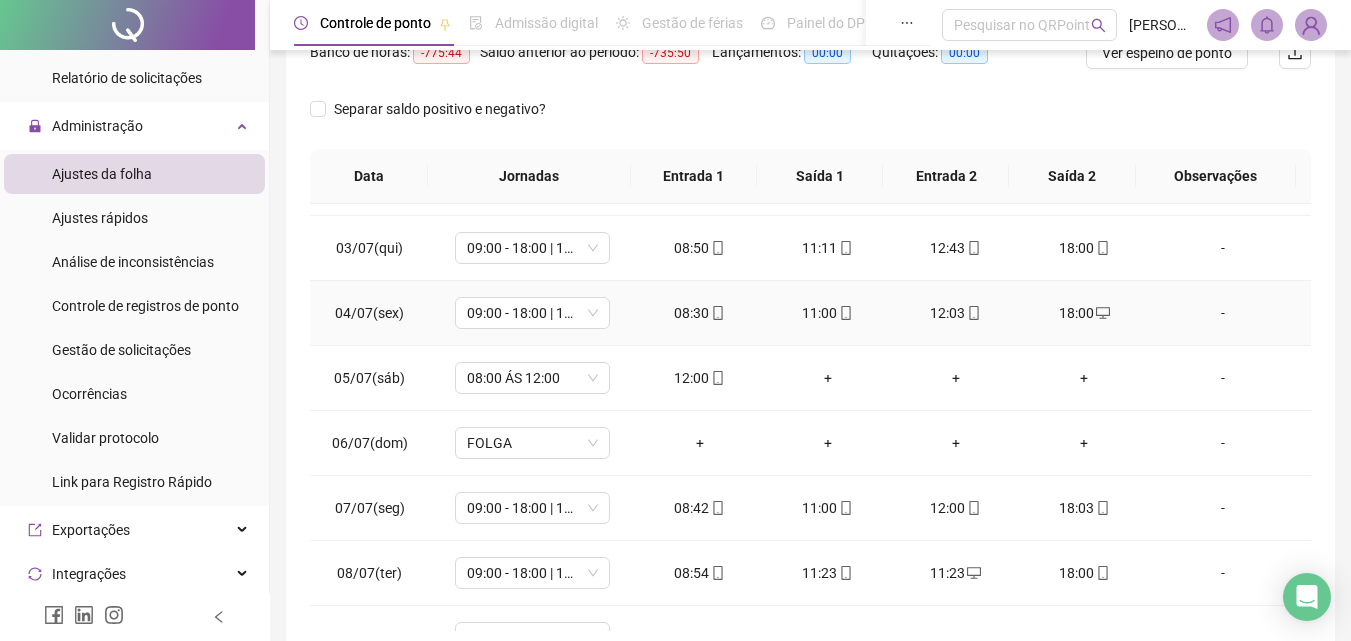 scroll, scrollTop: 200, scrollLeft: 0, axis: vertical 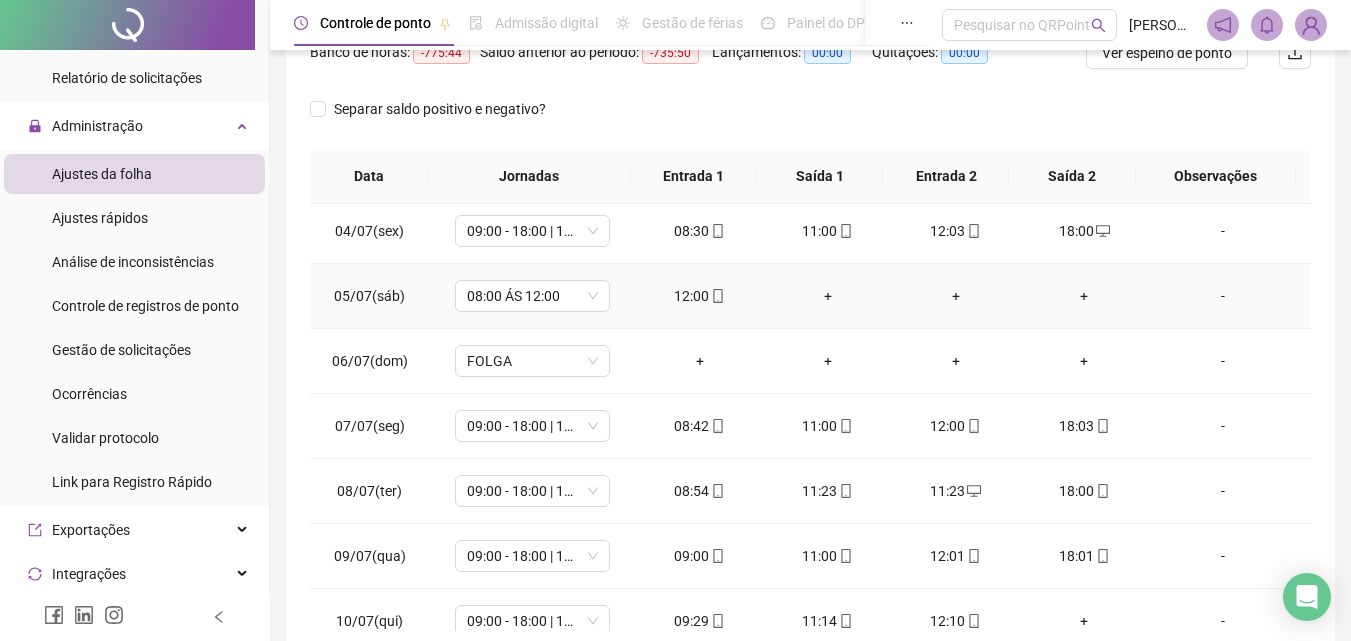 click on "+" at bounding box center (828, 296) 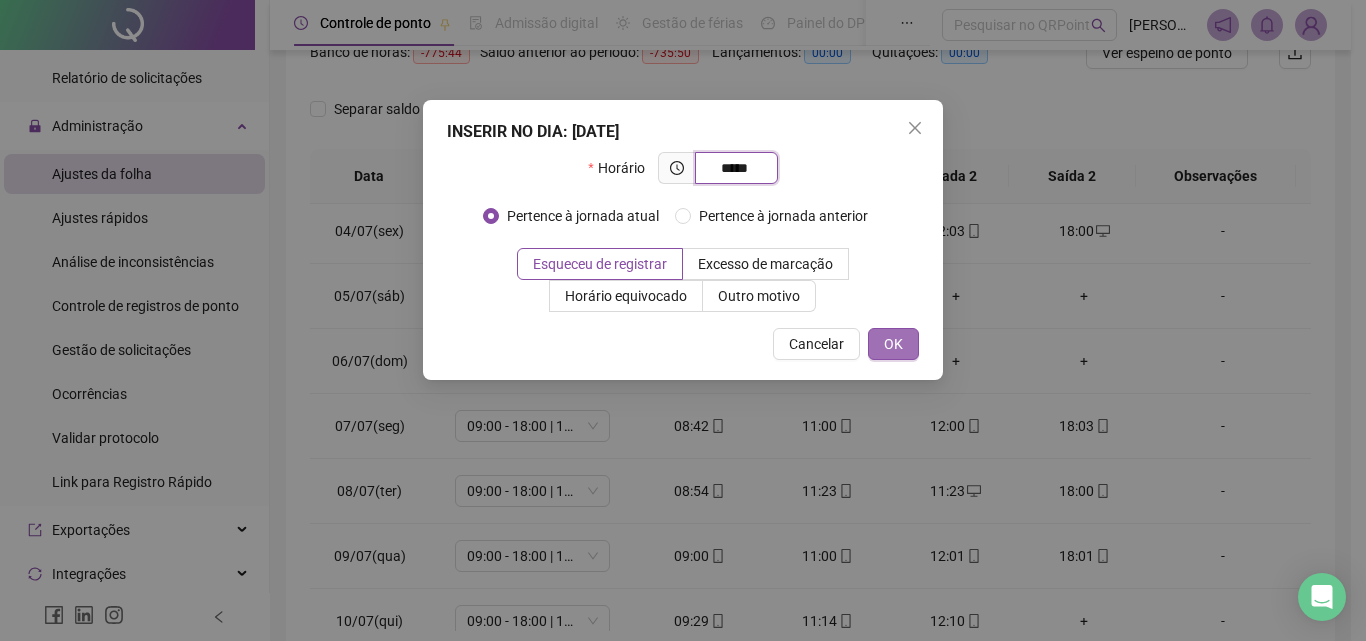 type on "*****" 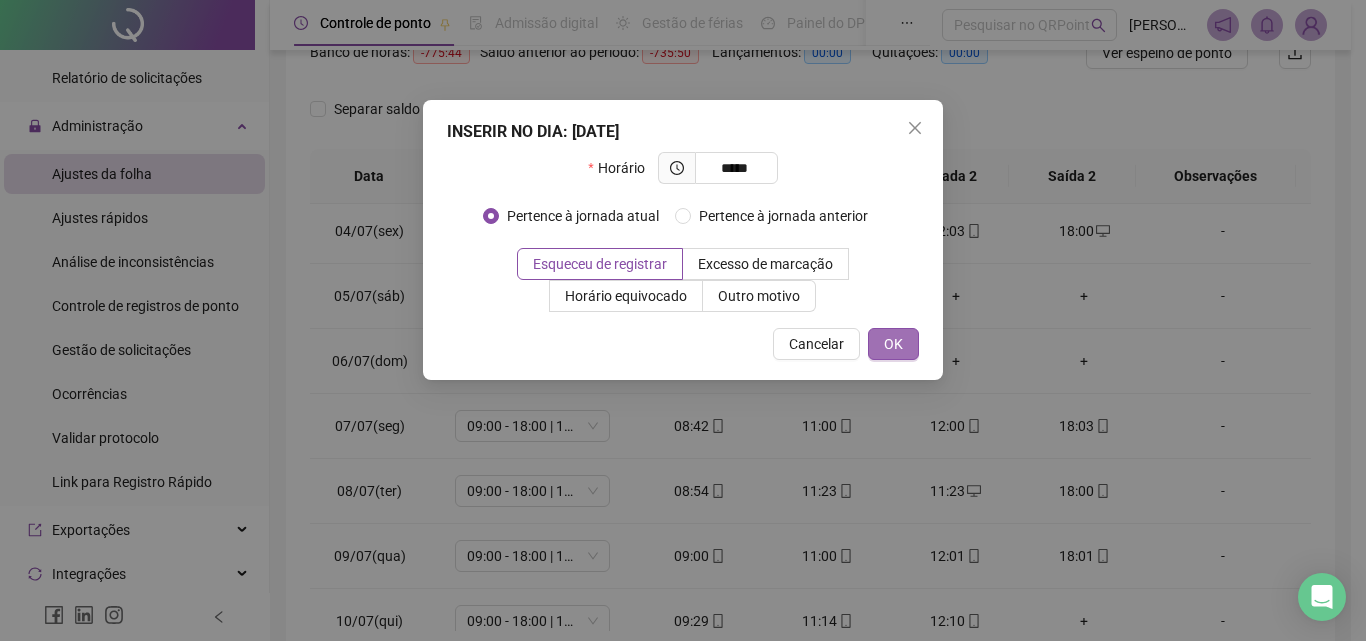 click on "OK" at bounding box center [893, 344] 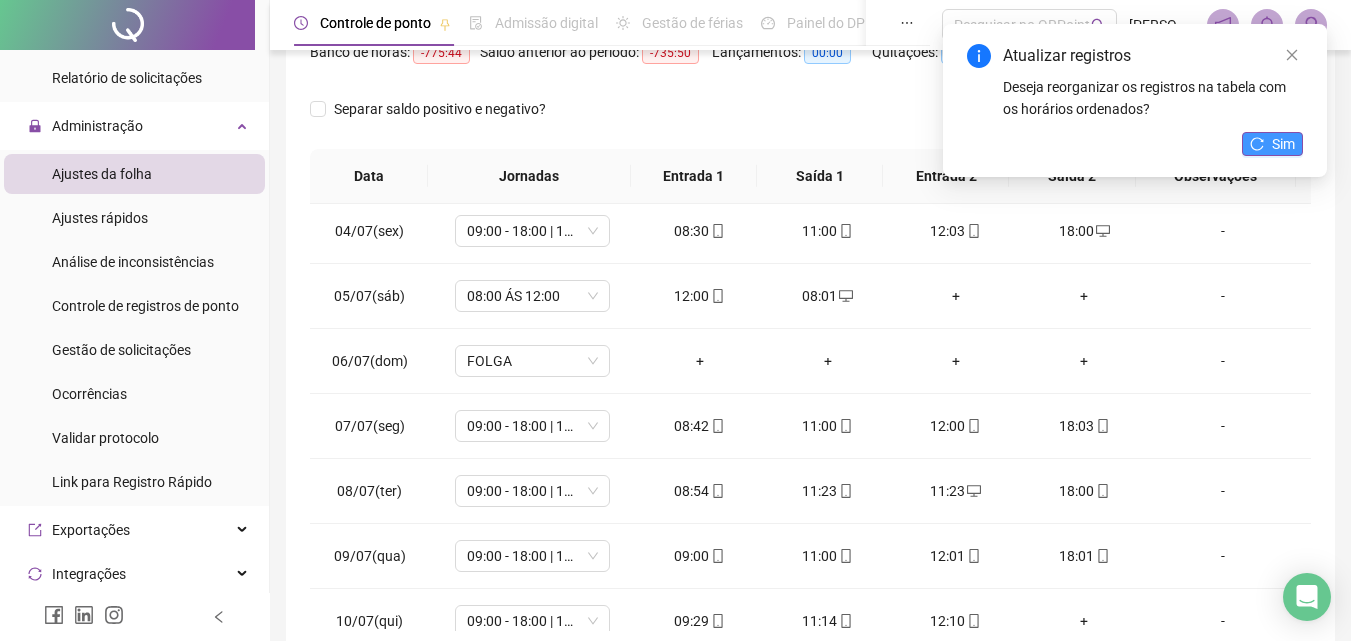 click on "Sim" at bounding box center (1272, 144) 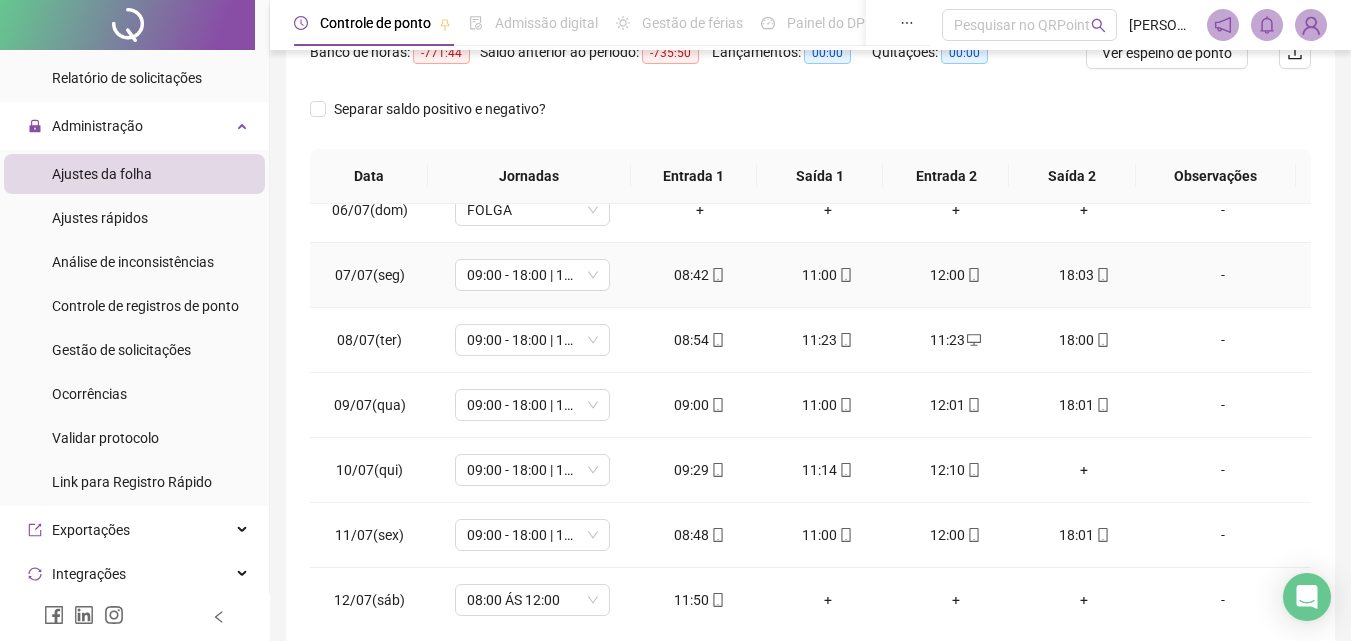 scroll, scrollTop: 400, scrollLeft: 0, axis: vertical 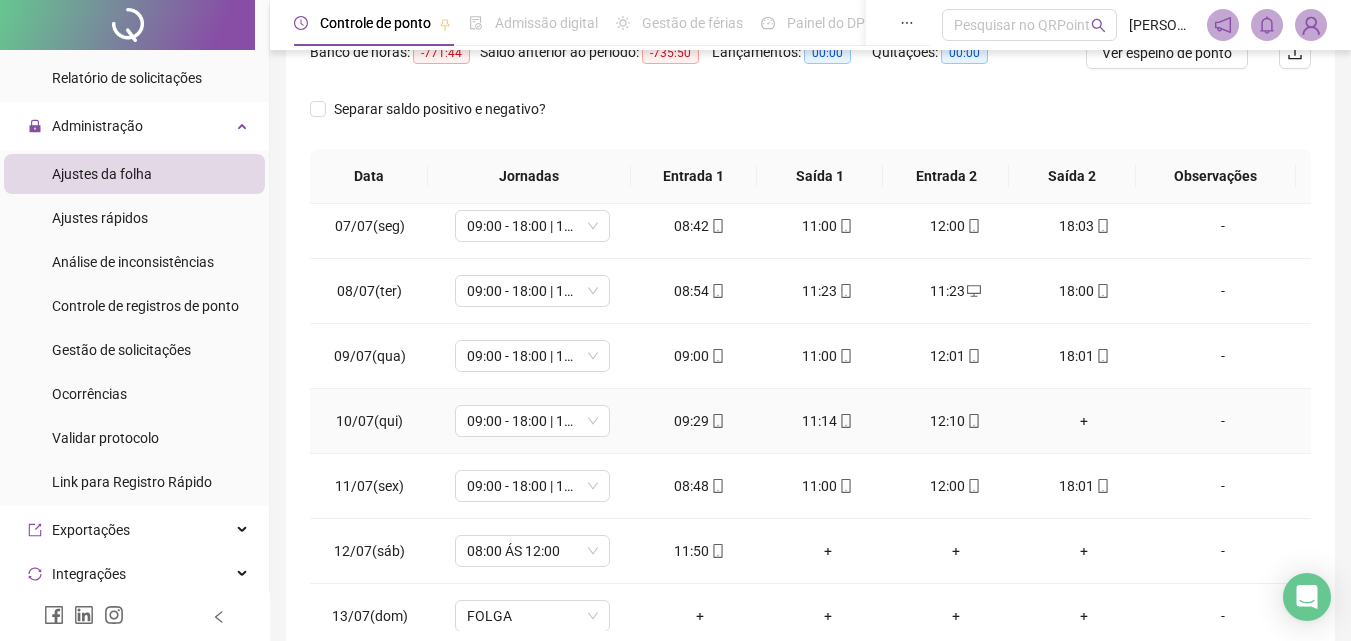 click on "+" at bounding box center (1084, 421) 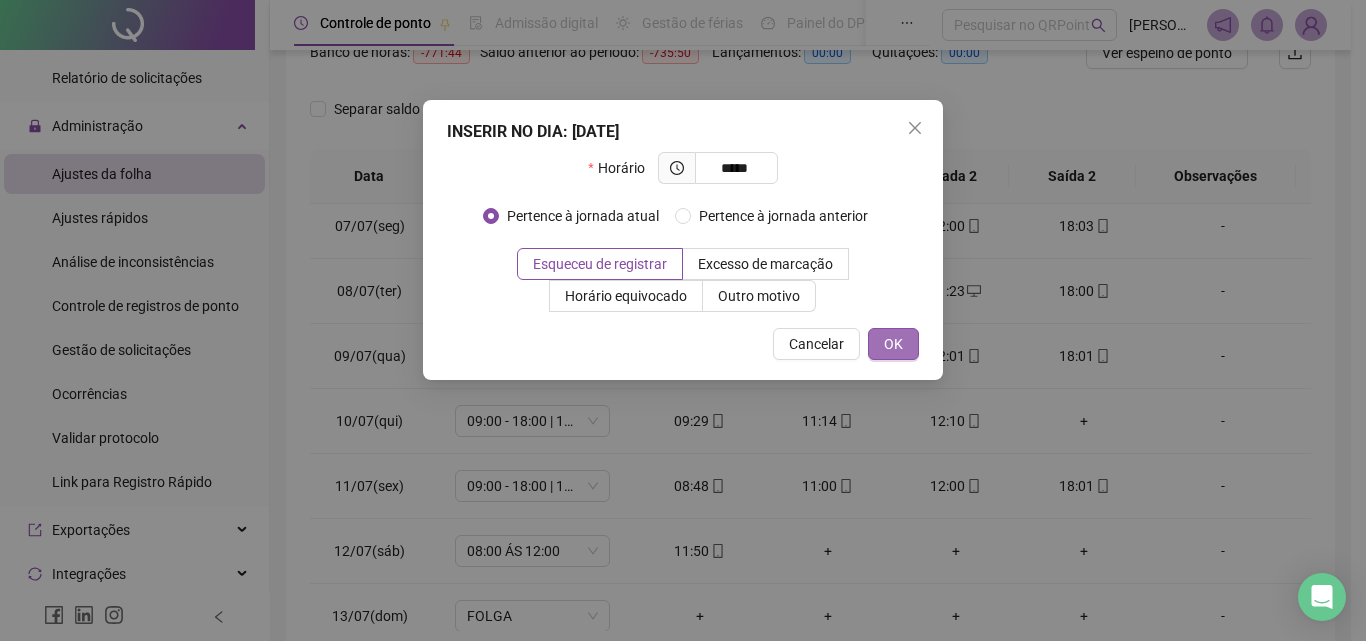 type on "*****" 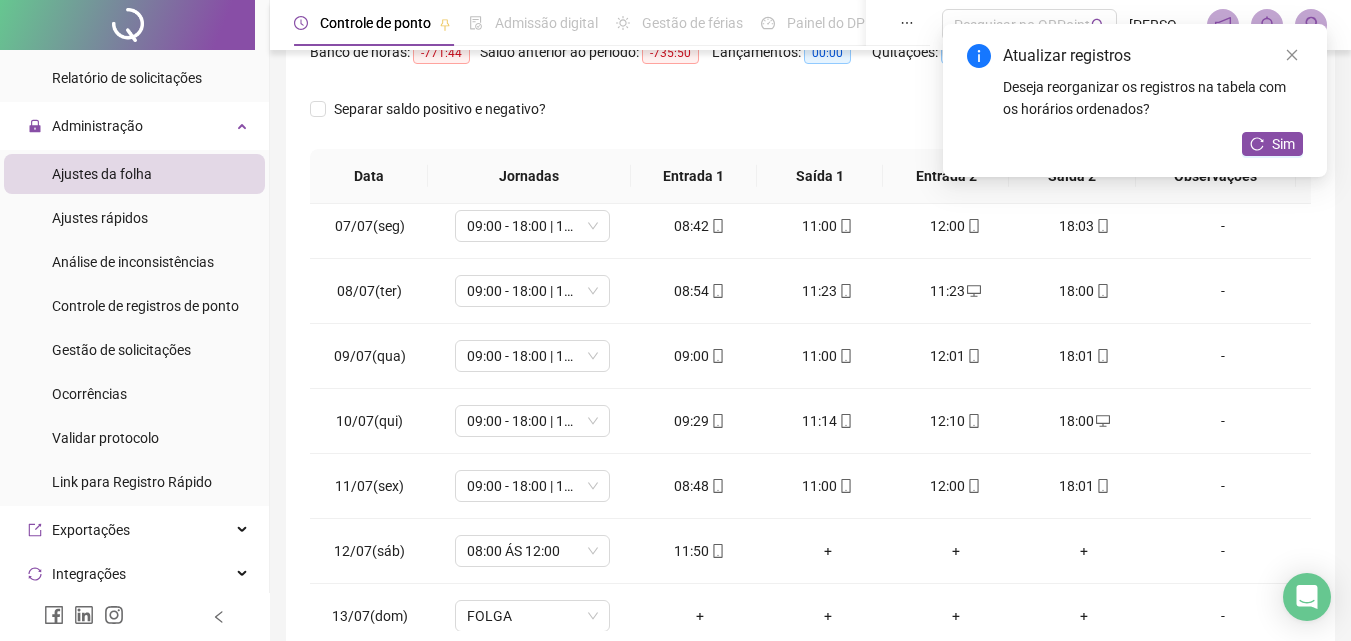 click on "Atualizar registros Deseja reorganizar os registros na tabela com os horários ordenados? Sim" at bounding box center [1135, 100] 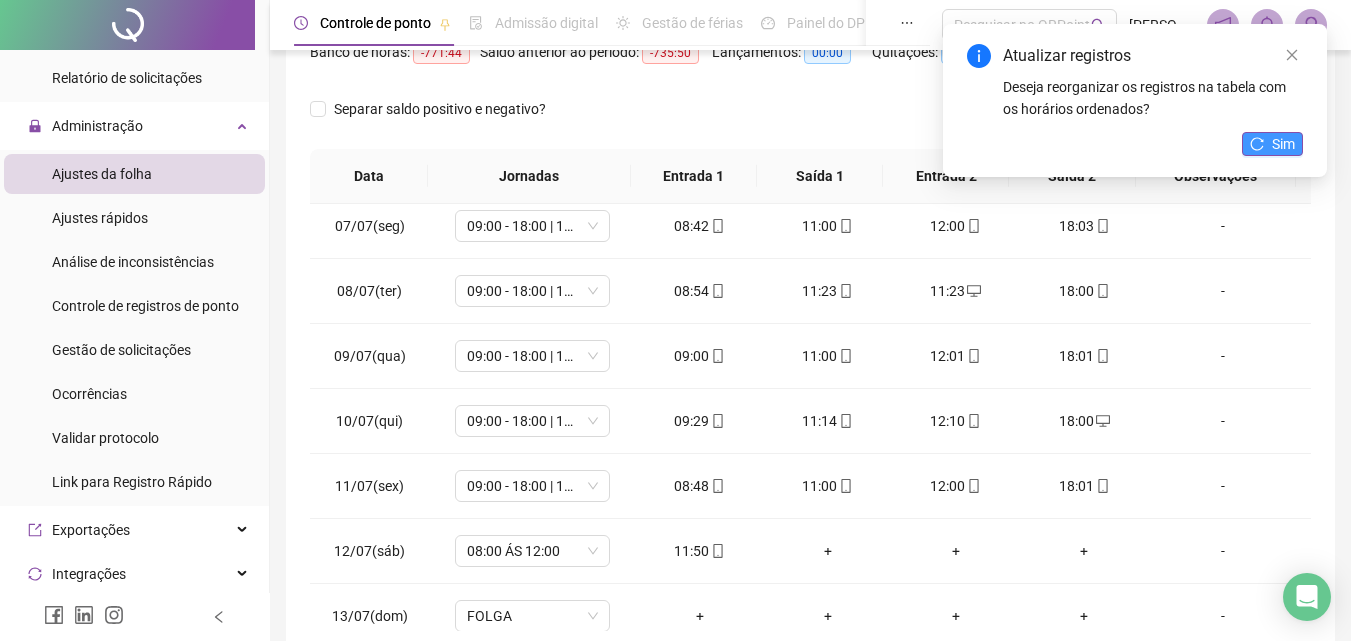 click on "Sim" at bounding box center [1283, 144] 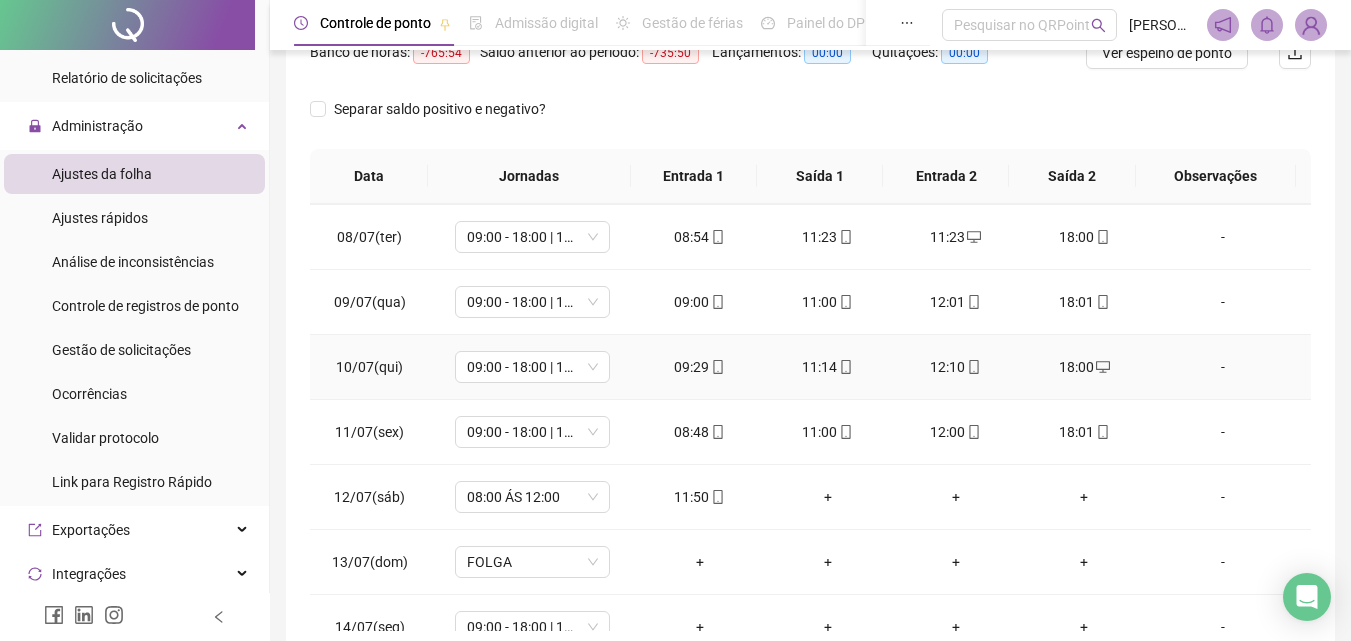 scroll, scrollTop: 483, scrollLeft: 0, axis: vertical 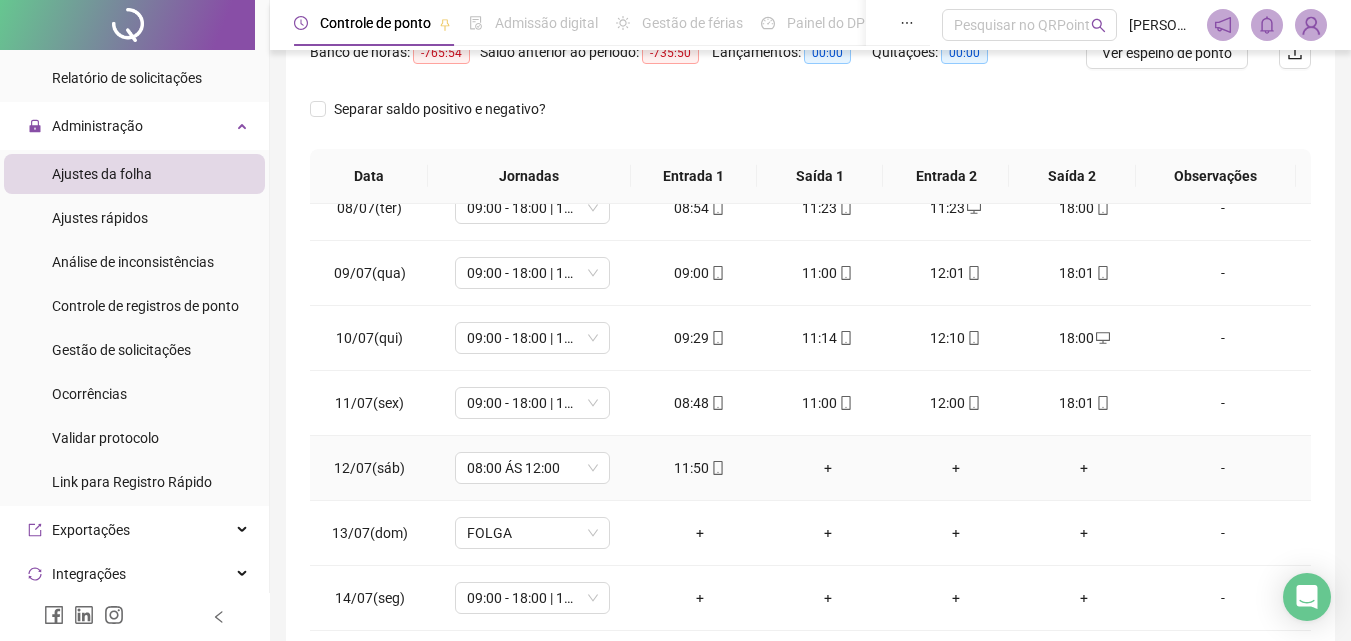 click on "+" at bounding box center [828, 468] 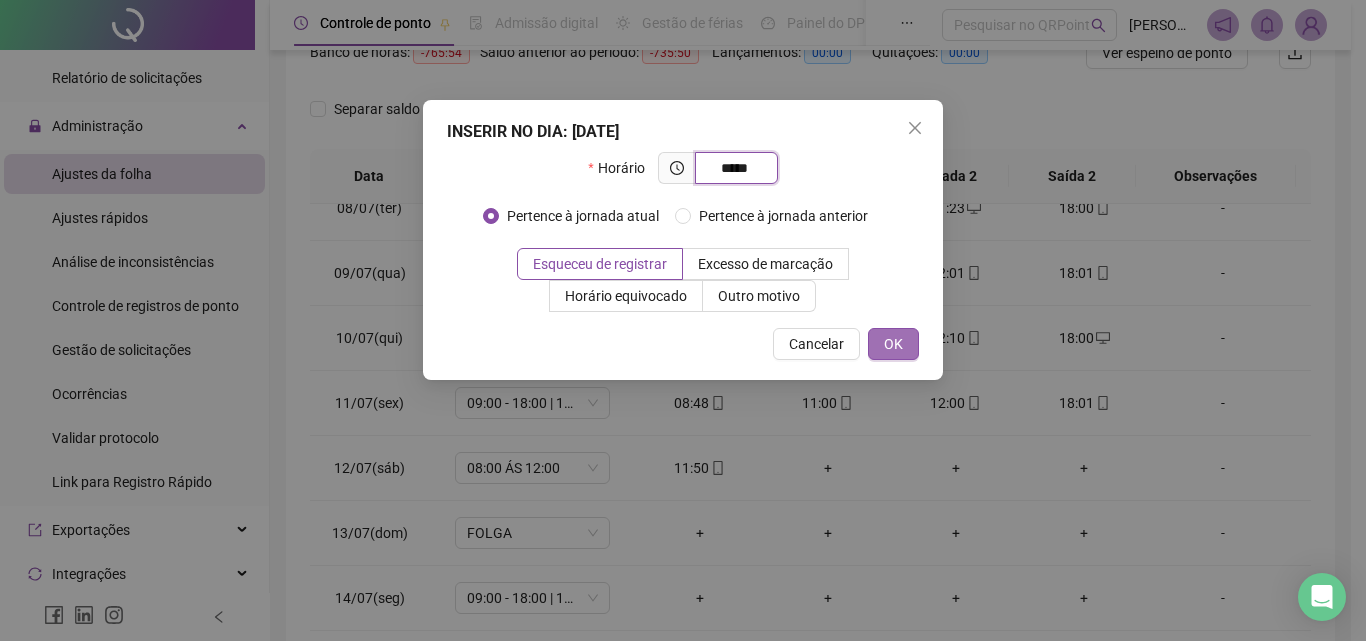 type on "*****" 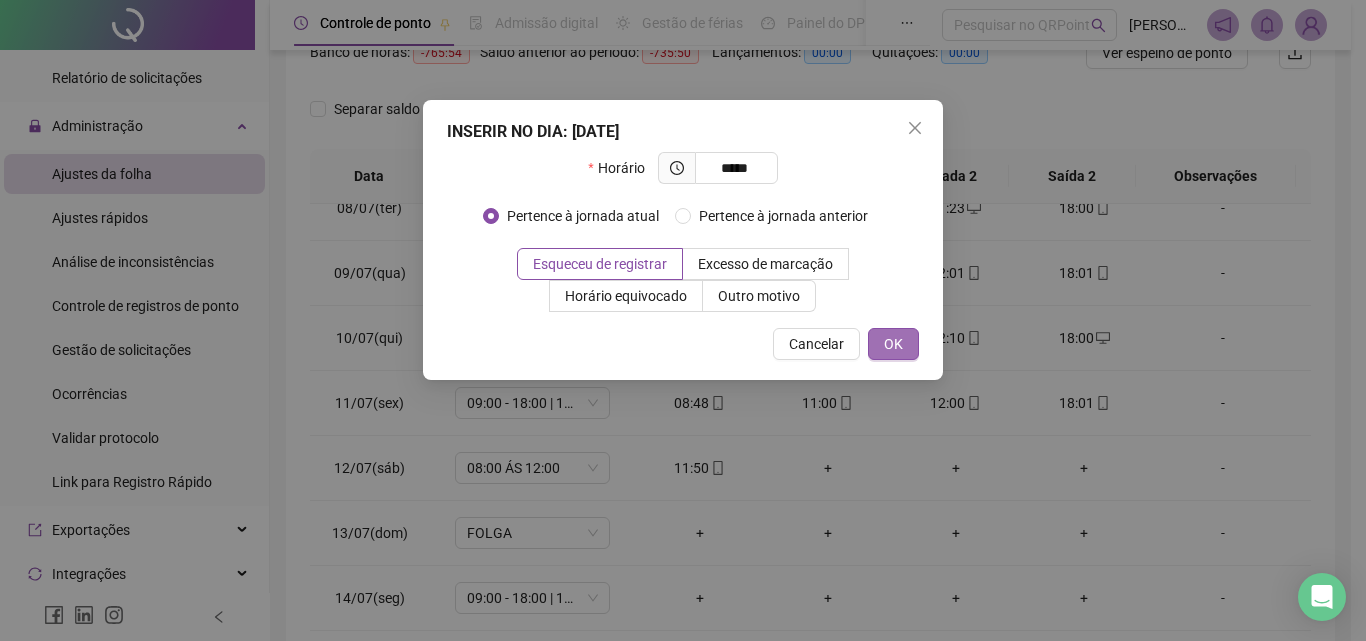 click on "OK" at bounding box center [893, 344] 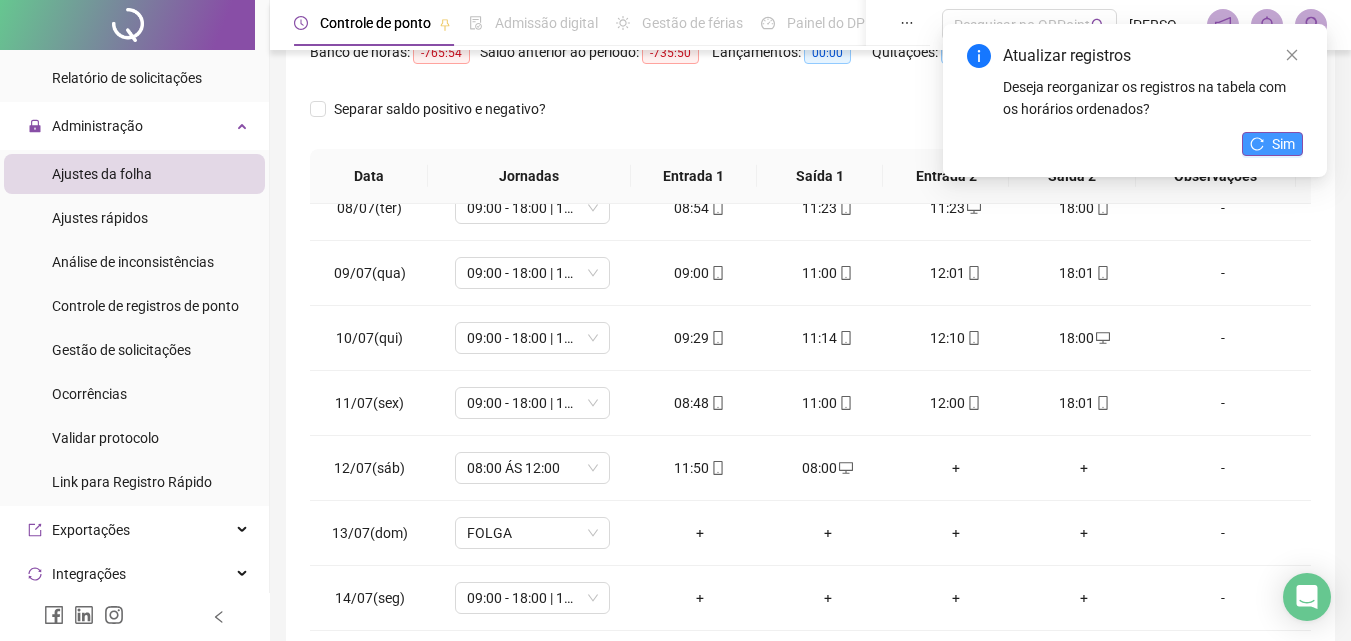 click on "Sim" at bounding box center (1272, 144) 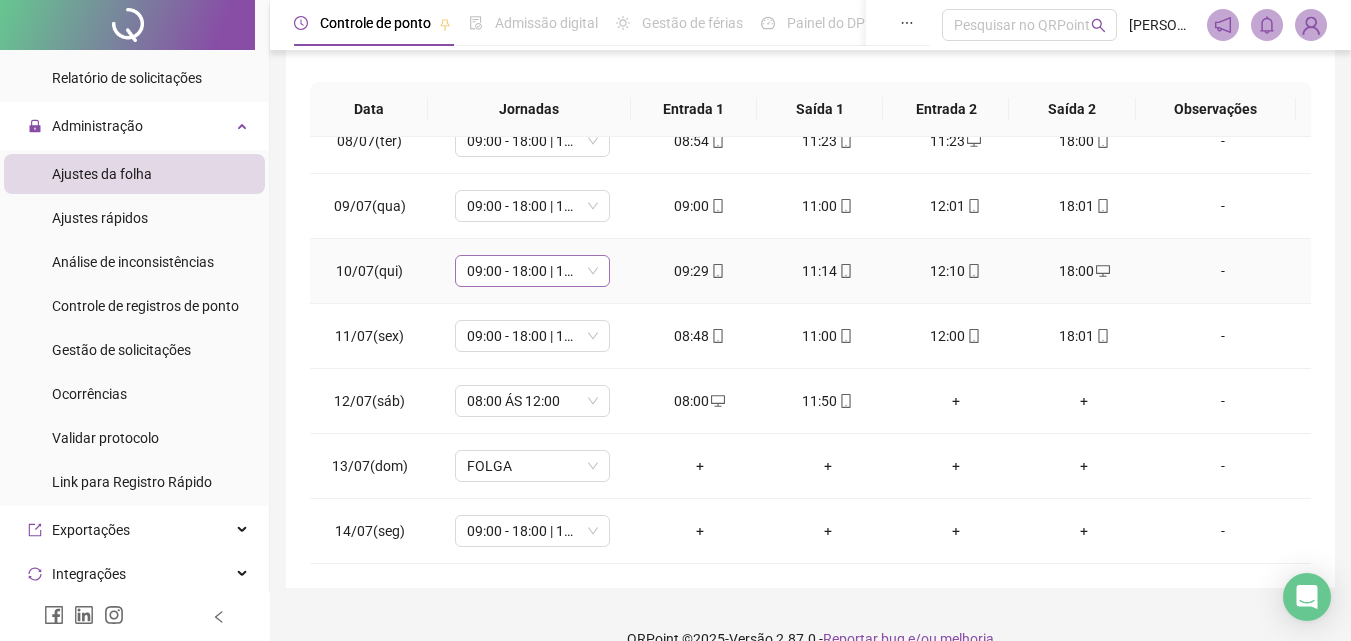 scroll, scrollTop: 381, scrollLeft: 0, axis: vertical 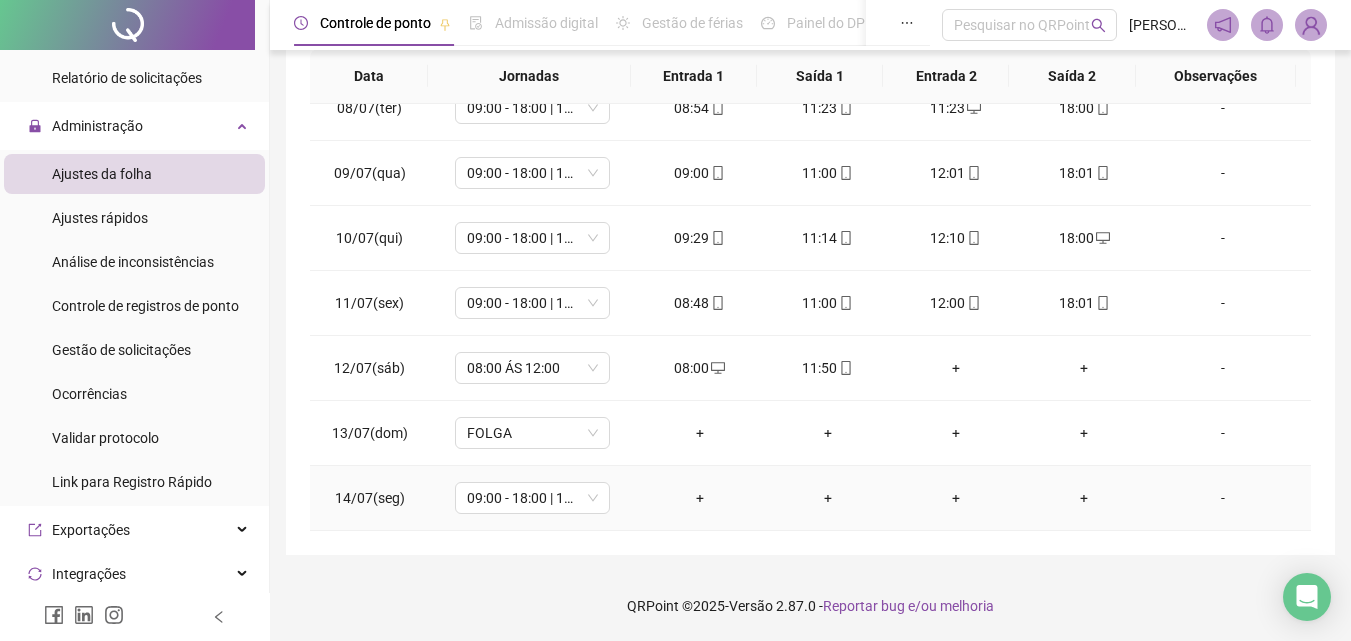 click on "+" at bounding box center [700, 498] 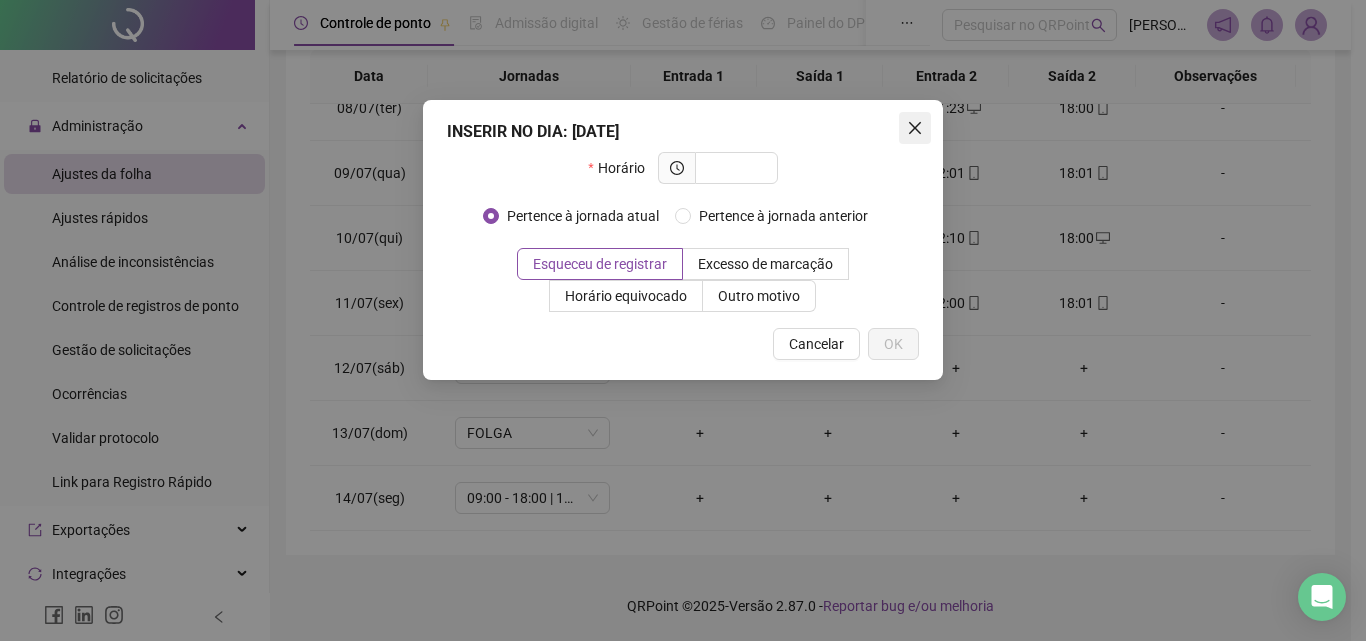 click at bounding box center [915, 128] 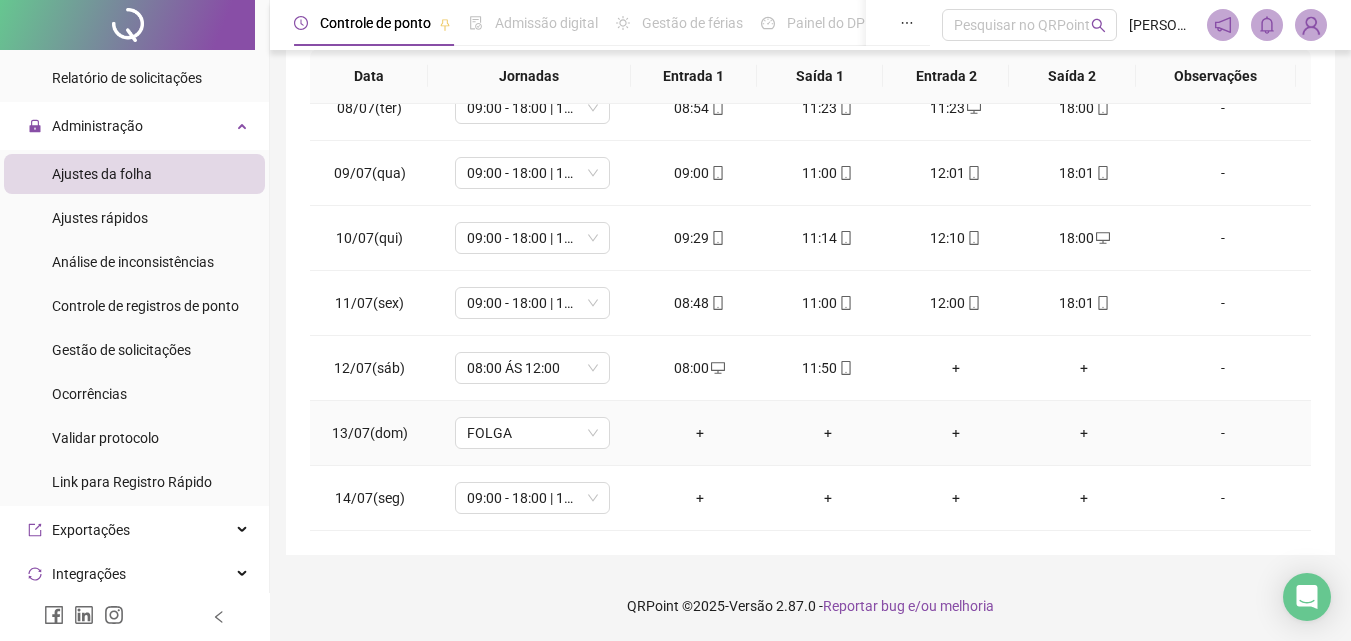 scroll, scrollTop: 0, scrollLeft: 0, axis: both 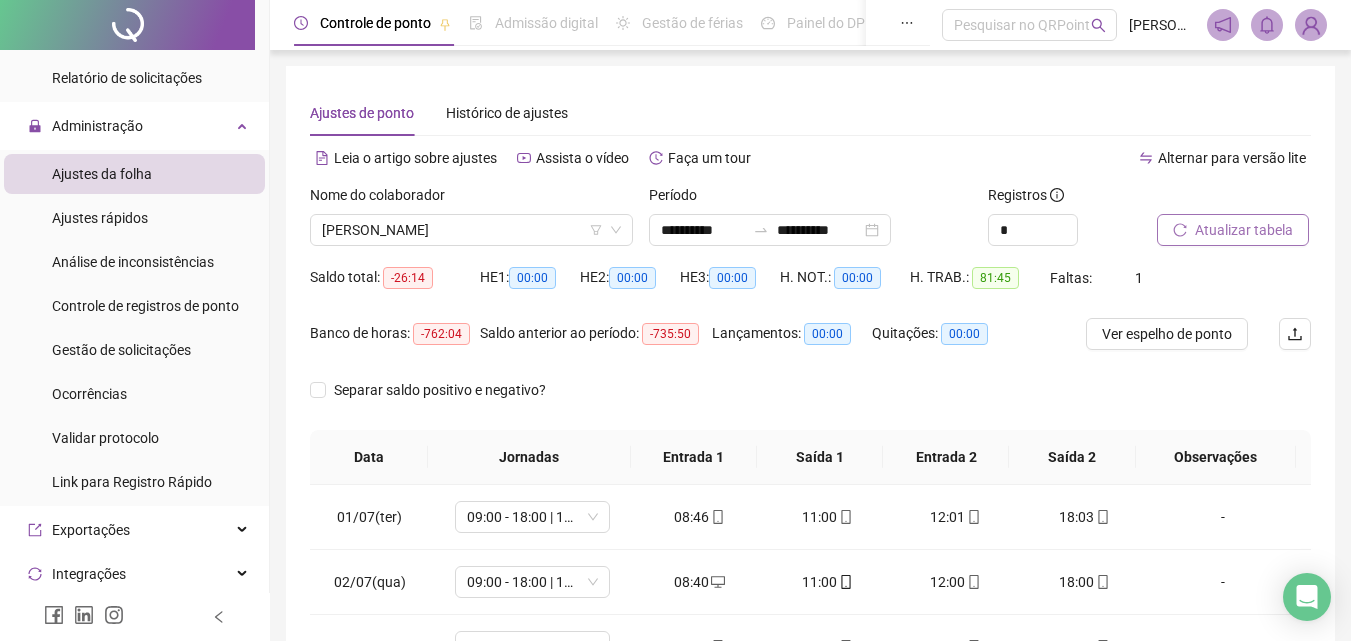 click on "Atualizar tabela" at bounding box center [1233, 230] 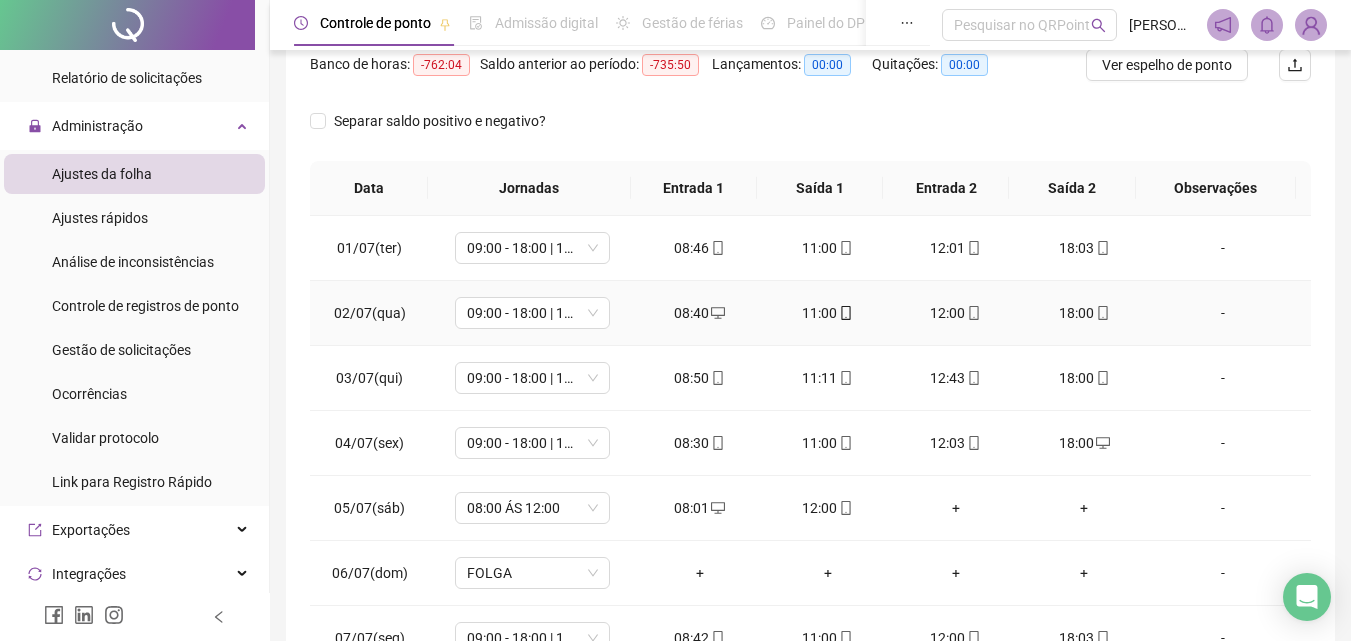 scroll, scrollTop: 381, scrollLeft: 0, axis: vertical 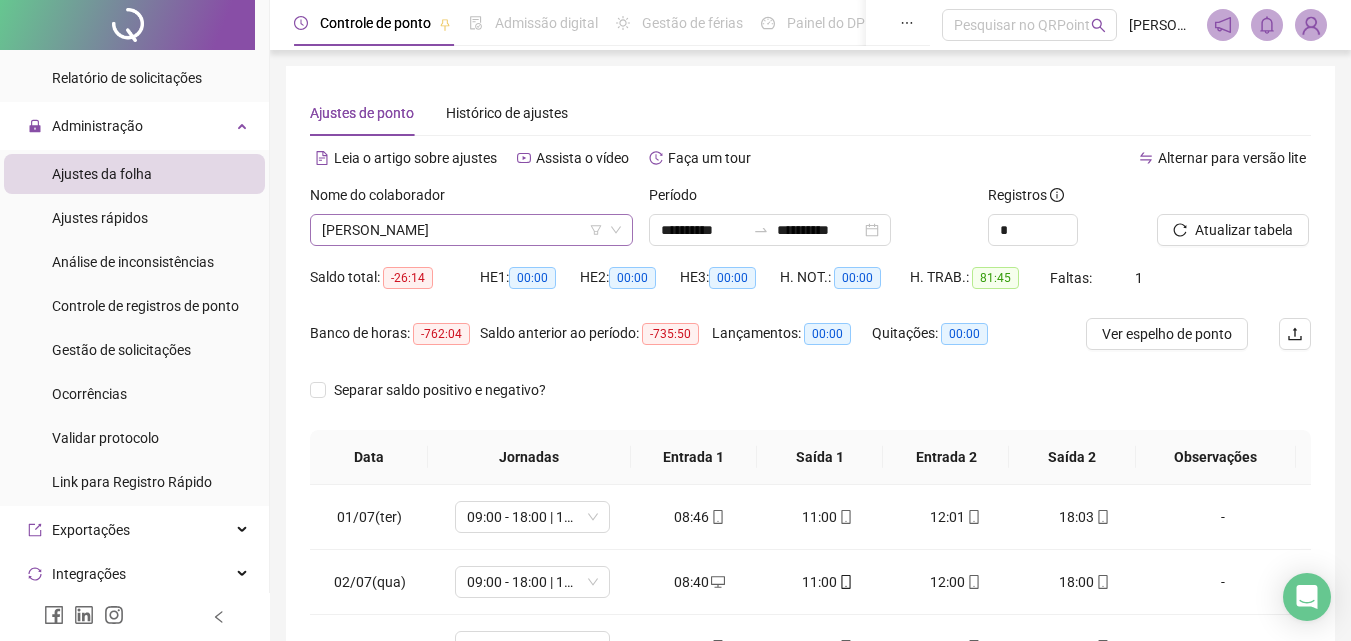 click on "[PERSON_NAME]" at bounding box center [471, 230] 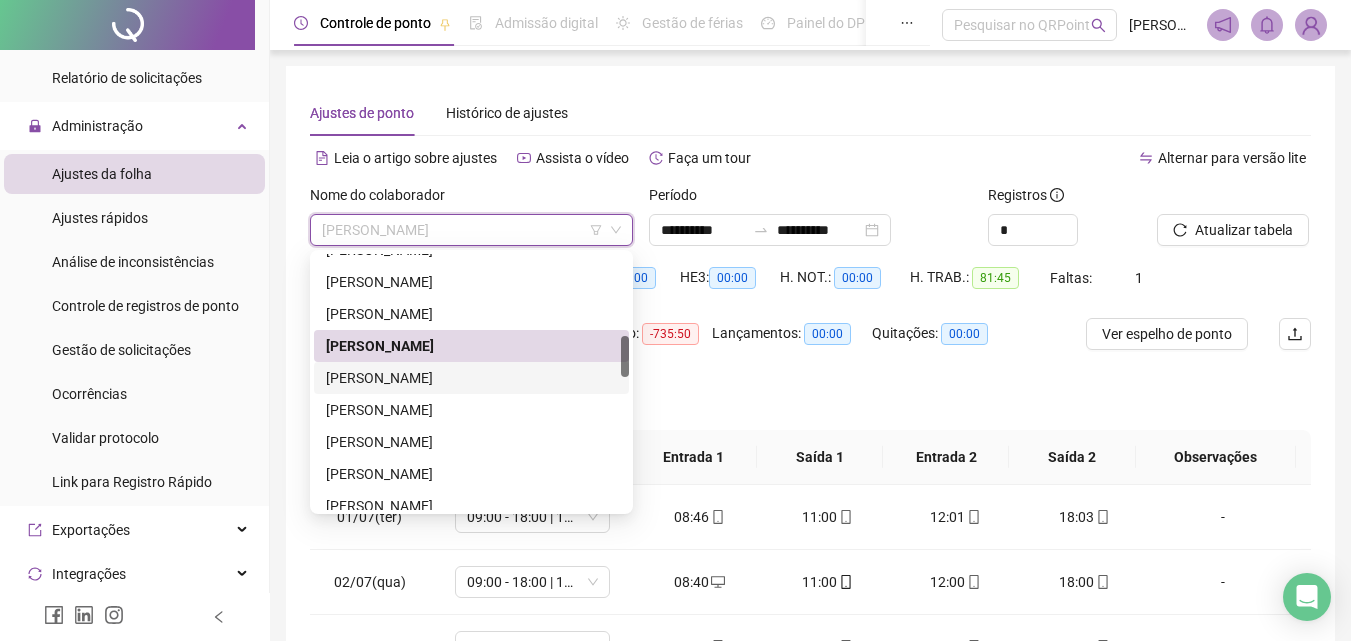 click on "[PERSON_NAME]" at bounding box center [471, 378] 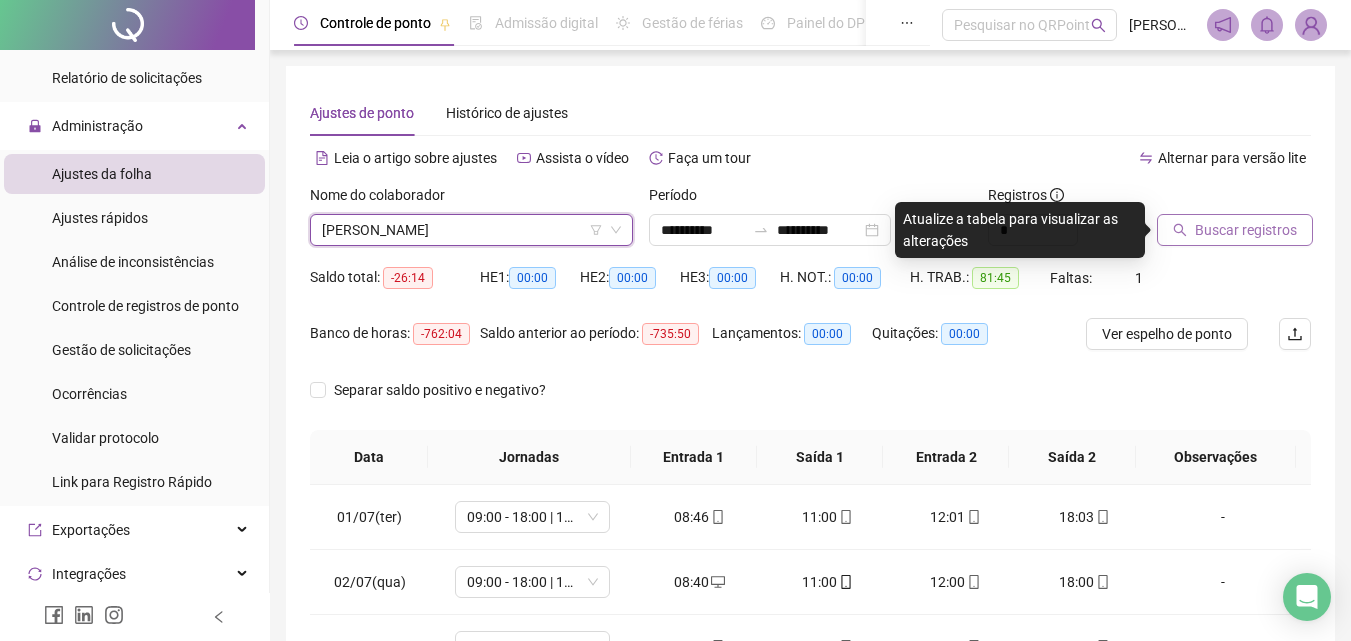 click on "Buscar registros" at bounding box center (1246, 230) 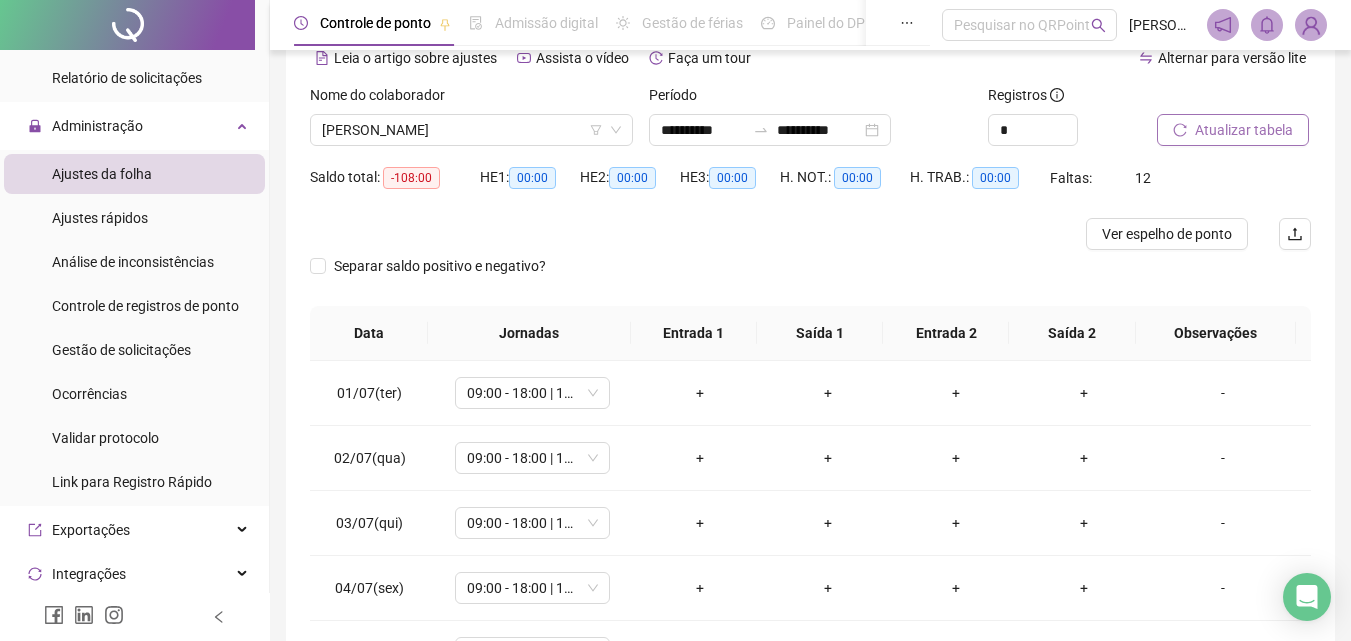 scroll, scrollTop: 200, scrollLeft: 0, axis: vertical 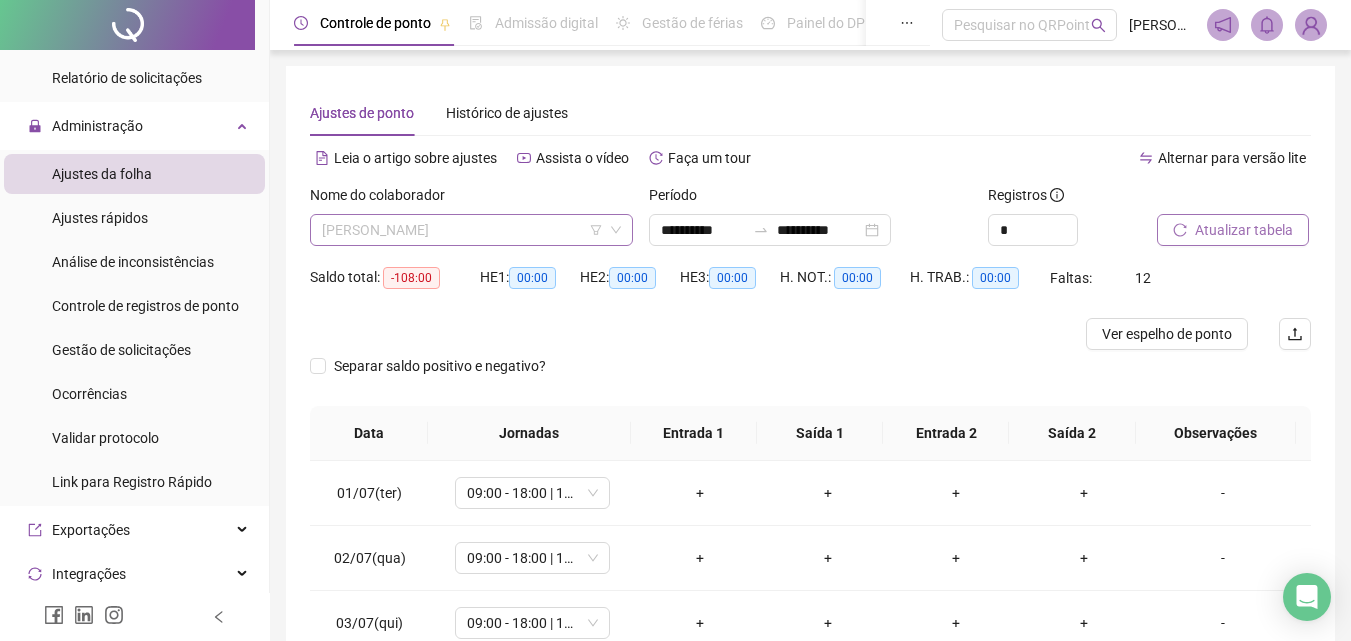 click on "[PERSON_NAME]" at bounding box center [471, 230] 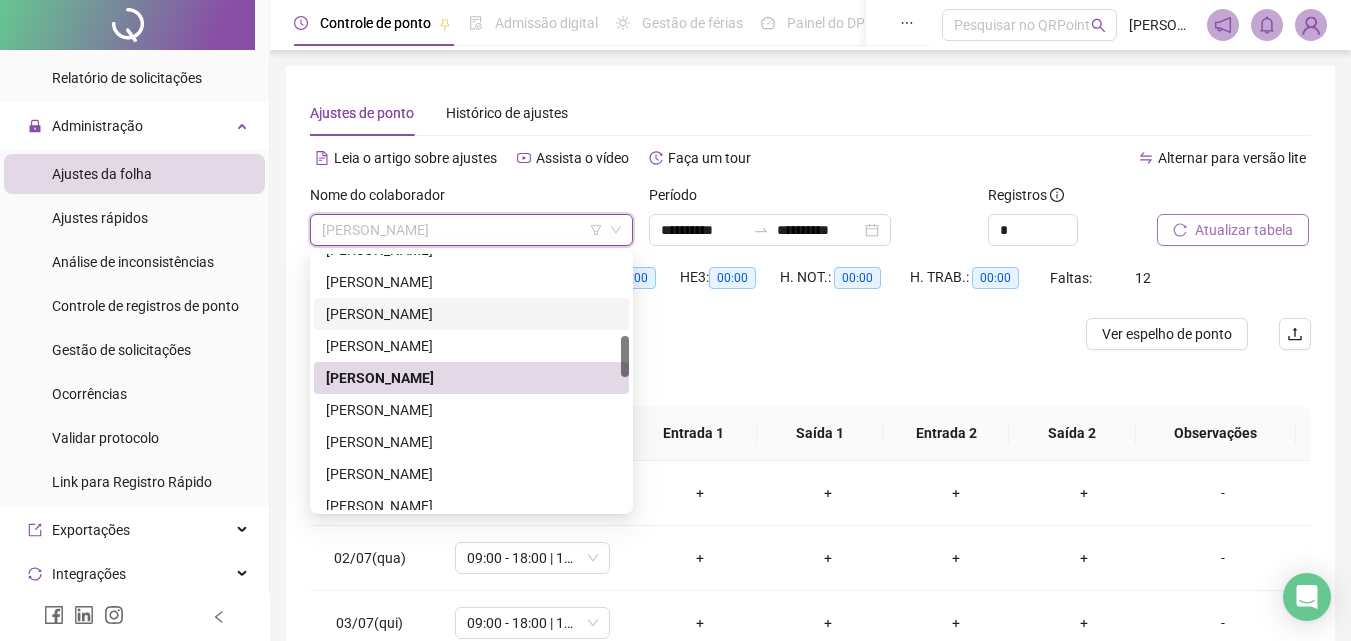 click at bounding box center (685, 334) 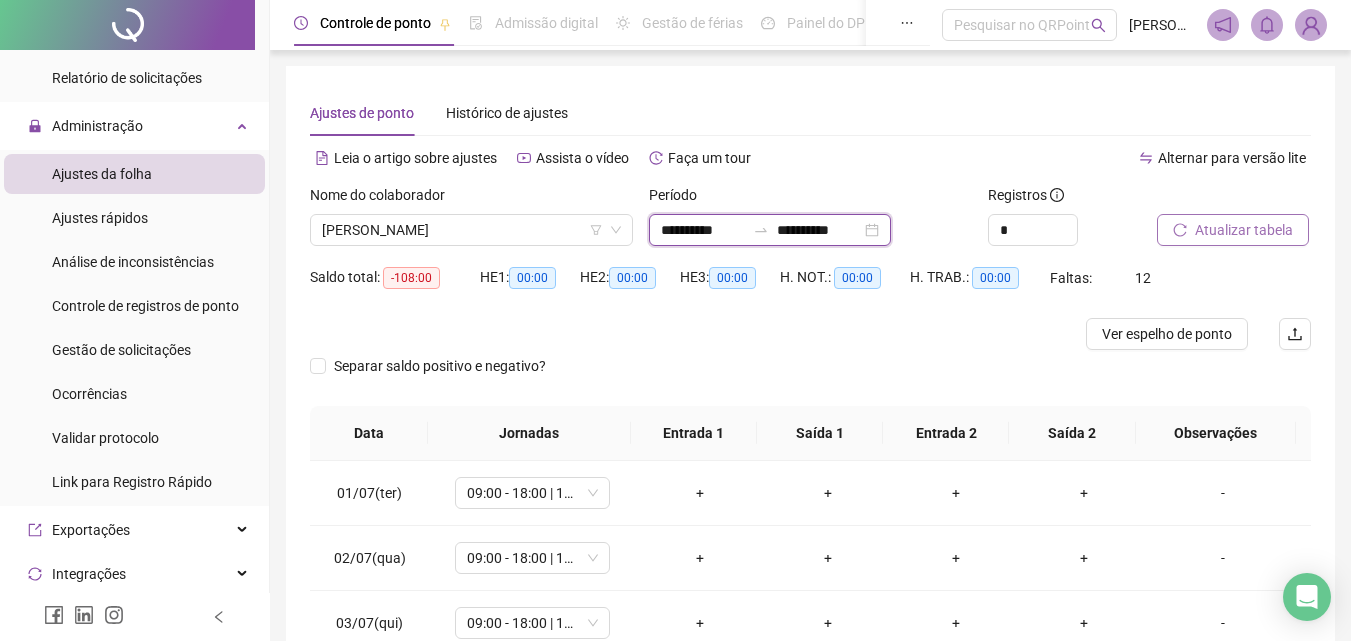 click on "**********" at bounding box center [703, 230] 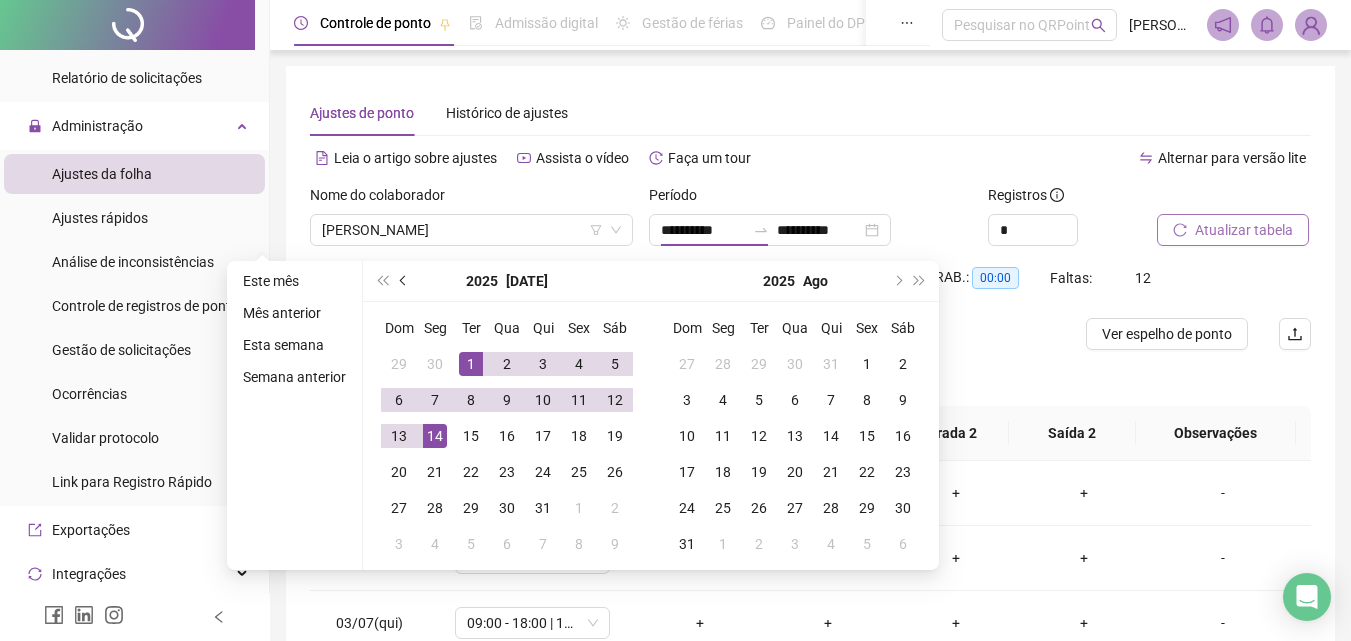 click at bounding box center [404, 281] 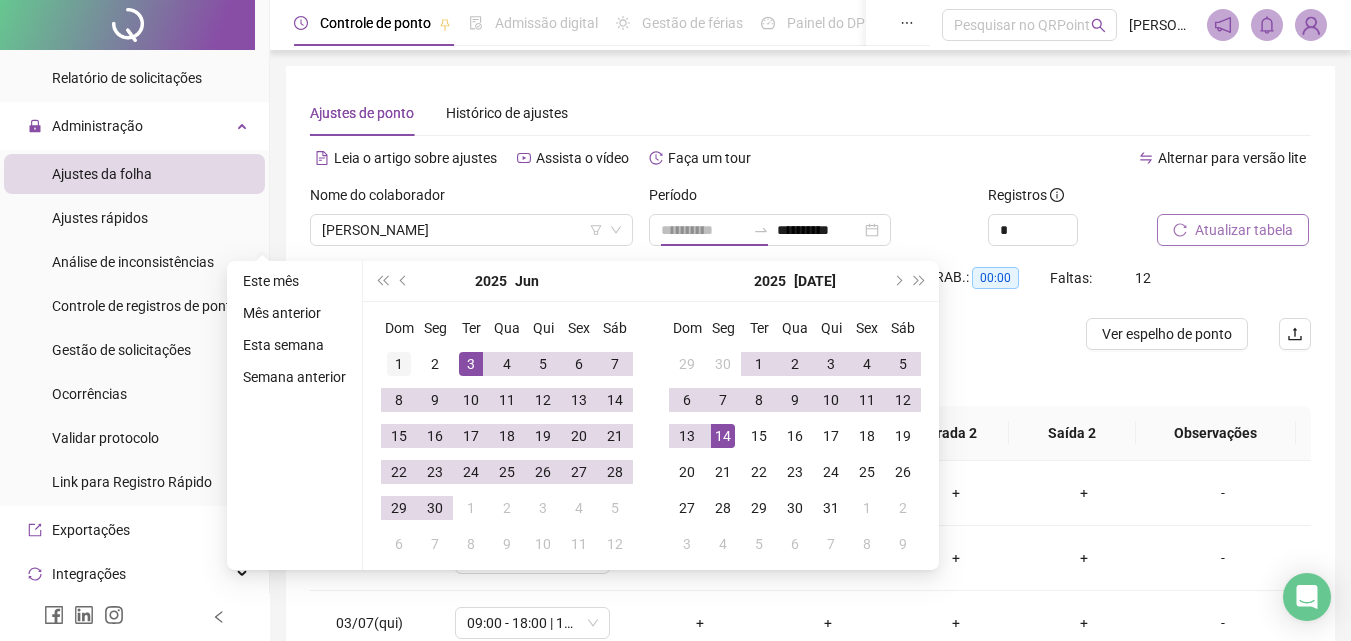 type on "**********" 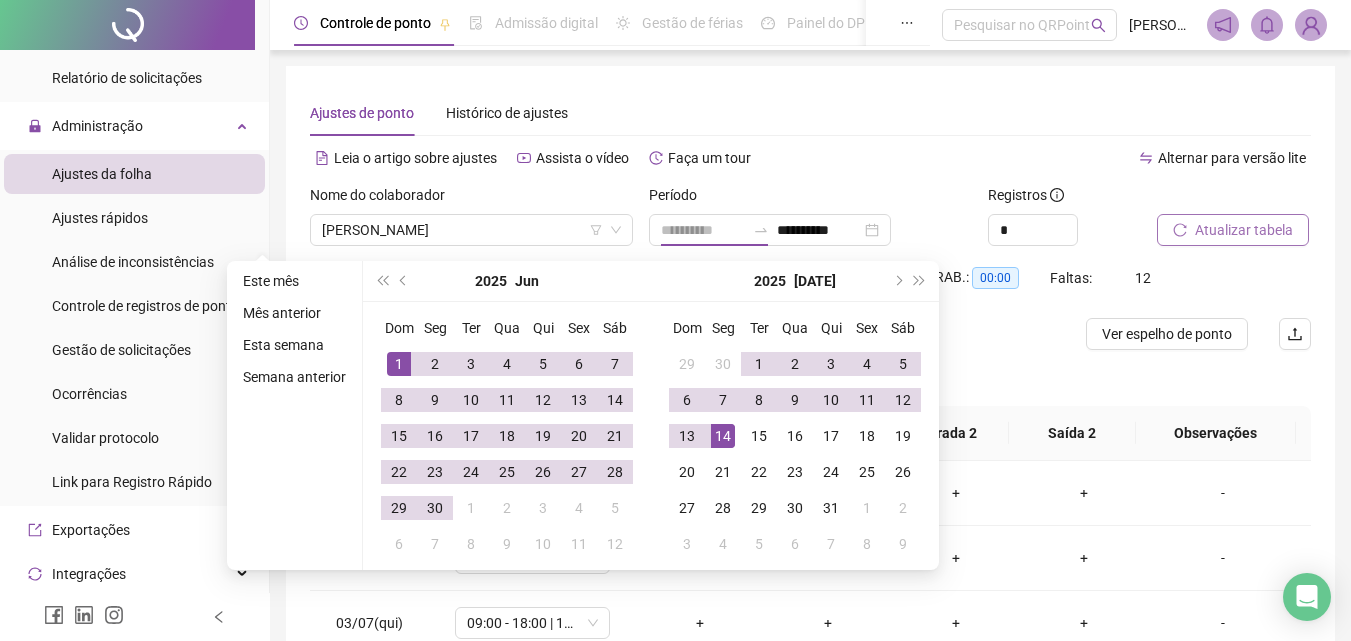 click on "1" at bounding box center [399, 364] 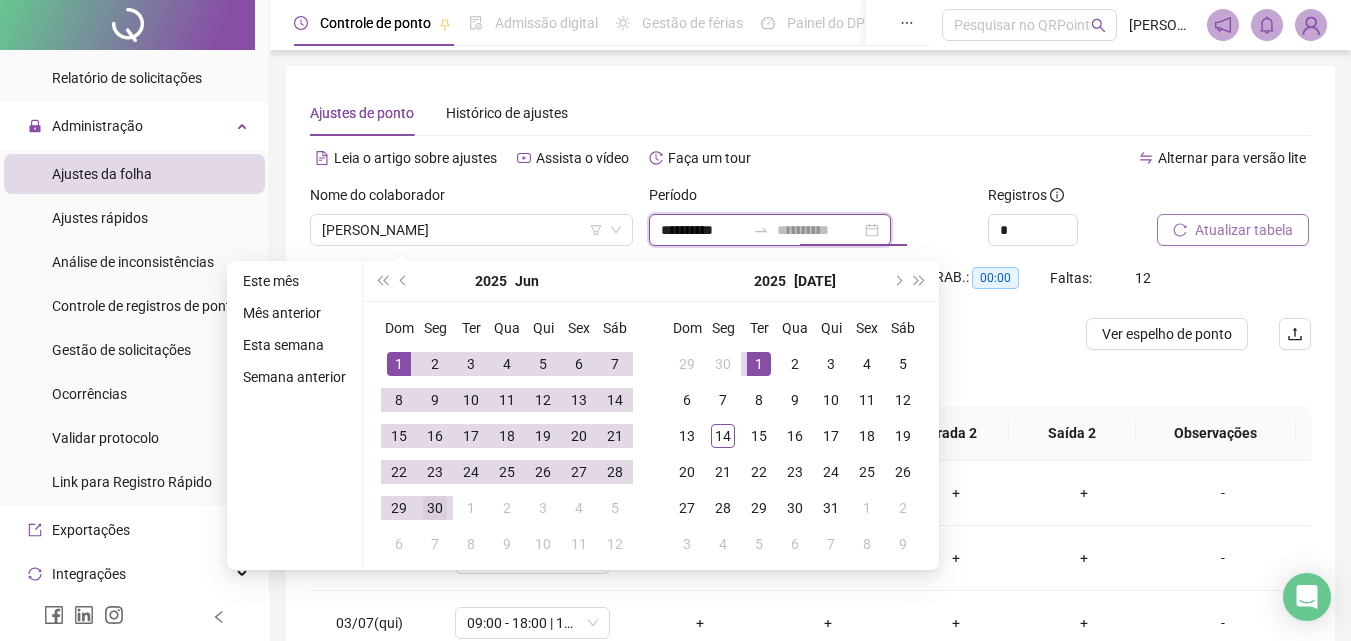 type on "**********" 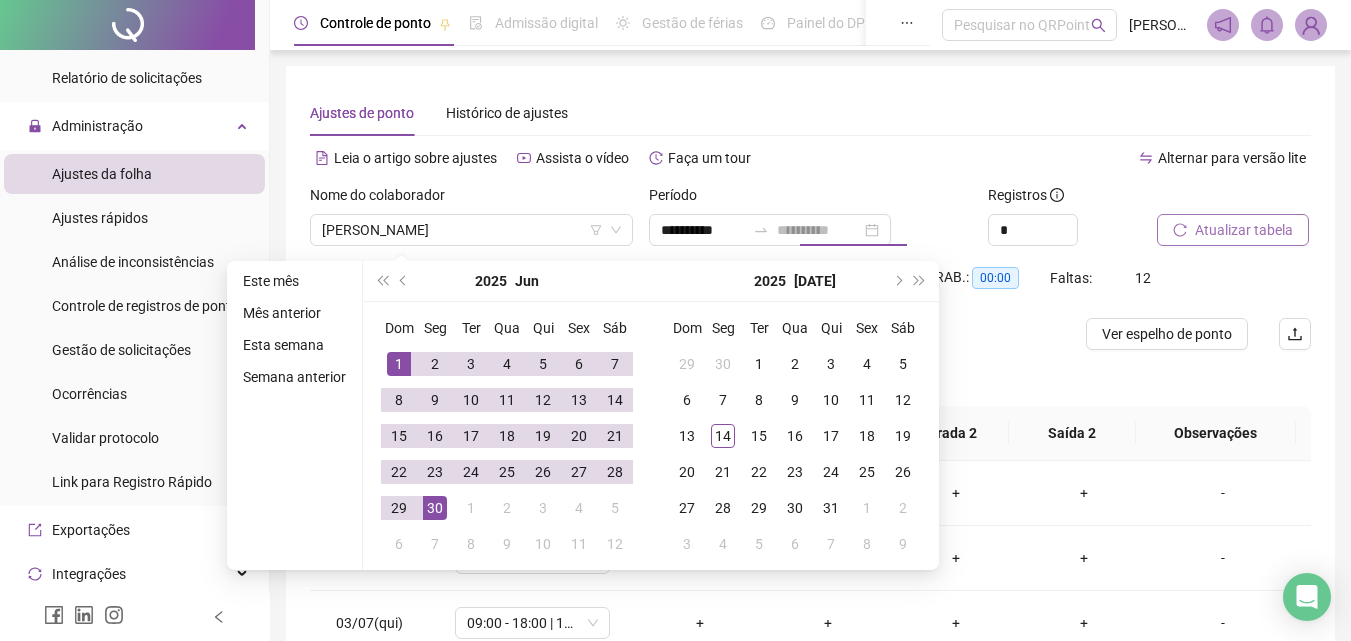drag, startPoint x: 444, startPoint y: 496, endPoint x: 600, endPoint y: 391, distance: 188.04521 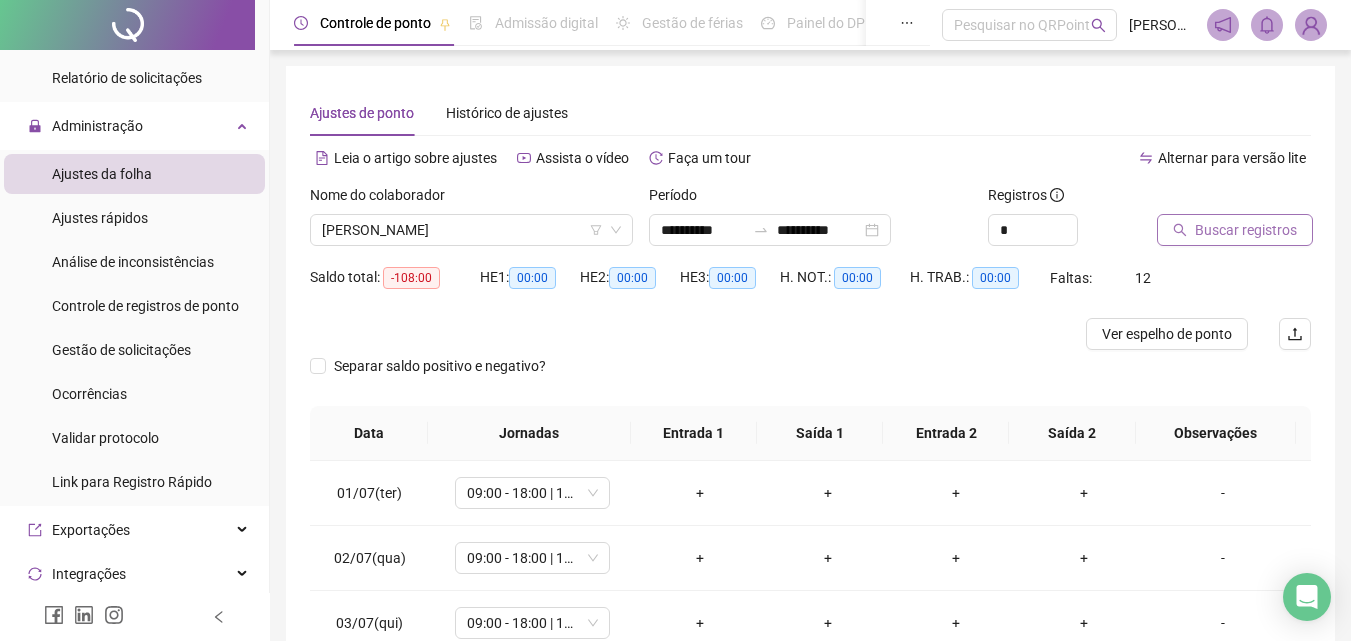 click on "Buscar registros" at bounding box center (1246, 230) 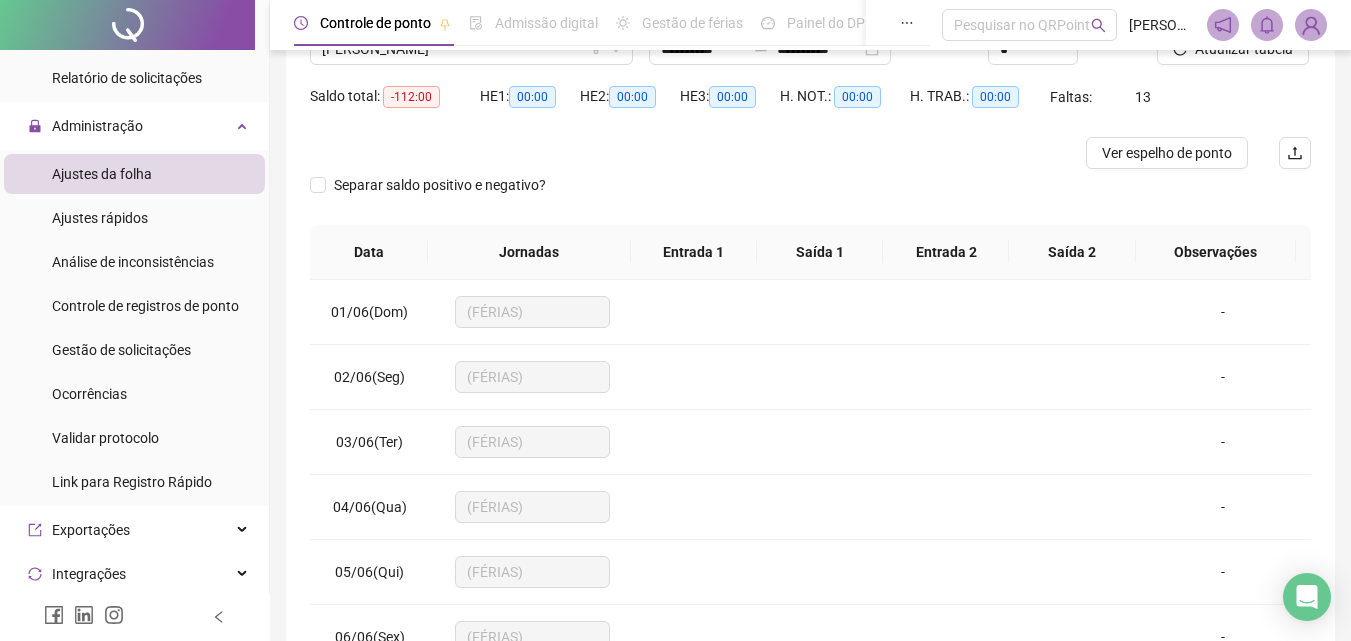 scroll, scrollTop: 200, scrollLeft: 0, axis: vertical 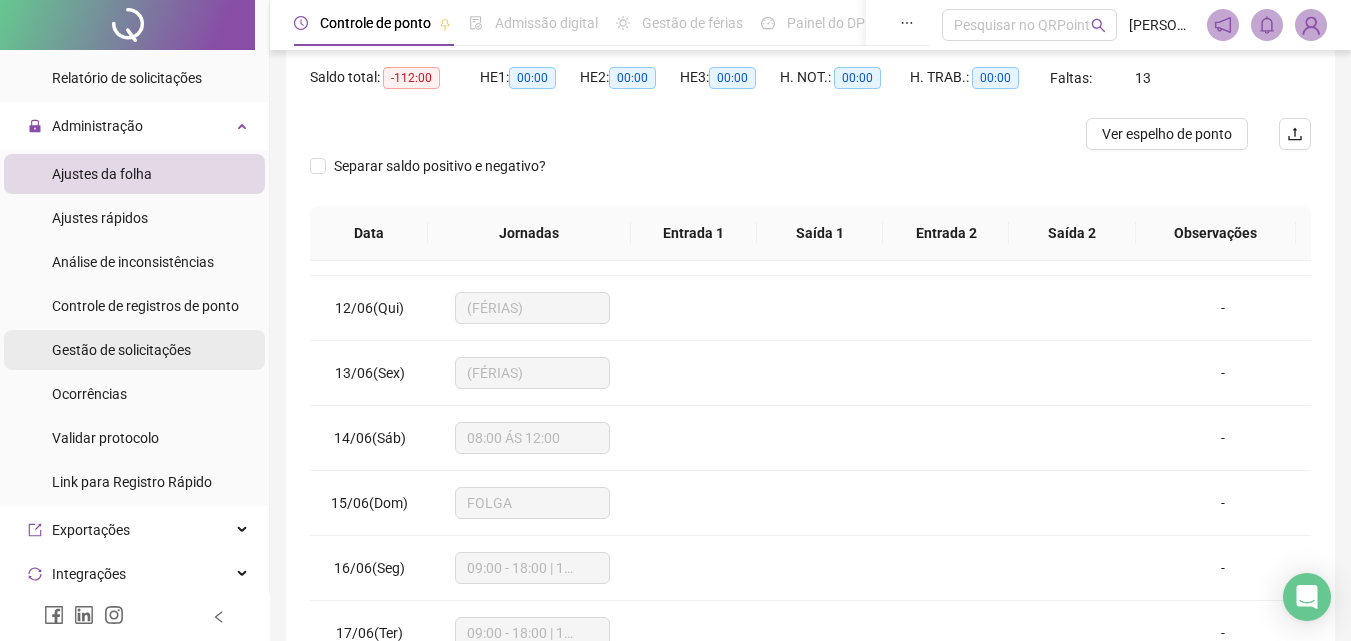 click on "Gestão de solicitações" at bounding box center [121, 350] 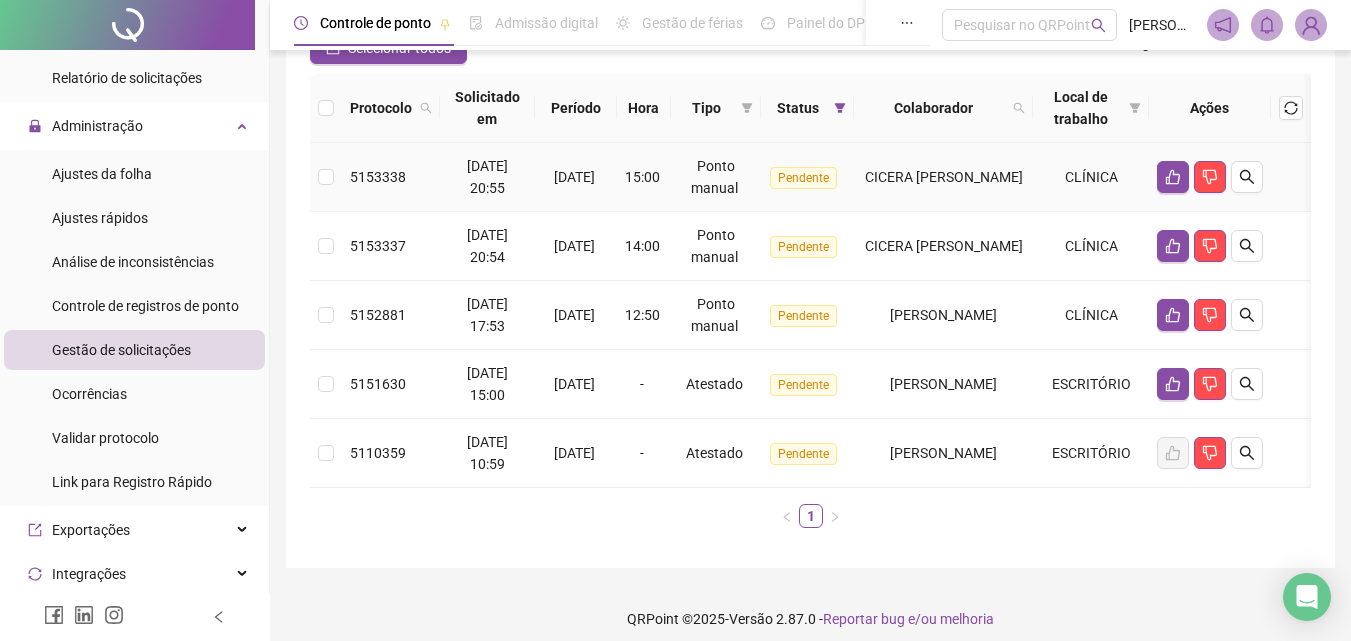 scroll, scrollTop: 228, scrollLeft: 0, axis: vertical 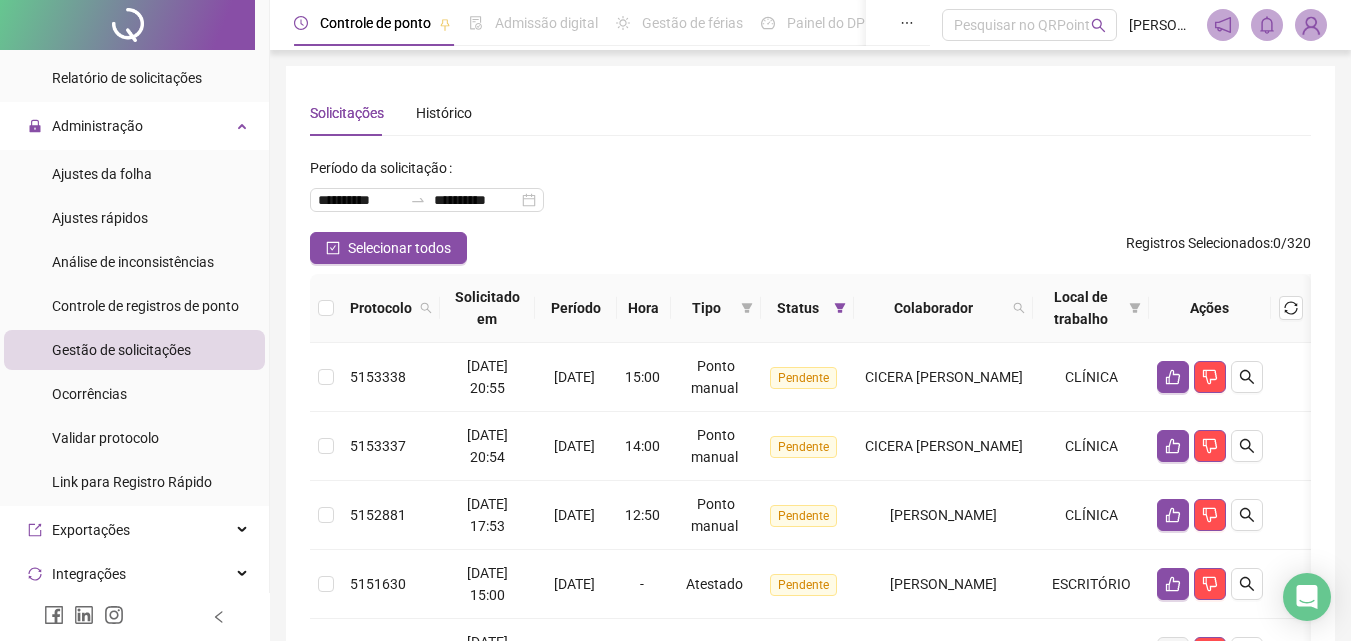 click on "Ajustes da folha Ajustes rápidos Análise de inconsistências Controle de registros de ponto Gestão de solicitações Ocorrências Validar protocolo Link para Registro Rápido" at bounding box center [134, 328] 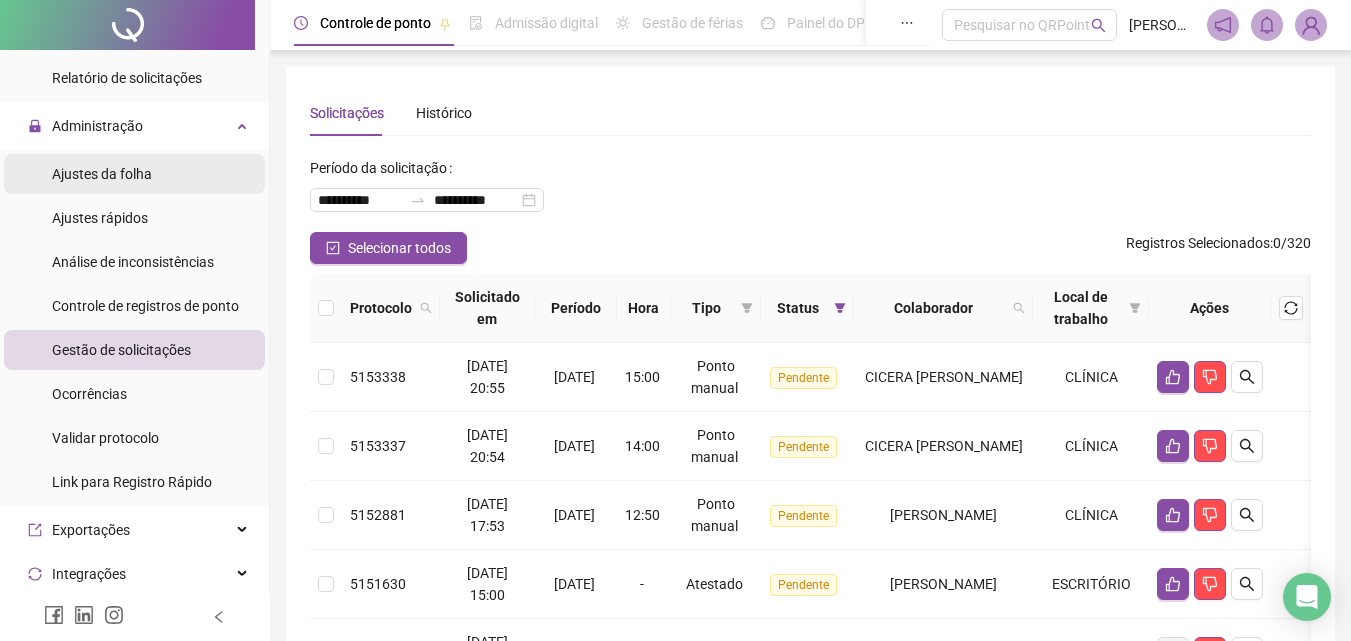 click on "Ajustes da folha" at bounding box center (102, 174) 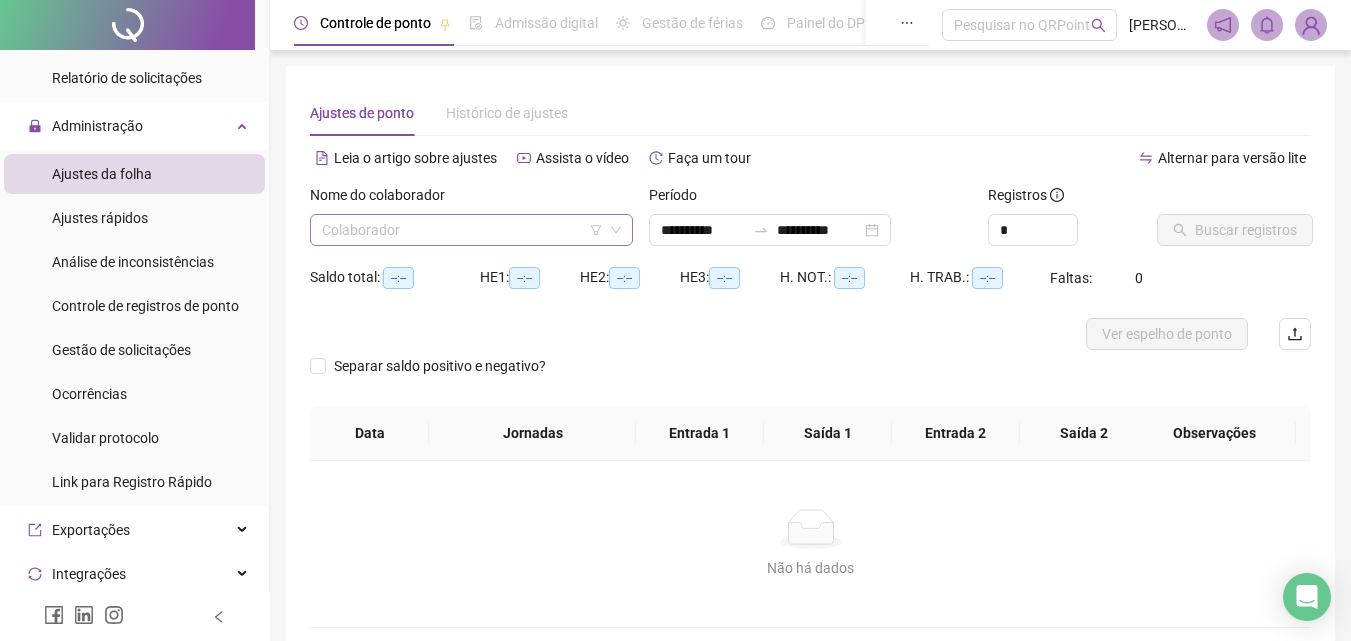 click at bounding box center (465, 230) 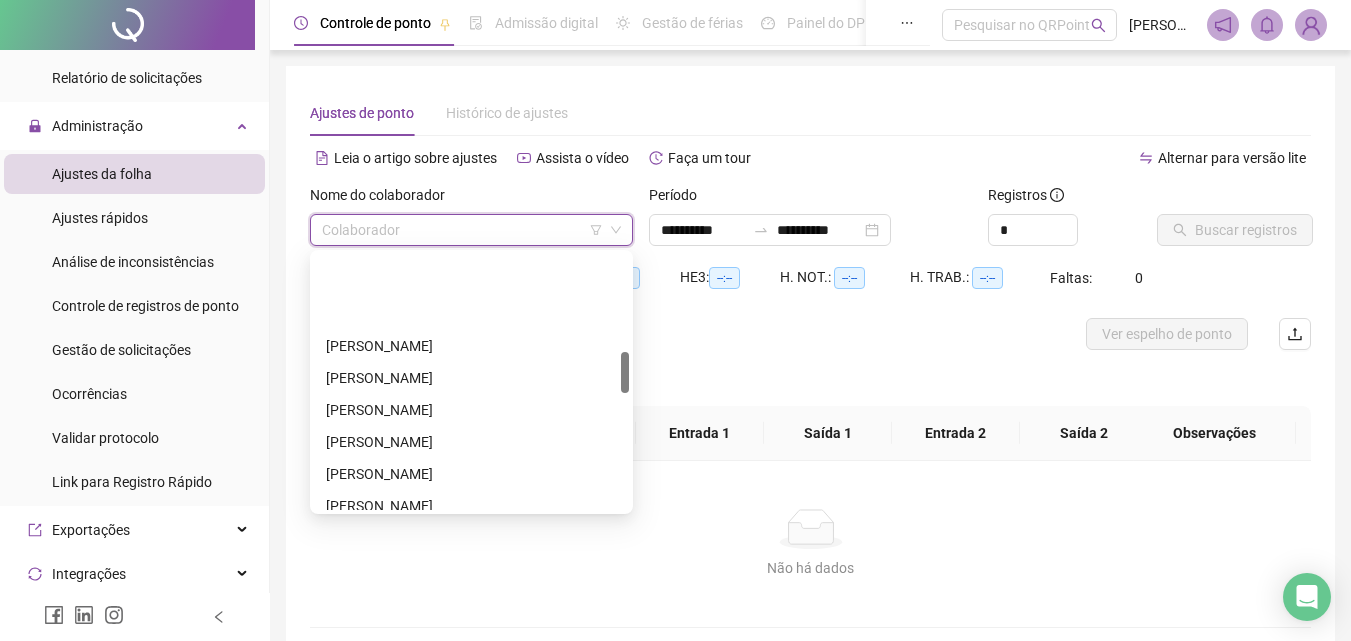 scroll, scrollTop: 600, scrollLeft: 0, axis: vertical 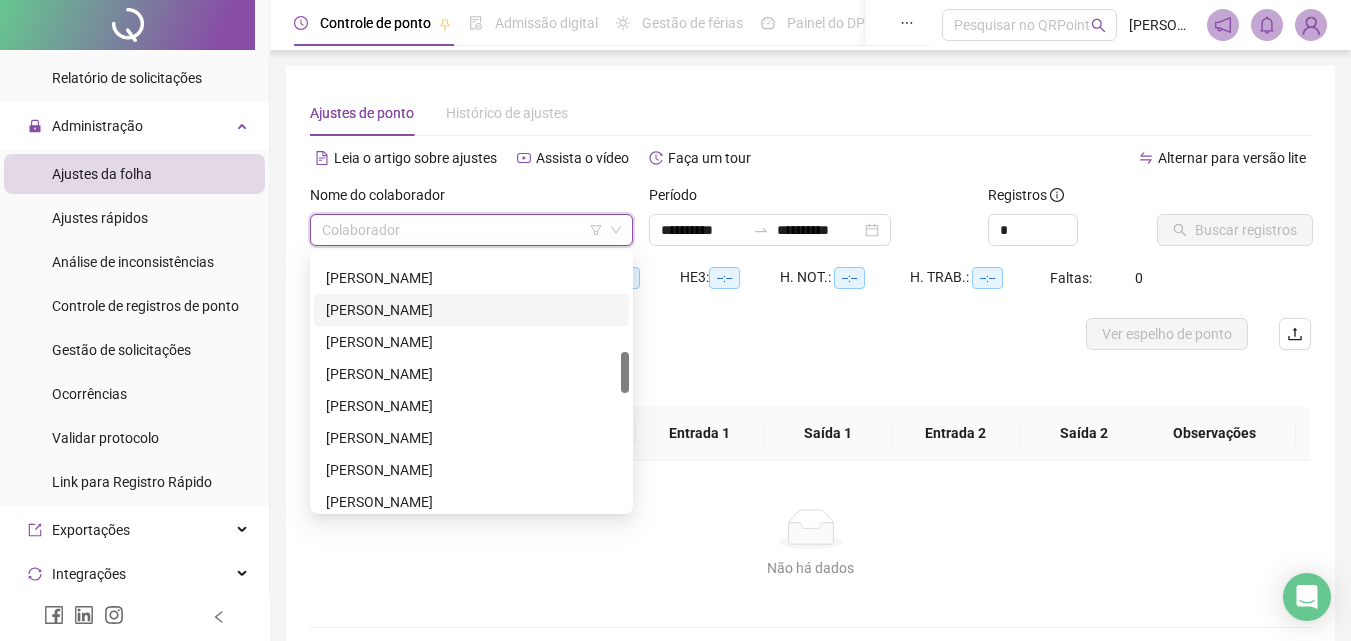 click on "[PERSON_NAME]" at bounding box center [471, 310] 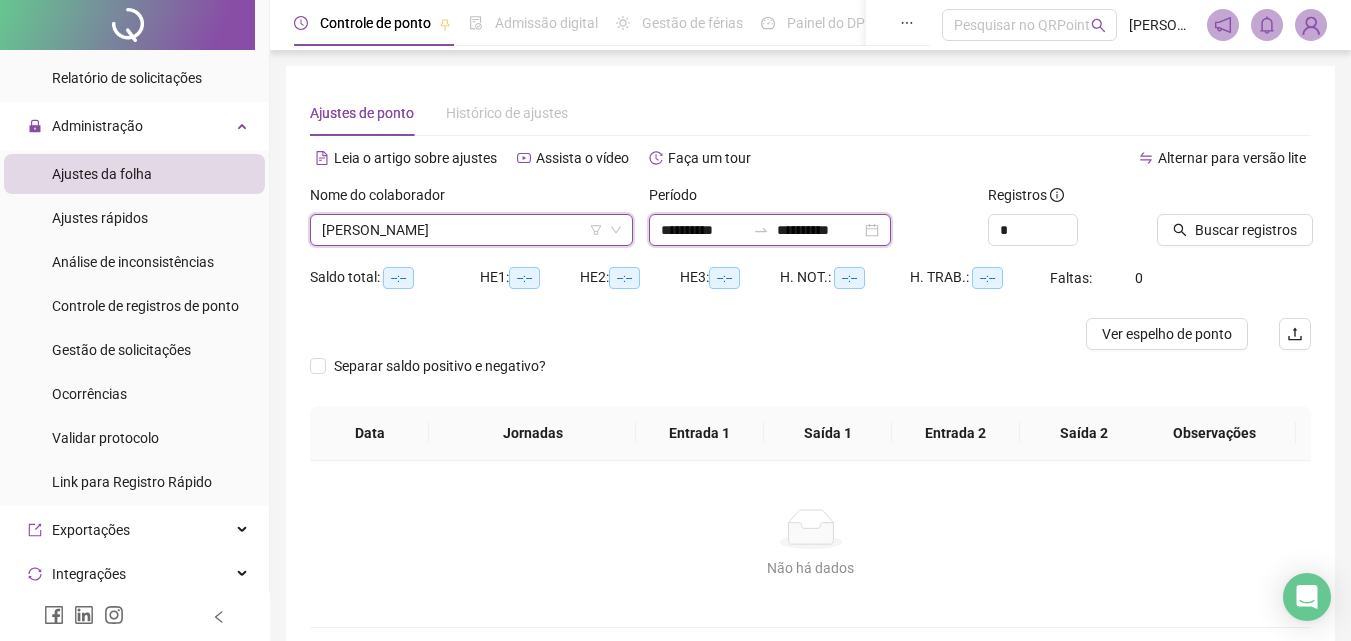 click on "**********" at bounding box center (703, 230) 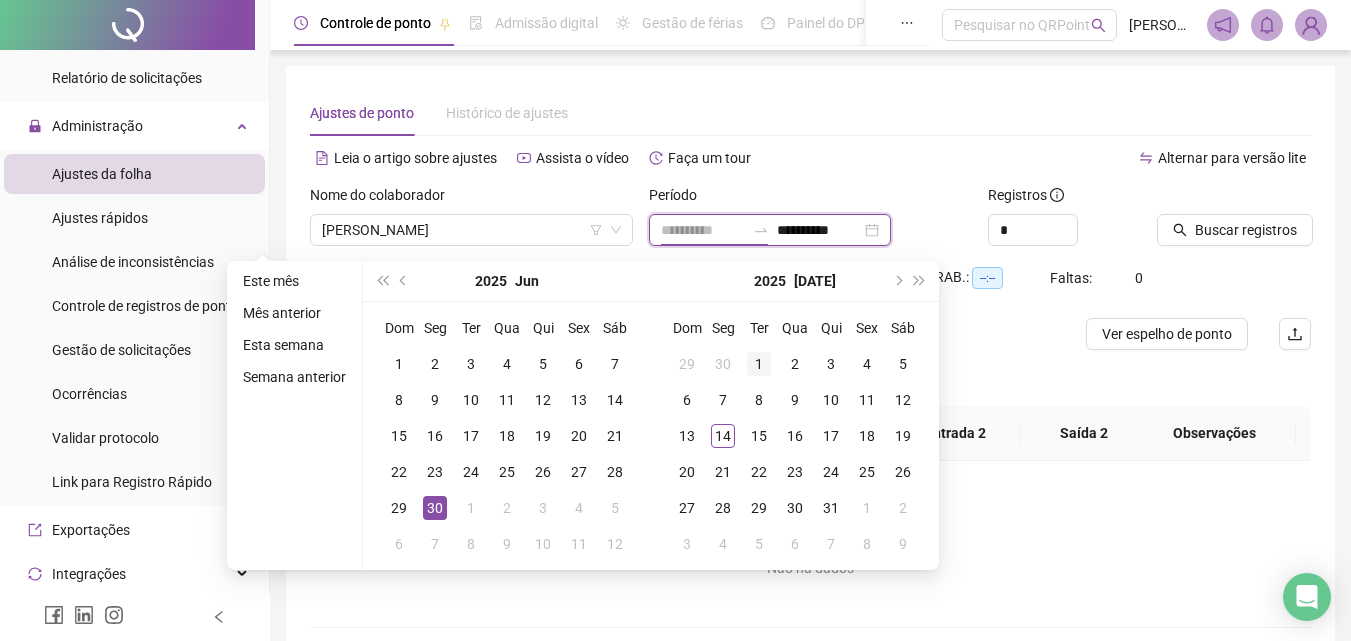 type on "**********" 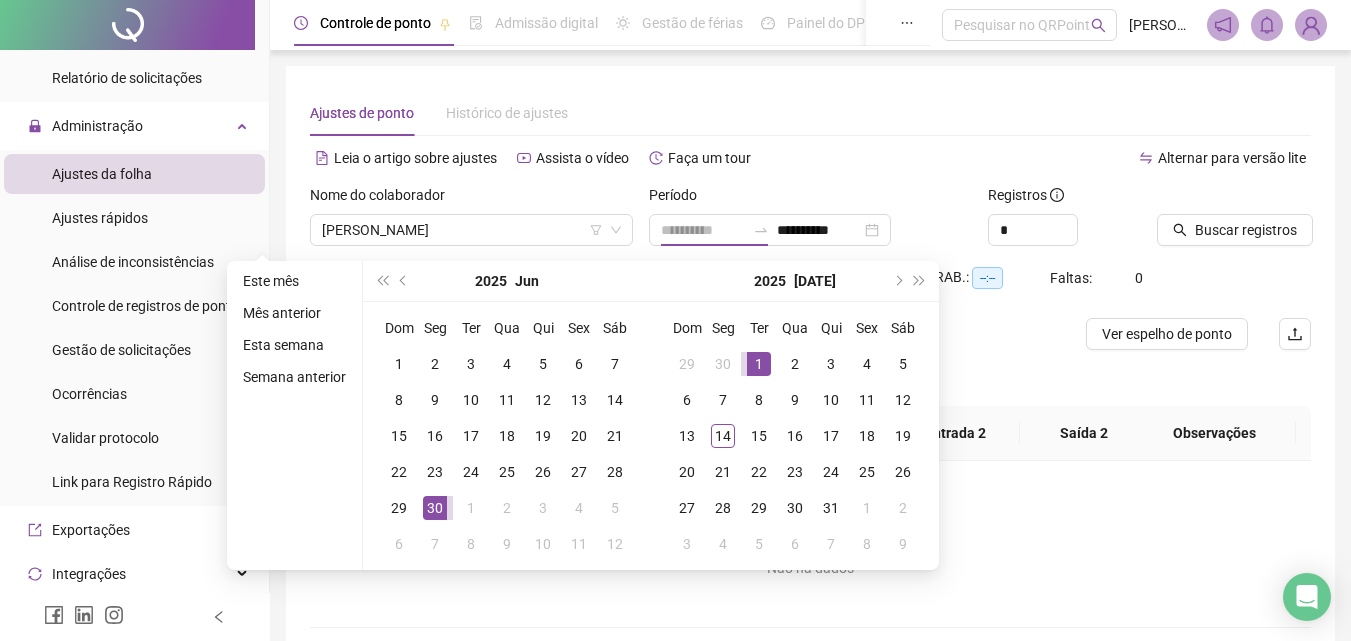 click on "1" at bounding box center (759, 364) 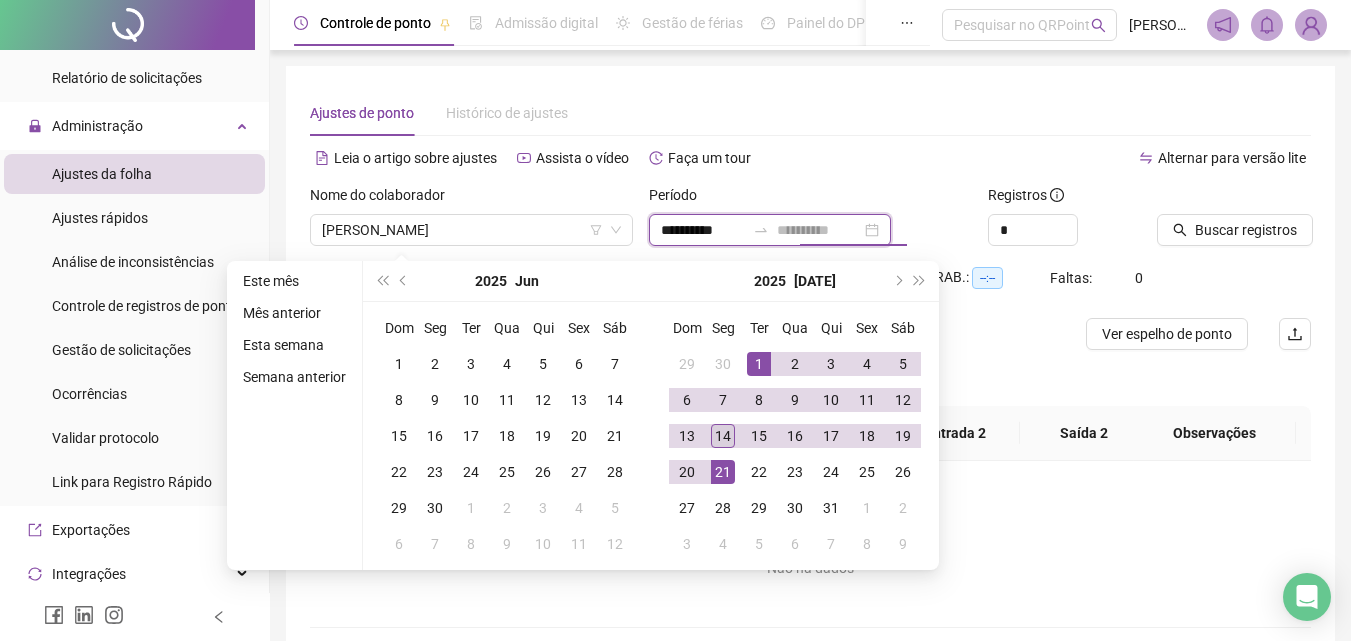 type on "**********" 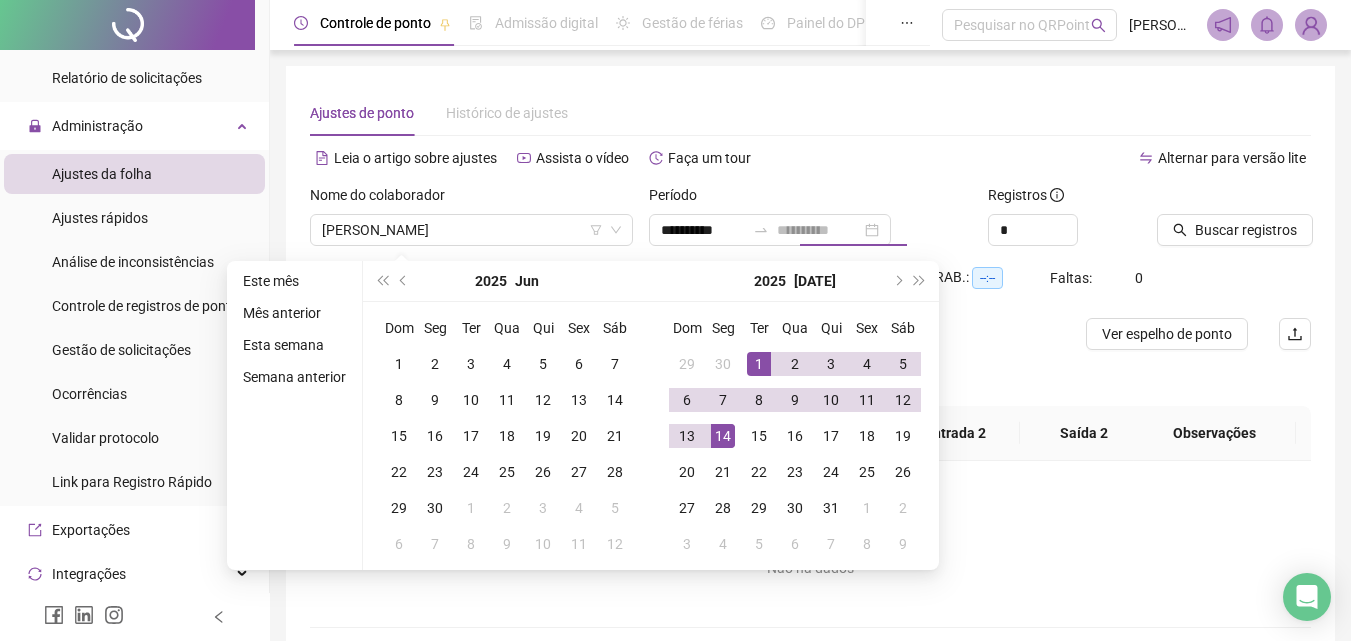 click on "14" at bounding box center [723, 436] 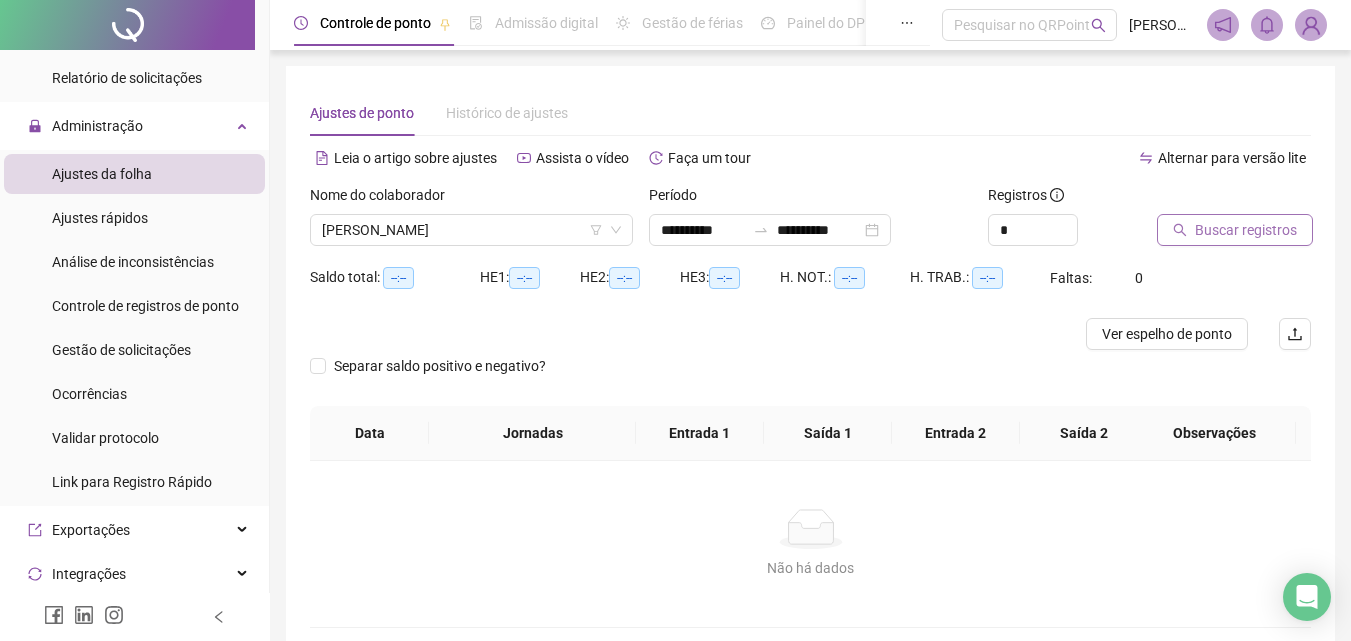 click on "Buscar registros" at bounding box center [1246, 230] 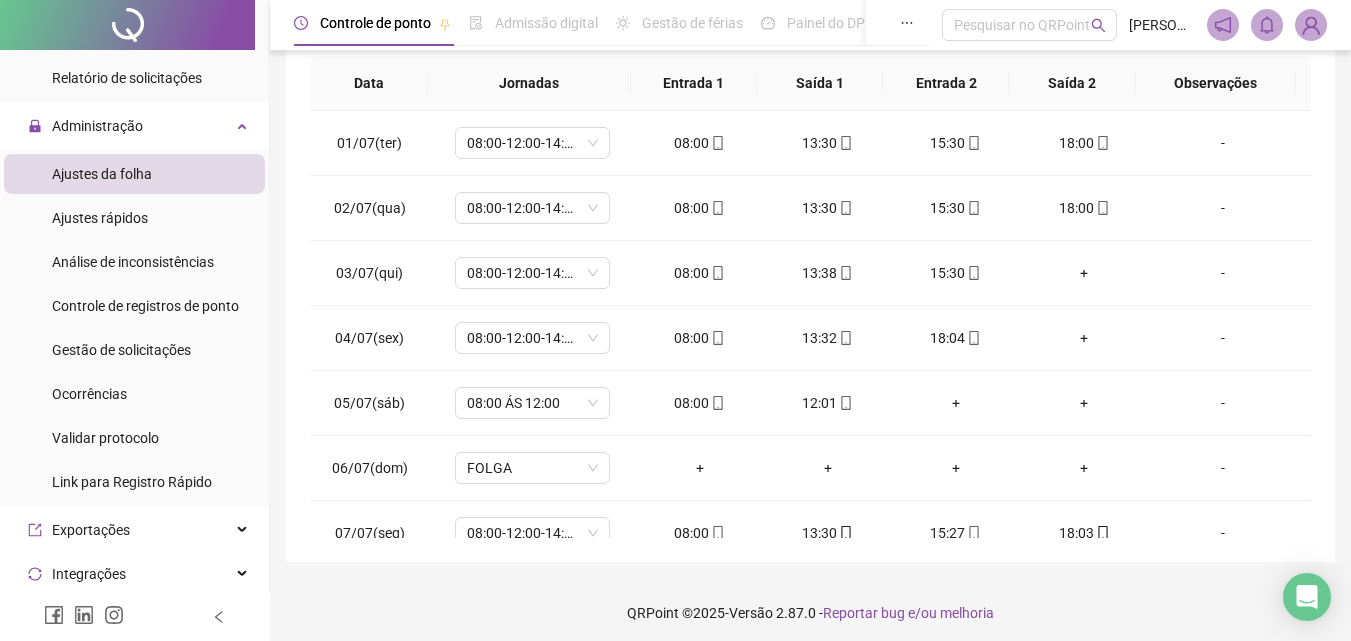 scroll, scrollTop: 357, scrollLeft: 0, axis: vertical 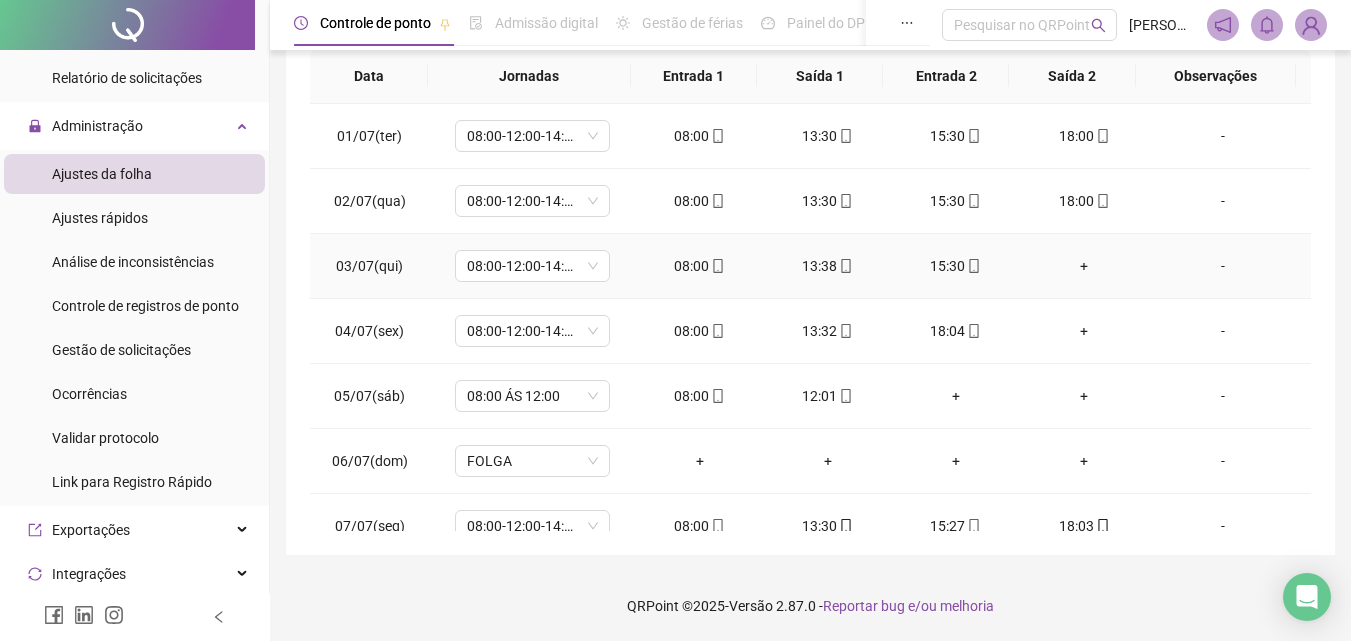click on "+" at bounding box center (1084, 266) 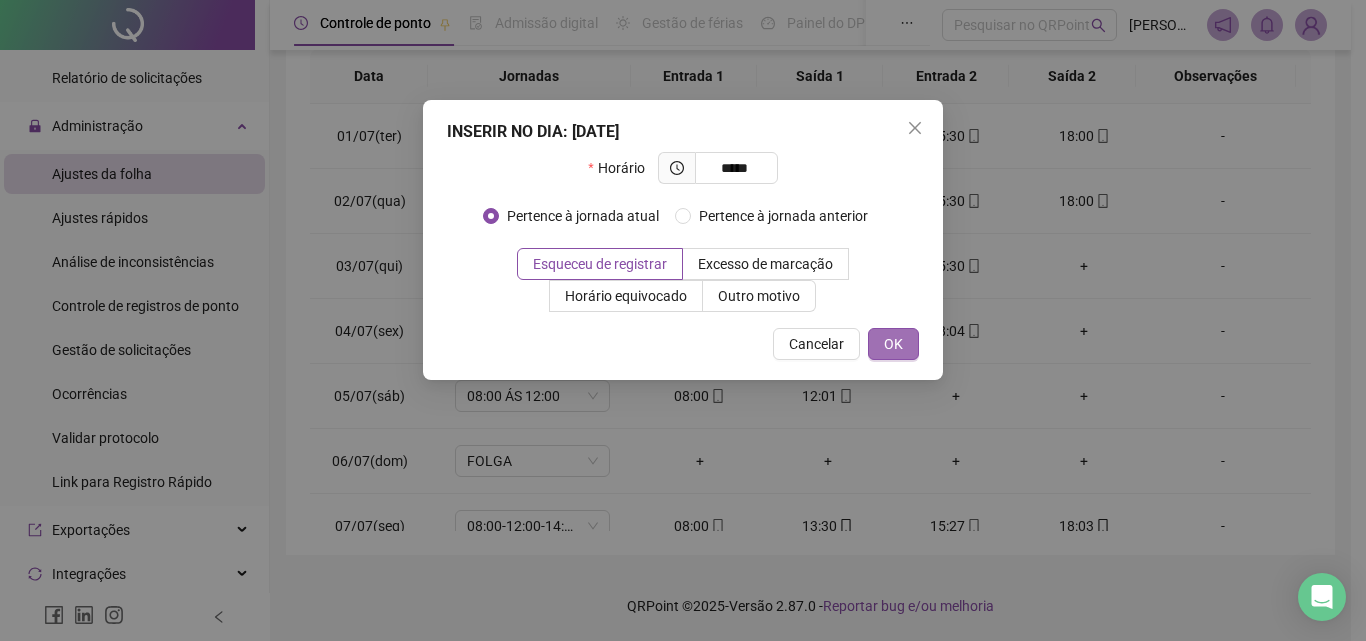 type on "*****" 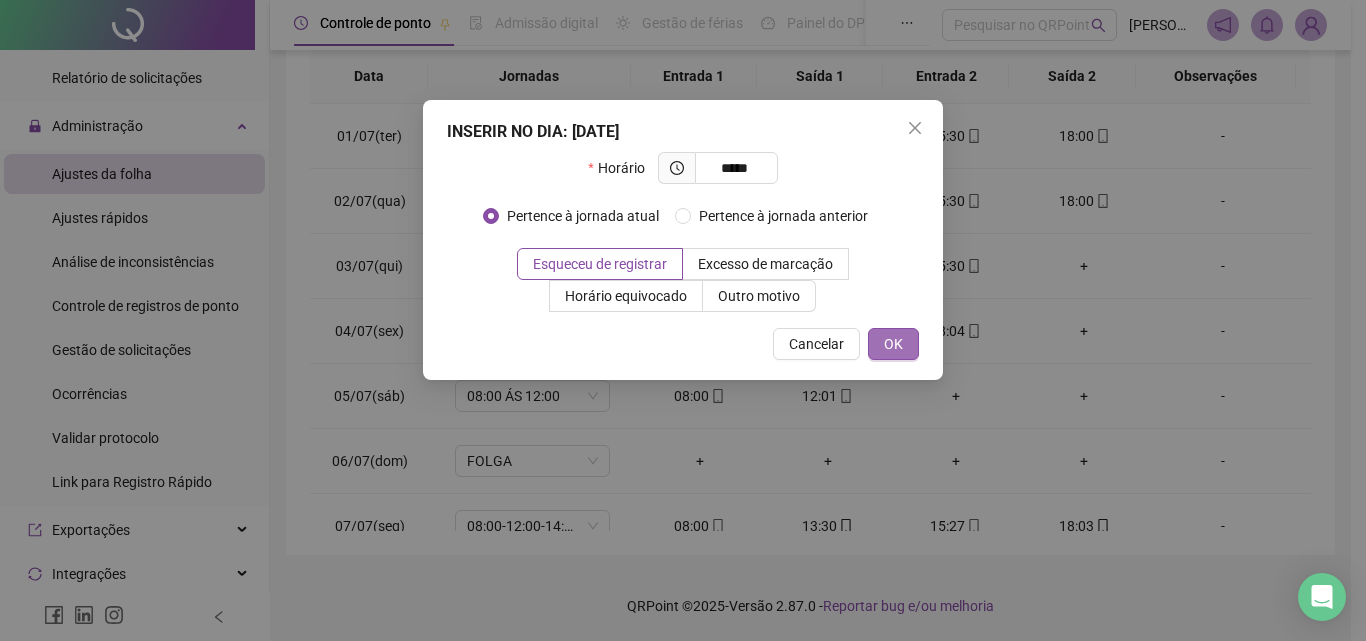 click on "OK" at bounding box center [893, 344] 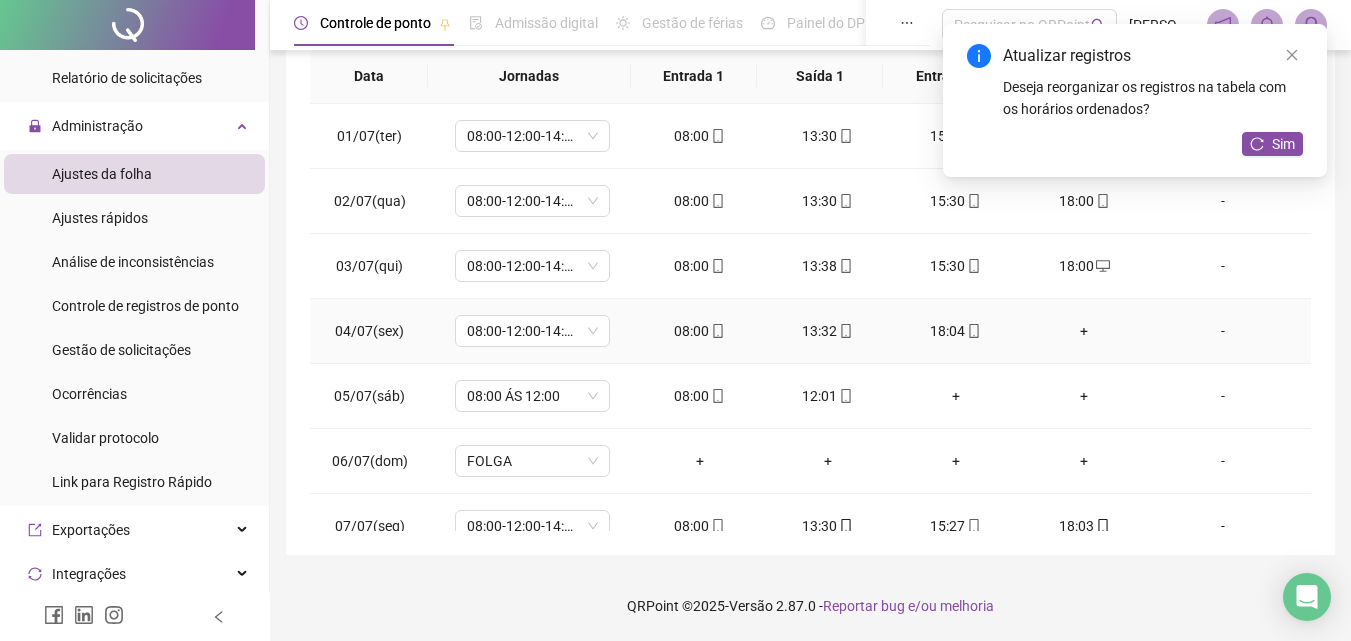 click on "+" at bounding box center [1084, 331] 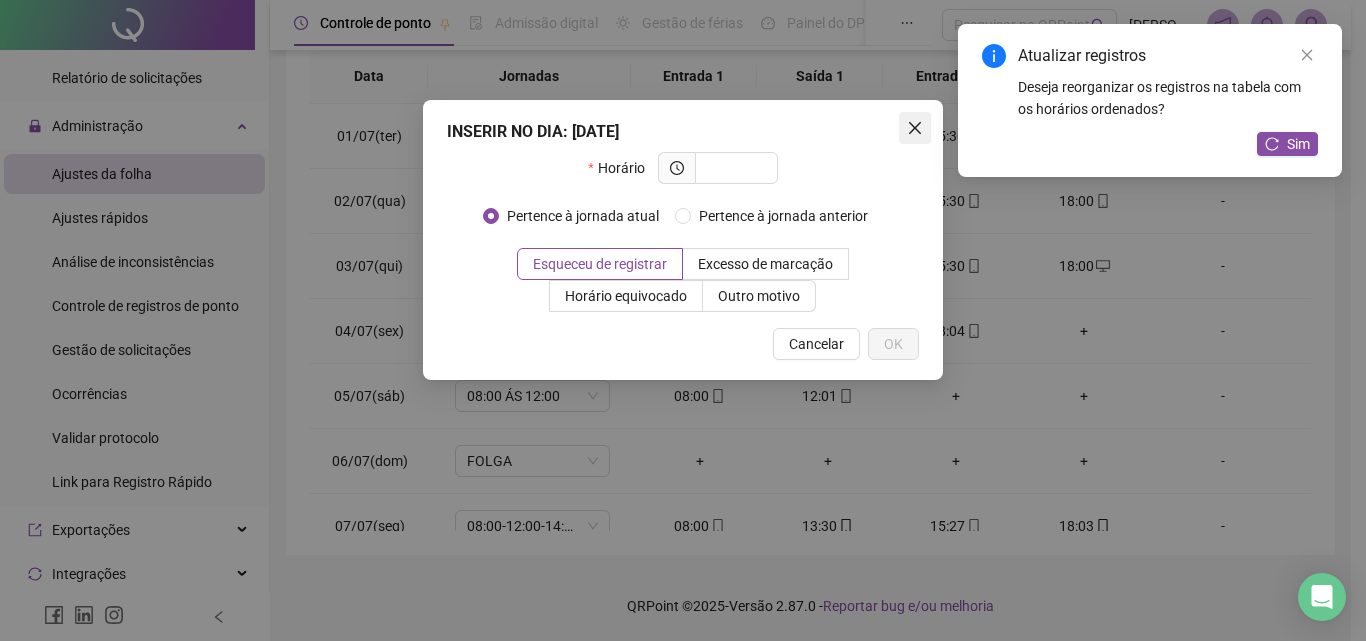 click at bounding box center [915, 128] 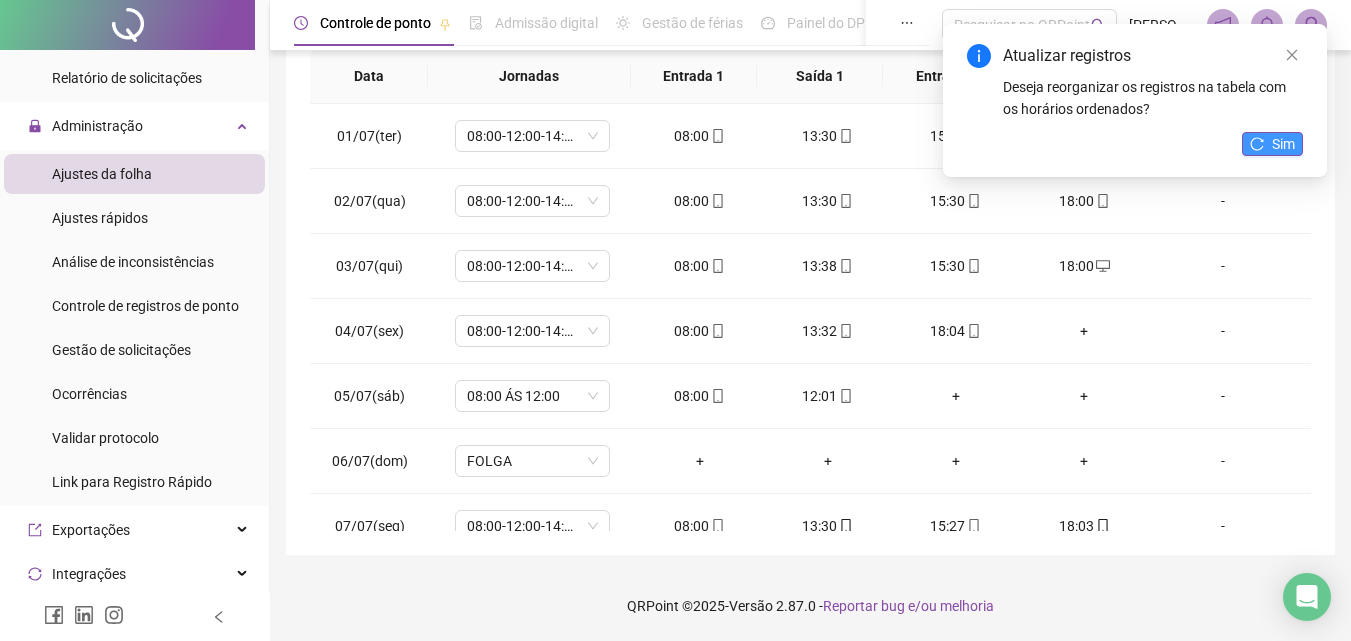 click on "Sim" at bounding box center (1272, 144) 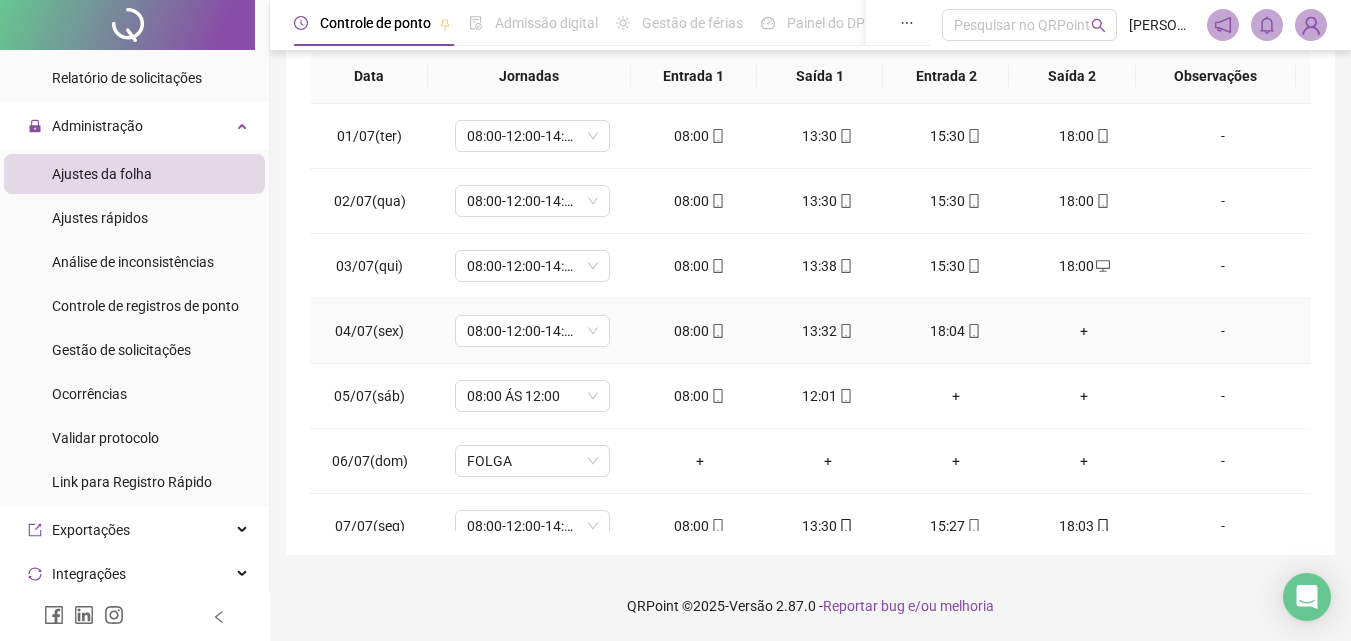 click on "+" at bounding box center (1084, 331) 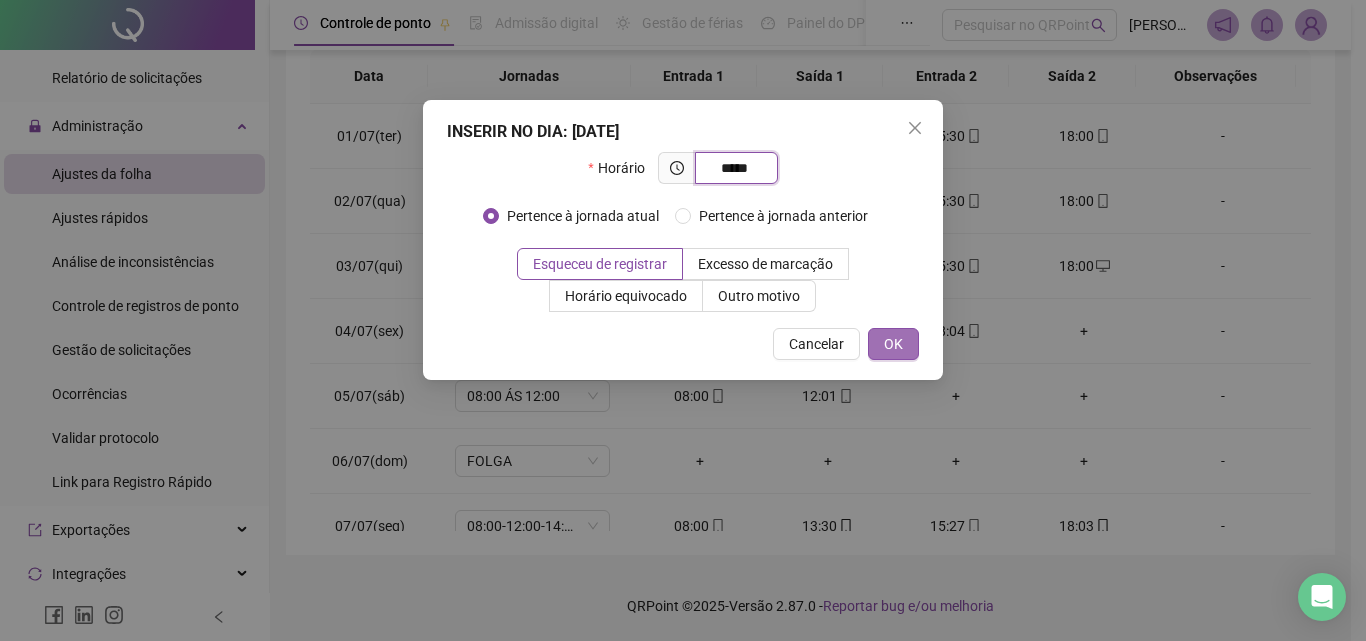 type on "*****" 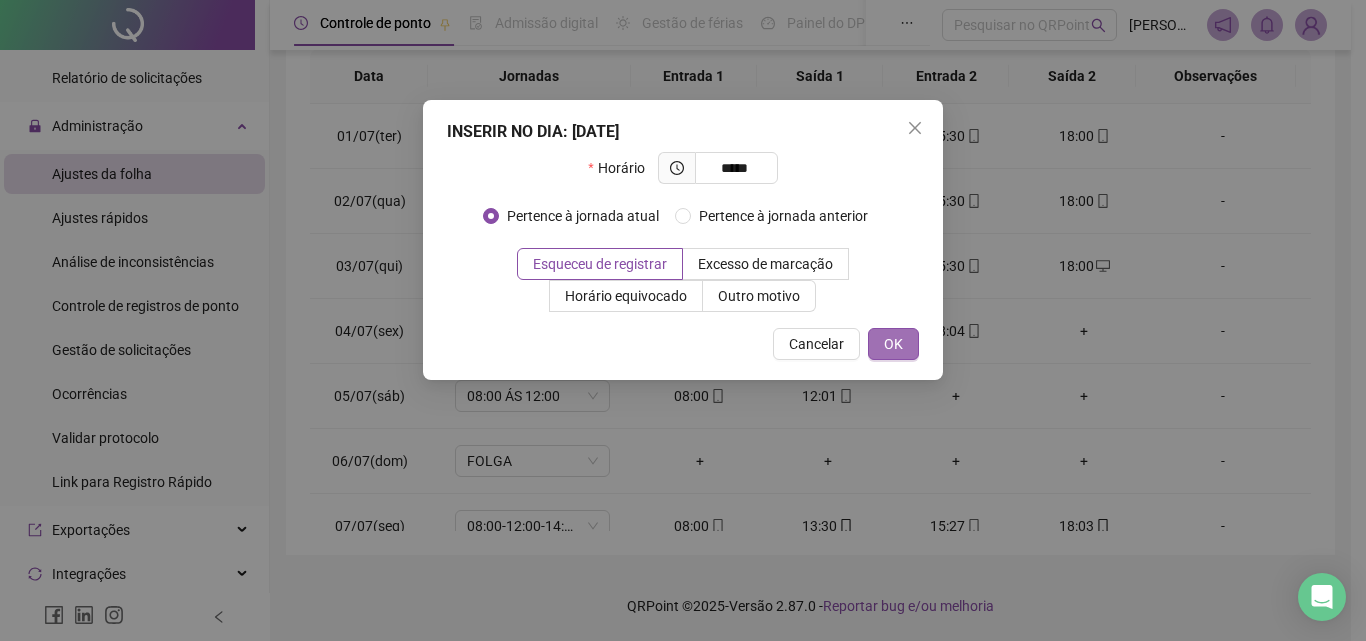 click on "OK" at bounding box center (893, 344) 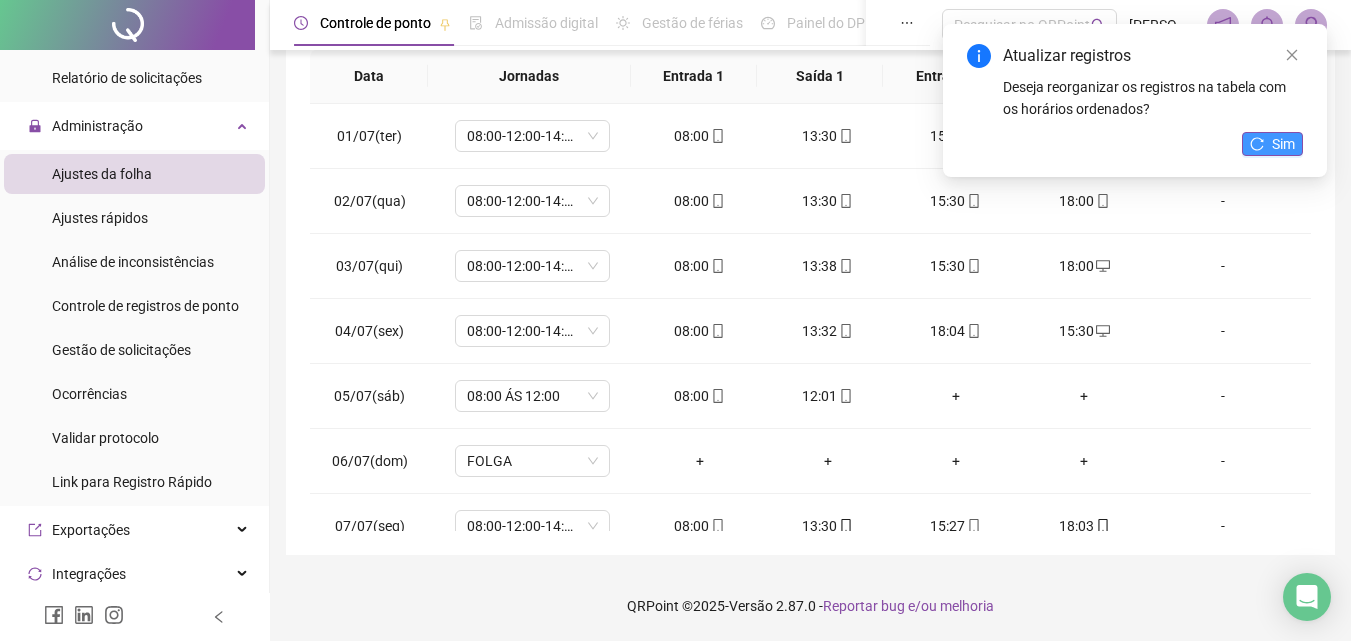 click on "Sim" at bounding box center [1272, 144] 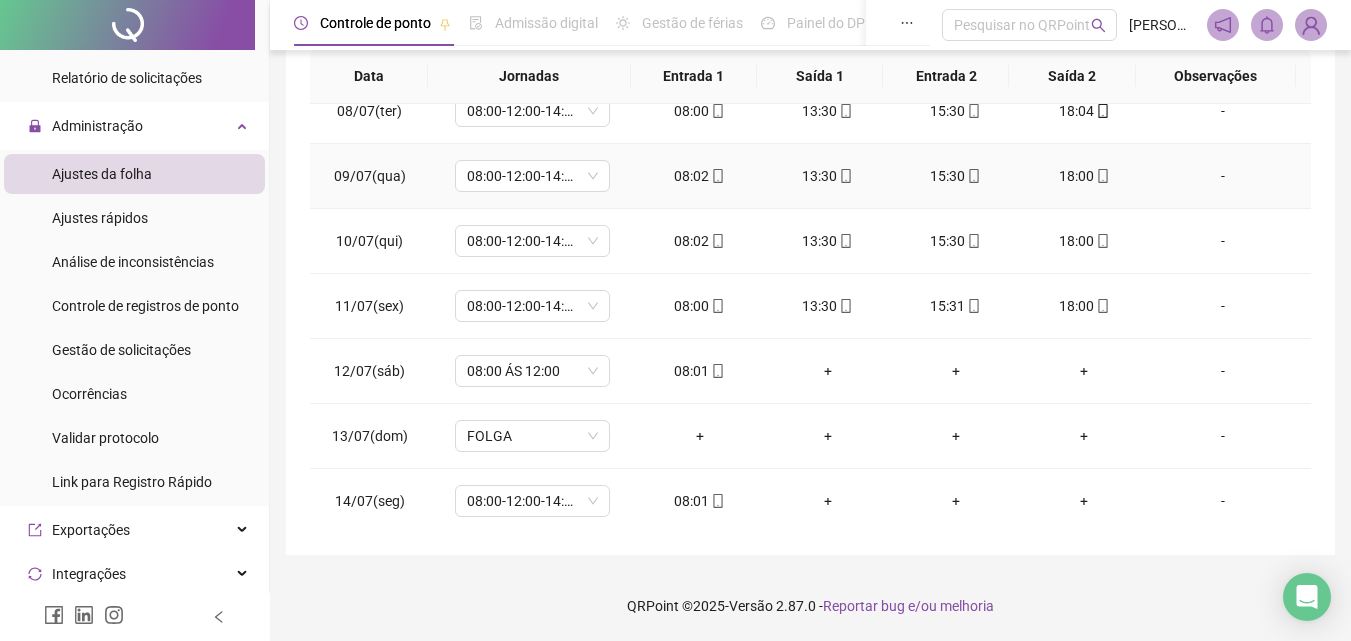 scroll, scrollTop: 483, scrollLeft: 0, axis: vertical 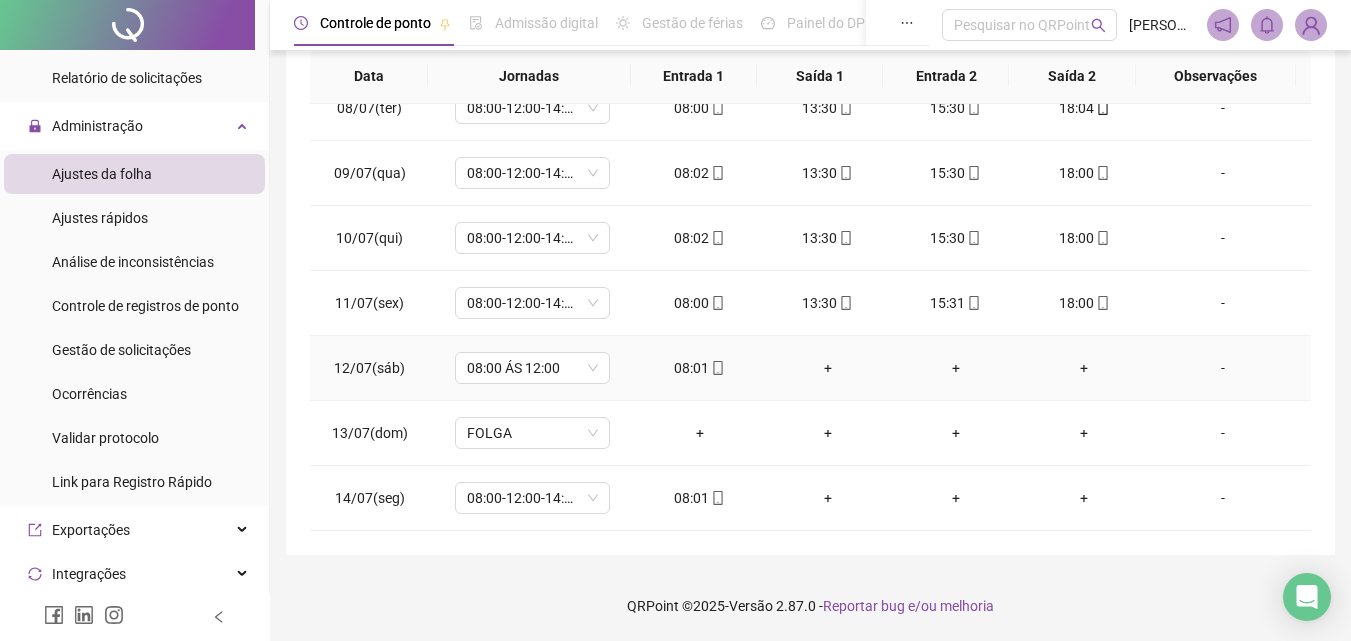 click on "+" at bounding box center (828, 368) 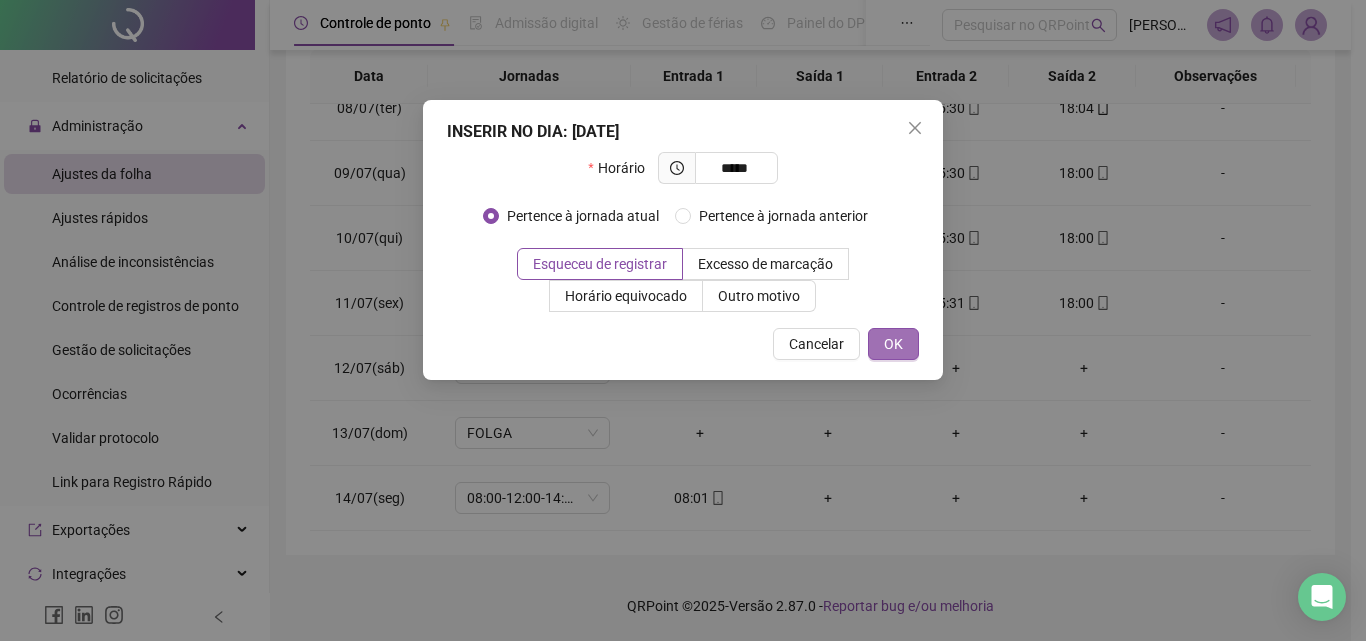 type on "*****" 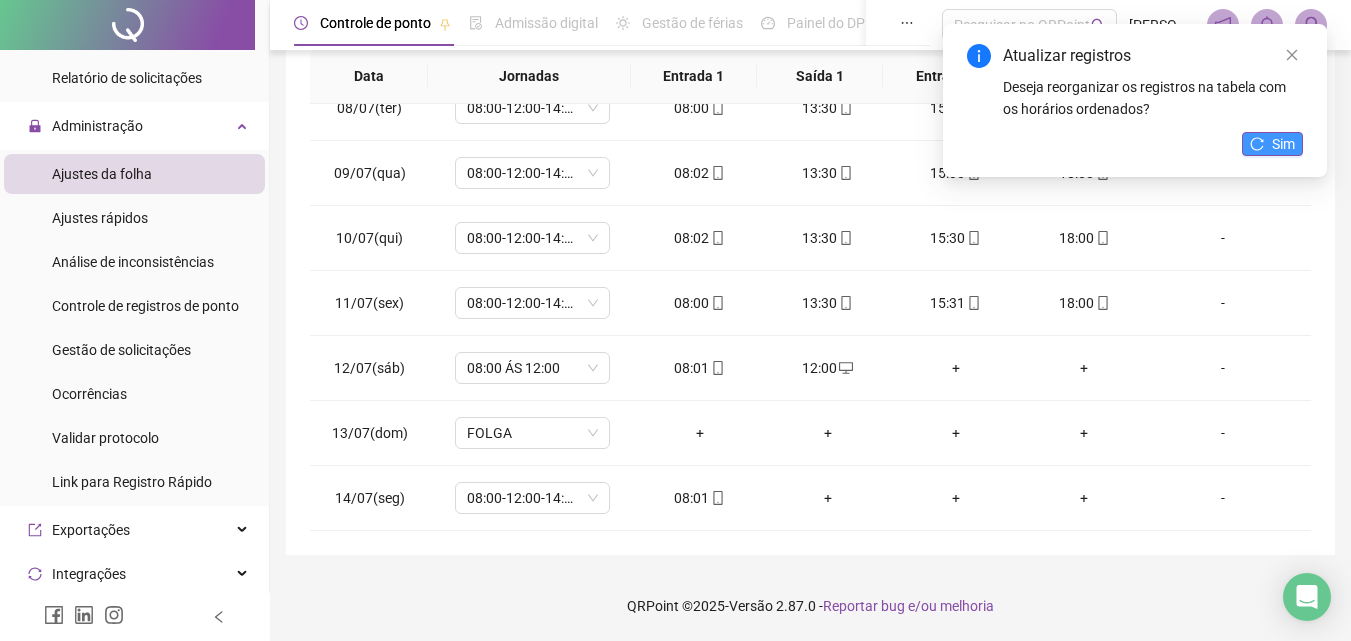 click on "Sim" at bounding box center (1283, 144) 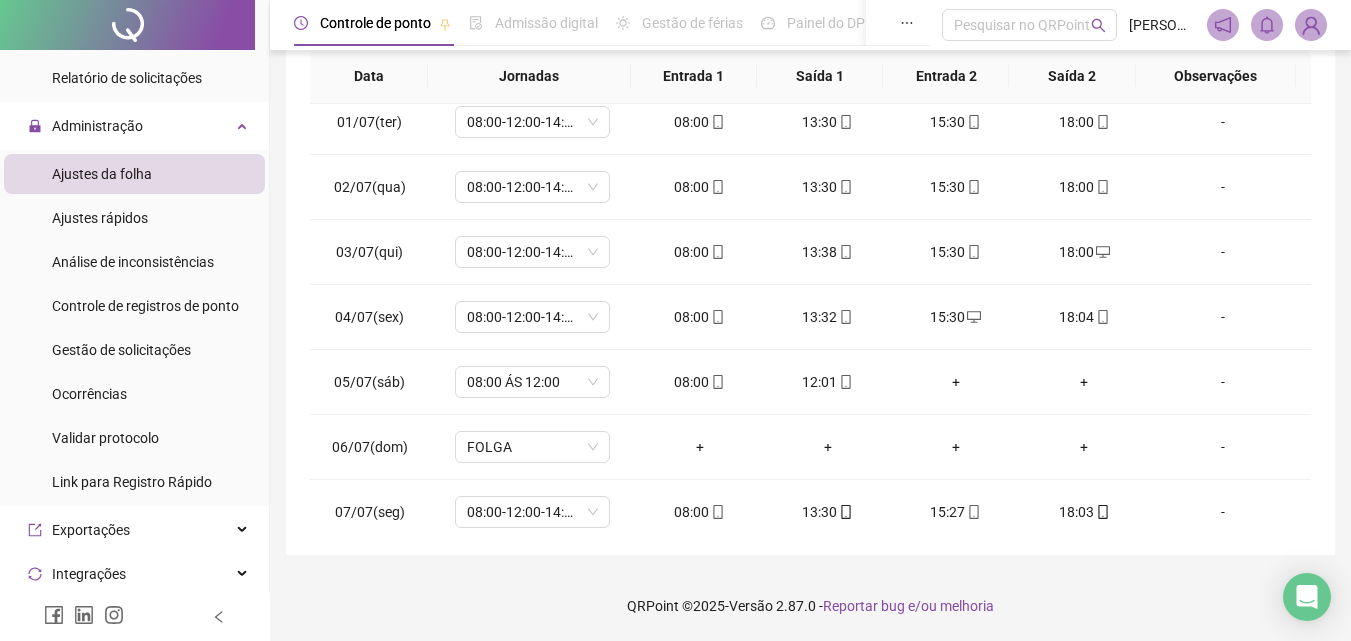 scroll, scrollTop: 0, scrollLeft: 0, axis: both 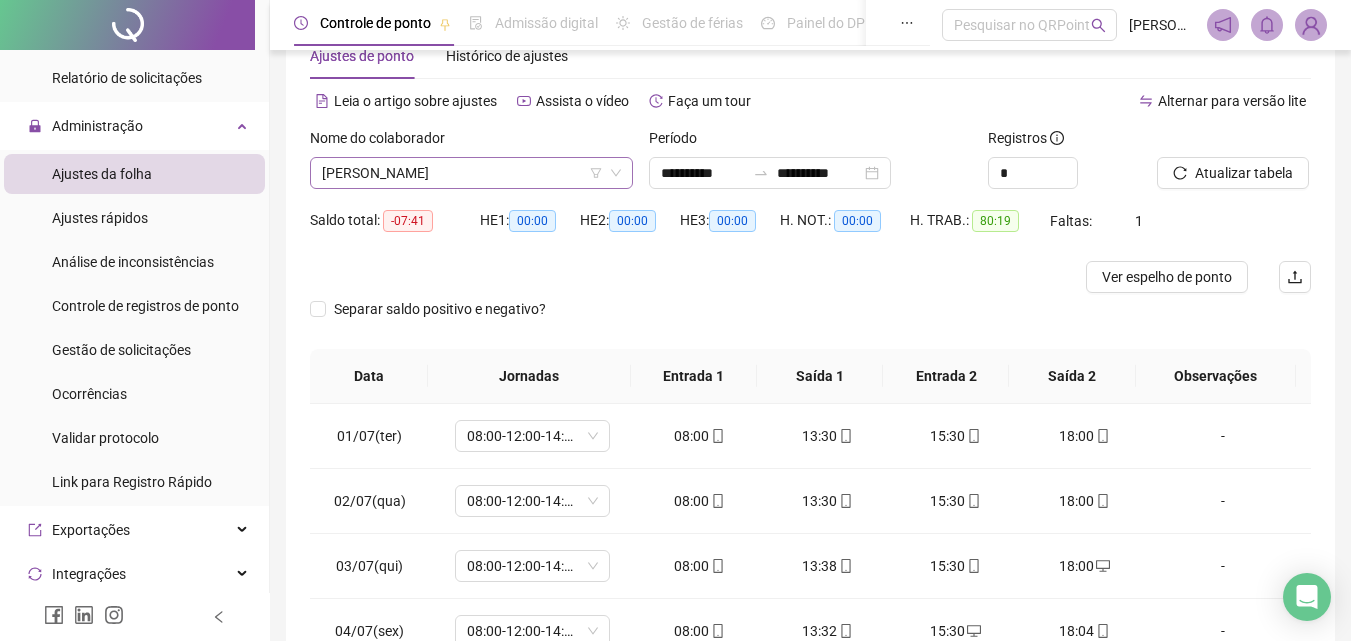 click on "[PERSON_NAME]" at bounding box center (471, 173) 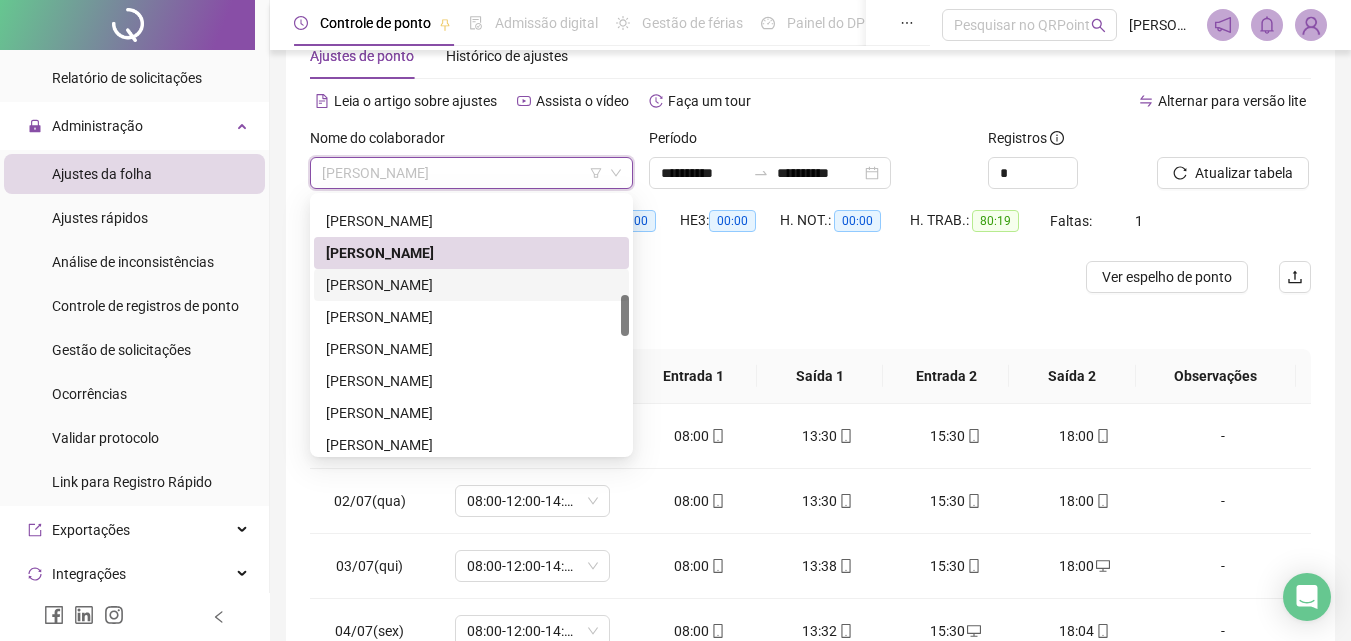 click on "[PERSON_NAME]" at bounding box center (471, 285) 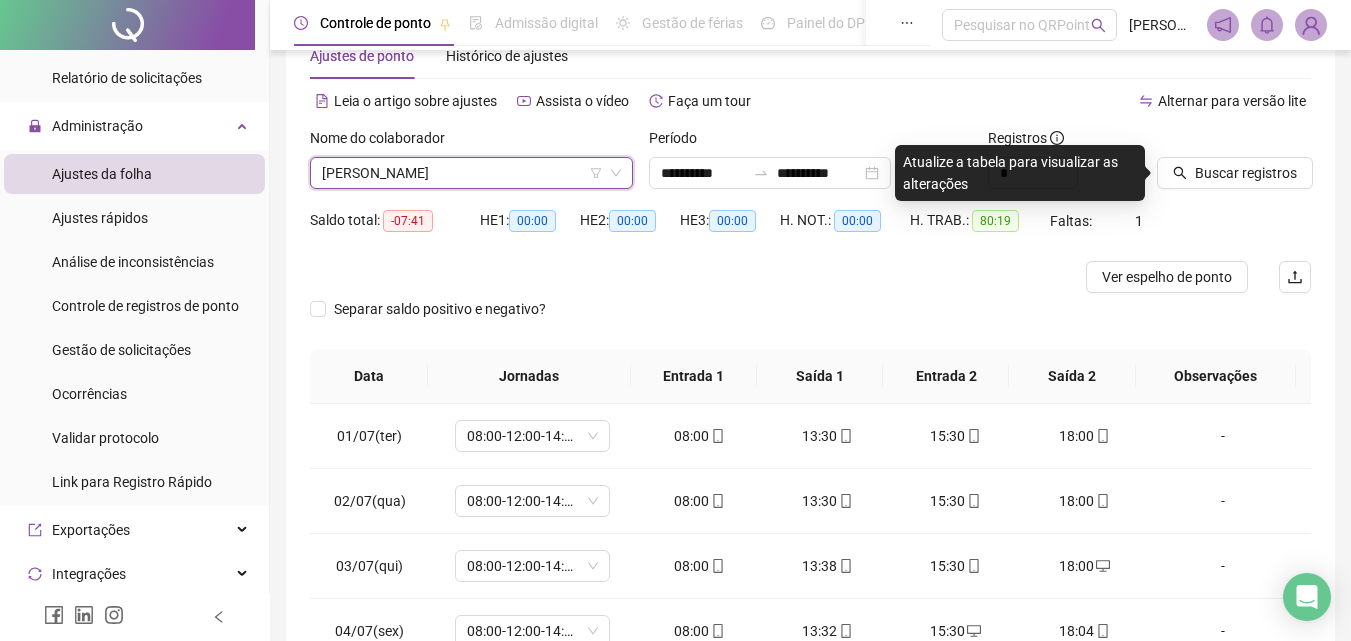 click on "Buscar registros" at bounding box center (1234, 166) 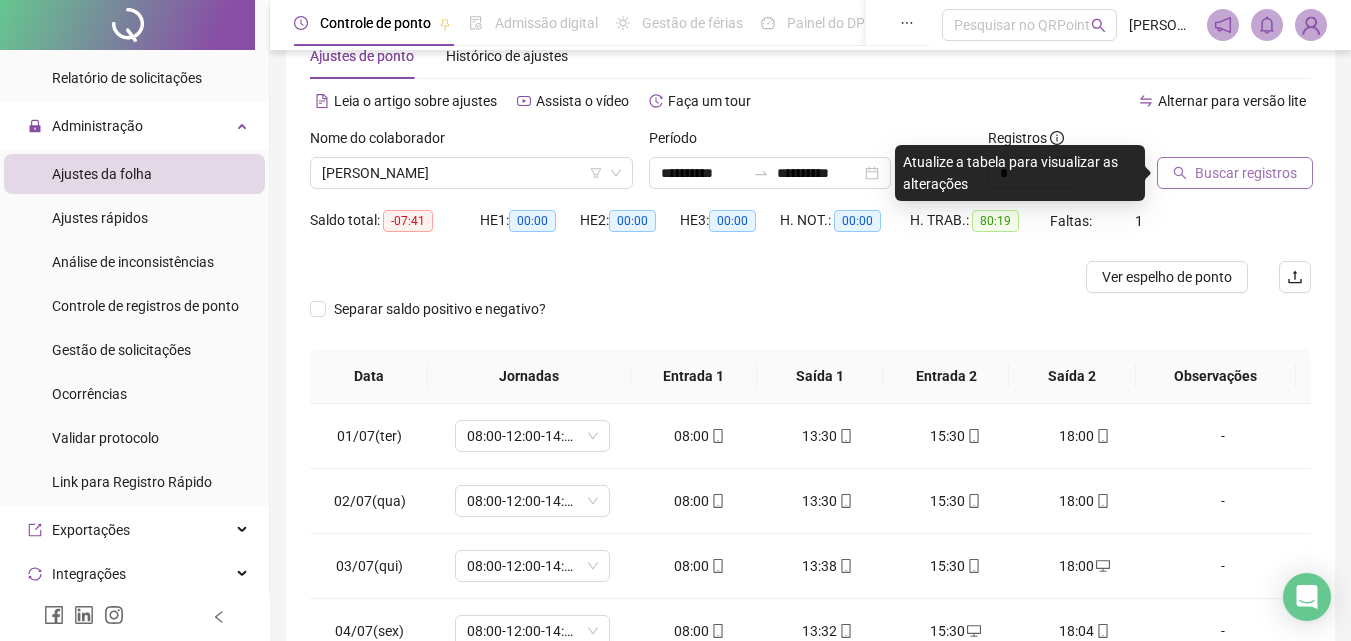 click on "Buscar registros" at bounding box center (1235, 173) 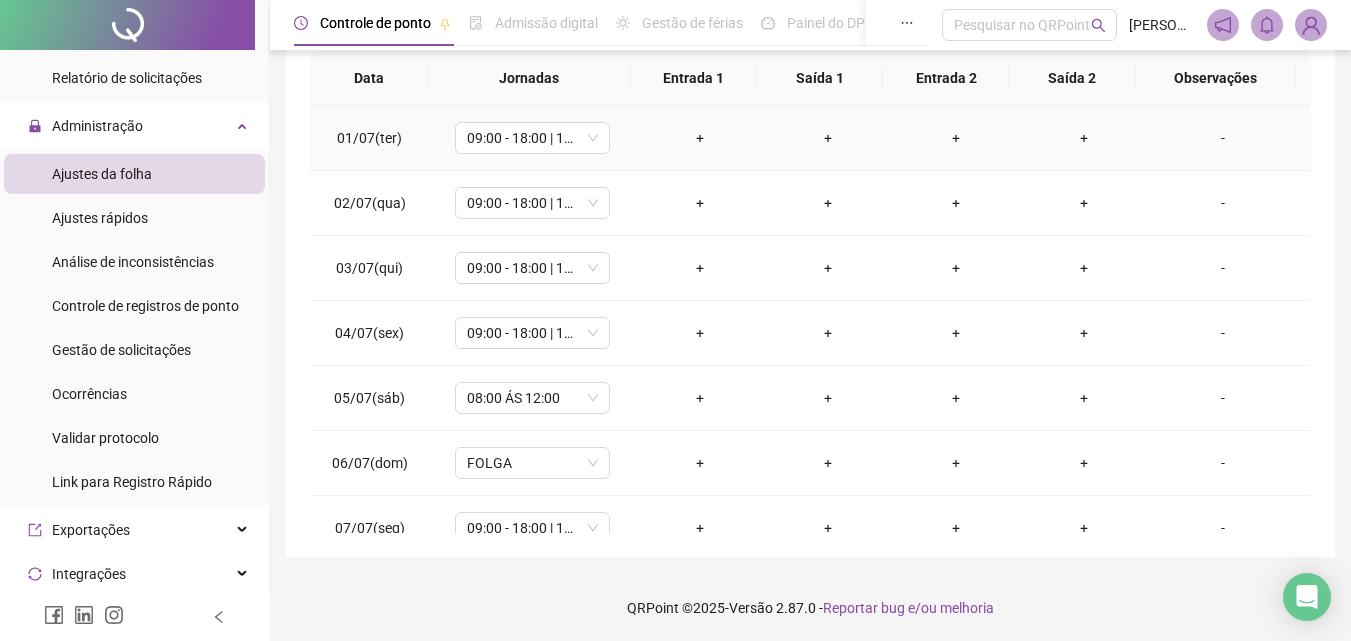 scroll, scrollTop: 357, scrollLeft: 0, axis: vertical 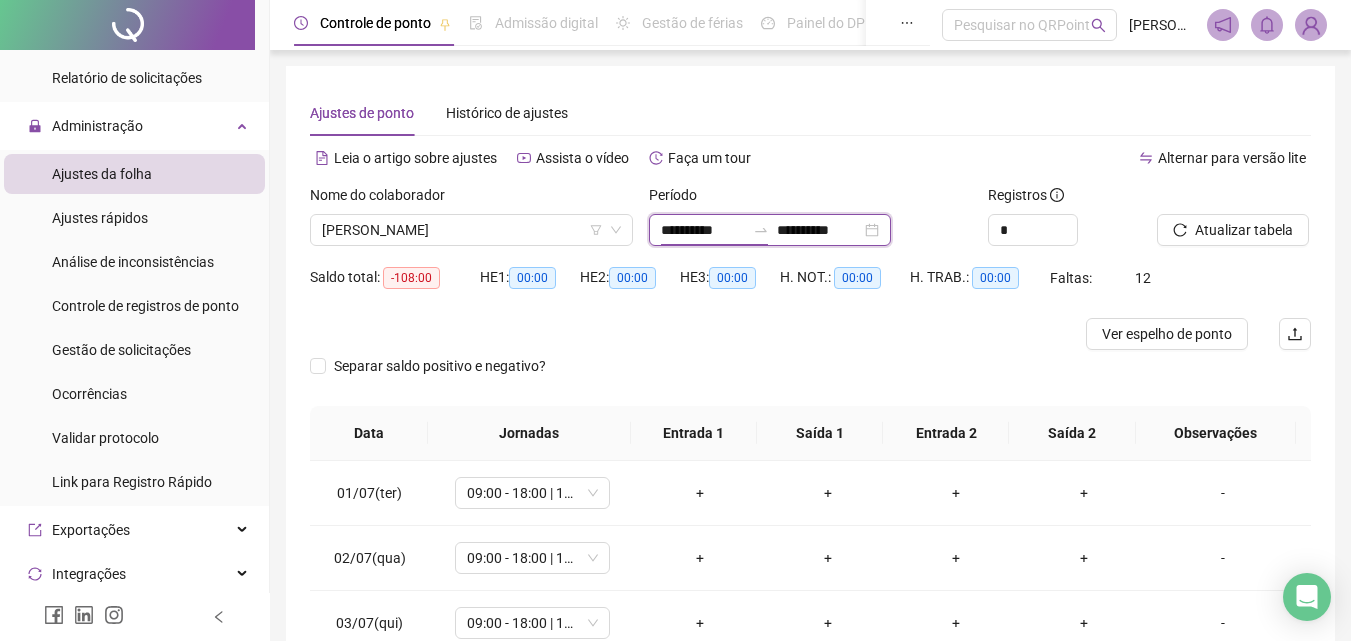click on "**********" at bounding box center (703, 230) 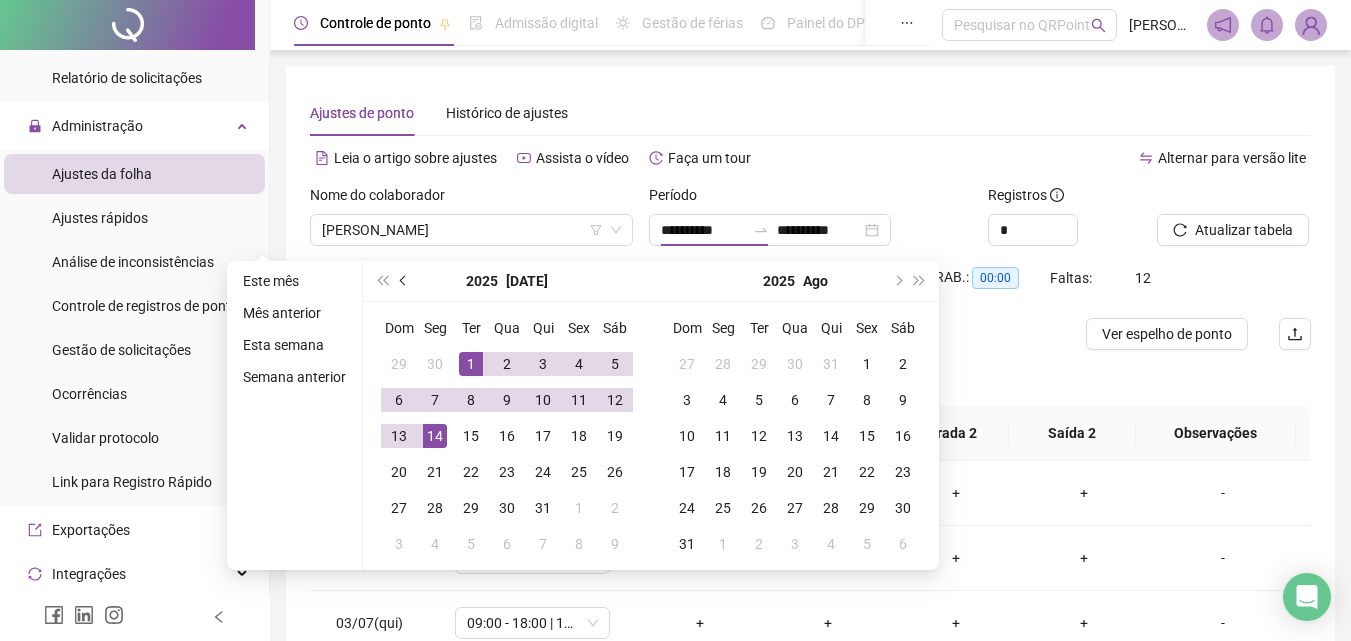click at bounding box center [405, 281] 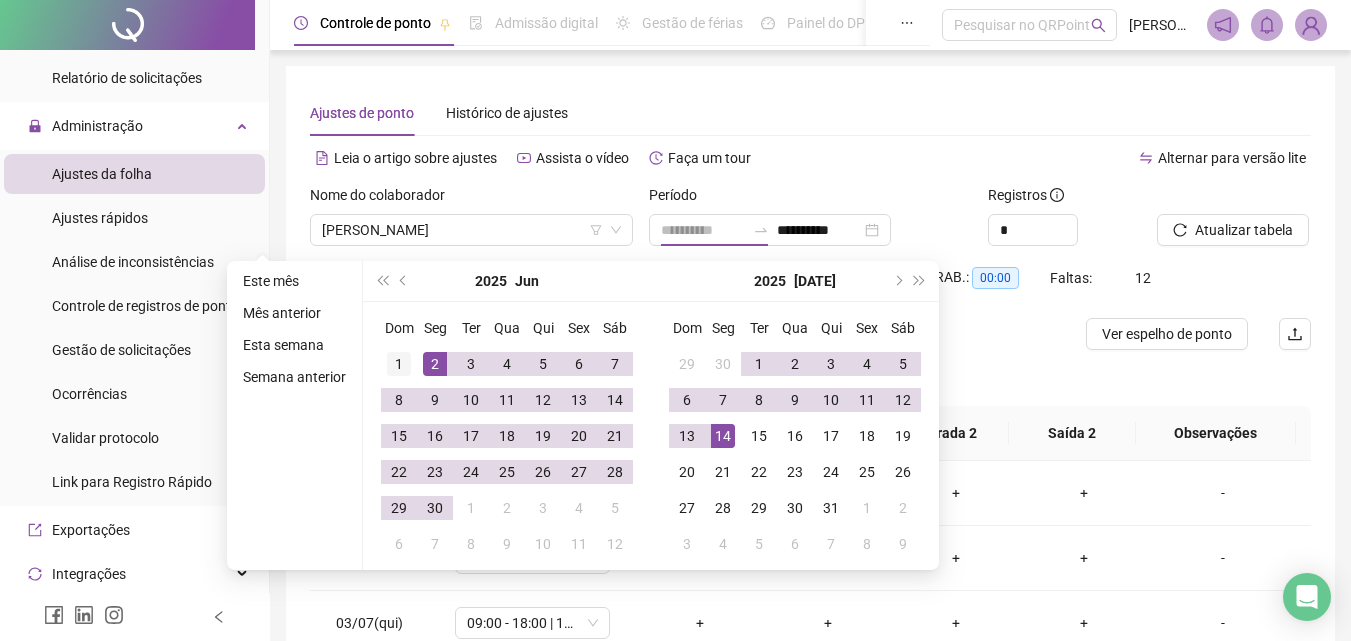 type on "**********" 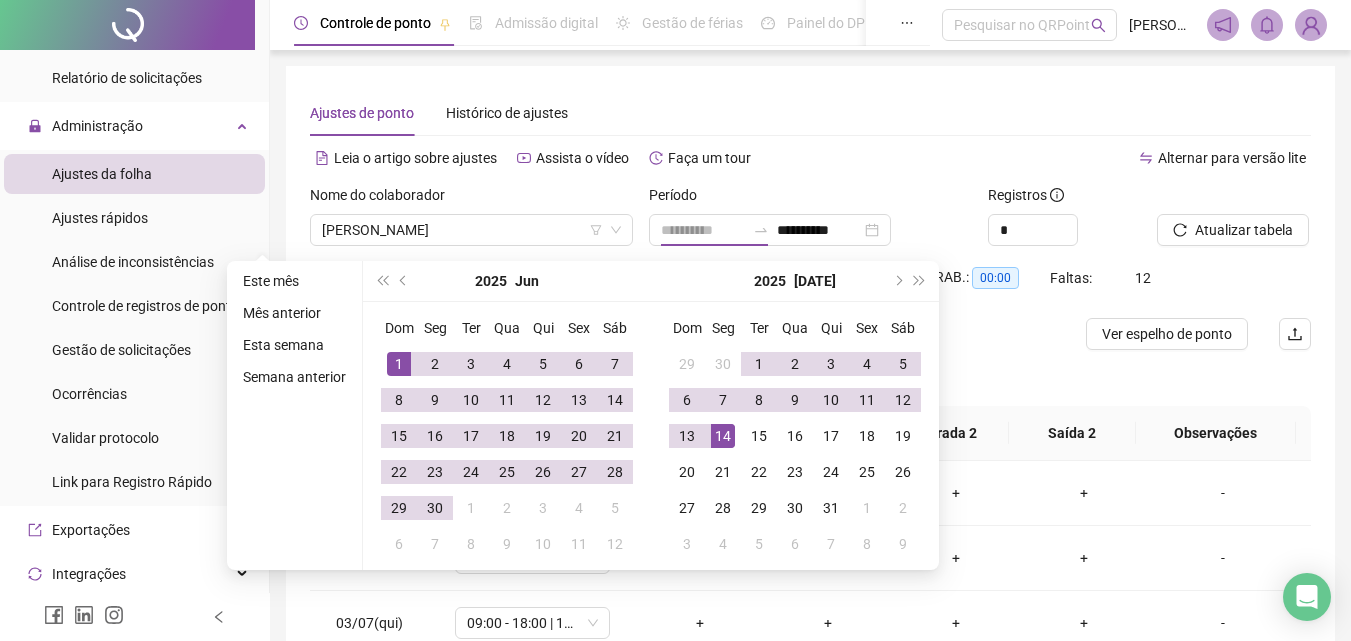click on "1" at bounding box center [399, 364] 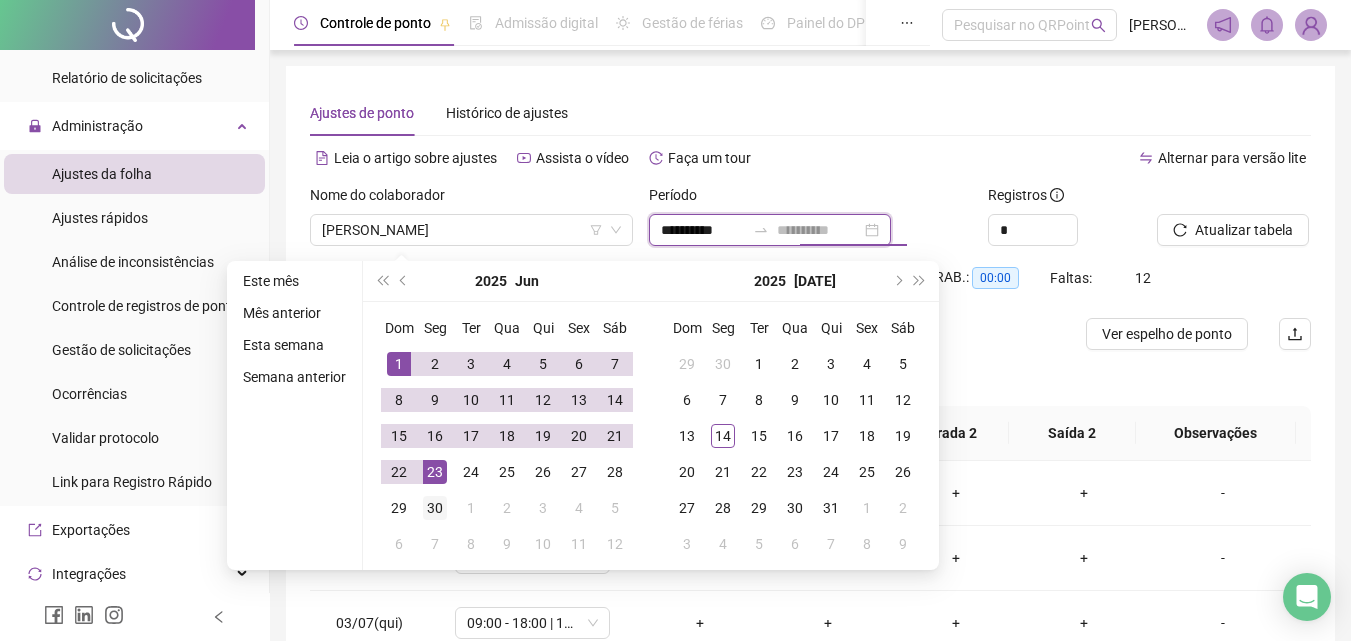 type on "**********" 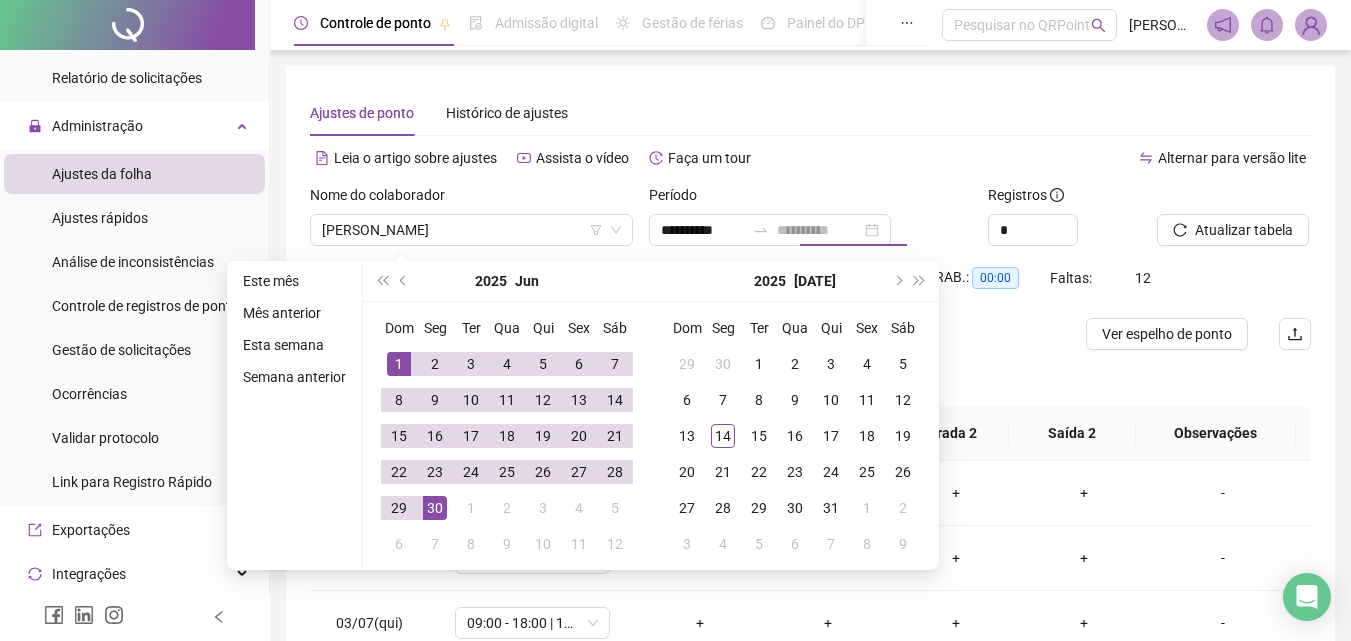 click on "30" at bounding box center (435, 508) 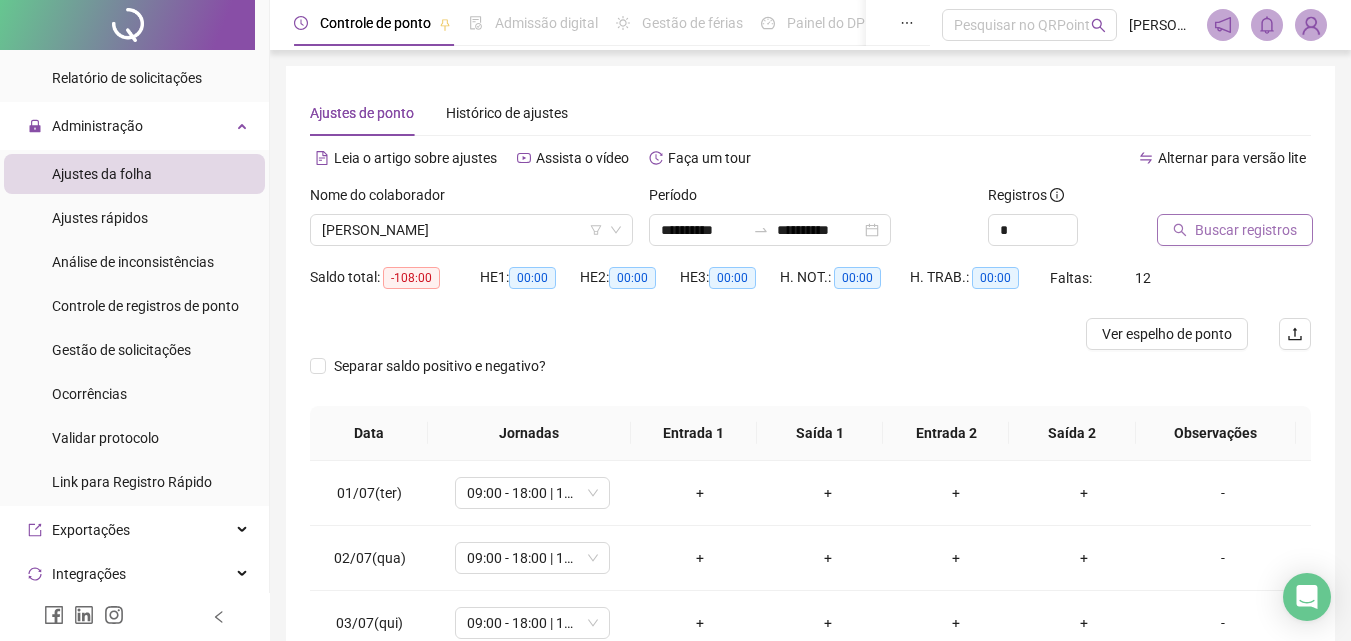 click on "Buscar registros" at bounding box center (1235, 230) 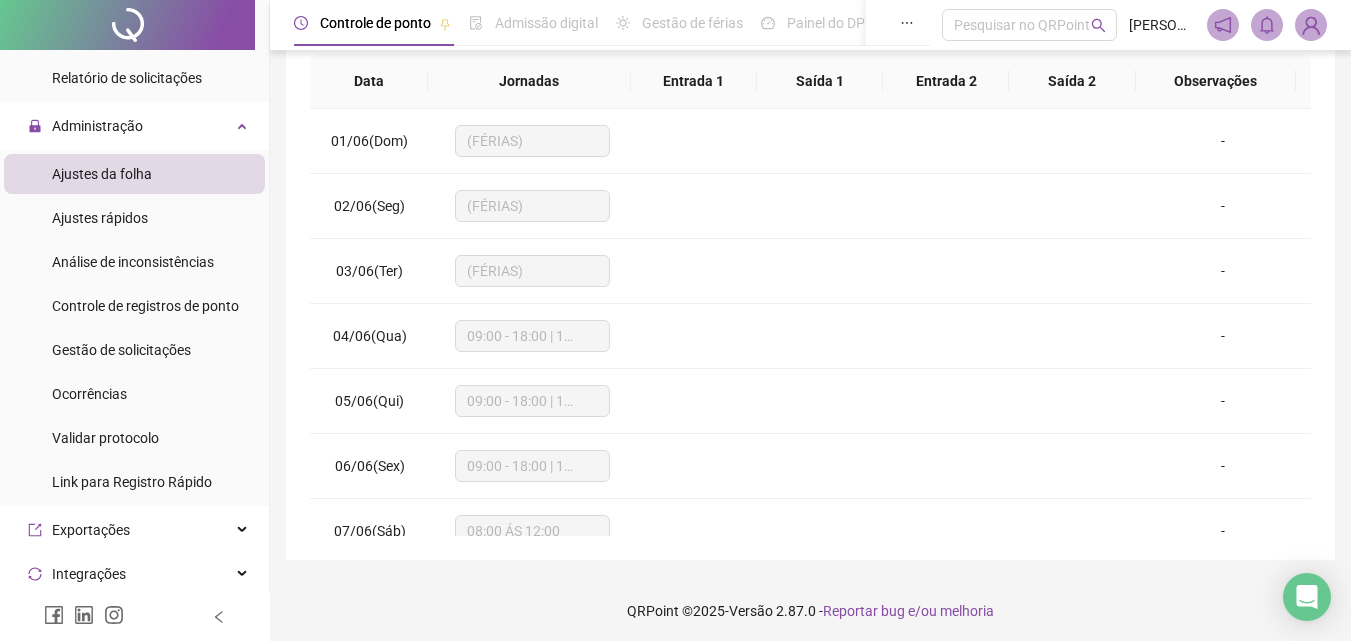 scroll, scrollTop: 357, scrollLeft: 0, axis: vertical 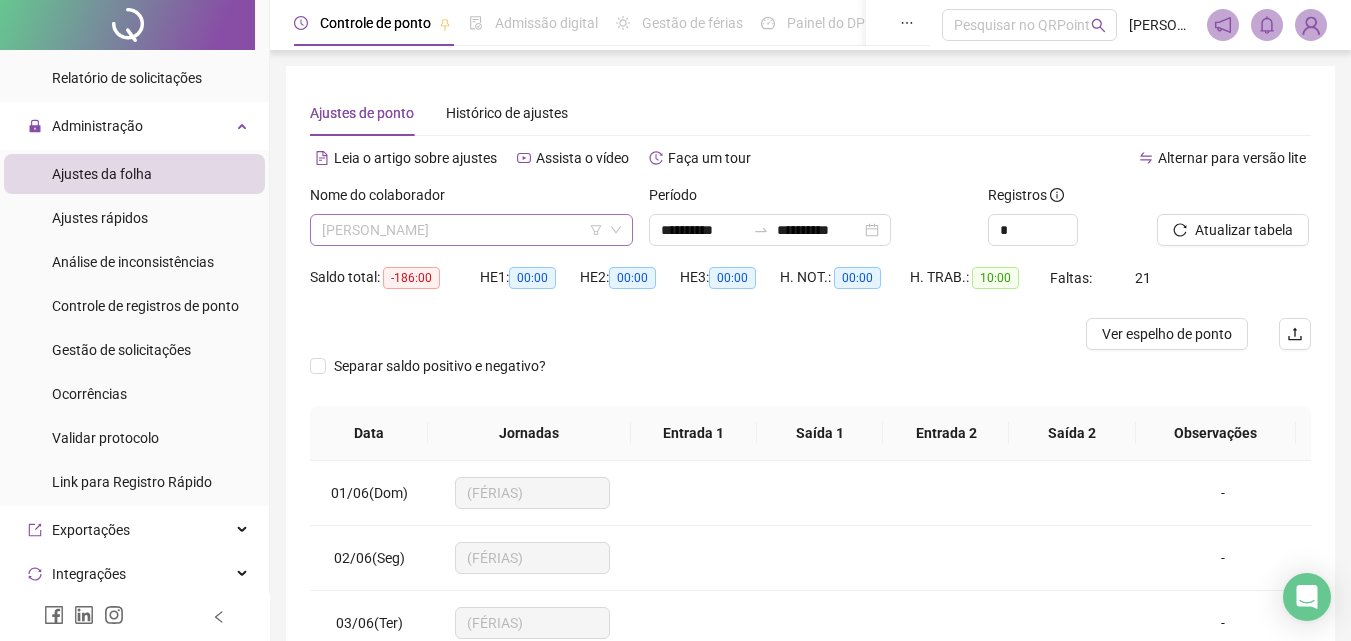 click on "[PERSON_NAME]" at bounding box center [471, 230] 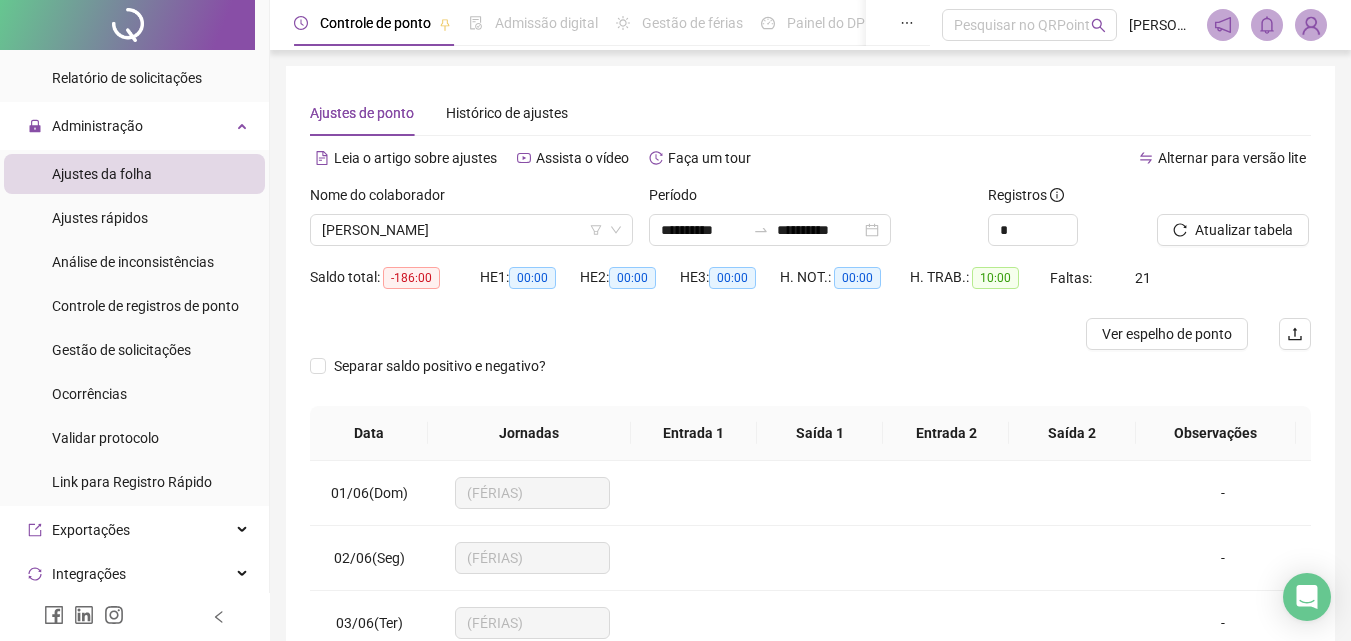 click on "Nome do colaborador [PERSON_NAME]" at bounding box center [471, 223] 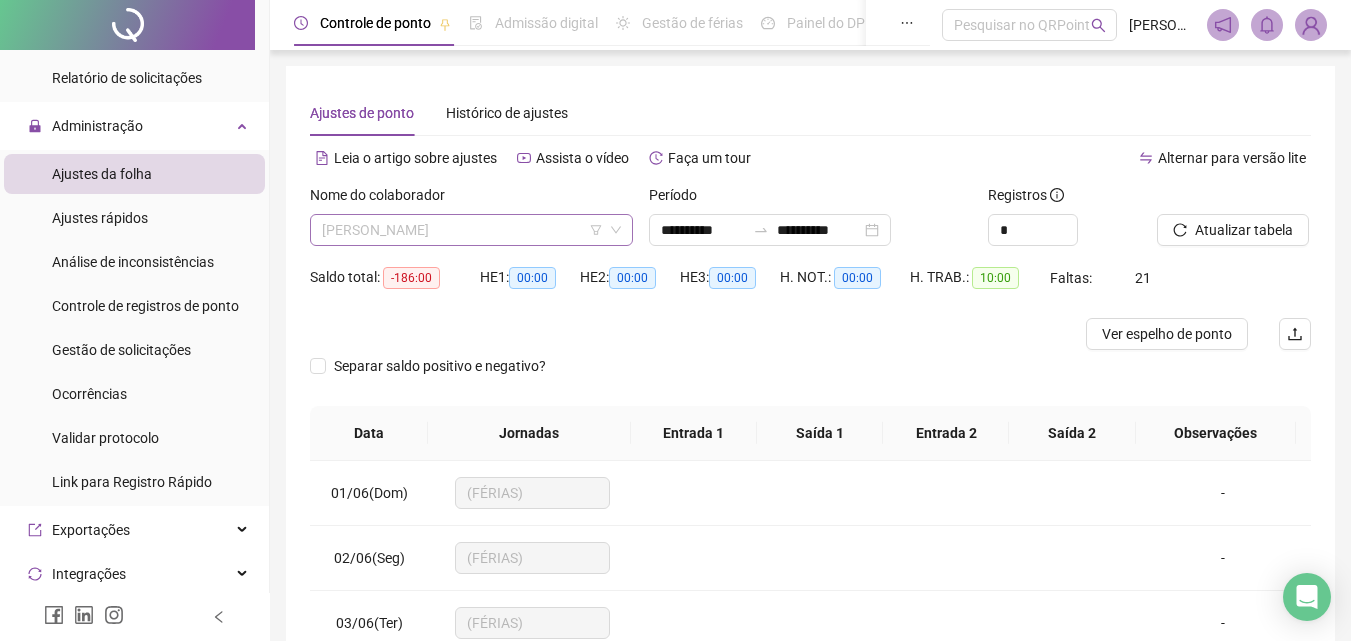 click on "[PERSON_NAME]" at bounding box center [471, 230] 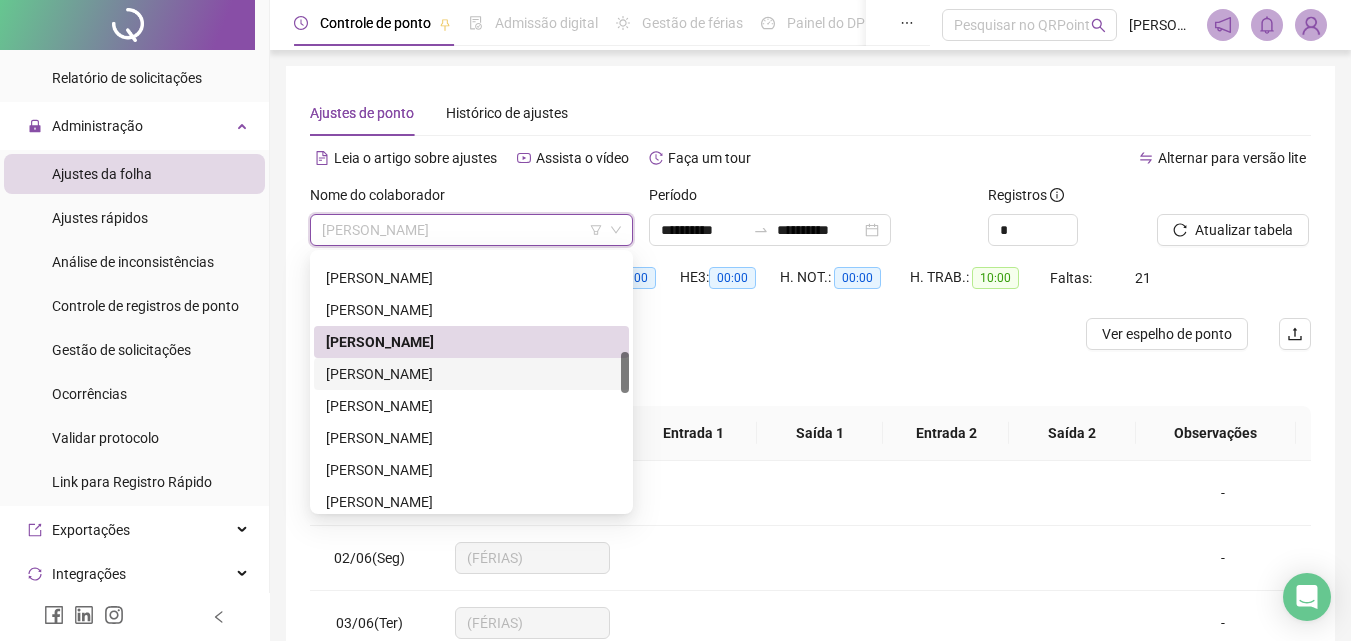 click on "[PERSON_NAME]" at bounding box center [471, 374] 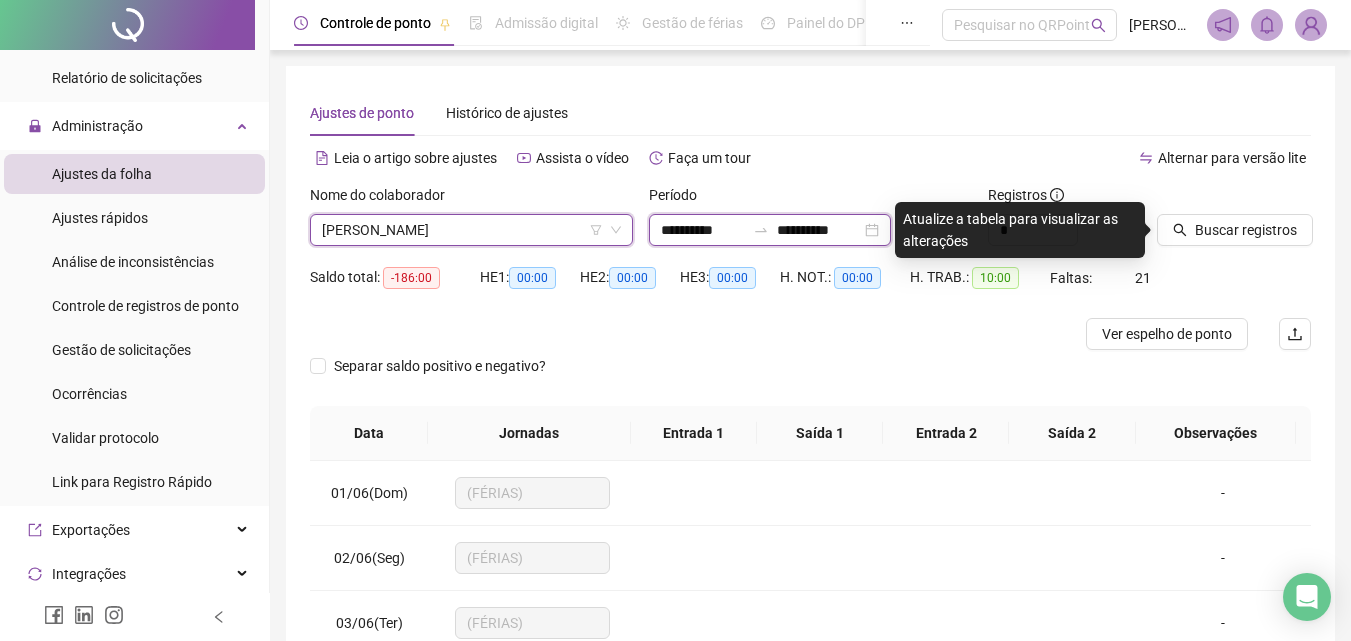 click on "**********" at bounding box center [703, 230] 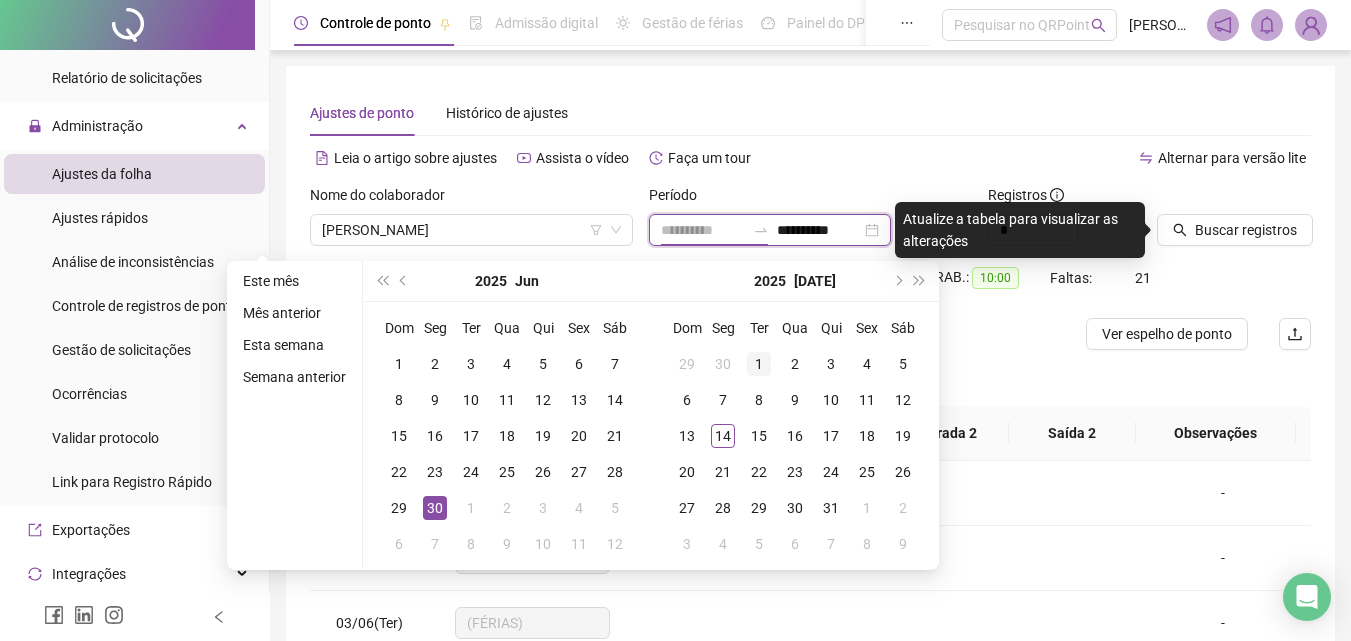 type on "**********" 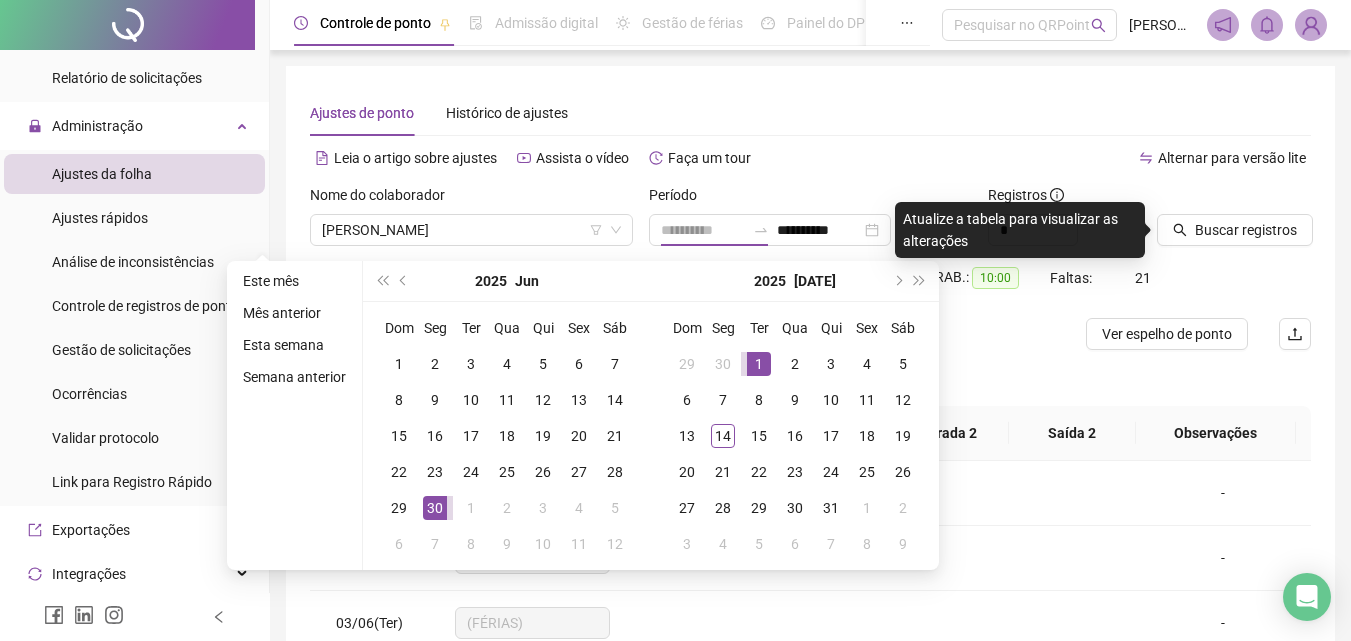 click on "1" at bounding box center [759, 364] 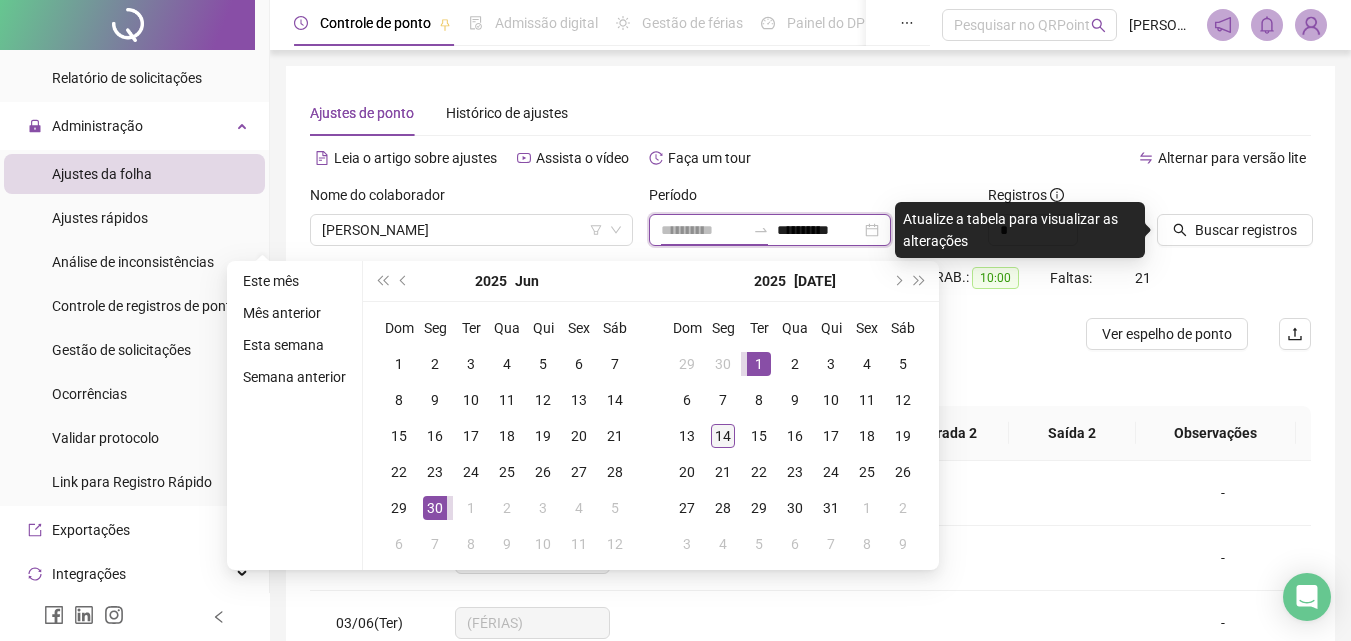 type on "**********" 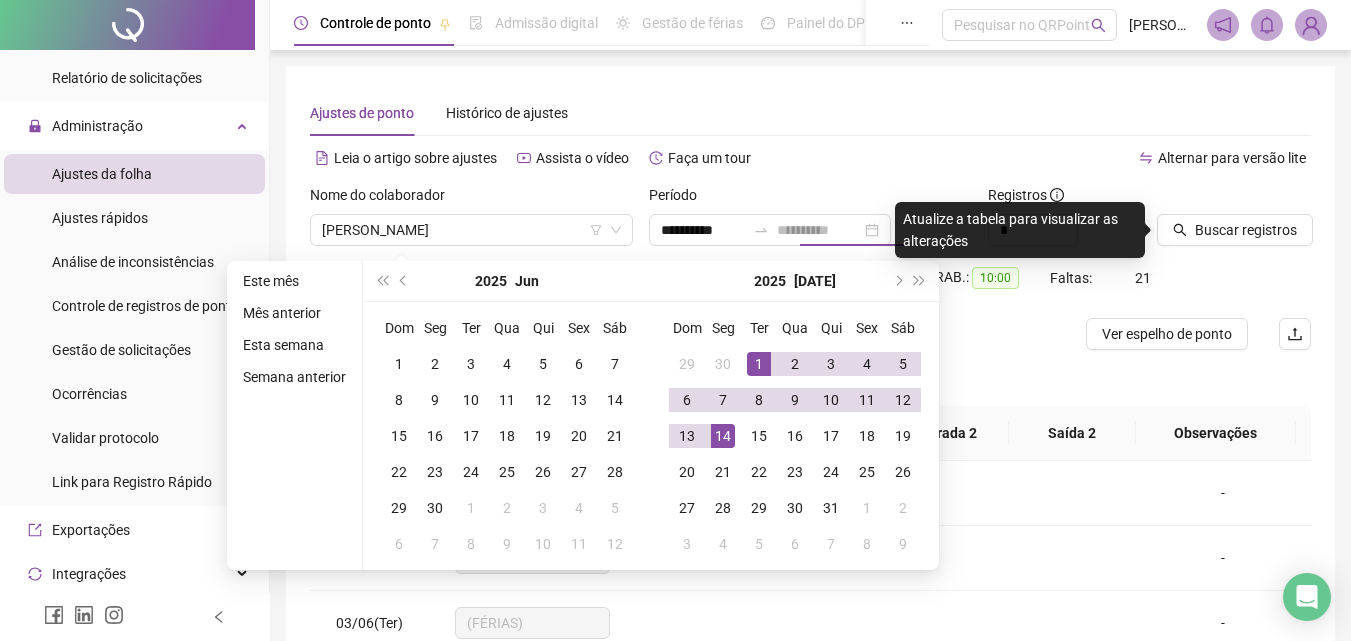click on "14" at bounding box center [723, 436] 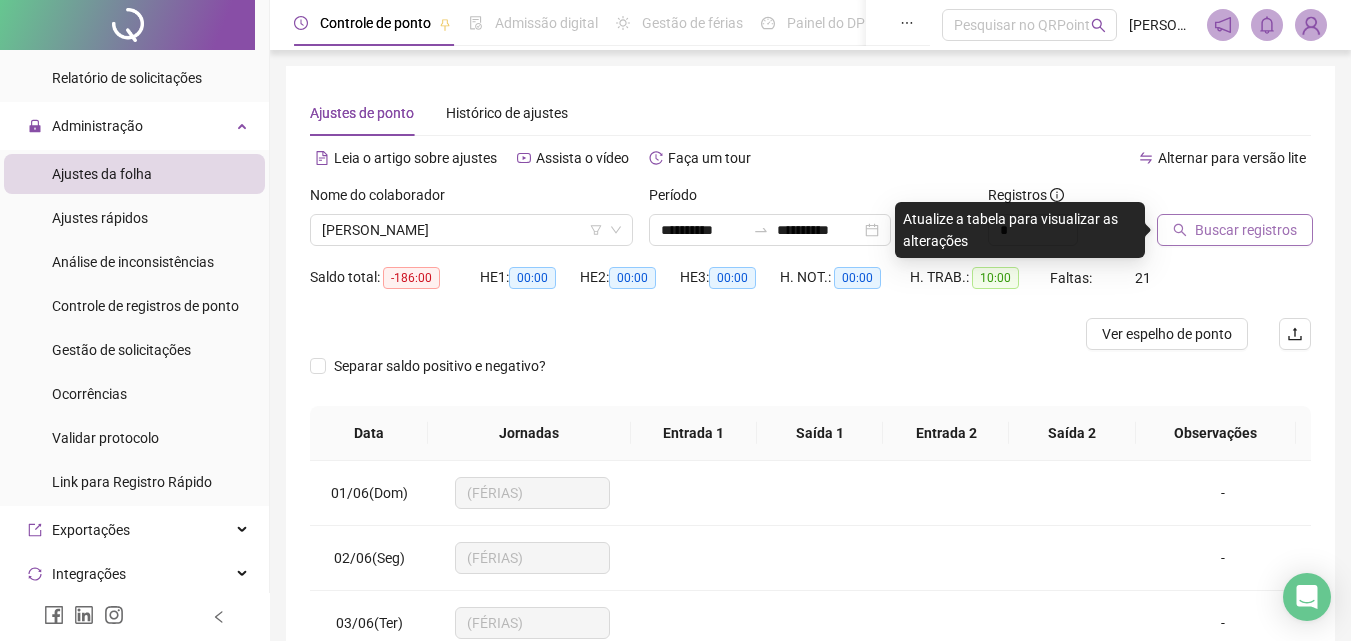 click on "Buscar registros" at bounding box center [1235, 230] 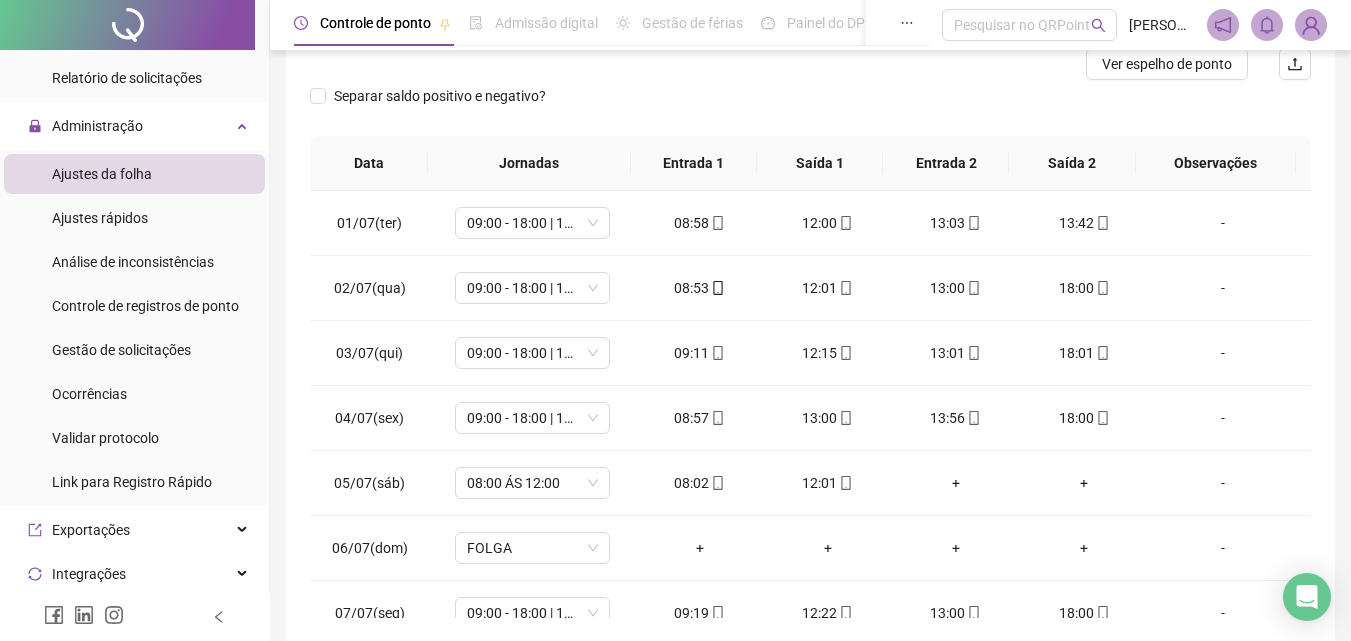 scroll, scrollTop: 300, scrollLeft: 0, axis: vertical 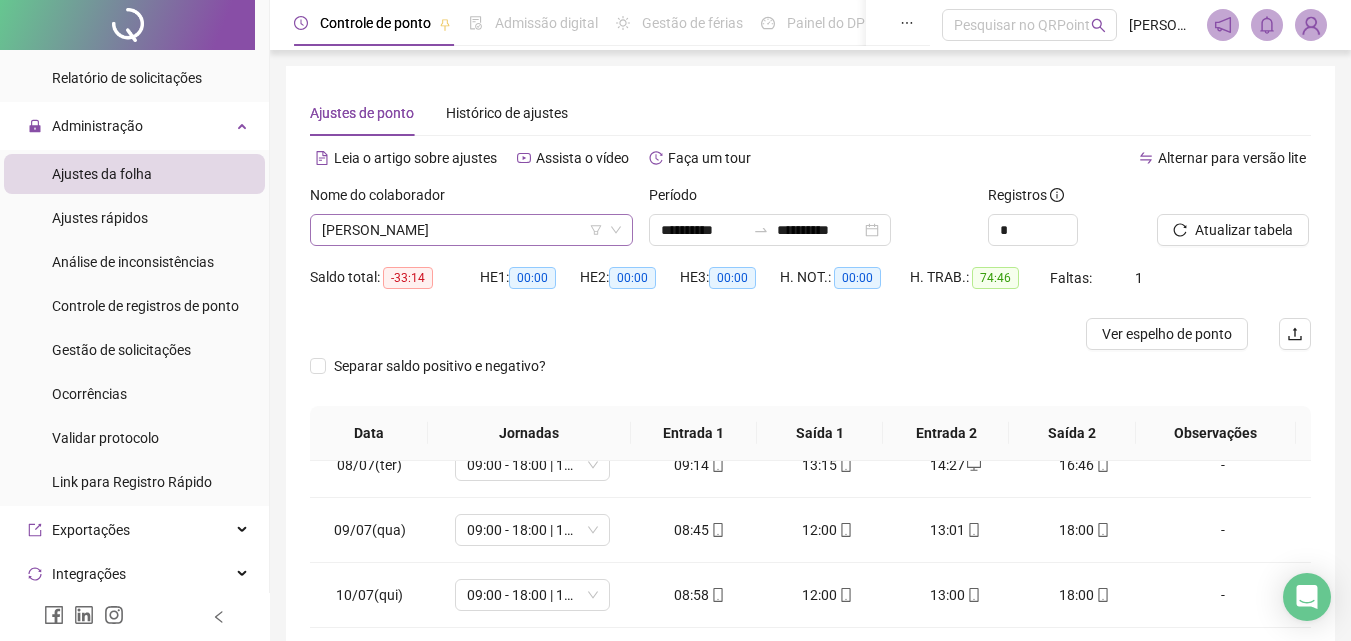 click on "[PERSON_NAME]" at bounding box center [471, 230] 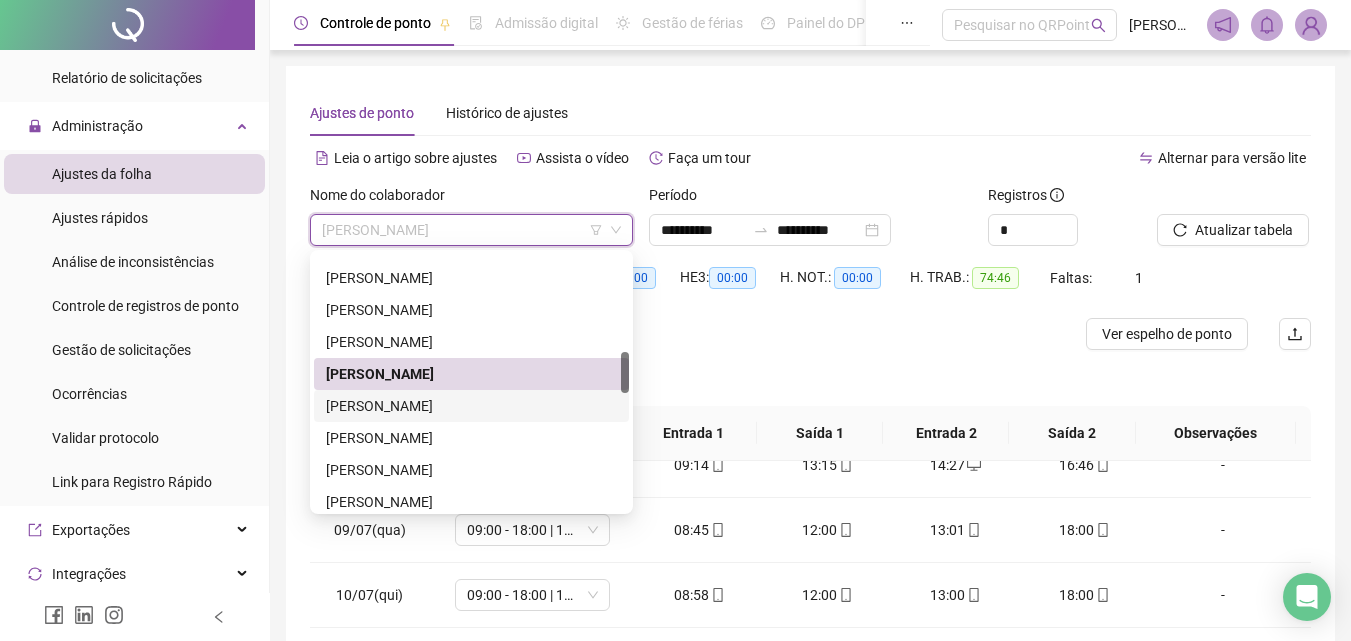 click on "[PERSON_NAME]" at bounding box center [471, 406] 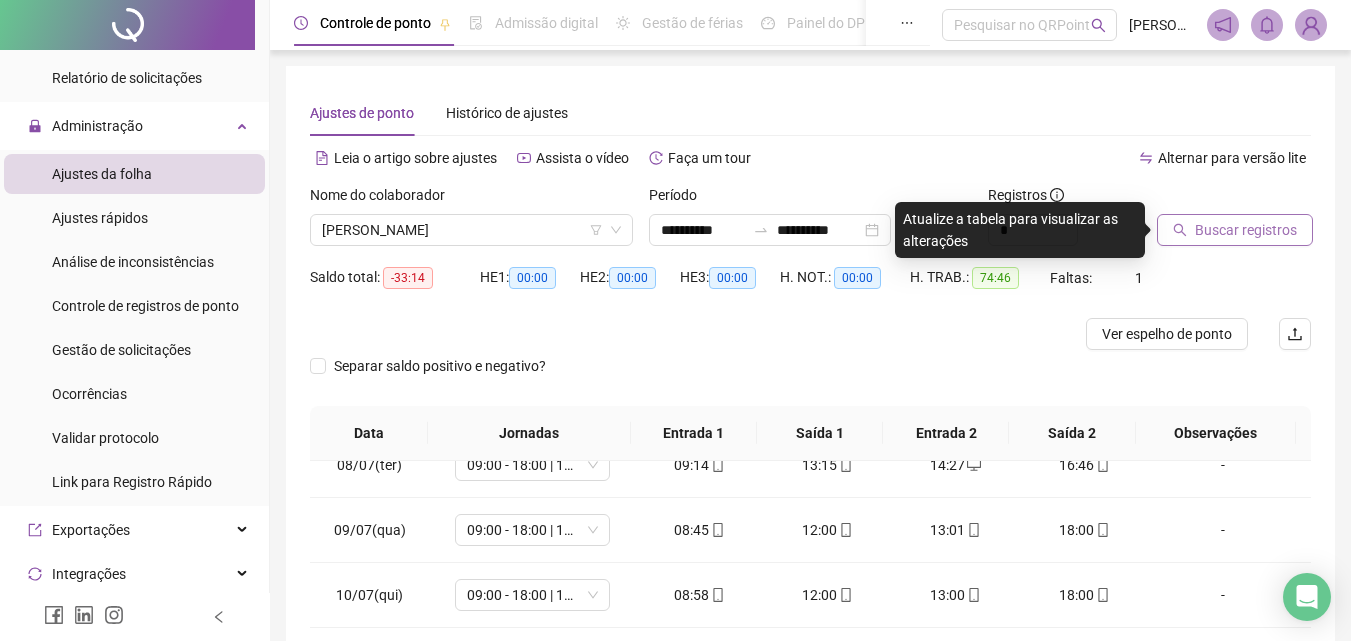 click on "Buscar registros" at bounding box center (1246, 230) 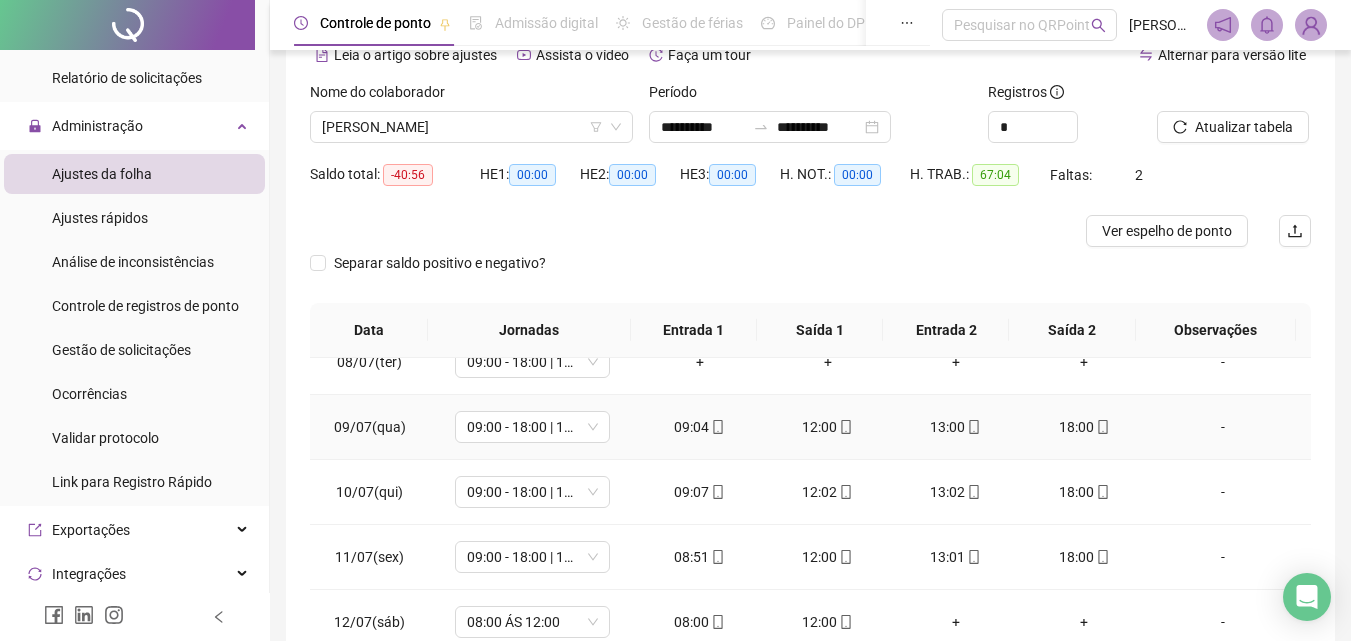 scroll, scrollTop: 200, scrollLeft: 0, axis: vertical 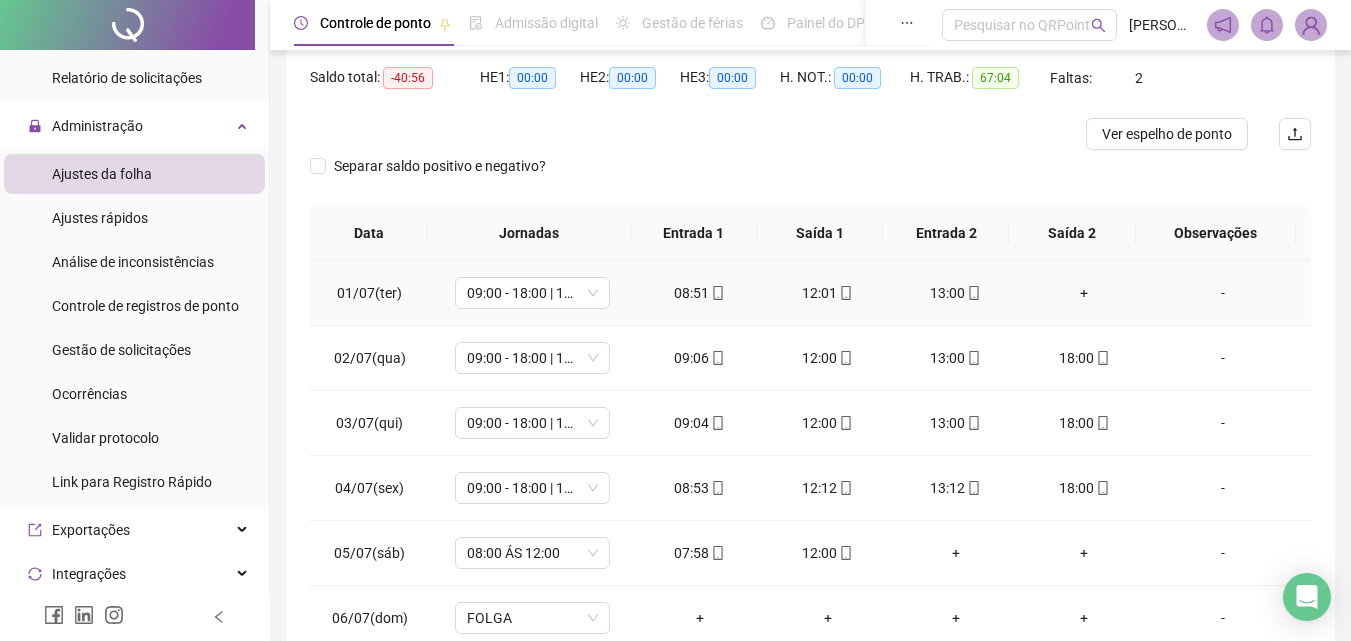 click on "+" at bounding box center (1084, 293) 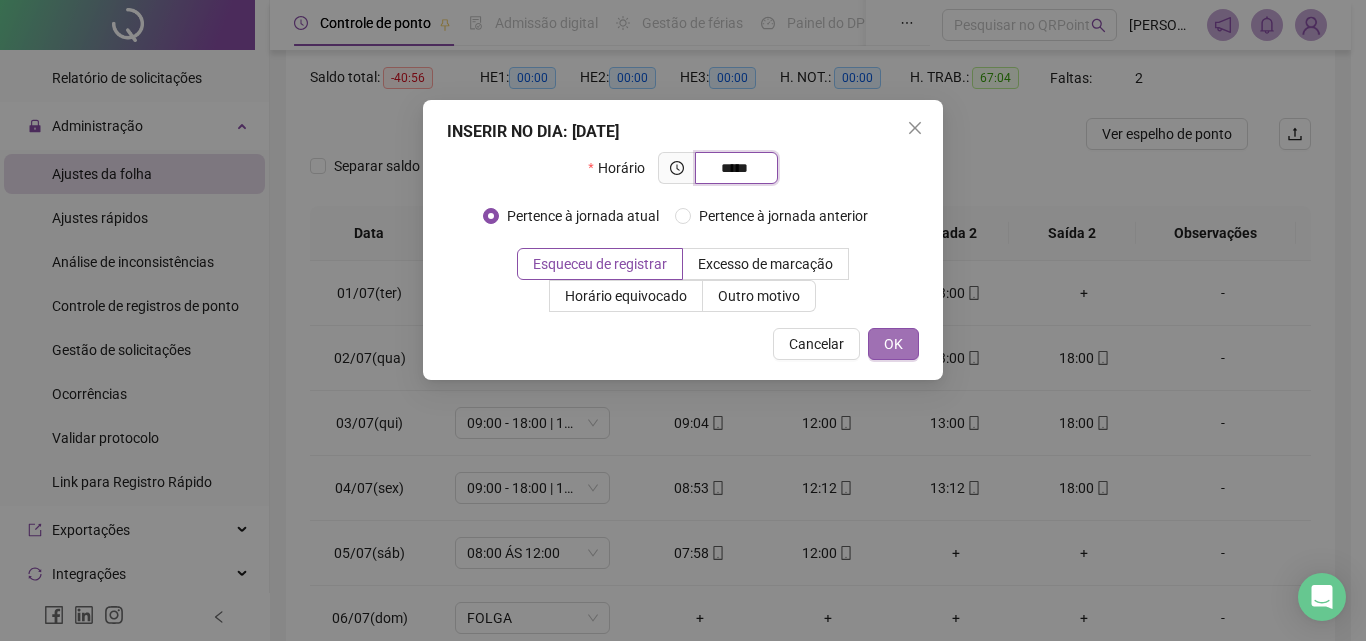 type on "*****" 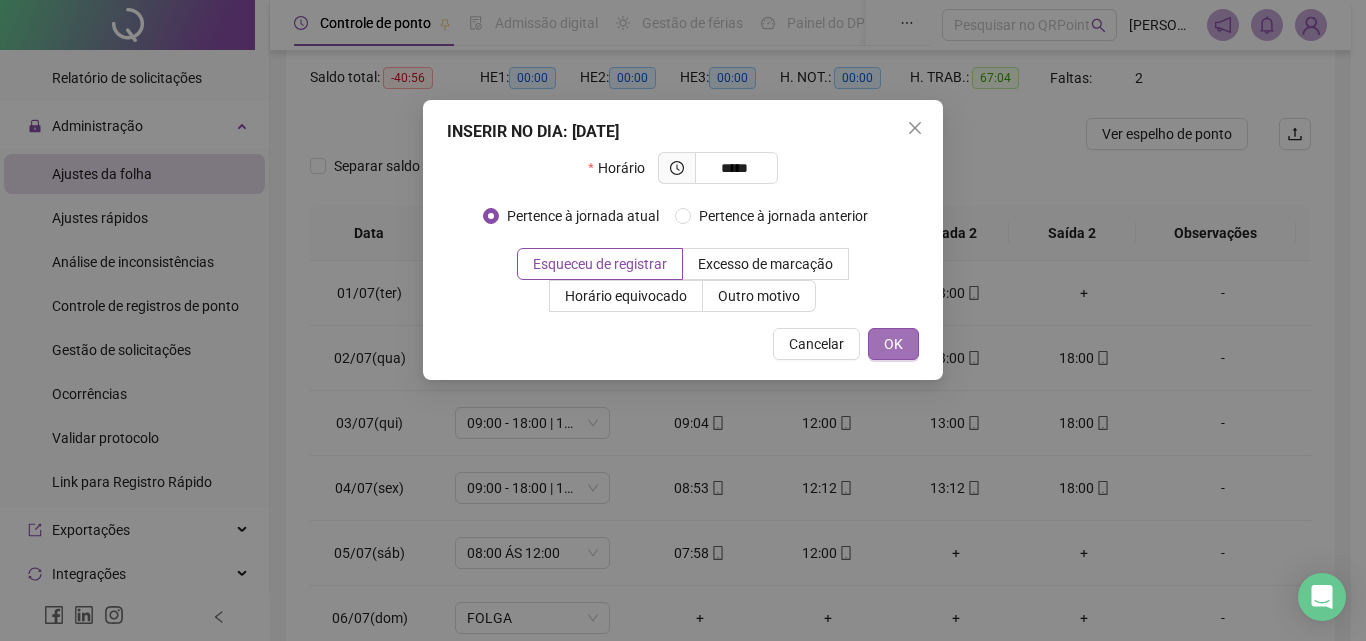 click on "OK" at bounding box center (893, 344) 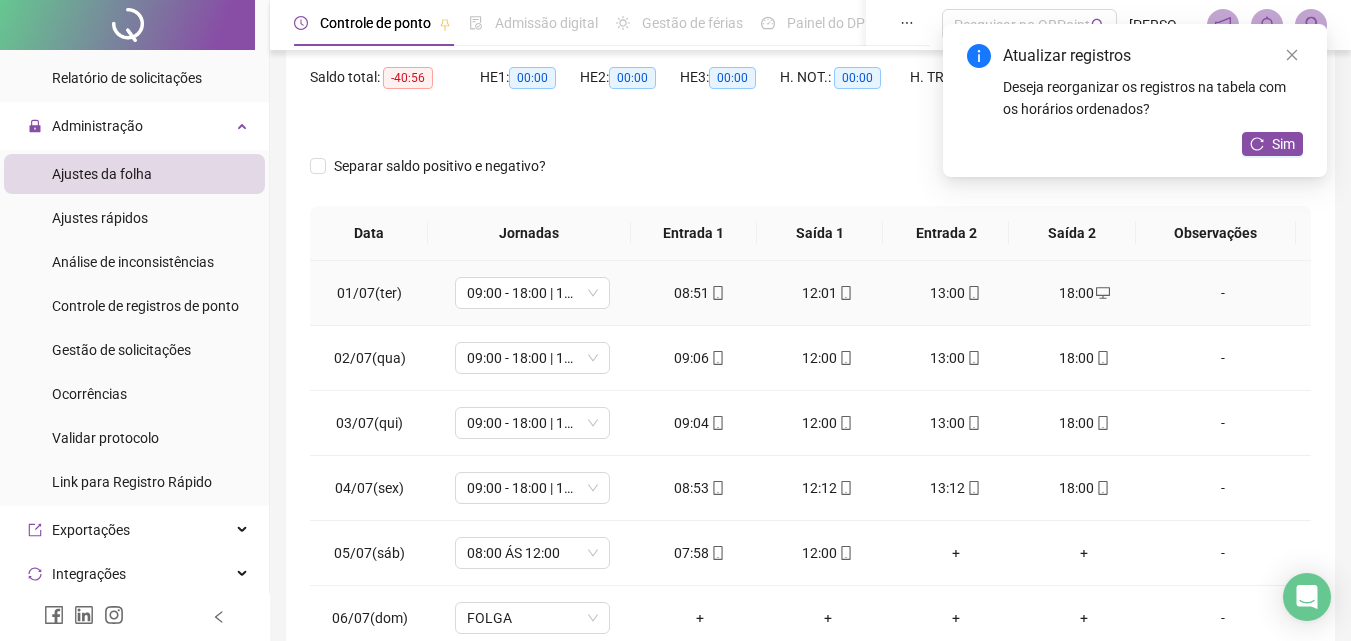 scroll, scrollTop: 100, scrollLeft: 0, axis: vertical 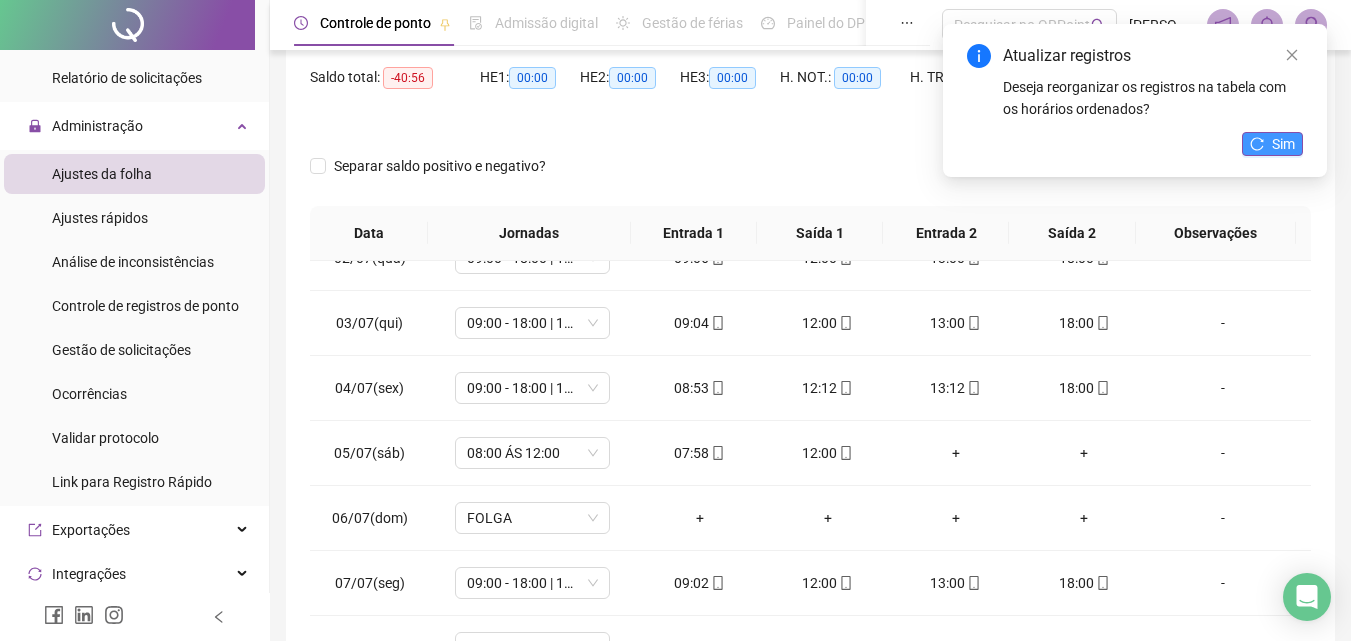 click 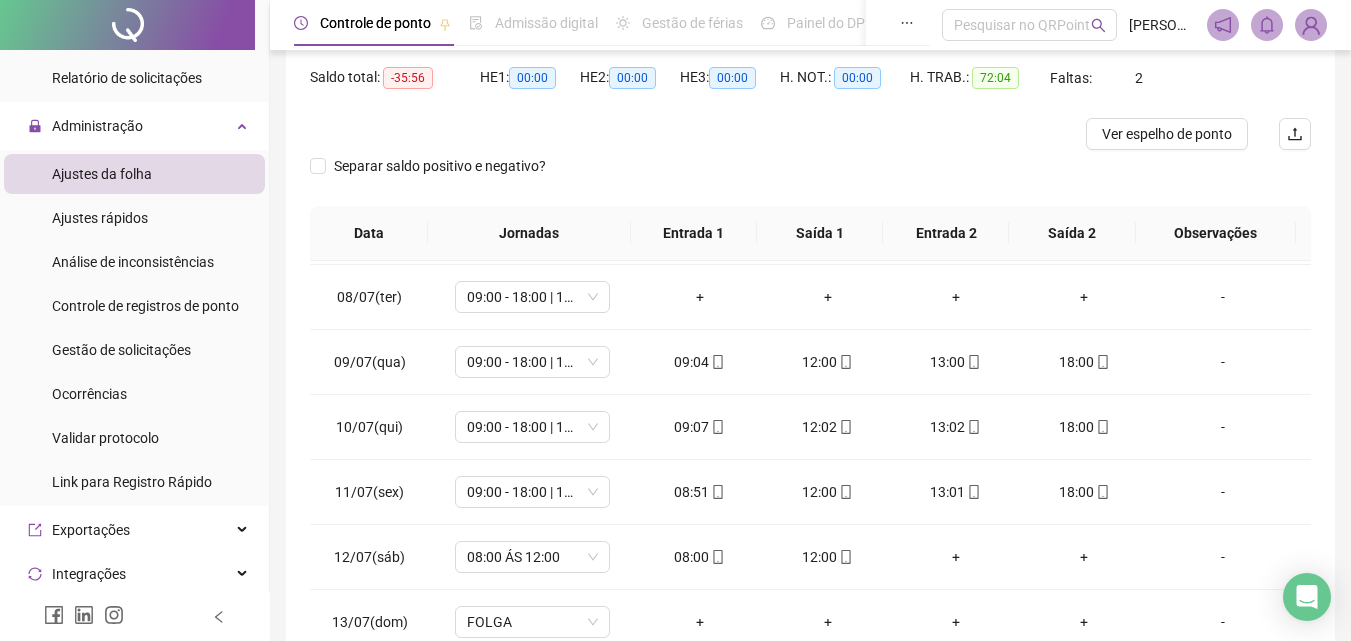 scroll, scrollTop: 483, scrollLeft: 0, axis: vertical 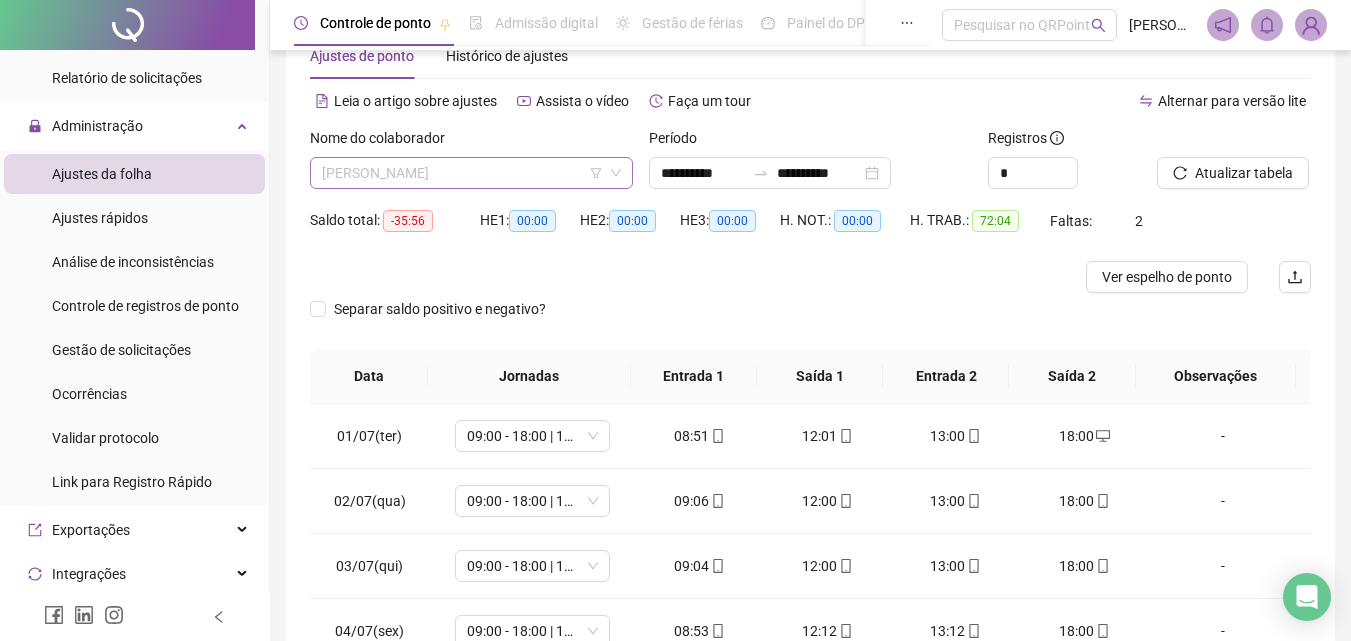 click on "[PERSON_NAME]" at bounding box center [471, 173] 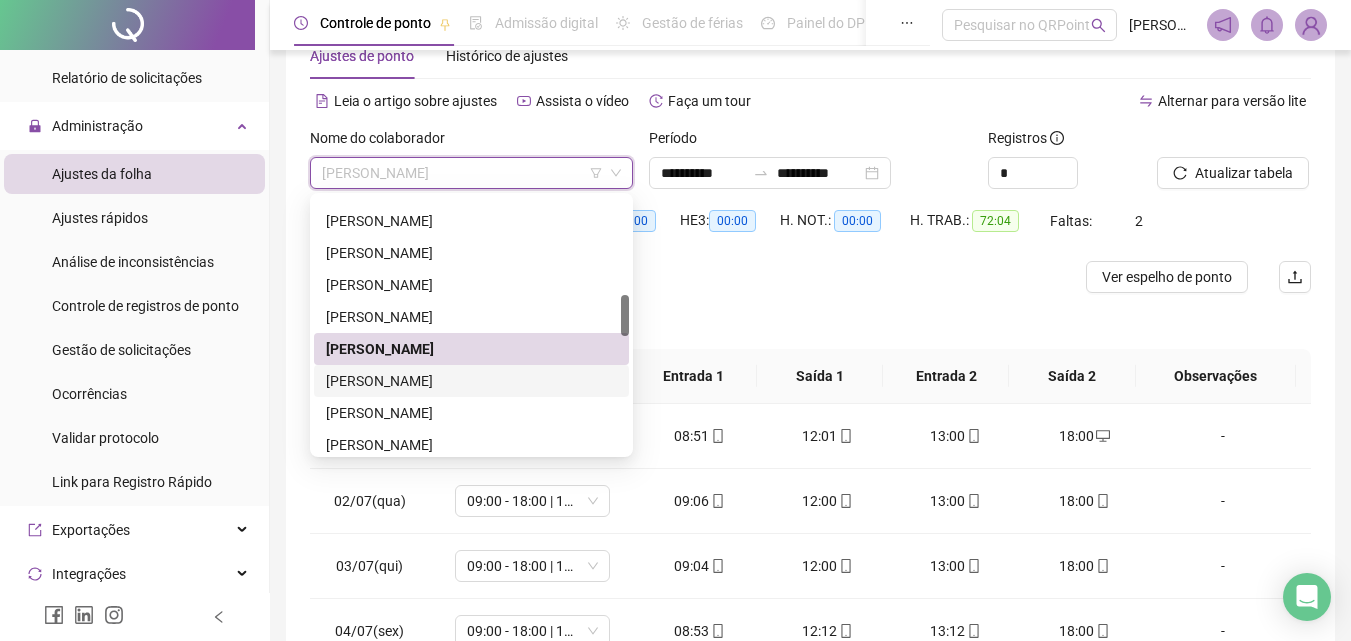 click on "[PERSON_NAME]" at bounding box center [471, 381] 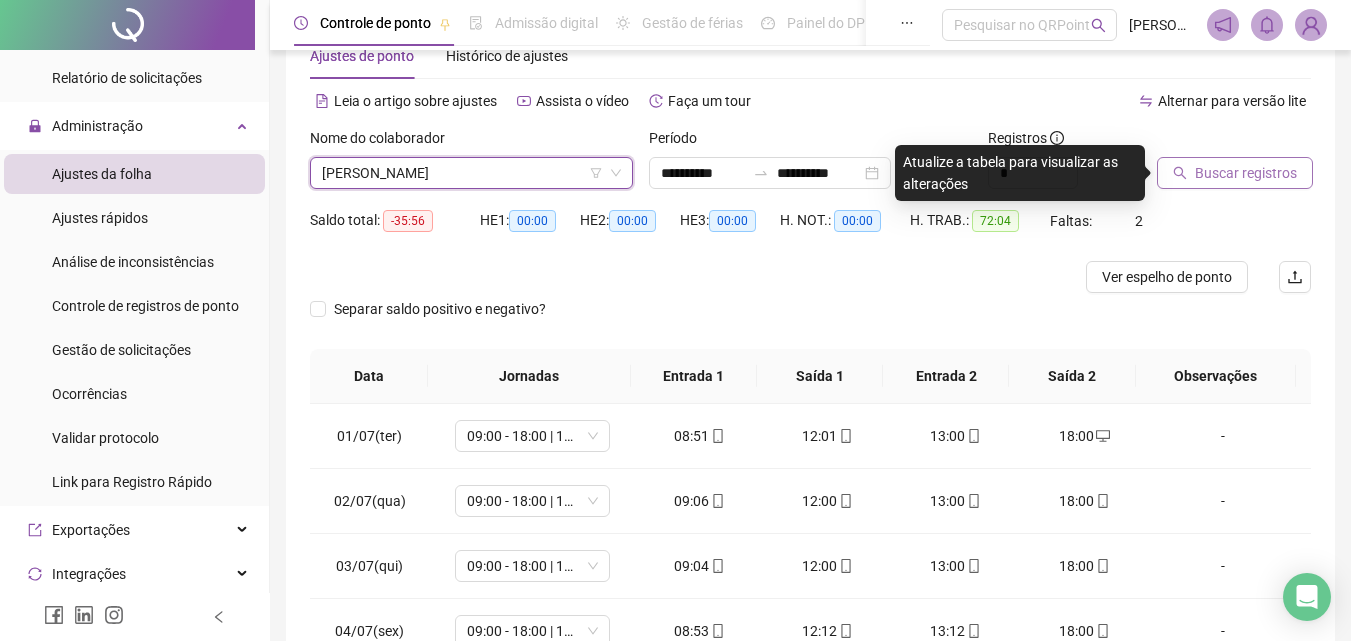 click 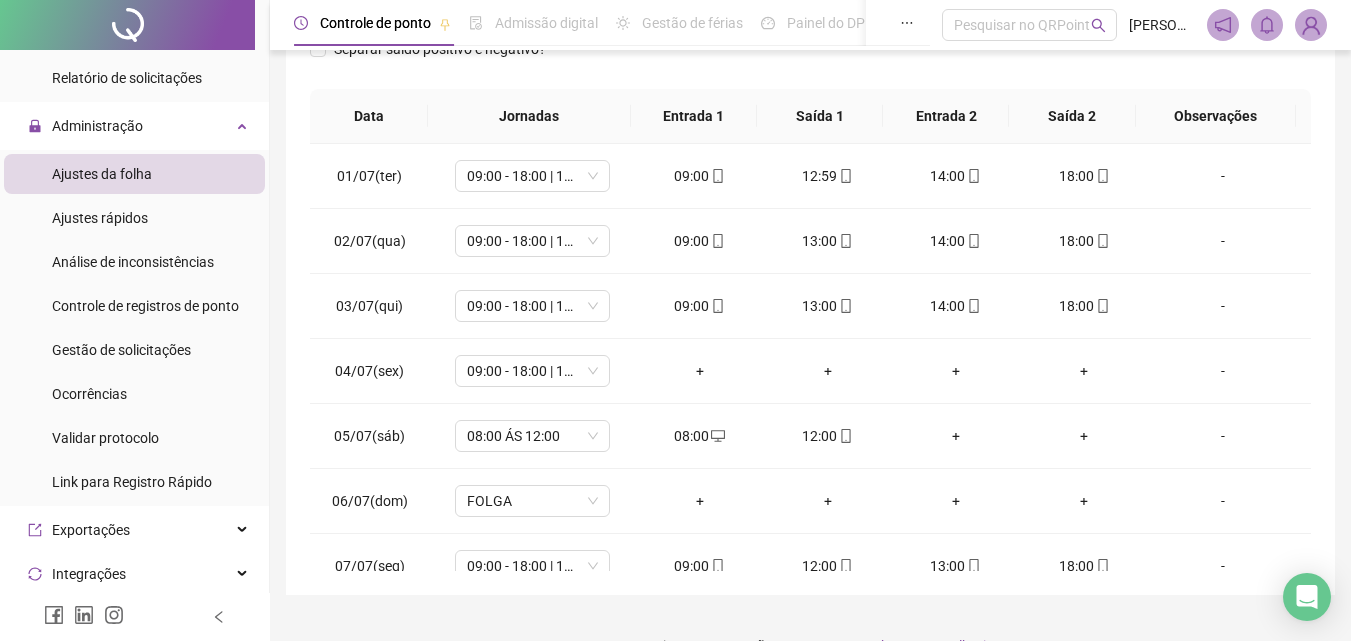 scroll, scrollTop: 357, scrollLeft: 0, axis: vertical 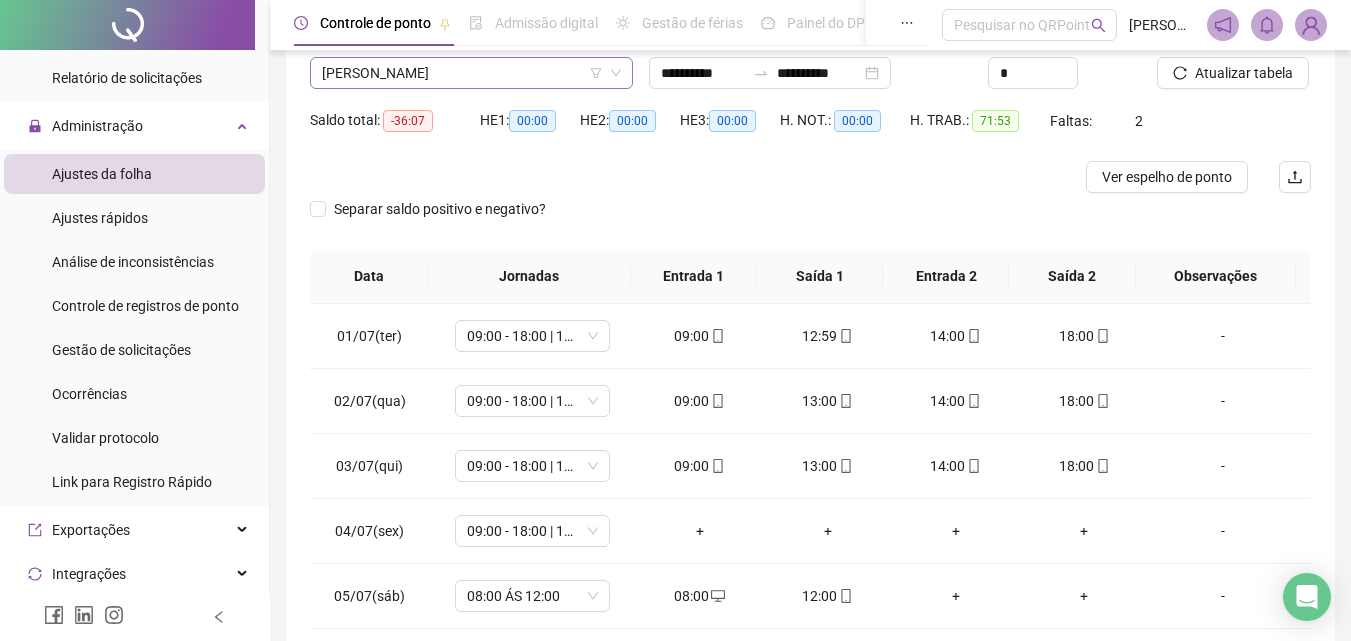 click on "[PERSON_NAME]" at bounding box center (471, 73) 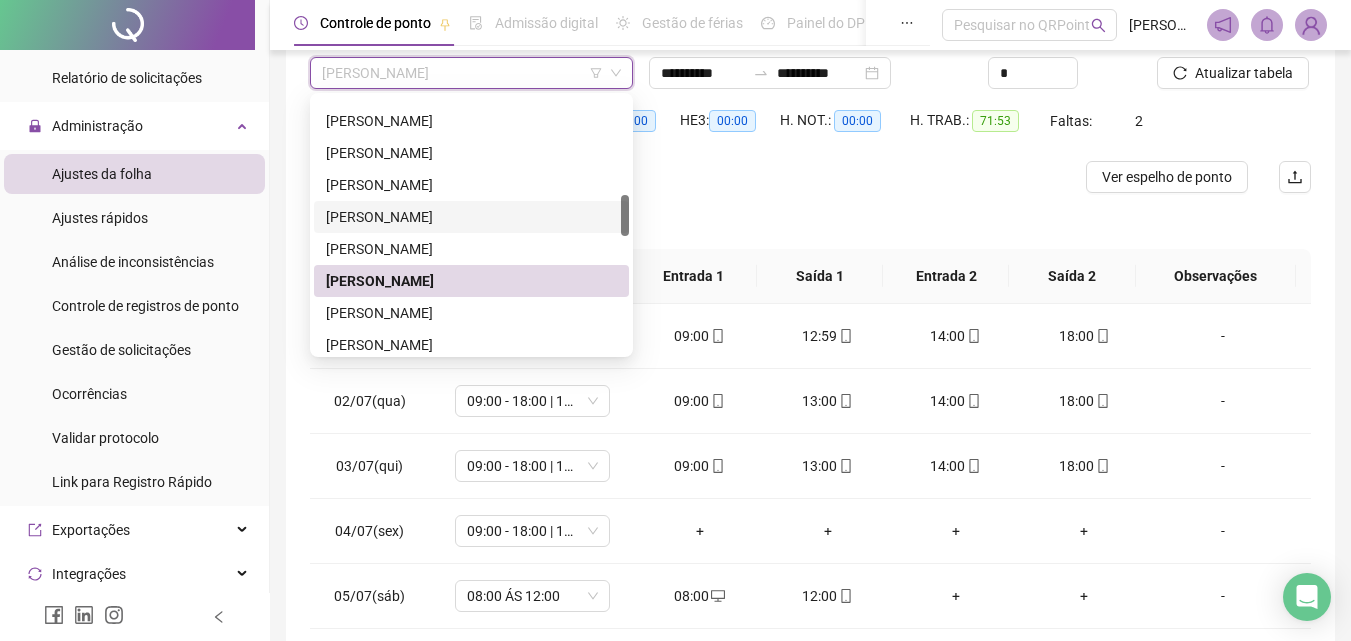 scroll, scrollTop: 700, scrollLeft: 0, axis: vertical 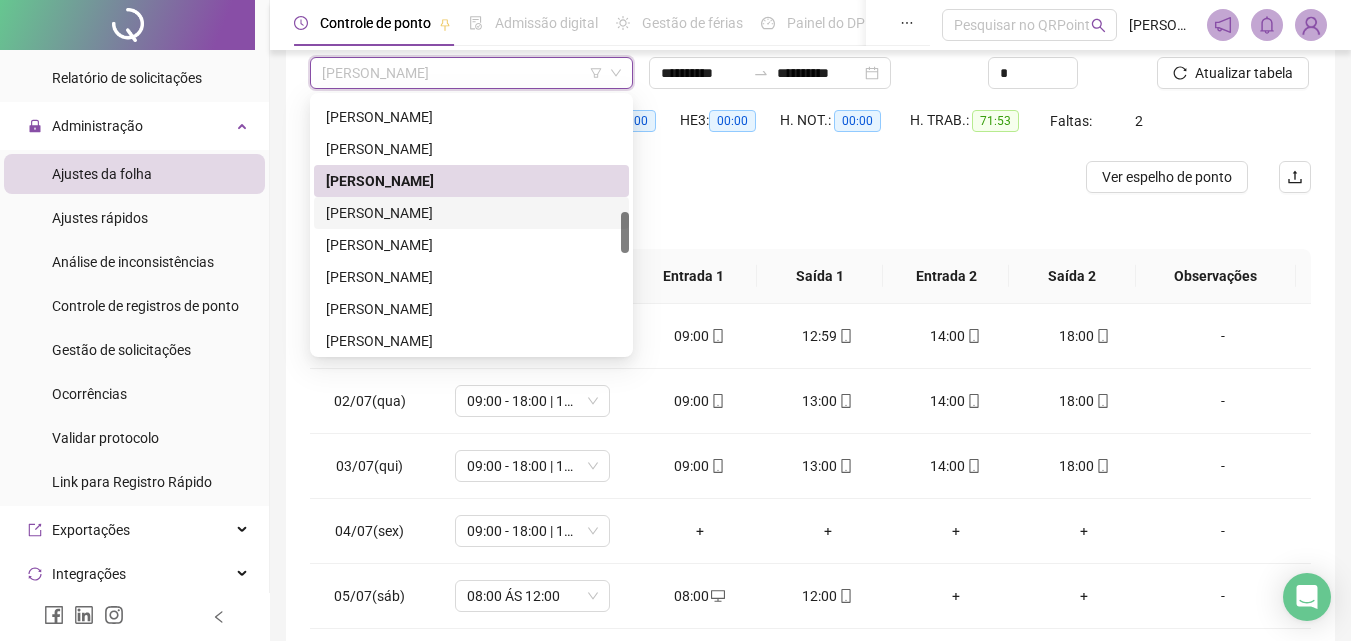 click on "[PERSON_NAME]" at bounding box center [471, 213] 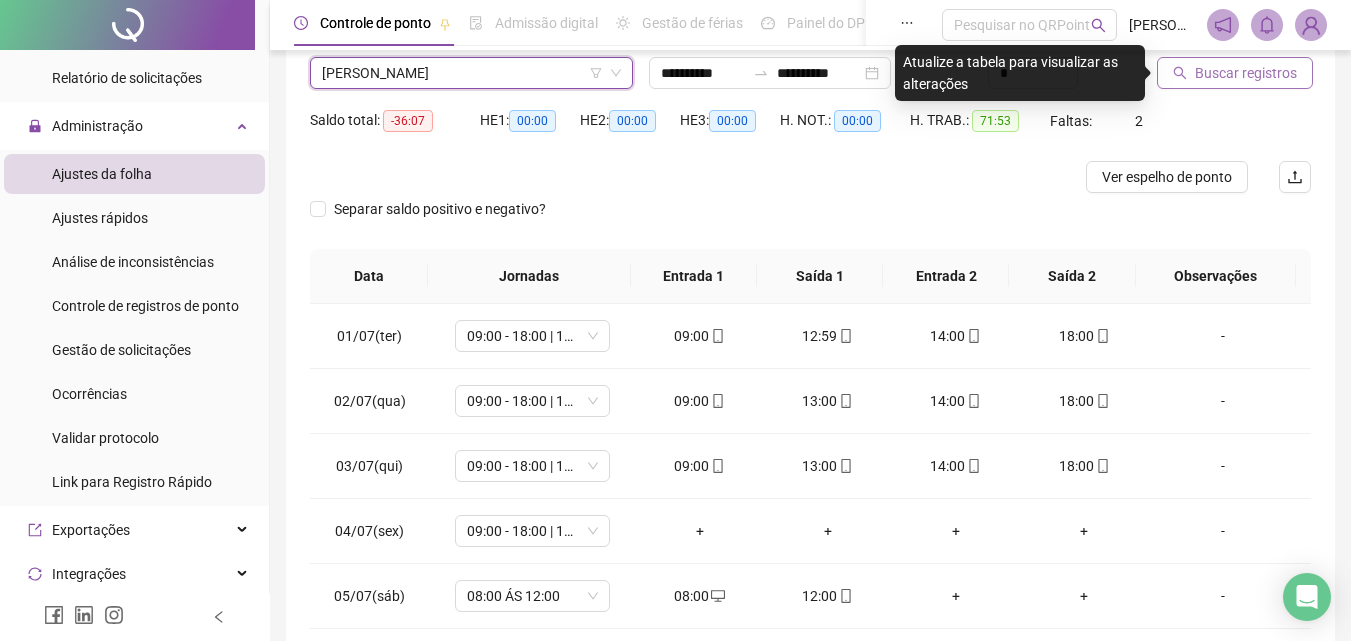 click on "Buscar registros" at bounding box center (1246, 73) 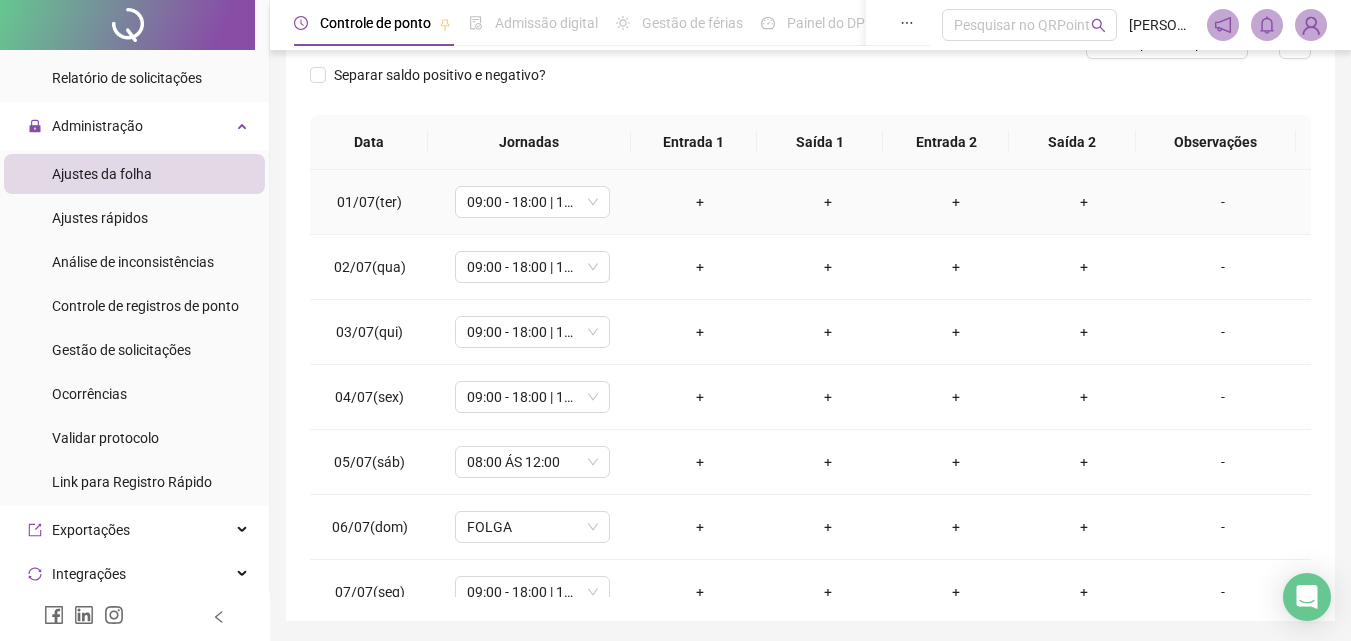 scroll, scrollTop: 357, scrollLeft: 0, axis: vertical 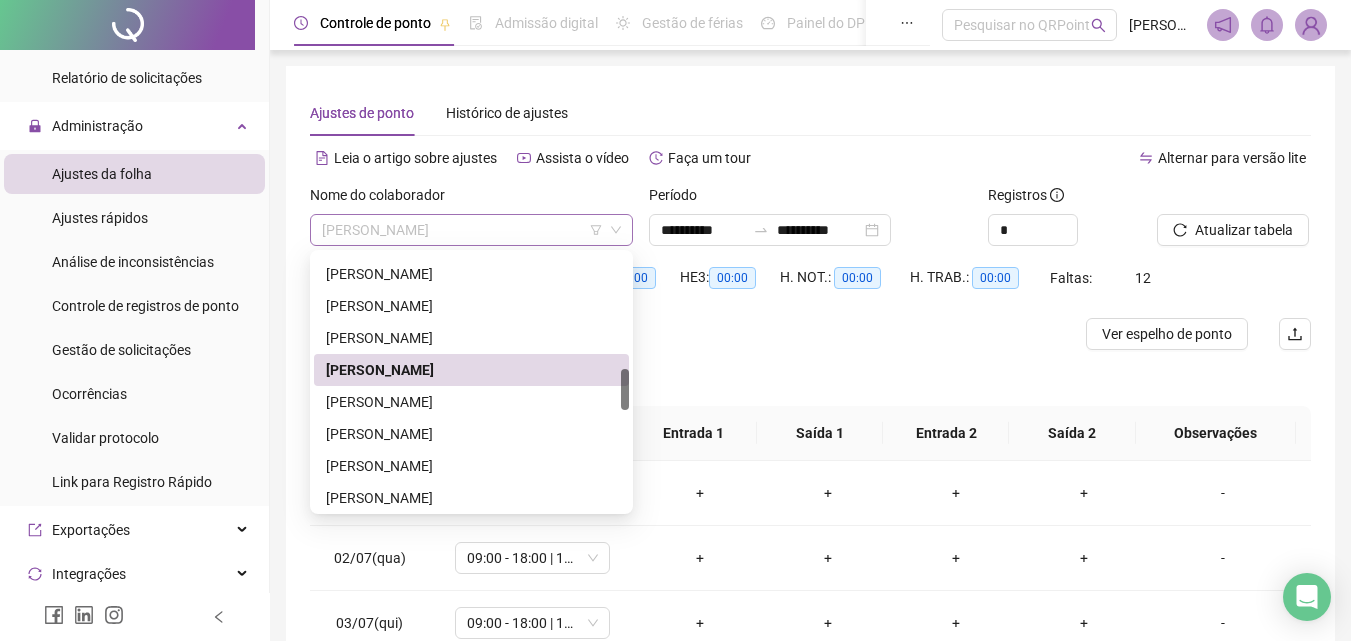 click on "[PERSON_NAME]" at bounding box center (471, 230) 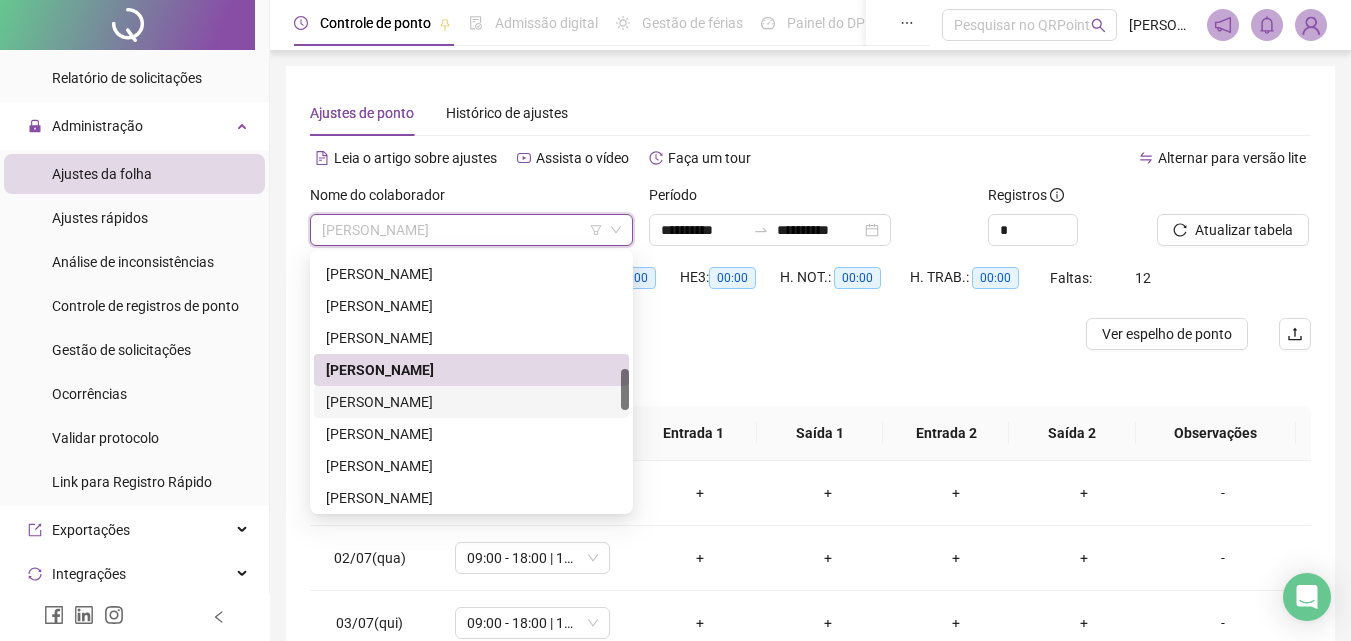 click on "[PERSON_NAME]" at bounding box center [471, 402] 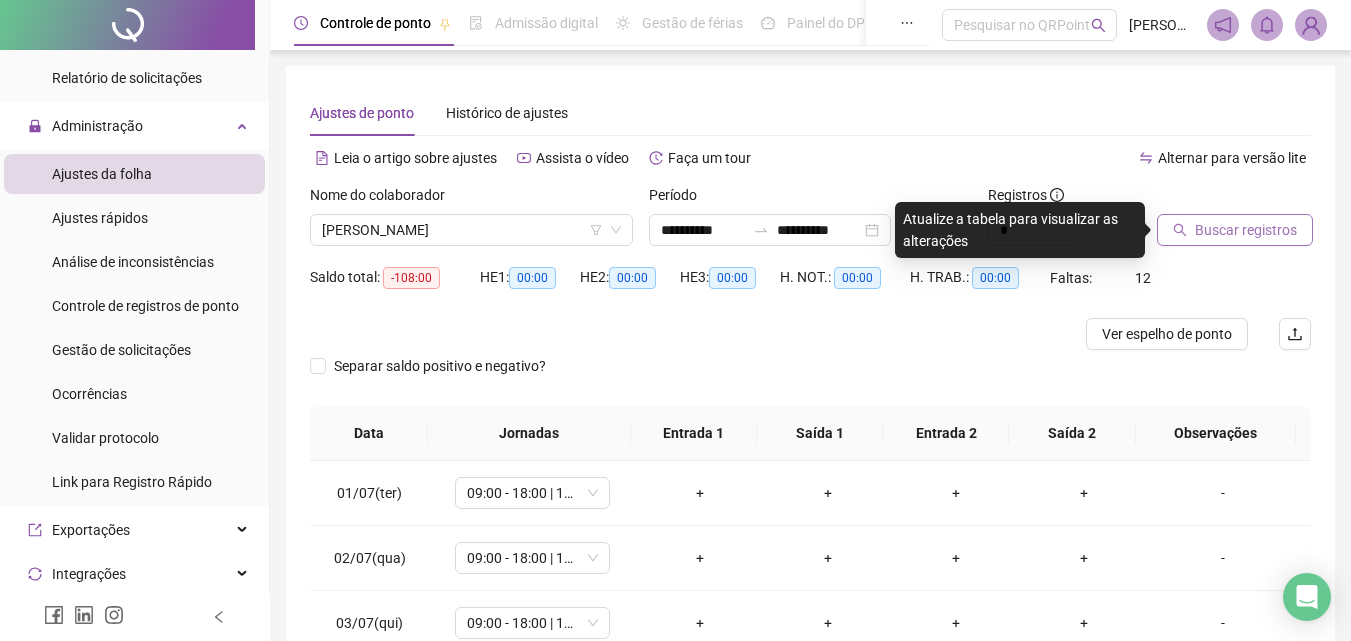 click on "Buscar registros" at bounding box center [1246, 230] 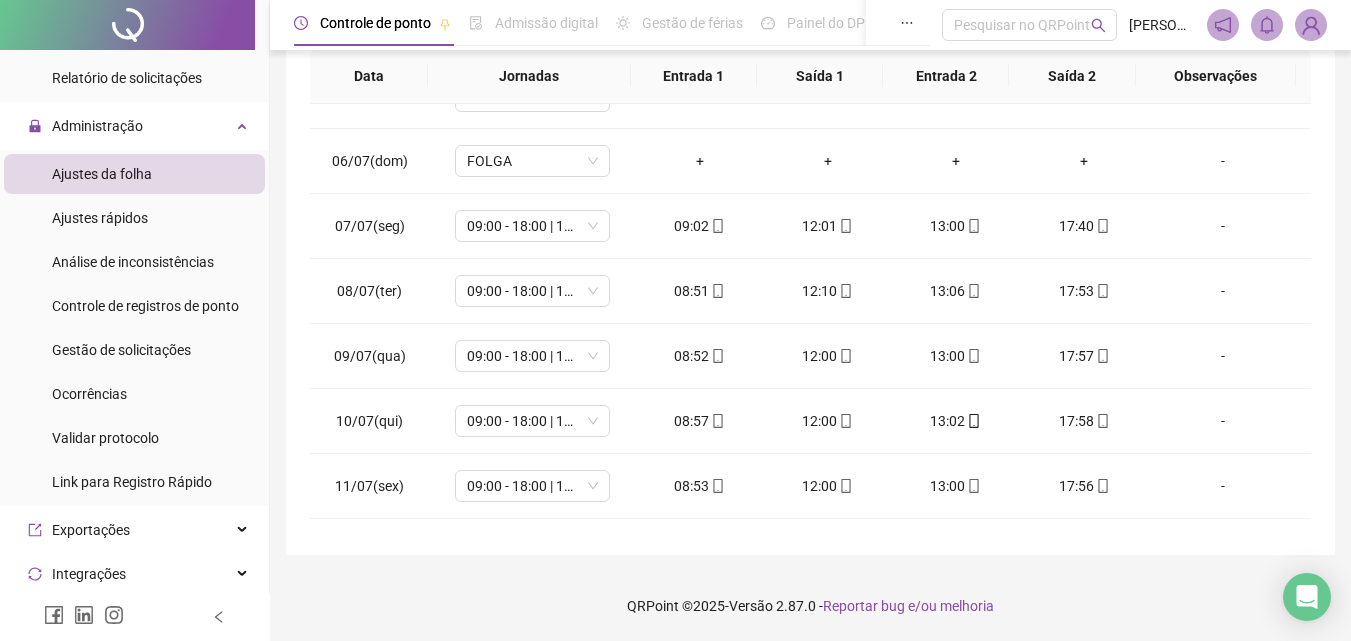 scroll, scrollTop: 400, scrollLeft: 0, axis: vertical 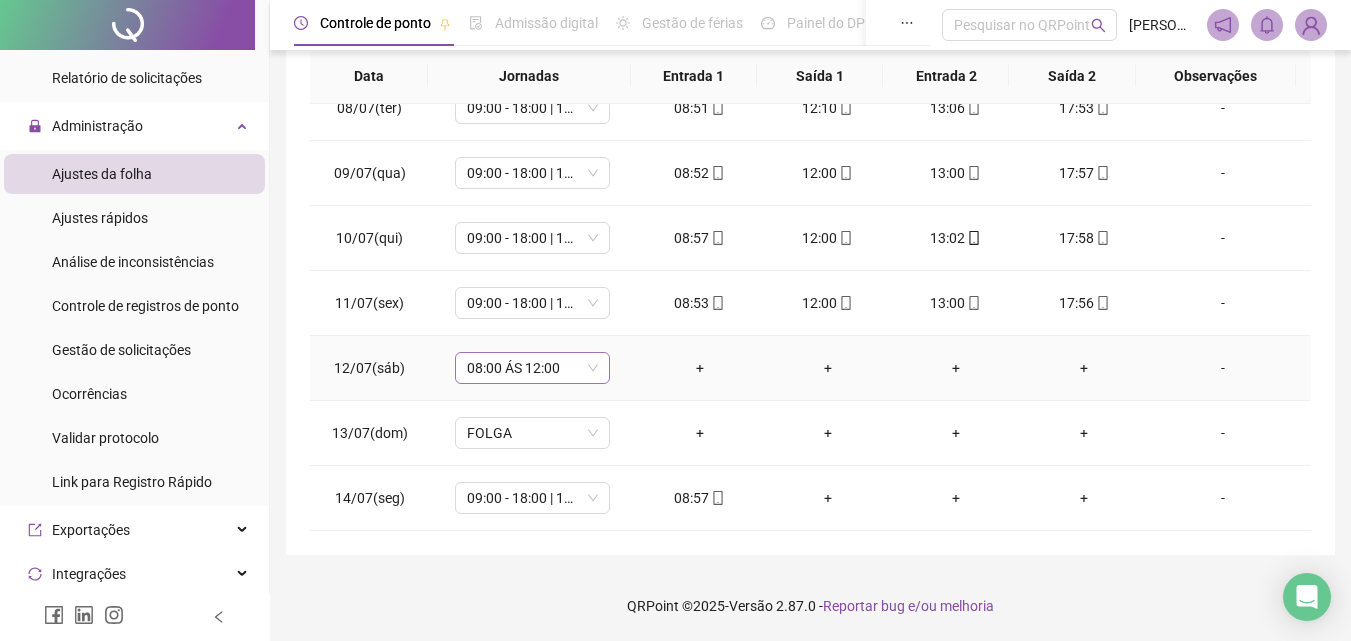 click on "08:00 ÁS 12:00" at bounding box center [532, 368] 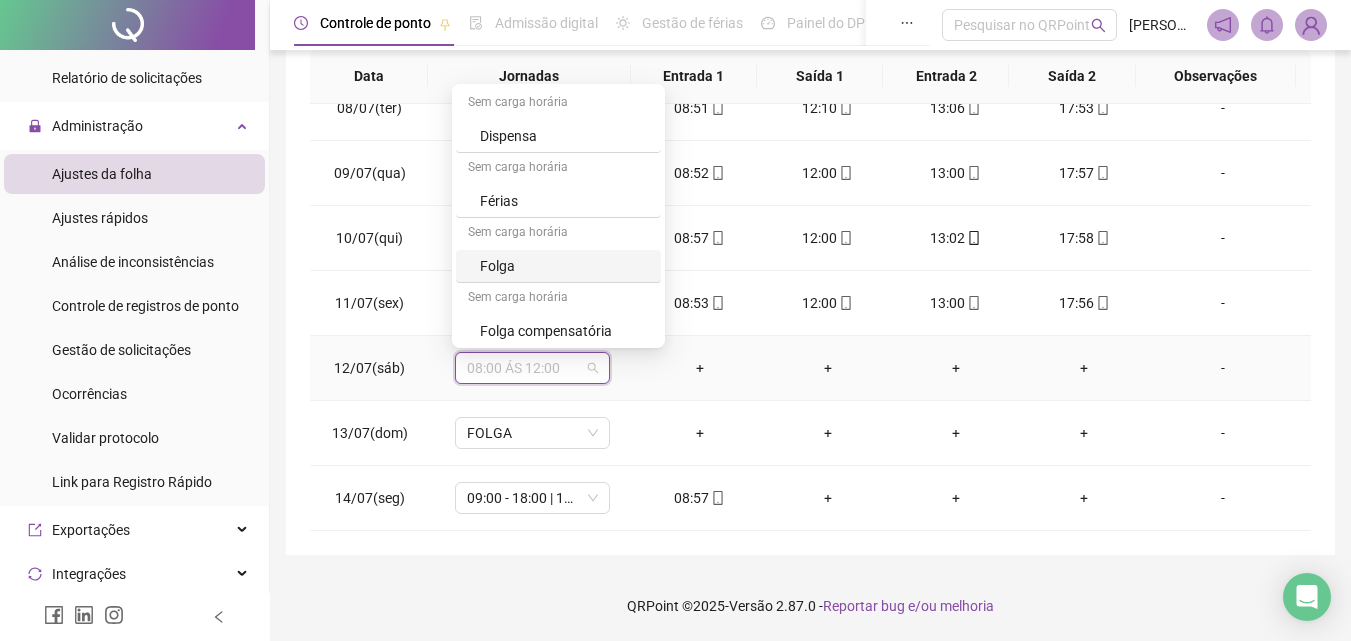 scroll, scrollTop: 2700, scrollLeft: 0, axis: vertical 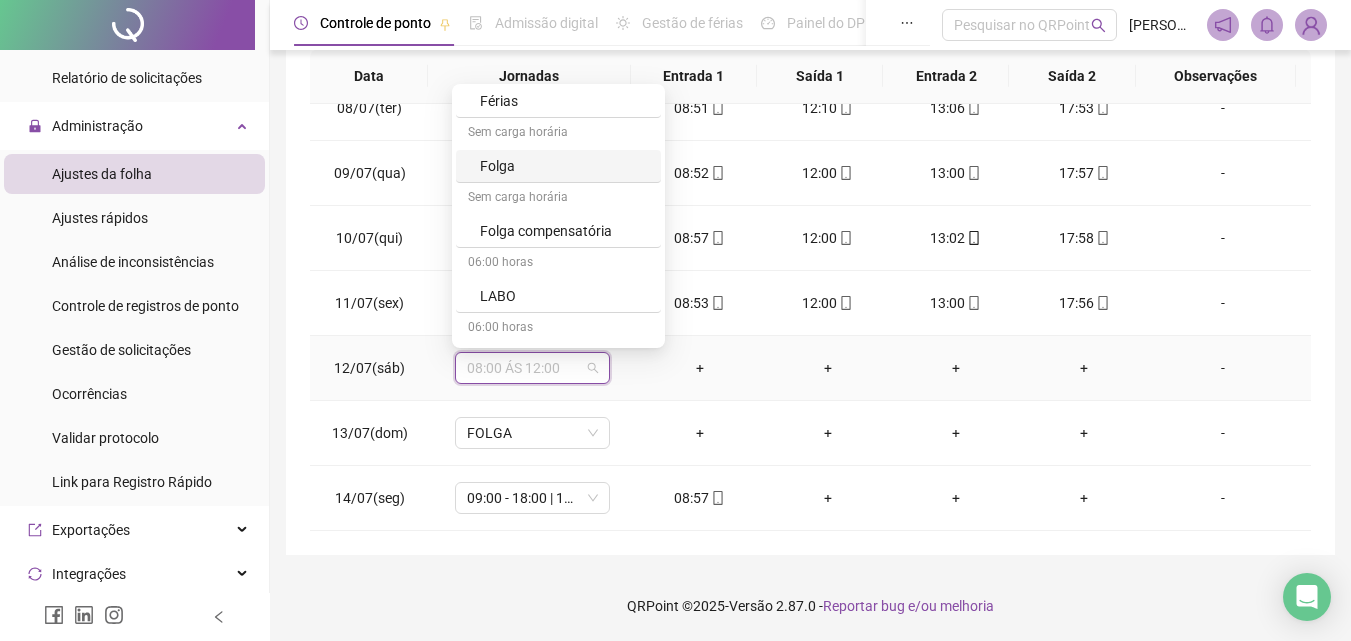 click on "Folga" at bounding box center [564, 166] 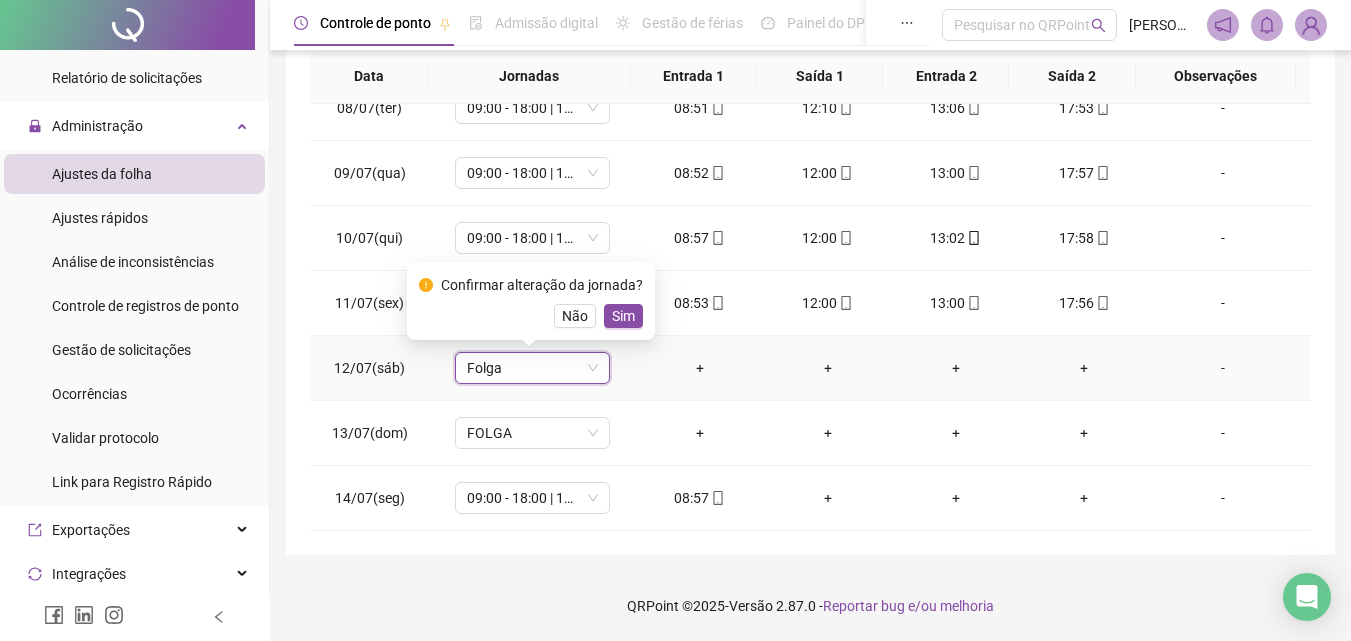 click on "Confirmar alteração da jornada? Não Sim" at bounding box center [531, 301] 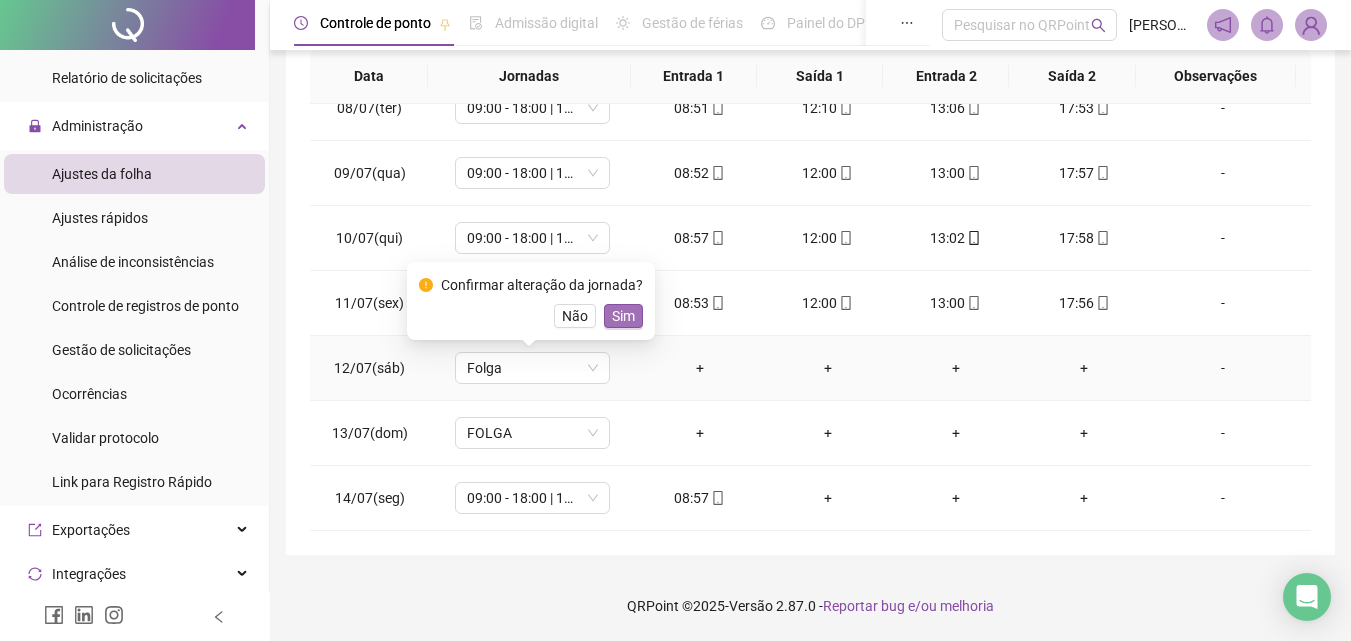 click on "Sim" at bounding box center (623, 316) 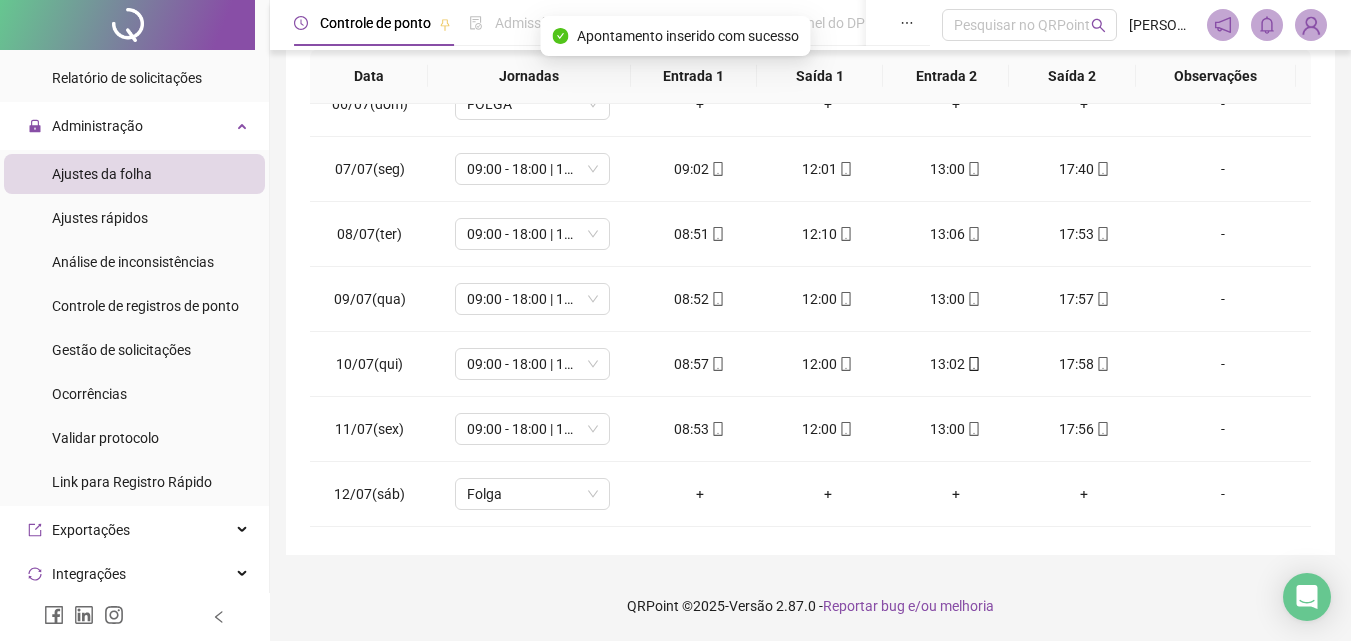 scroll, scrollTop: 0, scrollLeft: 0, axis: both 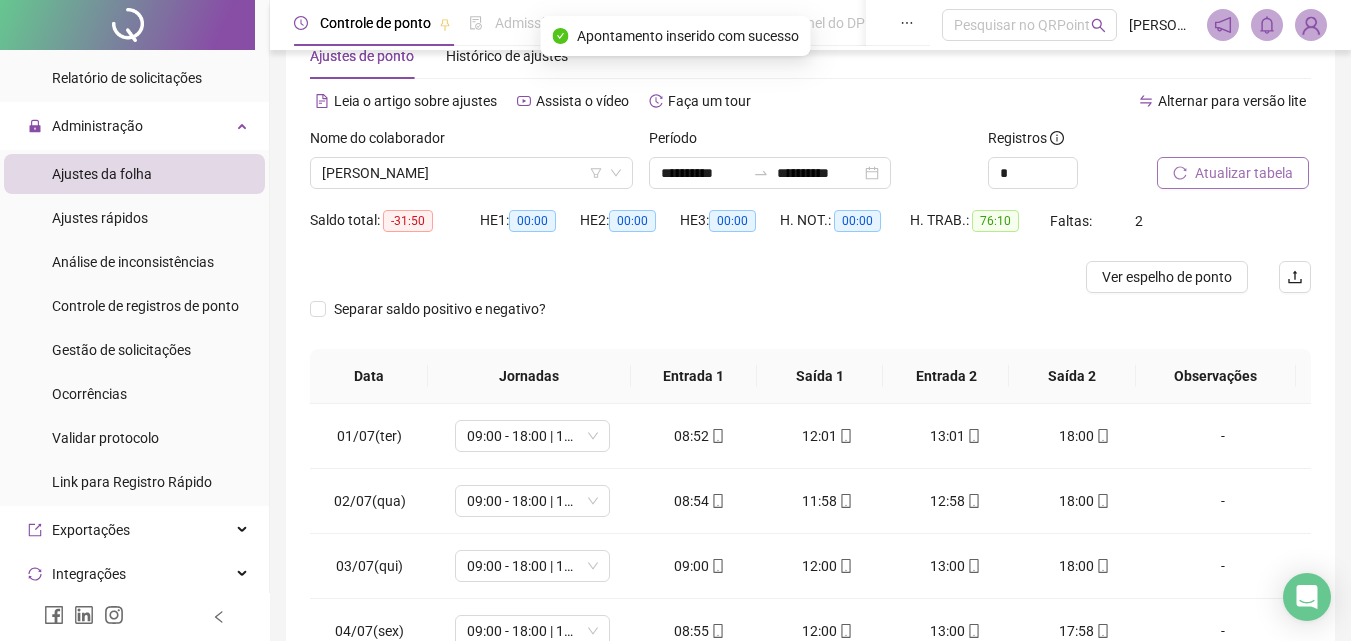 click on "Atualizar tabela" at bounding box center [1244, 173] 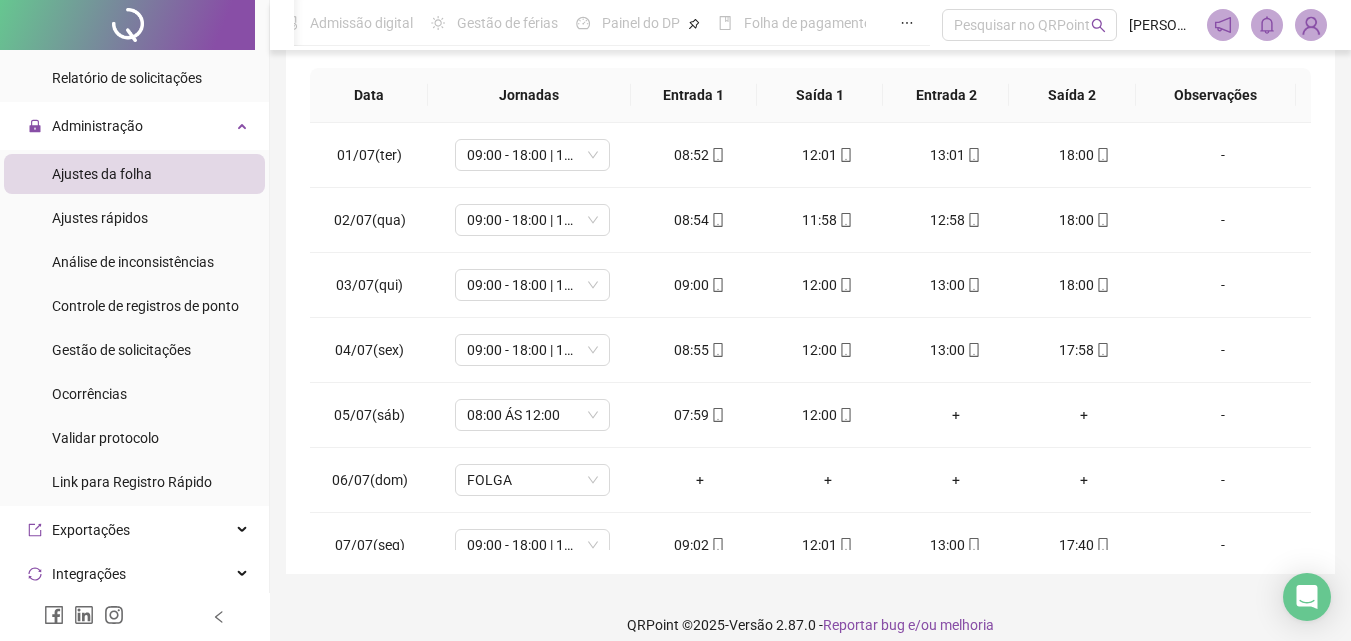 scroll, scrollTop: 357, scrollLeft: 0, axis: vertical 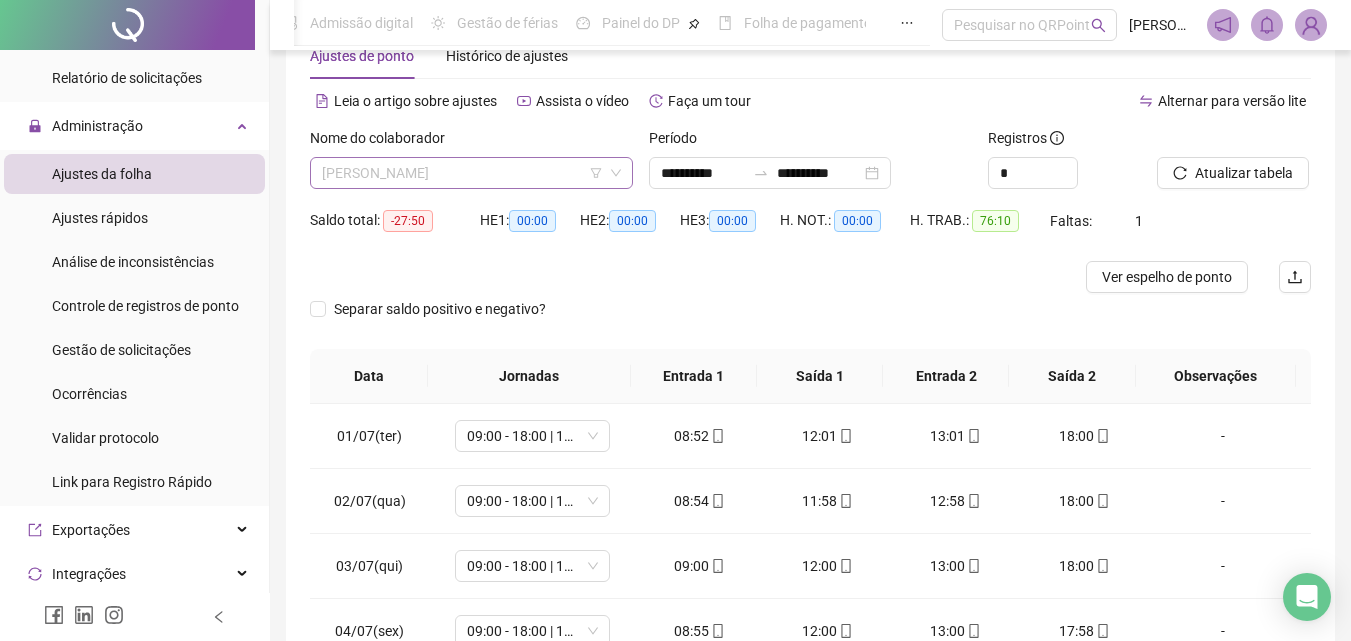 click on "[PERSON_NAME]" at bounding box center [471, 173] 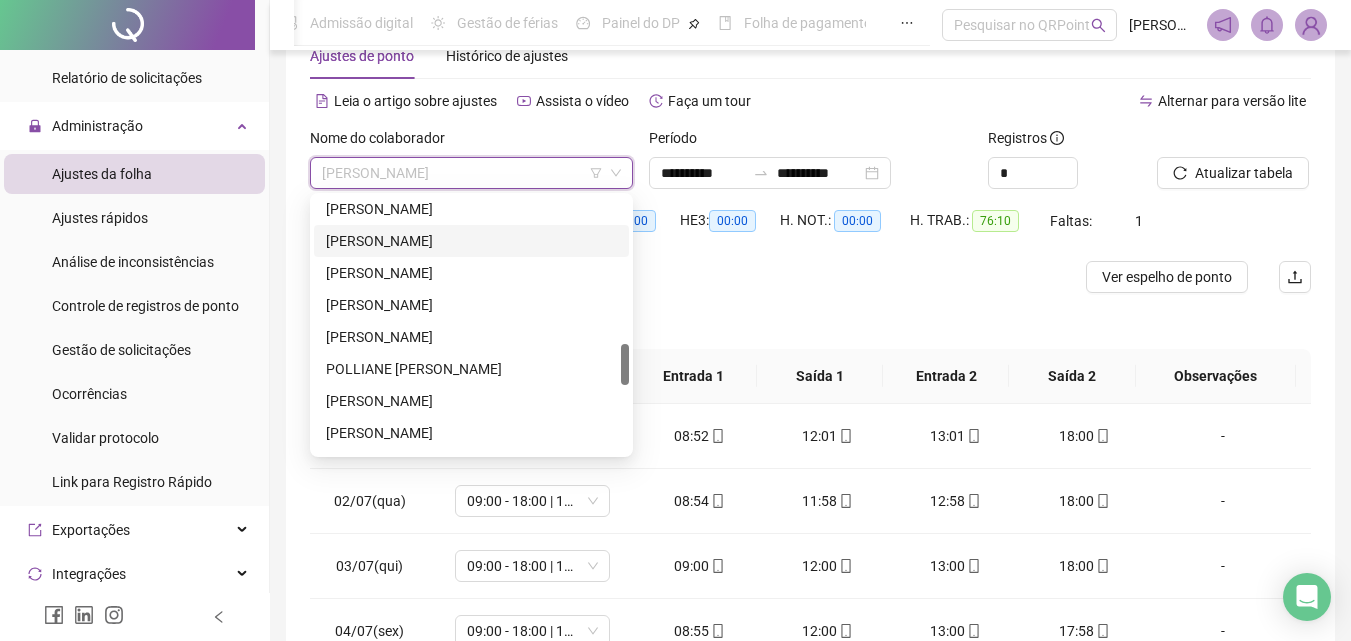 scroll, scrollTop: 800, scrollLeft: 0, axis: vertical 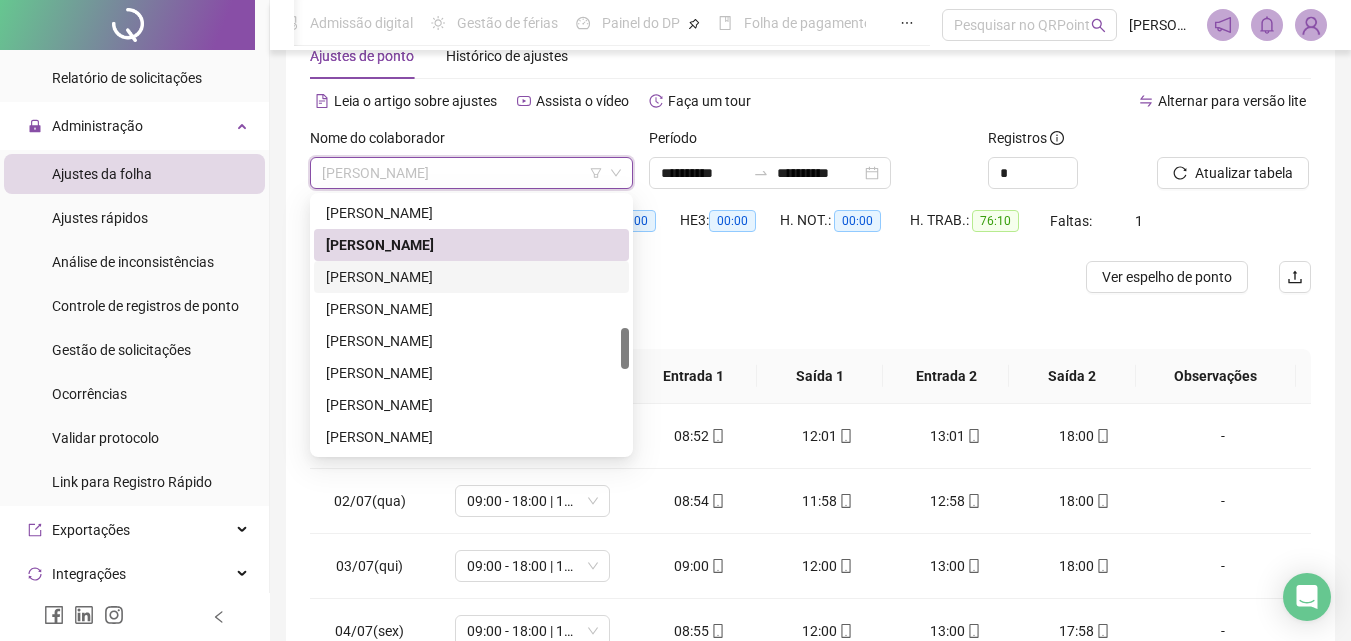 click on "[PERSON_NAME]" at bounding box center (471, 277) 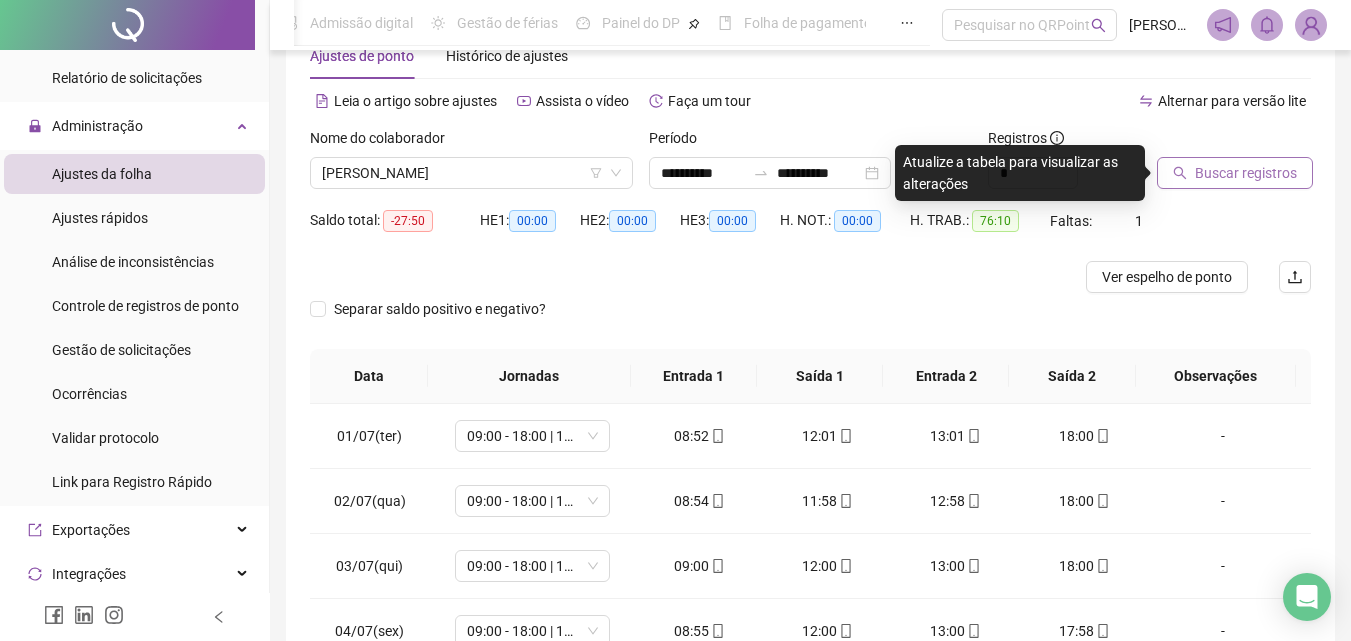click on "Buscar registros" at bounding box center (1246, 173) 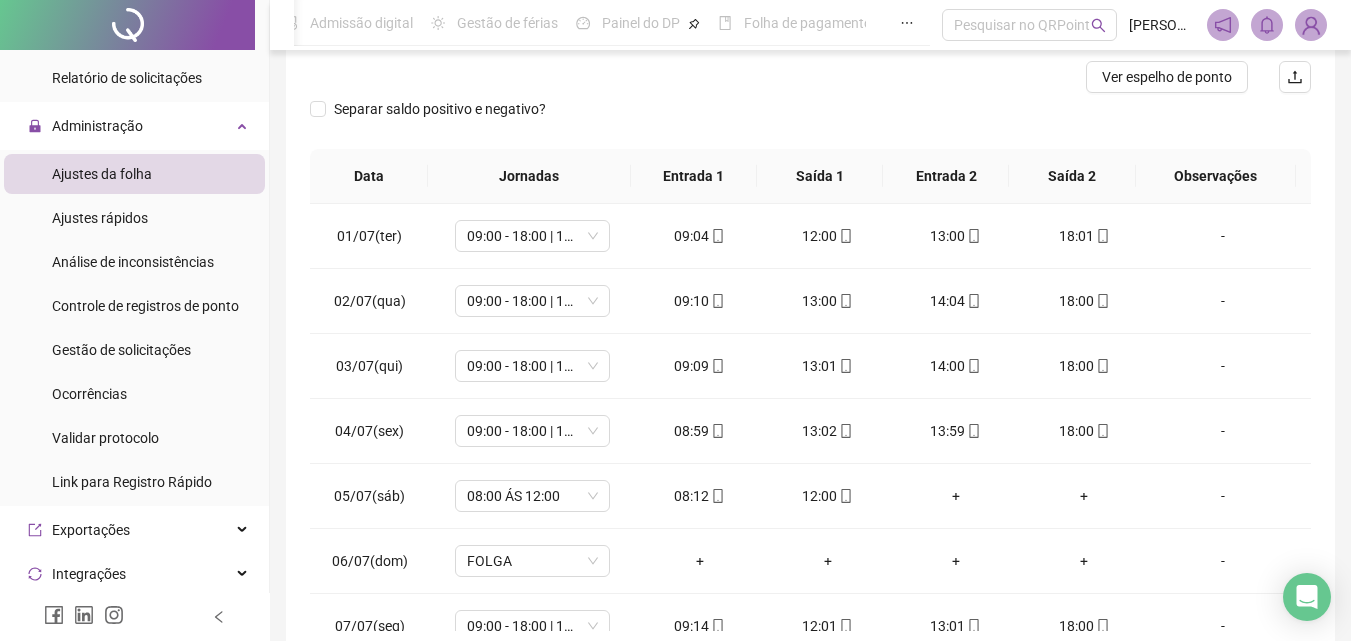 scroll, scrollTop: 357, scrollLeft: 0, axis: vertical 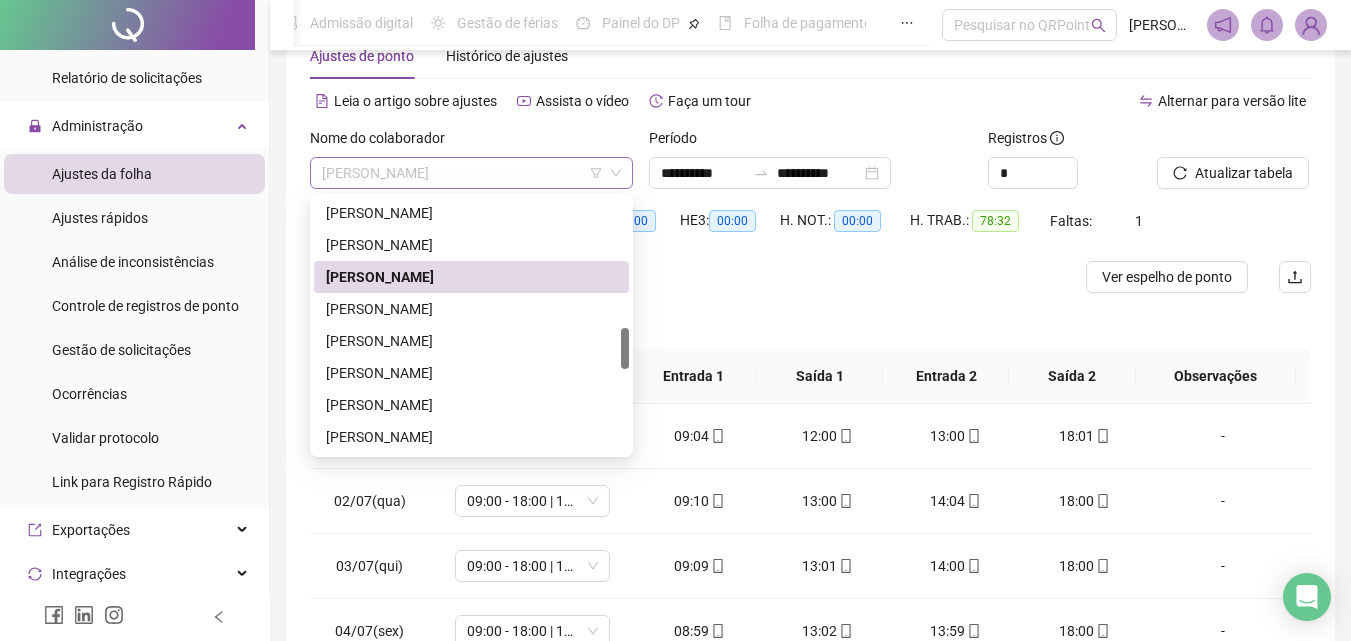 click on "[PERSON_NAME]" at bounding box center [471, 173] 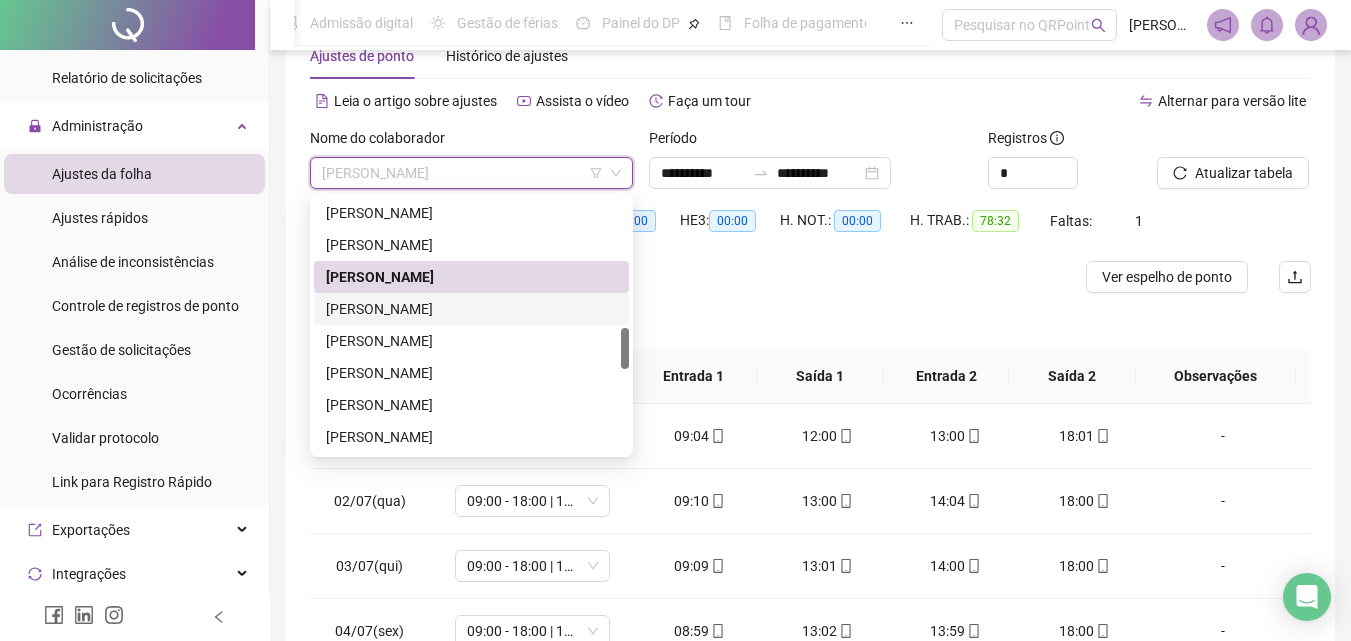 click on "[PERSON_NAME]" at bounding box center (471, 309) 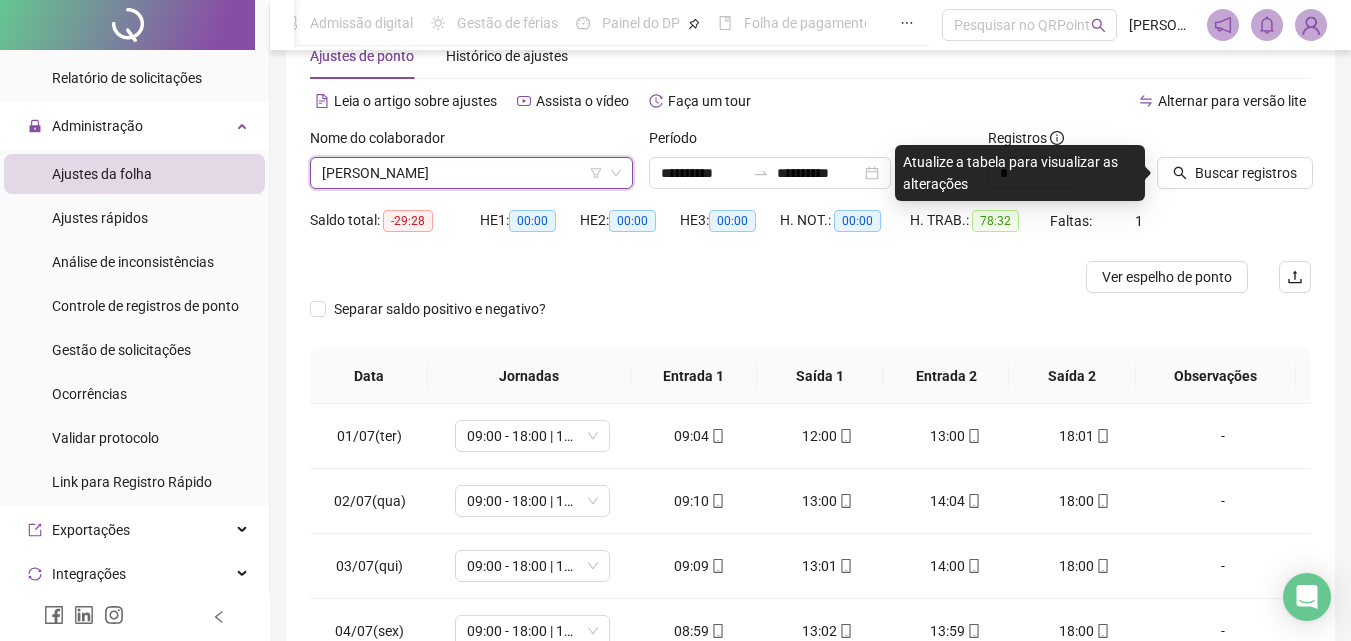 click on "[PERSON_NAME]" at bounding box center (471, 173) 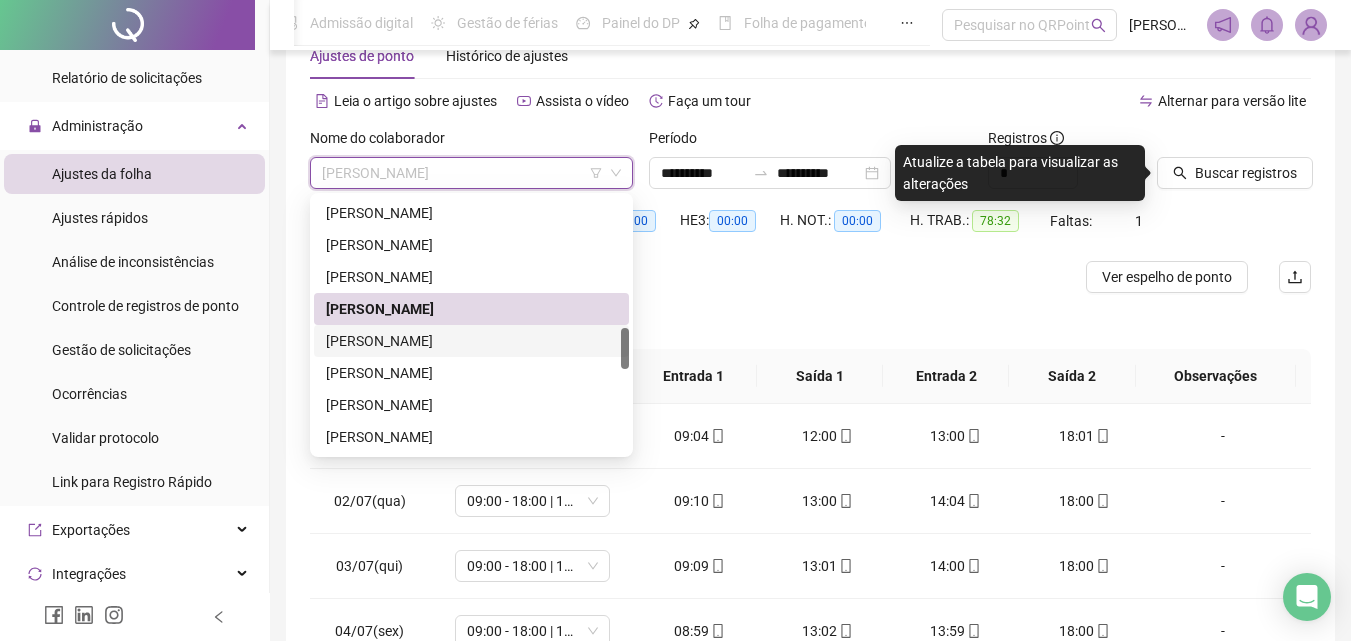 click on "[PERSON_NAME]" at bounding box center (471, 341) 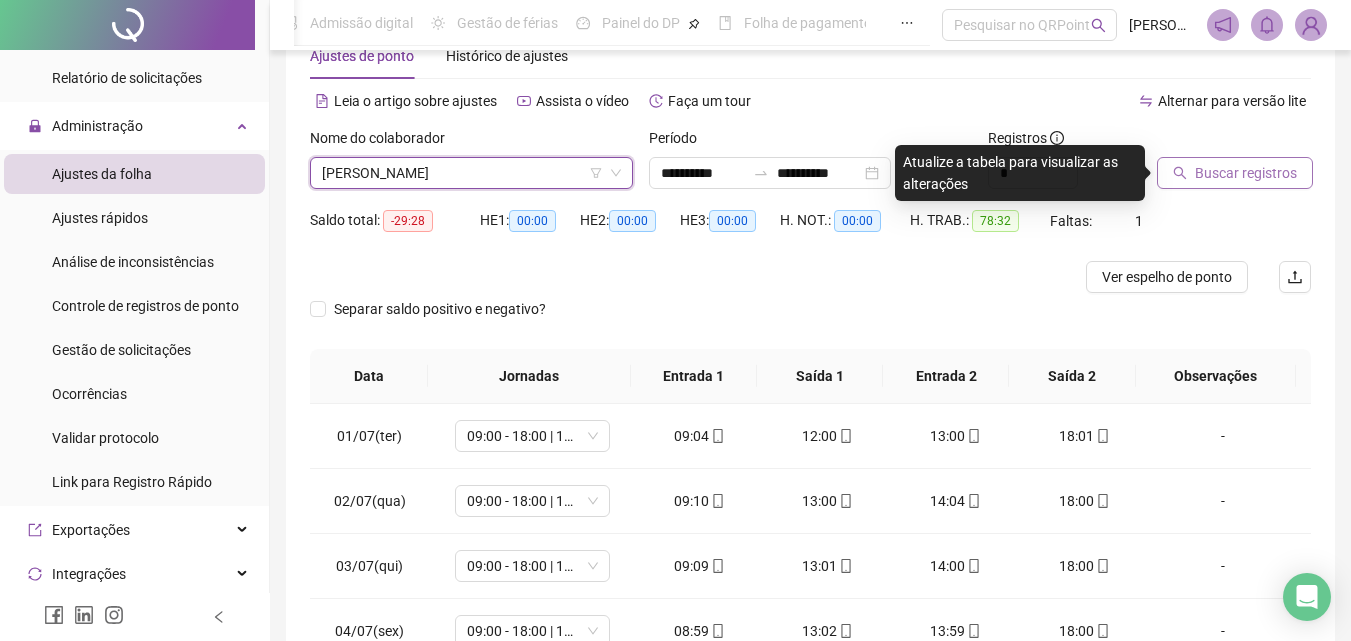 click on "Buscar registros" at bounding box center (1235, 173) 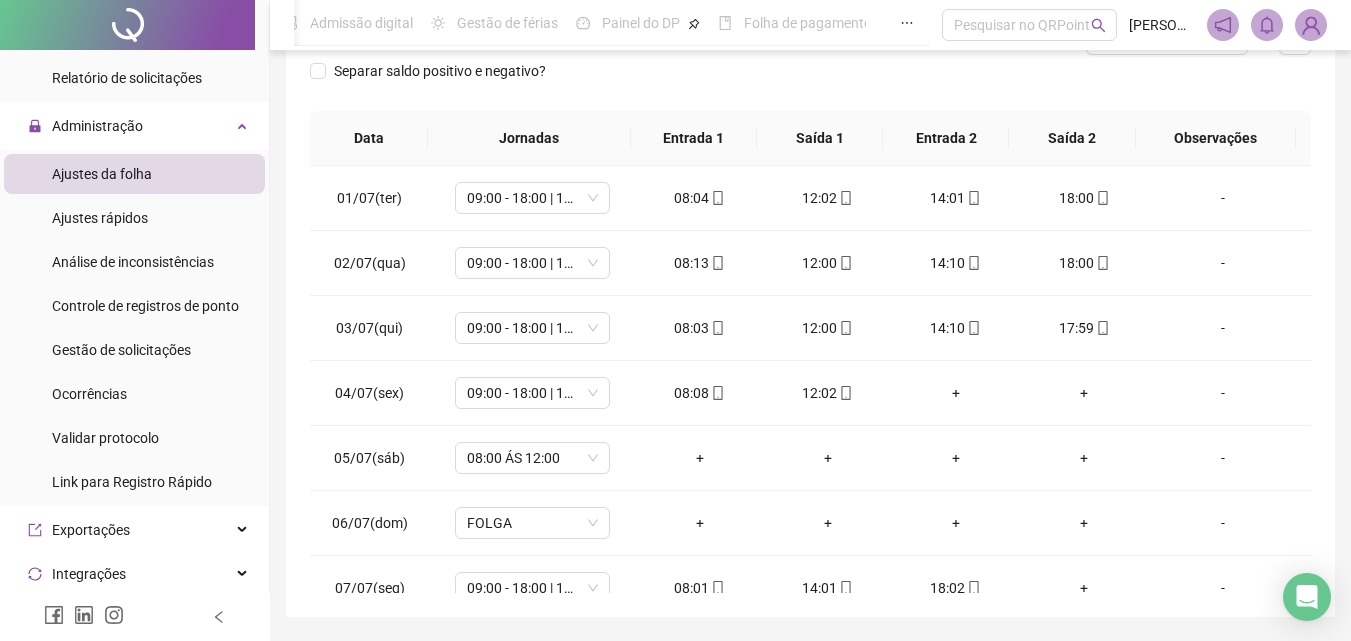 scroll, scrollTop: 357, scrollLeft: 0, axis: vertical 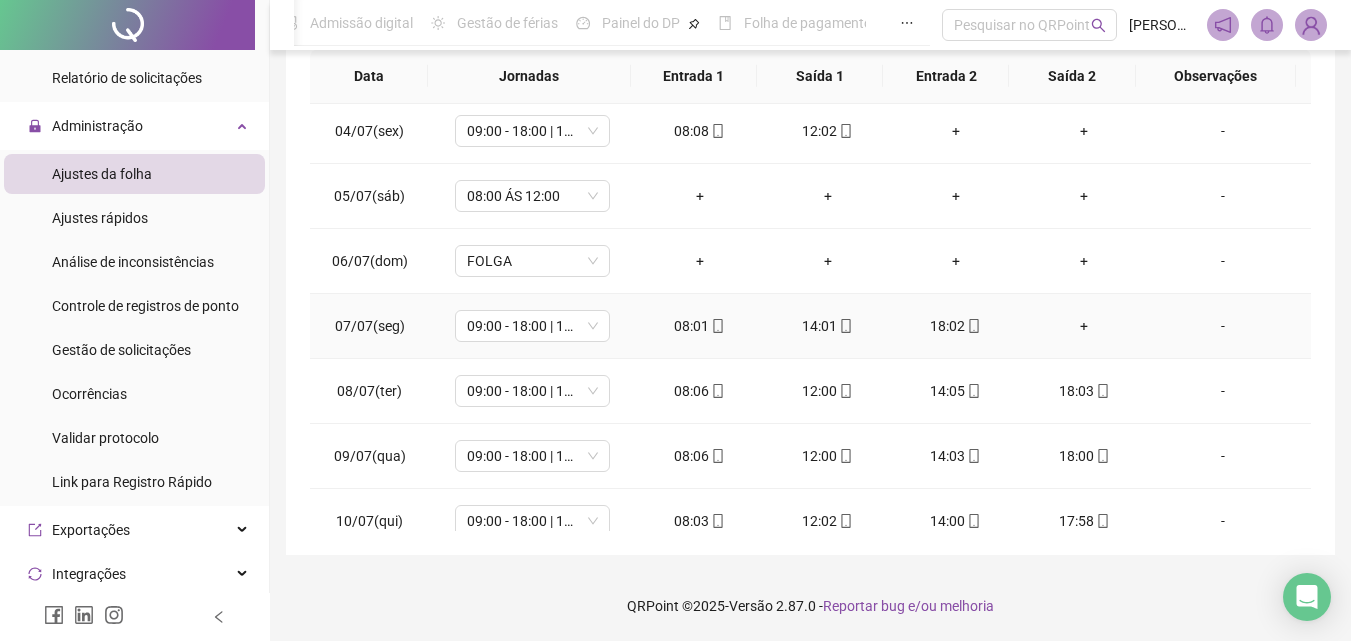 click on "+" at bounding box center [1084, 326] 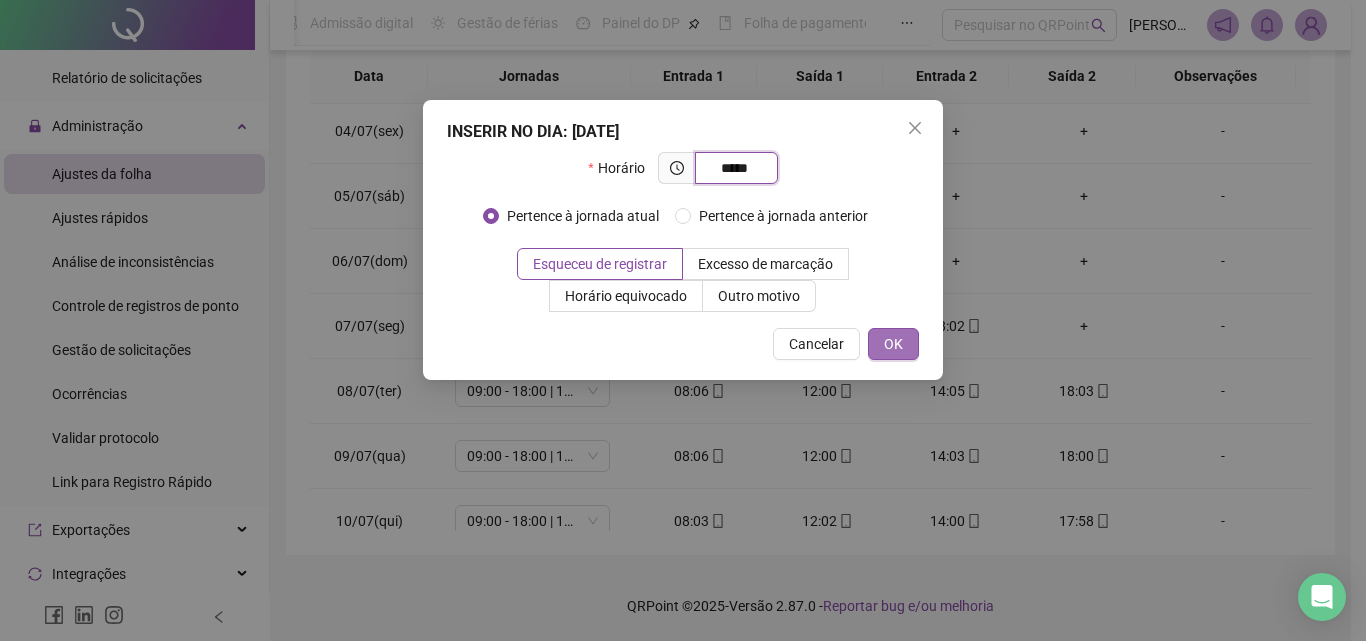 type on "*****" 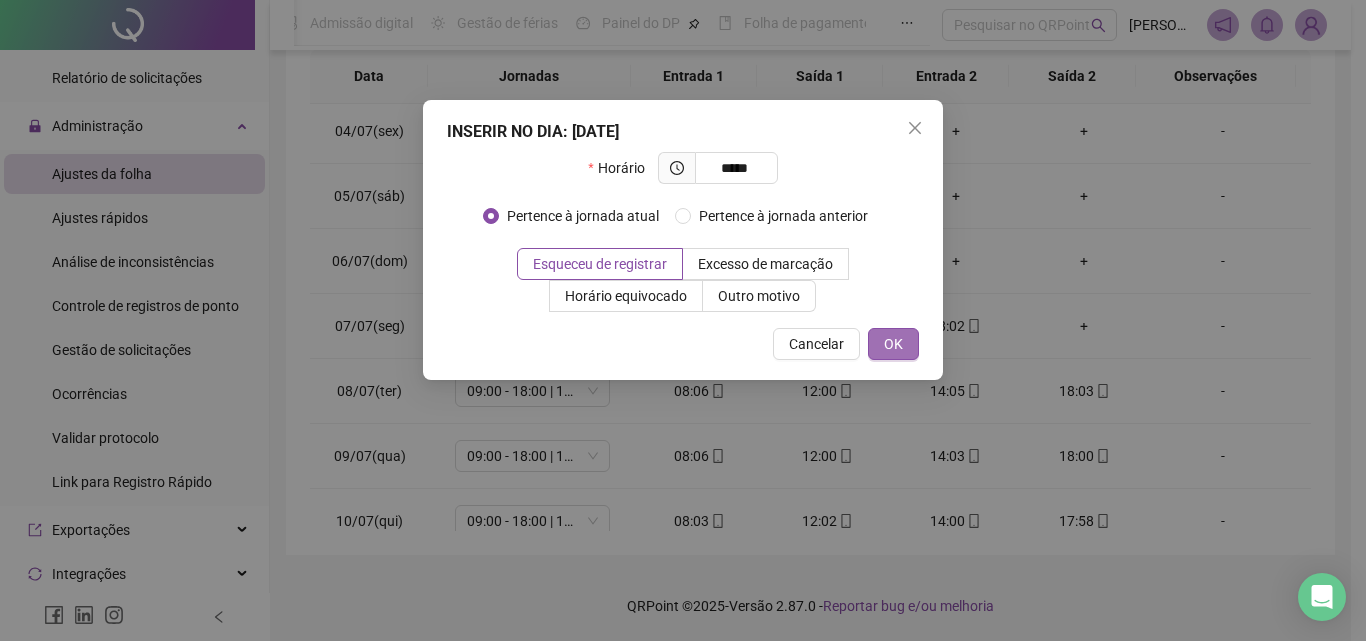 click on "OK" at bounding box center [893, 344] 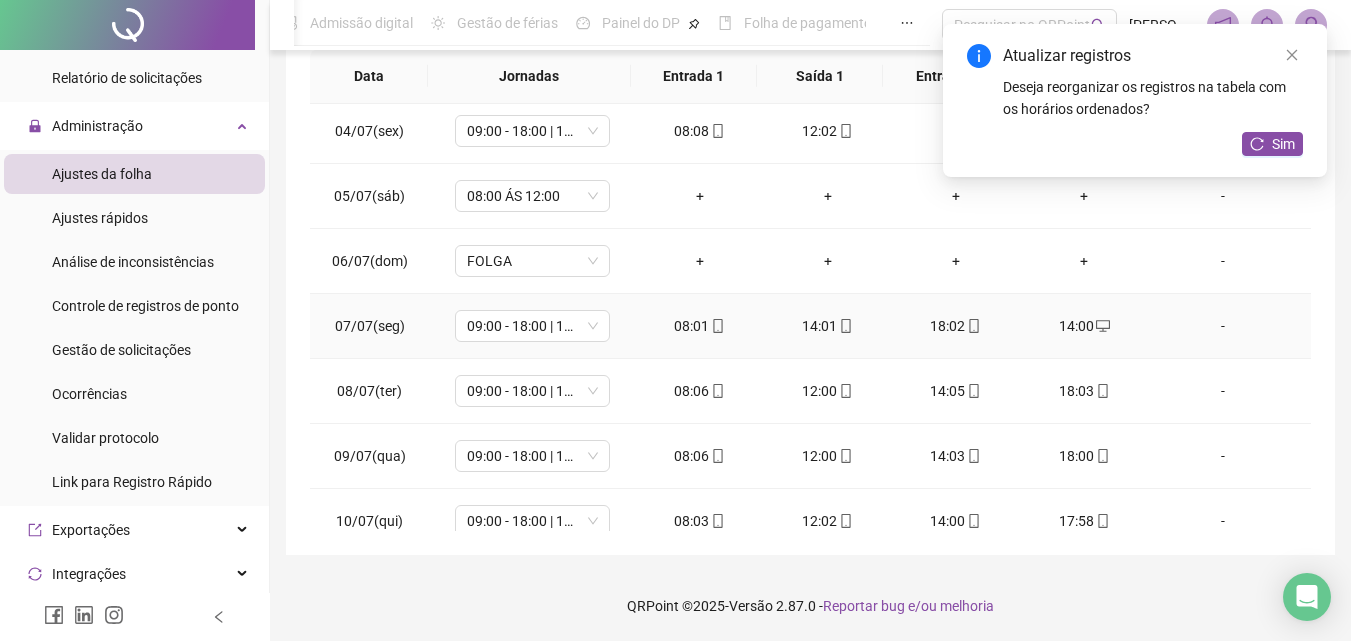 click on "14:00" at bounding box center [1084, 326] 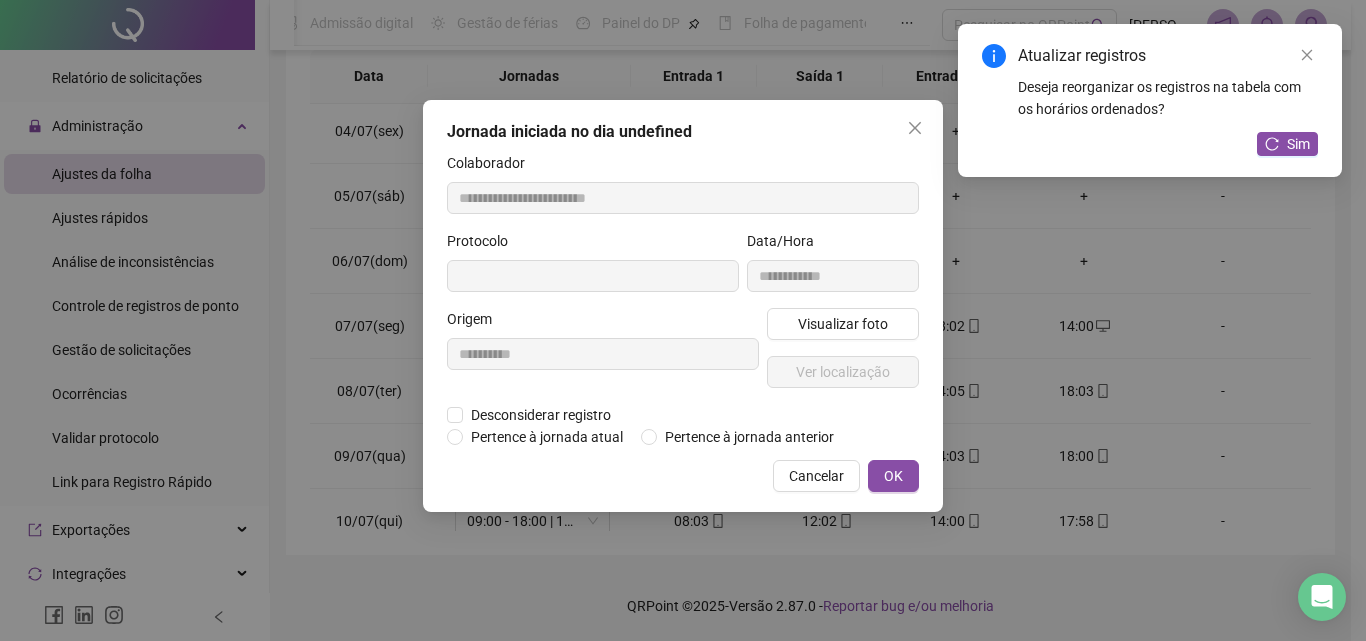 type on "**********" 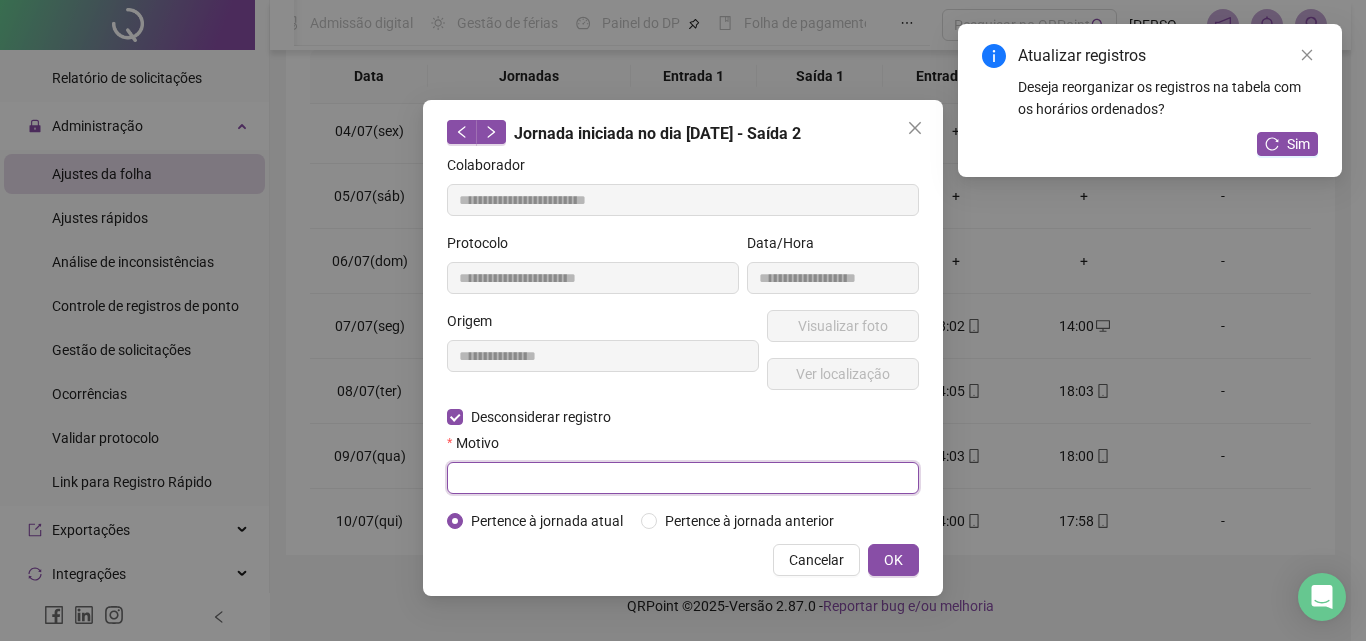 click at bounding box center [683, 478] 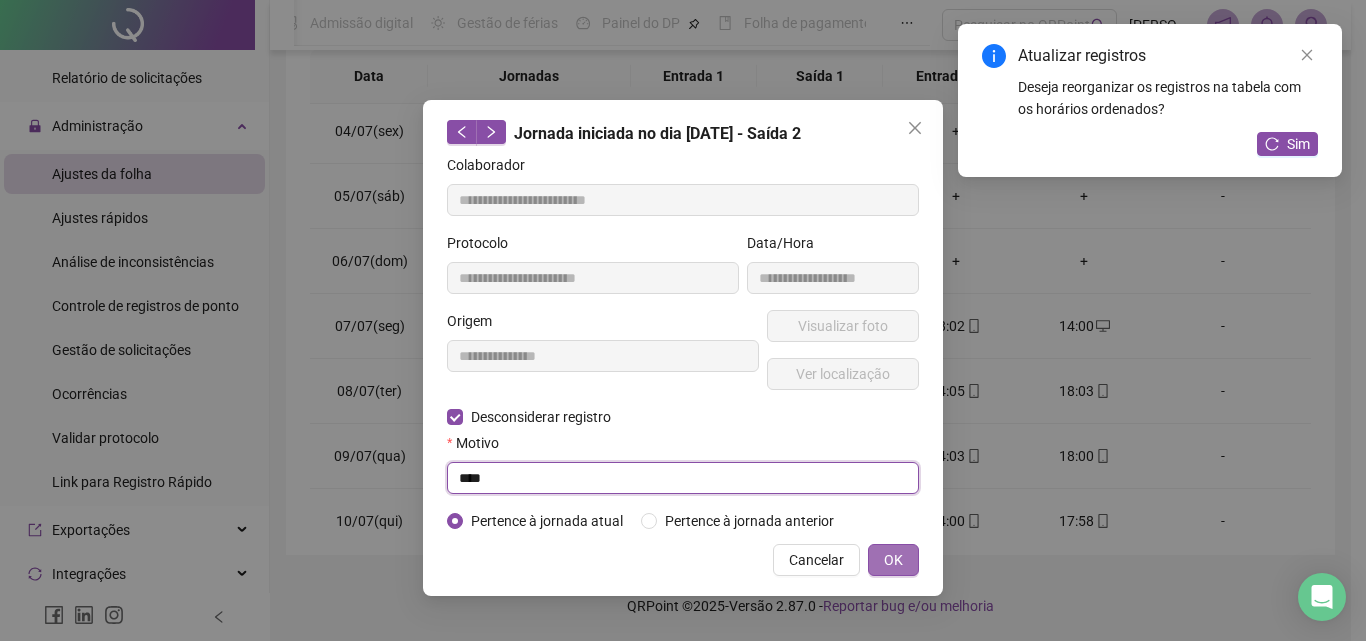 type on "****" 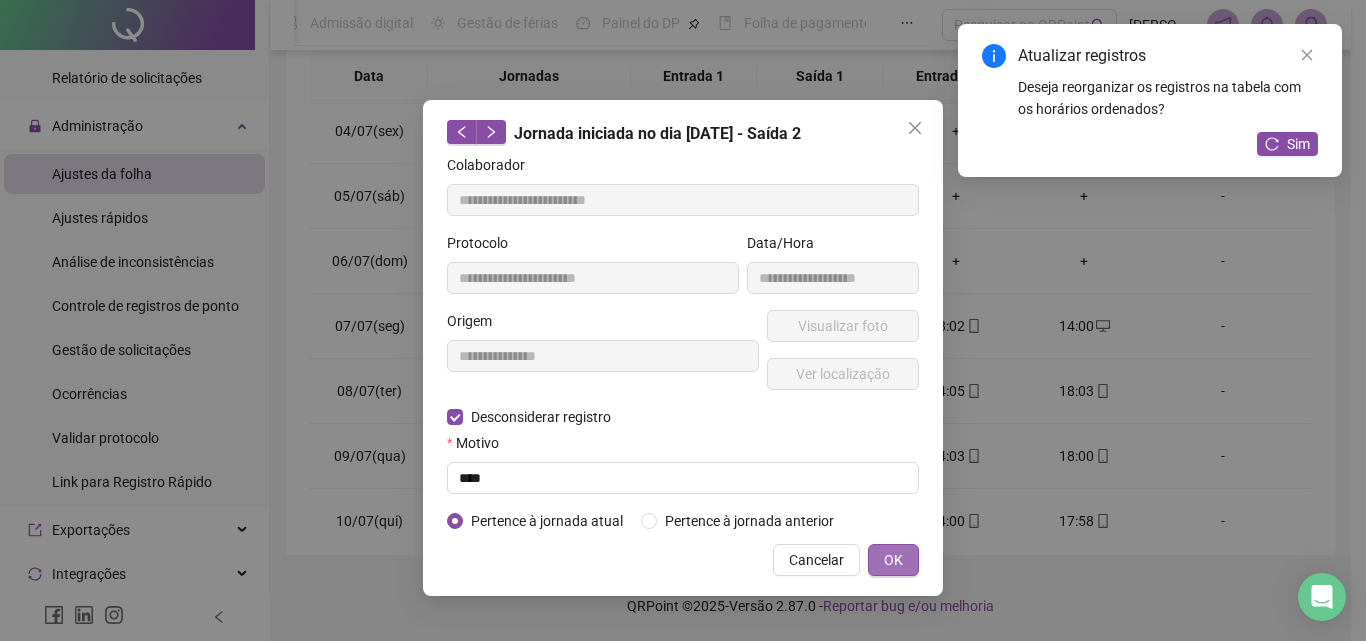 click on "OK" at bounding box center (893, 560) 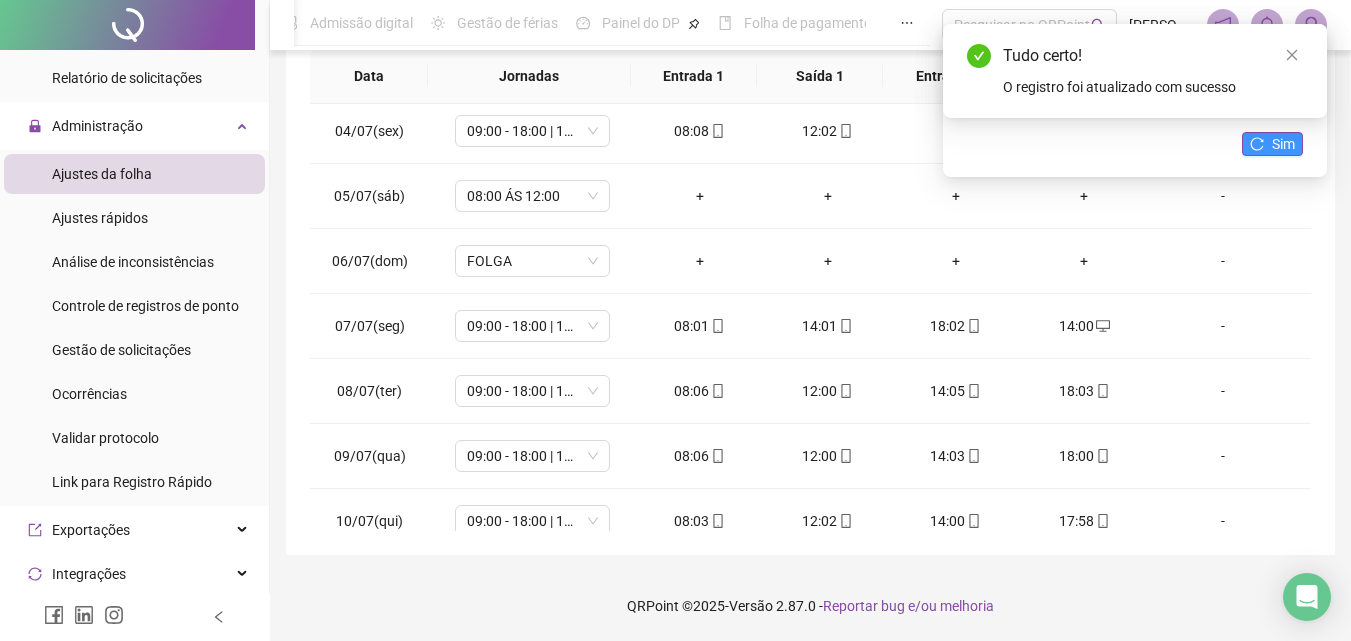 click on "Sim" at bounding box center [1272, 144] 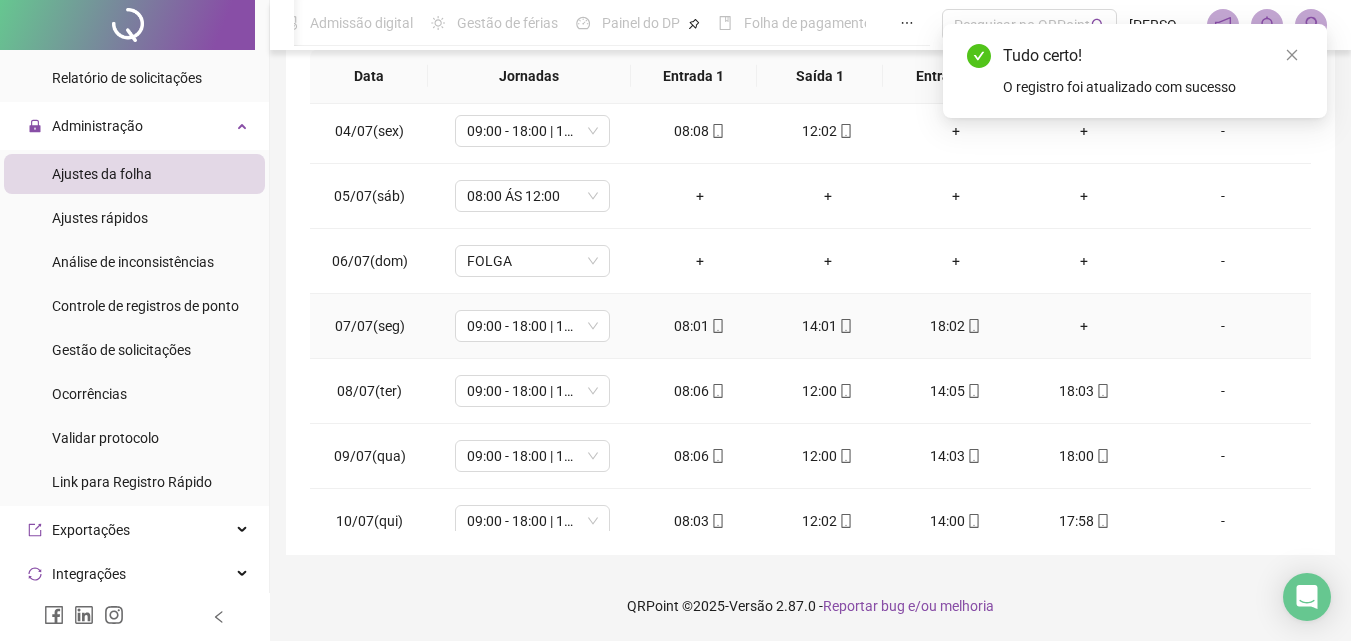 click on "+" at bounding box center (1084, 326) 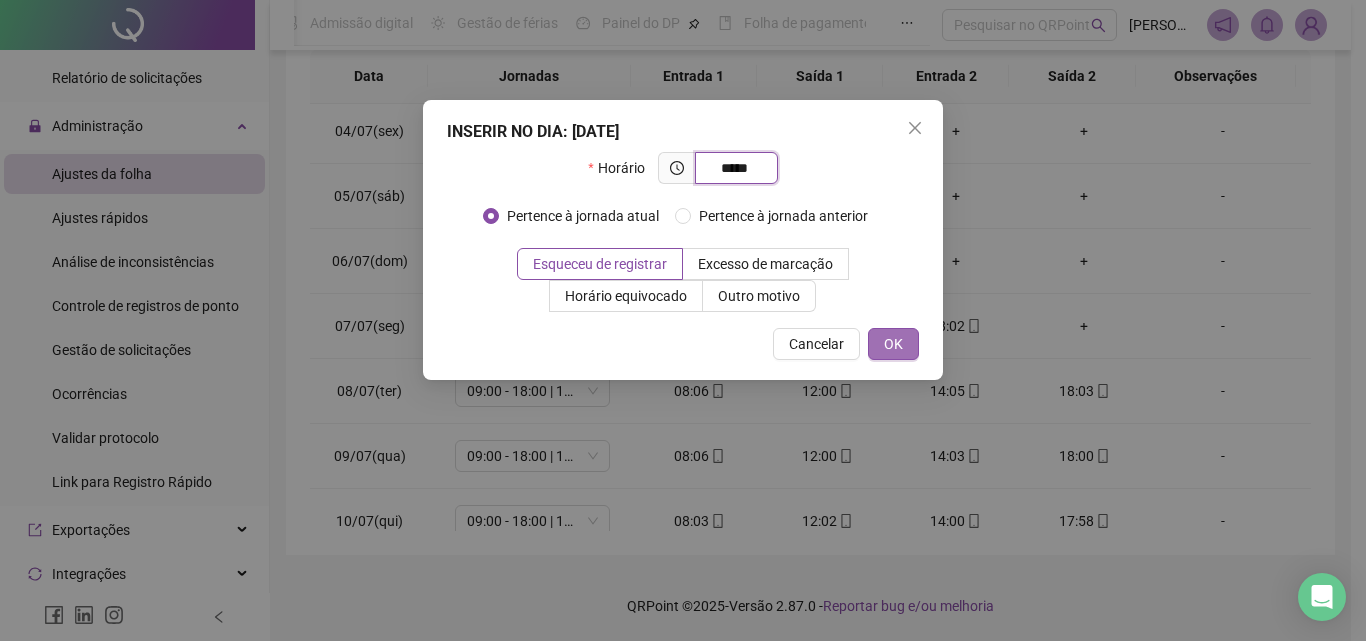 type on "*****" 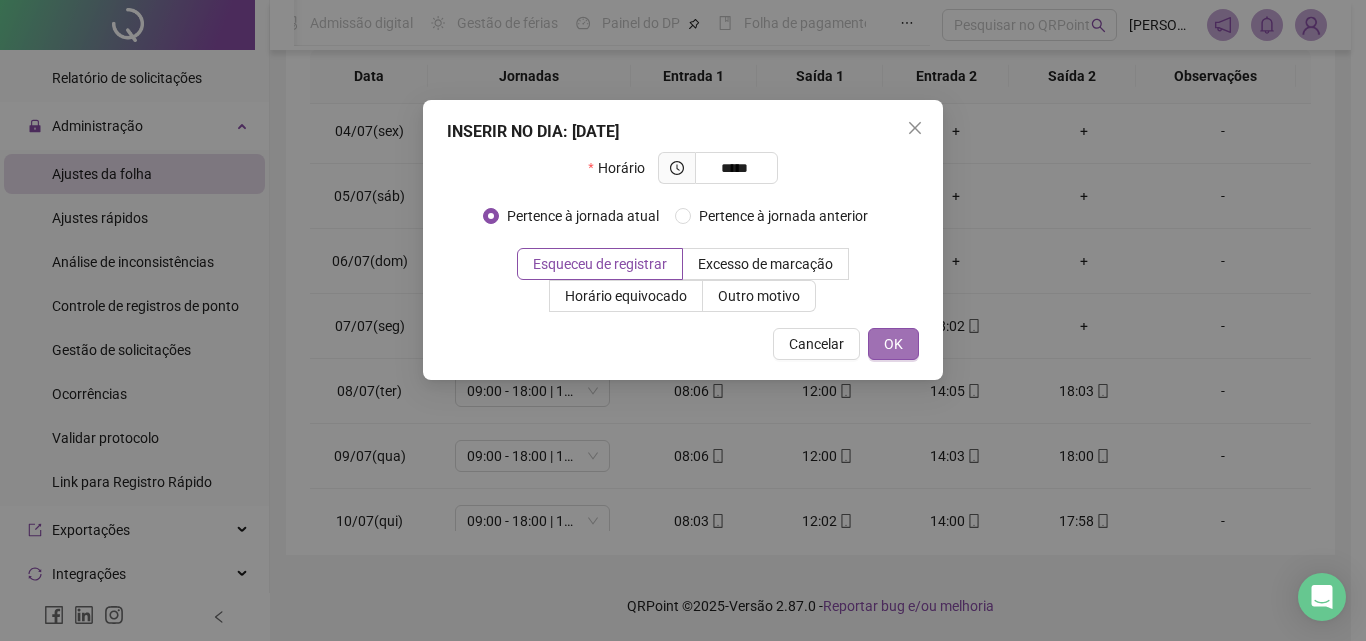 click on "OK" at bounding box center (893, 344) 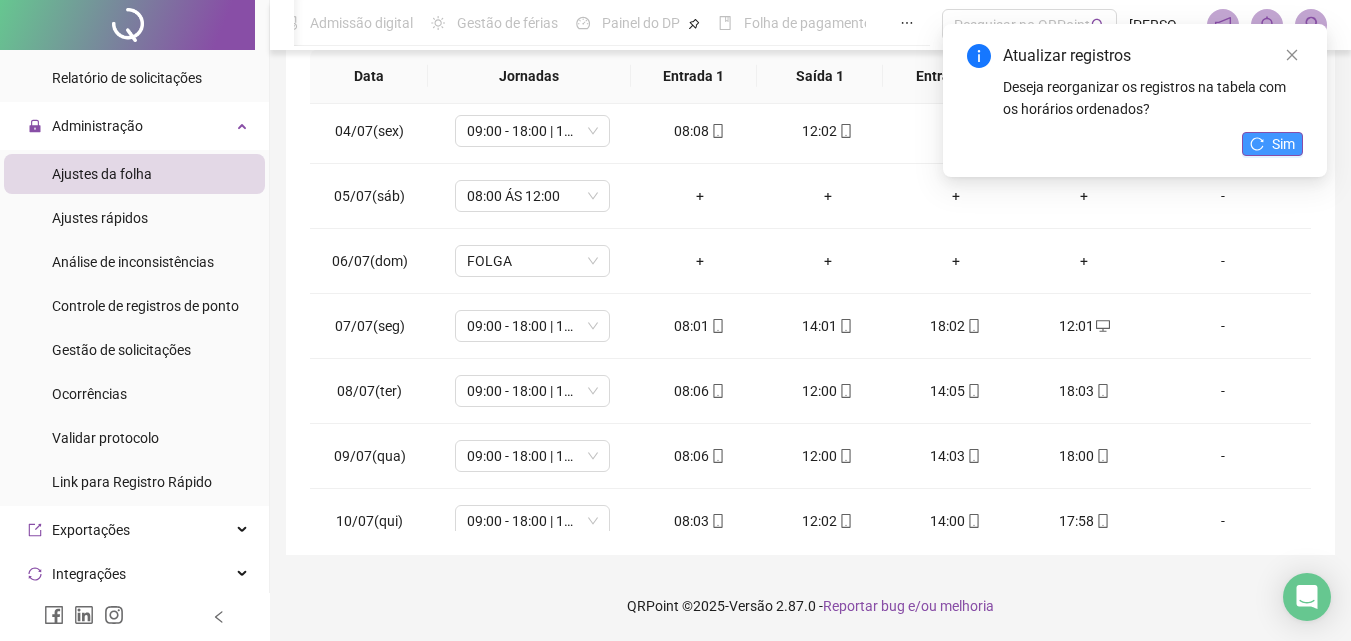 click on "Sim" at bounding box center [1272, 144] 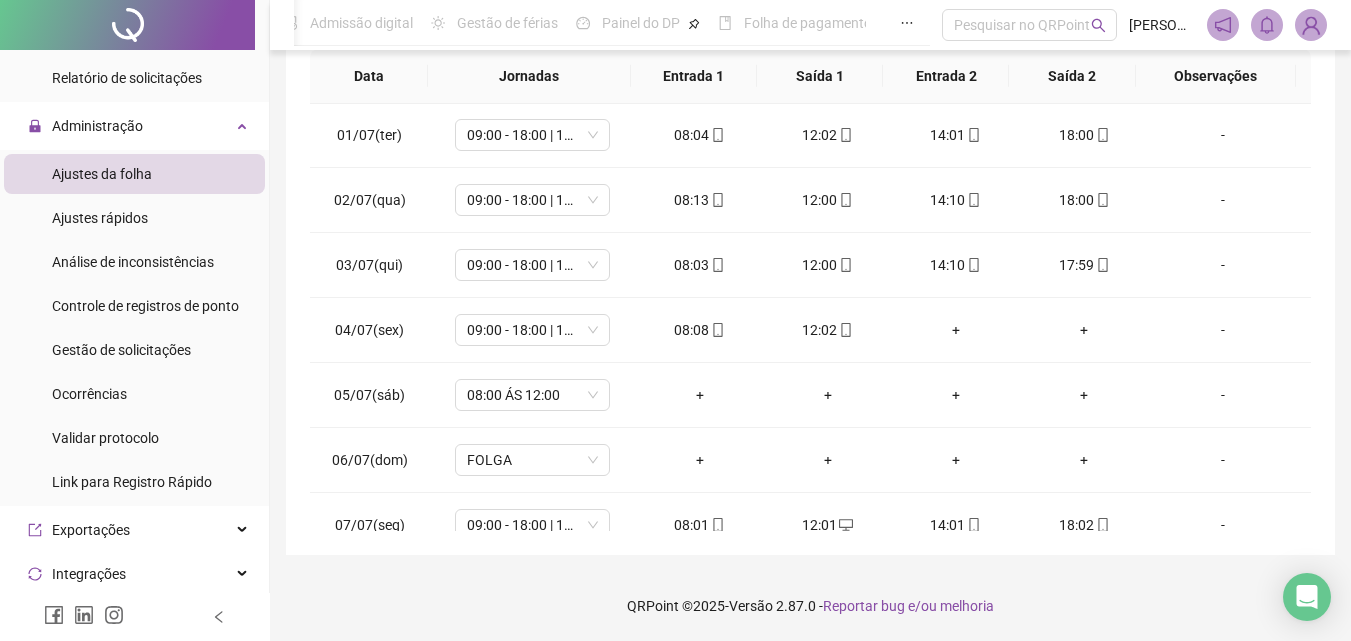 scroll, scrollTop: 0, scrollLeft: 0, axis: both 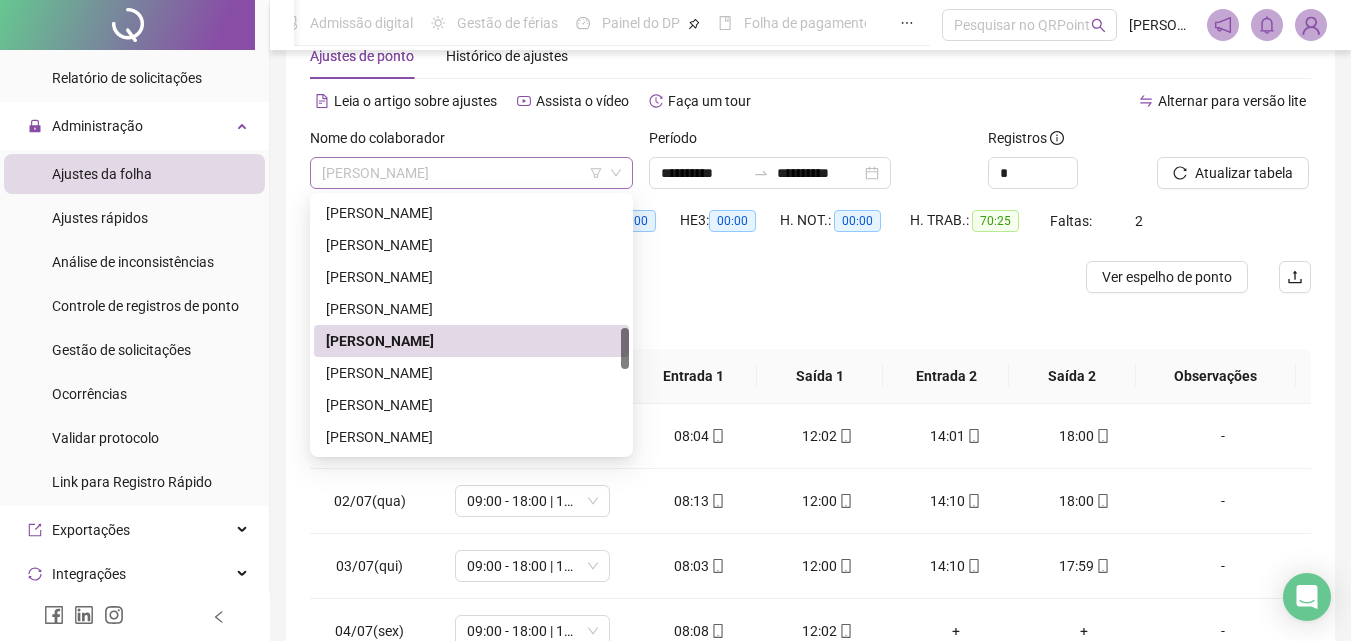 click on "[PERSON_NAME]" at bounding box center [471, 173] 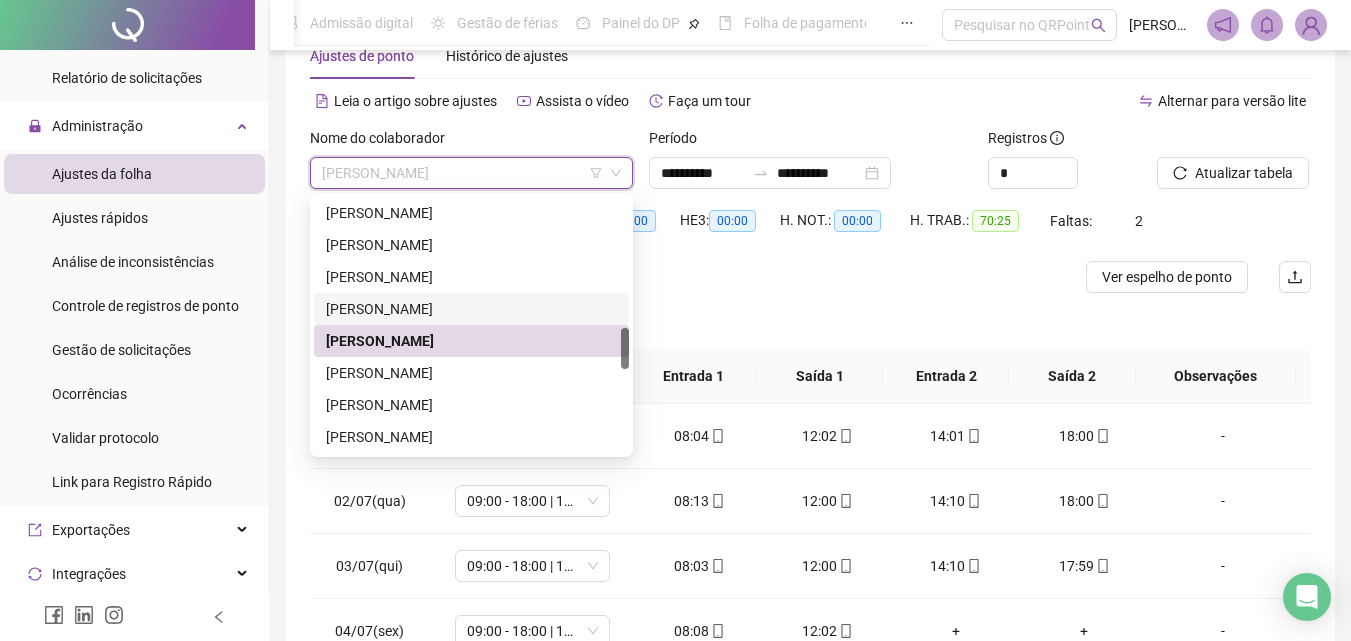 click on "**********" at bounding box center (810, 238) 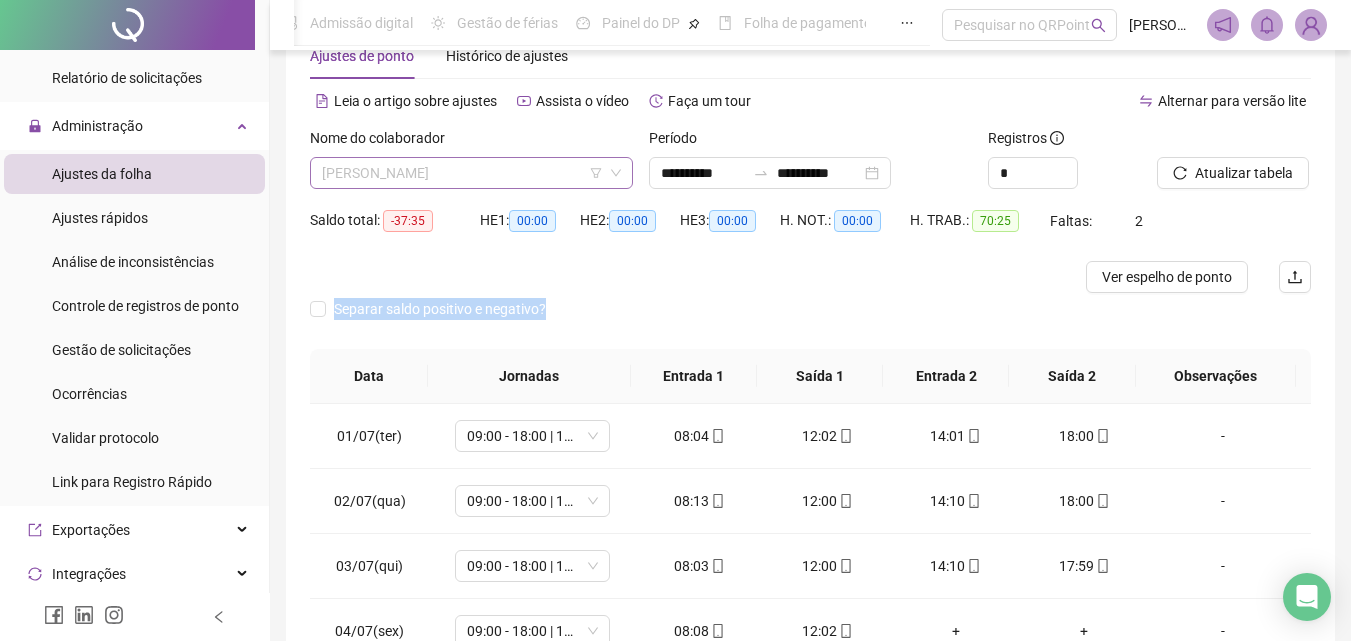 click on "[PERSON_NAME]" at bounding box center (471, 173) 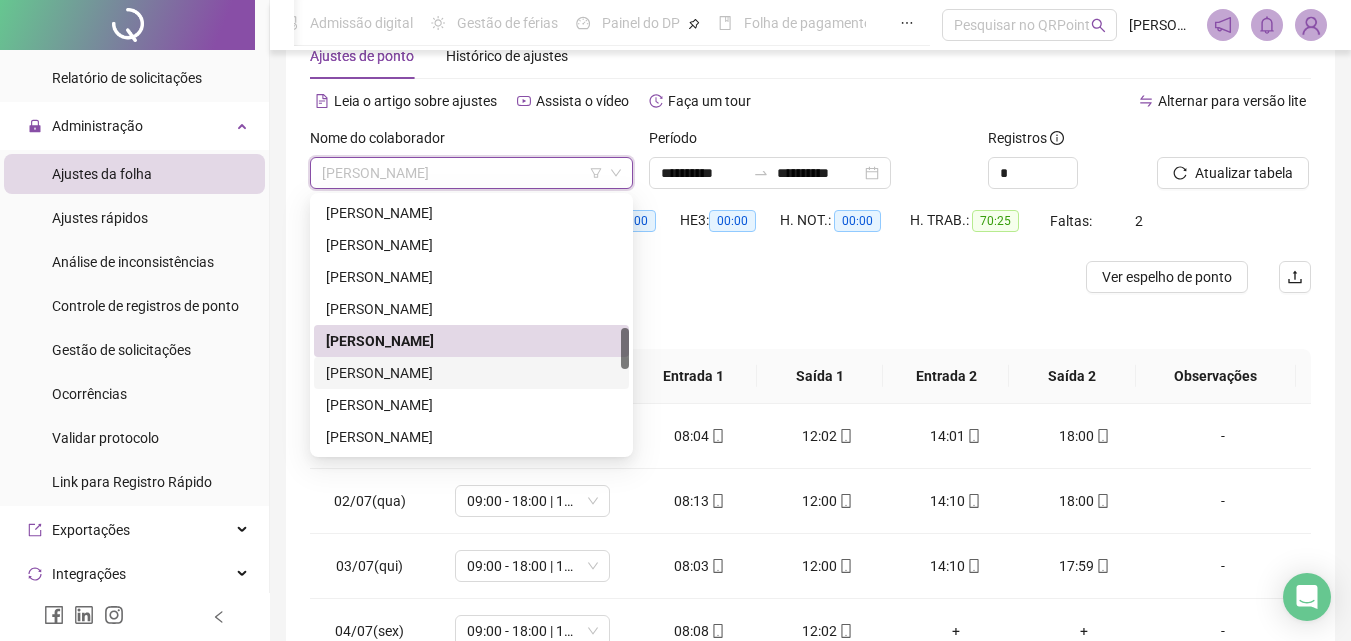 click on "[PERSON_NAME]" at bounding box center [471, 373] 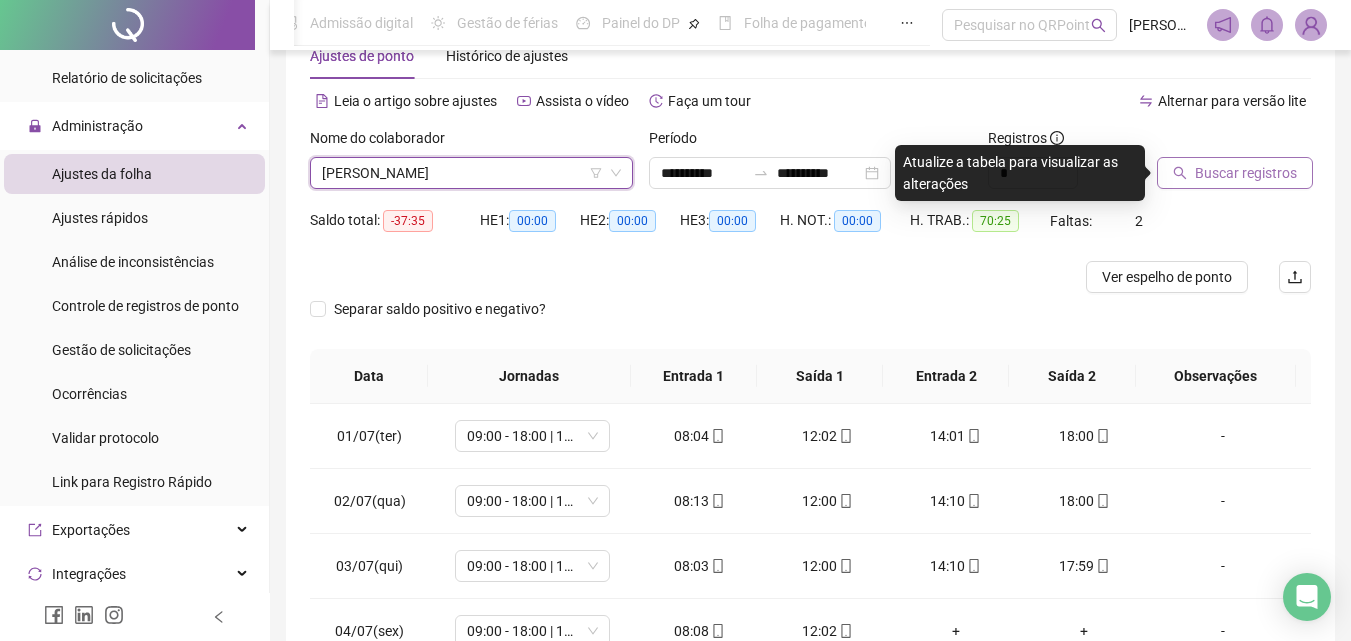 click on "Buscar registros" at bounding box center [1235, 173] 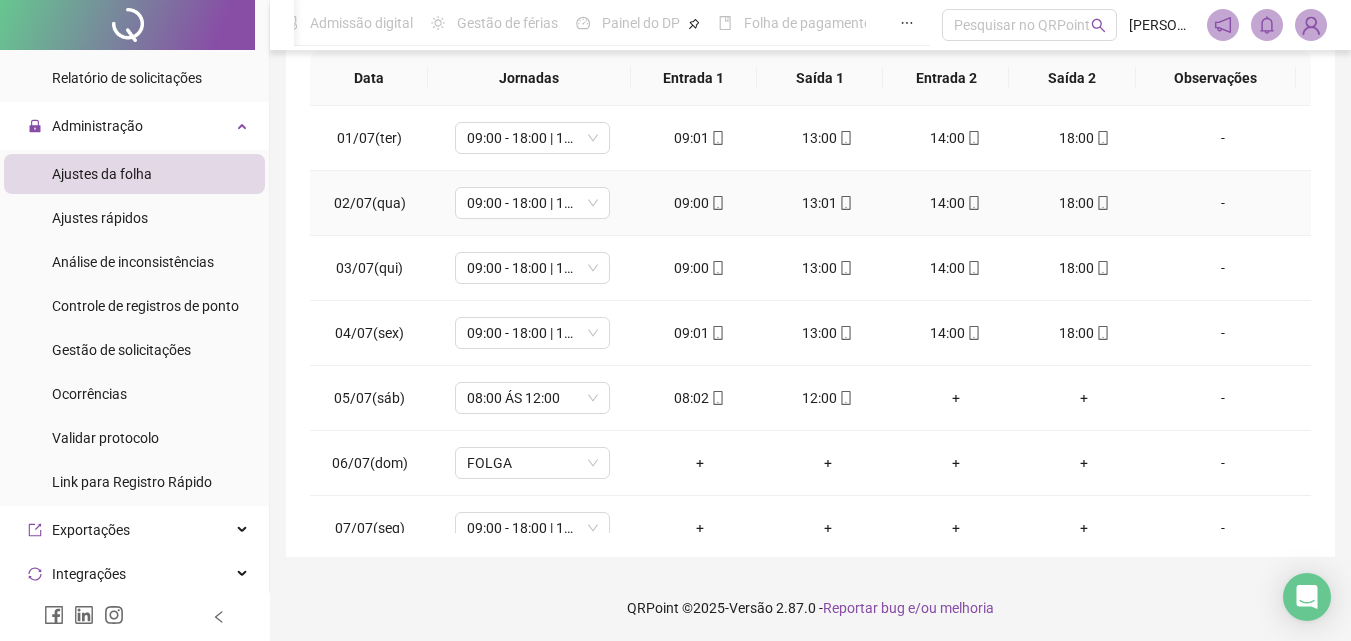 scroll, scrollTop: 357, scrollLeft: 0, axis: vertical 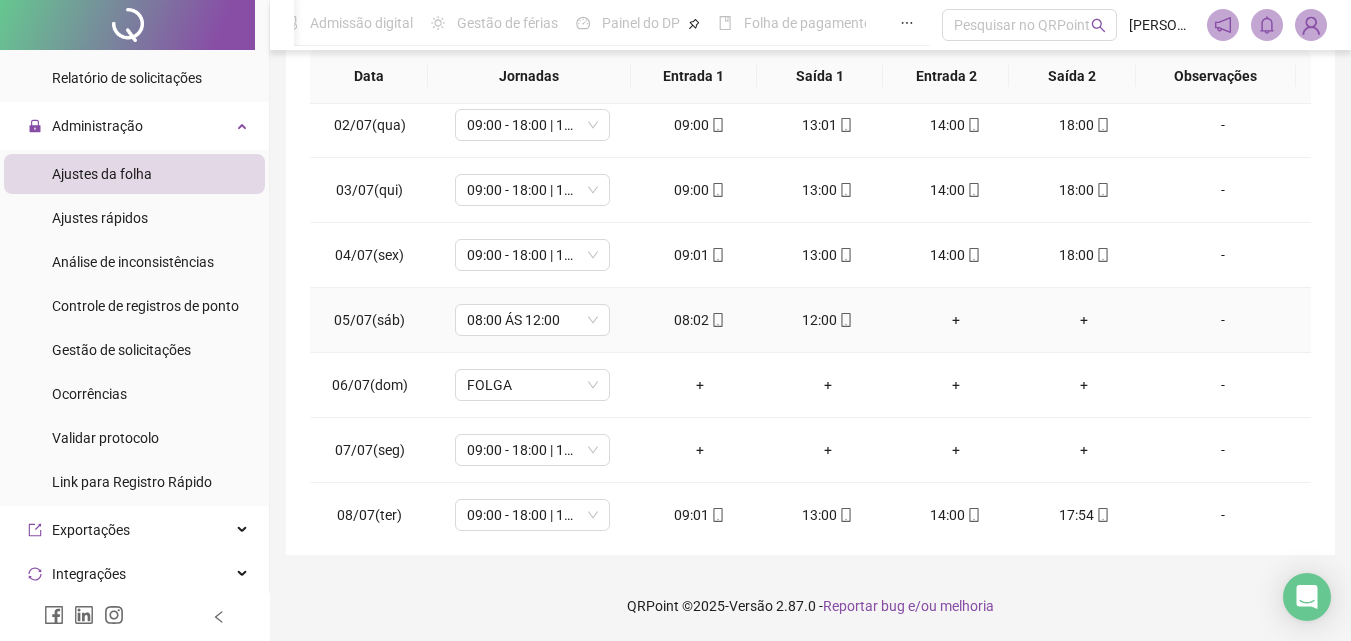 click on "[PERSON_NAME]" at bounding box center [471, -127] 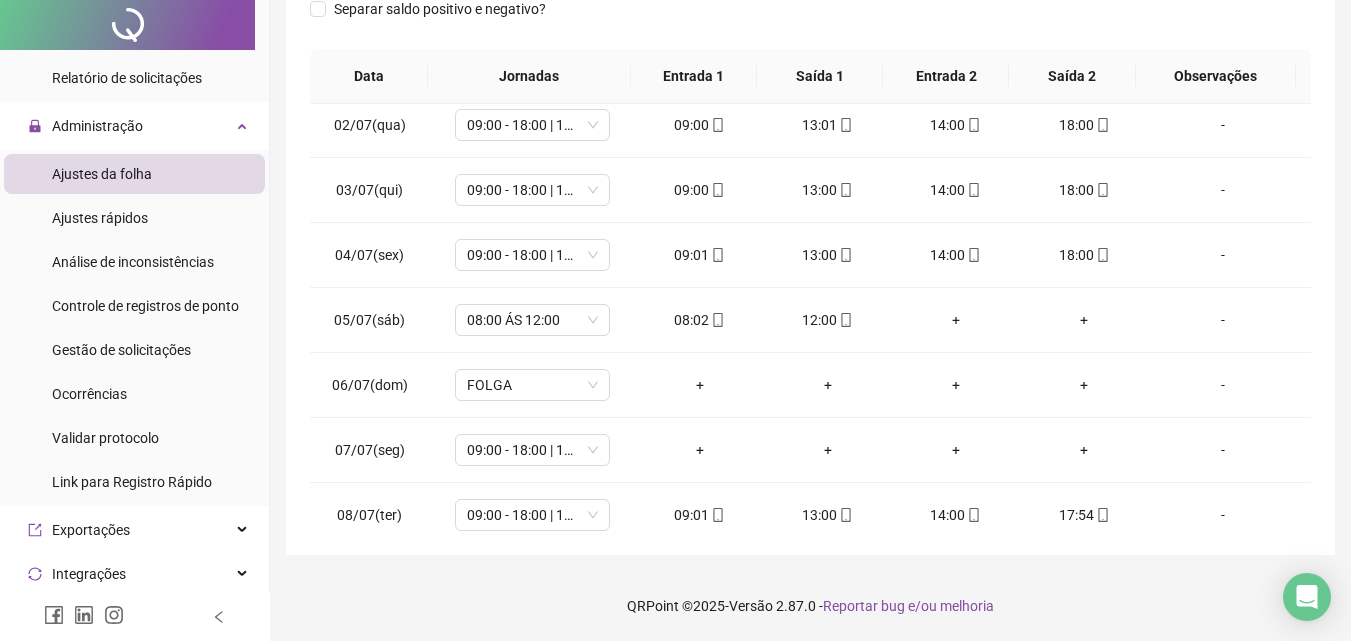 scroll, scrollTop: 0, scrollLeft: 0, axis: both 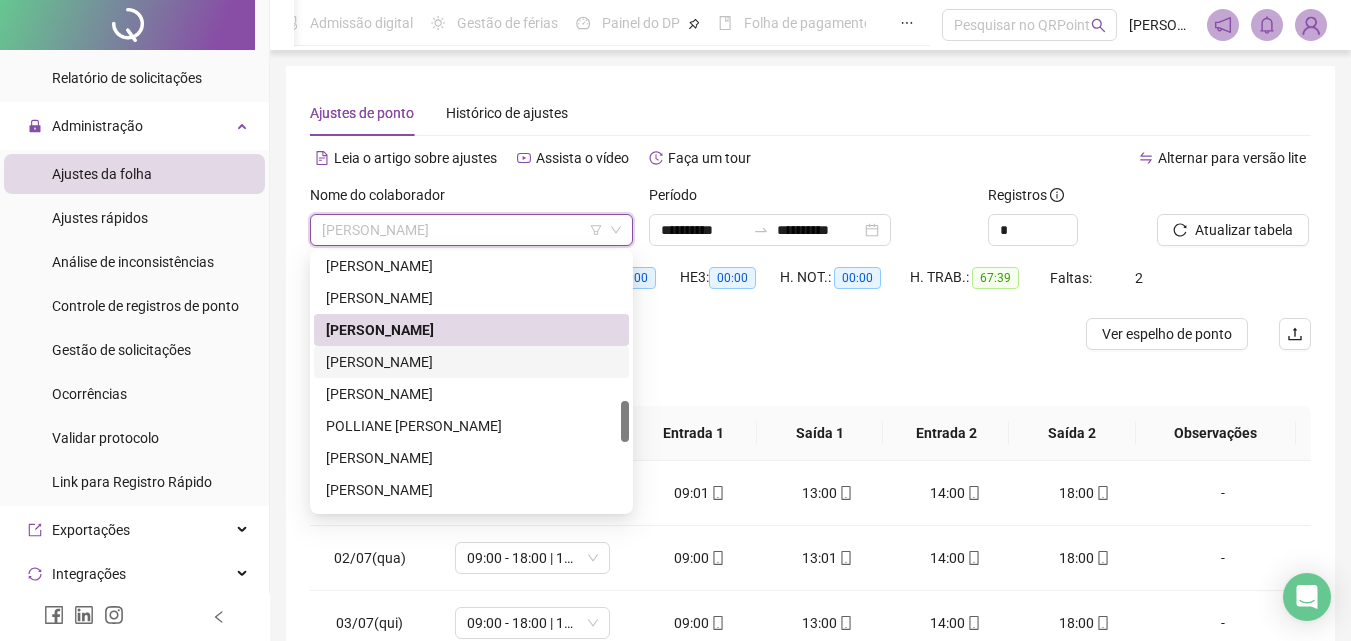 click on "[PERSON_NAME]" at bounding box center [471, 362] 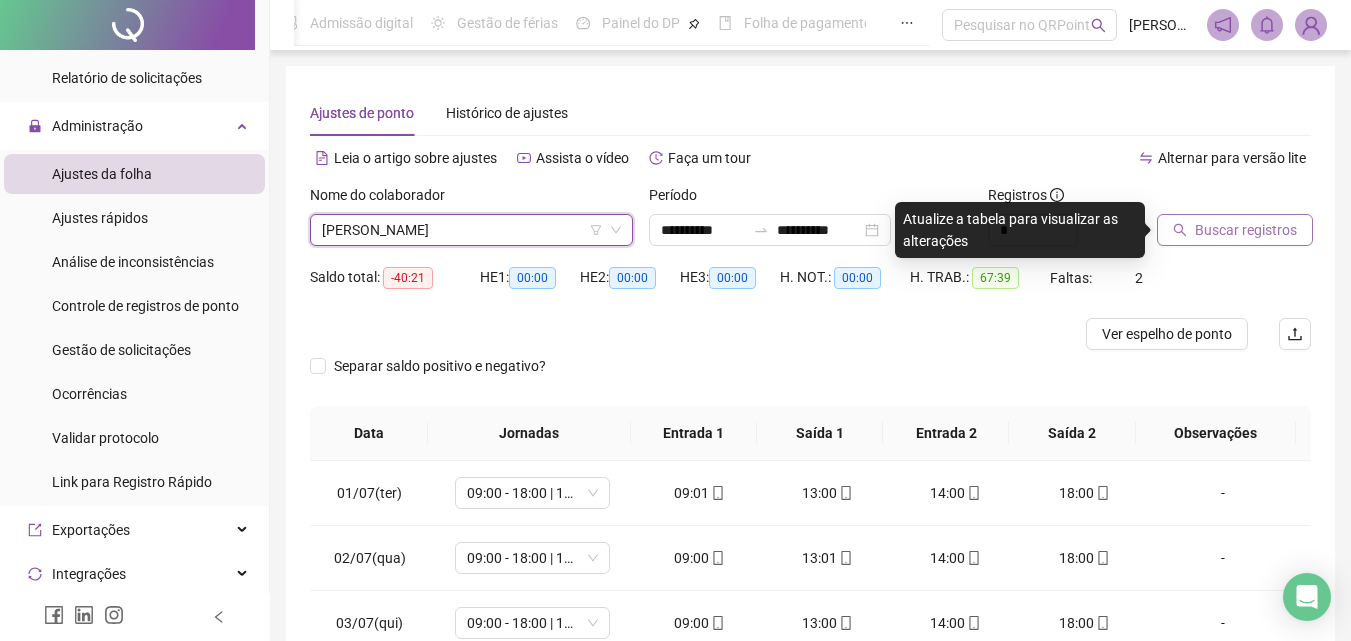 click on "Buscar registros" at bounding box center [1235, 230] 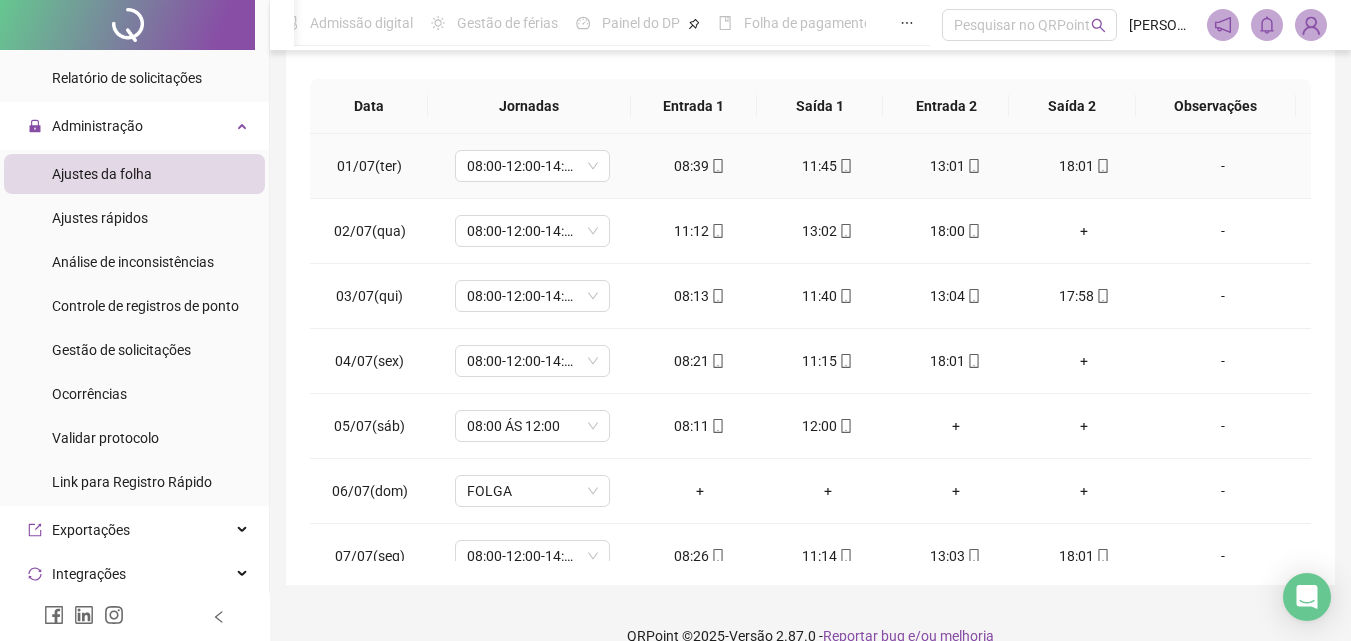 scroll, scrollTop: 357, scrollLeft: 0, axis: vertical 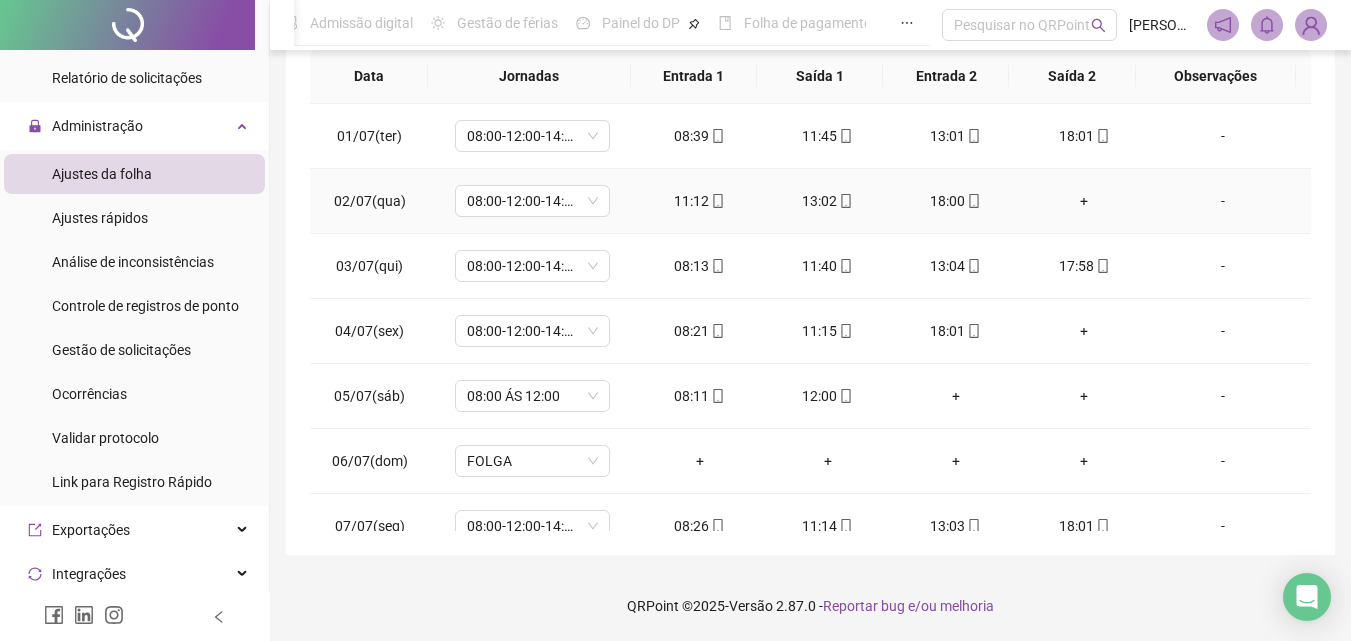 click on "+" at bounding box center (1084, 201) 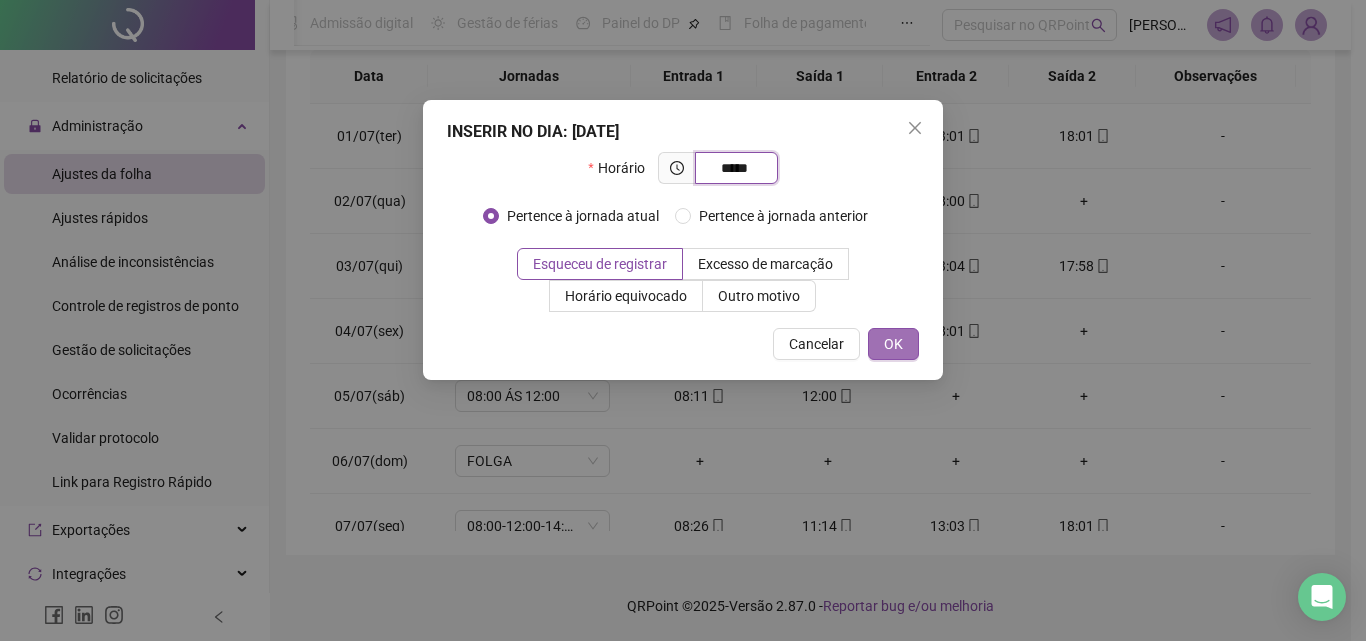 type on "*****" 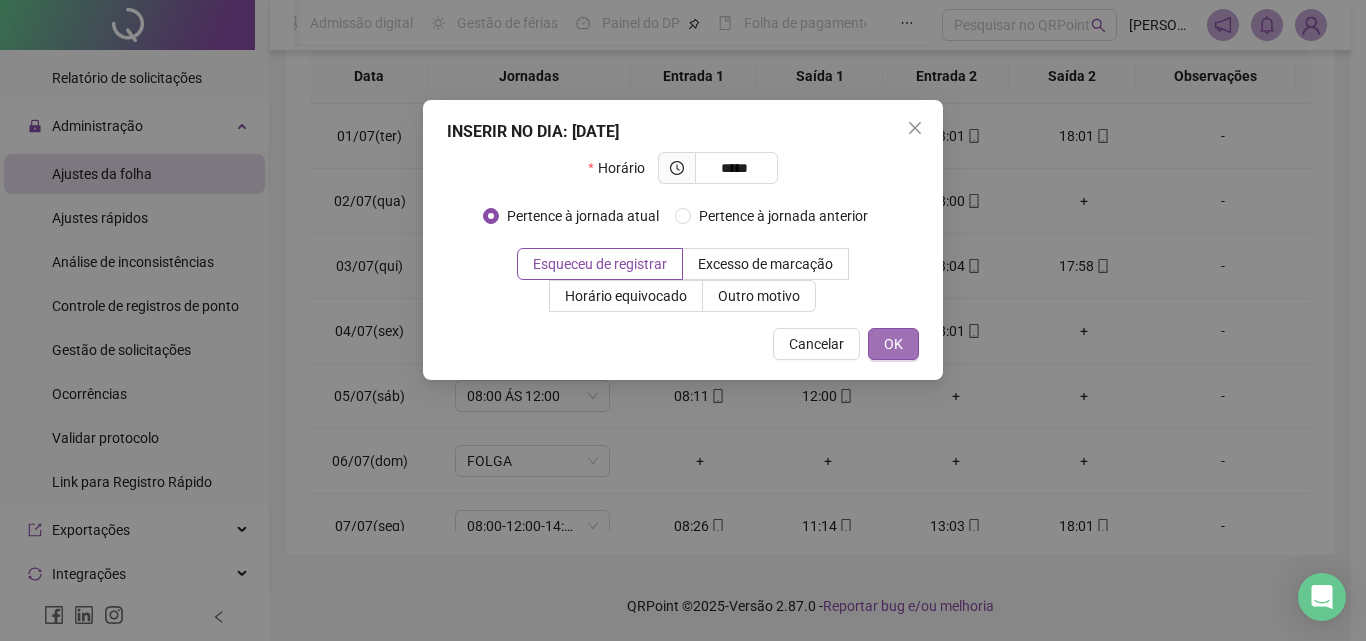 click on "OK" at bounding box center [893, 344] 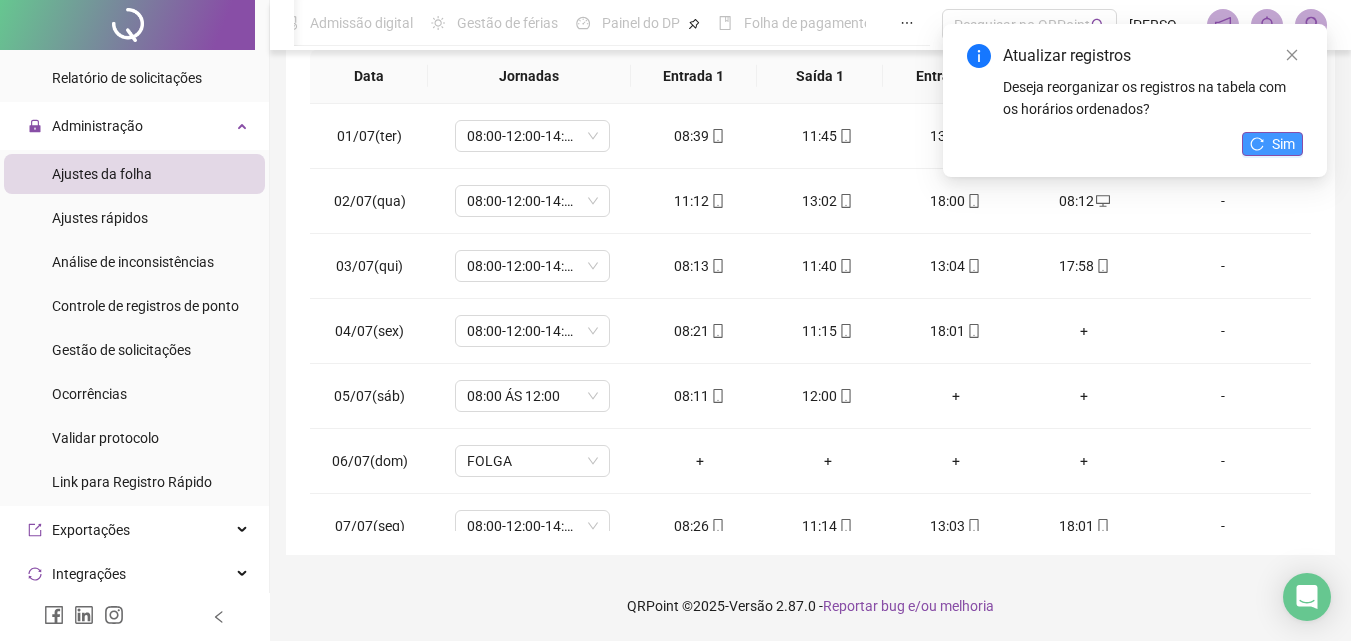 click on "Sim" at bounding box center [1283, 144] 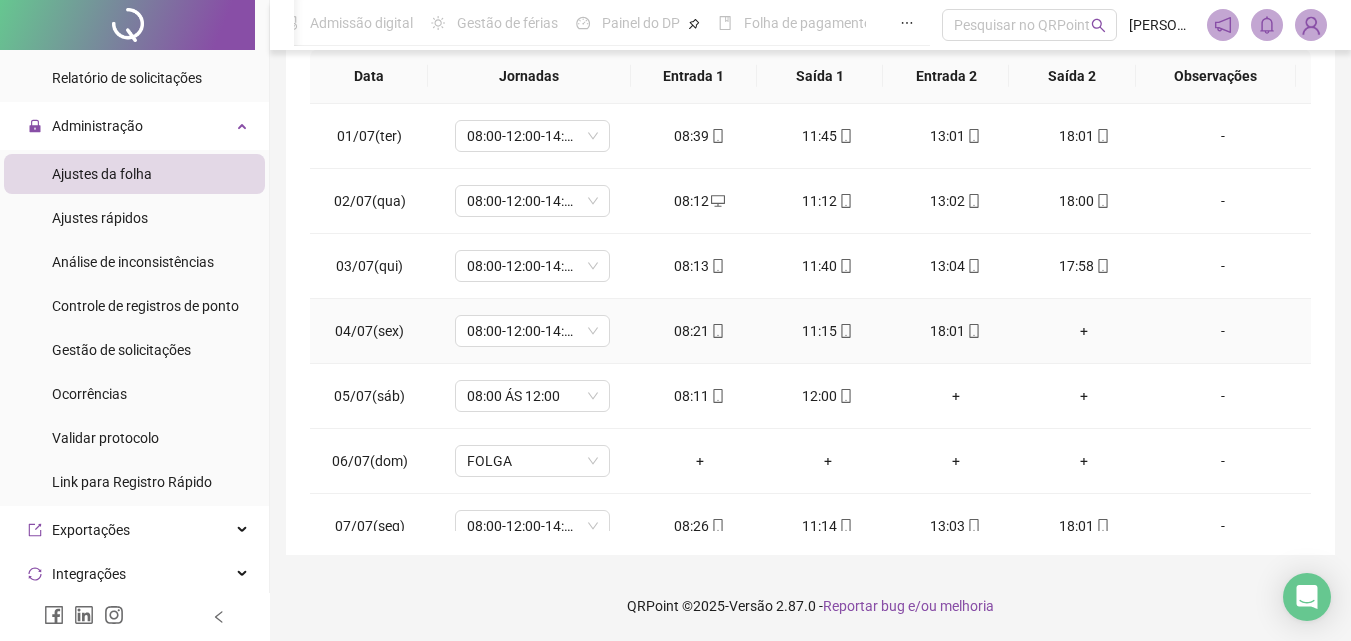 click on "+" at bounding box center (1084, 331) 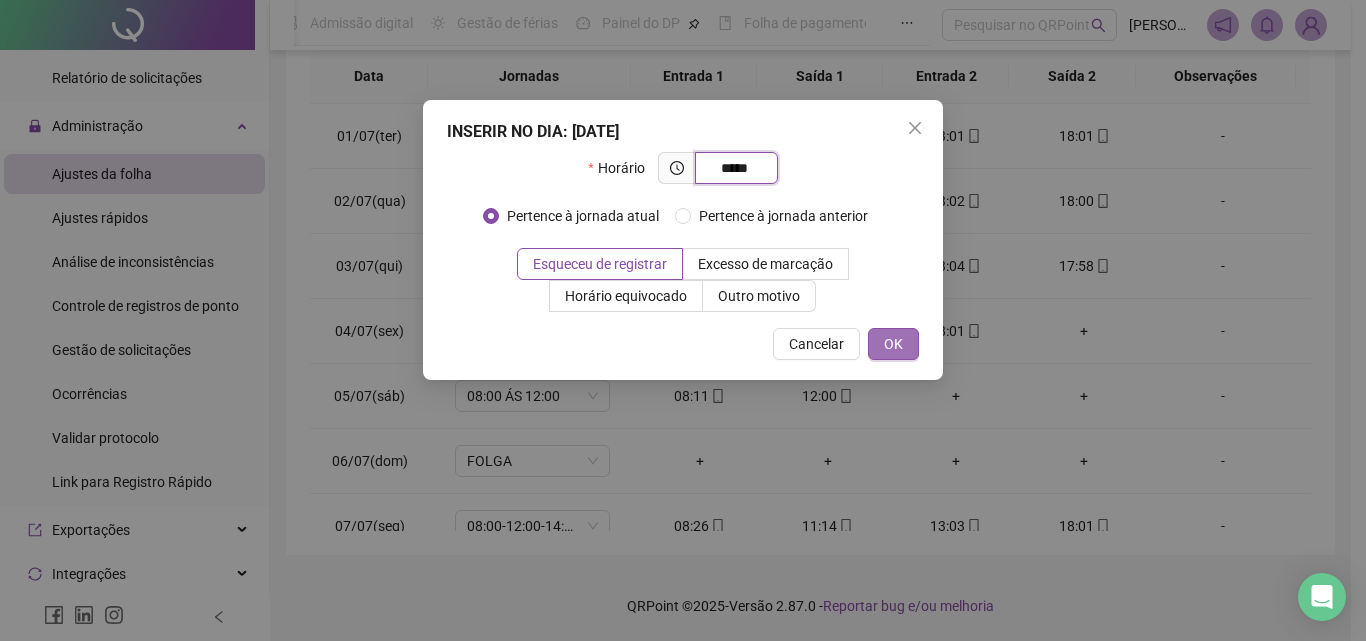 type on "*****" 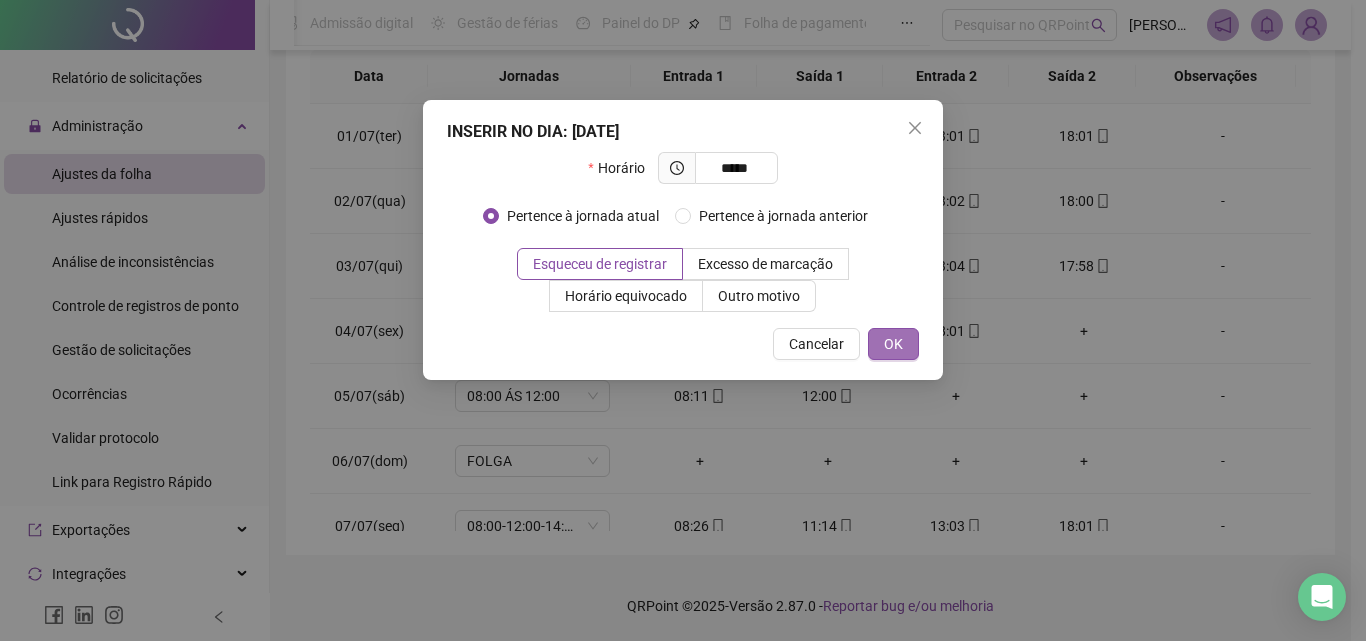 click on "OK" at bounding box center (893, 344) 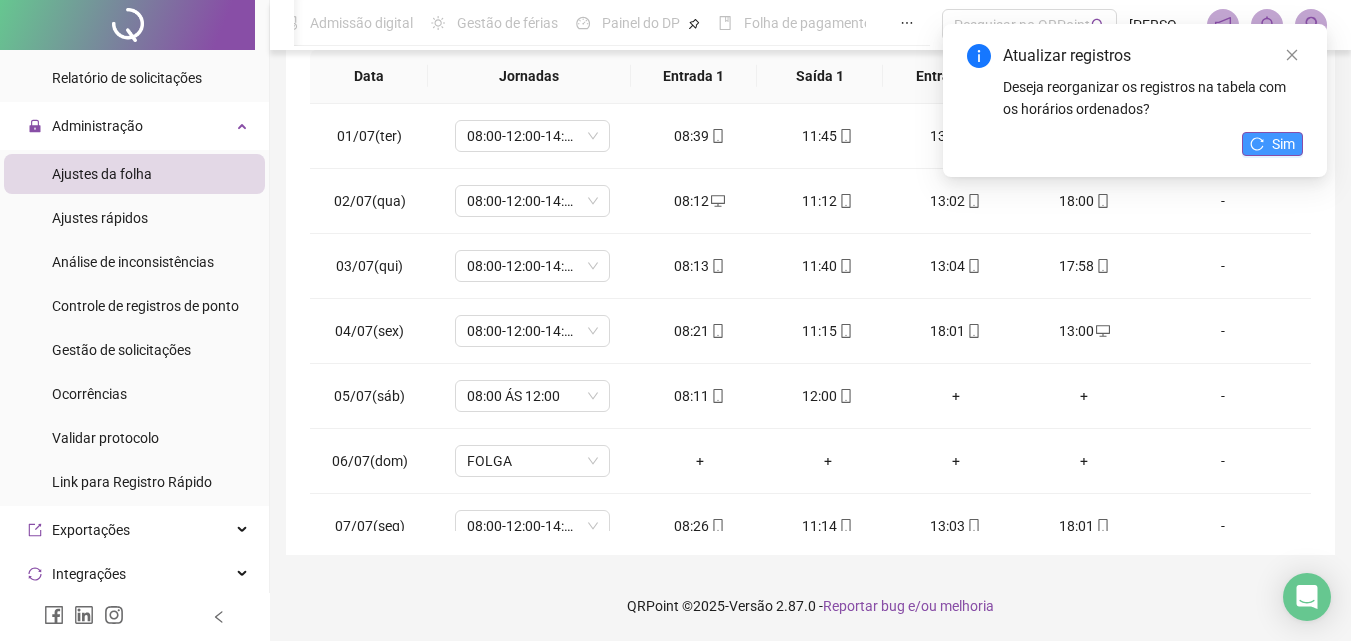 click on "Sim" at bounding box center [1272, 144] 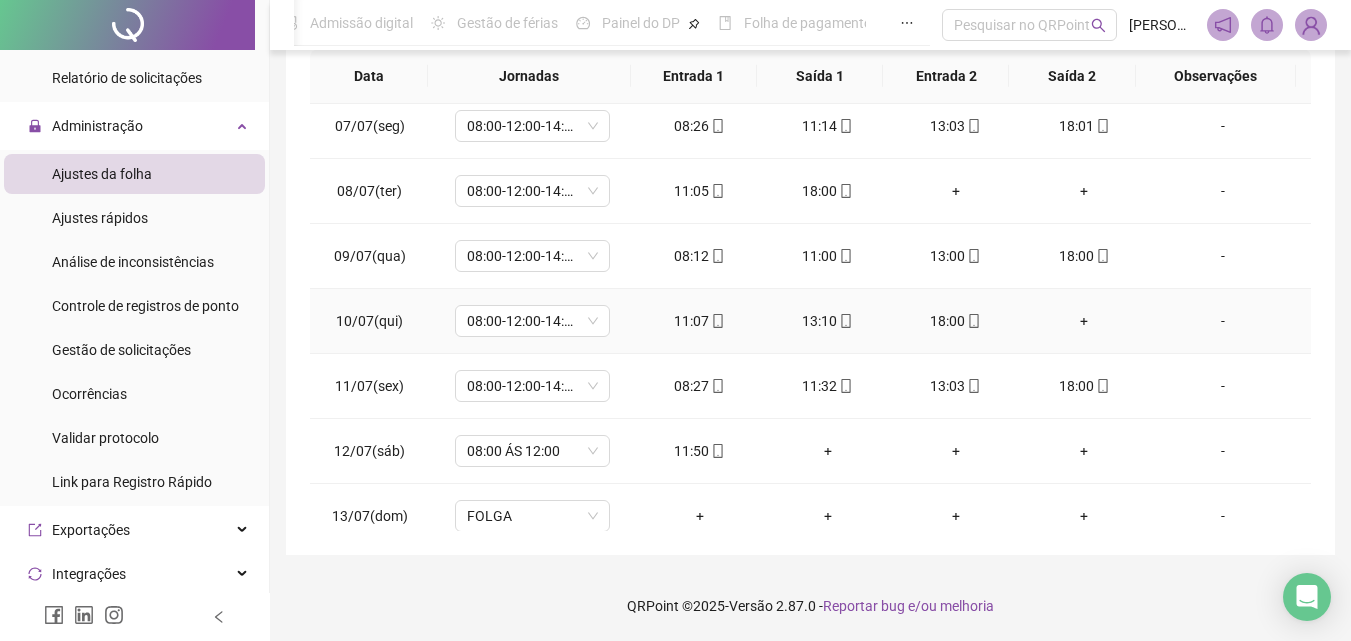 scroll, scrollTop: 483, scrollLeft: 0, axis: vertical 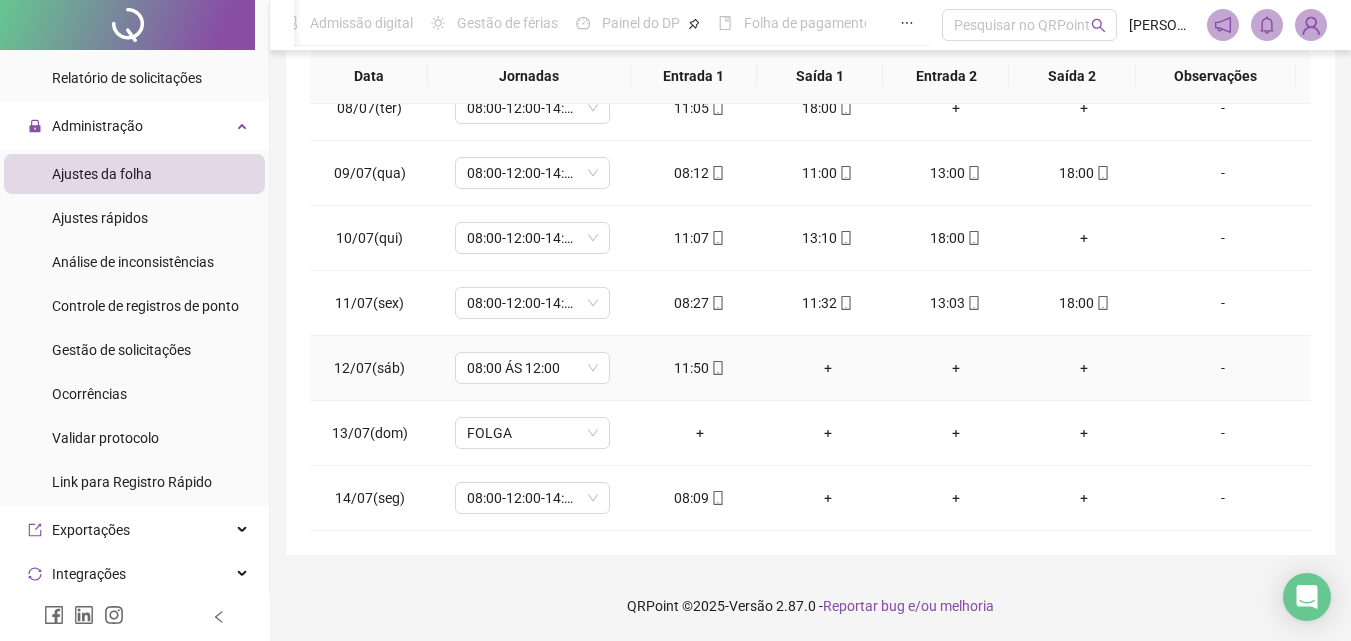 click on "+" at bounding box center (828, 368) 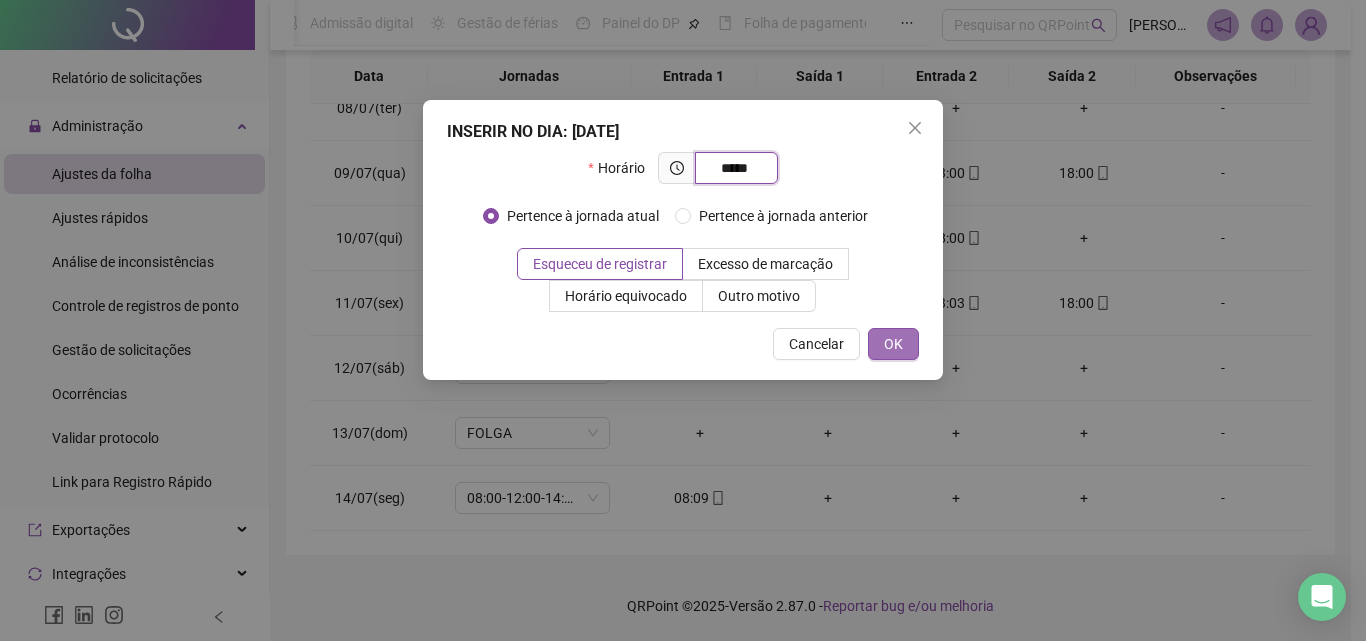 type on "*****" 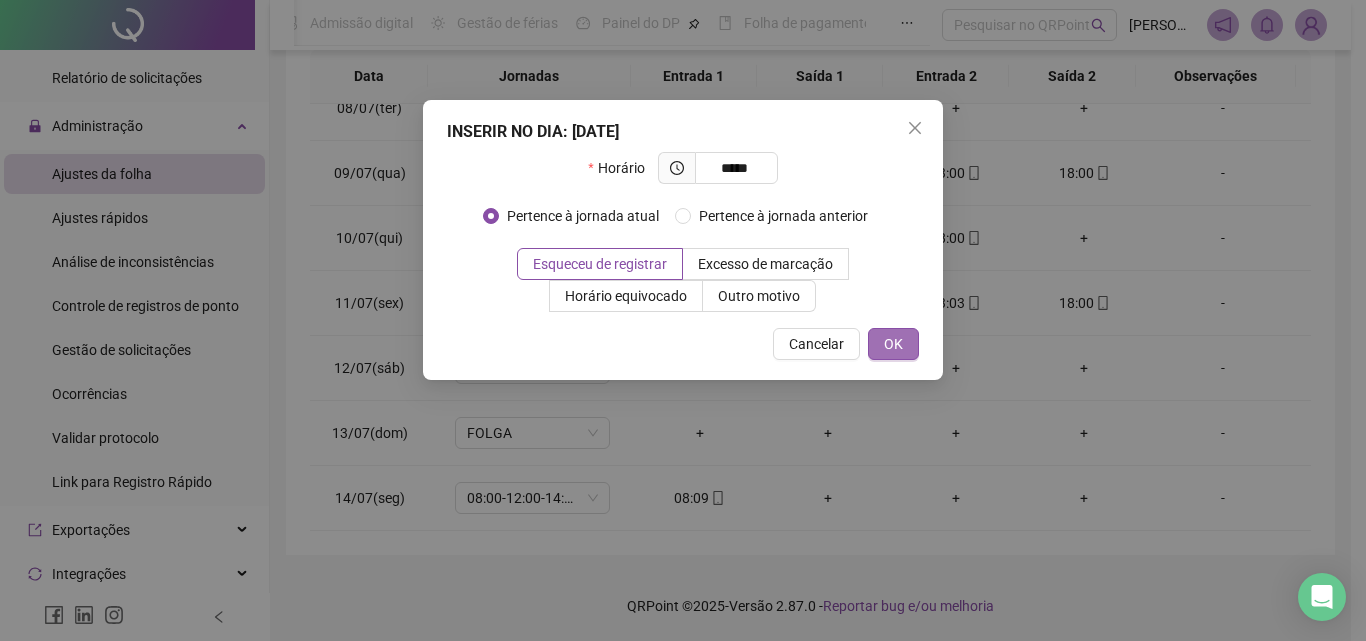 click on "OK" at bounding box center [893, 344] 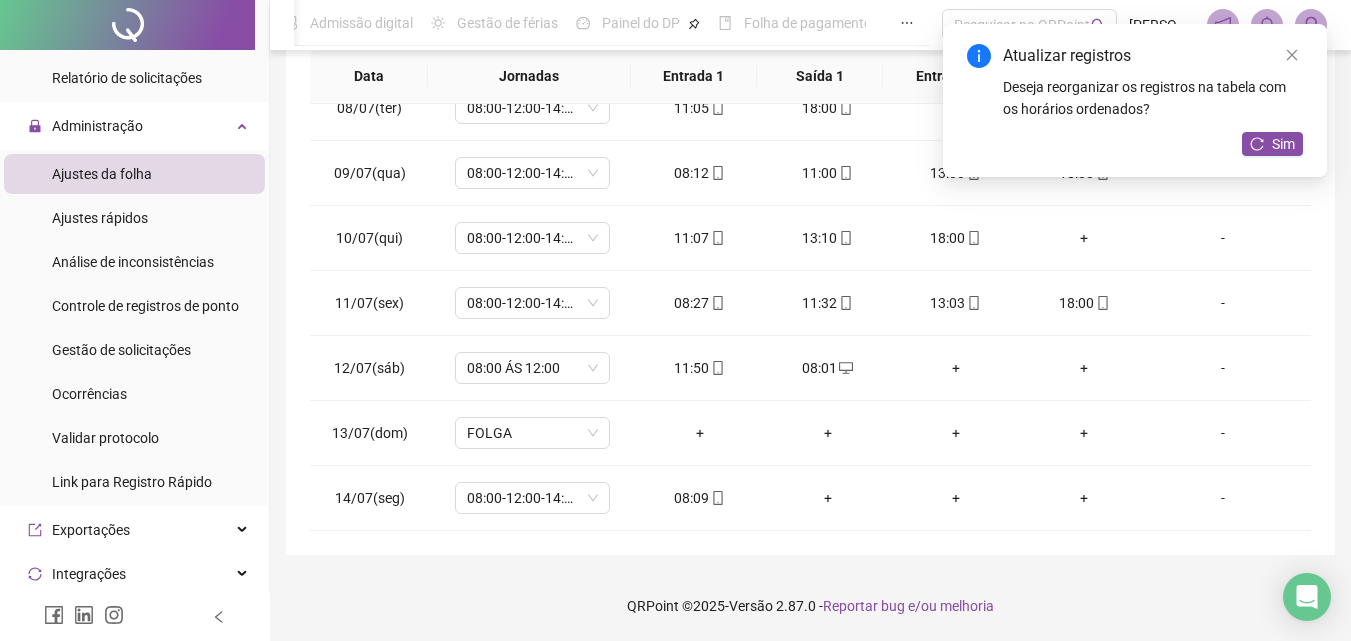 click on "Sim" at bounding box center [1272, 144] 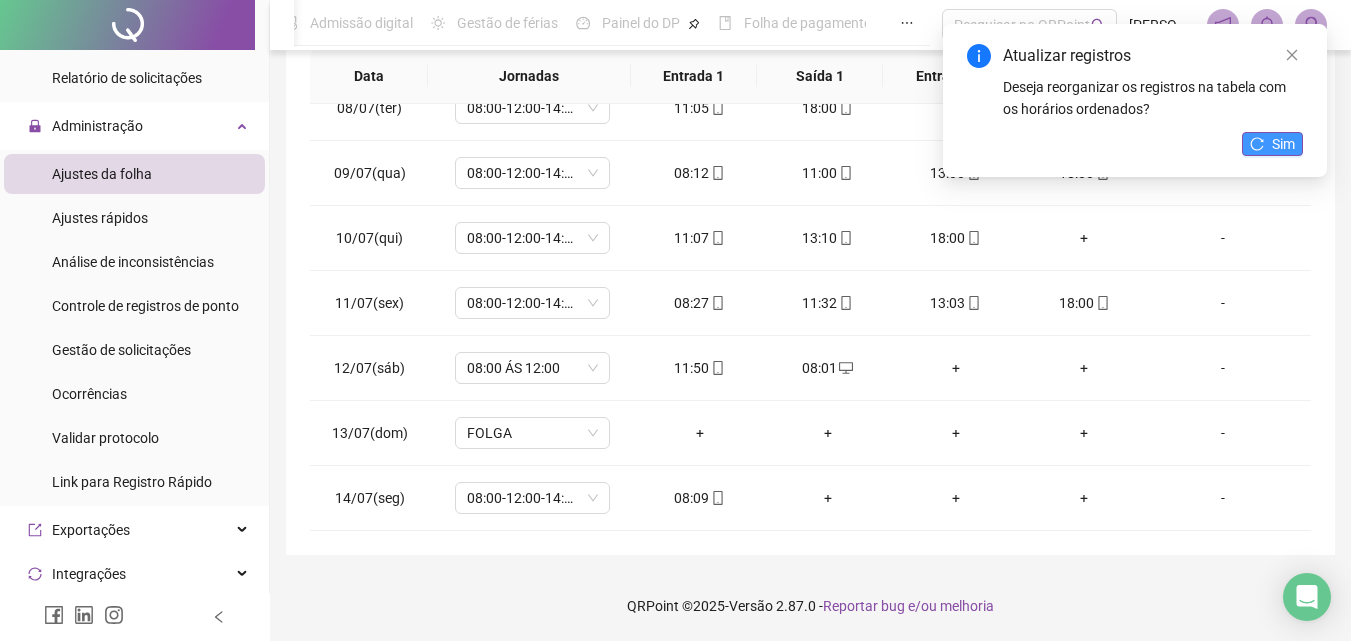 click on "Sim" at bounding box center [1283, 144] 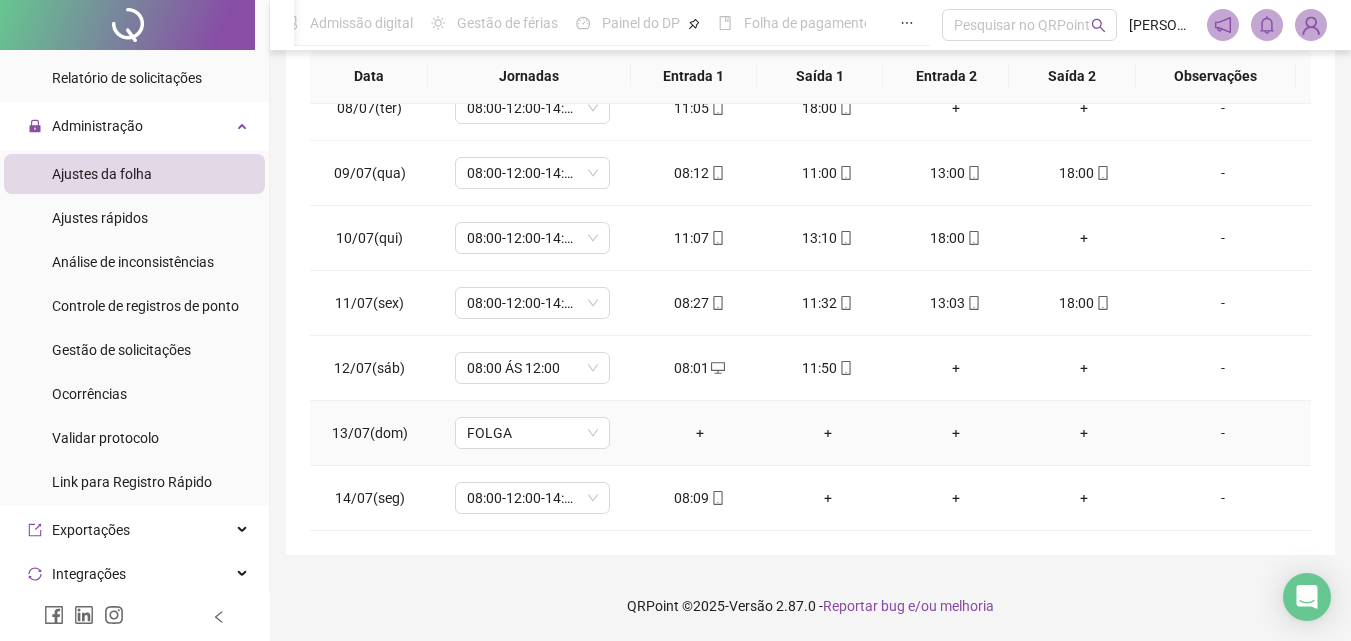 scroll, scrollTop: 383, scrollLeft: 0, axis: vertical 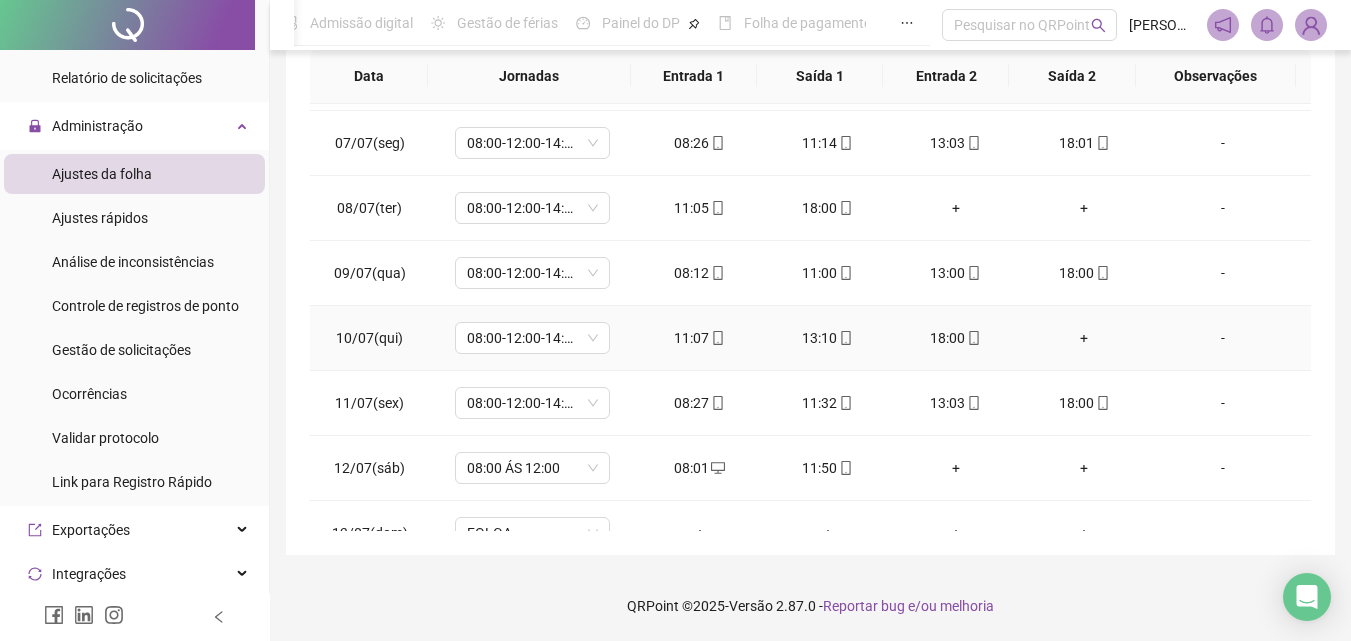 click on "+" at bounding box center [1084, 338] 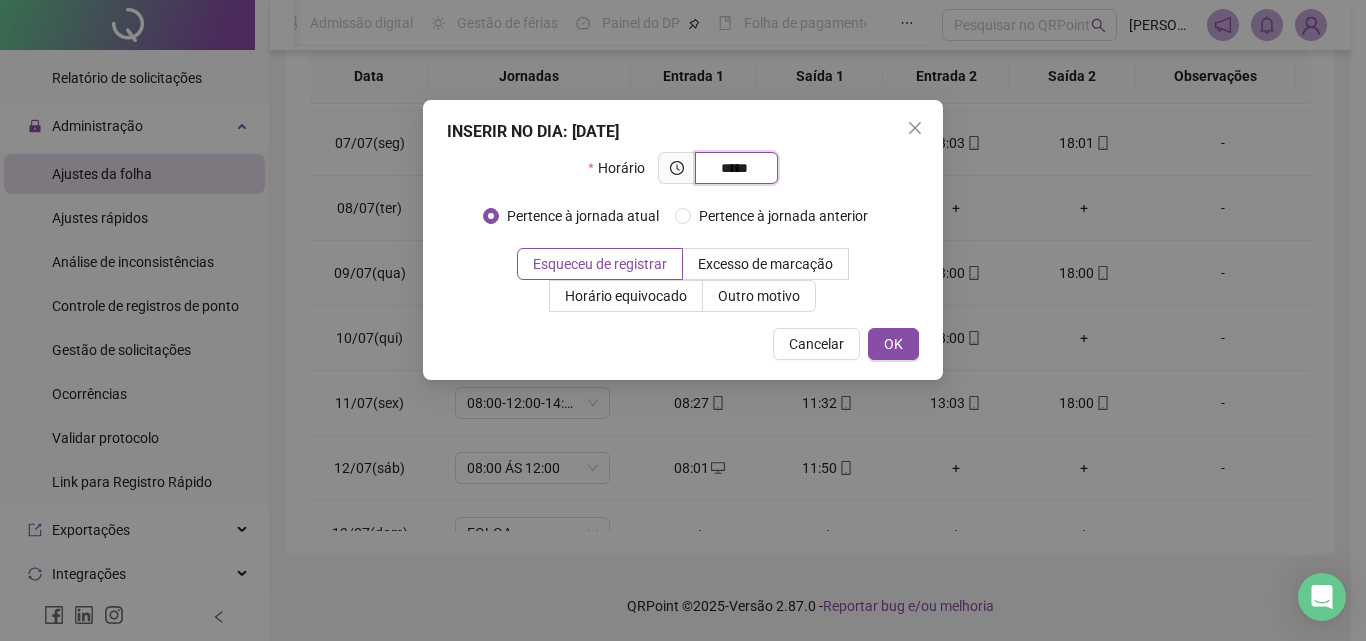 type on "*****" 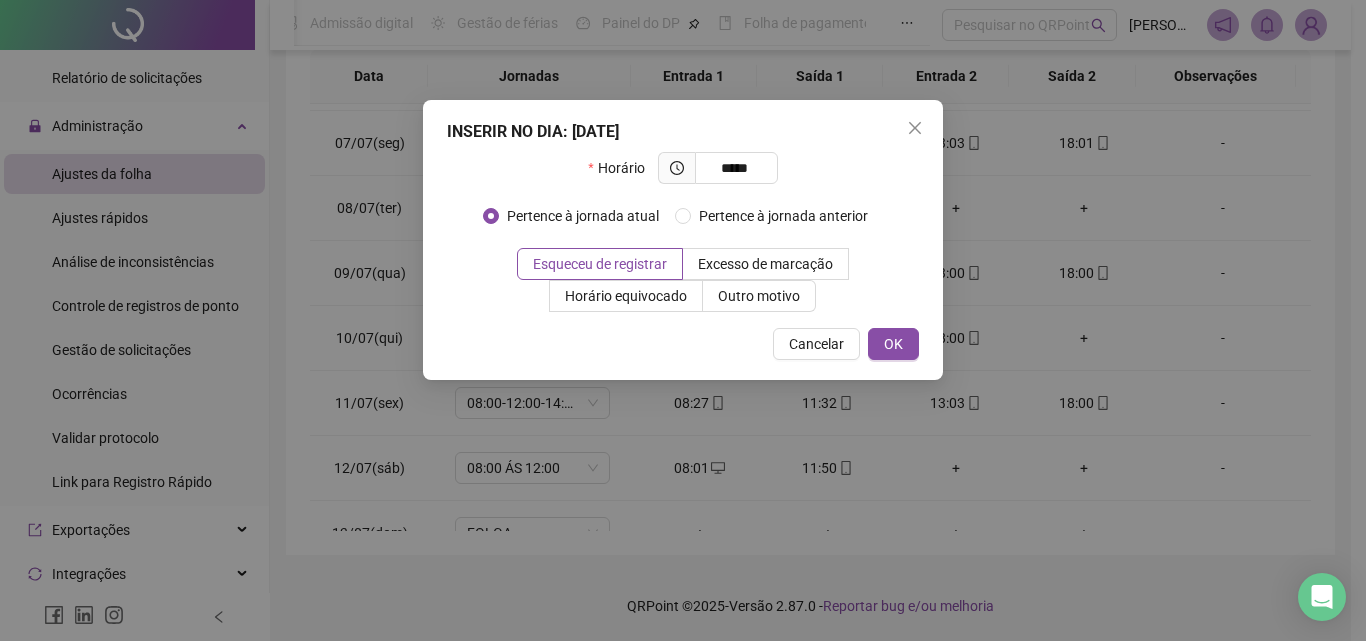 click on "INSERIR NO DIA :   [DATE] Horário ***** Pertence à jornada atual Pertence à jornada anterior Esqueceu de registrar Excesso de marcação Horário equivocado Outro motivo Motivo Cancelar OK" at bounding box center [683, 240] 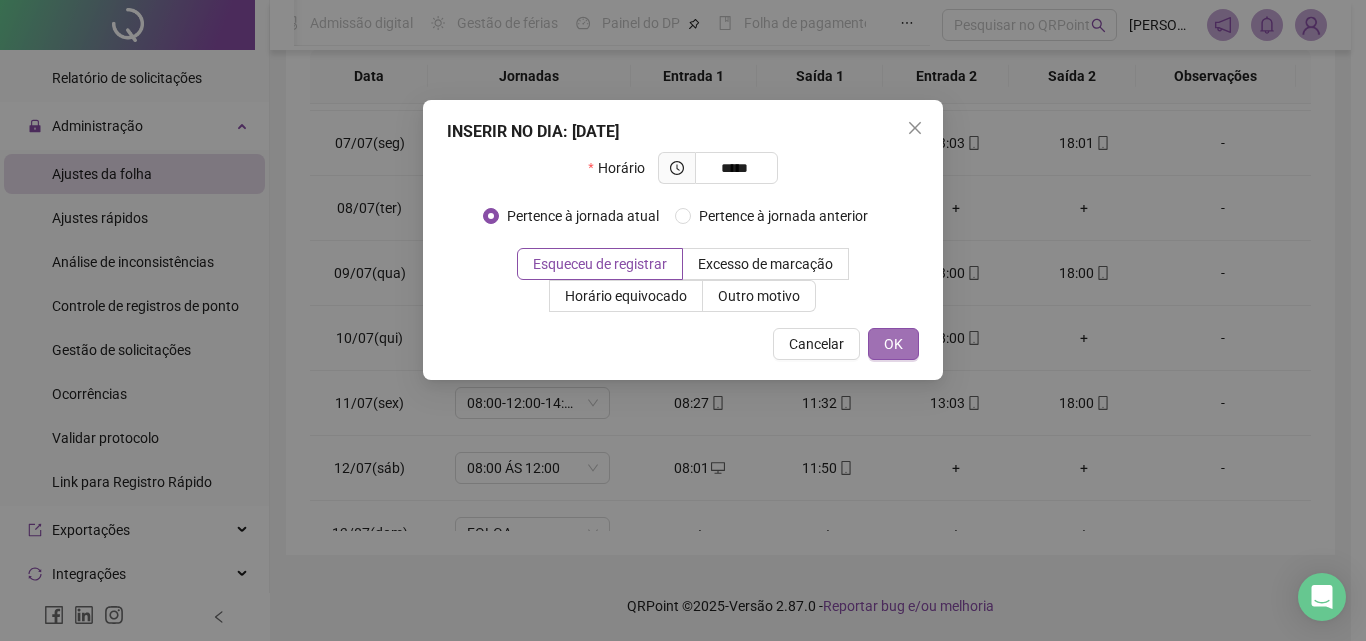 click on "OK" at bounding box center [893, 344] 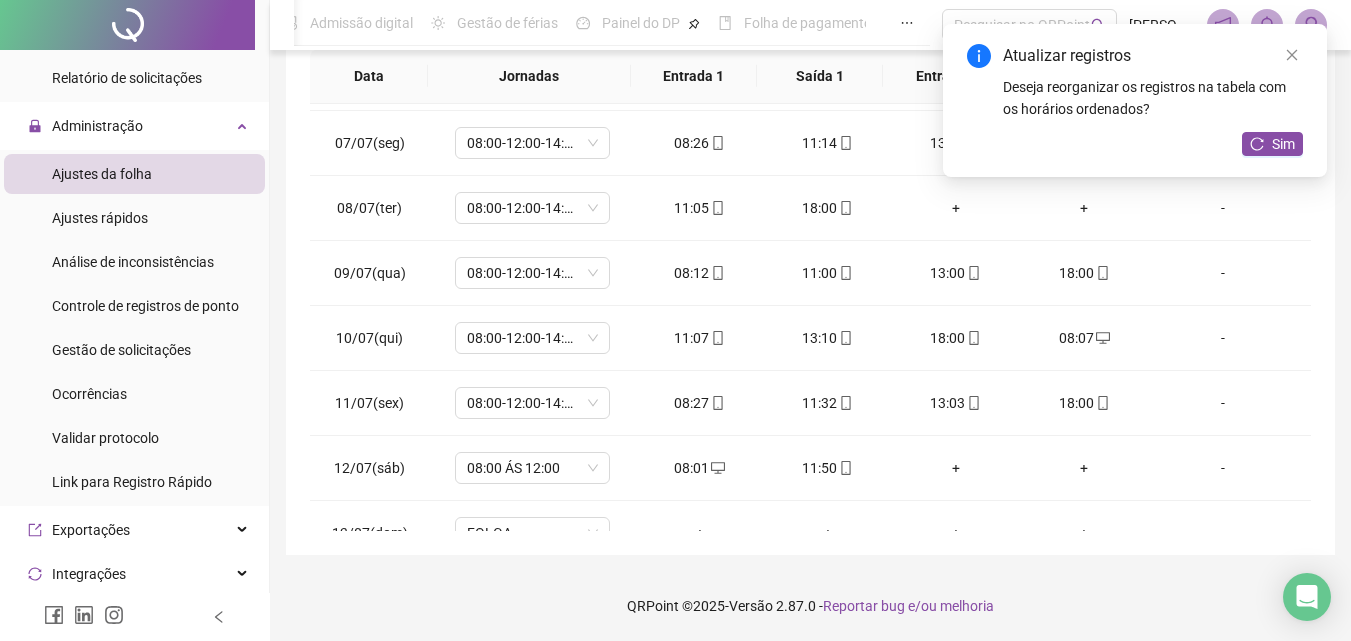 click on "Atualizar registros Deseja reorganizar os registros na tabela com os horários ordenados? Sim" at bounding box center [1135, 100] 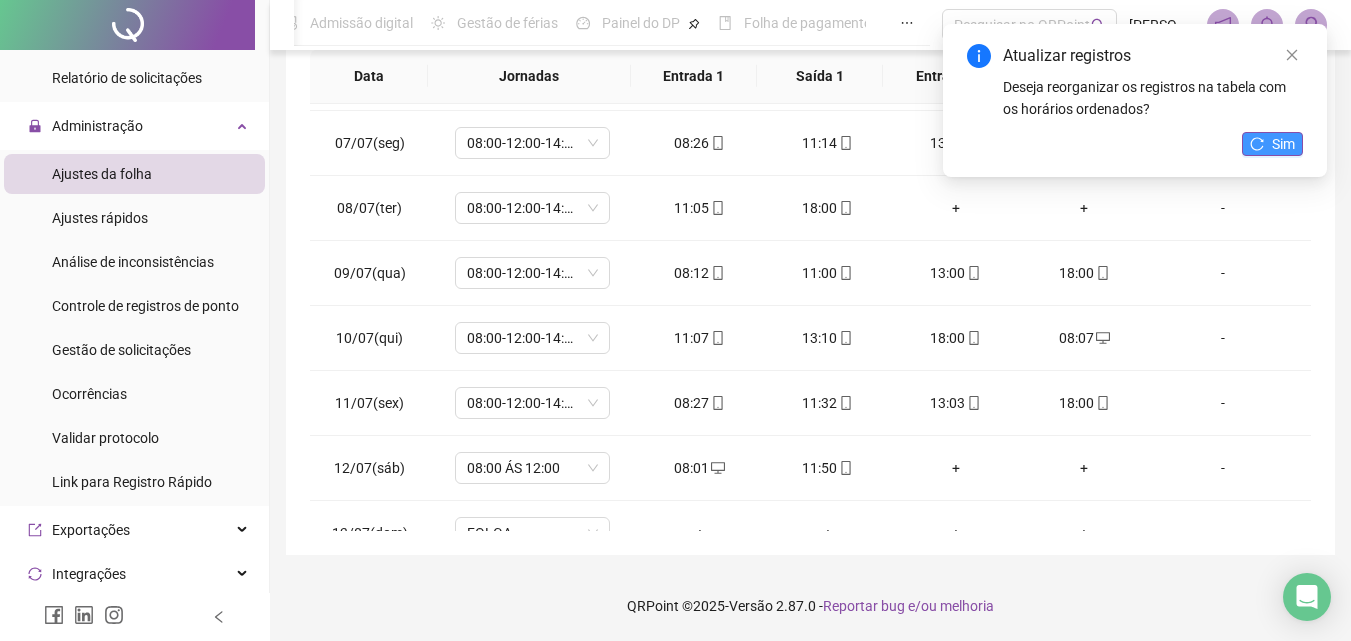 click 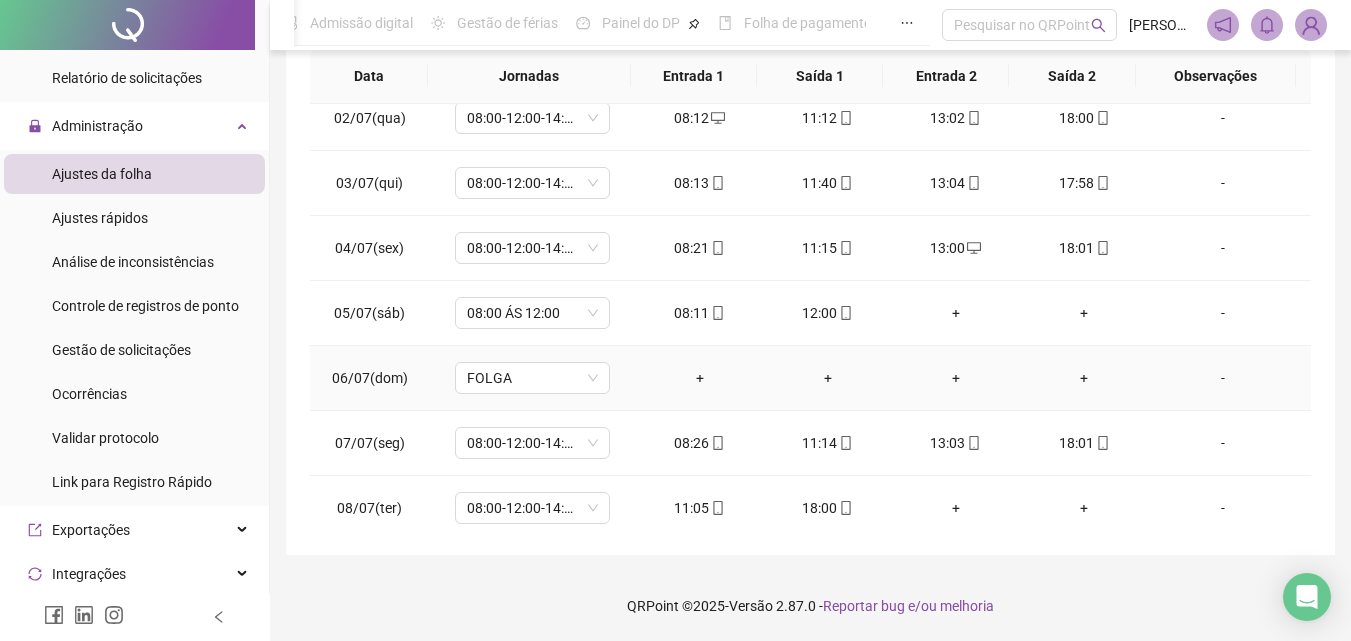 scroll, scrollTop: 0, scrollLeft: 0, axis: both 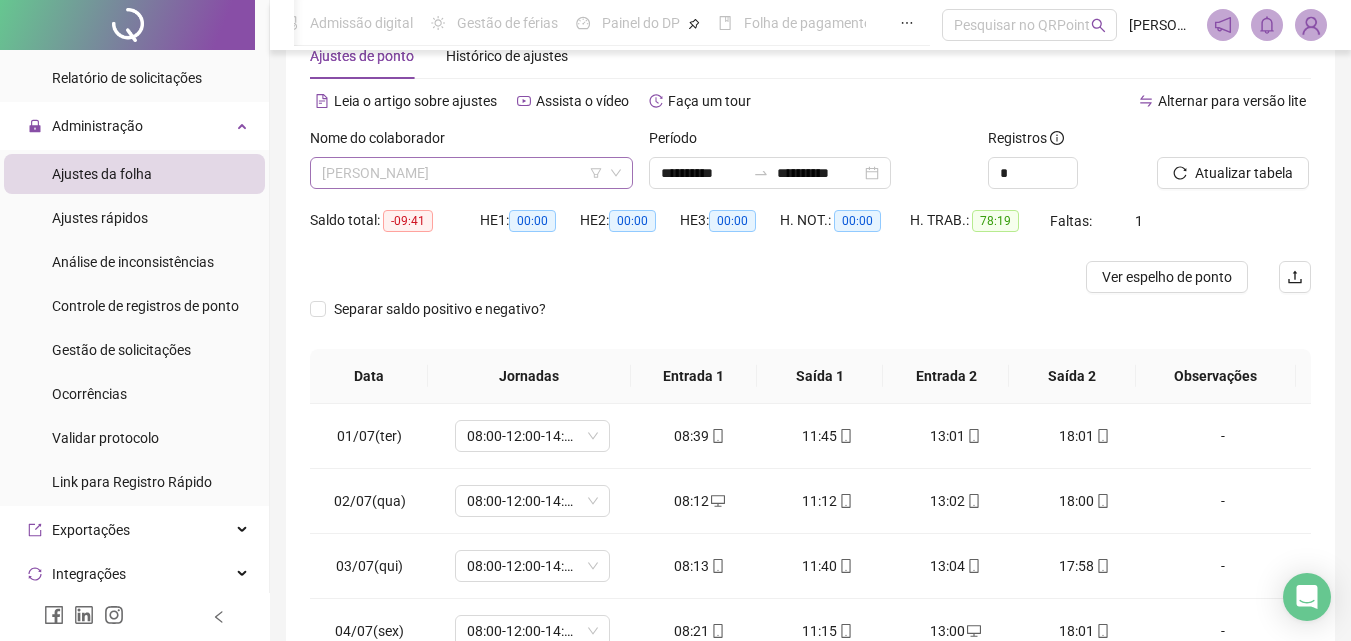 click on "[PERSON_NAME]" at bounding box center (471, 173) 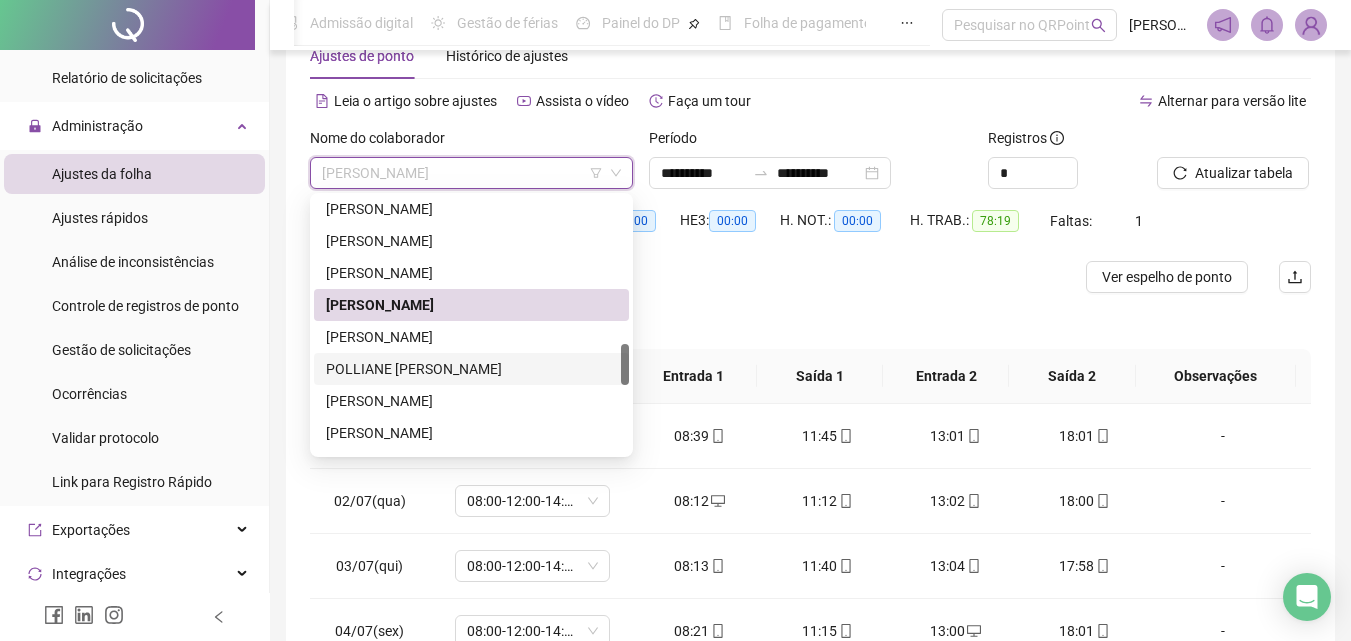 click on "POLLIANE [PERSON_NAME]" at bounding box center [471, 369] 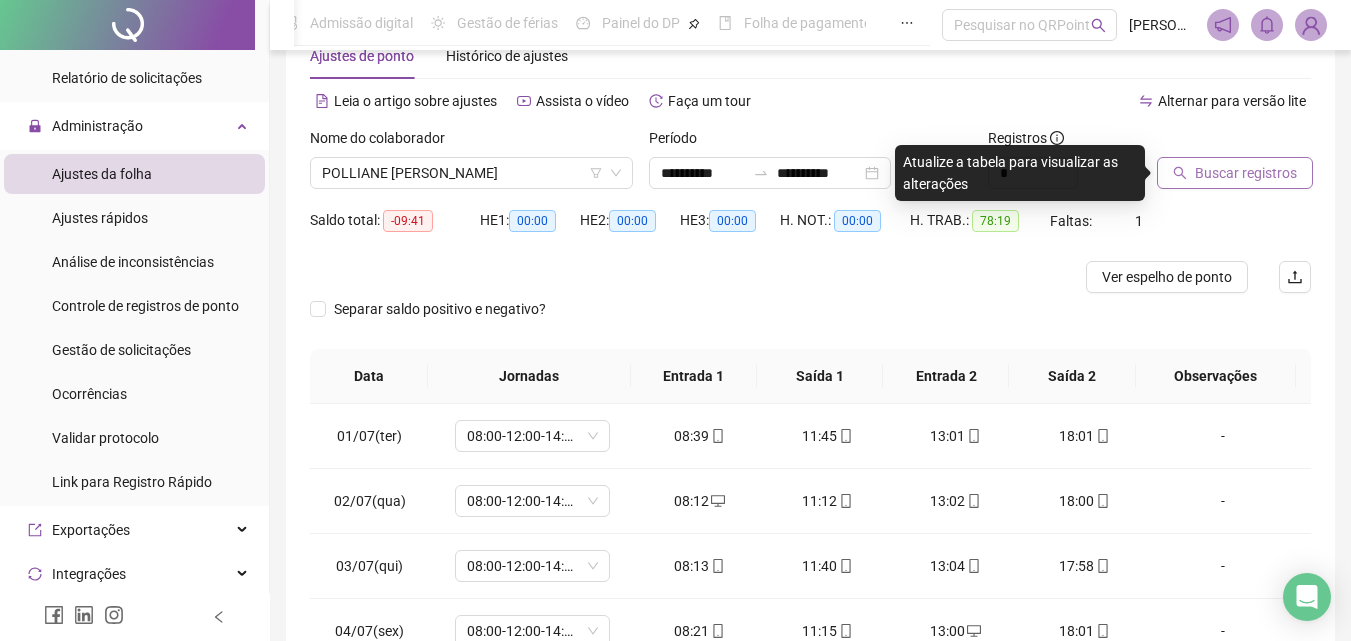 click on "Buscar registros" at bounding box center (1246, 173) 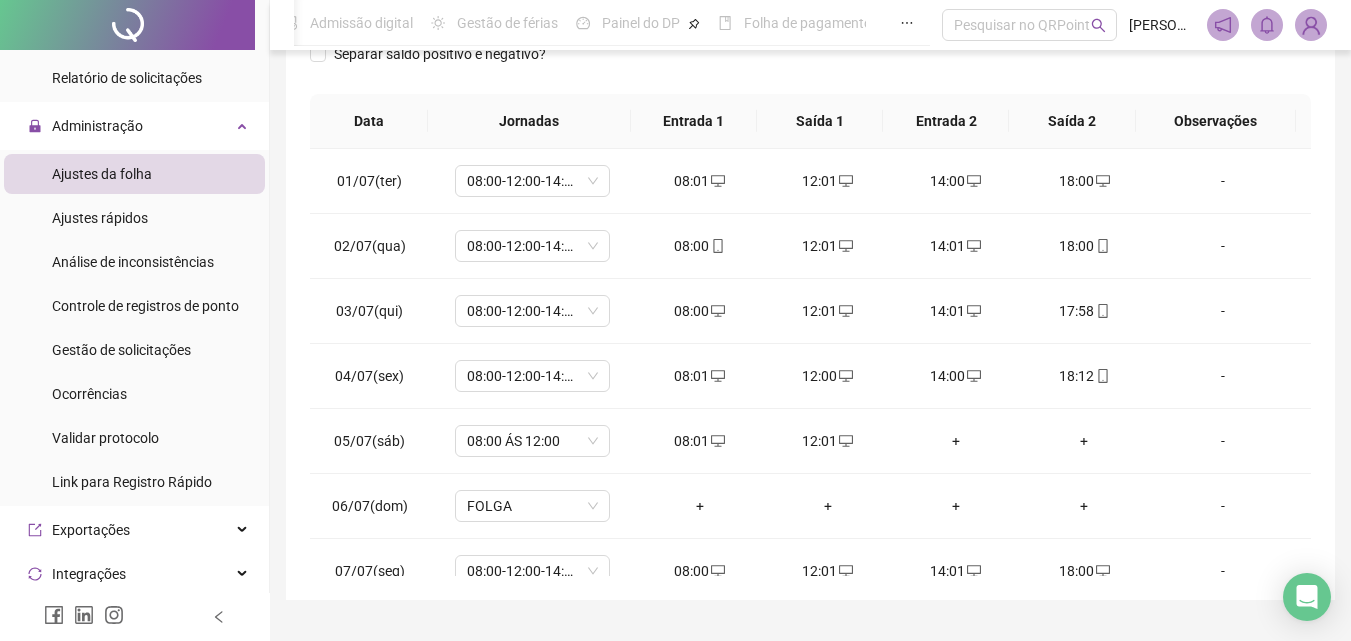 scroll, scrollTop: 357, scrollLeft: 0, axis: vertical 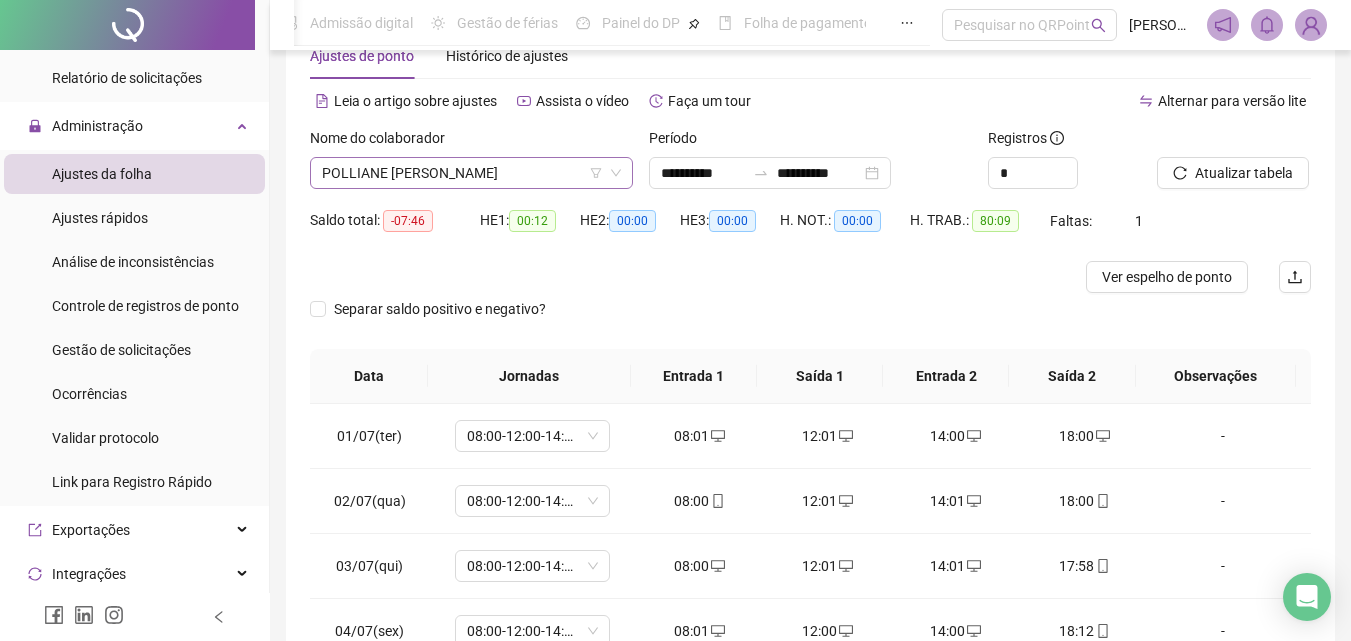 click on "POLLIANE [PERSON_NAME]" at bounding box center [471, 173] 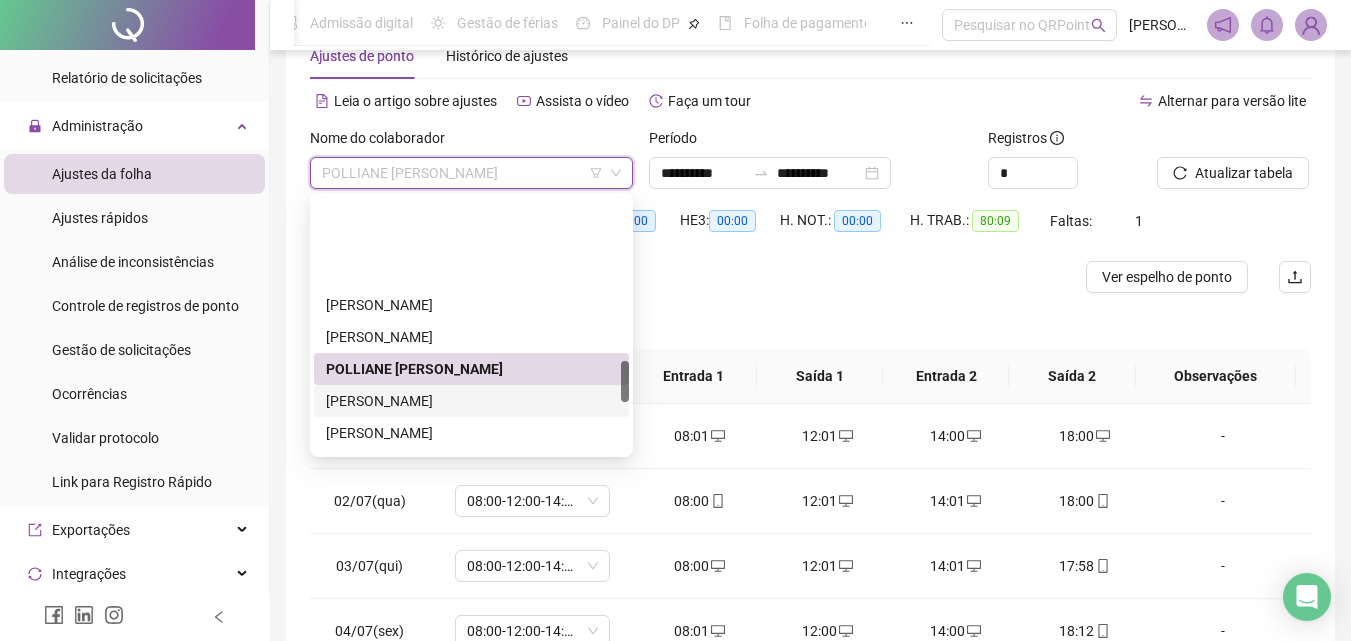 scroll, scrollTop: 1000, scrollLeft: 0, axis: vertical 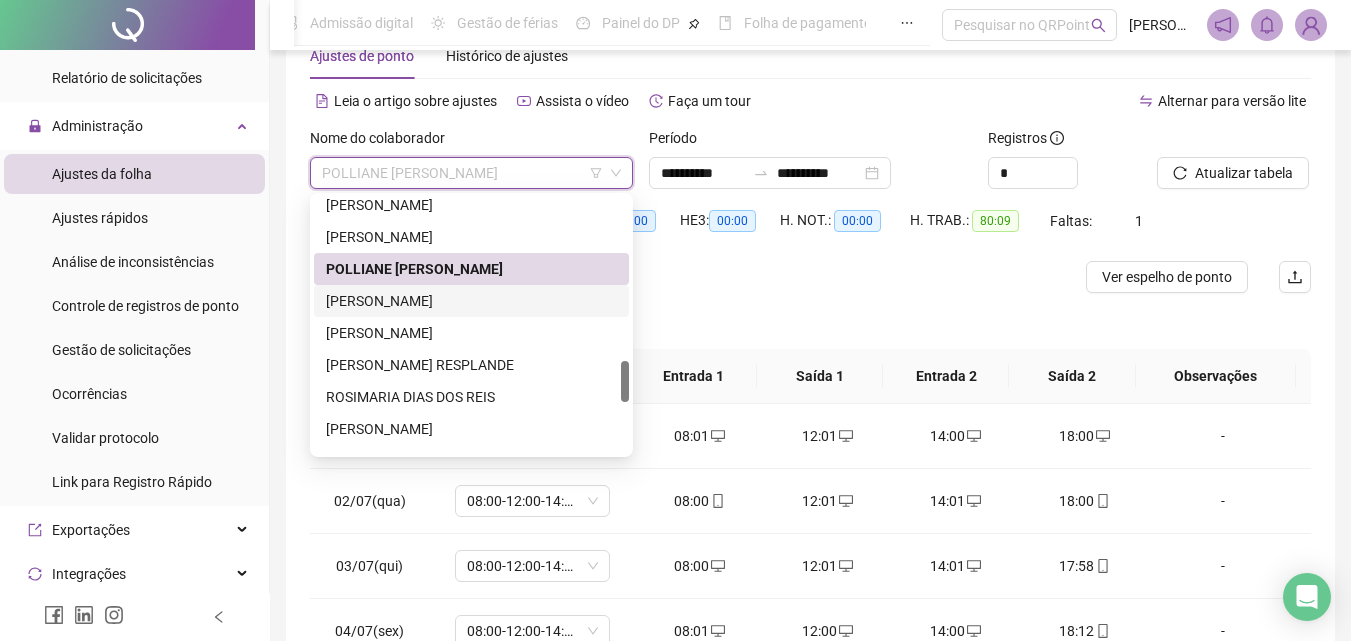 click on "[PERSON_NAME]" at bounding box center [471, 301] 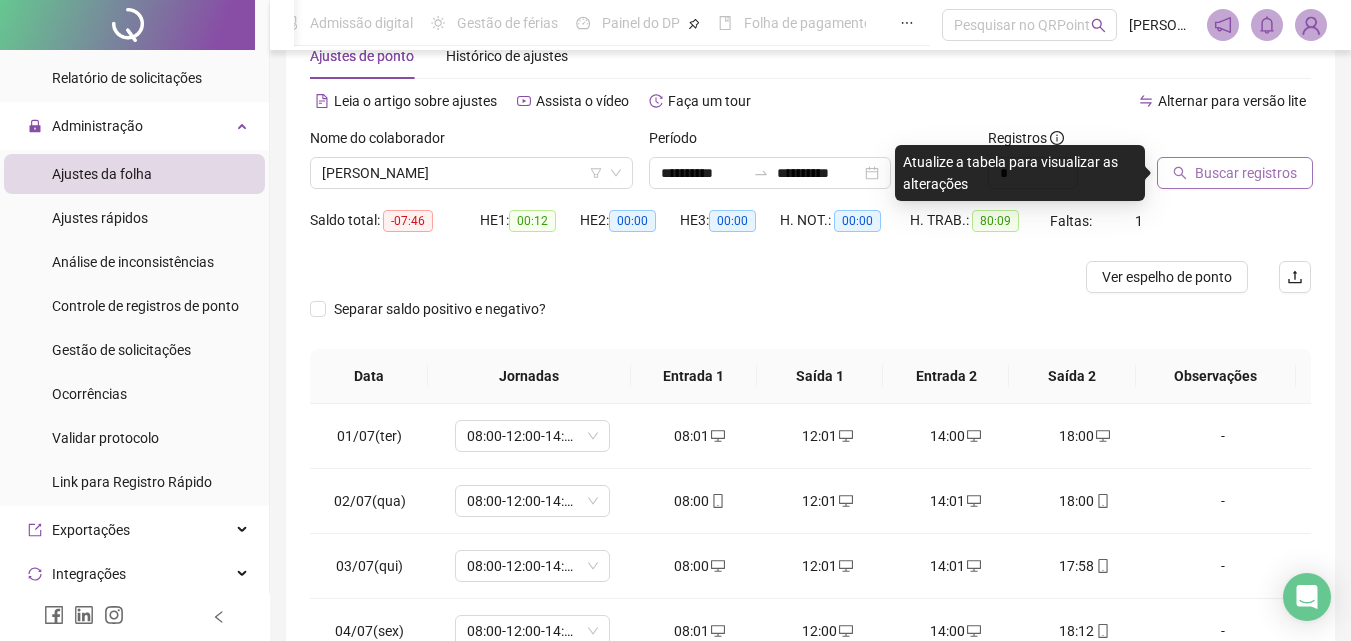 click on "Buscar registros" at bounding box center [1235, 173] 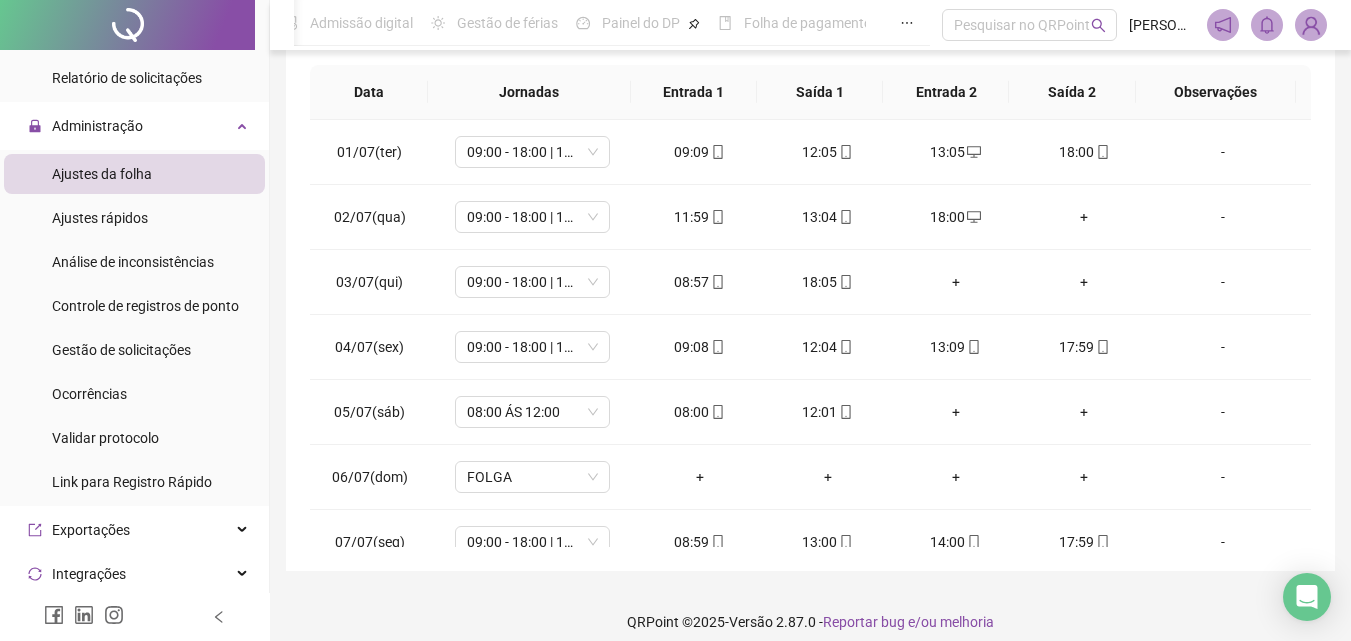 scroll, scrollTop: 357, scrollLeft: 0, axis: vertical 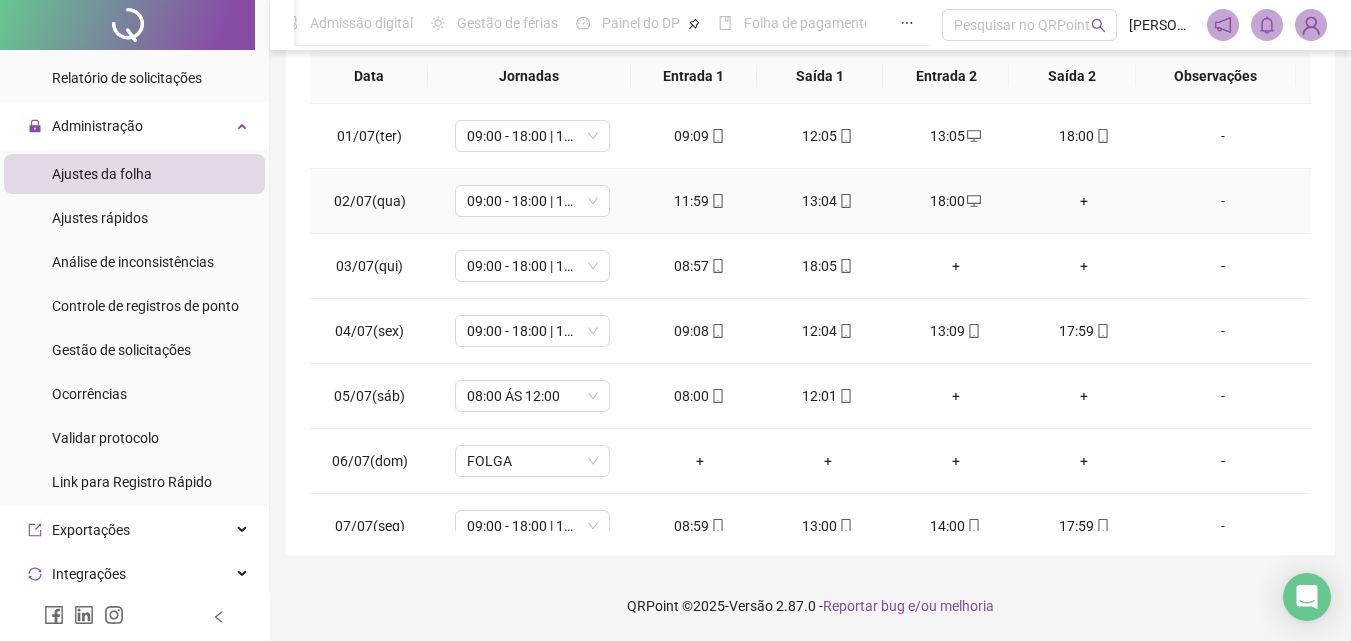 click on "+" at bounding box center [1084, 201] 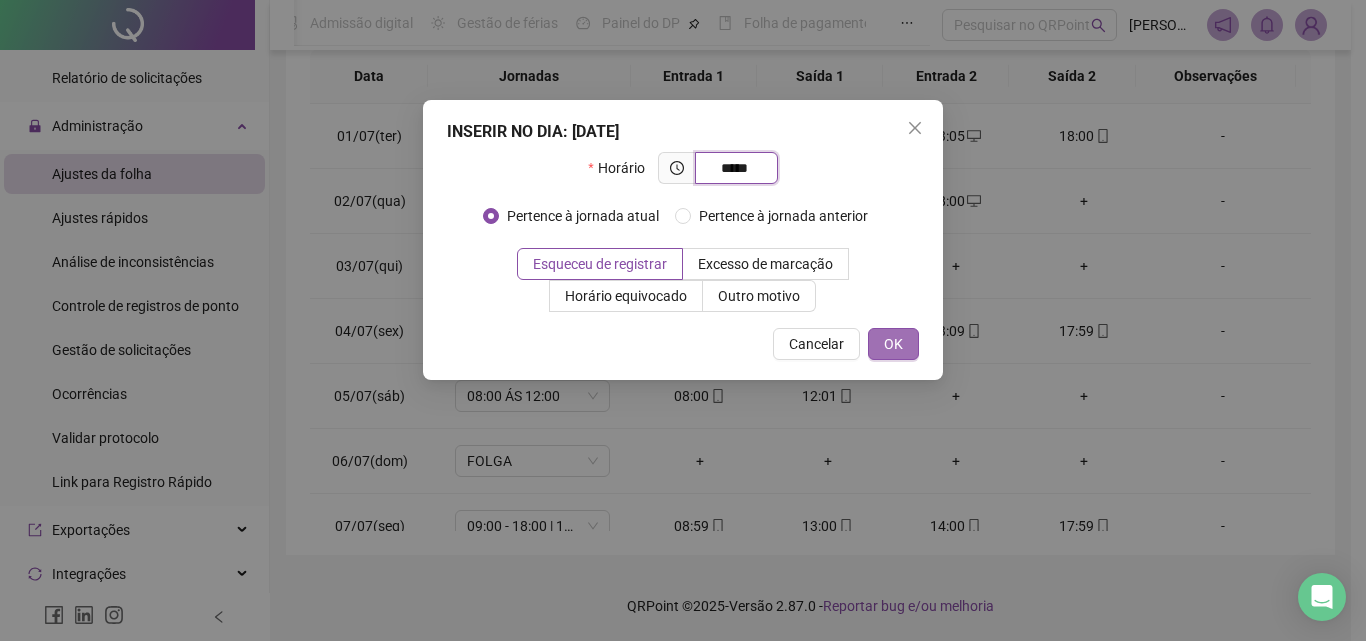 type on "*****" 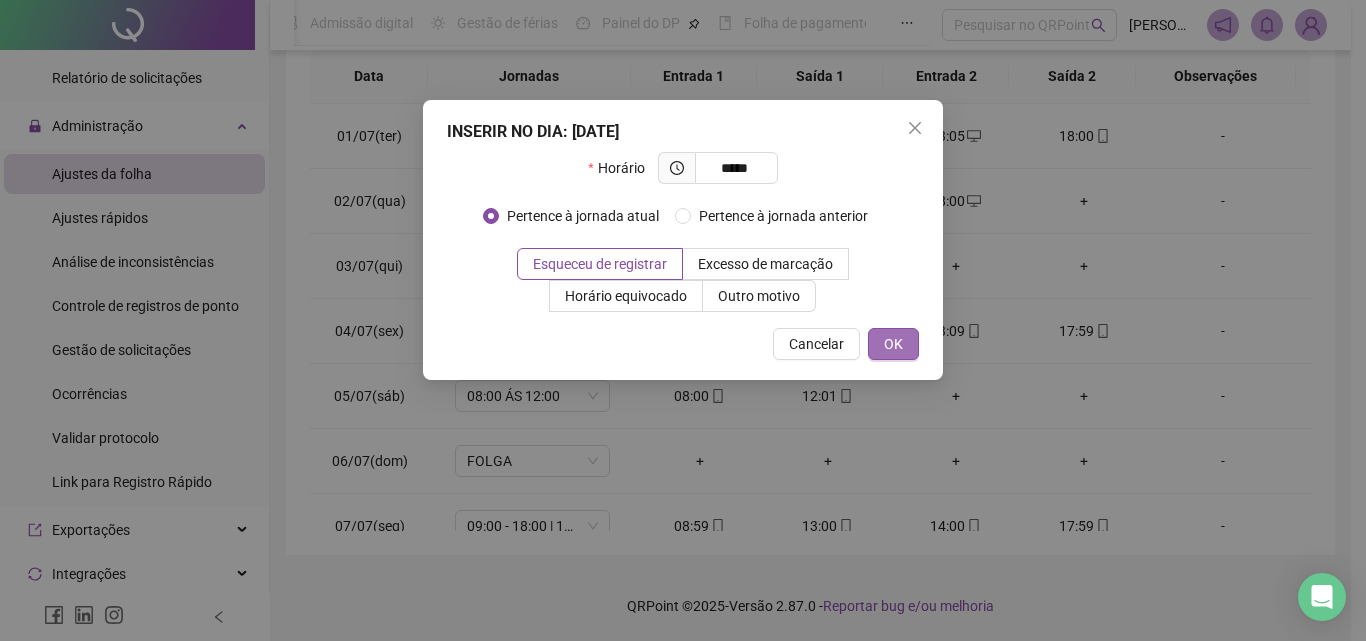 click on "OK" at bounding box center (893, 344) 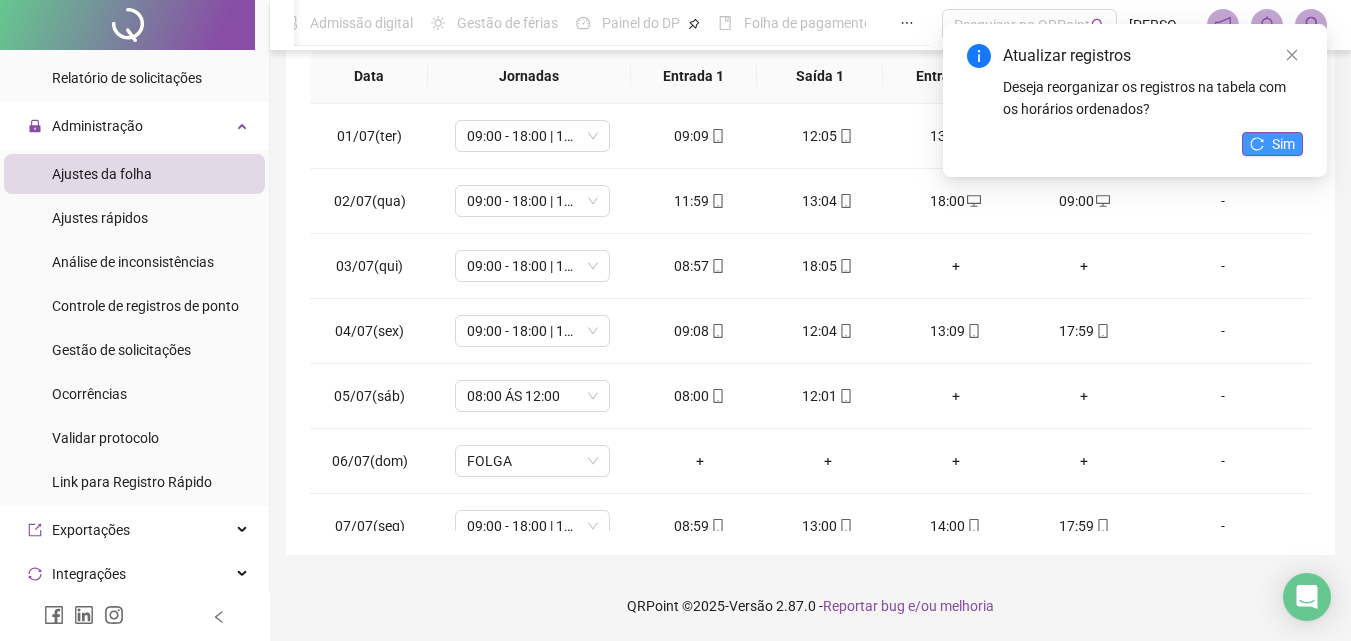 click on "Sim" at bounding box center [1272, 144] 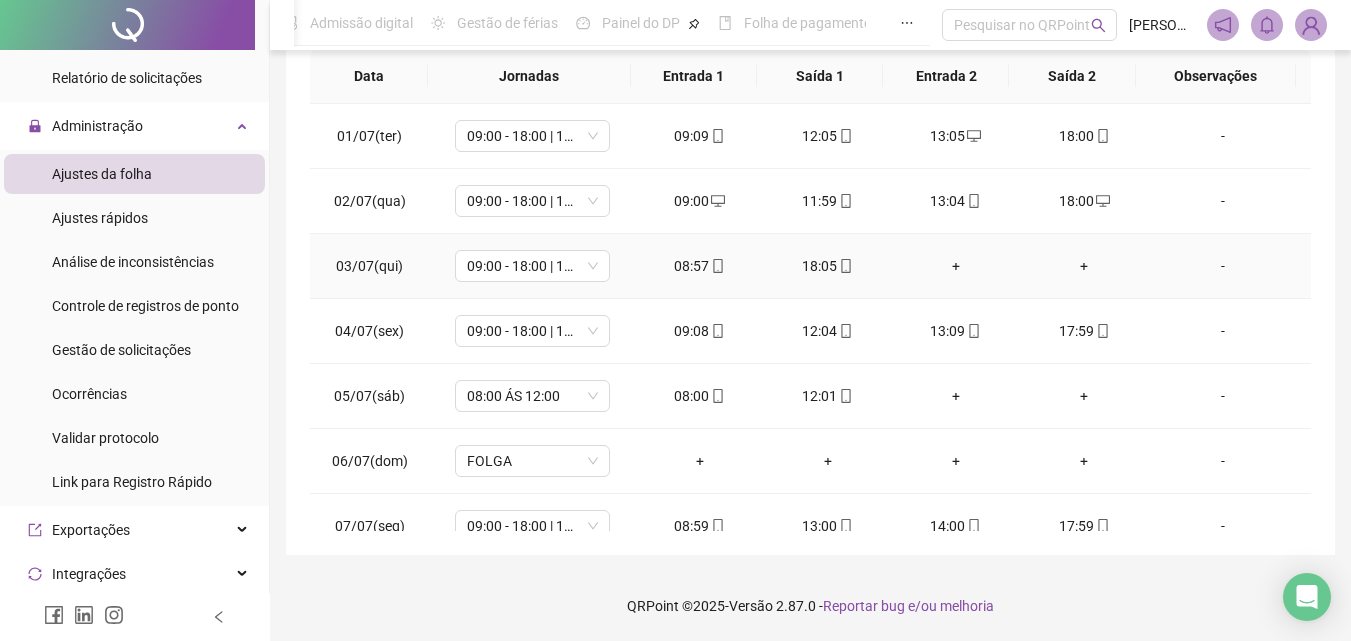 click on "+" at bounding box center [956, 266] 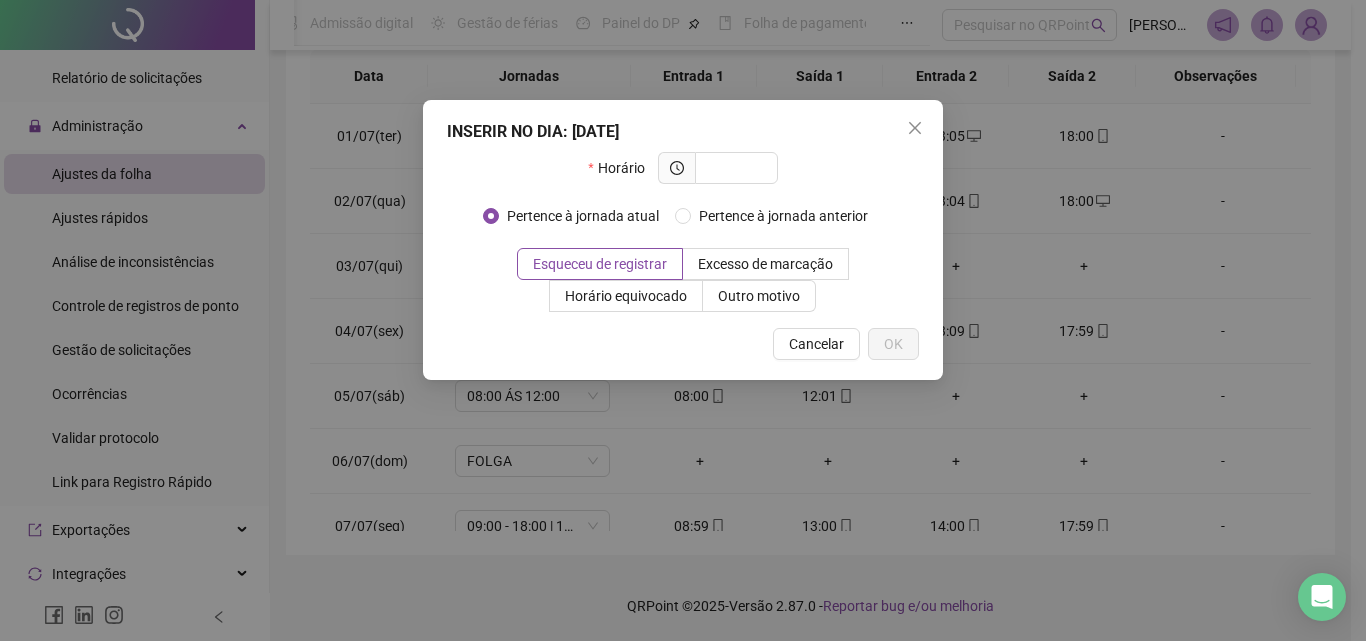 click on "INSERIR NO DIA :   [DATE] Horário Pertence à jornada atual Pertence à jornada anterior Esqueceu de registrar Excesso de marcação Horário equivocado Outro motivo Motivo Cancelar OK" at bounding box center (683, 240) 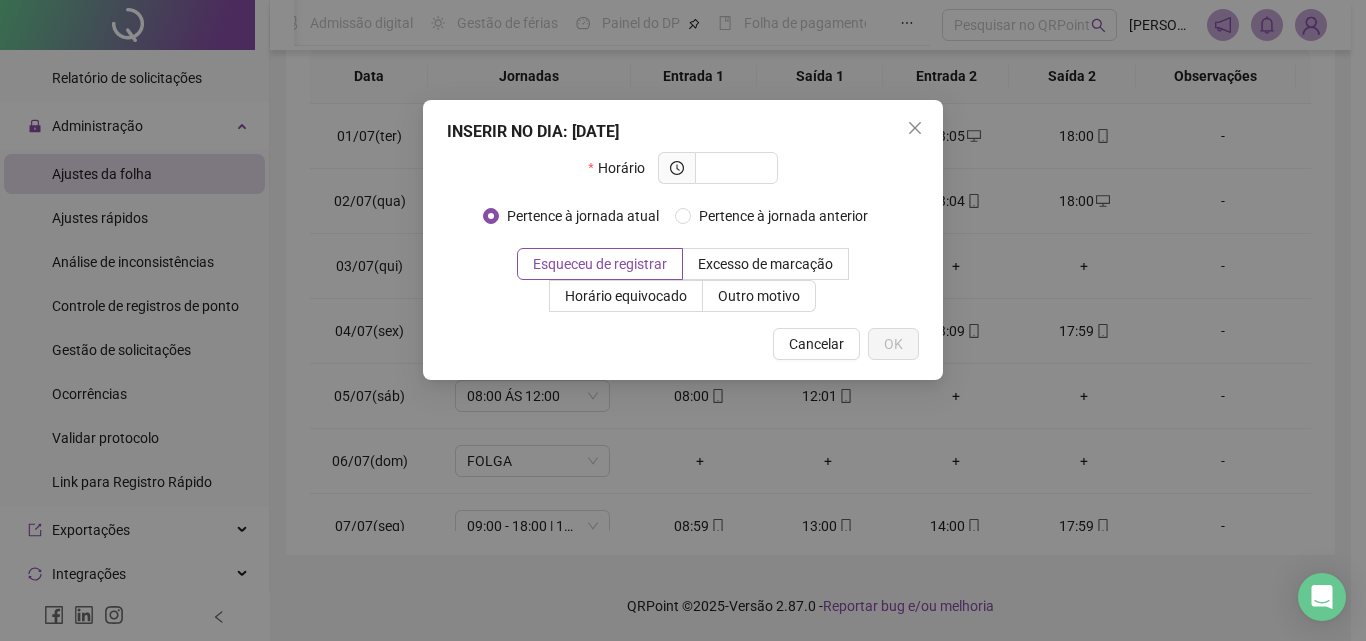 click on "INSERIR NO DIA :   [DATE] Horário Pertence à jornada atual Pertence à jornada anterior Esqueceu de registrar Excesso de marcação Horário equivocado Outro motivo Motivo Cancelar OK" at bounding box center (683, 240) 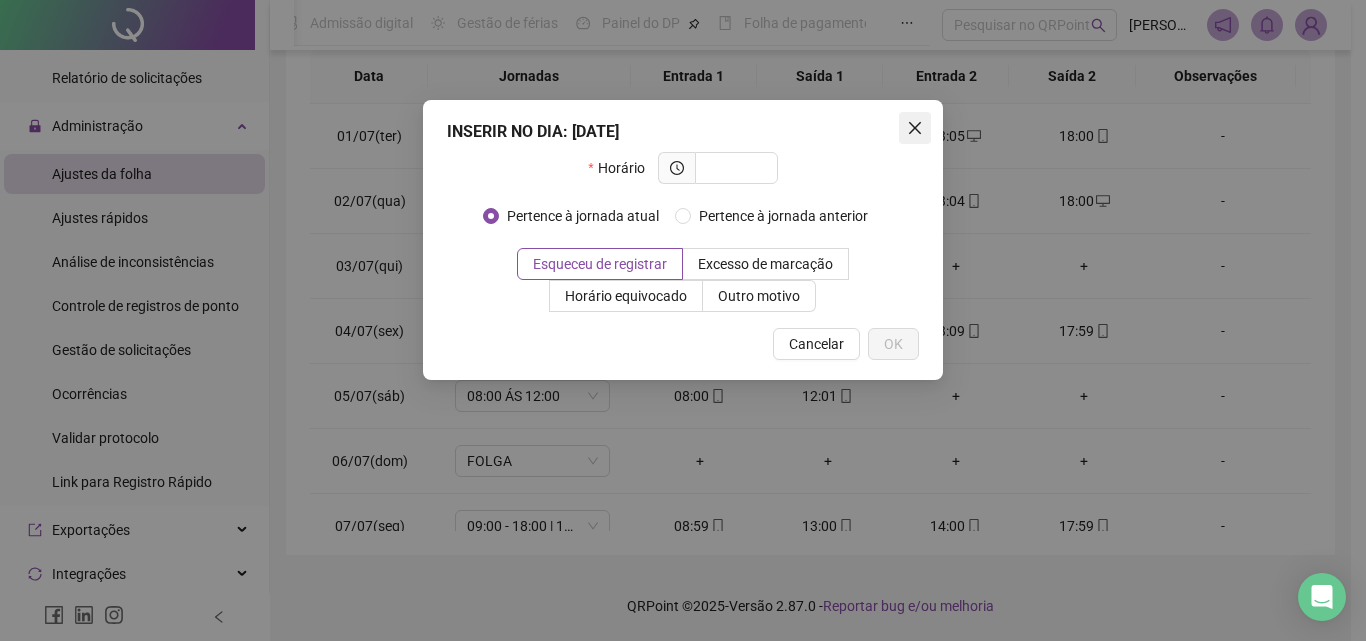 click at bounding box center (915, 128) 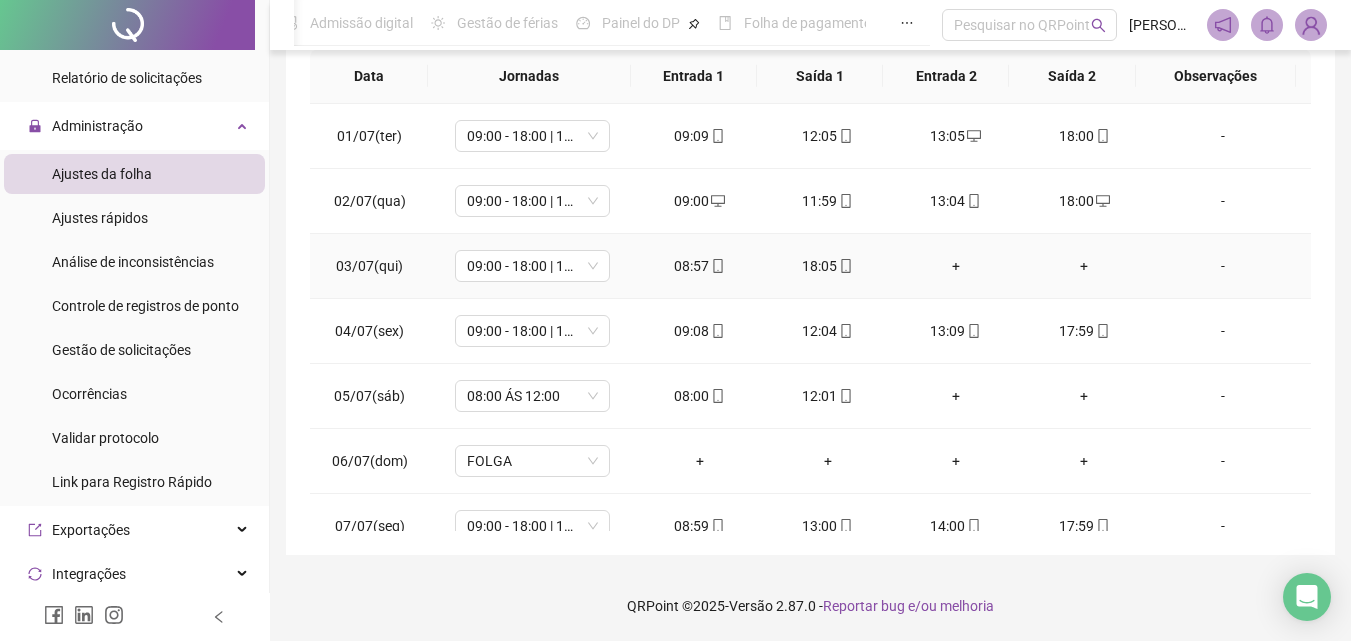 click on "+" at bounding box center [956, 266] 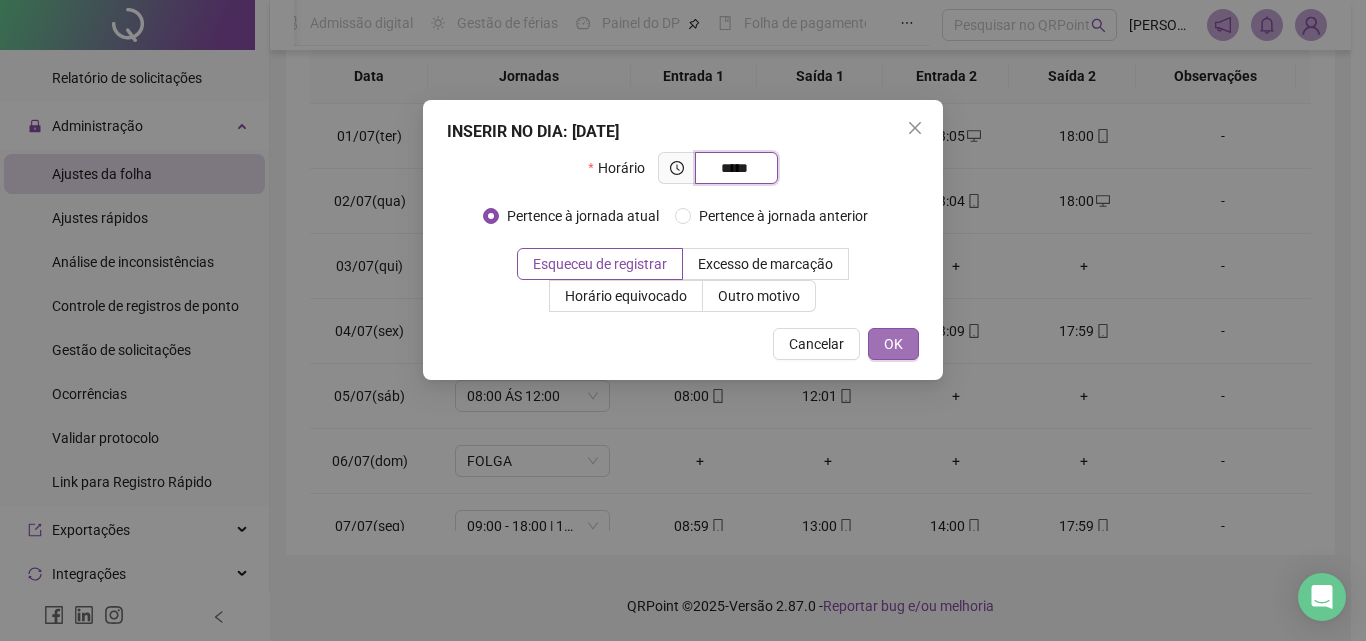 type on "*****" 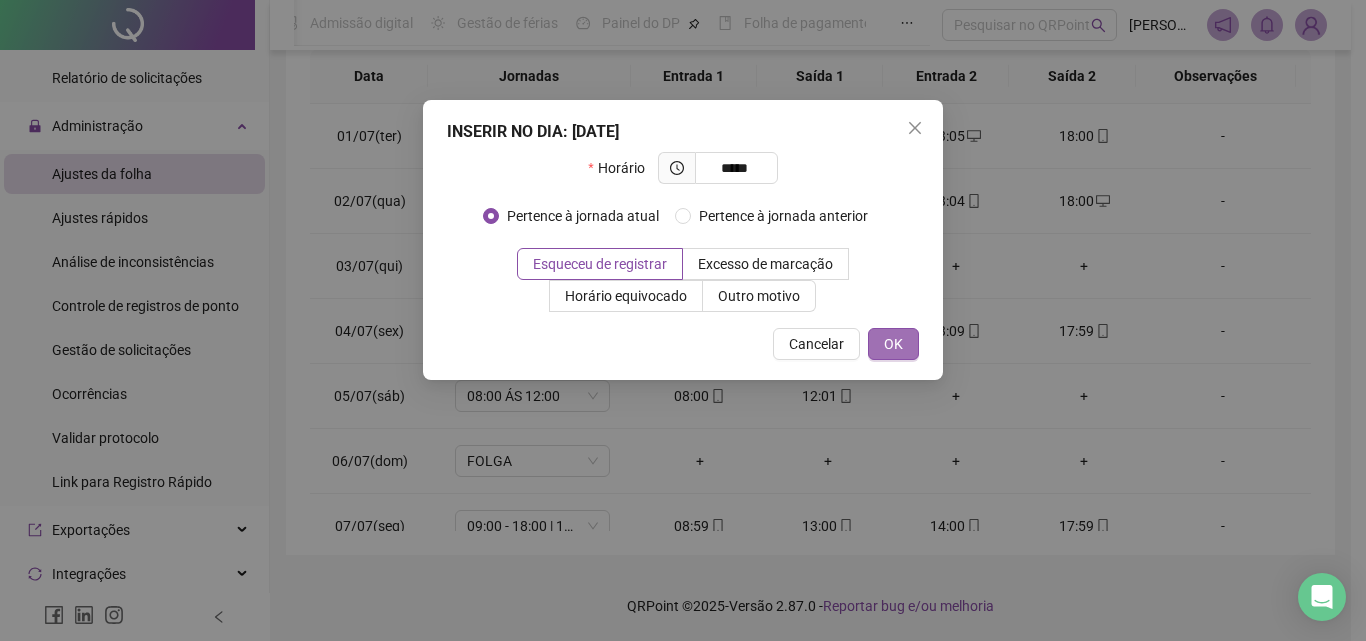 click on "OK" at bounding box center [893, 344] 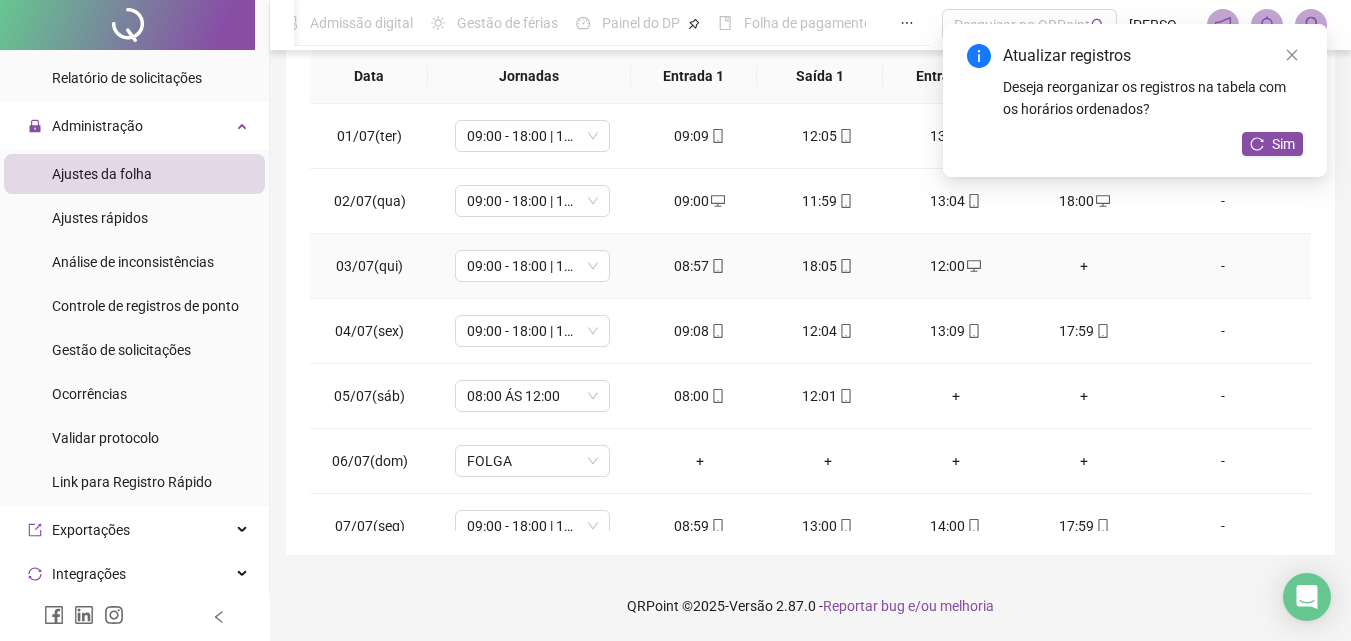 click on "+" at bounding box center (1084, 266) 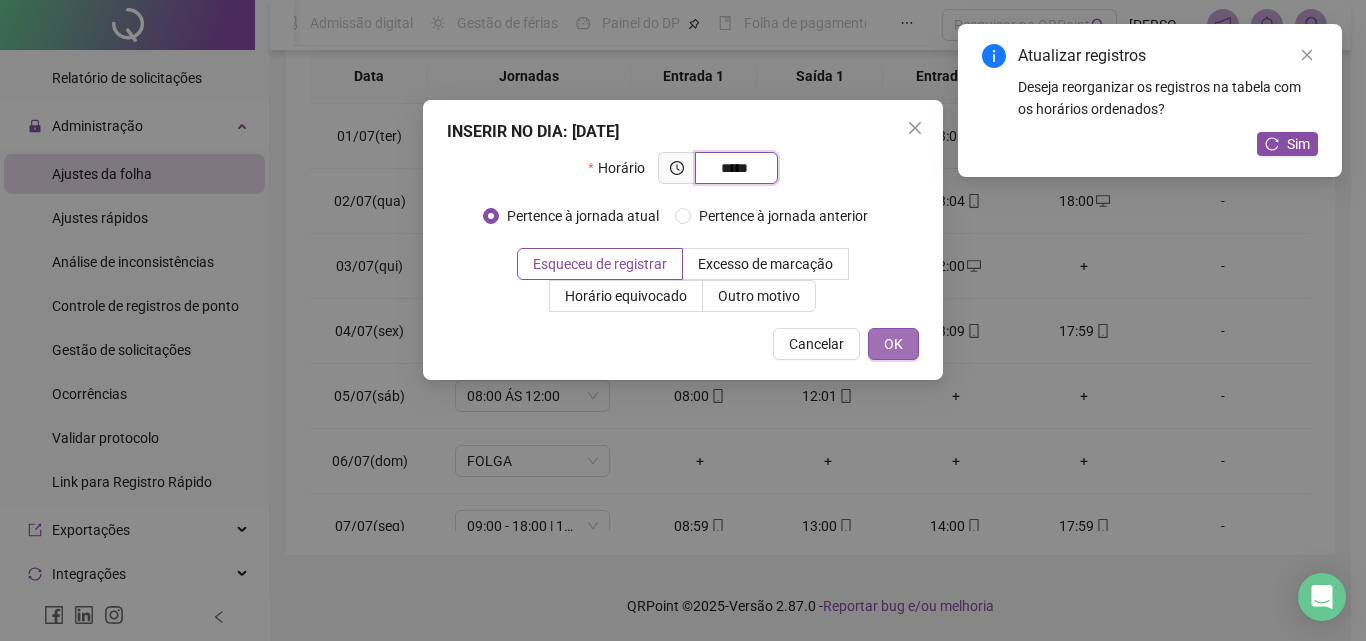 type on "*****" 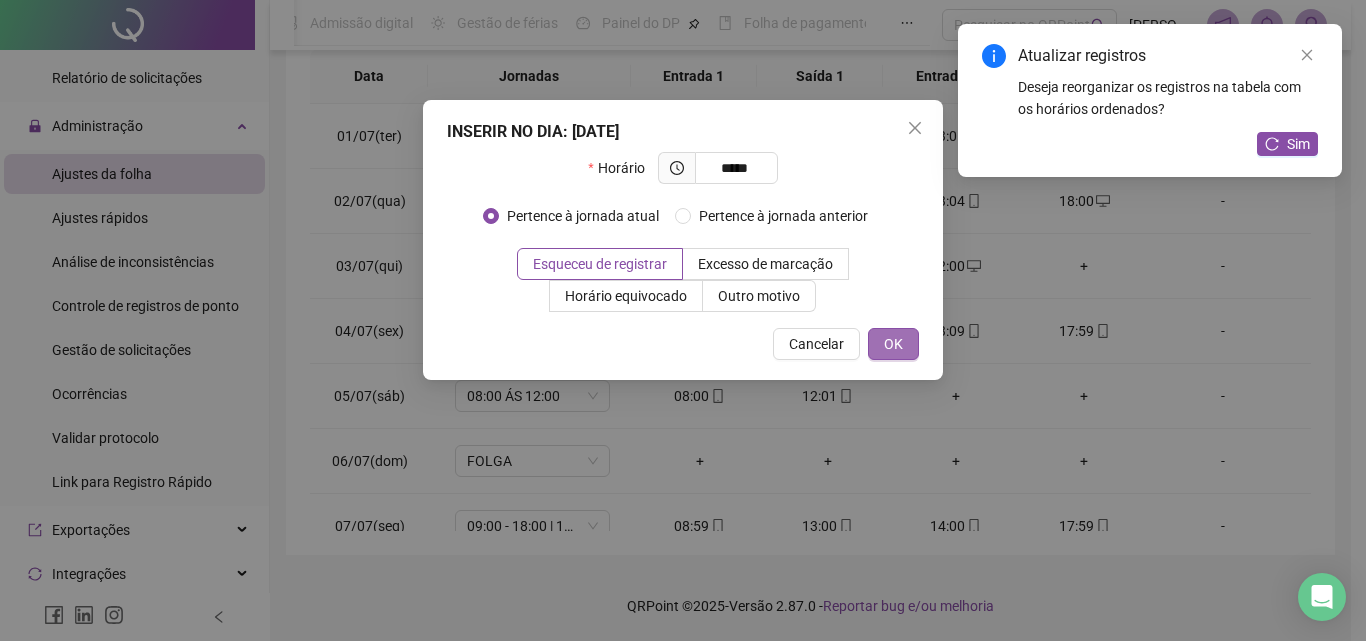 click on "OK" at bounding box center [893, 344] 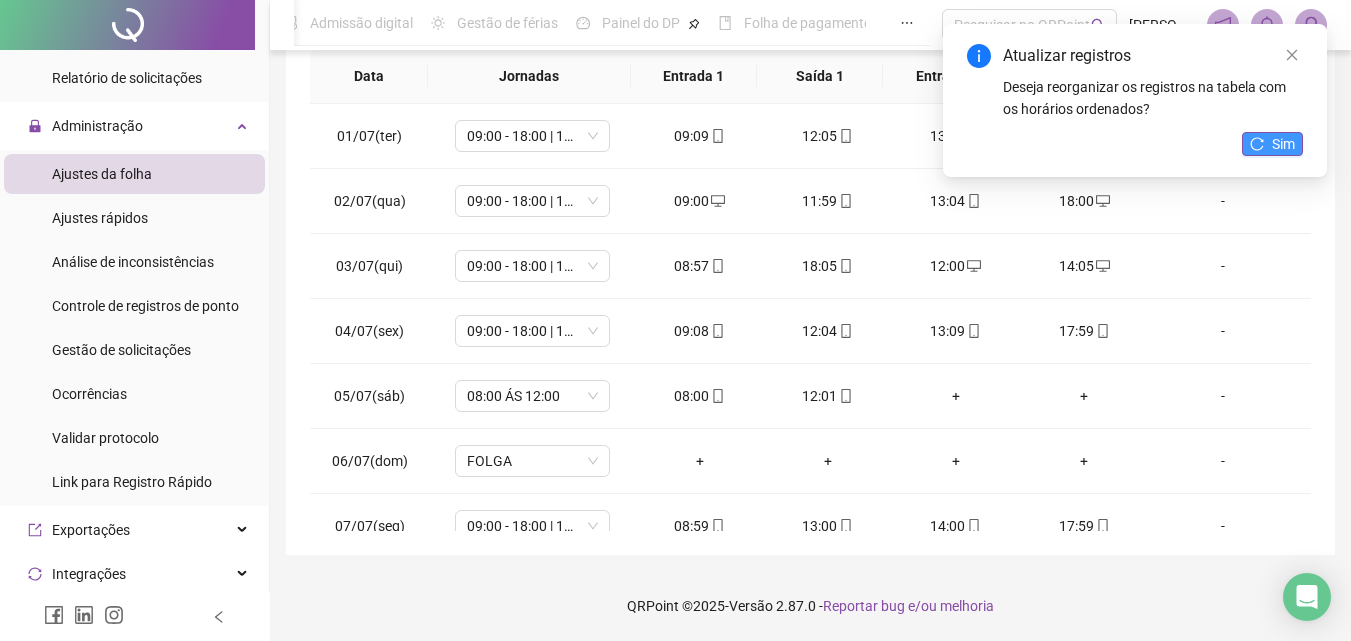 click on "Sim" at bounding box center [1283, 144] 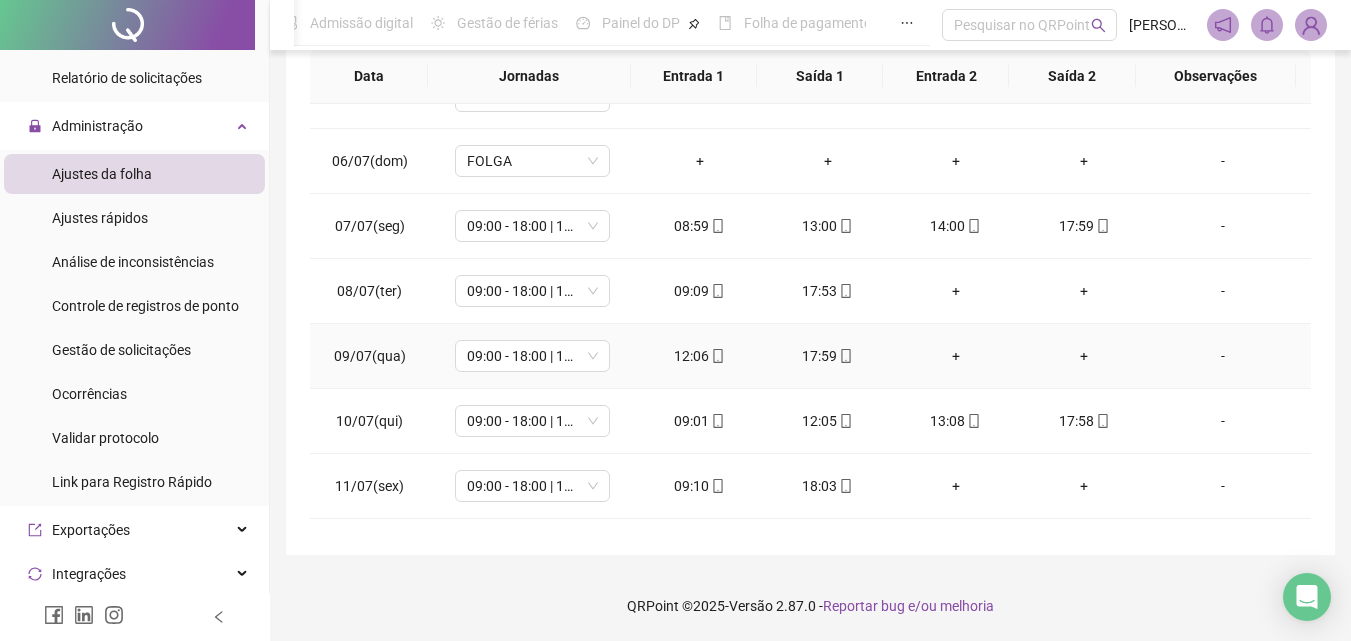 scroll, scrollTop: 400, scrollLeft: 0, axis: vertical 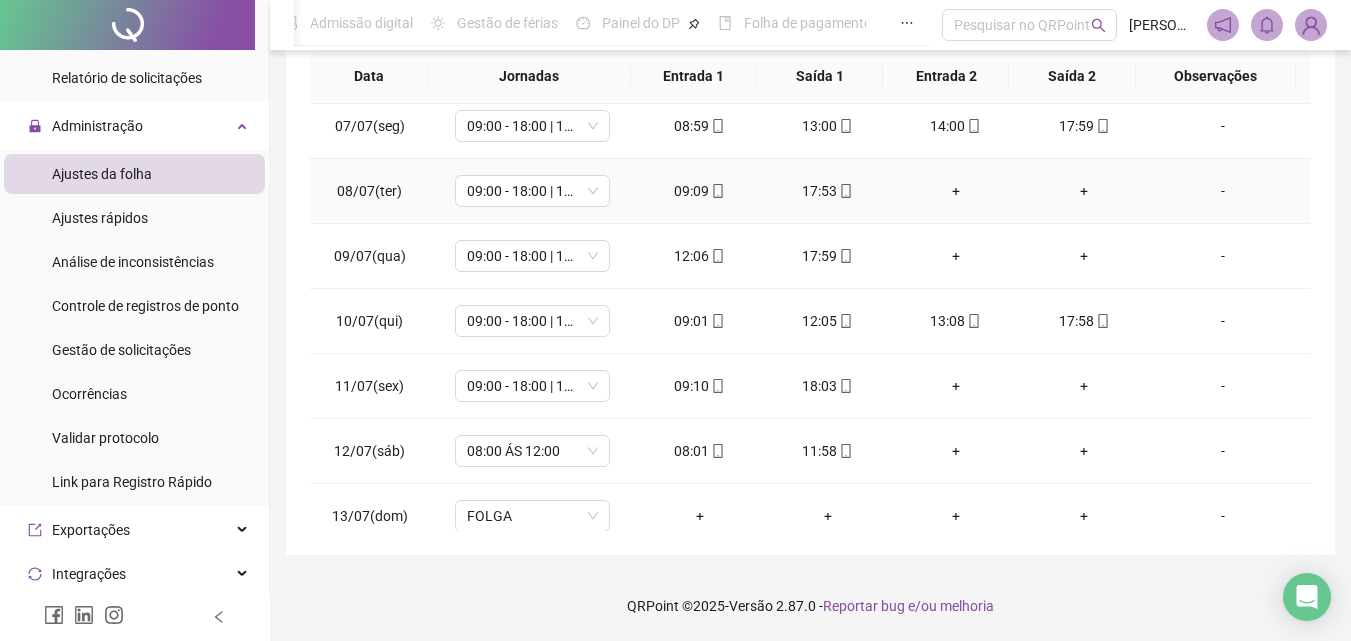 click on "+" at bounding box center [956, 191] 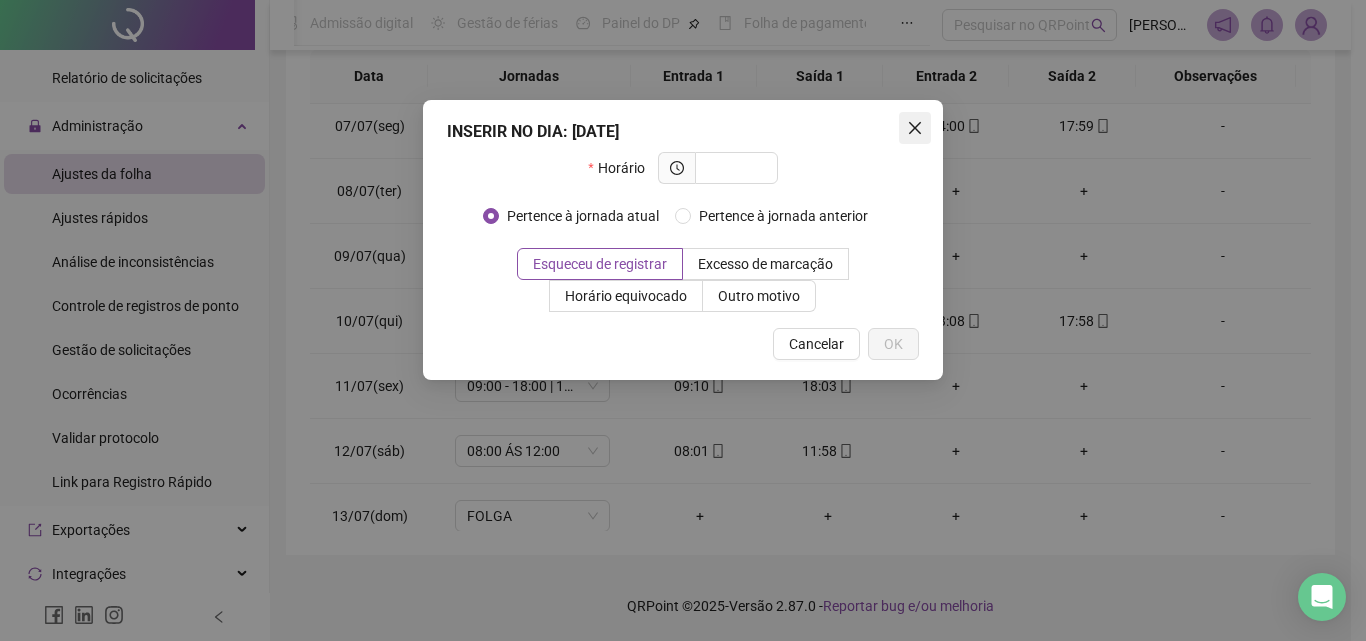click 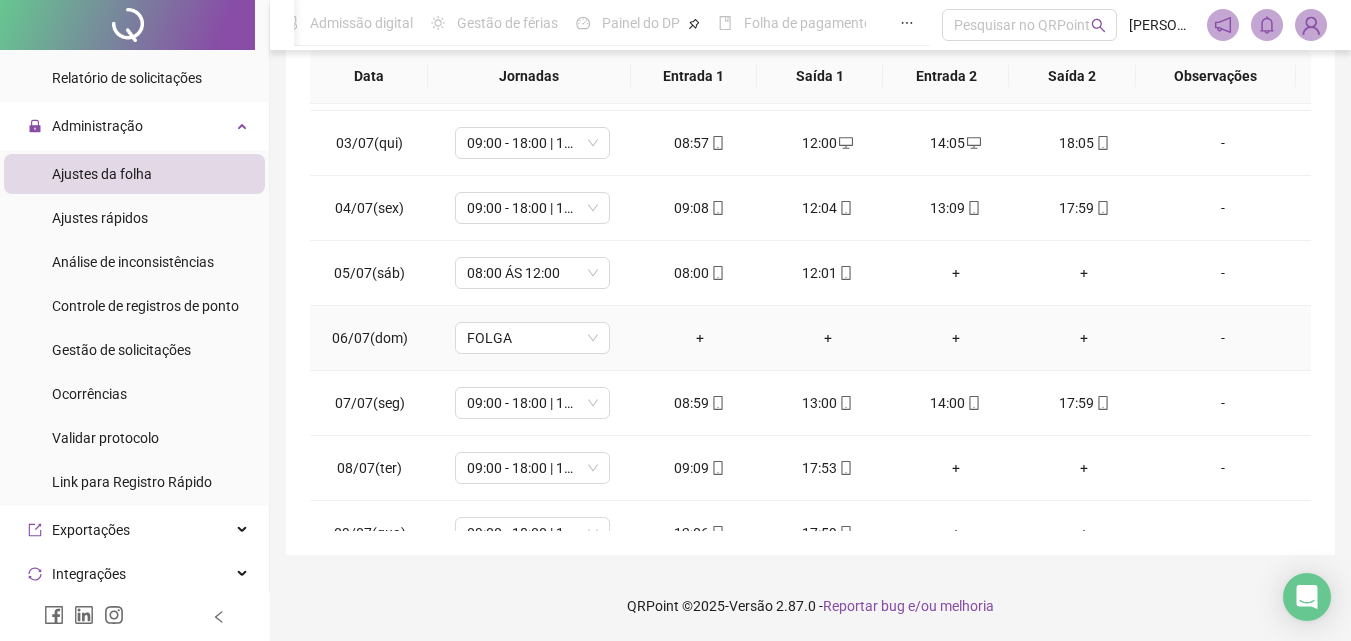 scroll, scrollTop: 100, scrollLeft: 0, axis: vertical 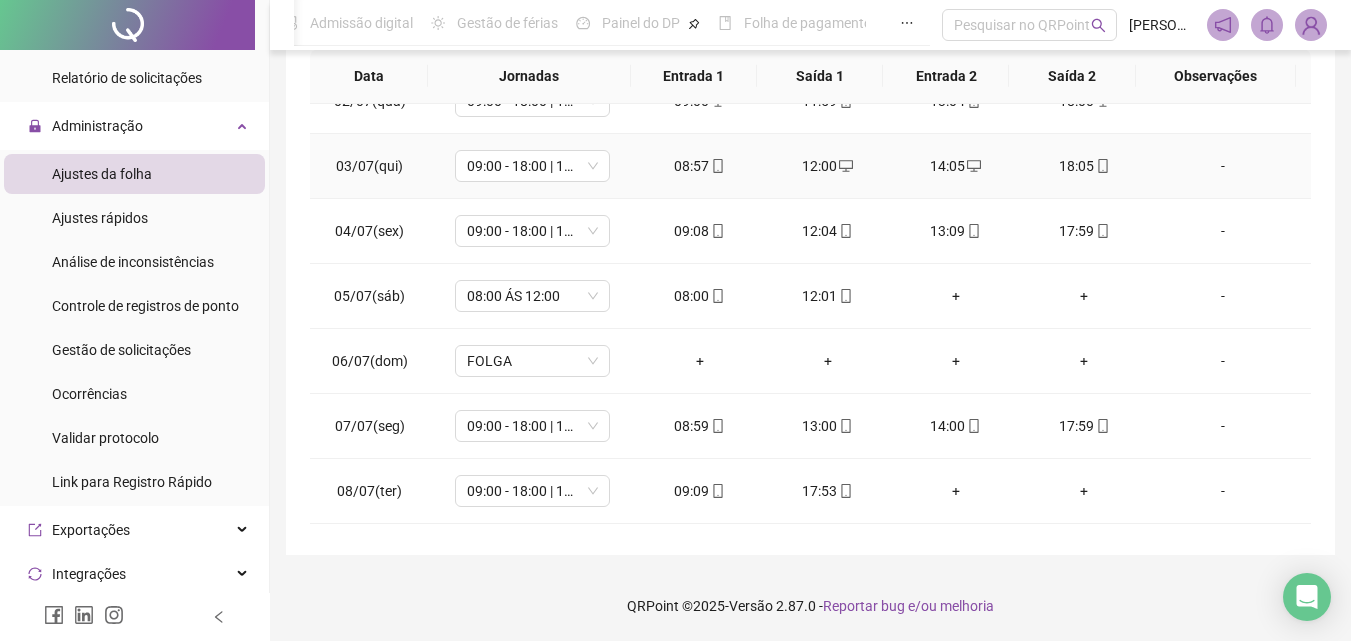 click on "14:05" at bounding box center [956, 166] 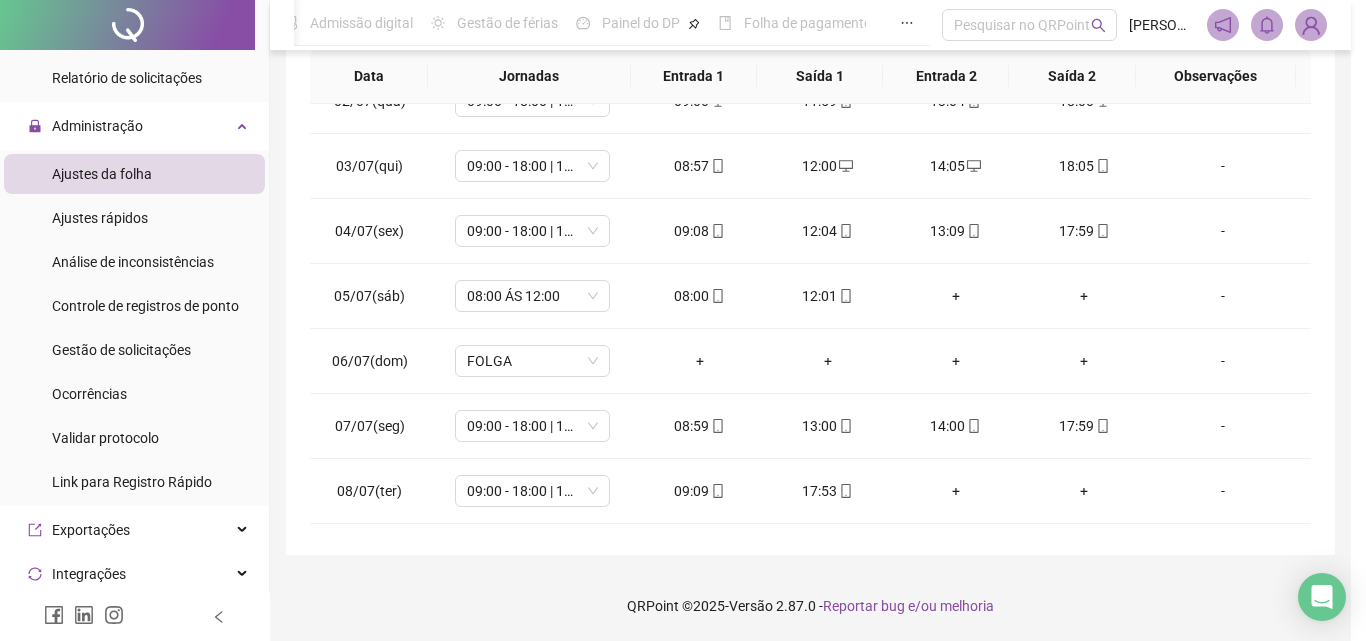 type on "**********" 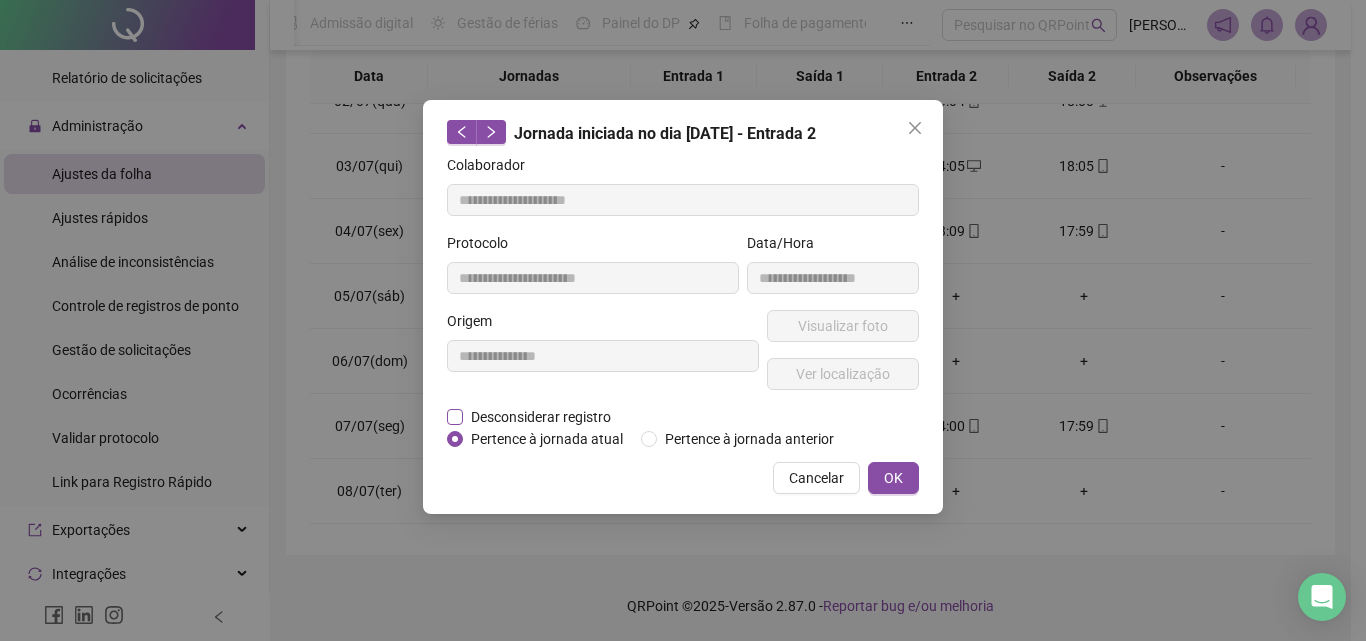 click on "Desconsiderar registro" at bounding box center (541, 417) 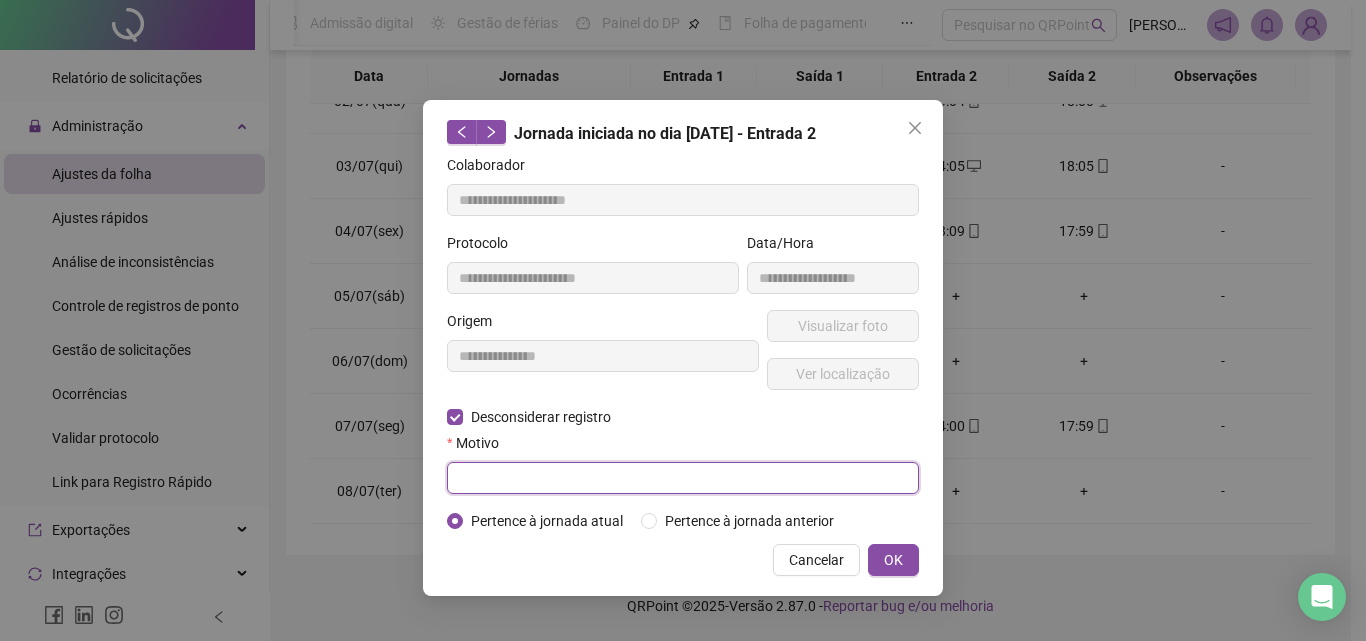 click at bounding box center (683, 478) 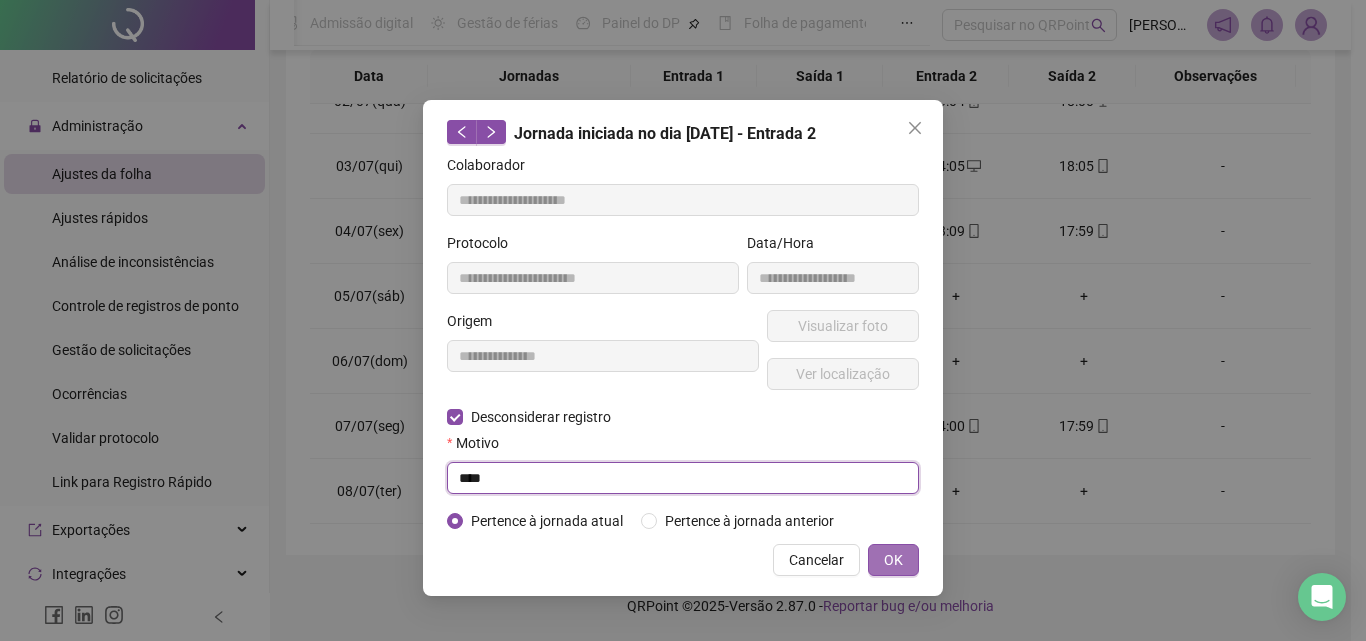 type on "****" 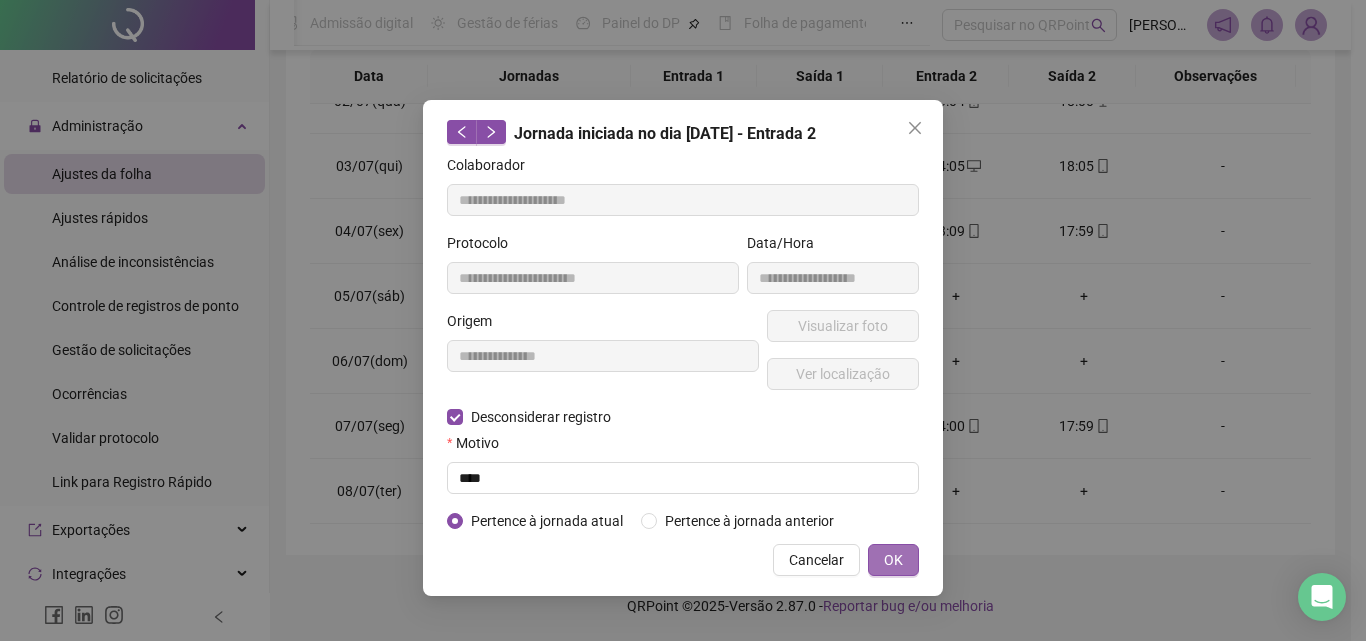 click on "OK" at bounding box center (893, 560) 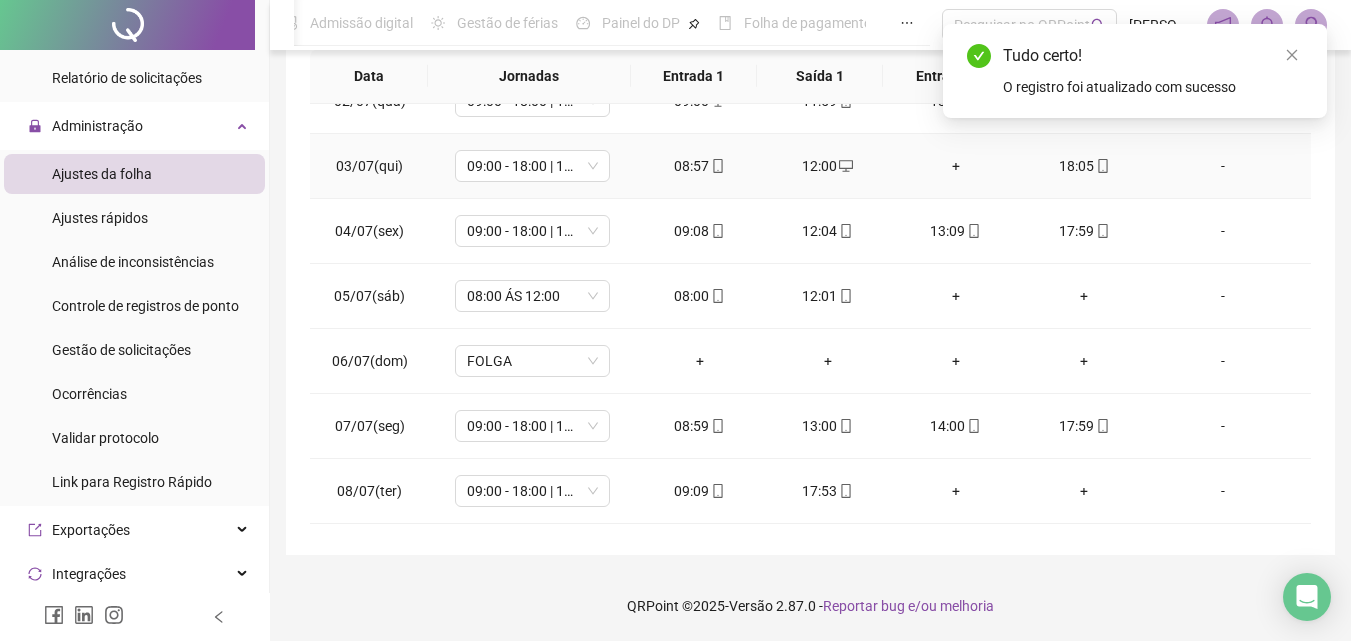 click on "+" at bounding box center [956, 166] 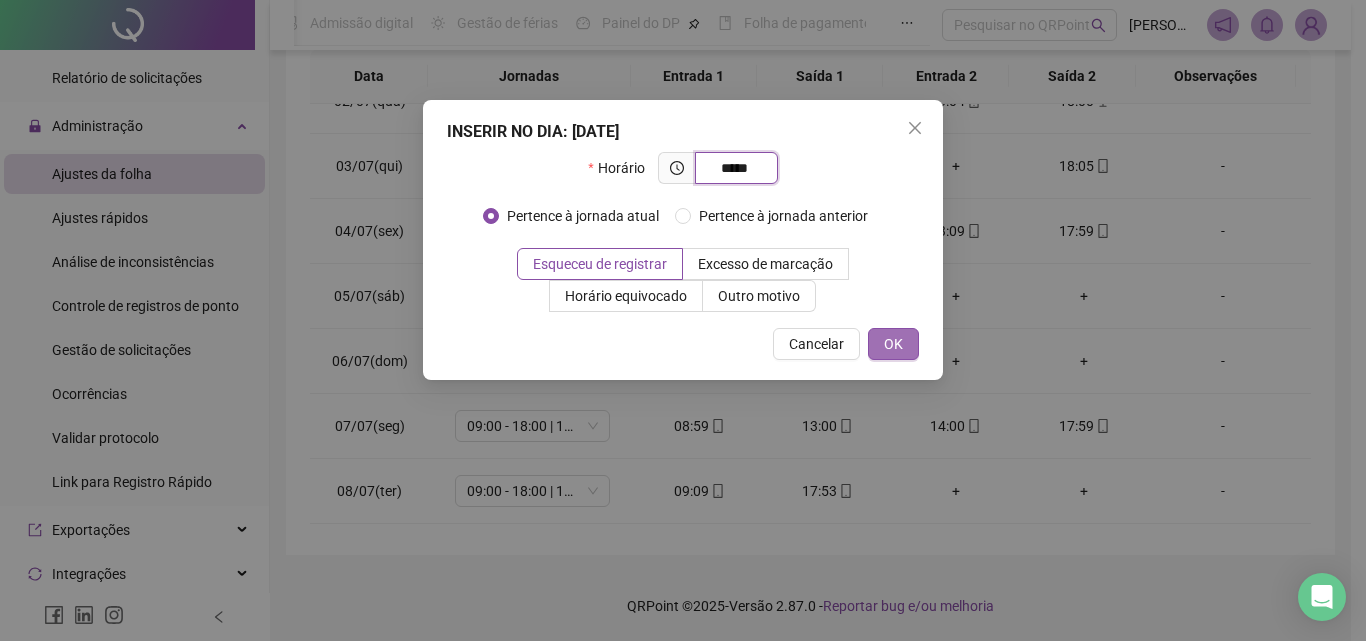 type on "*****" 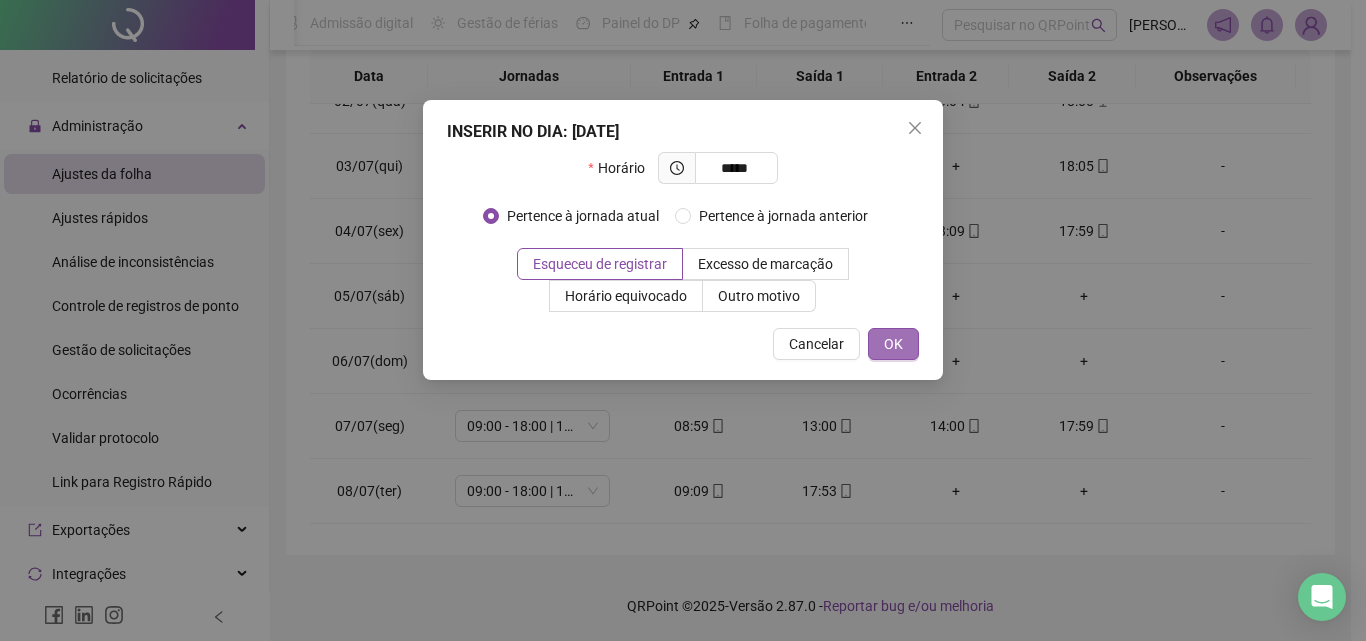 click on "OK" at bounding box center (893, 344) 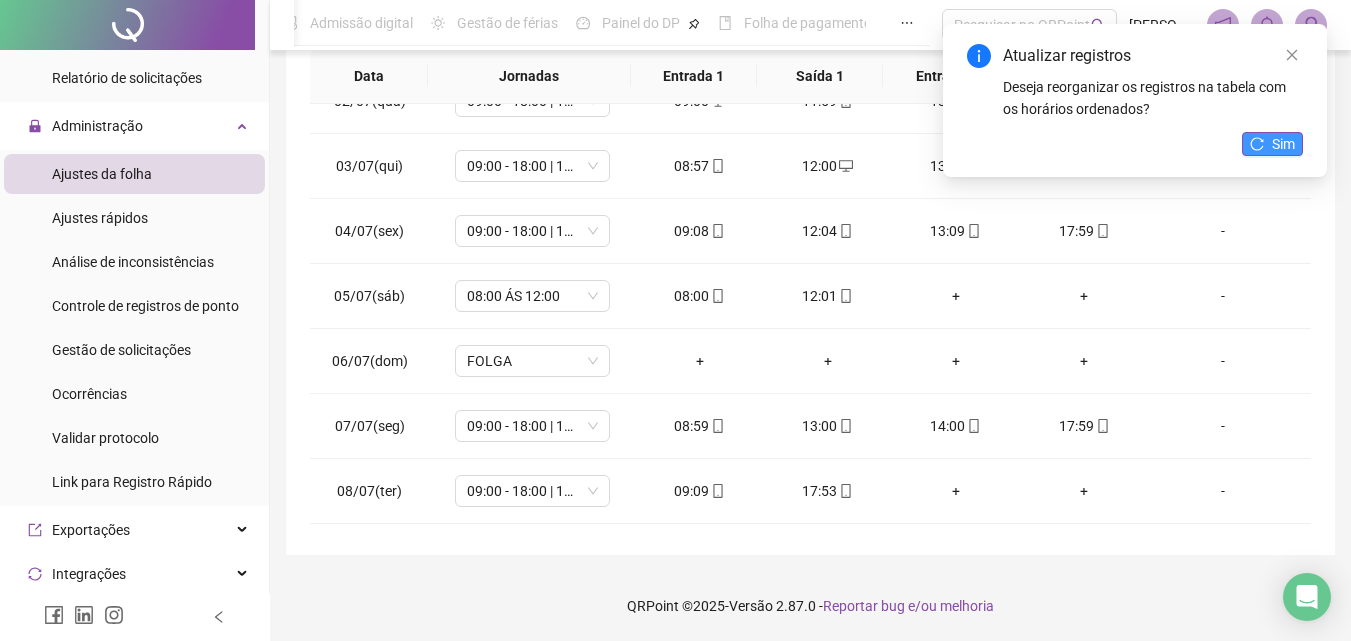 click on "Sim" at bounding box center [1283, 144] 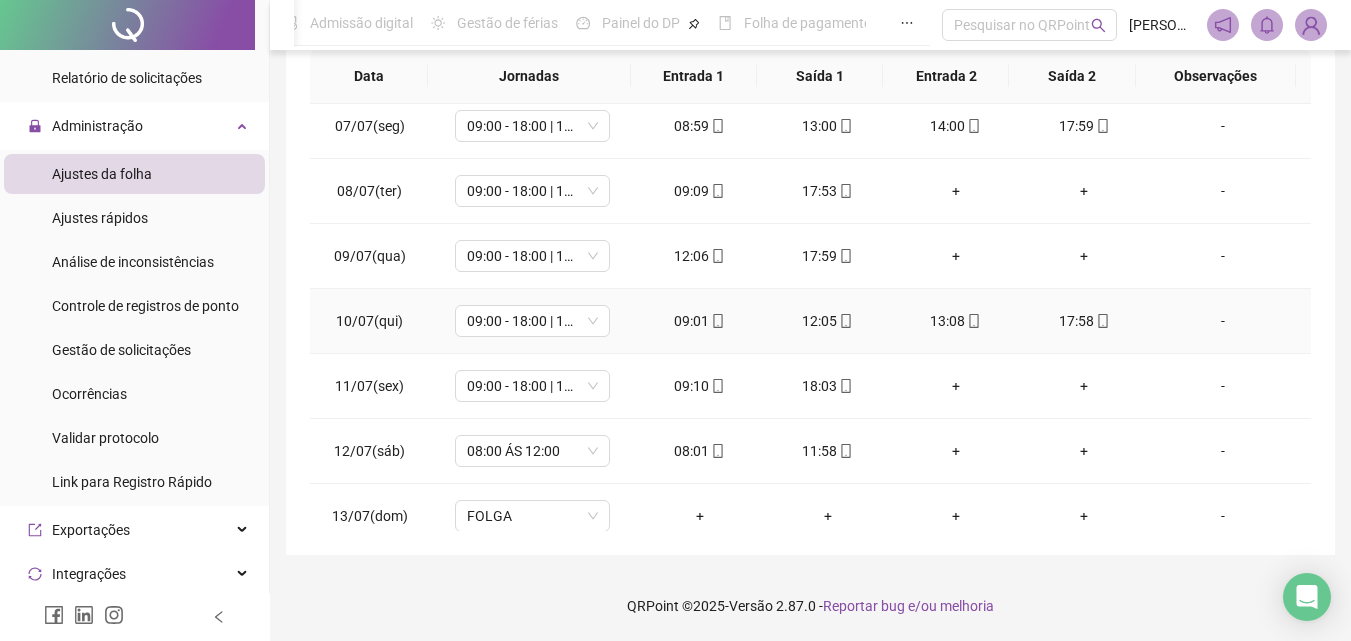 scroll, scrollTop: 0, scrollLeft: 0, axis: both 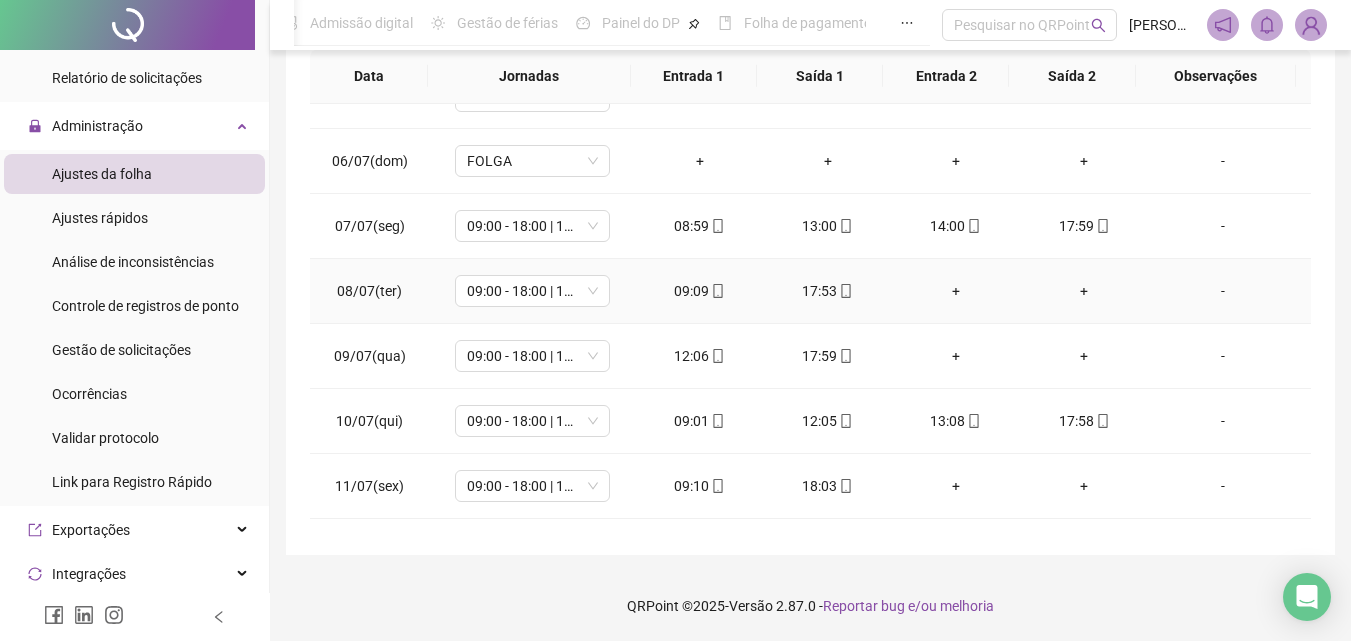 click on "+" at bounding box center [956, 291] 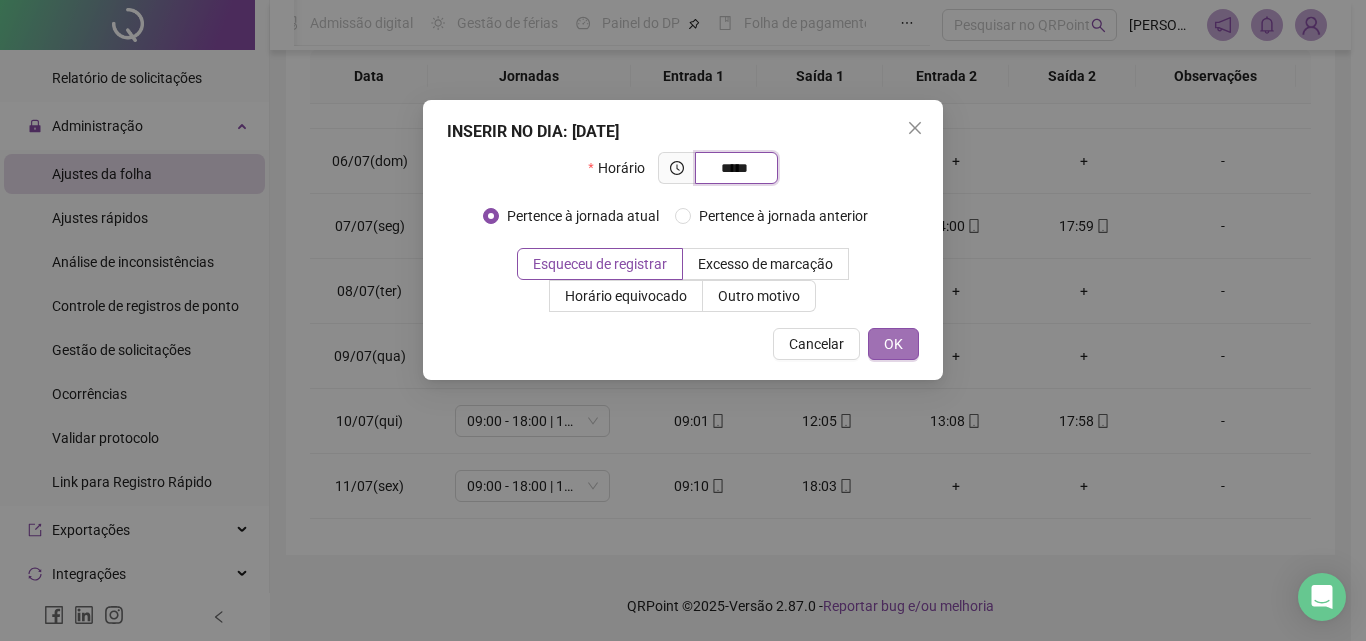 type on "*****" 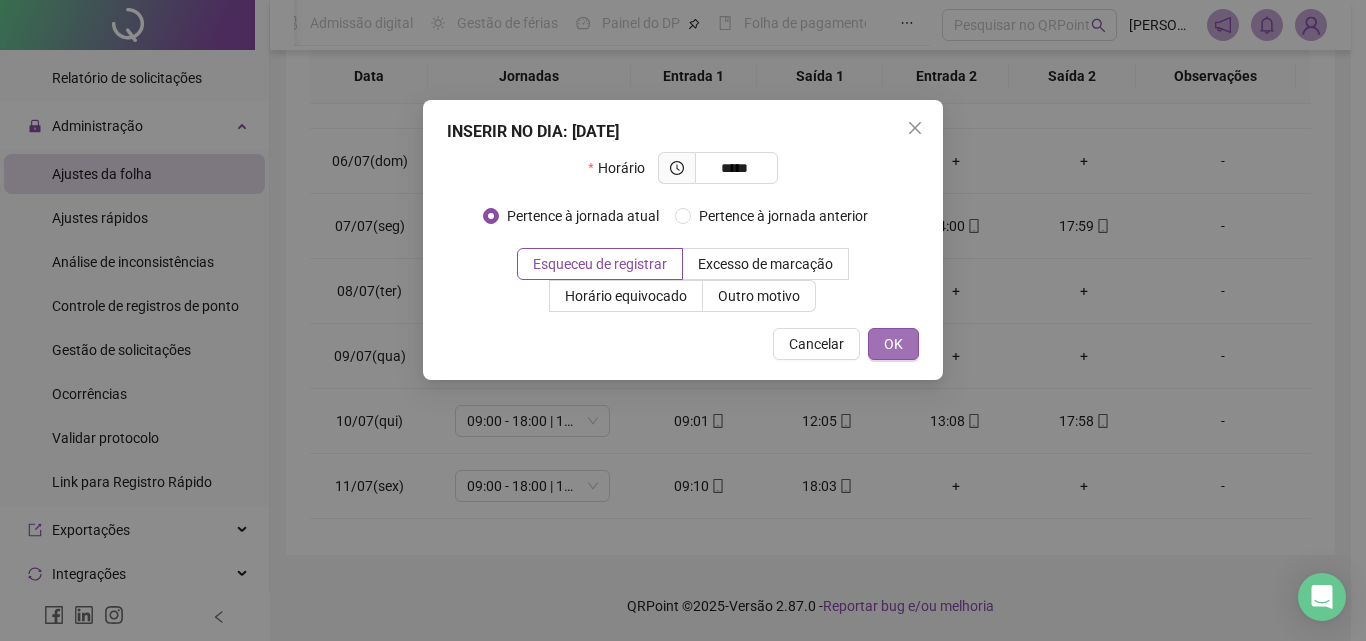 click on "OK" at bounding box center (893, 344) 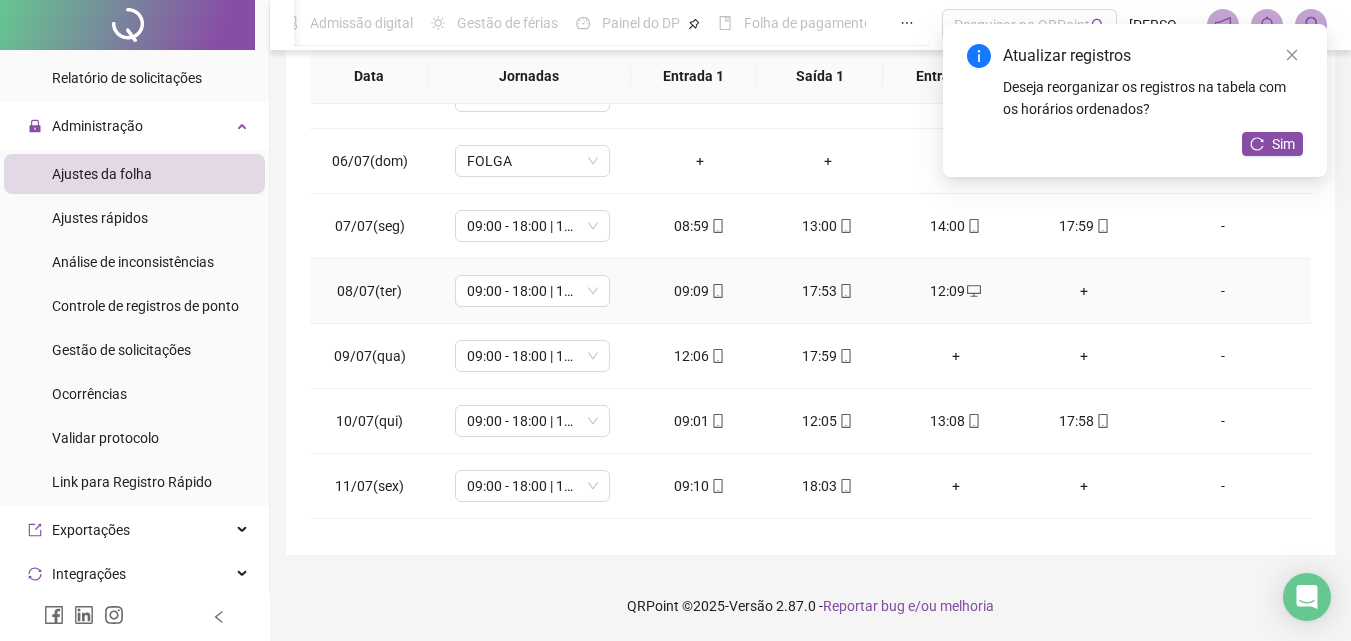 click on "+" at bounding box center (1084, 291) 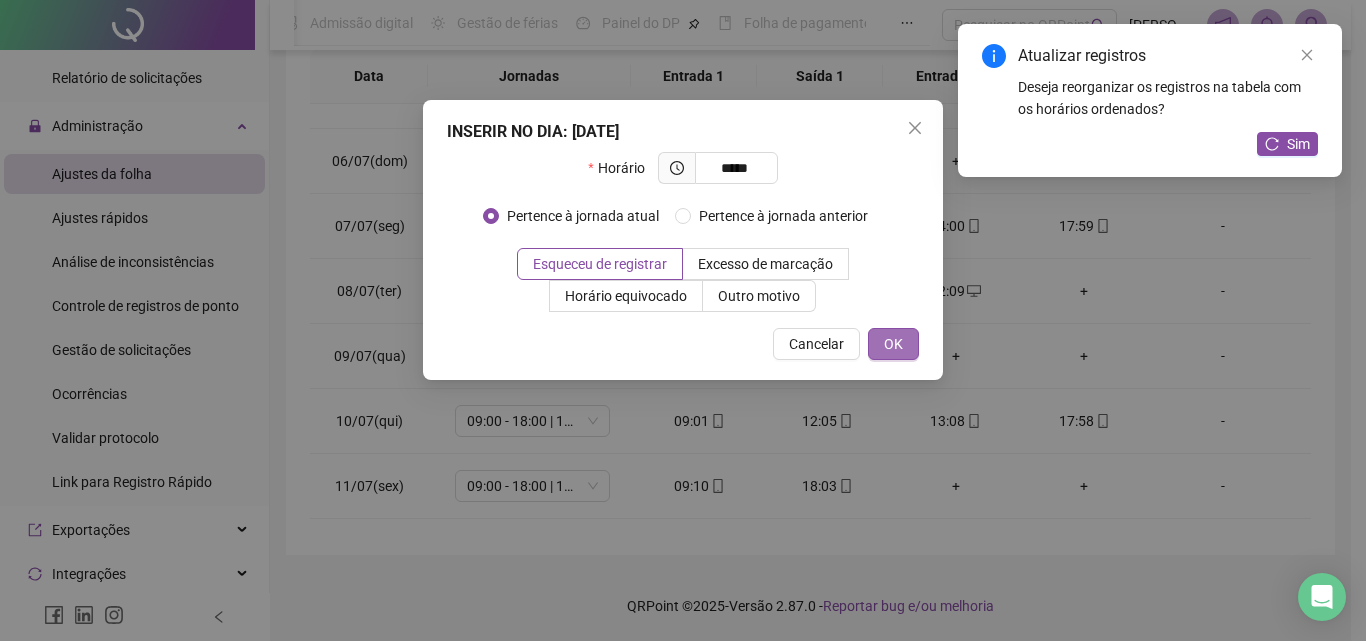 type on "*****" 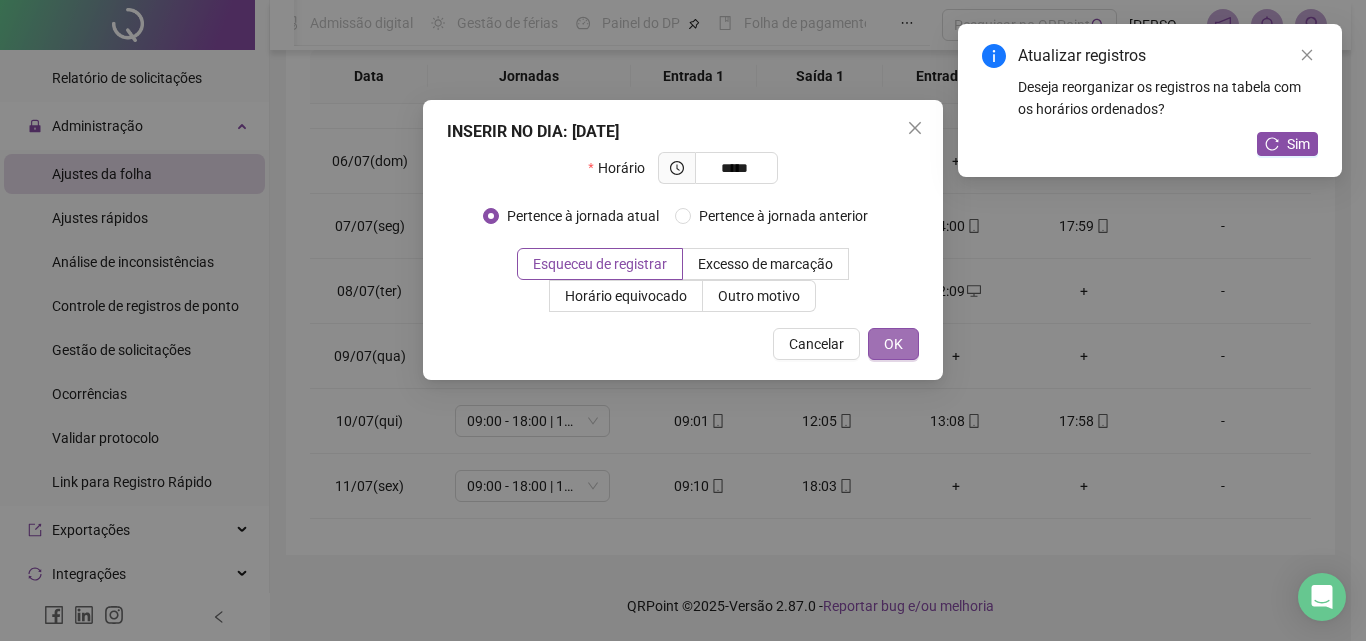 click on "OK" at bounding box center (893, 344) 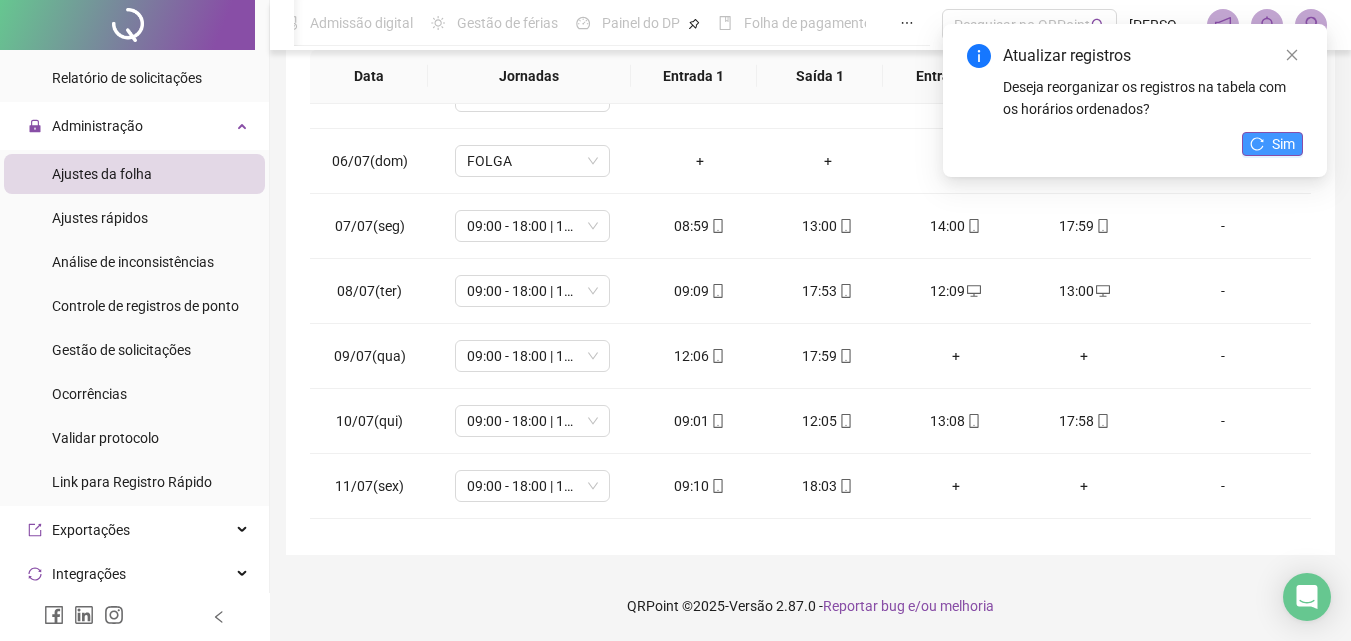 click on "Sim" at bounding box center [1272, 144] 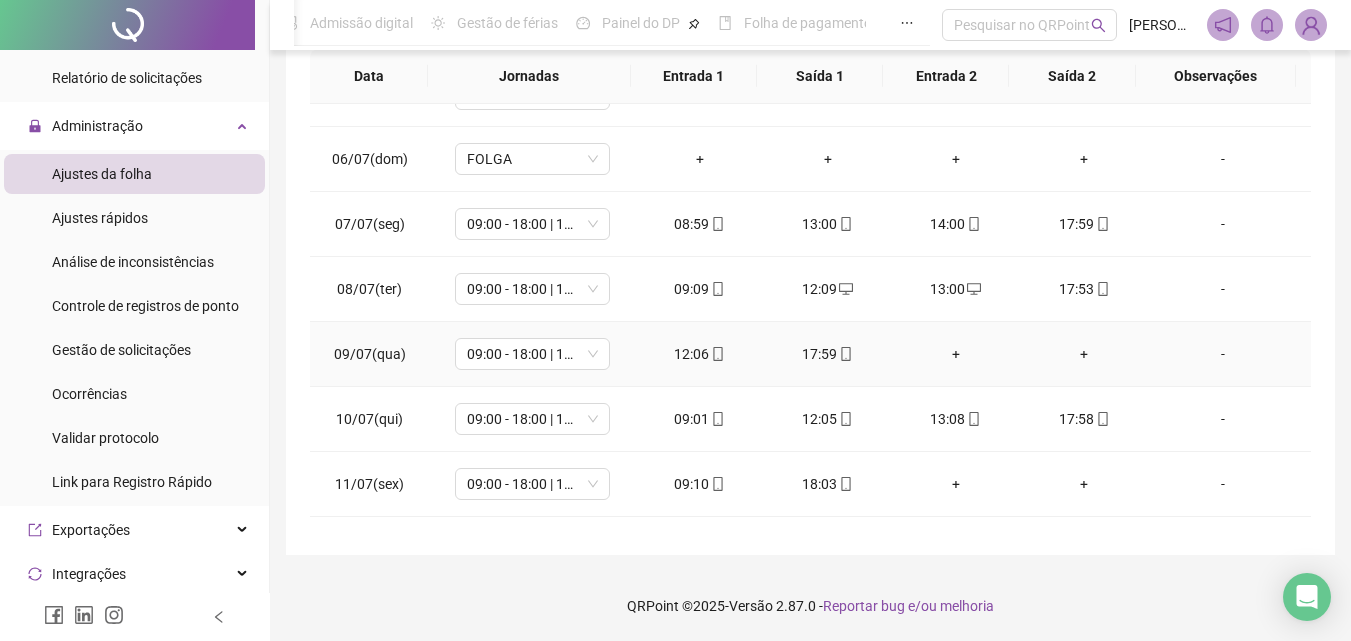 scroll, scrollTop: 283, scrollLeft: 0, axis: vertical 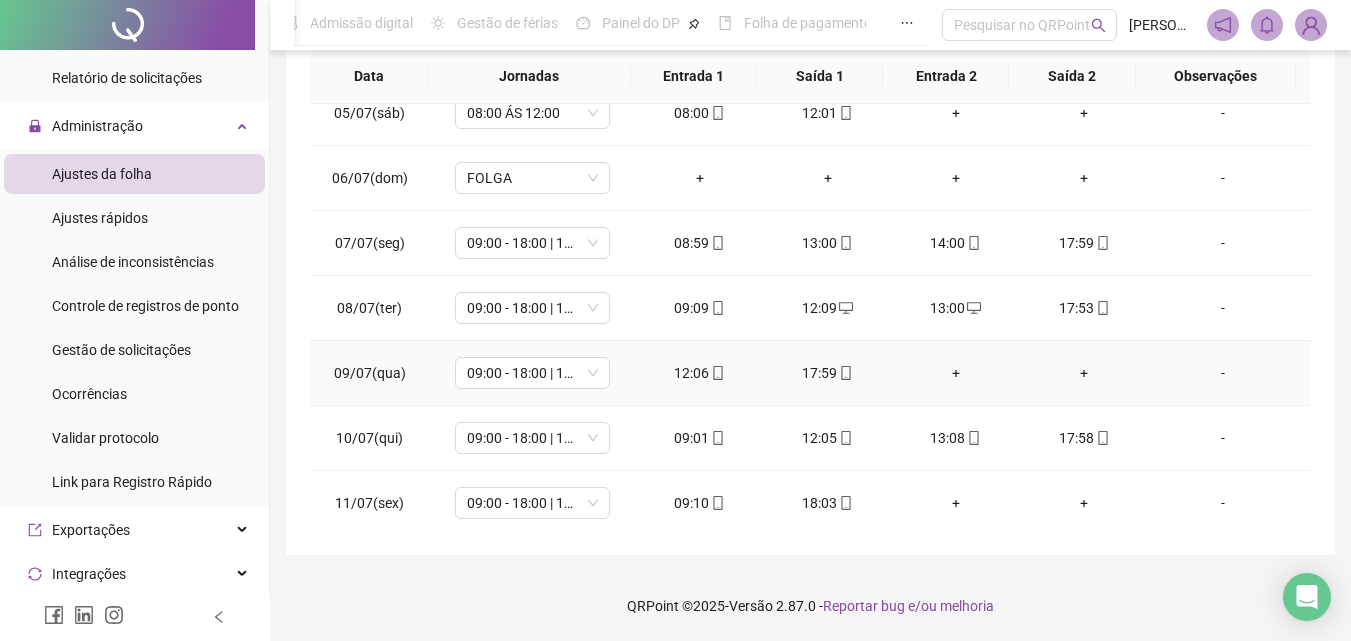 click on "+" at bounding box center [956, 373] 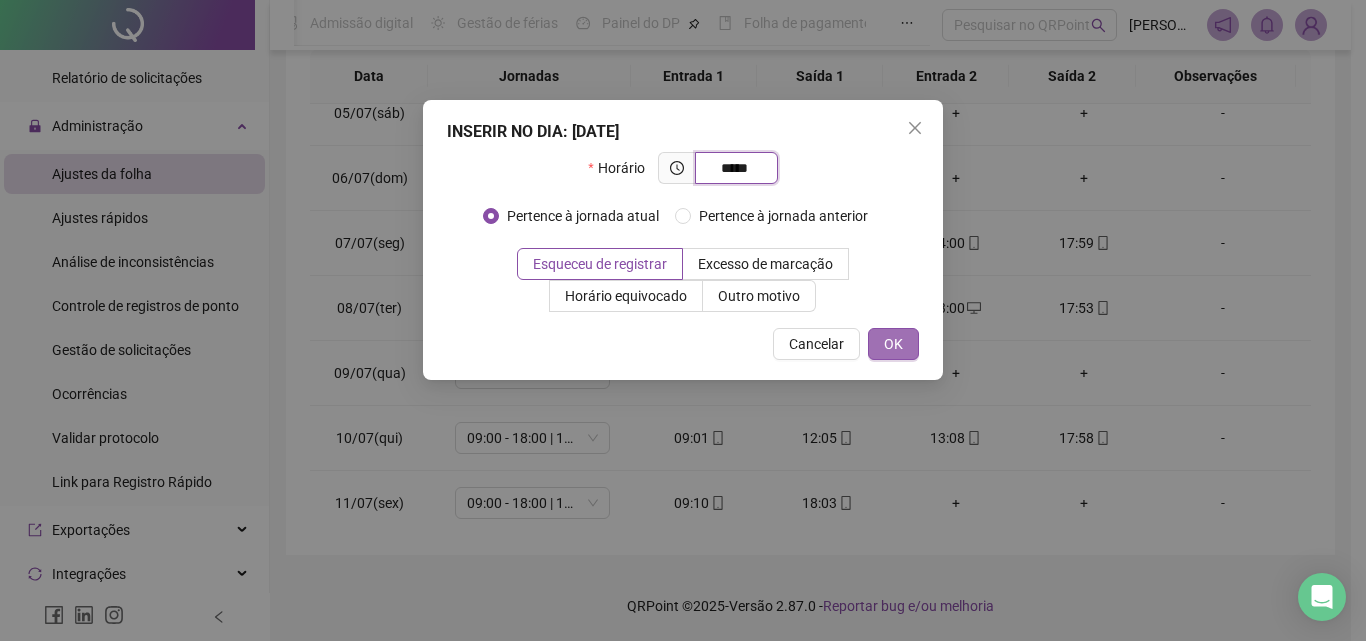 type on "*****" 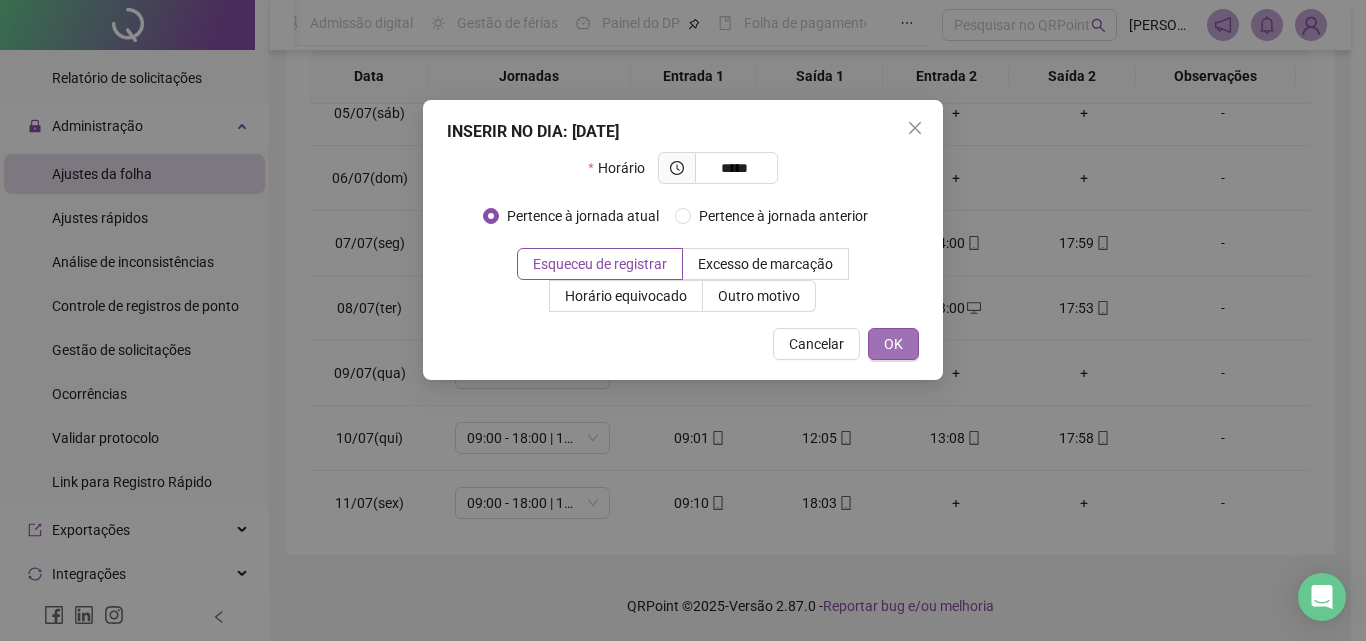 click on "OK" at bounding box center (893, 344) 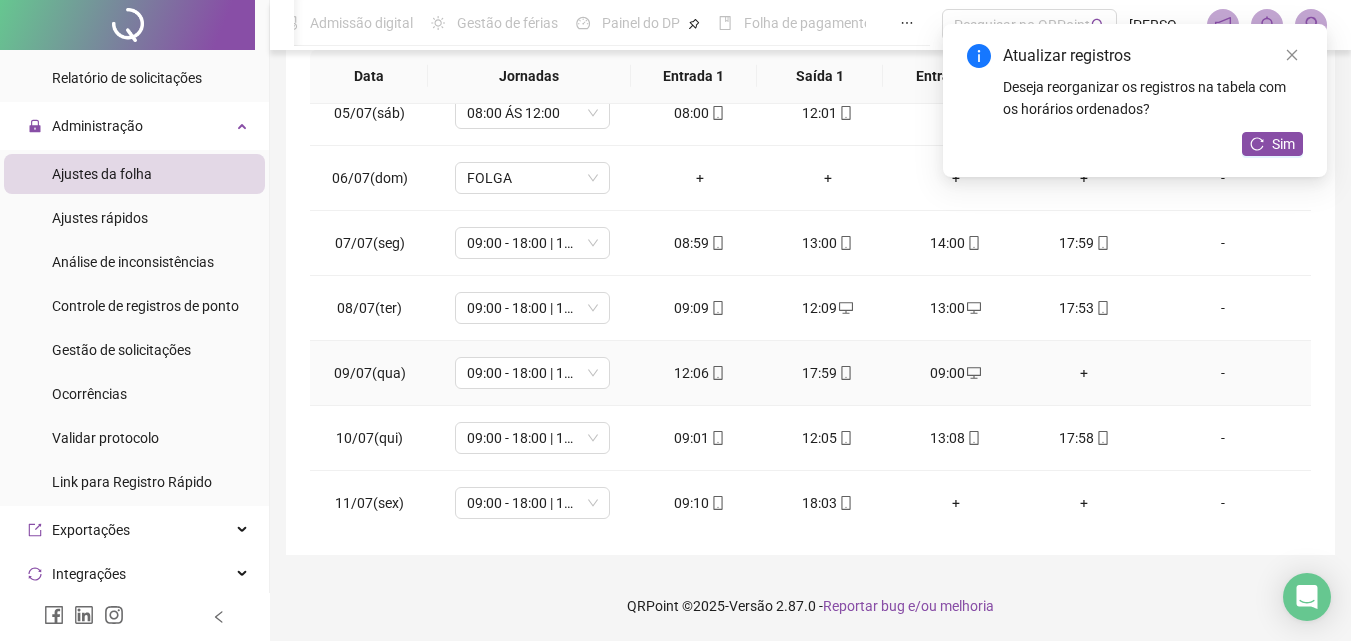 click on "+" at bounding box center [1084, 373] 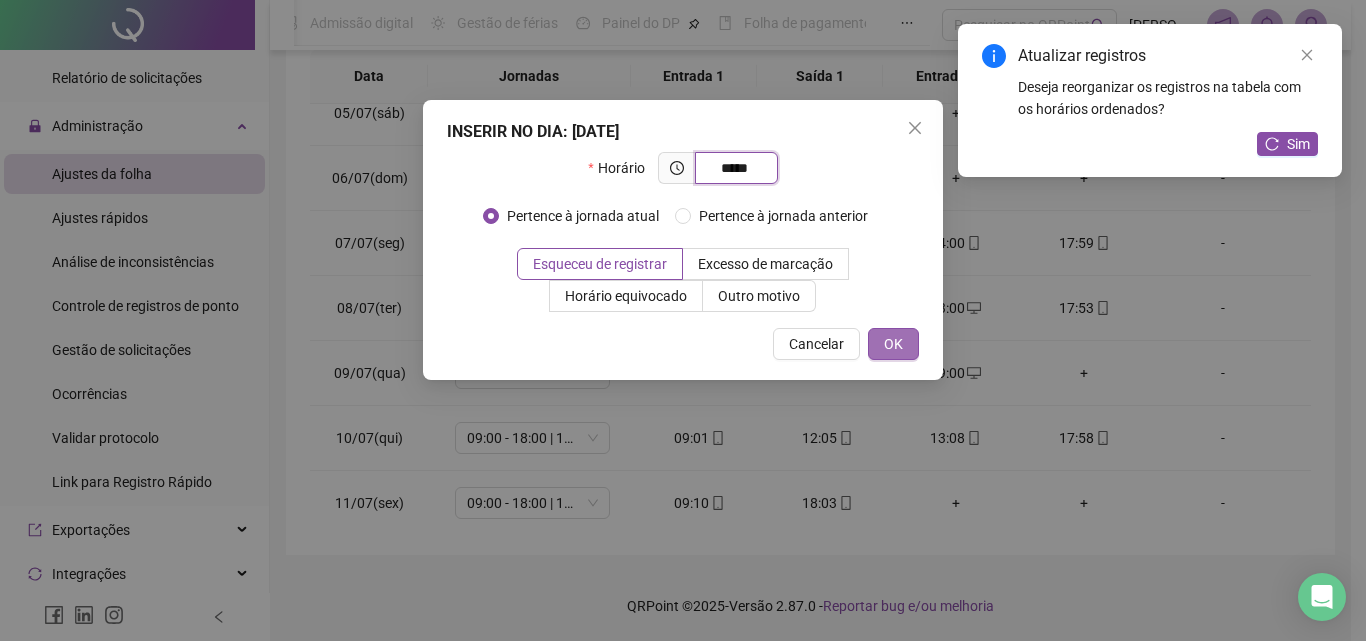 type on "*****" 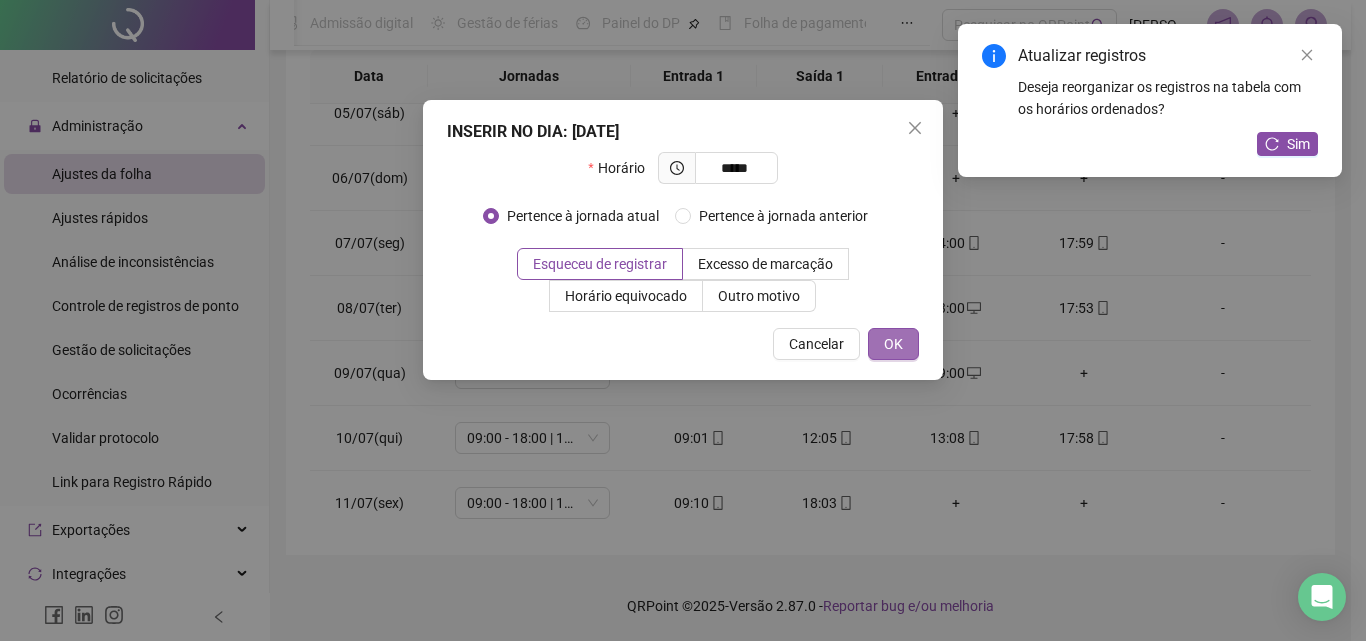click on "OK" at bounding box center [893, 344] 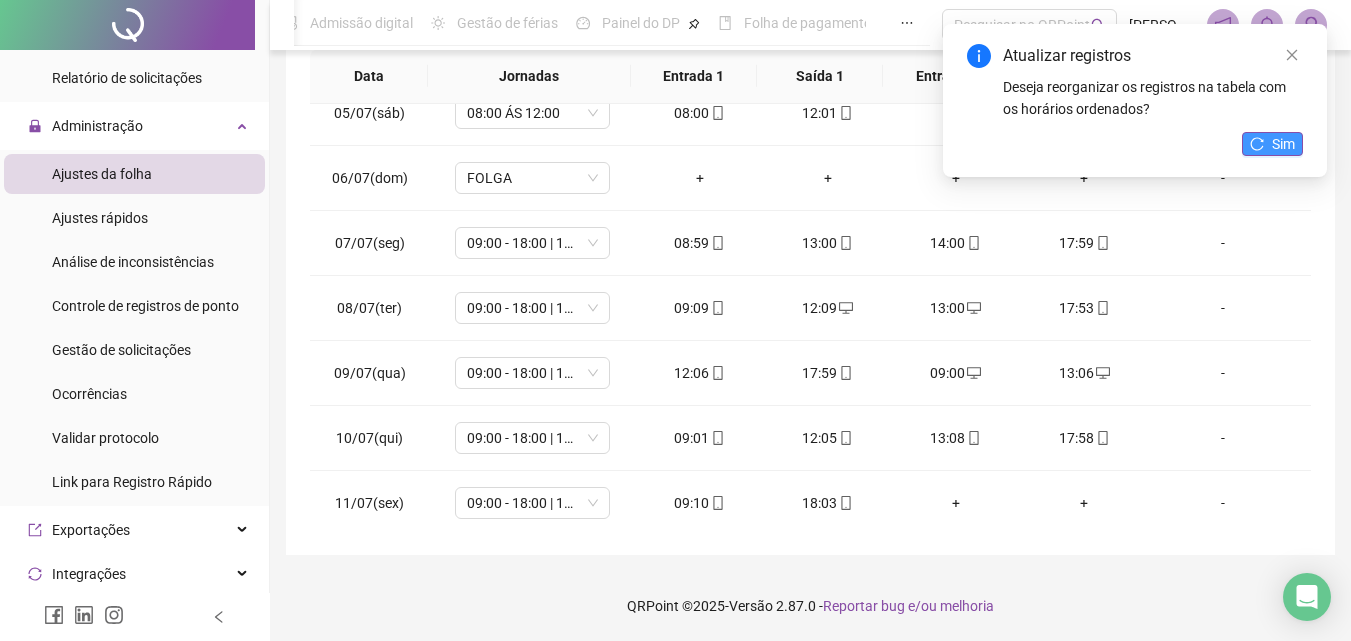 click on "Sim" at bounding box center (1283, 144) 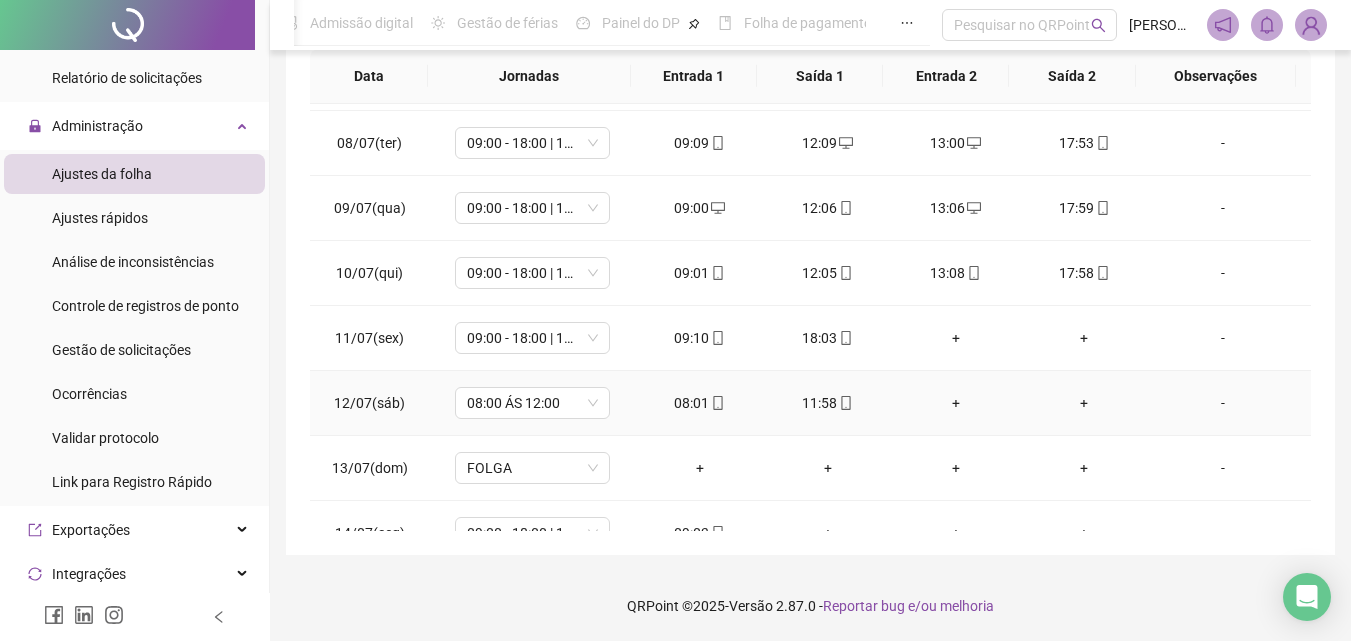 scroll, scrollTop: 483, scrollLeft: 0, axis: vertical 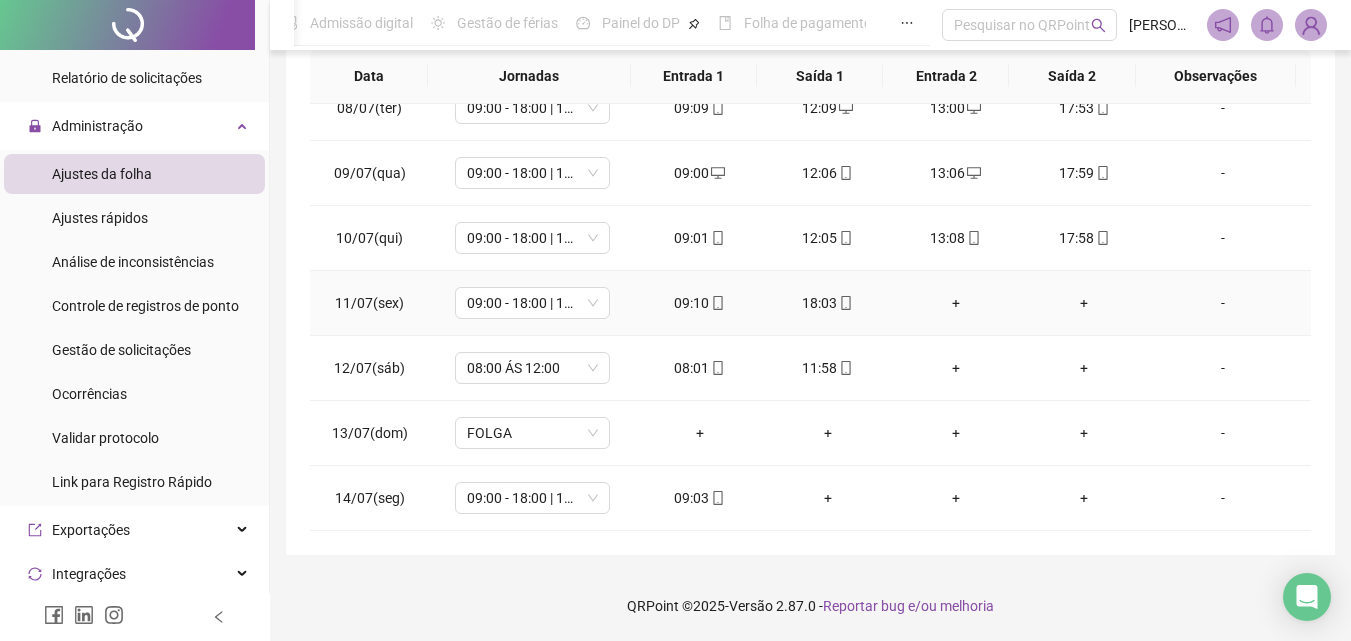 click on "+" at bounding box center [956, 303] 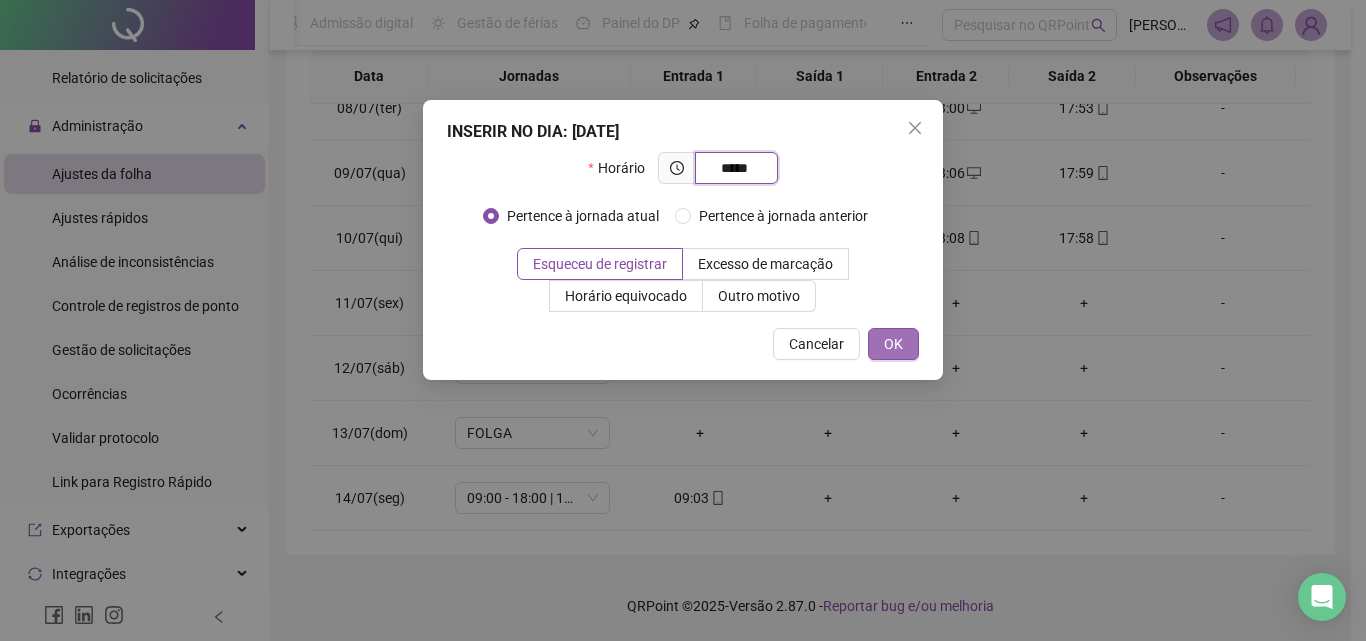 type on "*****" 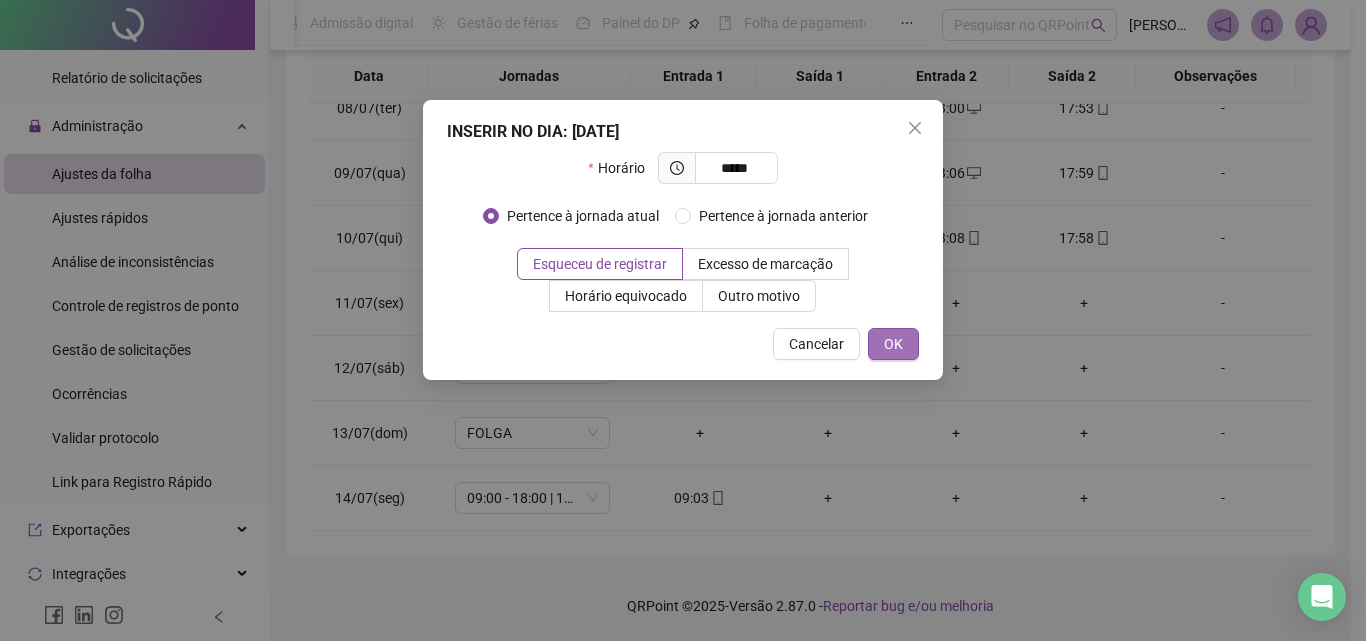 click on "OK" at bounding box center [893, 344] 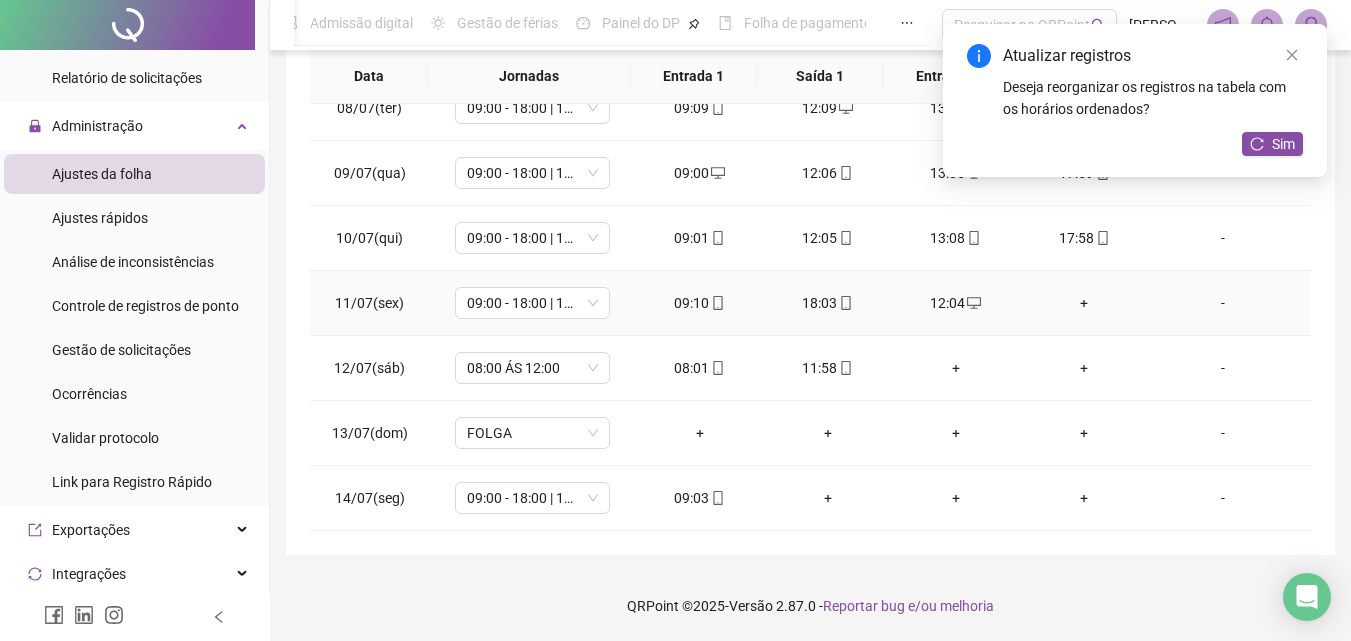 click on "+" at bounding box center [1084, 303] 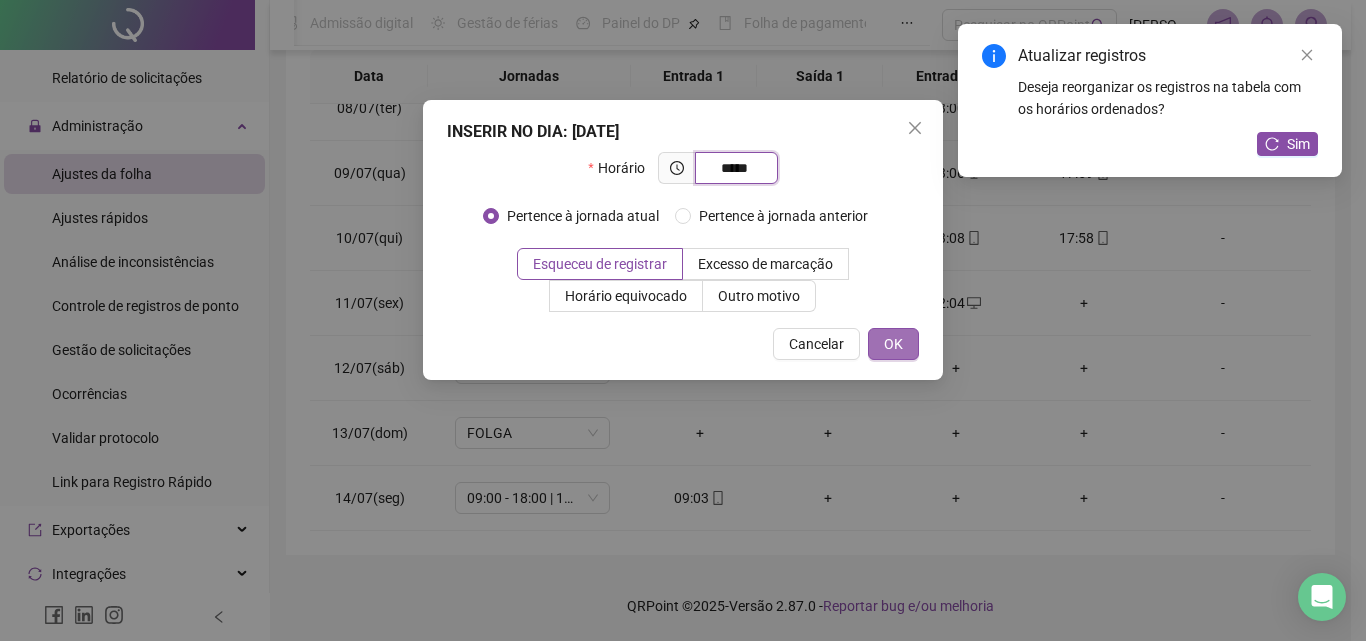 type on "*****" 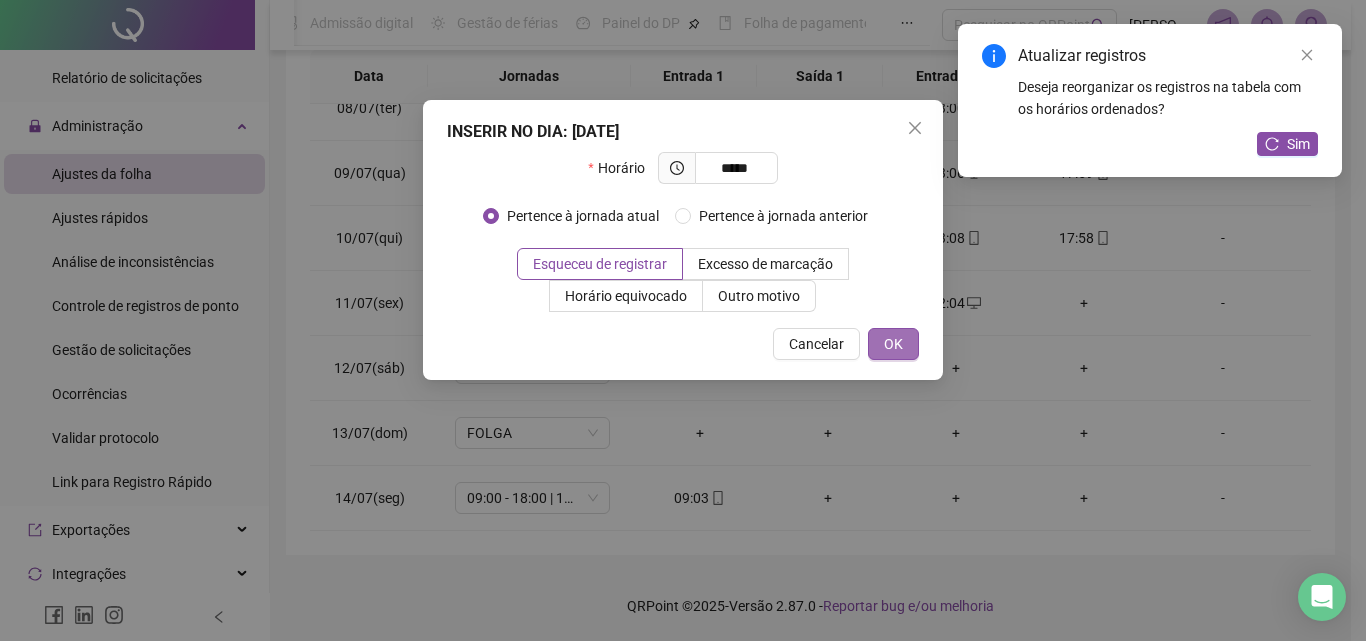click on "OK" at bounding box center [893, 344] 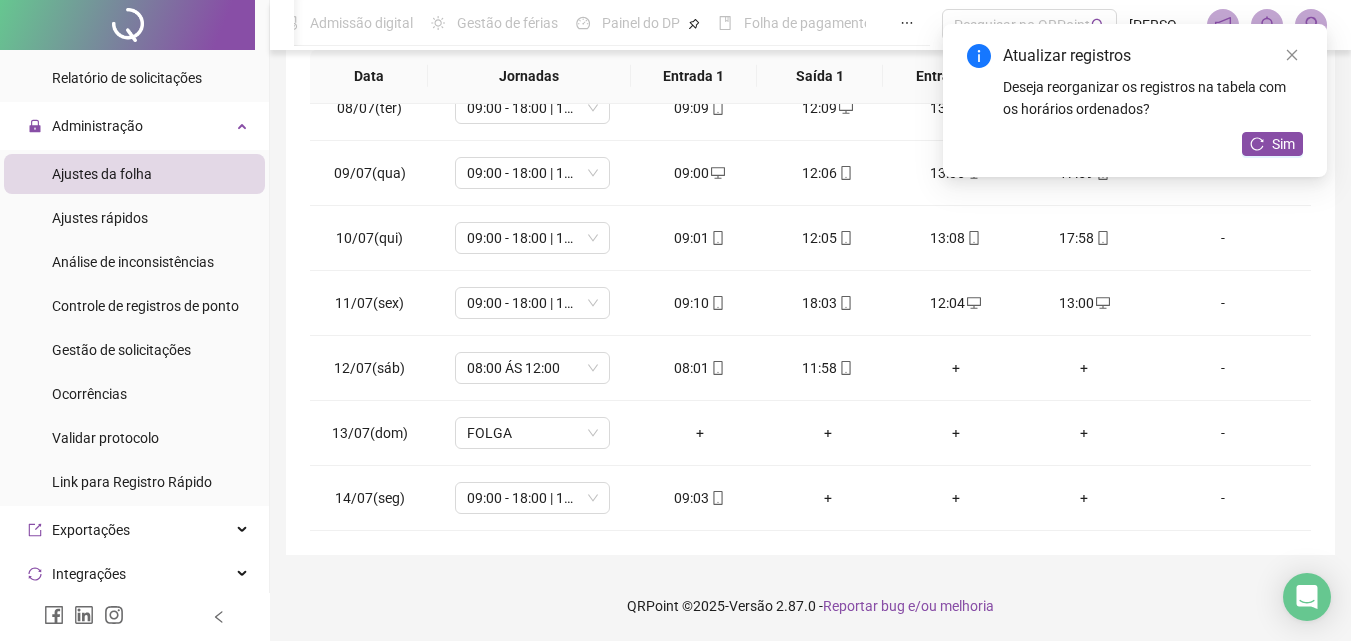 click on "Sim" at bounding box center [1272, 144] 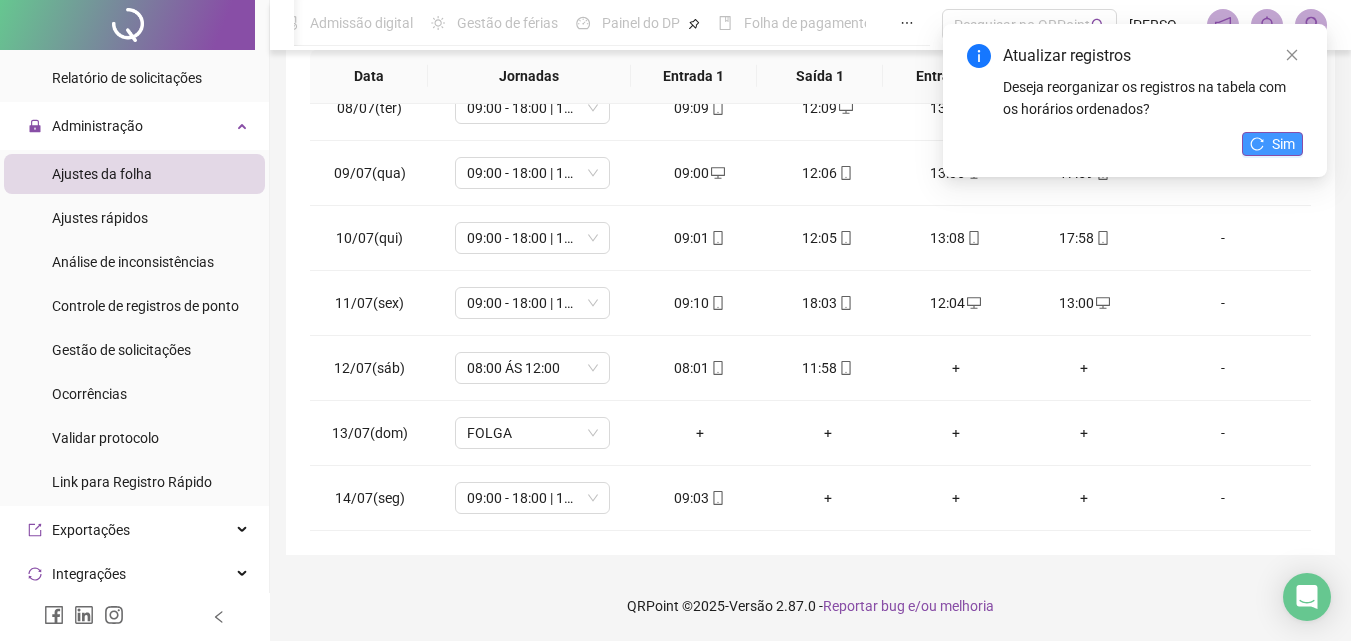 click on "Sim" at bounding box center [1283, 144] 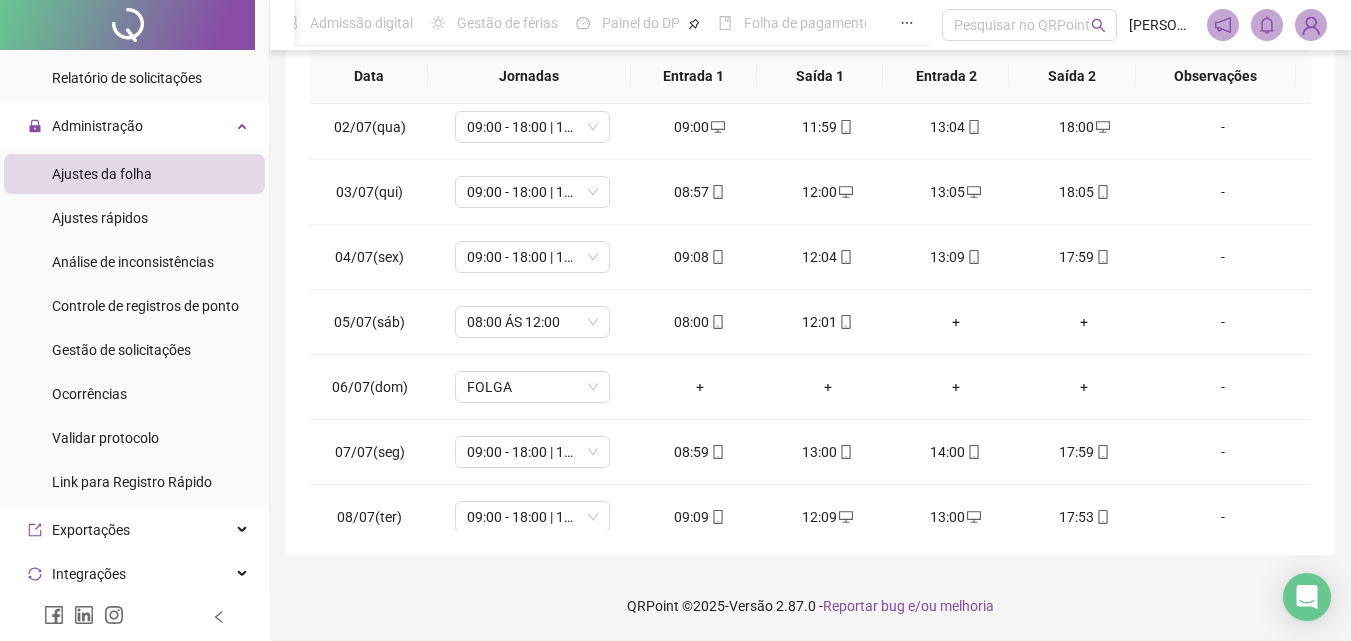 scroll, scrollTop: 0, scrollLeft: 0, axis: both 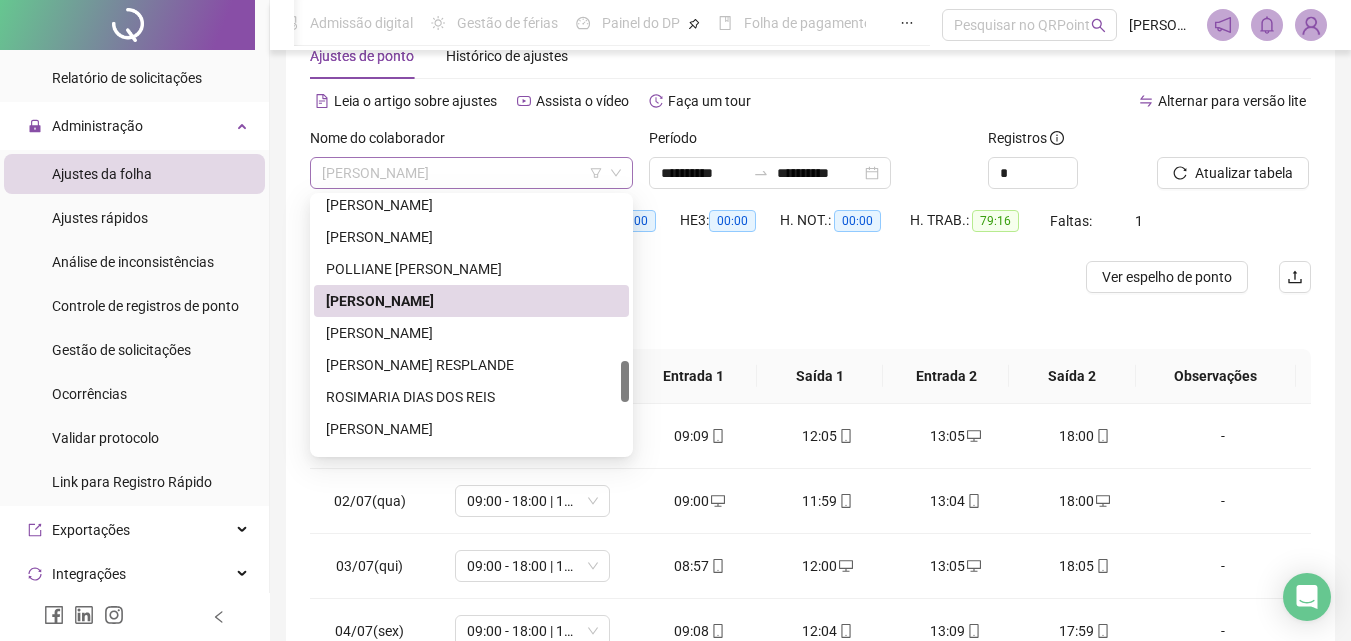 click on "[PERSON_NAME]" at bounding box center [471, 173] 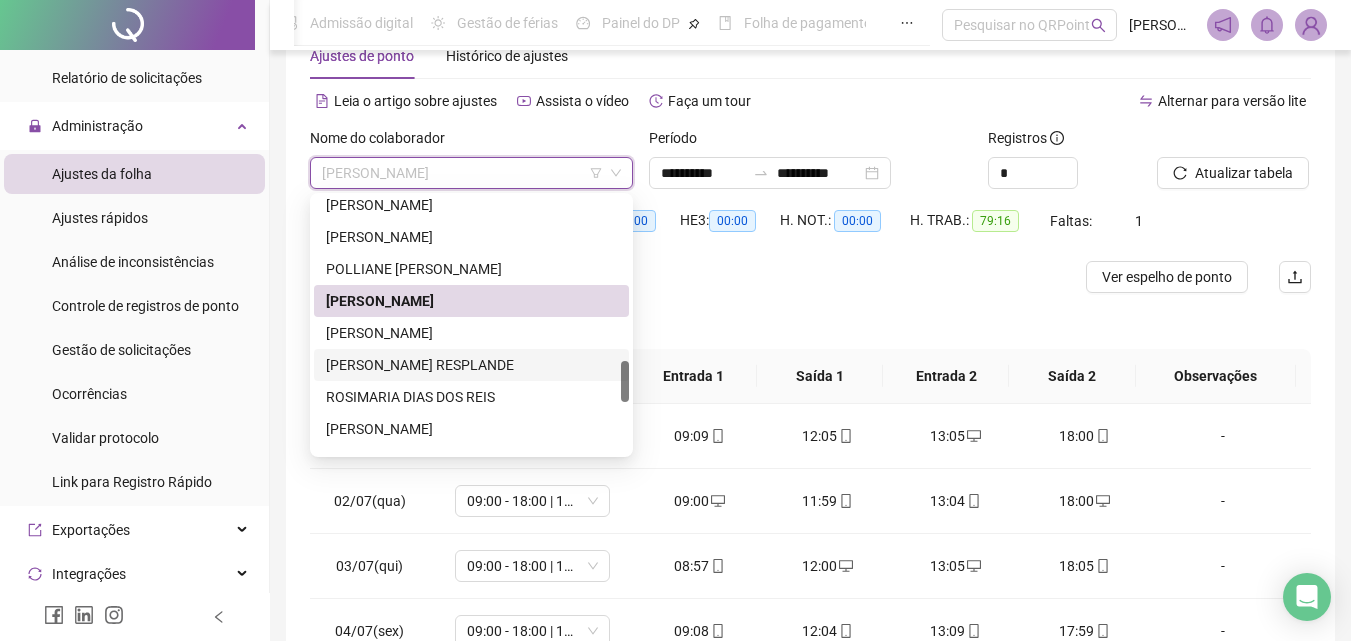 click on "[PERSON_NAME] RESPLANDE" at bounding box center [471, 365] 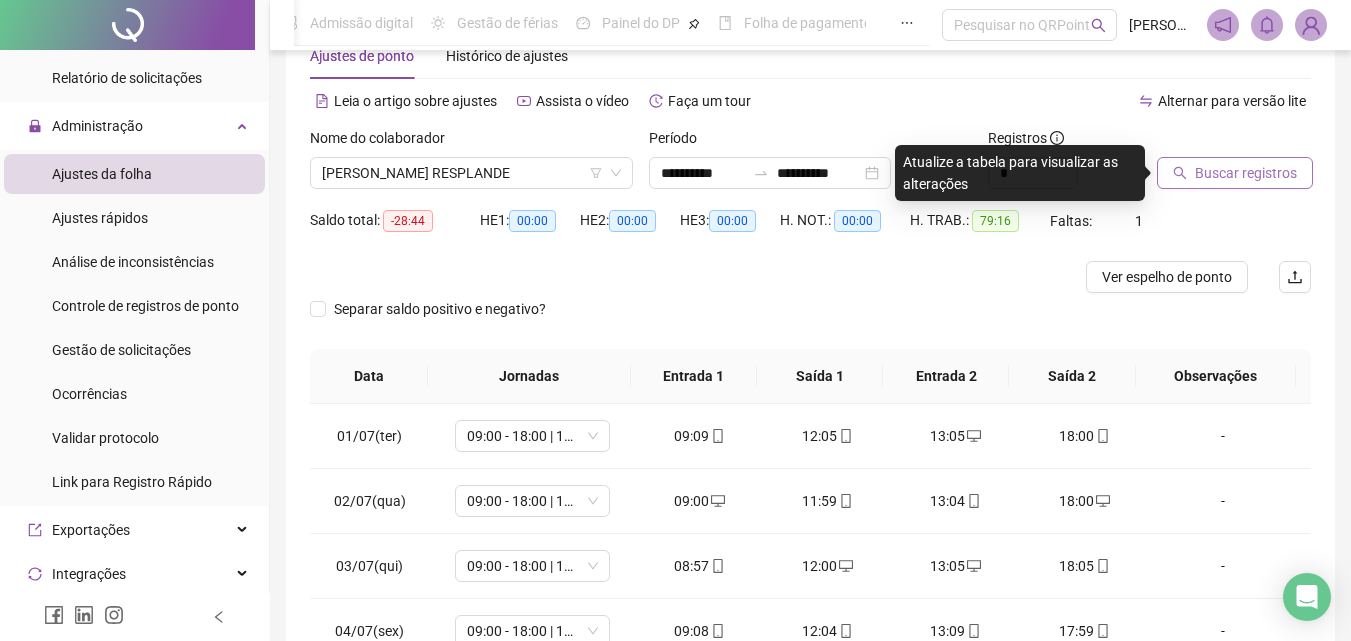 click on "Buscar registros" at bounding box center (1235, 173) 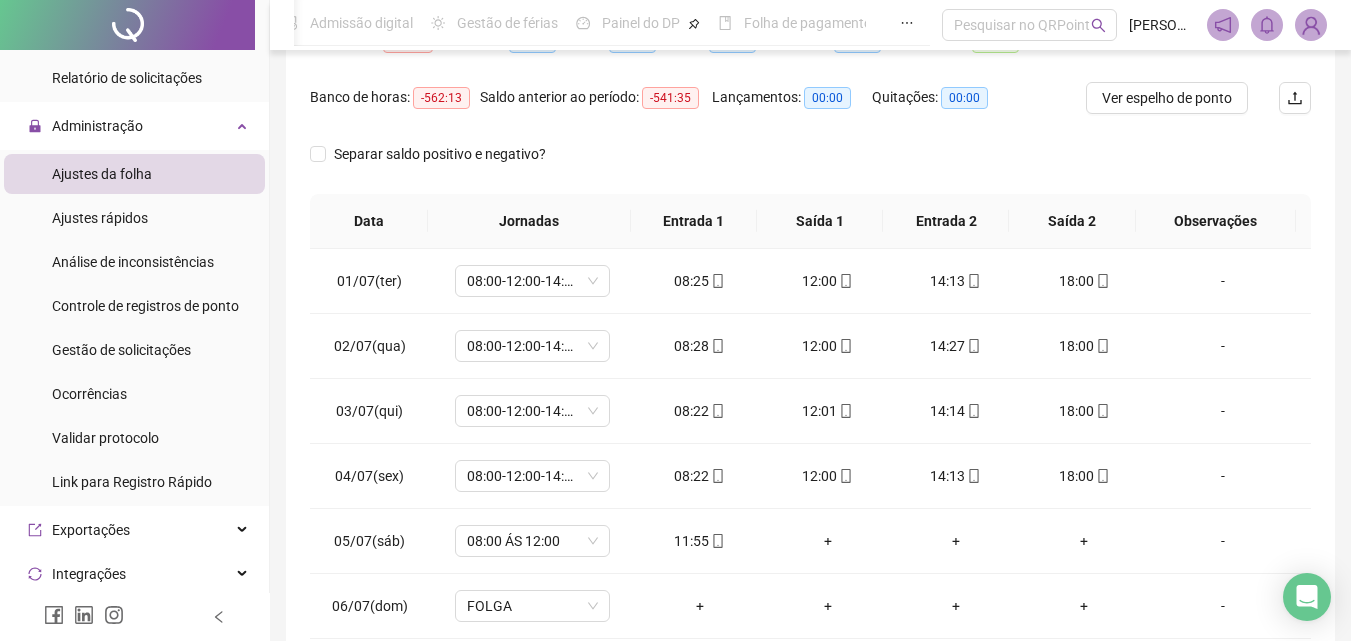 scroll, scrollTop: 257, scrollLeft: 0, axis: vertical 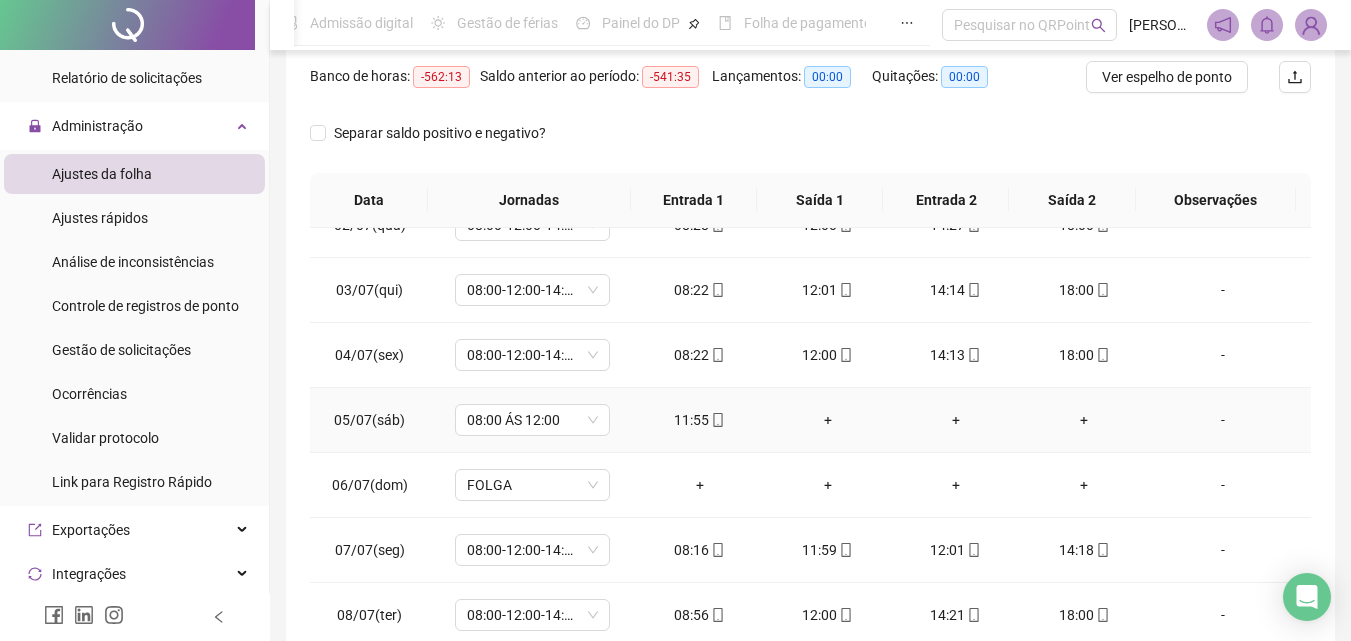 click on "+" at bounding box center [828, 420] 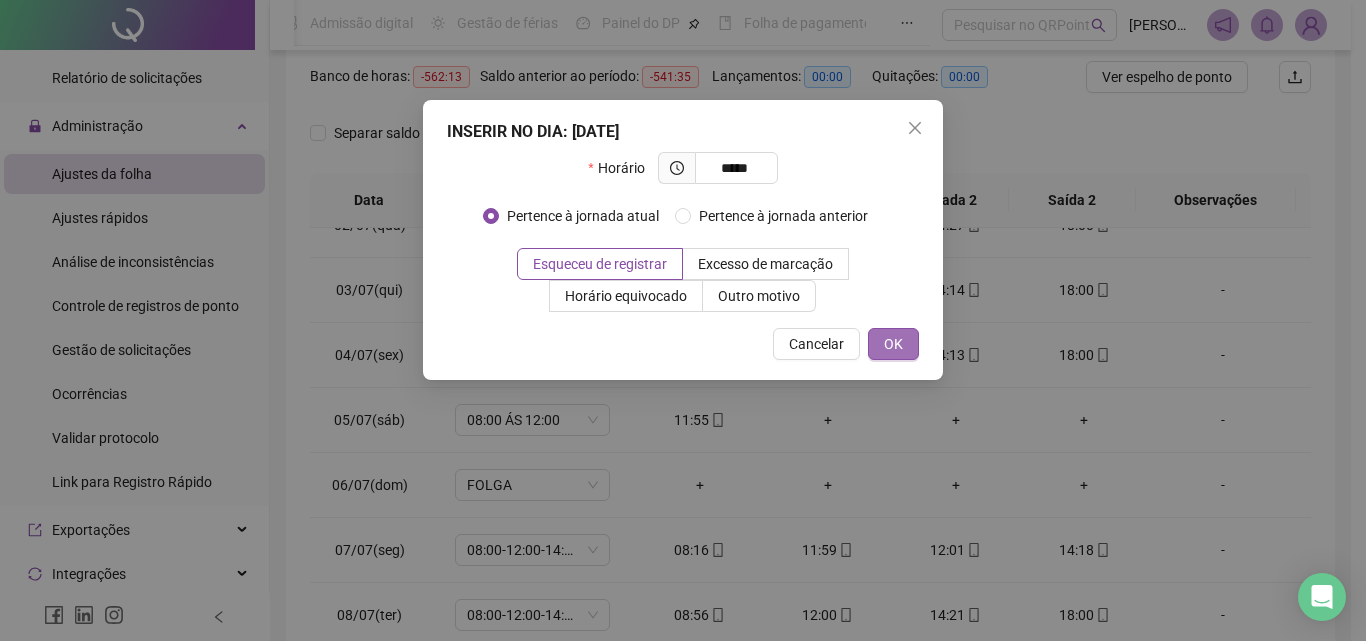 type on "*****" 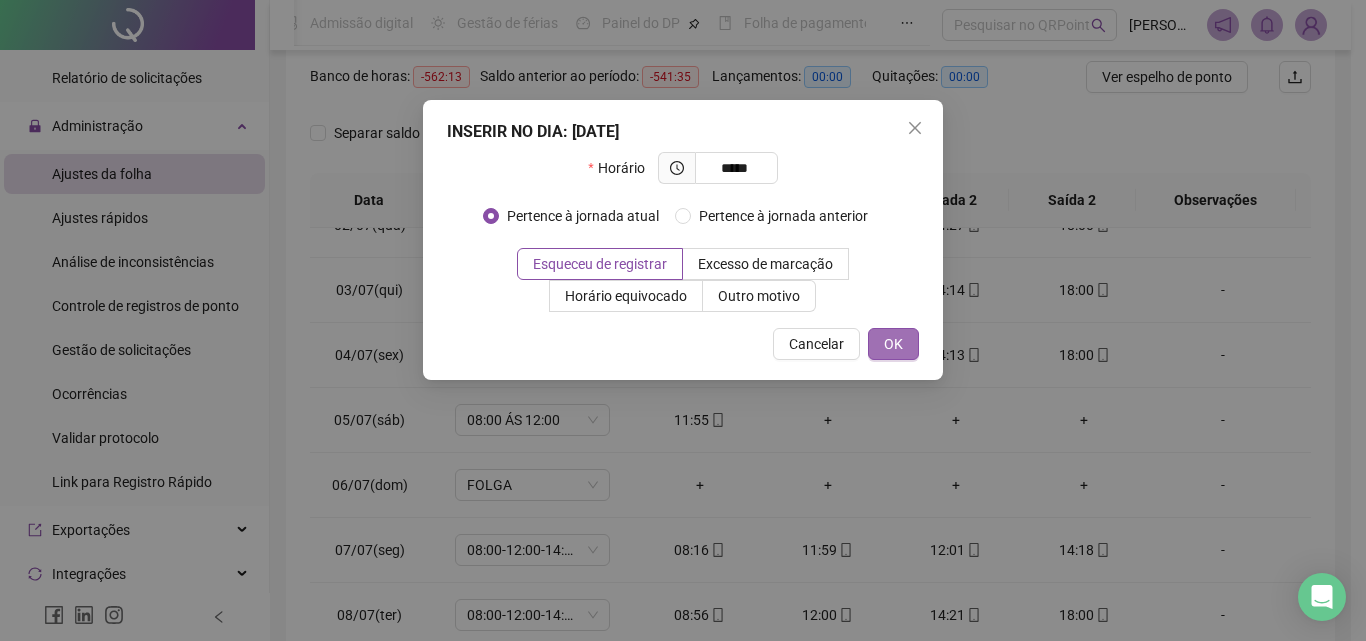click on "OK" at bounding box center (893, 344) 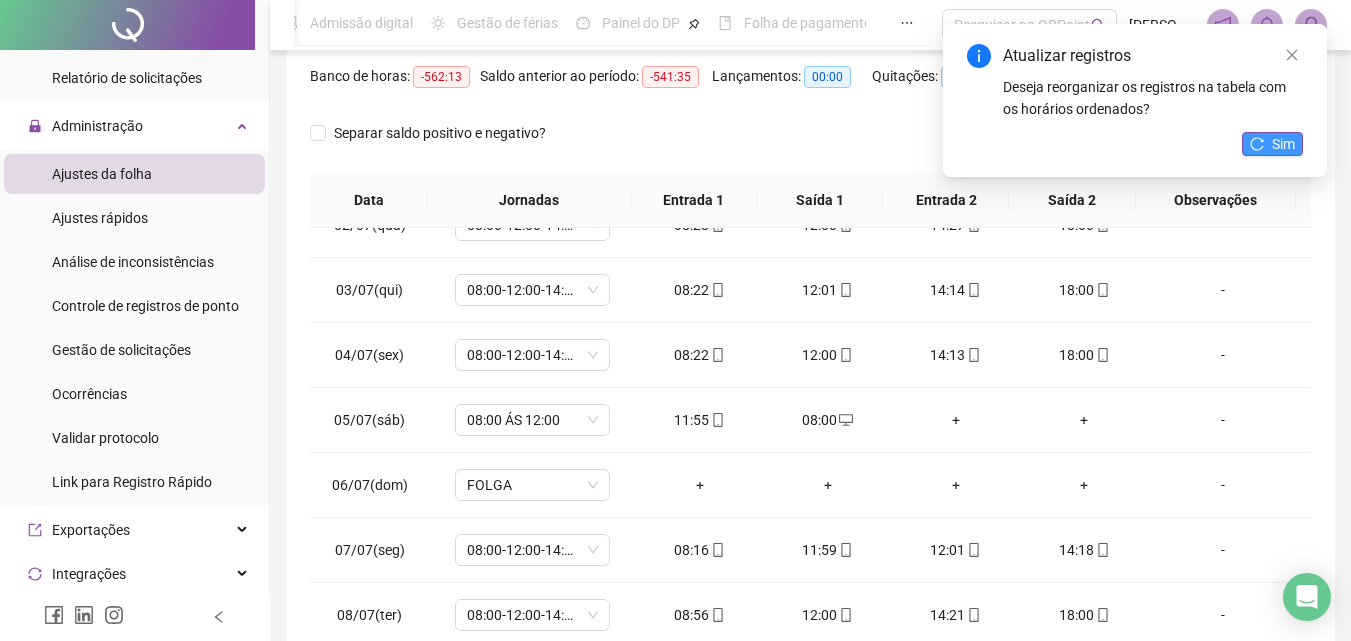 click on "Sim" at bounding box center [1283, 144] 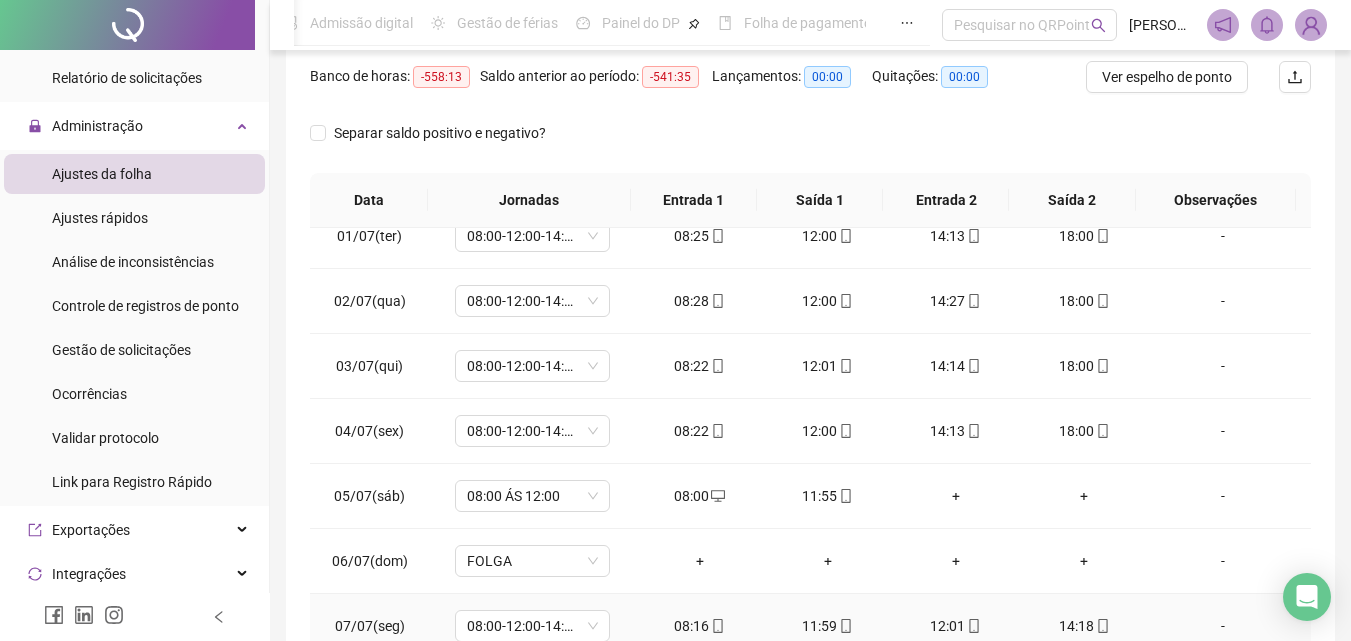scroll, scrollTop: 0, scrollLeft: 0, axis: both 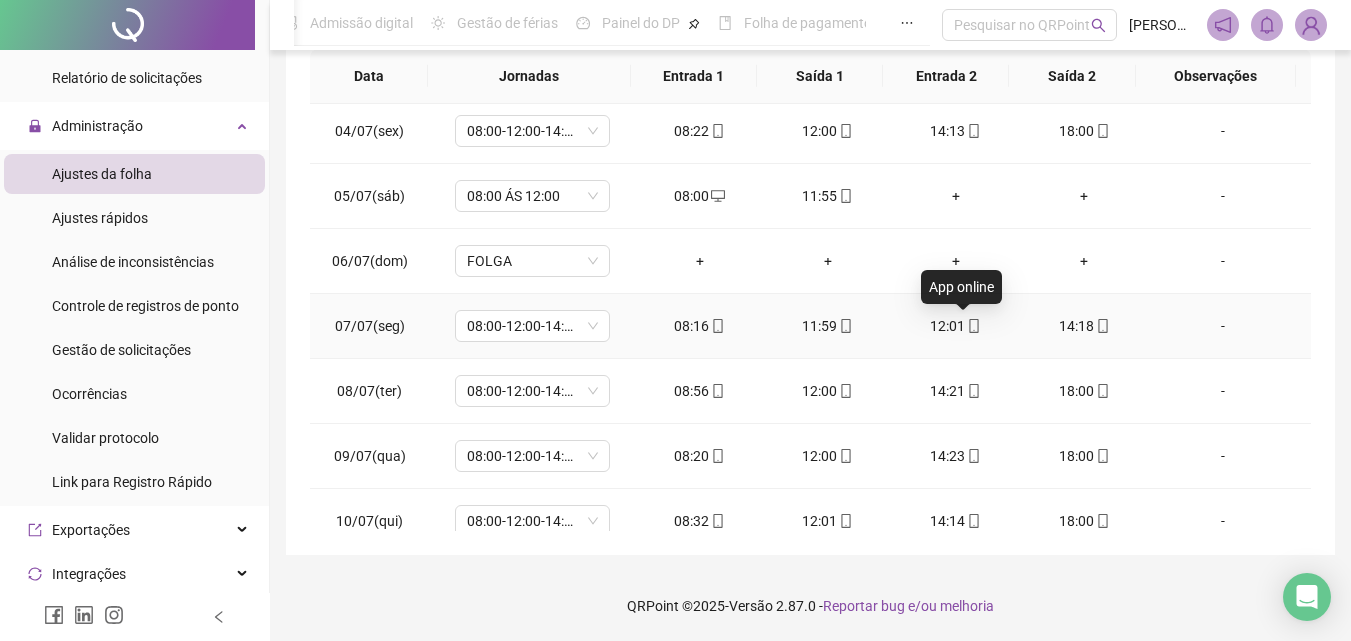 click 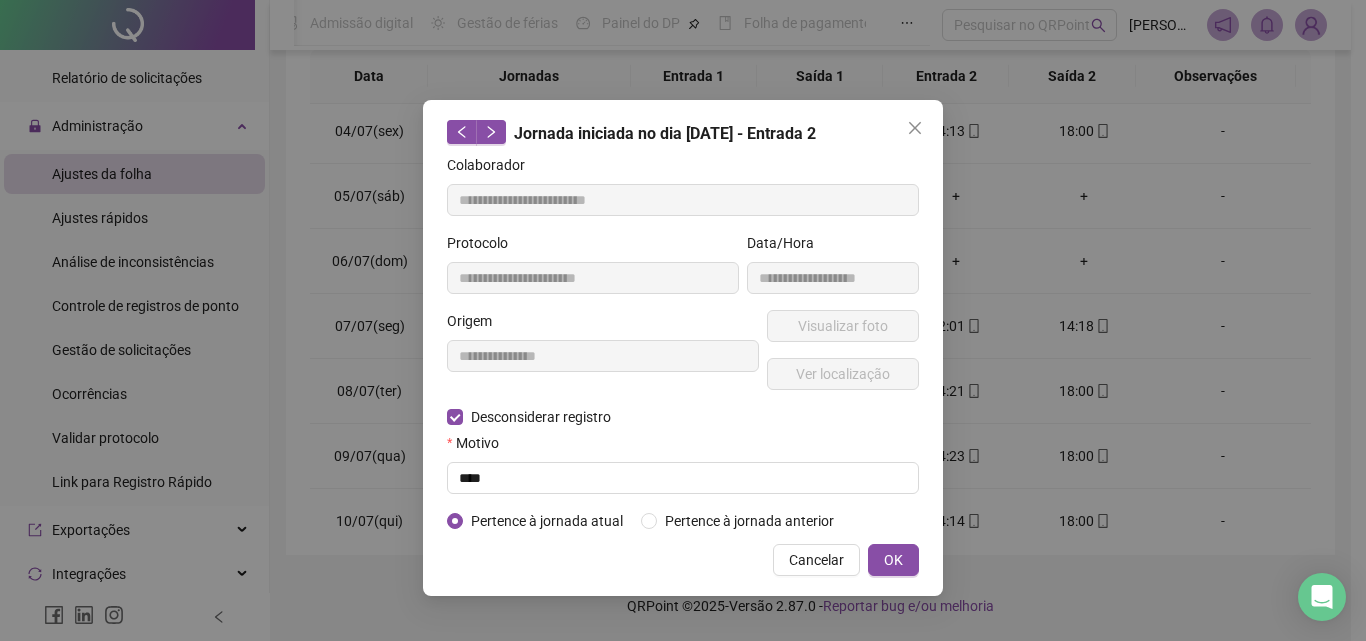 type on "**********" 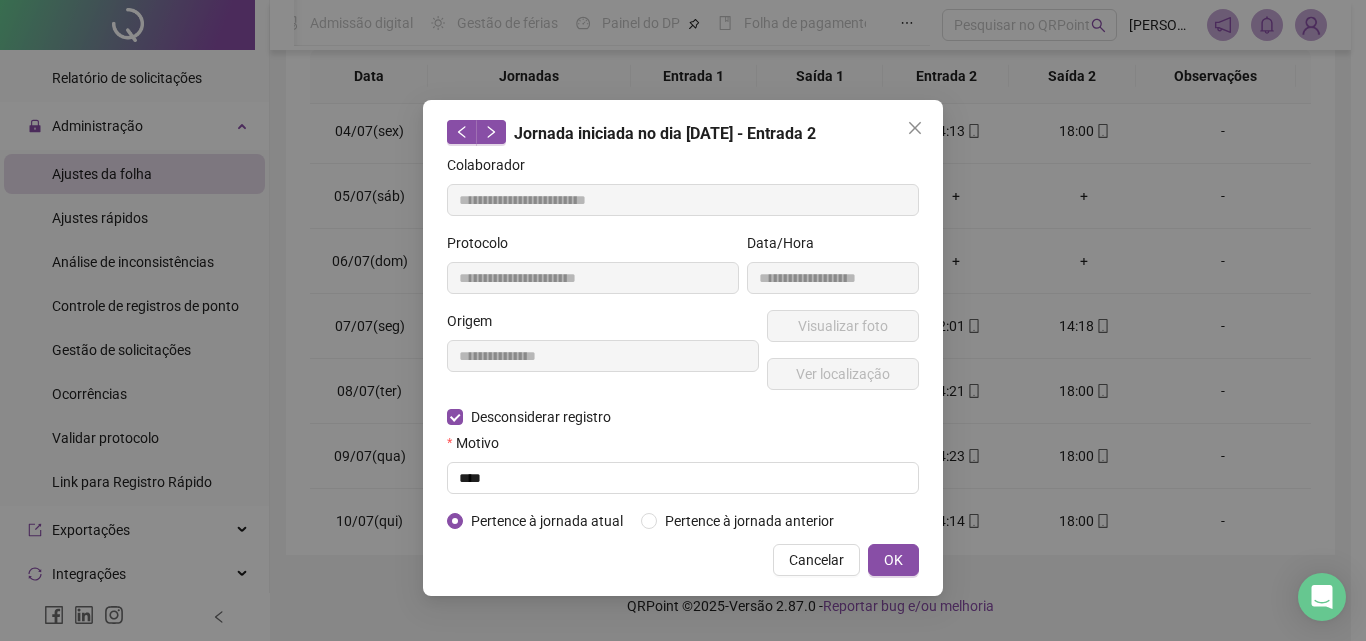 type on "**********" 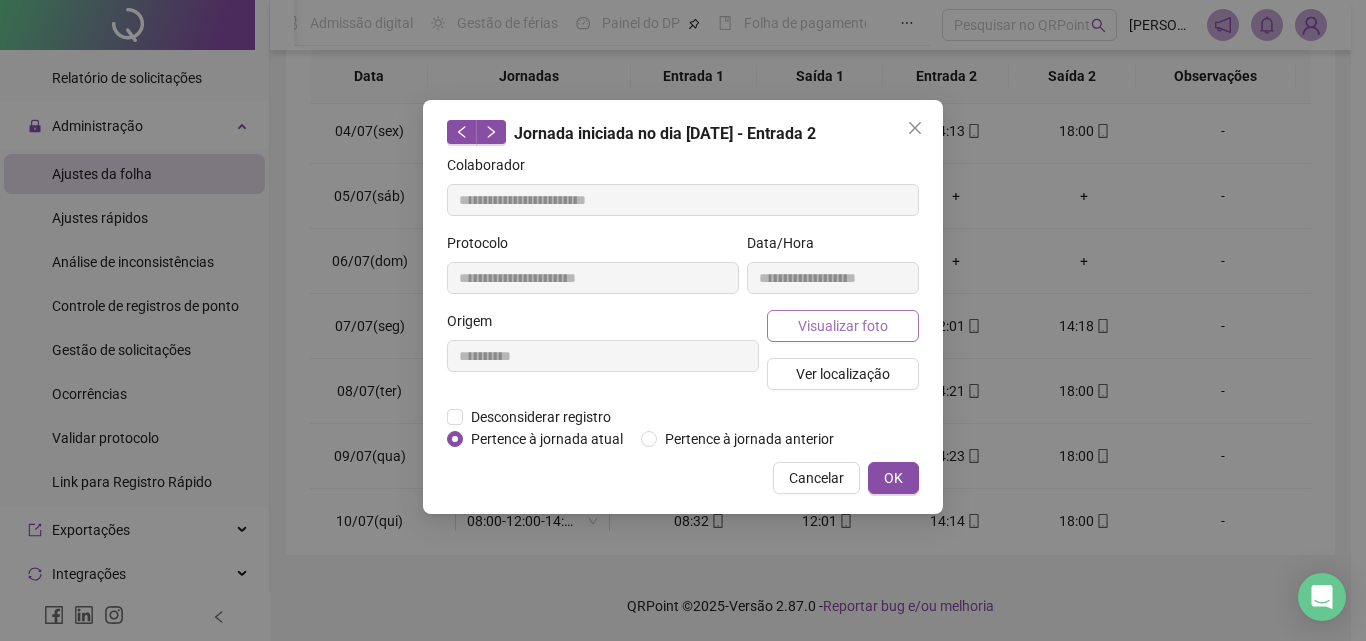 click on "Visualizar foto" at bounding box center (843, 326) 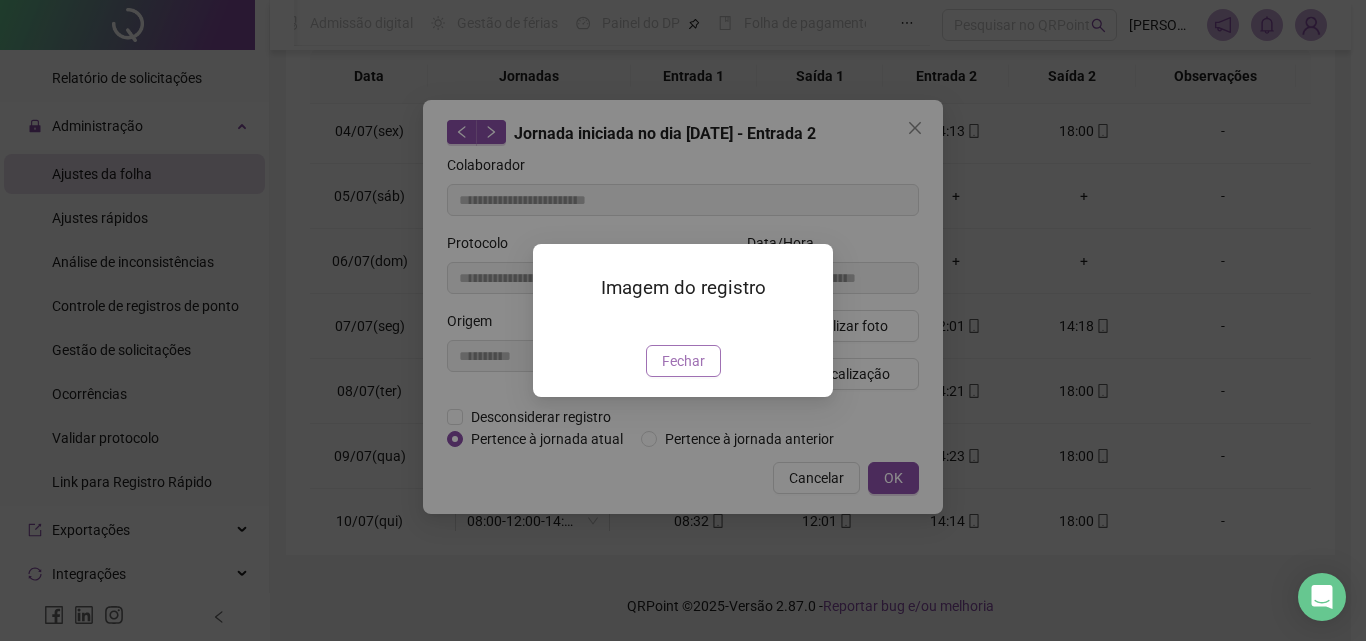 click on "Fechar" at bounding box center [683, 361] 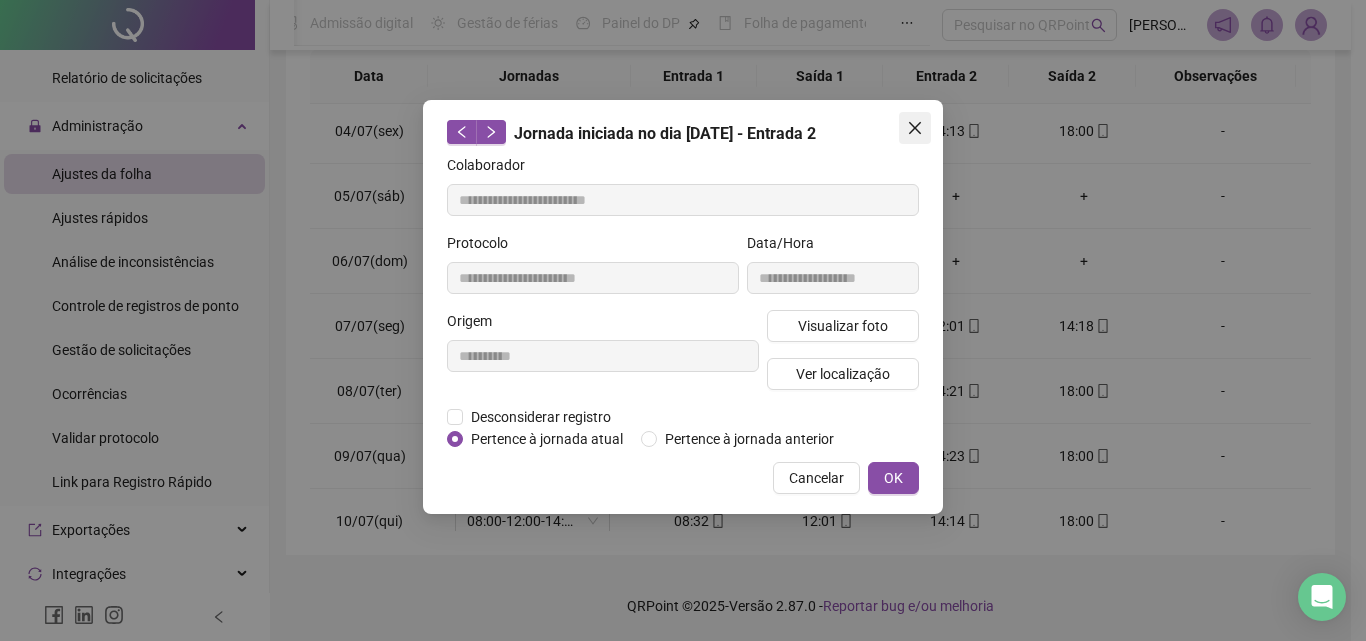 click 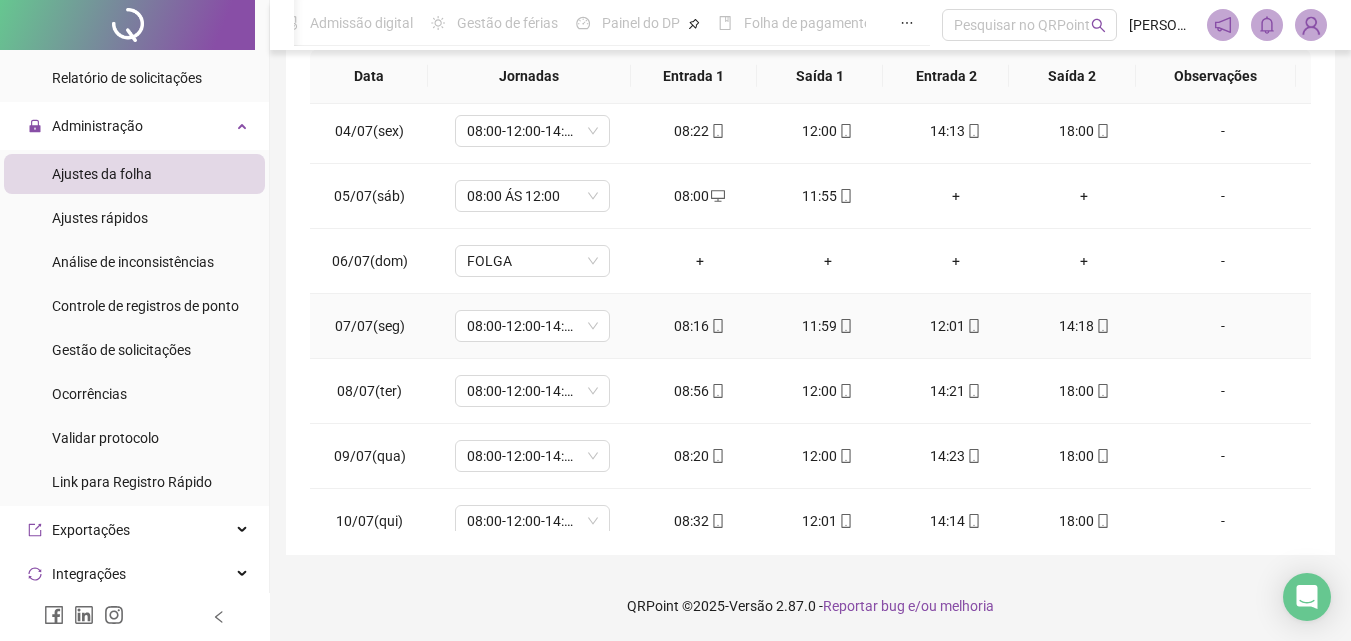 click on "14:18" at bounding box center (1084, 326) 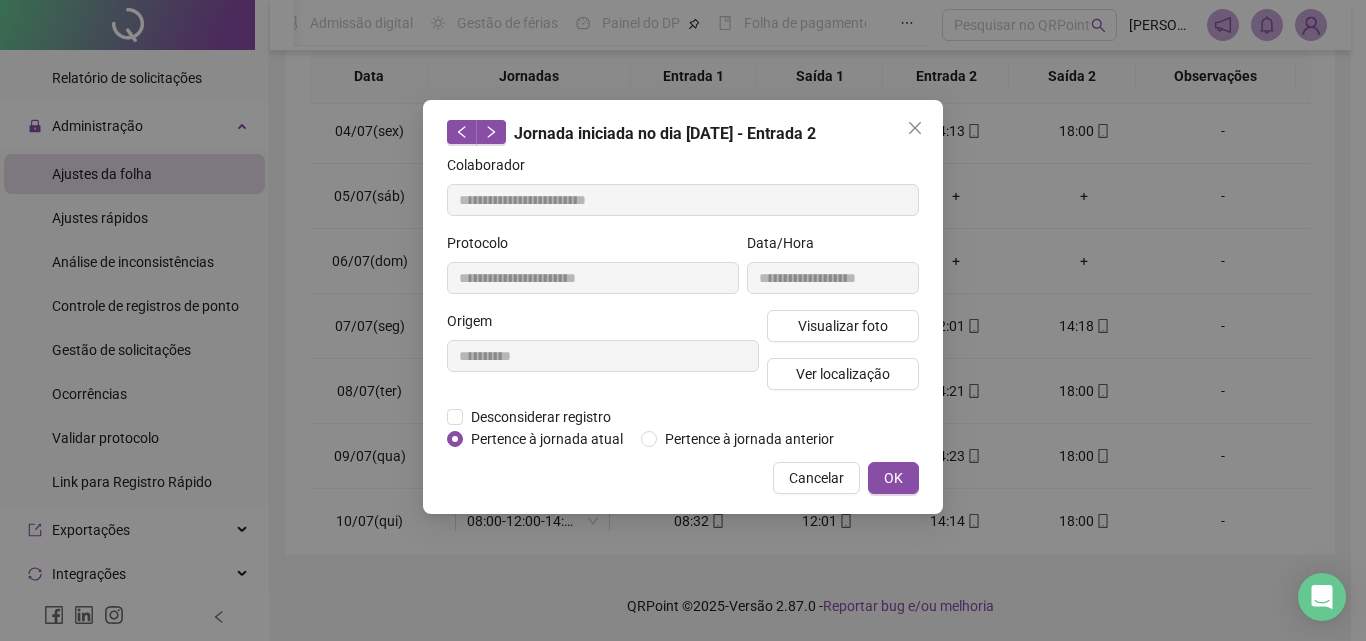 type on "**********" 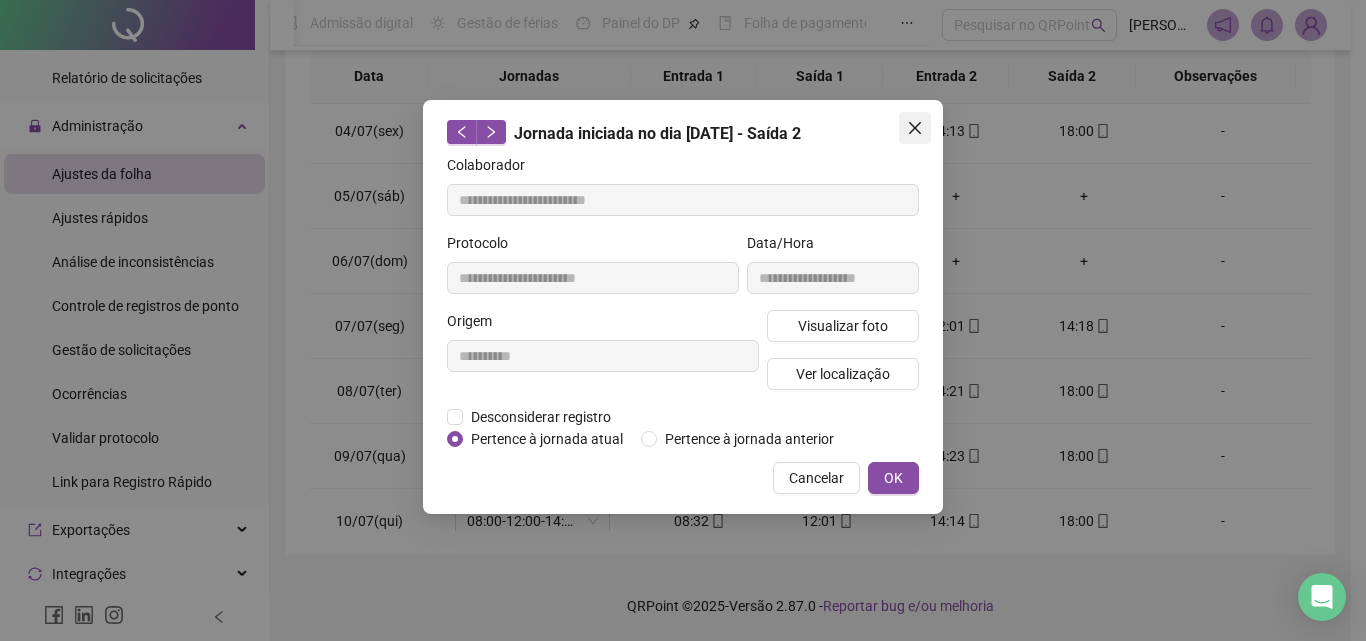 click at bounding box center (915, 128) 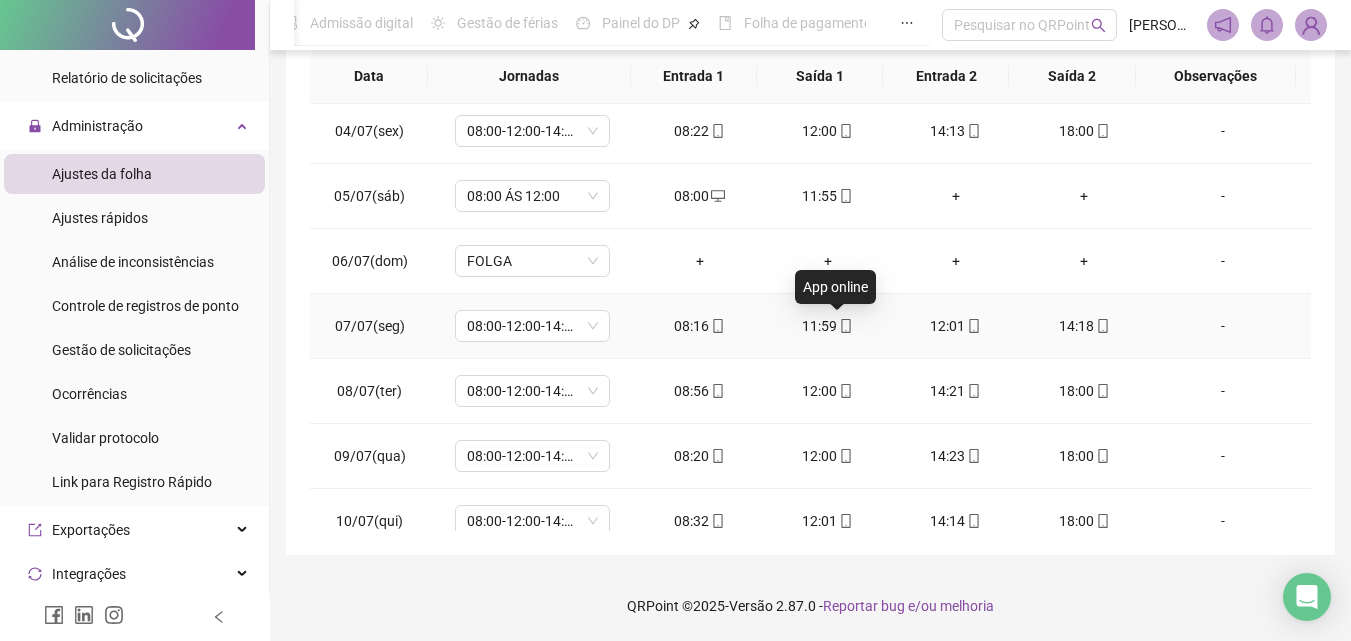 click at bounding box center [845, 326] 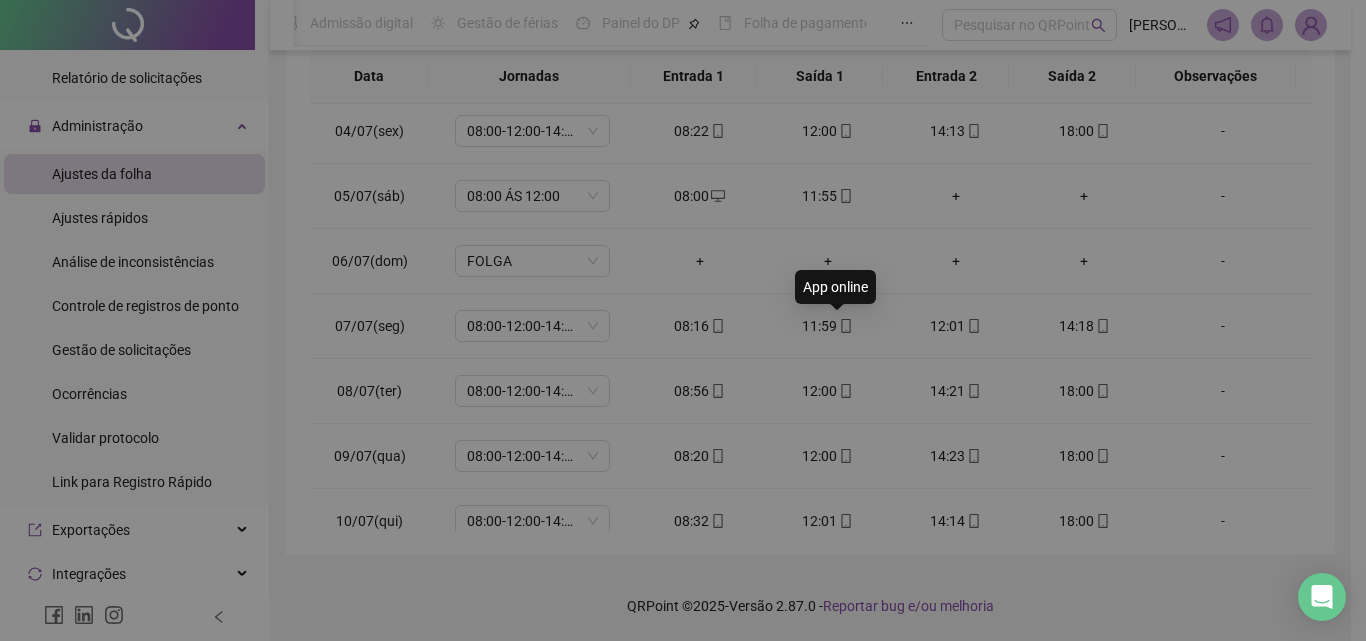 type on "**********" 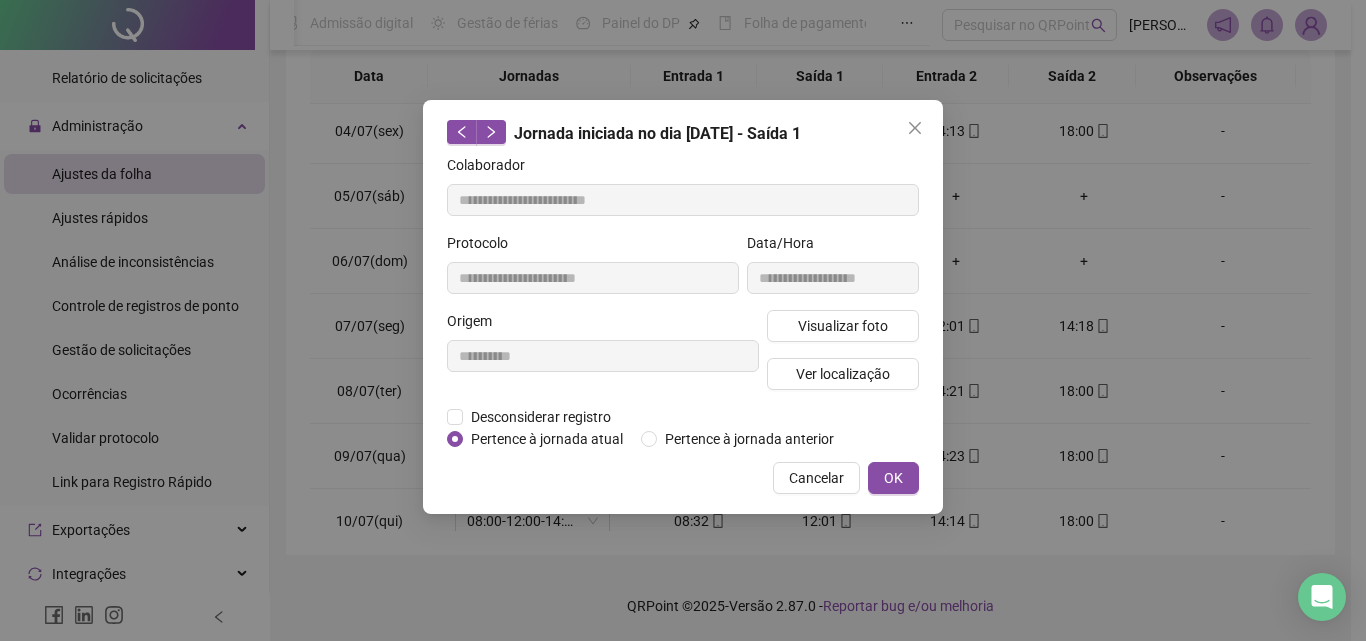 drag, startPoint x: 829, startPoint y: 329, endPoint x: 719, endPoint y: 405, distance: 133.70116 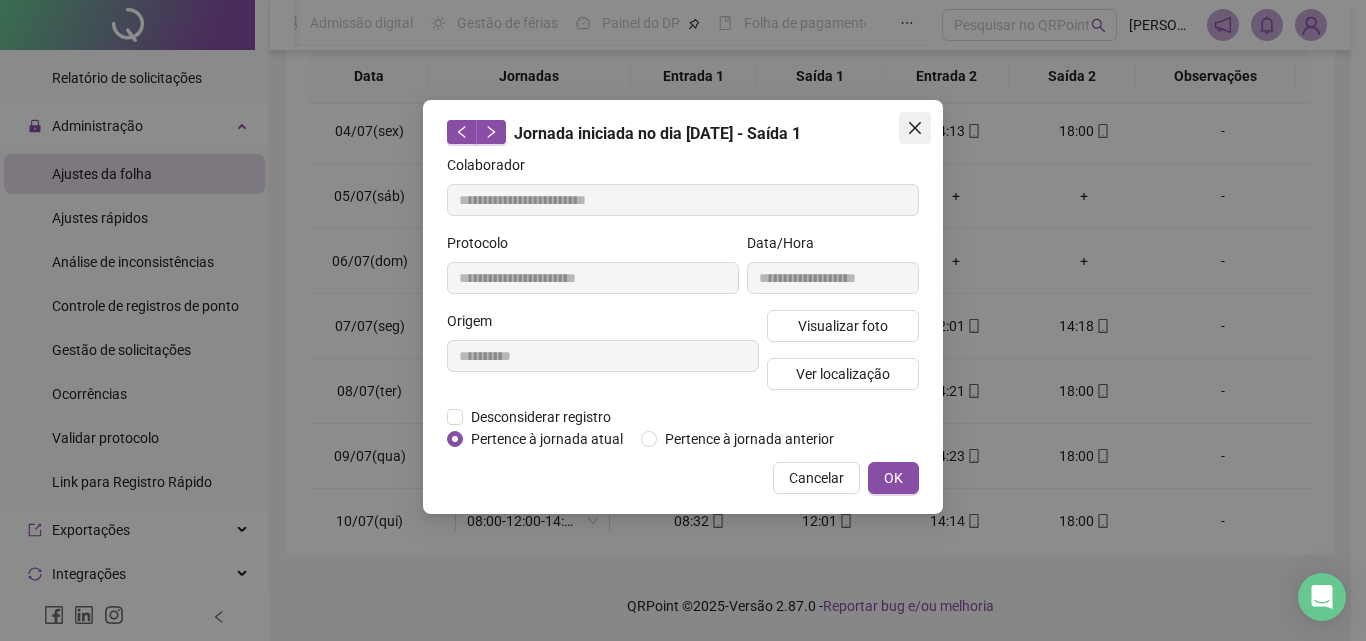 click 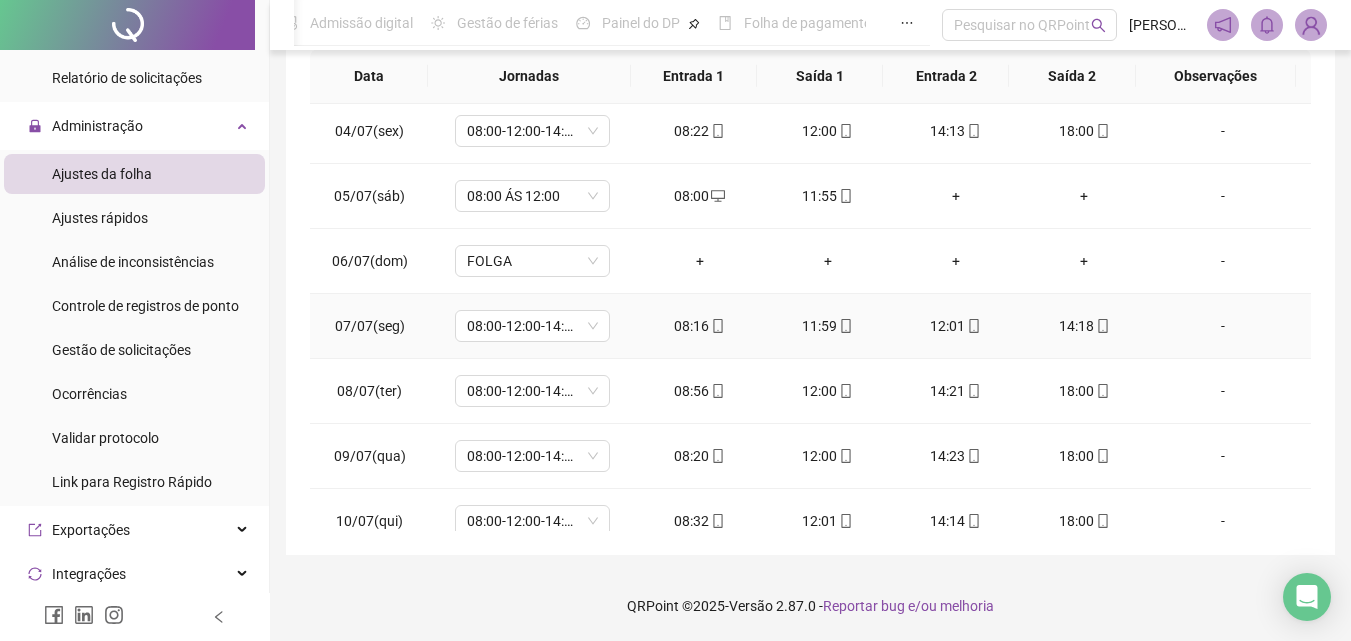 click on "11:59" at bounding box center (828, 326) 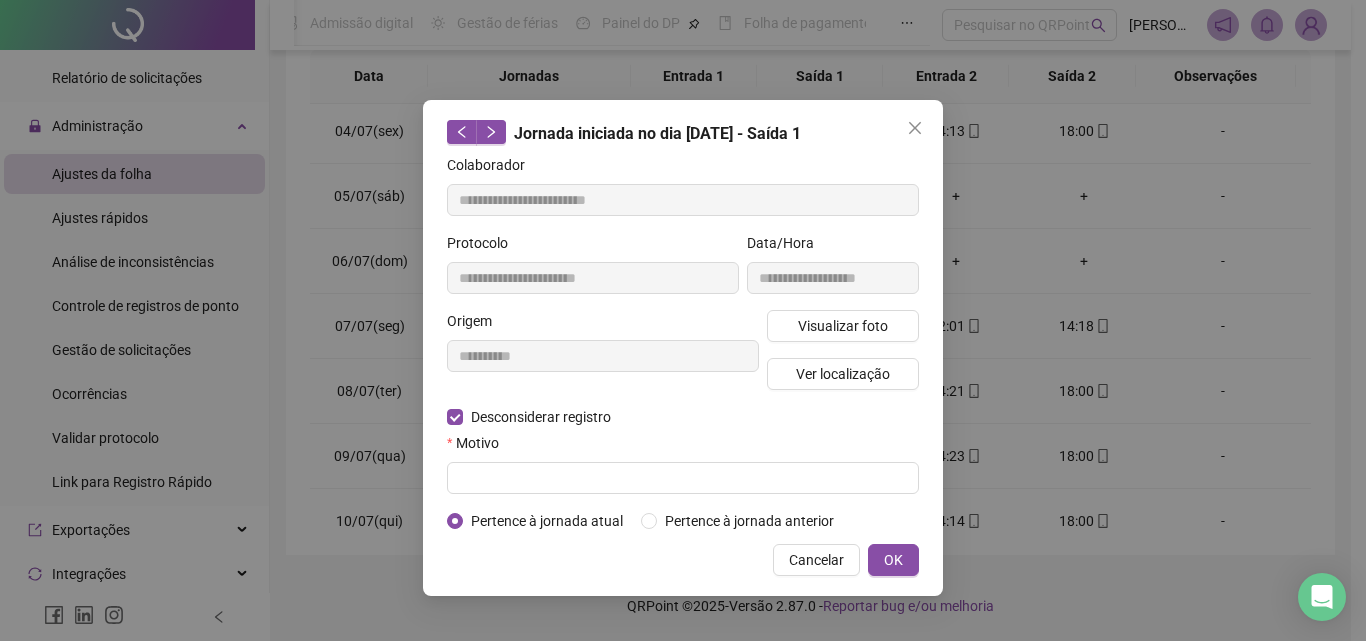 click on "Pertence à jornada atual" at bounding box center (547, 521) 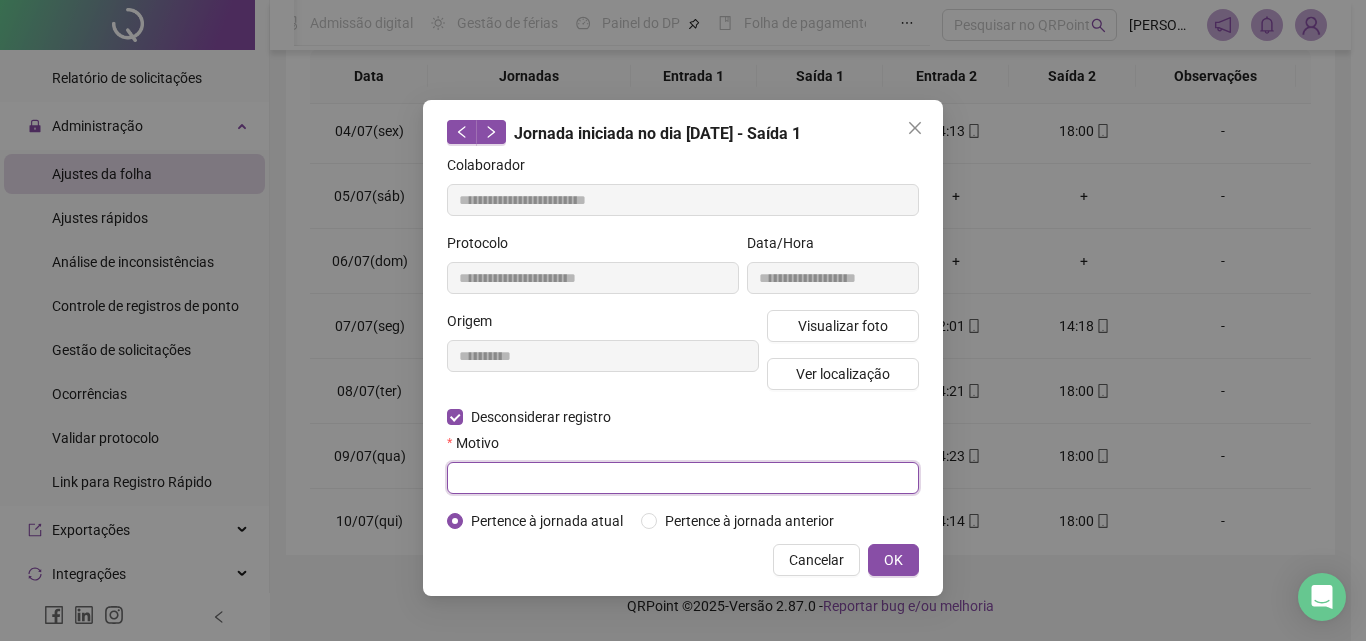 click at bounding box center [683, 478] 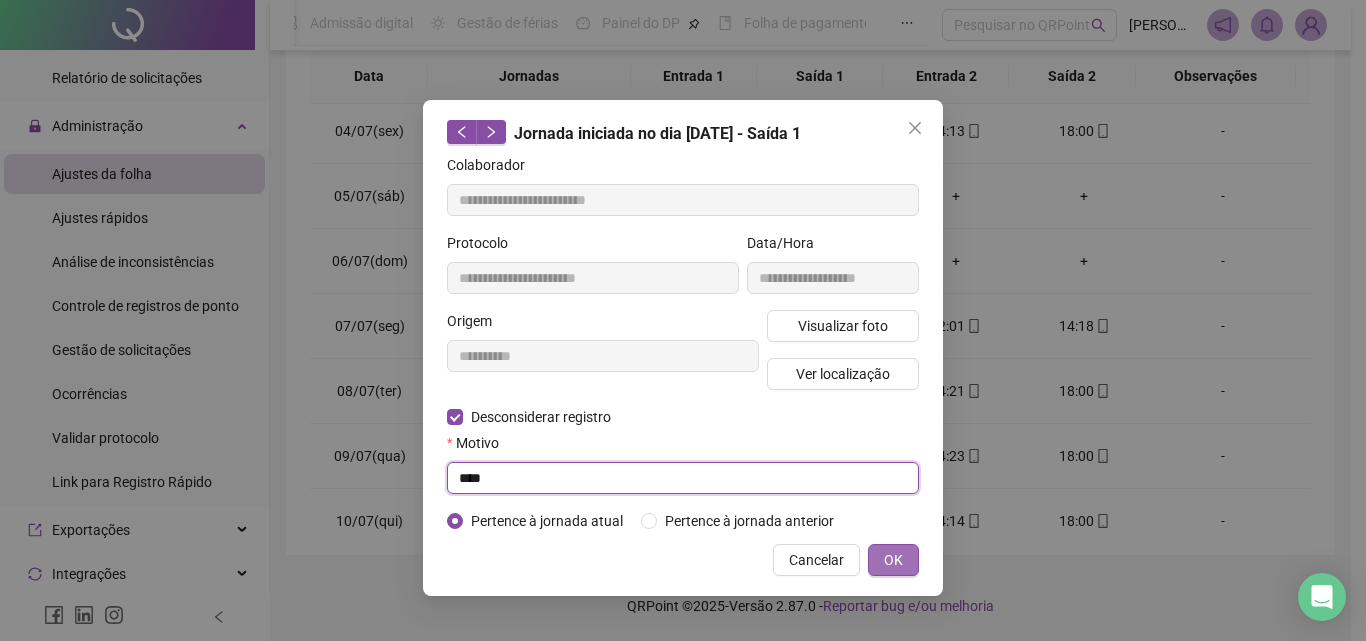 type on "****" 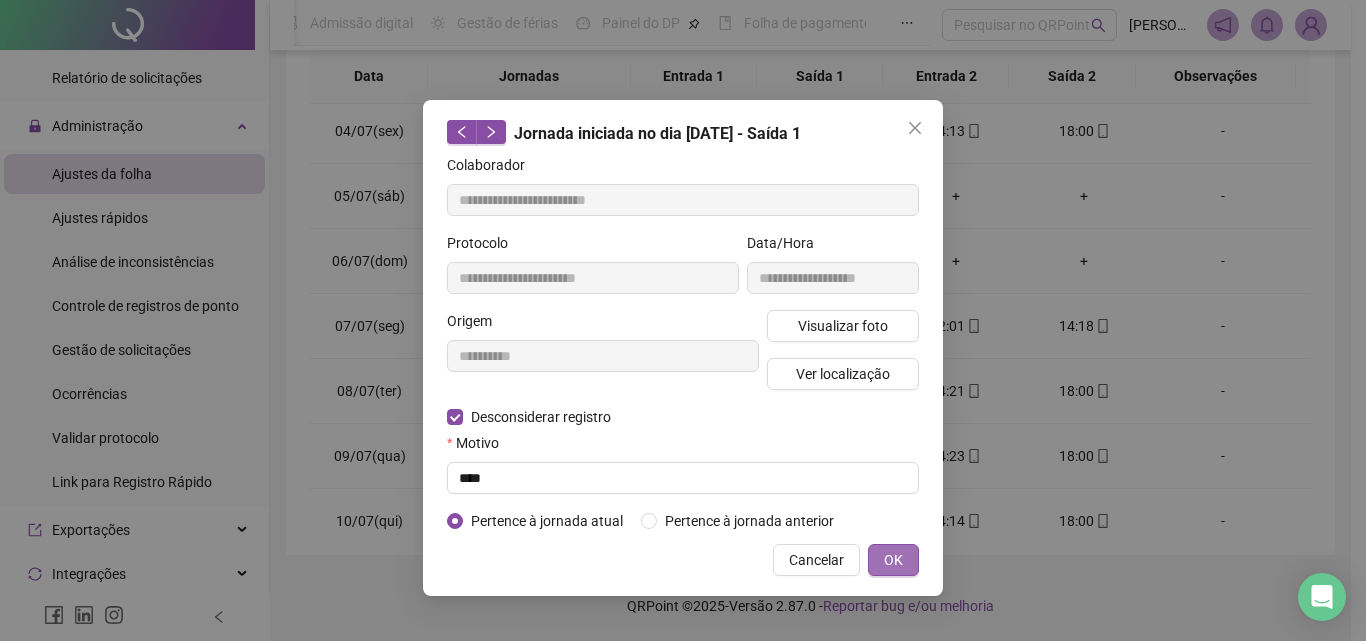 click on "OK" at bounding box center (893, 560) 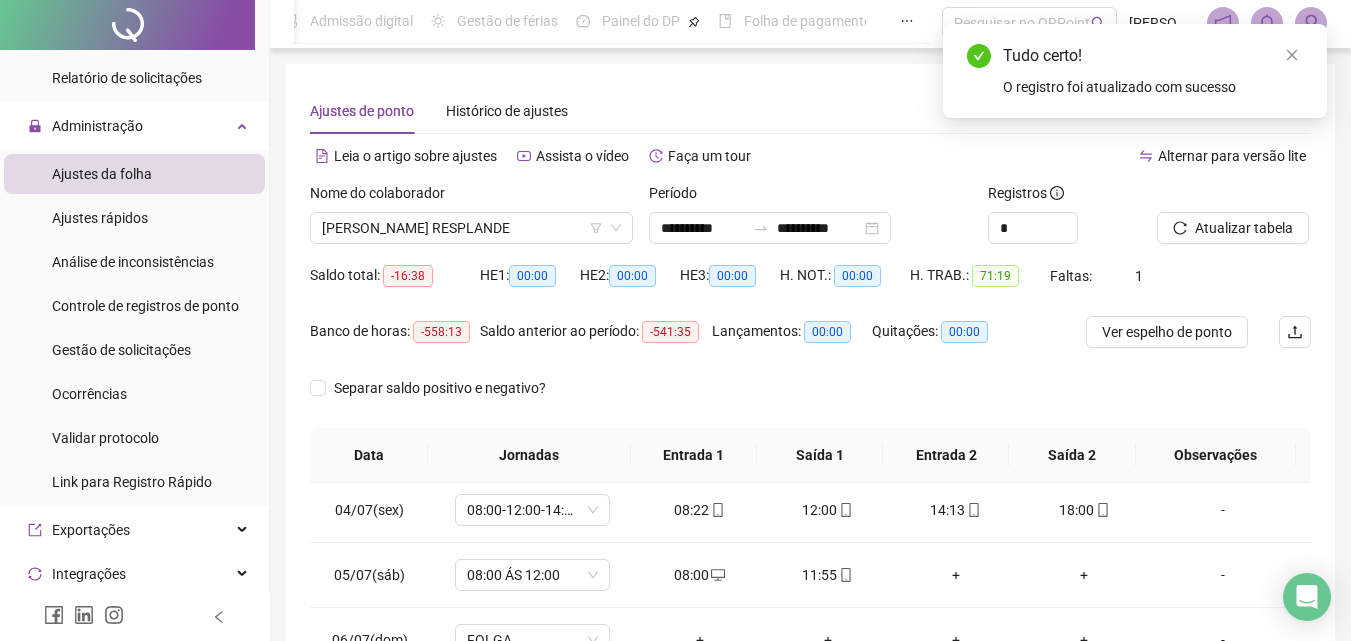 scroll, scrollTop: 0, scrollLeft: 0, axis: both 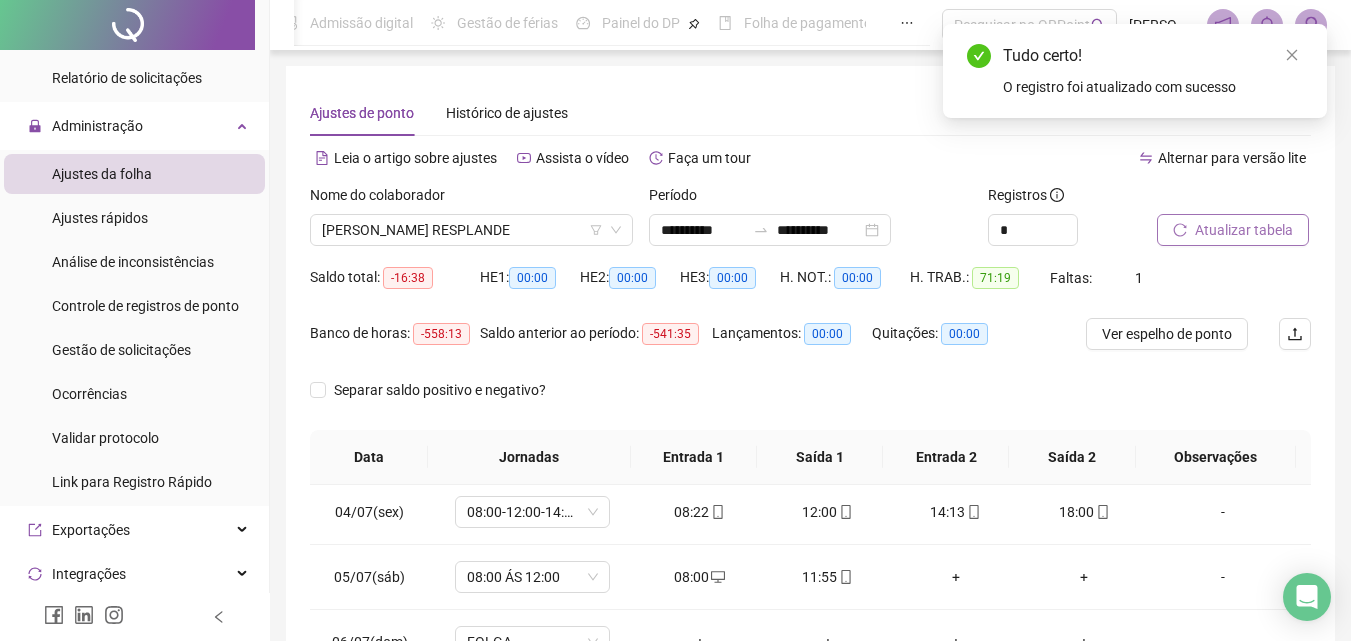 click on "Atualizar tabela" at bounding box center (1233, 230) 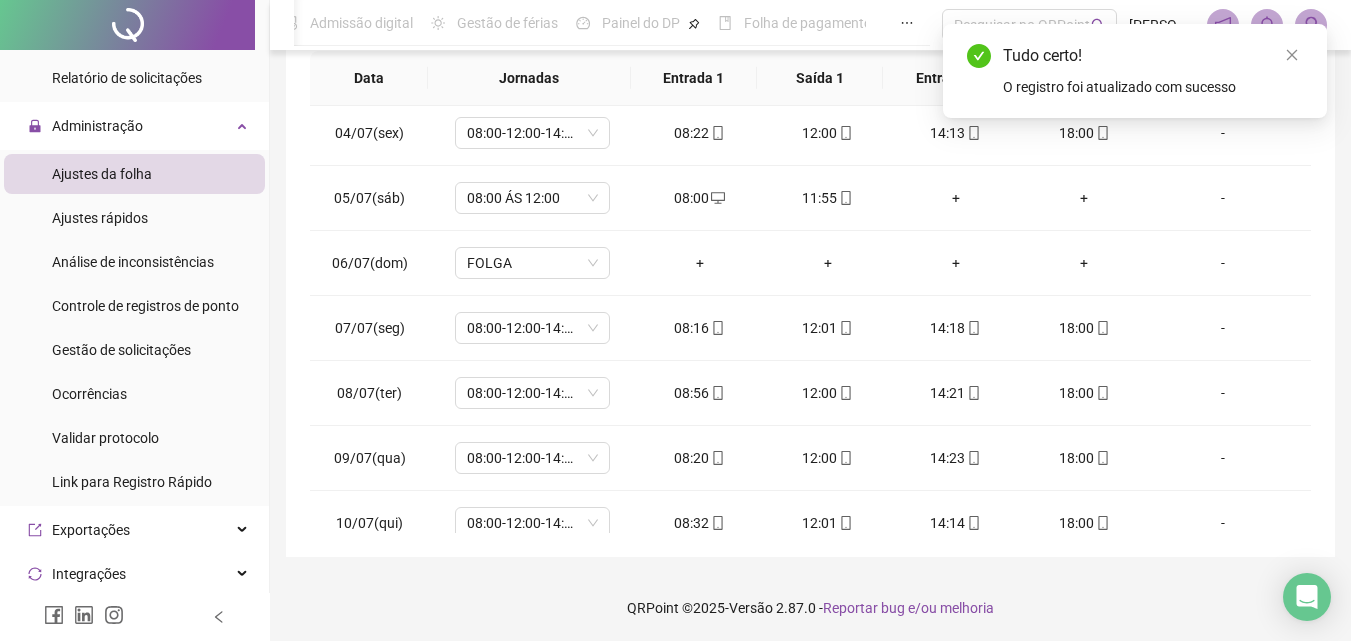 scroll, scrollTop: 381, scrollLeft: 0, axis: vertical 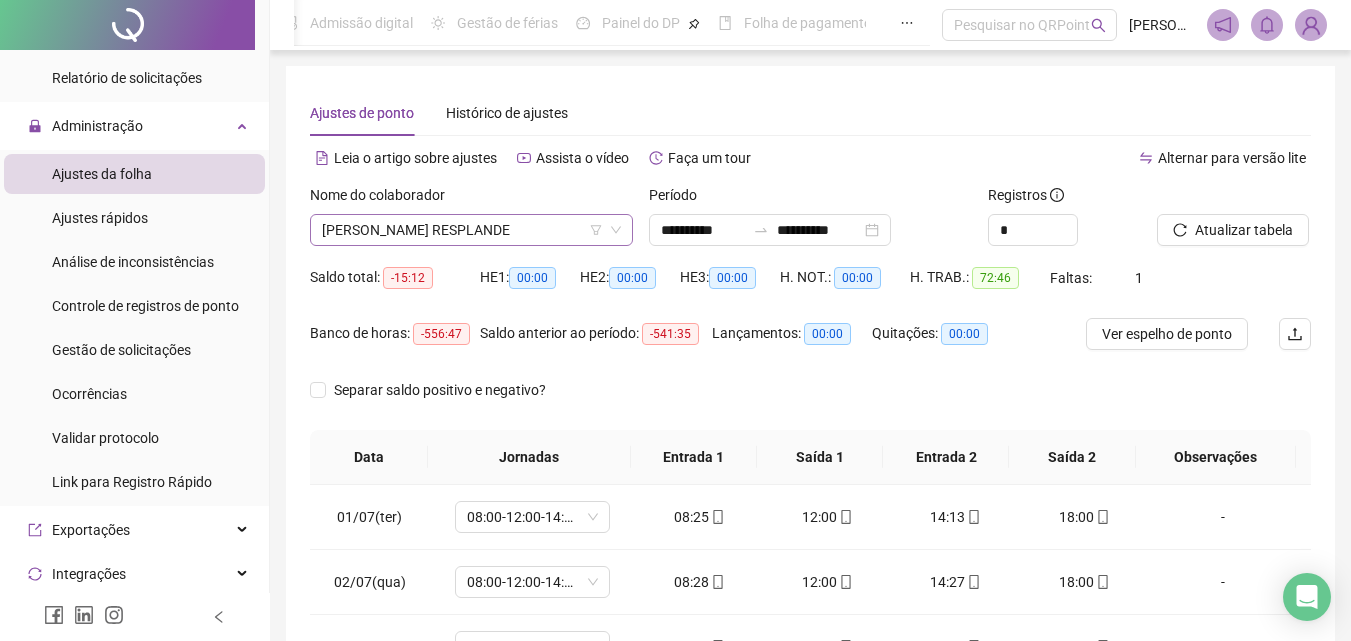 click on "[PERSON_NAME] RESPLANDE" at bounding box center (471, 230) 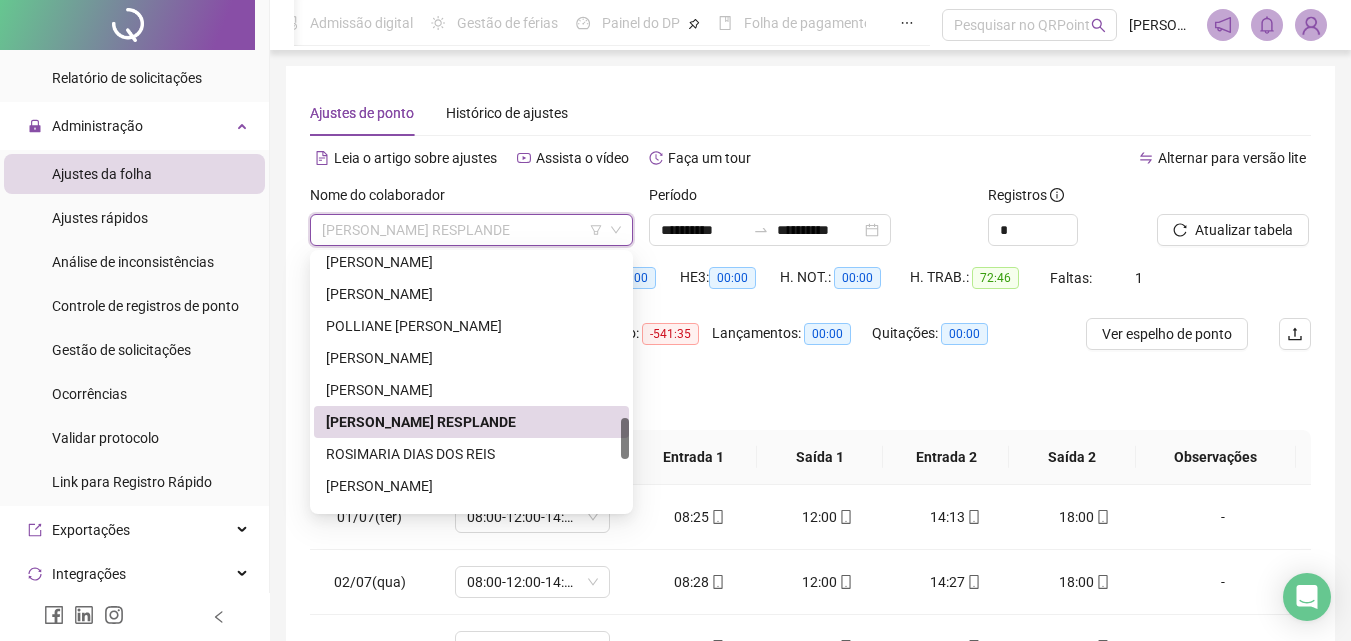 scroll, scrollTop: 1100, scrollLeft: 0, axis: vertical 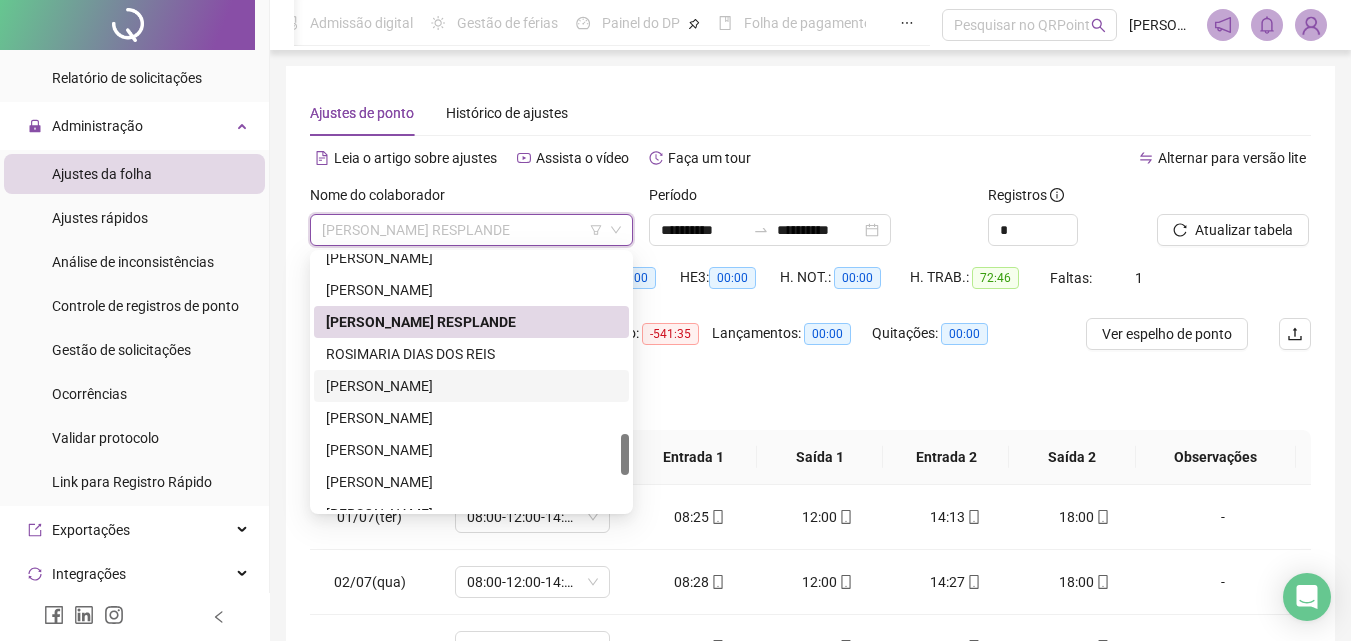 click on "[PERSON_NAME]" at bounding box center [471, 386] 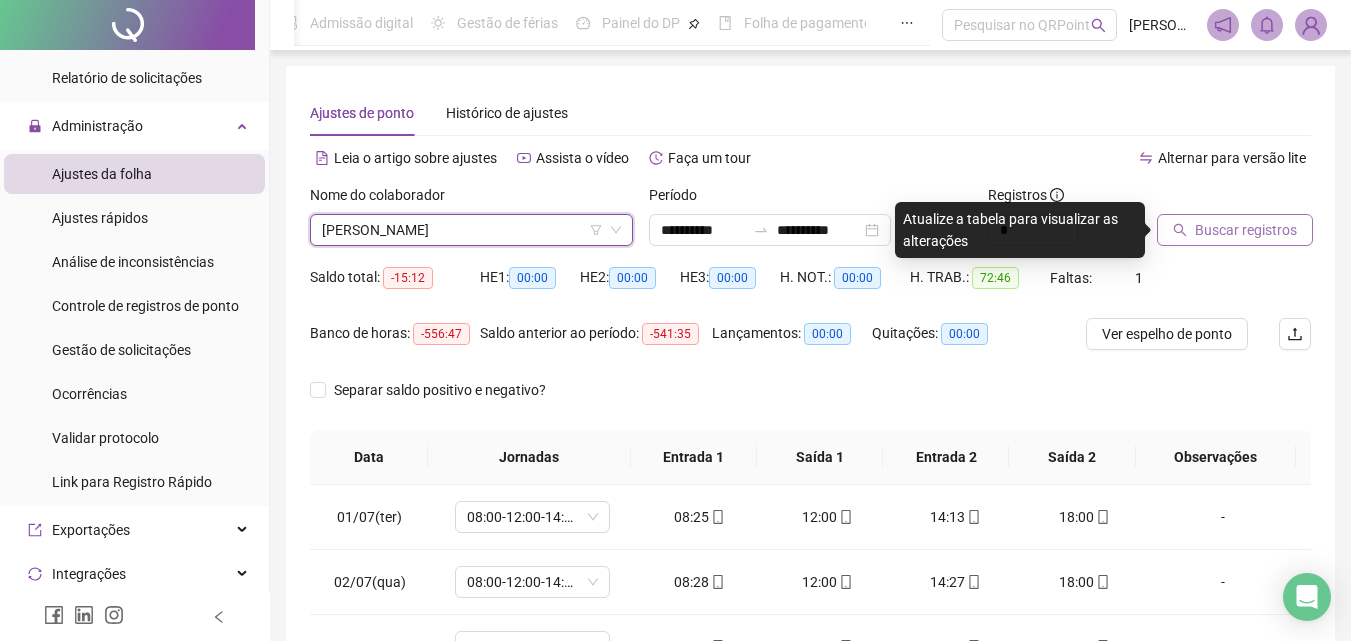 click on "Buscar registros" at bounding box center [1246, 230] 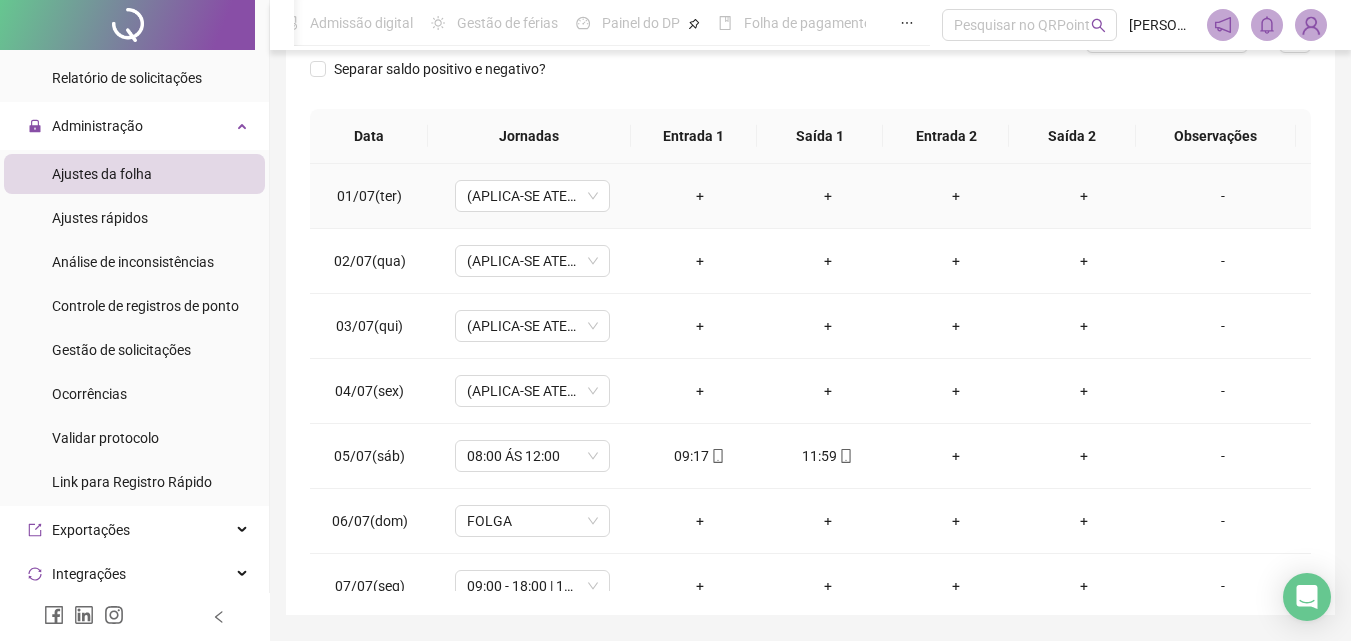 scroll, scrollTop: 300, scrollLeft: 0, axis: vertical 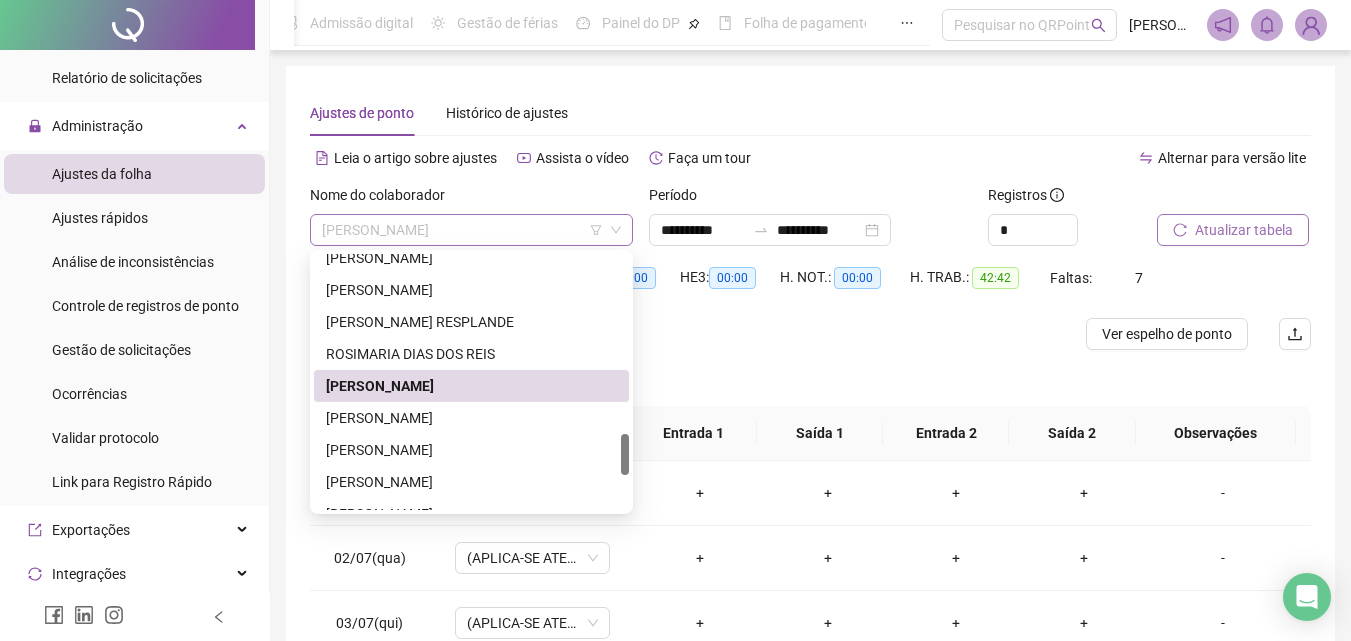 click on "[PERSON_NAME]" at bounding box center [471, 230] 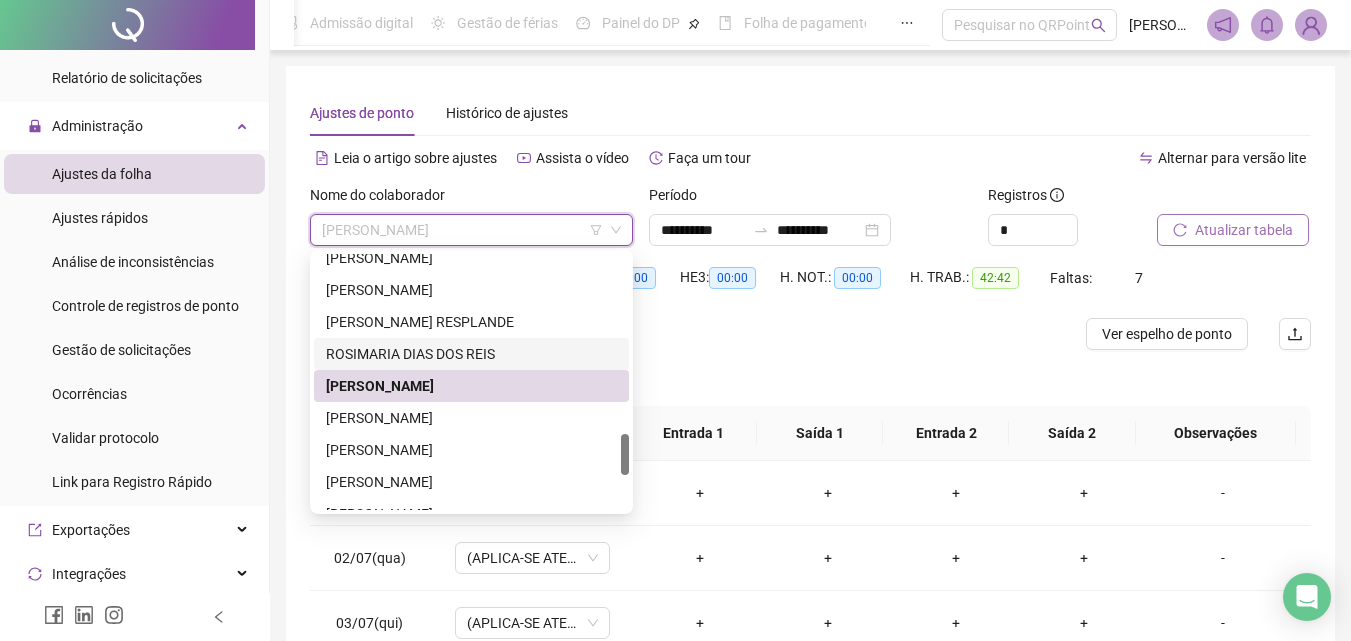 scroll, scrollTop: 1200, scrollLeft: 0, axis: vertical 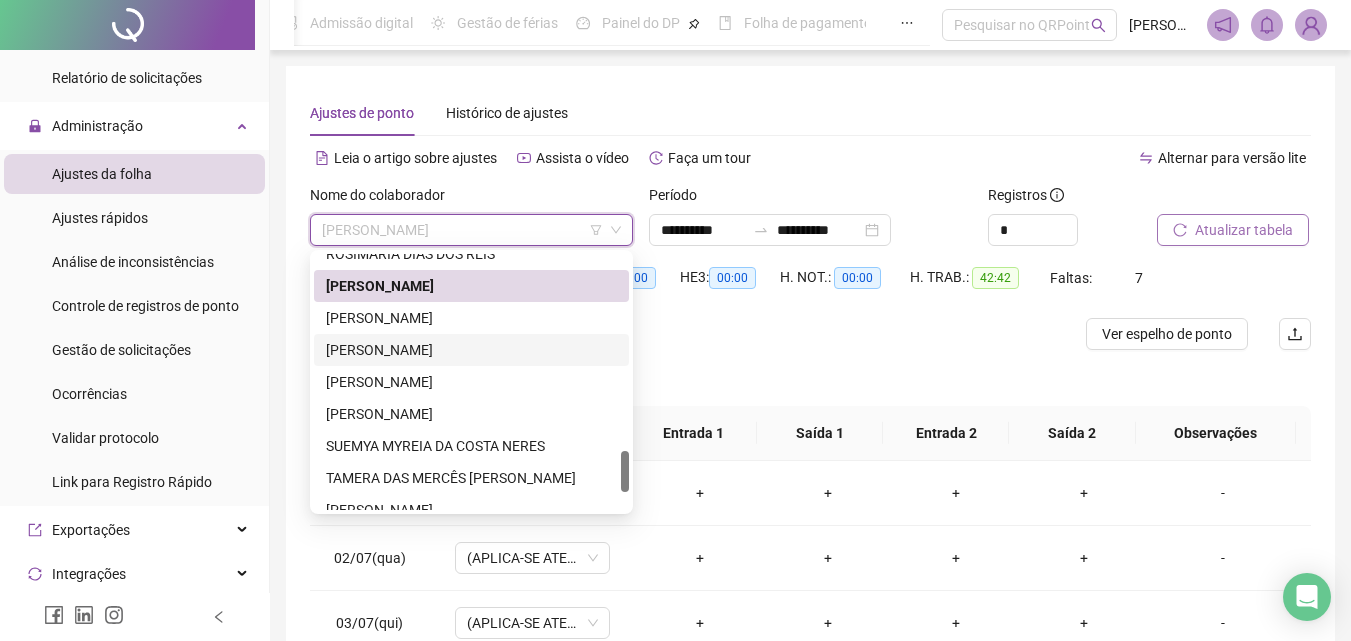 click on "[PERSON_NAME]" at bounding box center [471, 350] 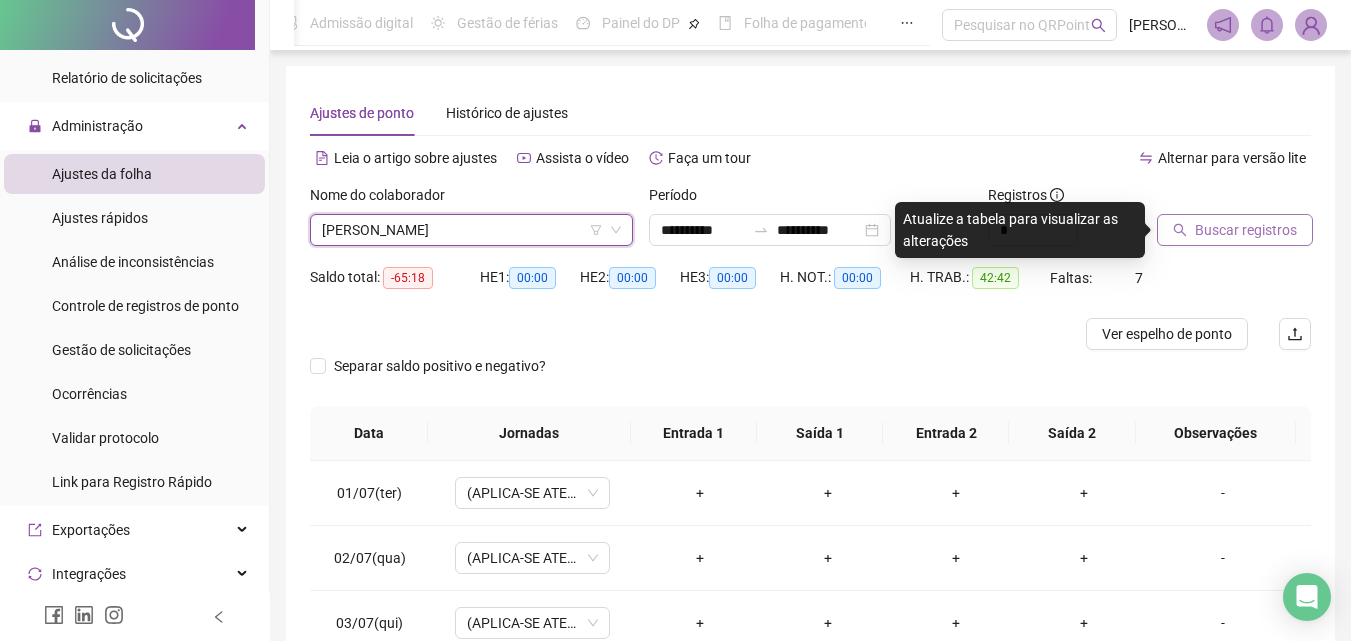 click on "Buscar registros" at bounding box center [1234, 223] 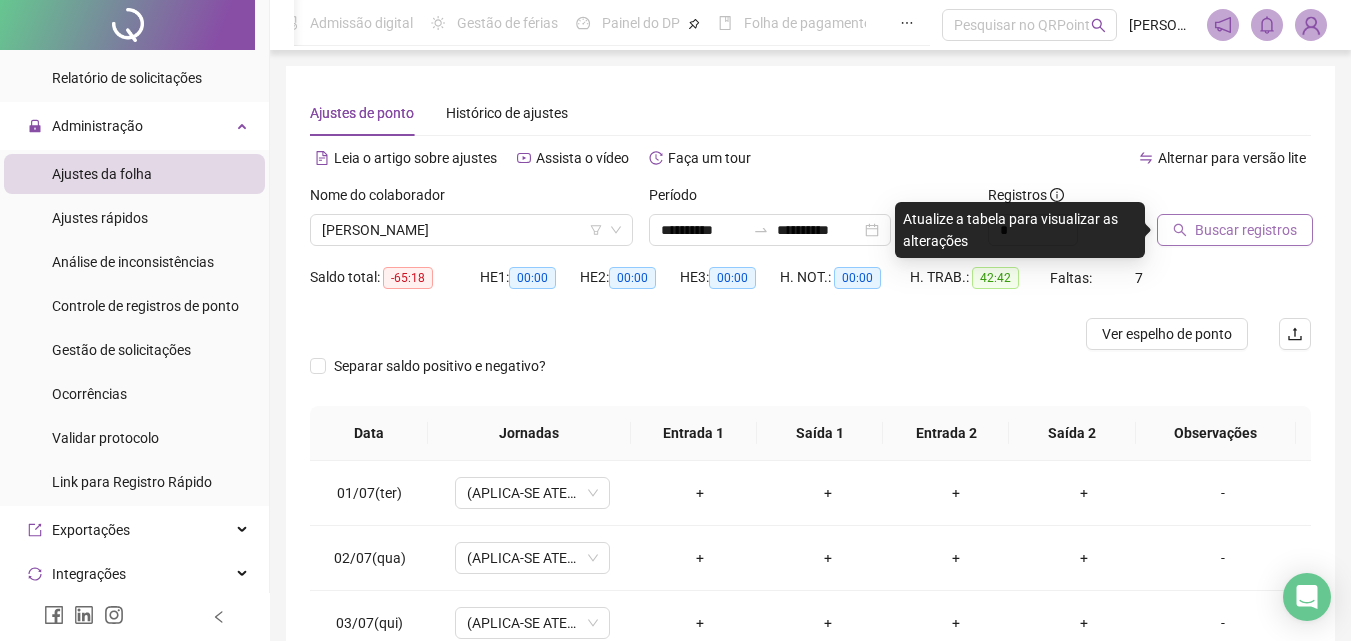 click on "Buscar registros" at bounding box center [1235, 230] 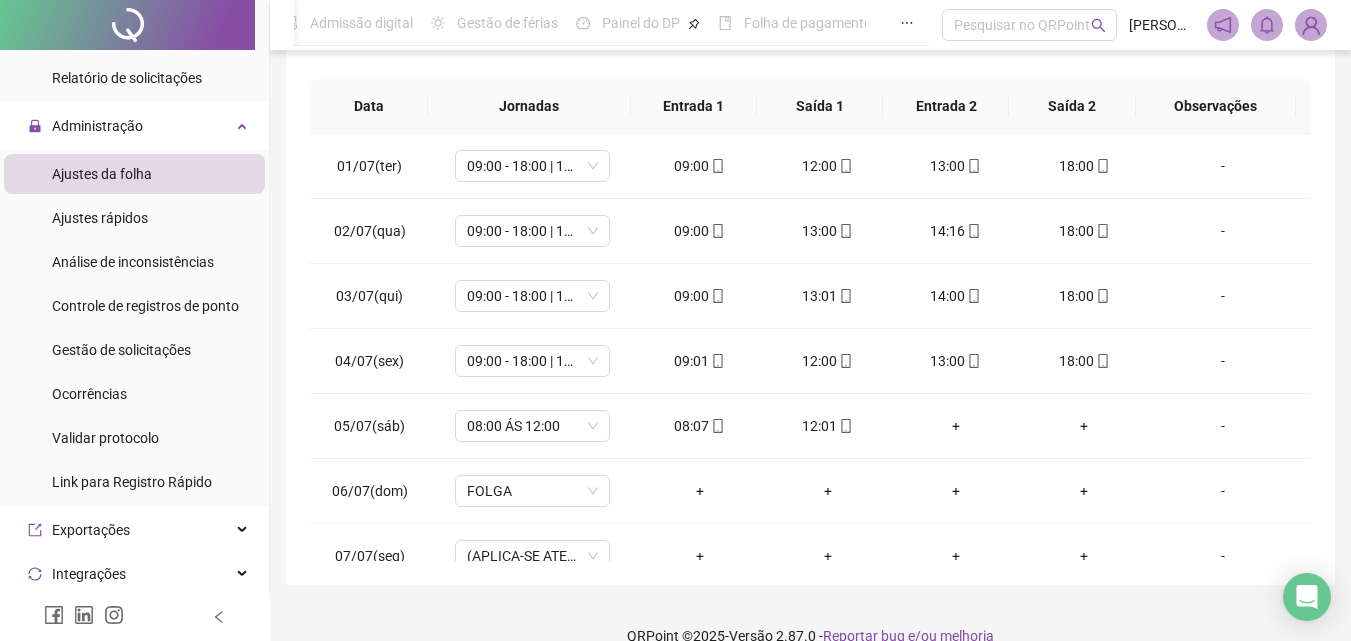 scroll, scrollTop: 357, scrollLeft: 0, axis: vertical 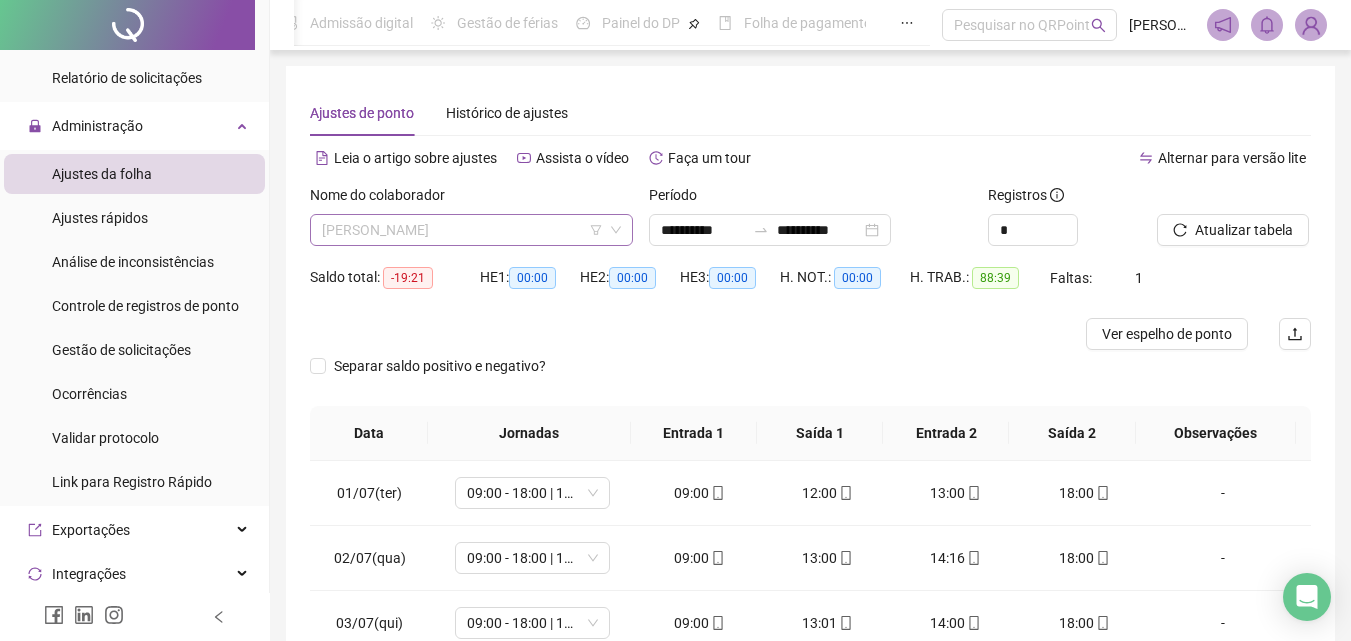 click on "[PERSON_NAME]" at bounding box center [471, 230] 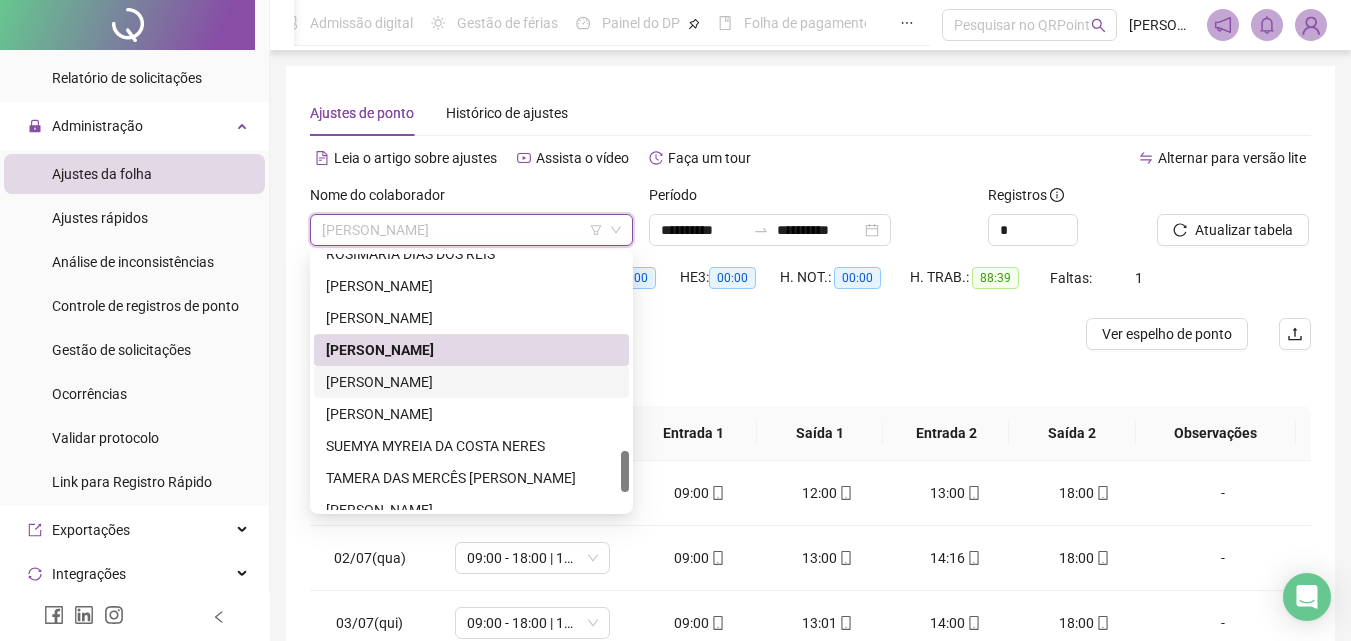 click on "[PERSON_NAME]" at bounding box center (471, 382) 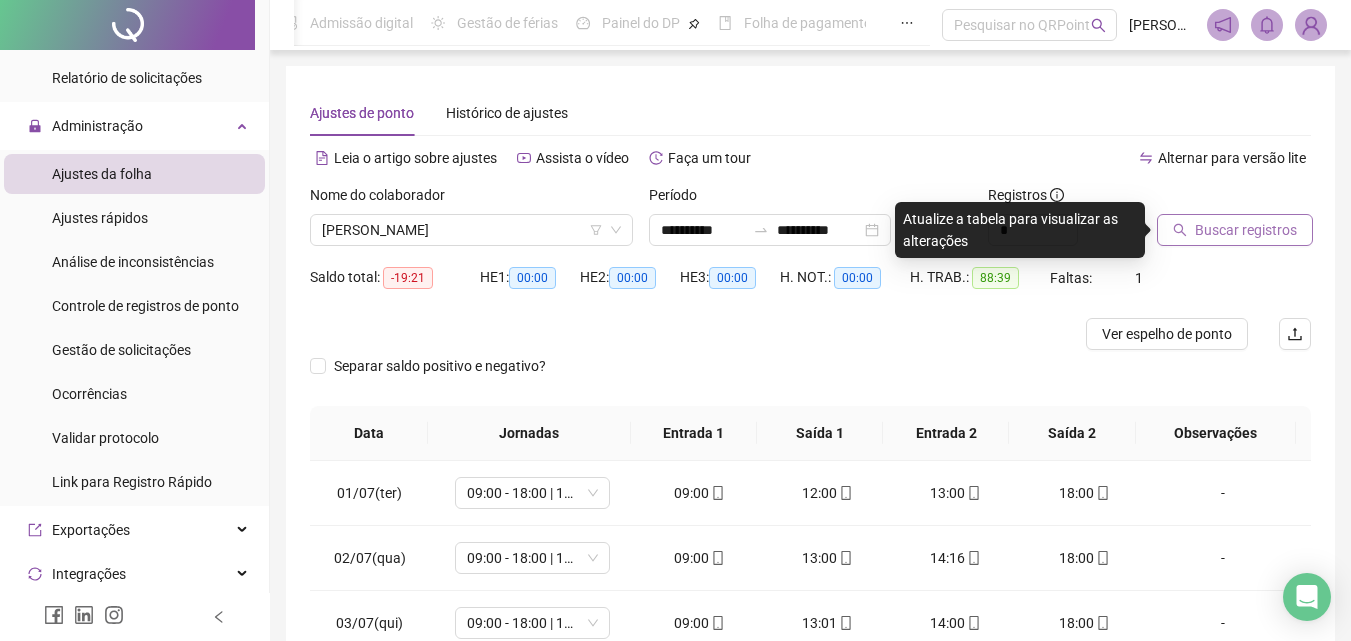 click on "Buscar registros" at bounding box center [1246, 230] 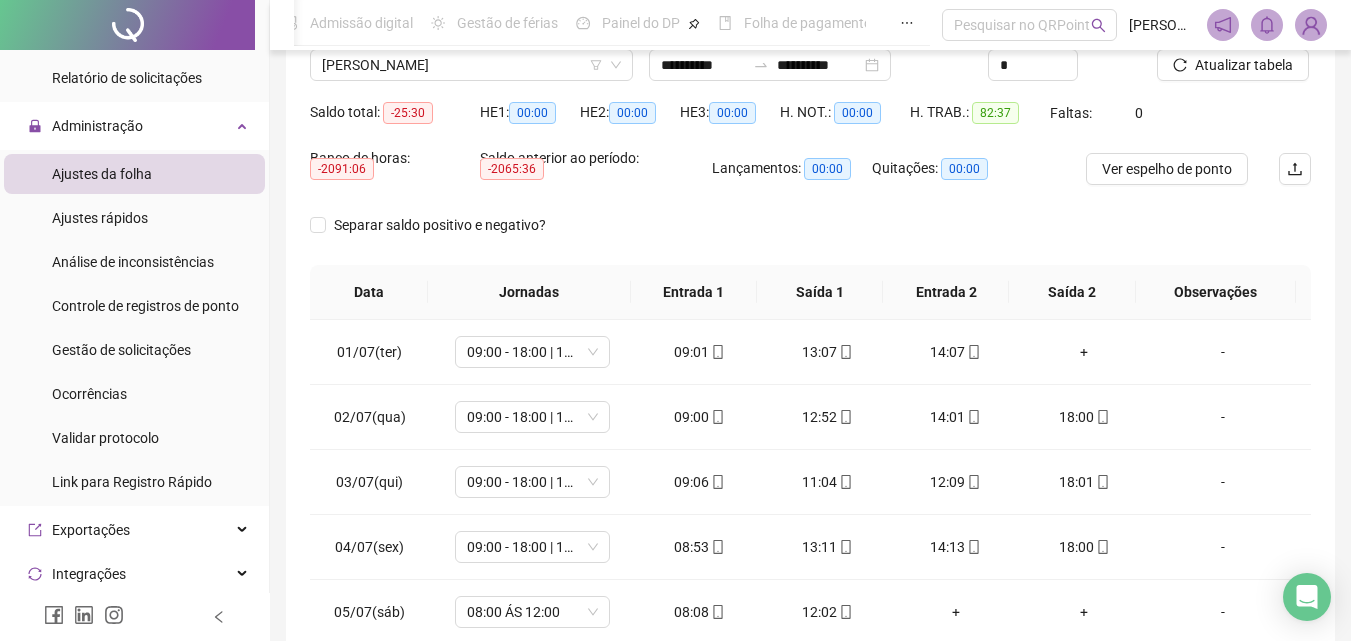 scroll, scrollTop: 200, scrollLeft: 0, axis: vertical 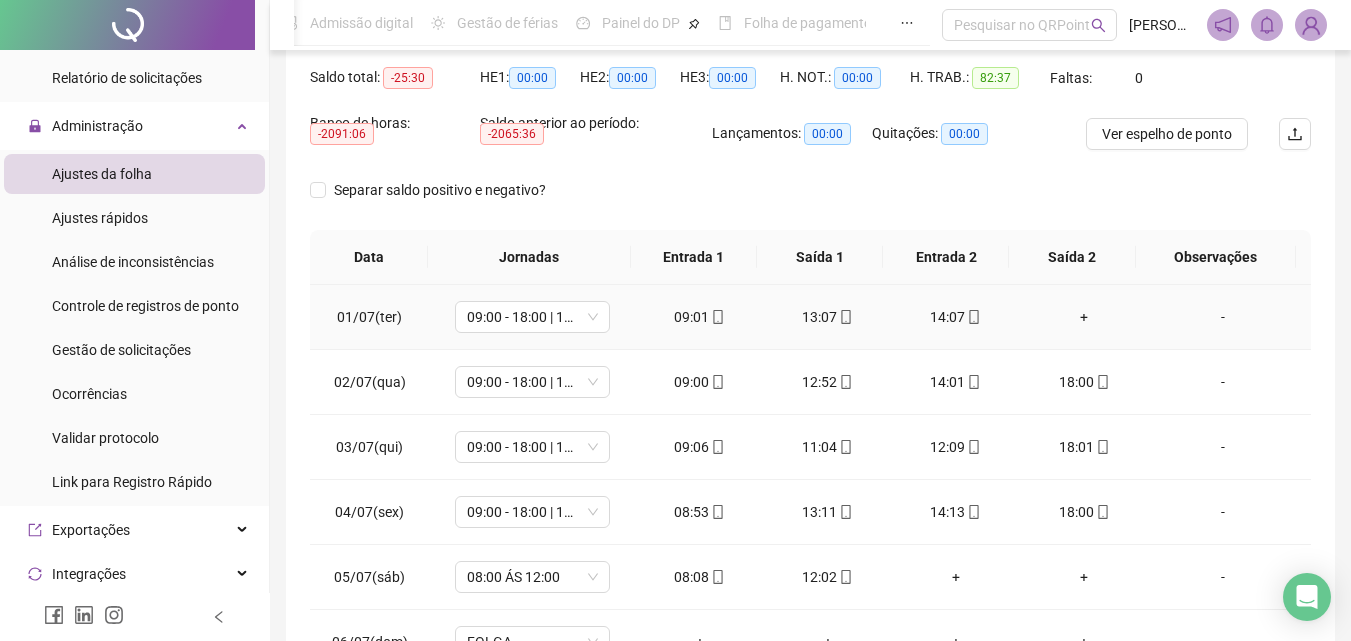 click on "+" at bounding box center (1084, 317) 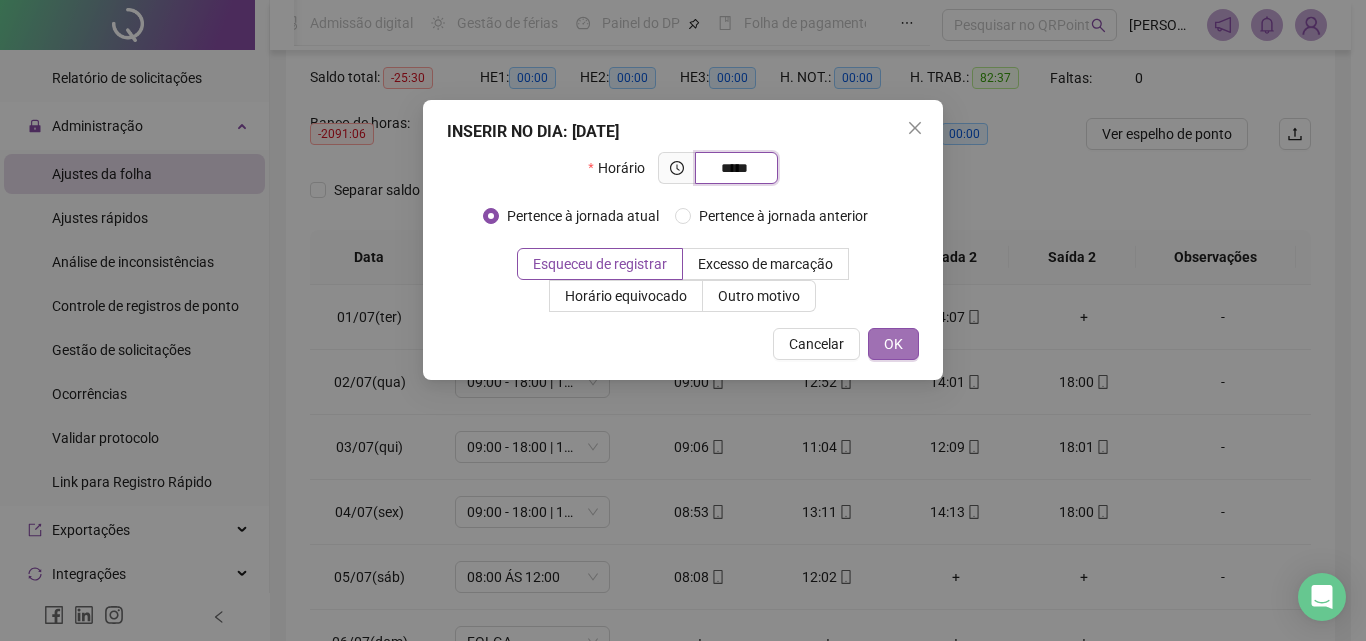 type on "*****" 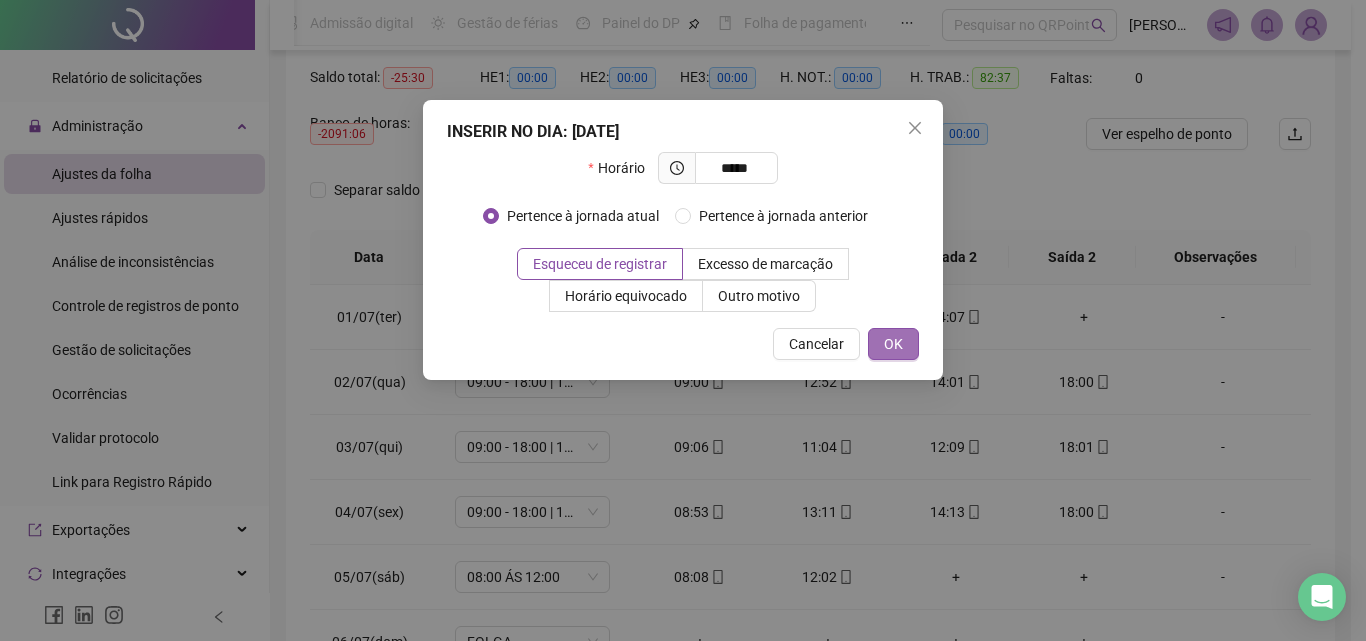click on "OK" at bounding box center (893, 344) 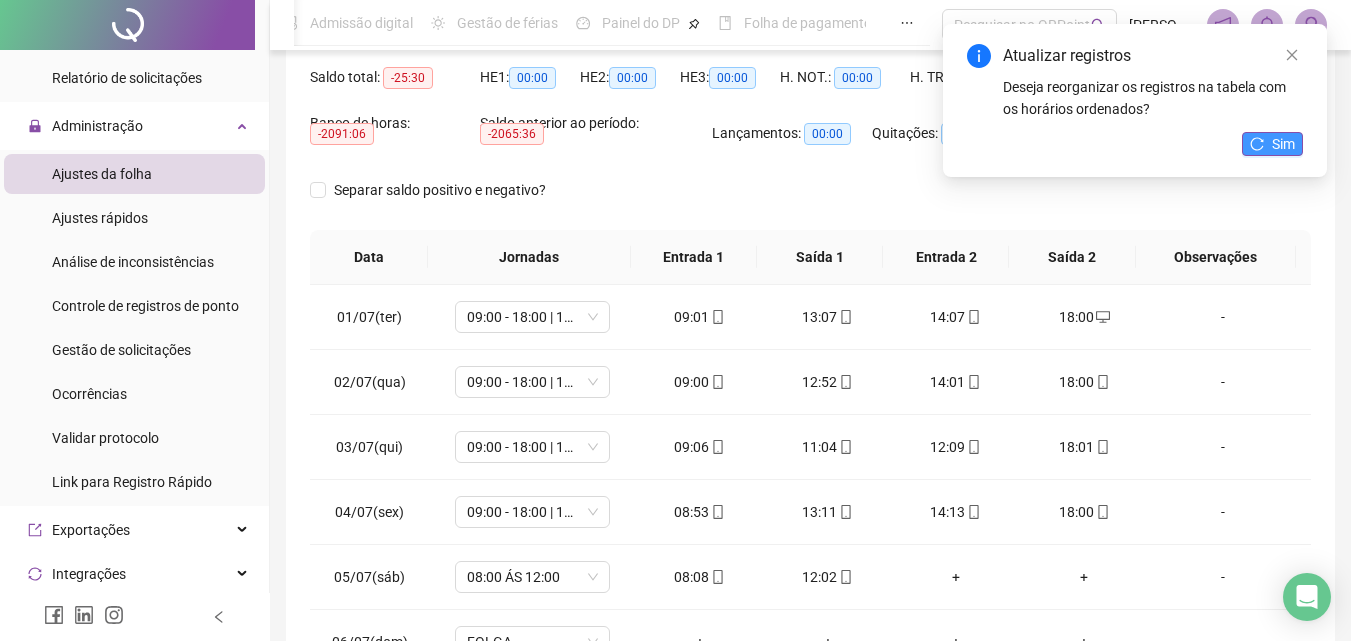 click 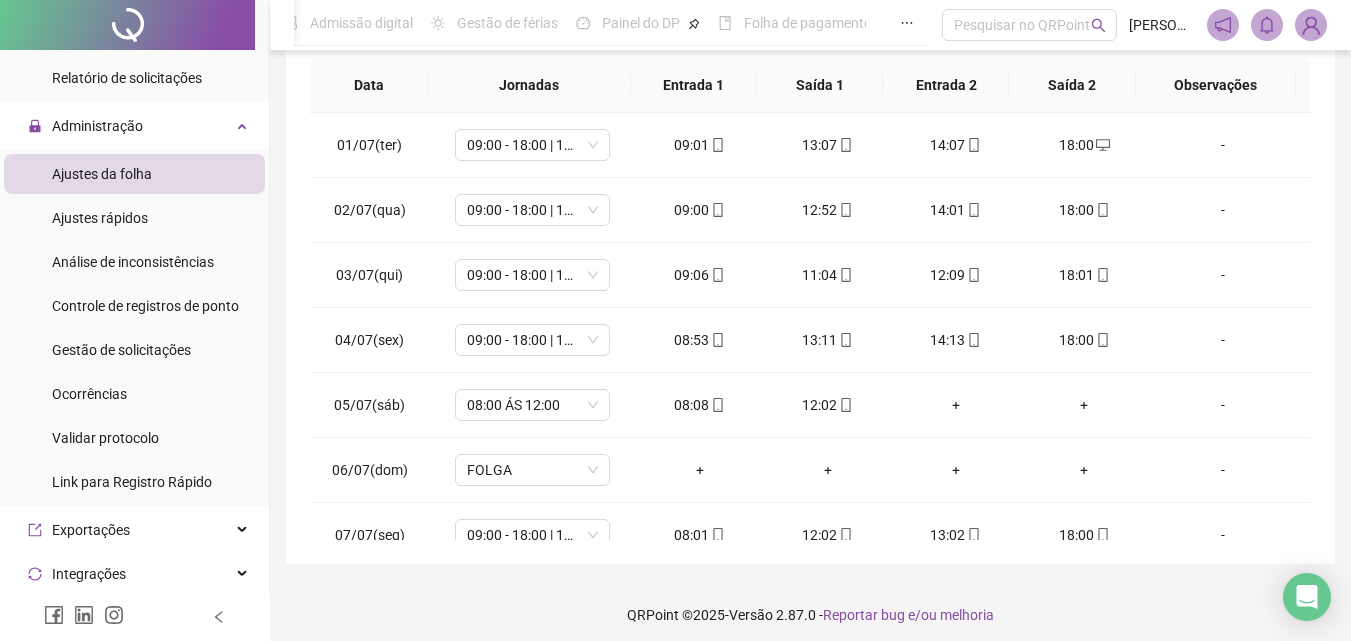 scroll, scrollTop: 381, scrollLeft: 0, axis: vertical 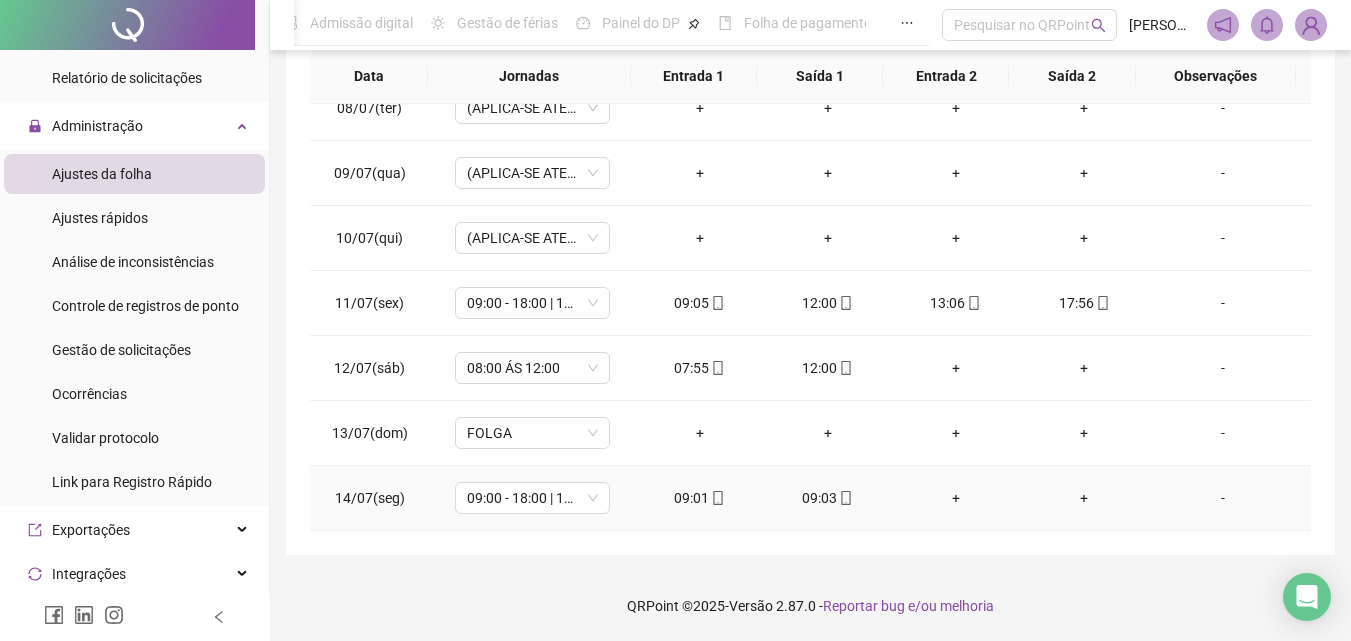 click on "09:03" at bounding box center [828, 498] 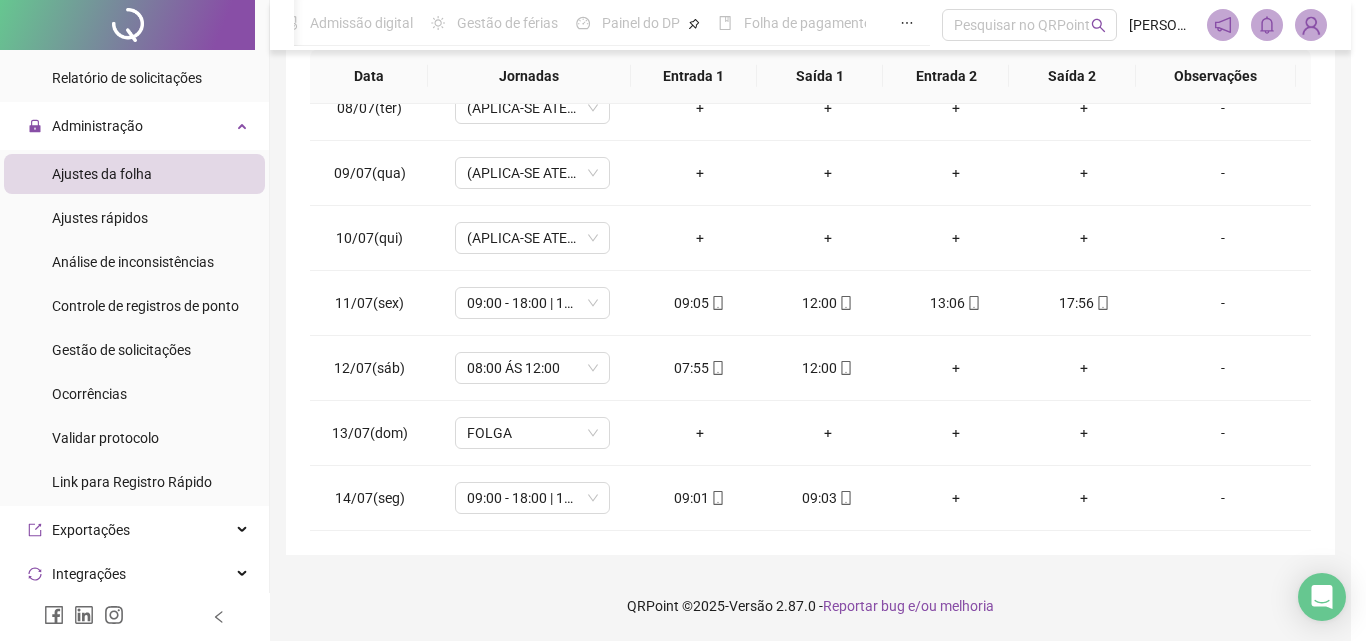 type on "**********" 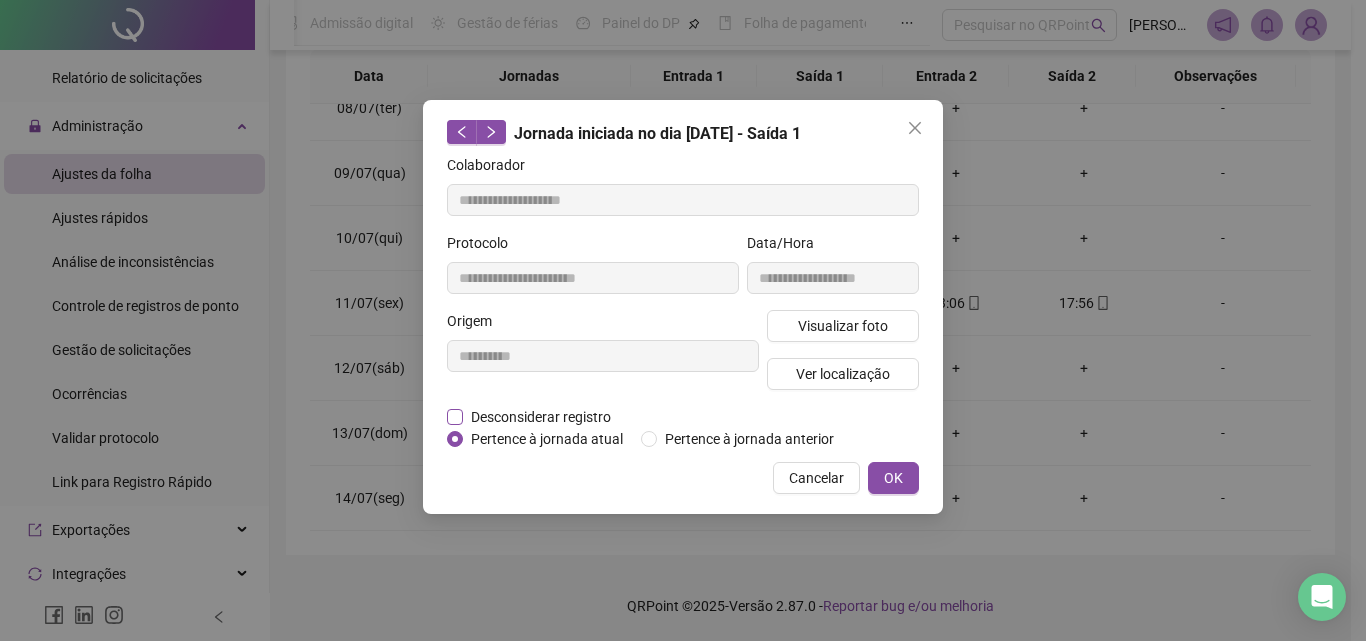 click on "Desconsiderar registro" at bounding box center (541, 417) 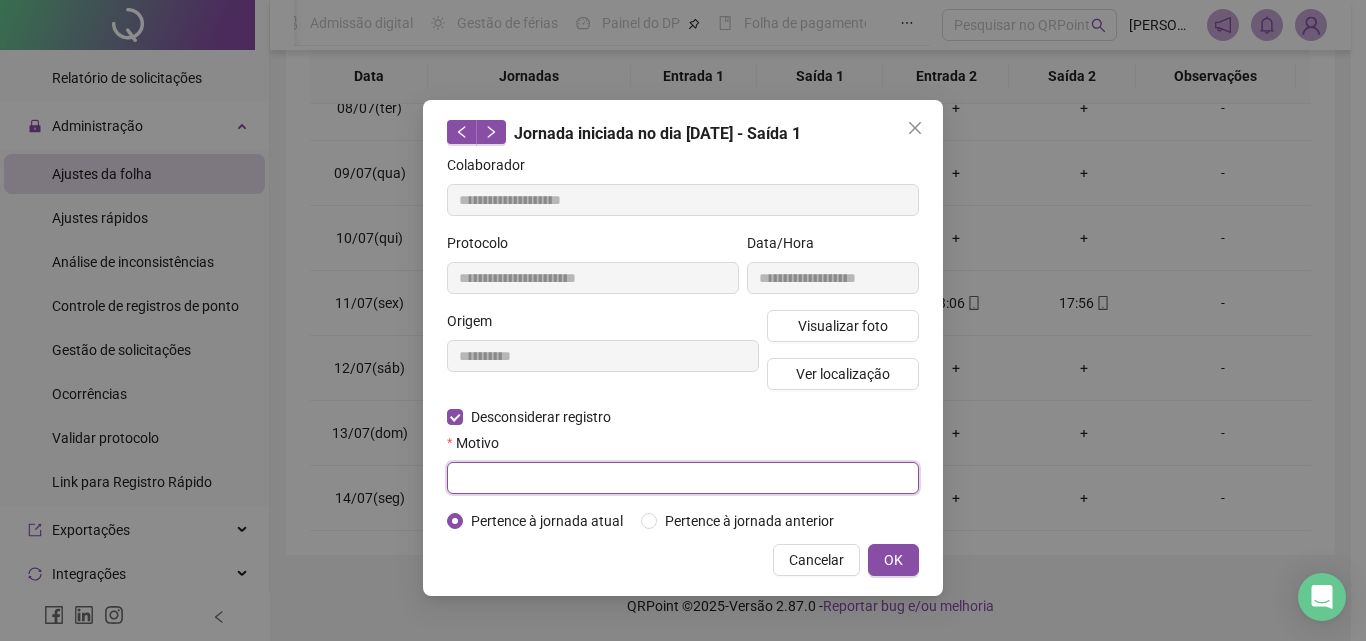 click at bounding box center (683, 478) 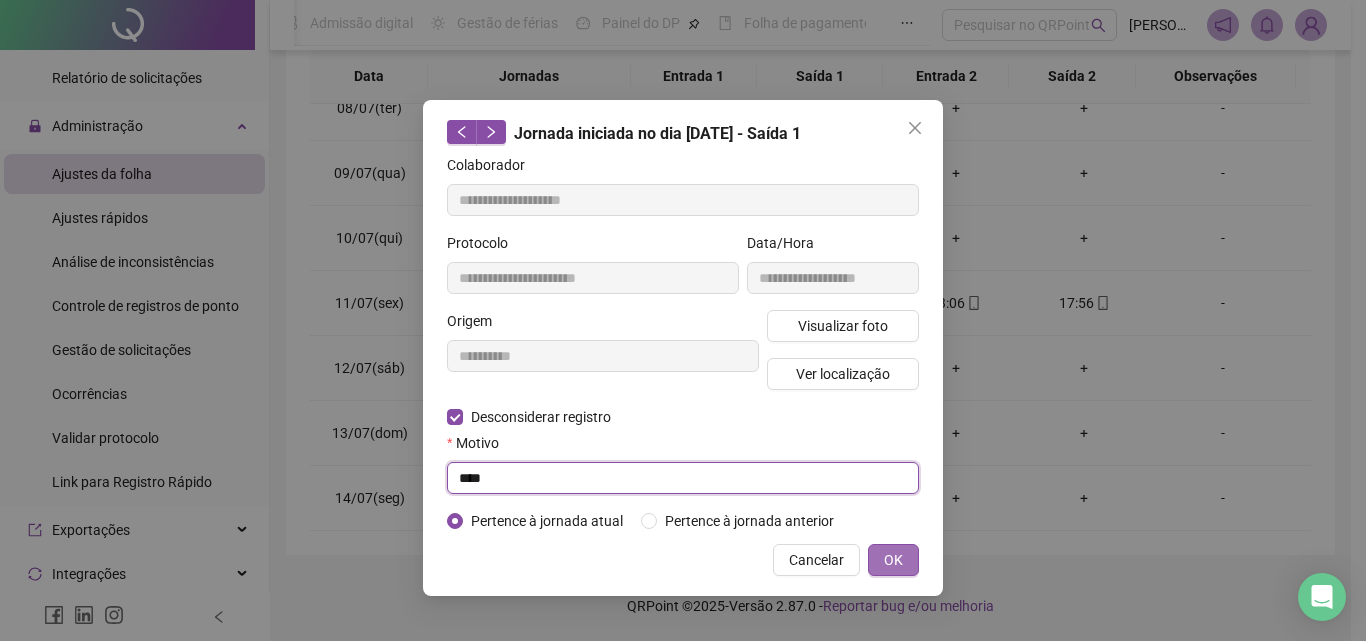 type on "****" 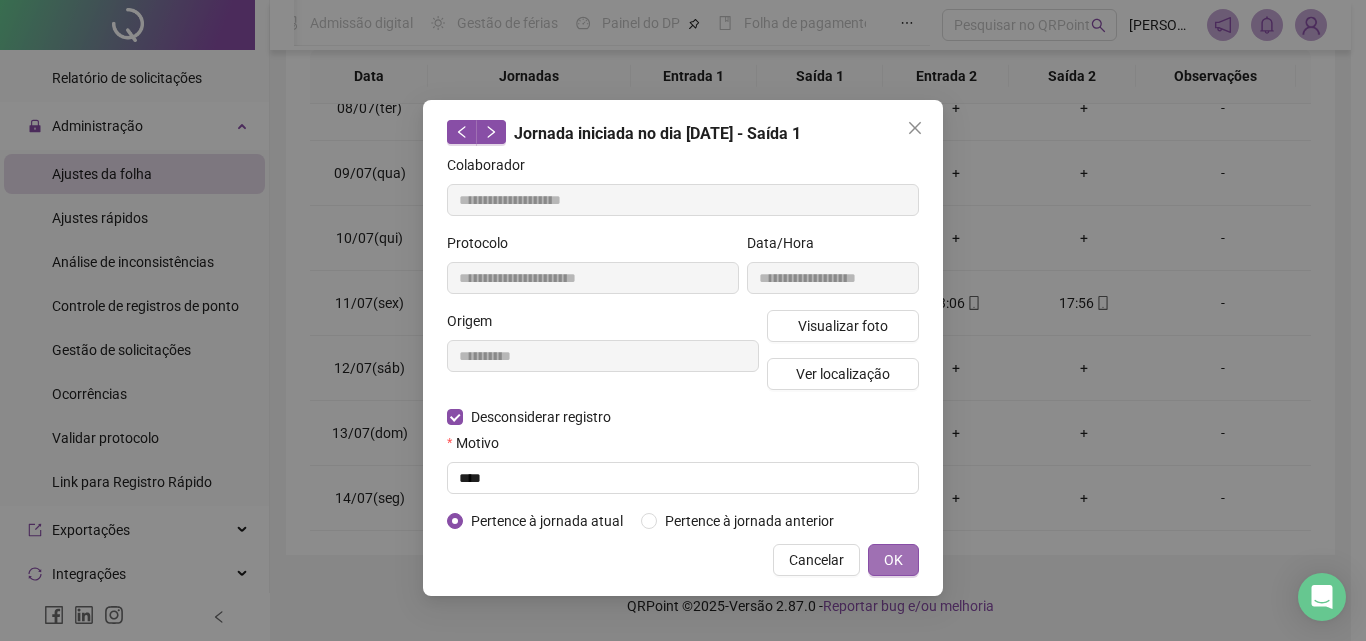 click on "OK" at bounding box center (893, 560) 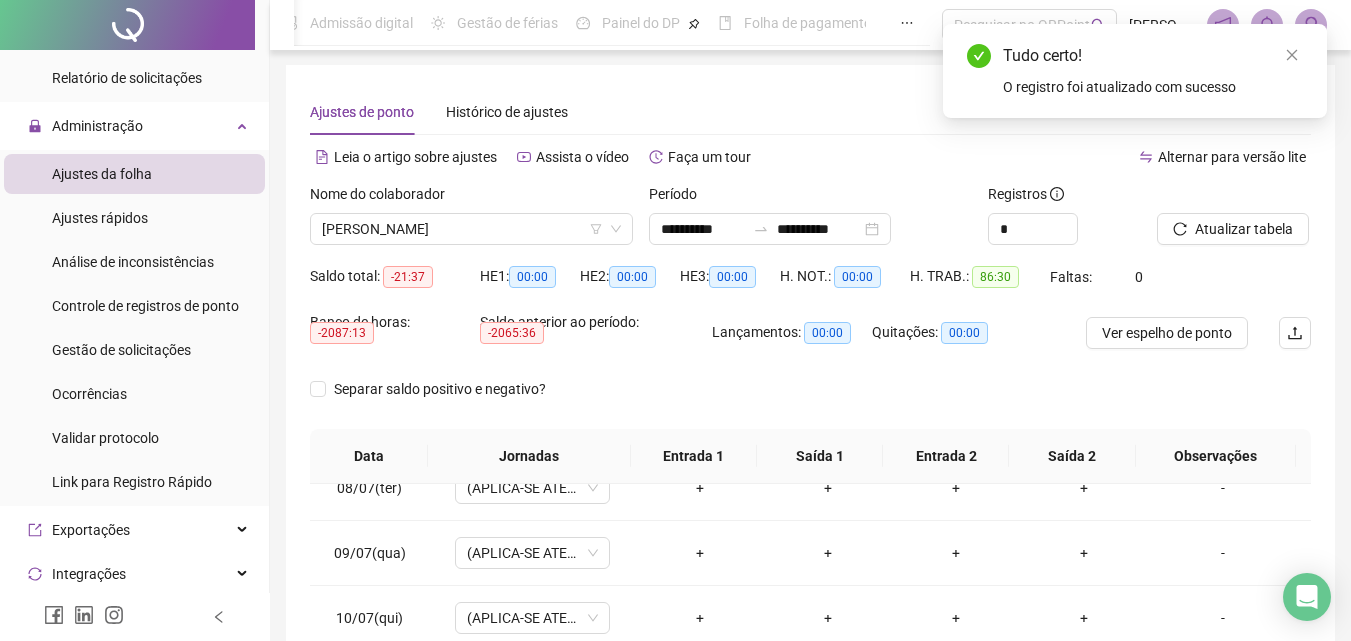 scroll, scrollTop: 0, scrollLeft: 0, axis: both 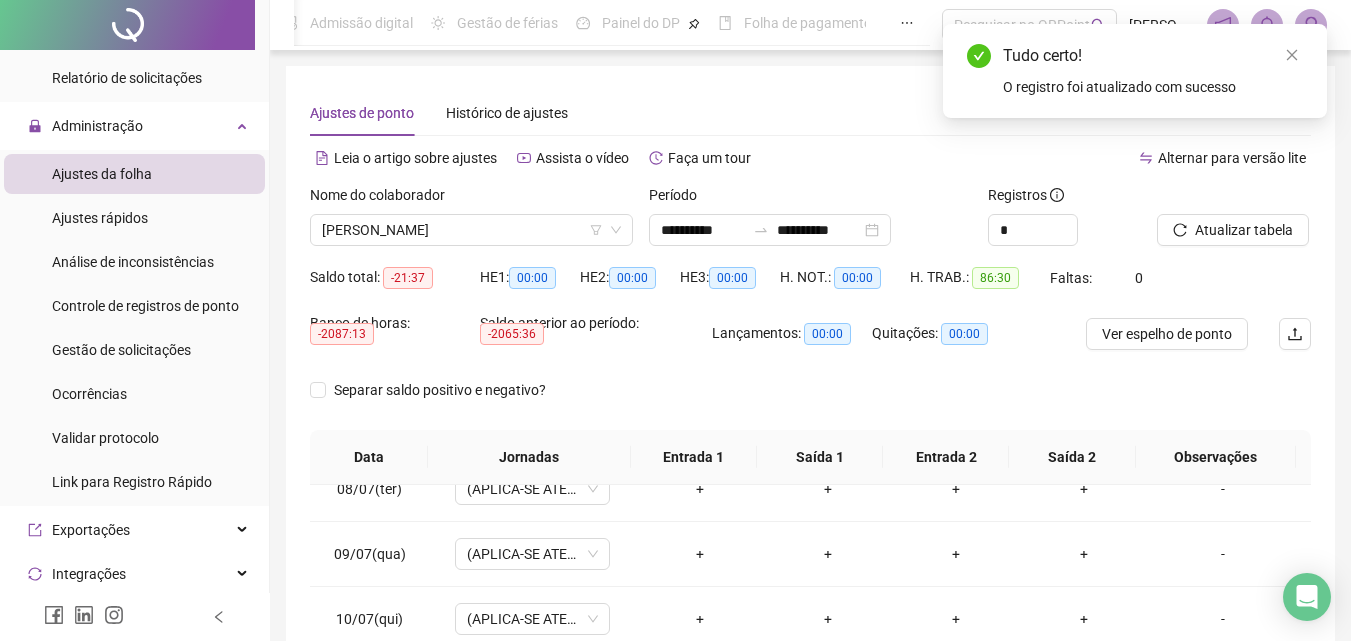 click on "Atualizar tabela" at bounding box center [1234, 223] 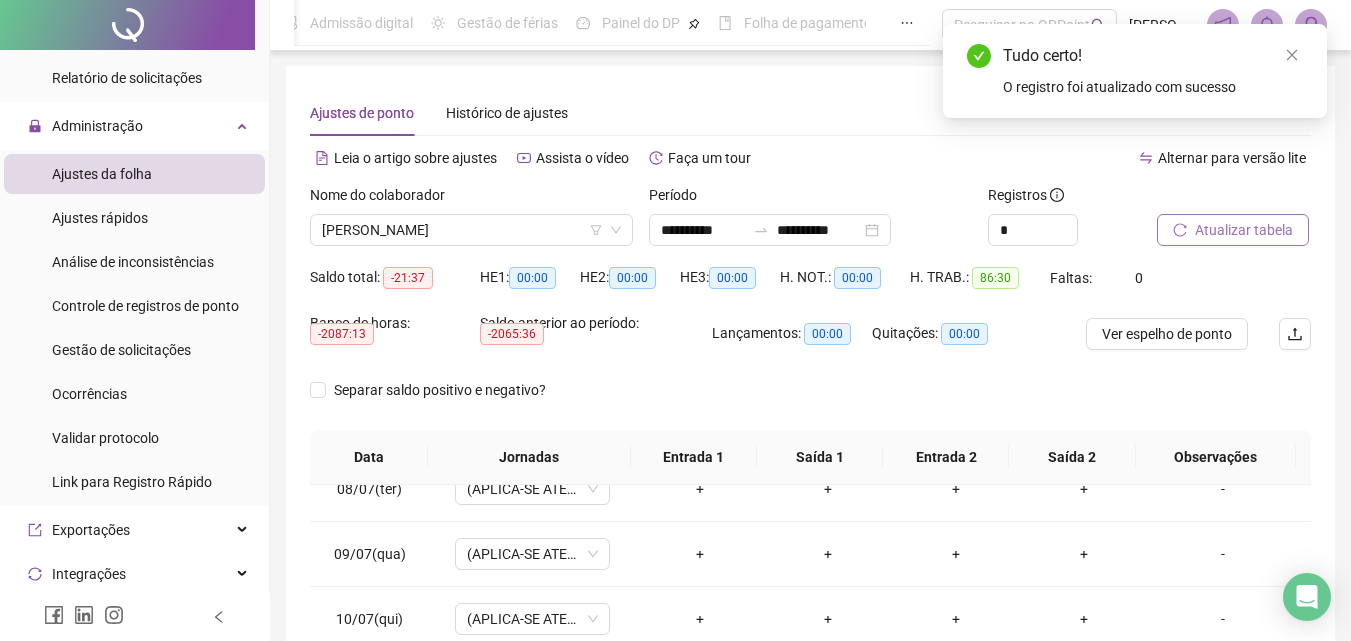 click on "Atualizar tabela" at bounding box center (1244, 230) 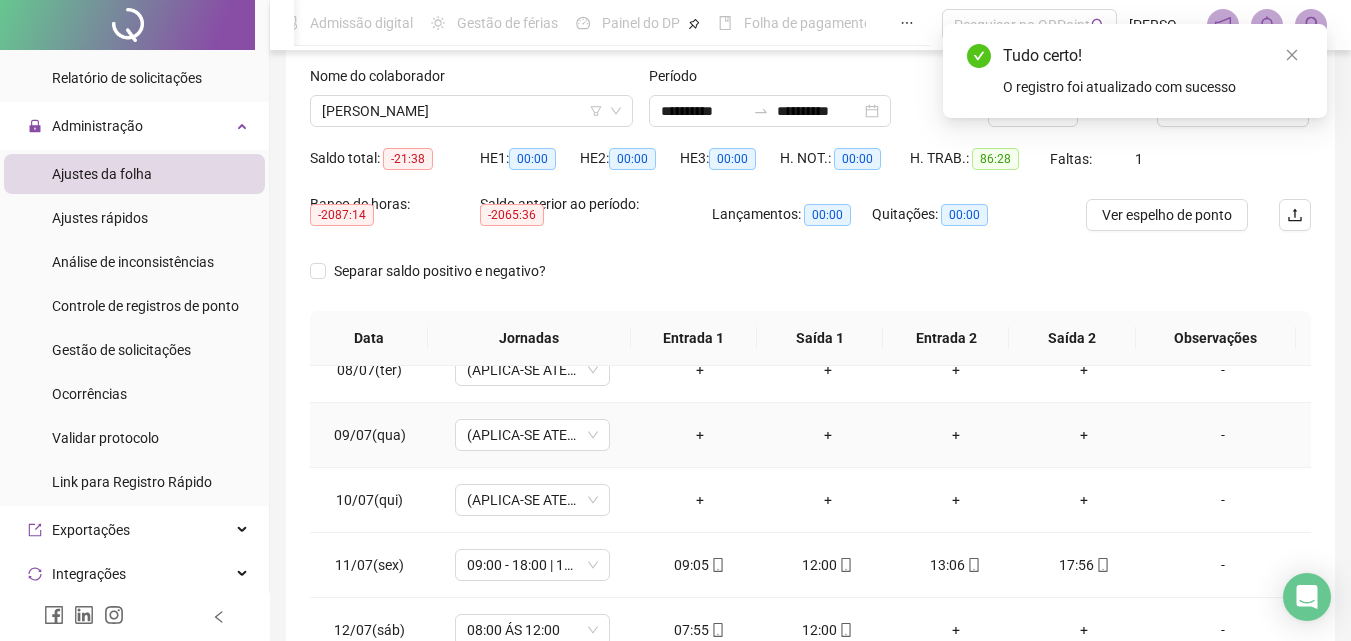 scroll, scrollTop: 381, scrollLeft: 0, axis: vertical 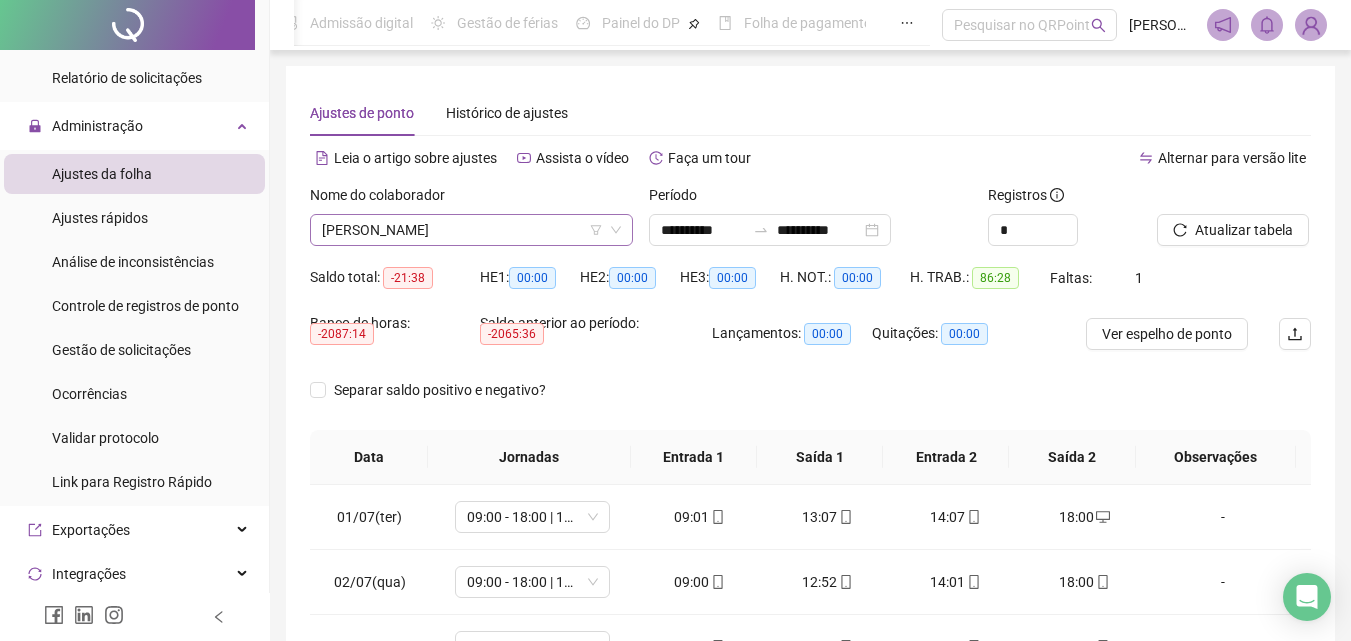 click on "[PERSON_NAME]" at bounding box center (471, 230) 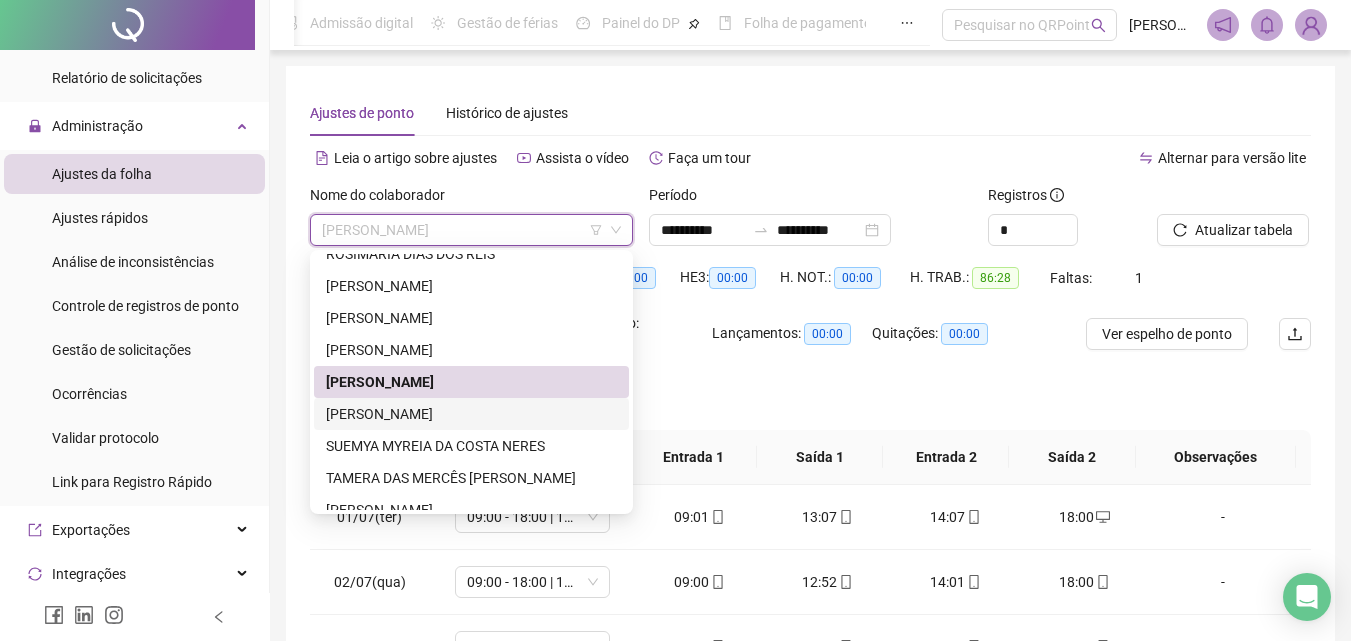 click on "[PERSON_NAME]" at bounding box center [471, 414] 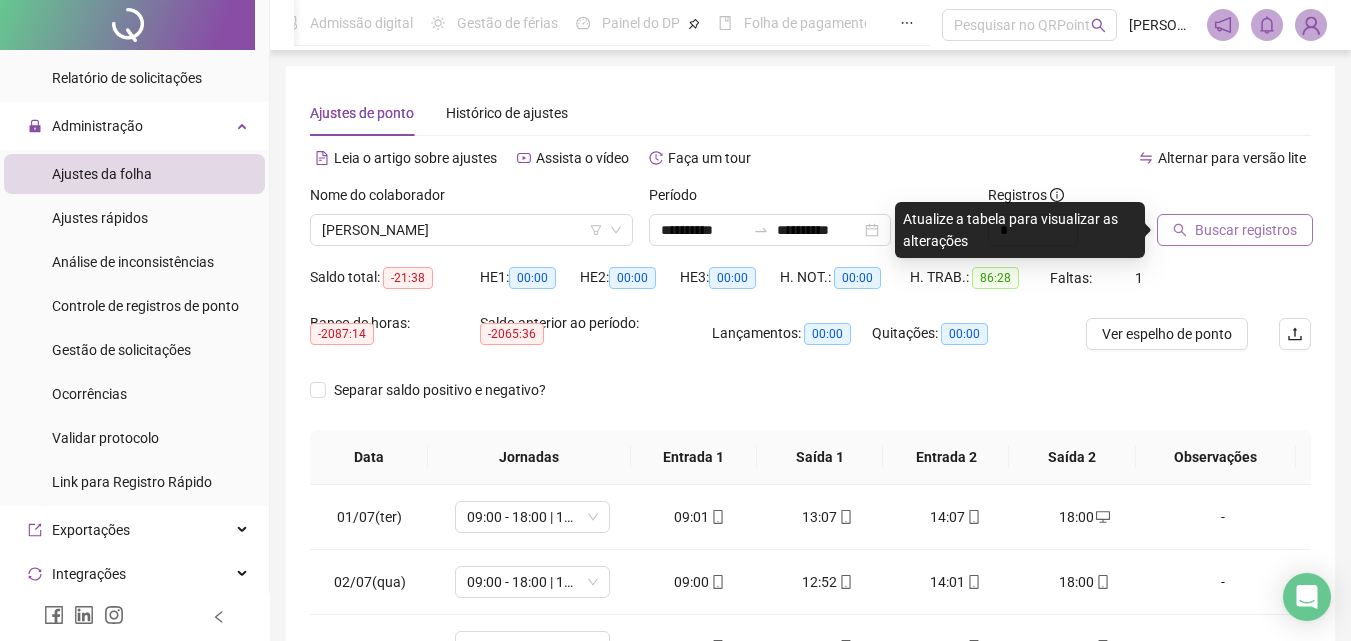 click on "Buscar registros" at bounding box center [1246, 230] 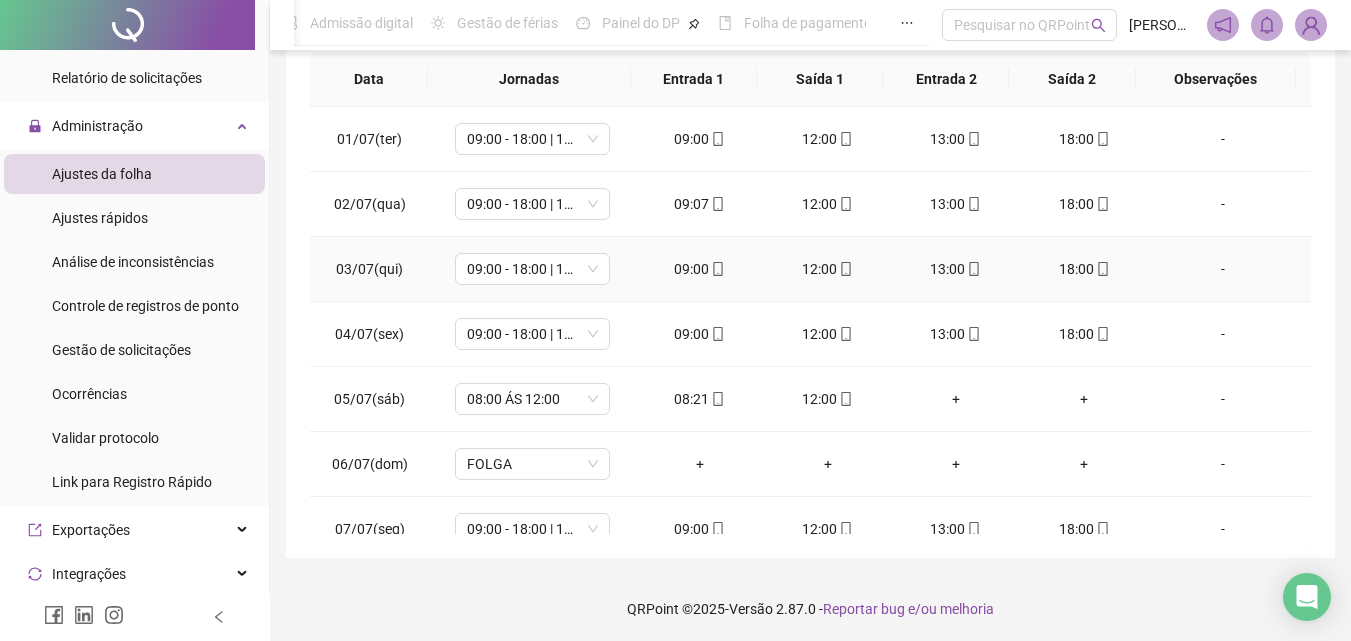 scroll, scrollTop: 357, scrollLeft: 0, axis: vertical 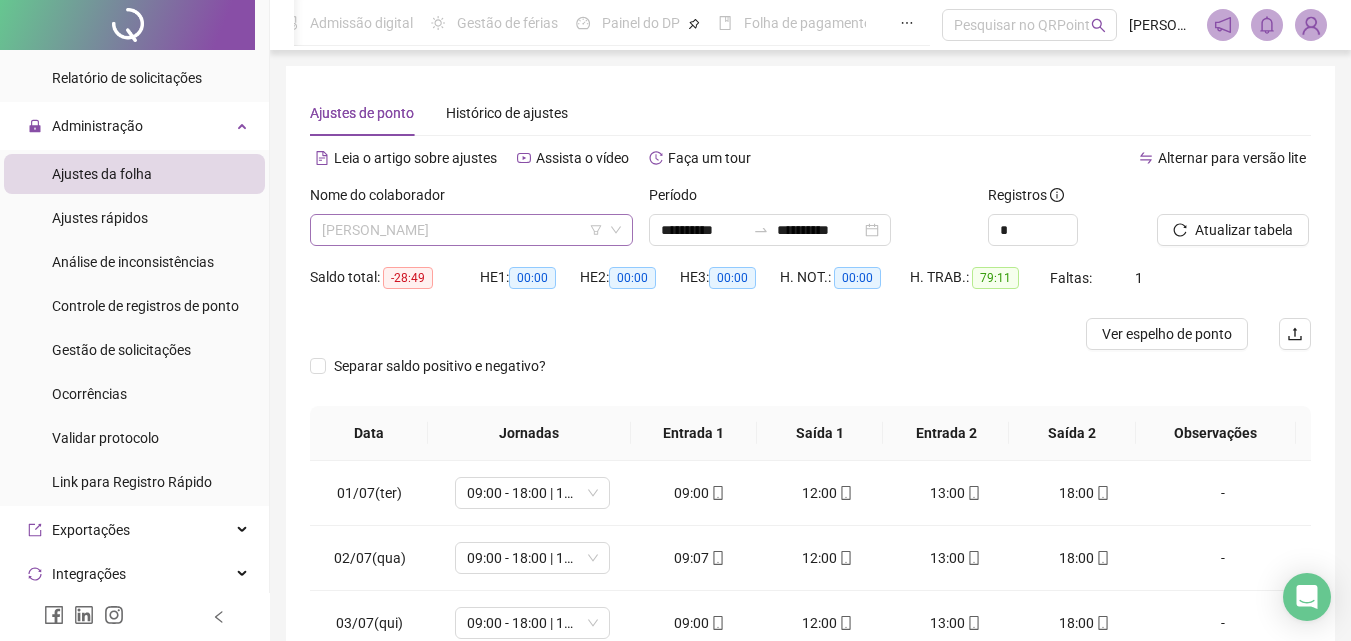 click on "[PERSON_NAME]" at bounding box center [471, 230] 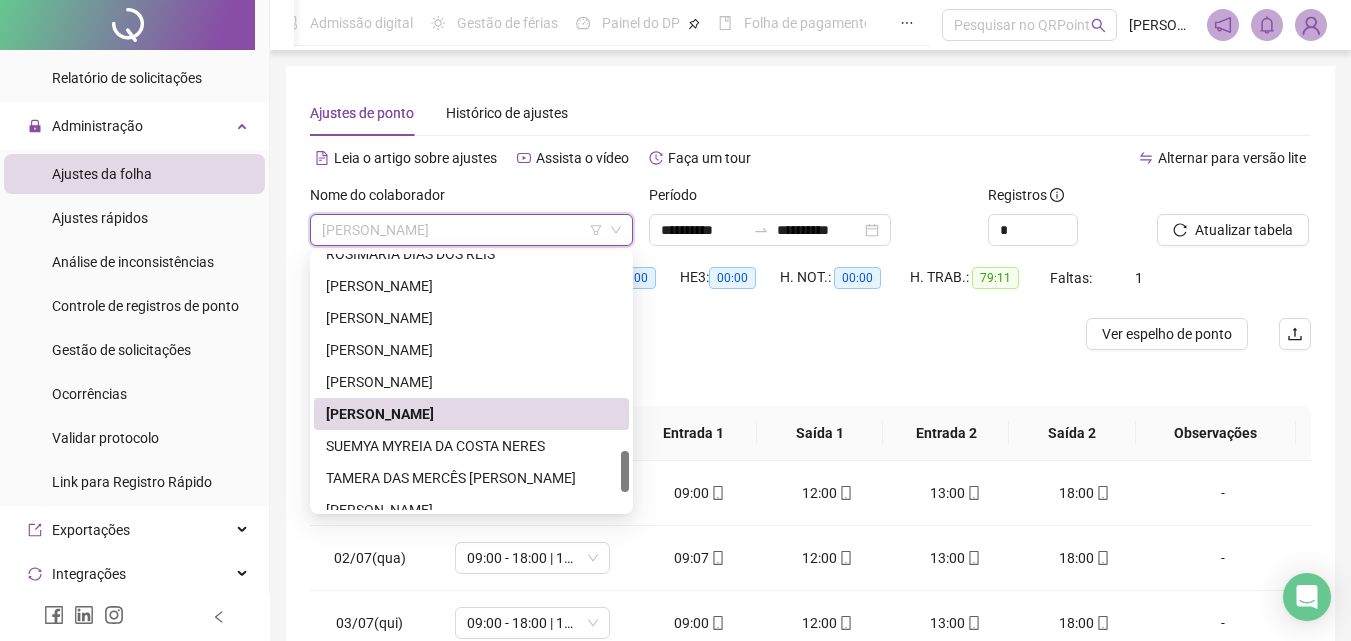scroll, scrollTop: 1300, scrollLeft: 0, axis: vertical 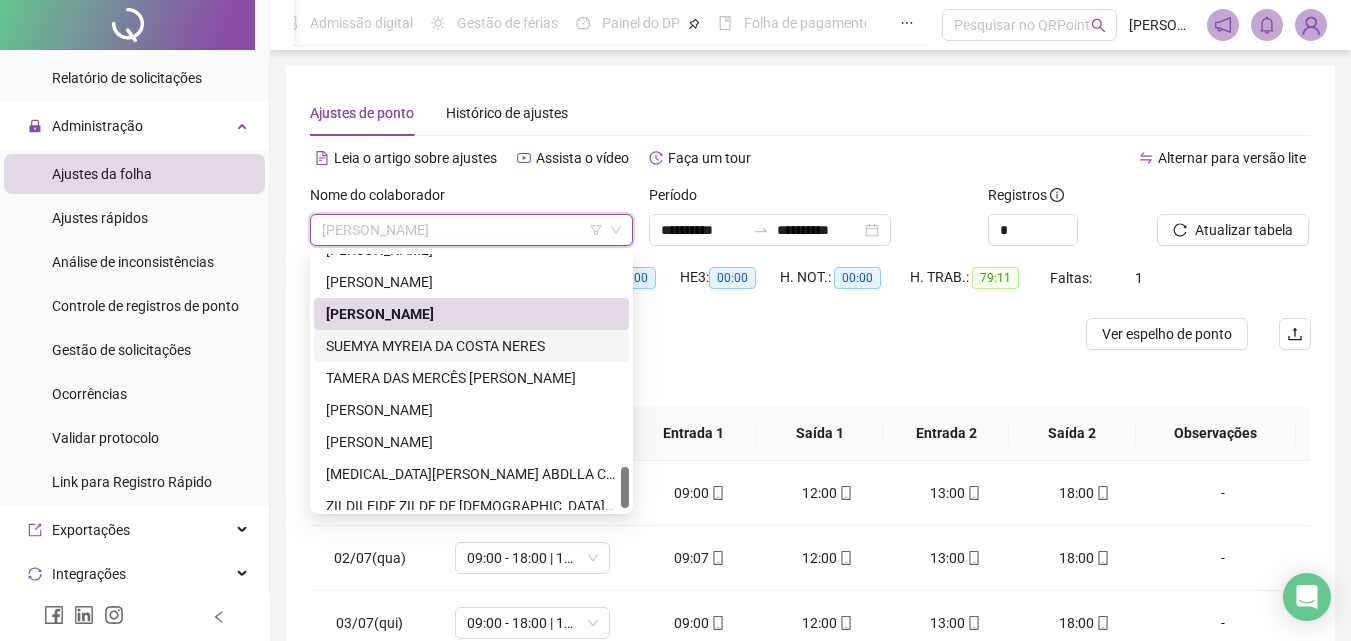 click on "SUEMYA MYREIA DA COSTA NERES" at bounding box center (471, 346) 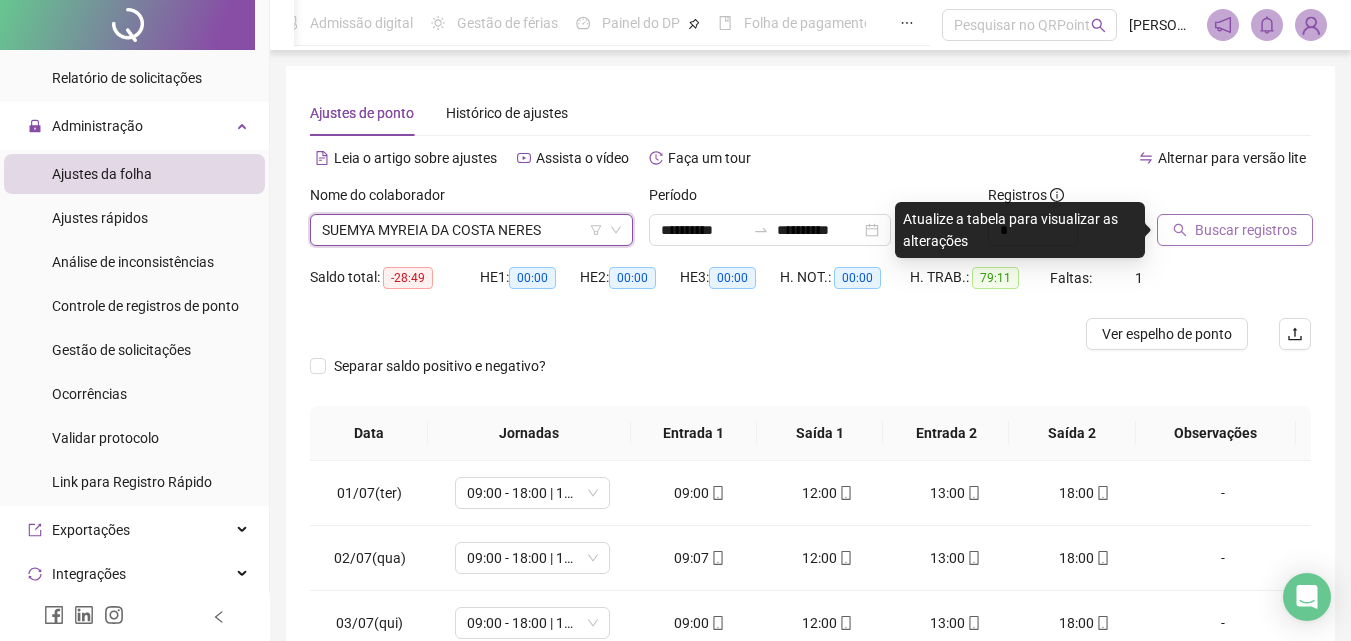 click on "Buscar registros" at bounding box center (1246, 230) 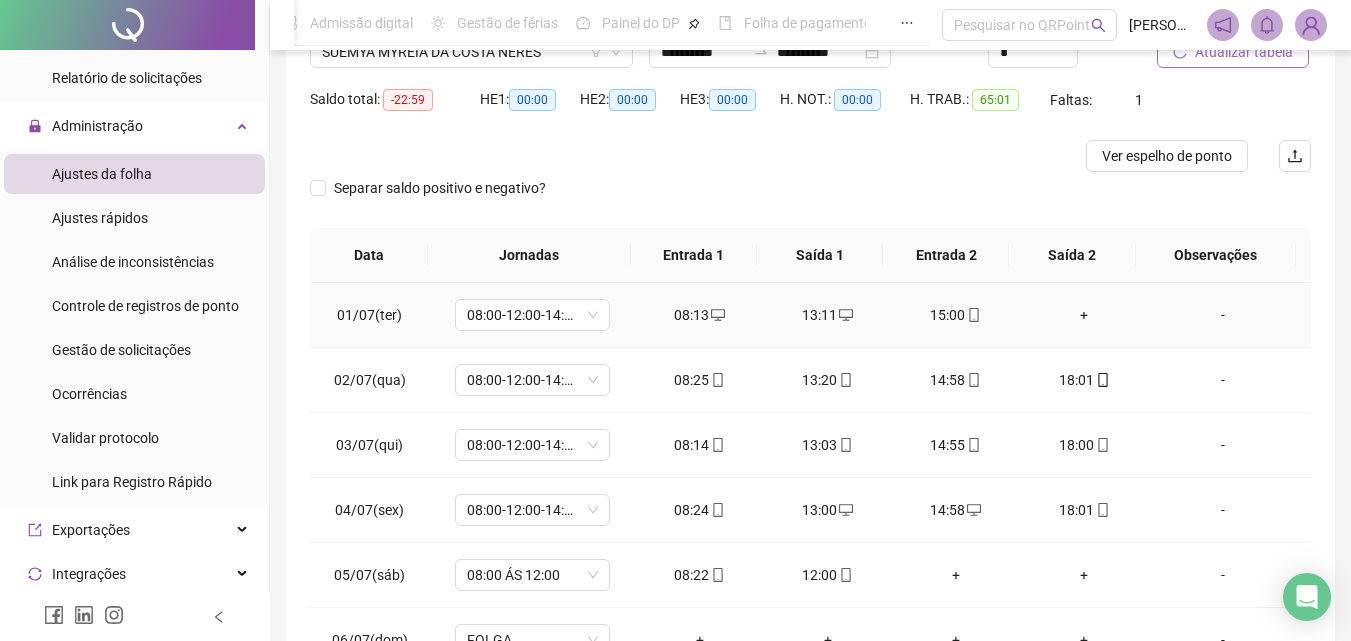 scroll, scrollTop: 200, scrollLeft: 0, axis: vertical 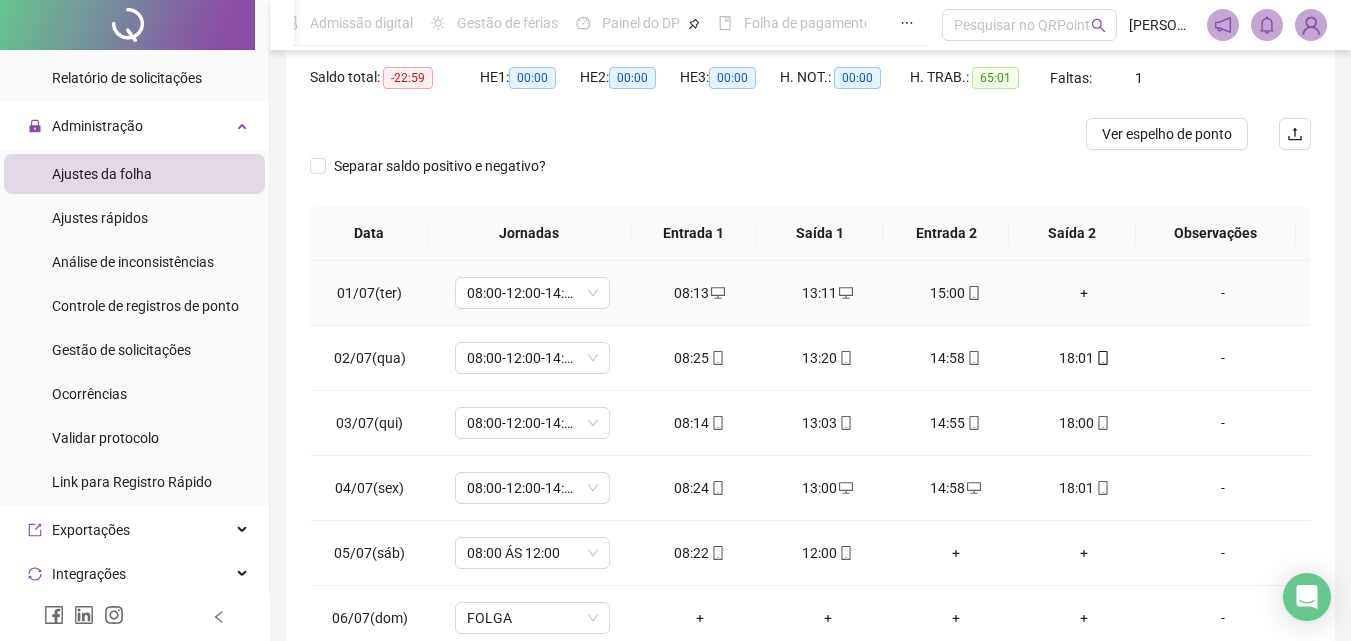 click on "+" at bounding box center (1084, 293) 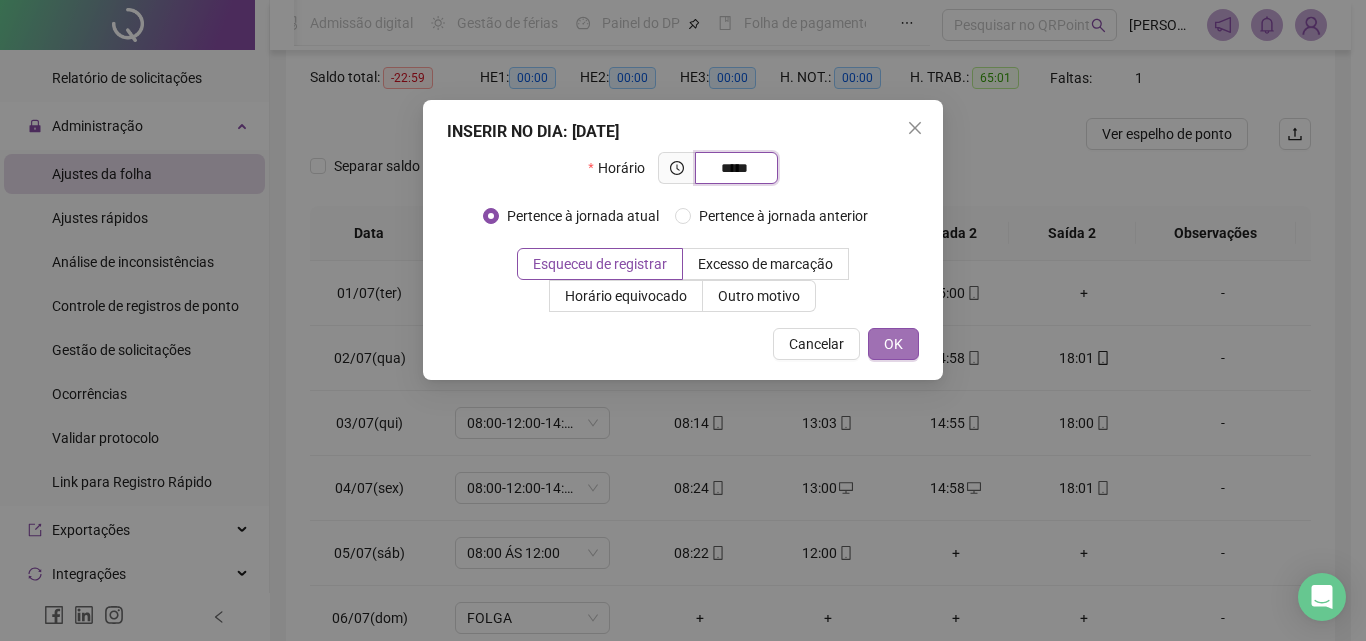 type on "*****" 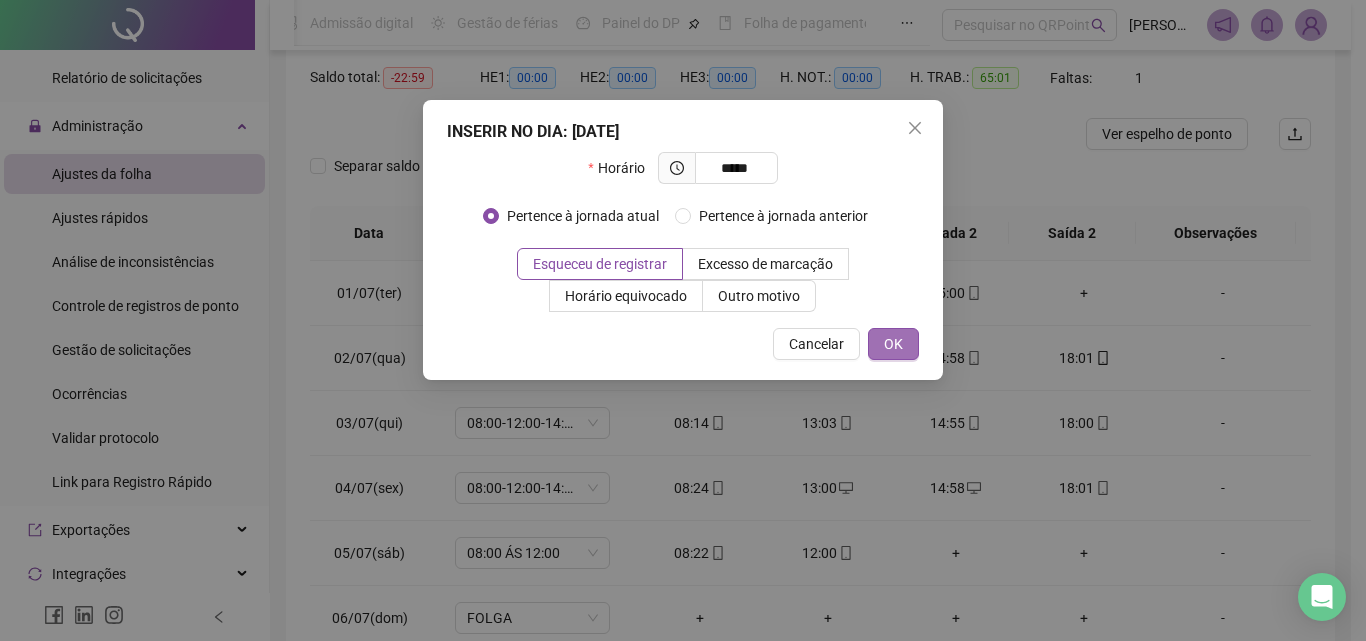 click on "OK" at bounding box center (893, 344) 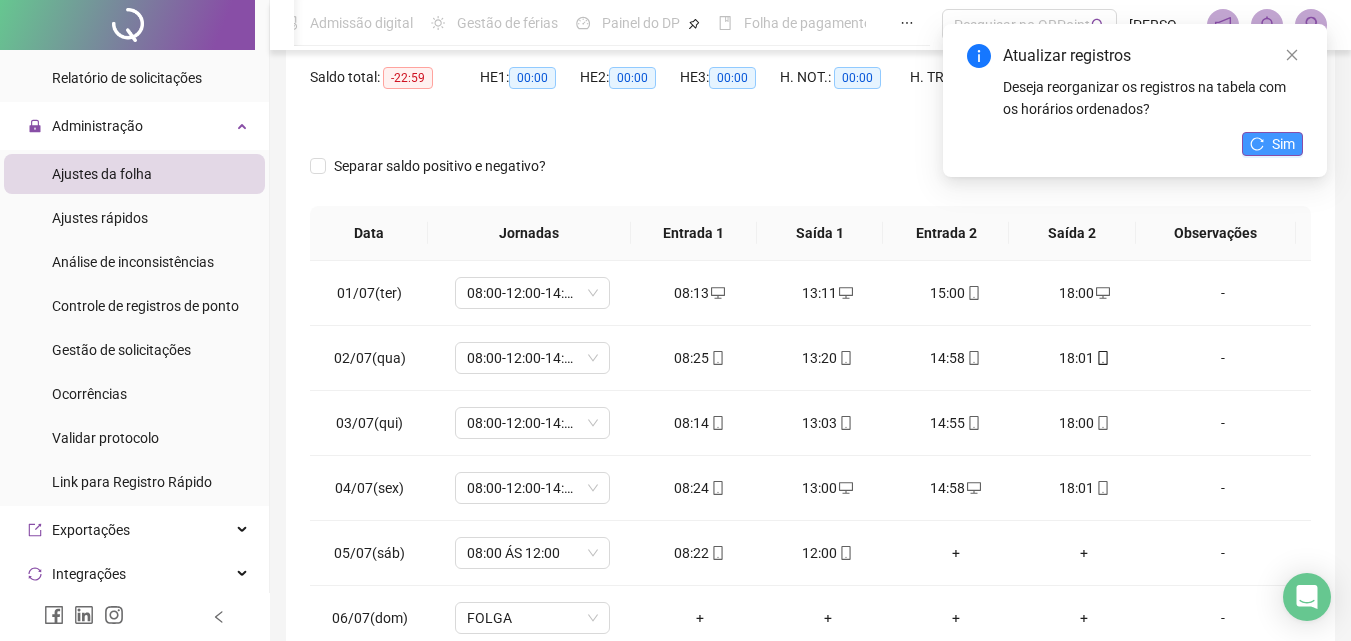 click 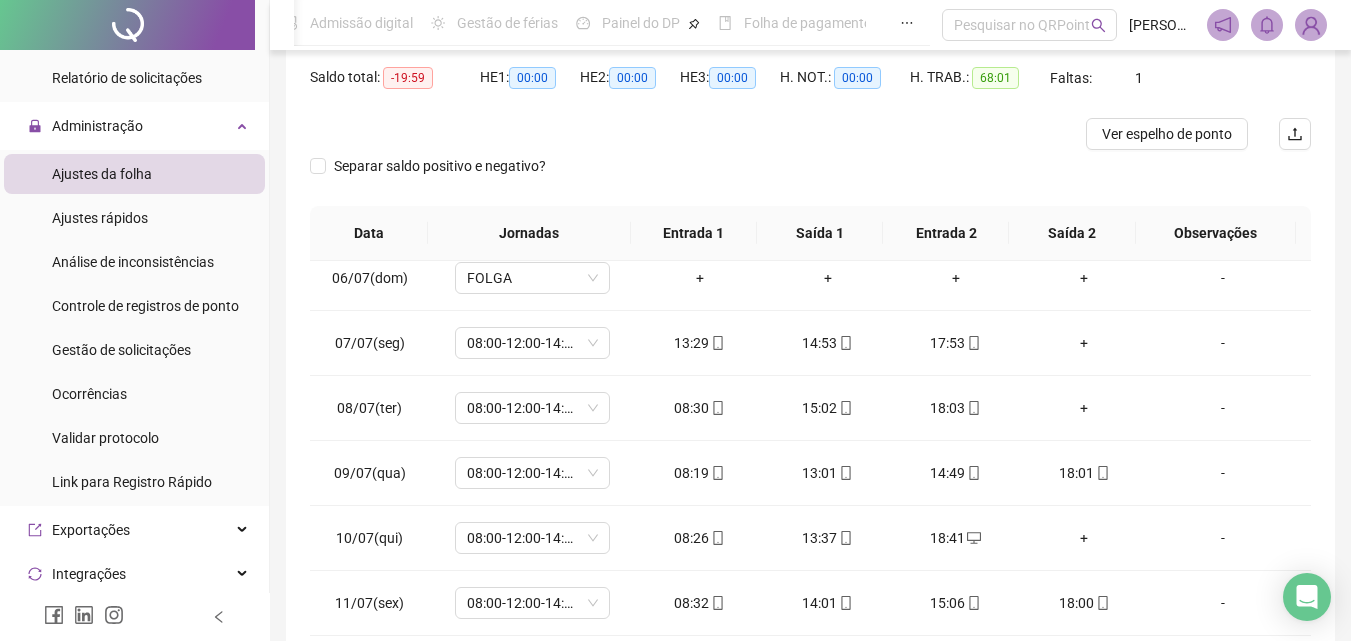 scroll, scrollTop: 400, scrollLeft: 0, axis: vertical 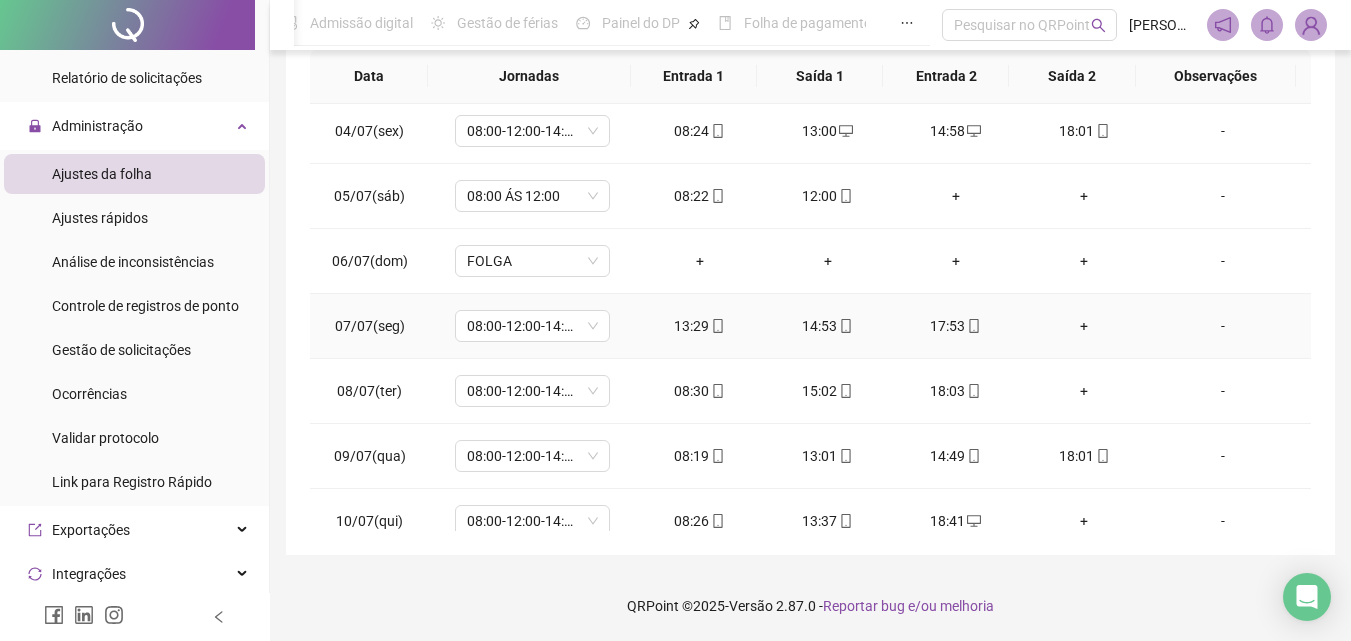 click on "+" at bounding box center (1084, 326) 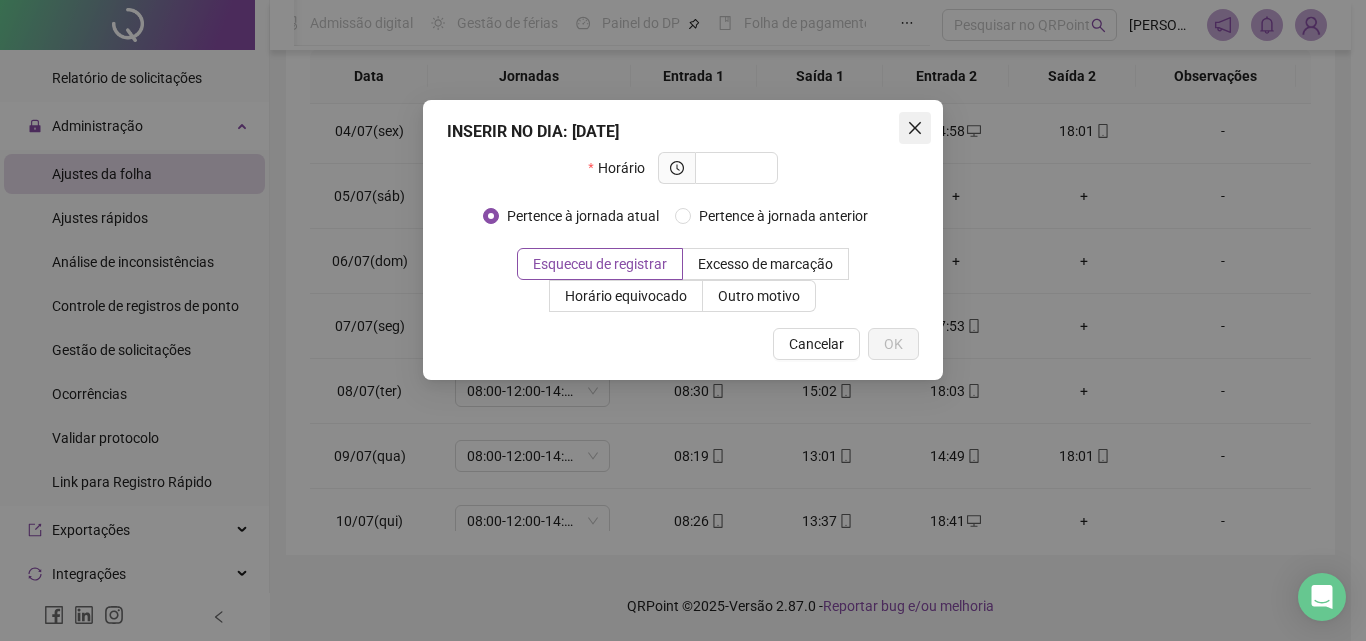 click 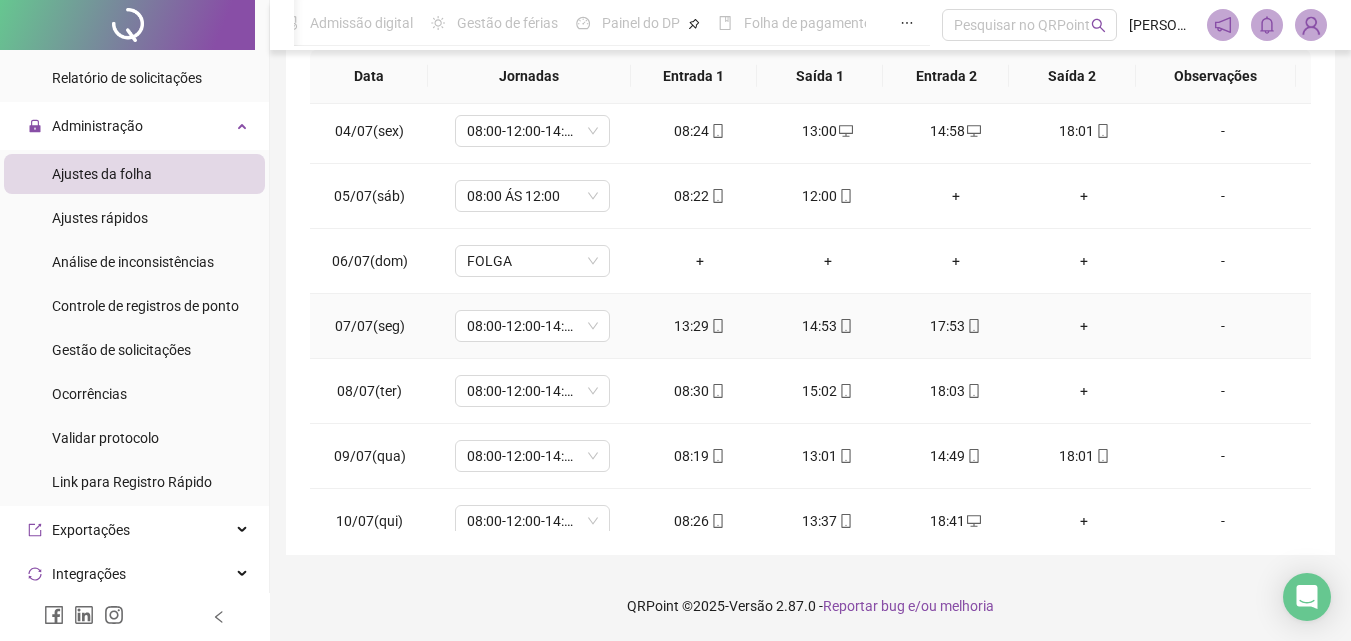 click on "+" at bounding box center [1084, 326] 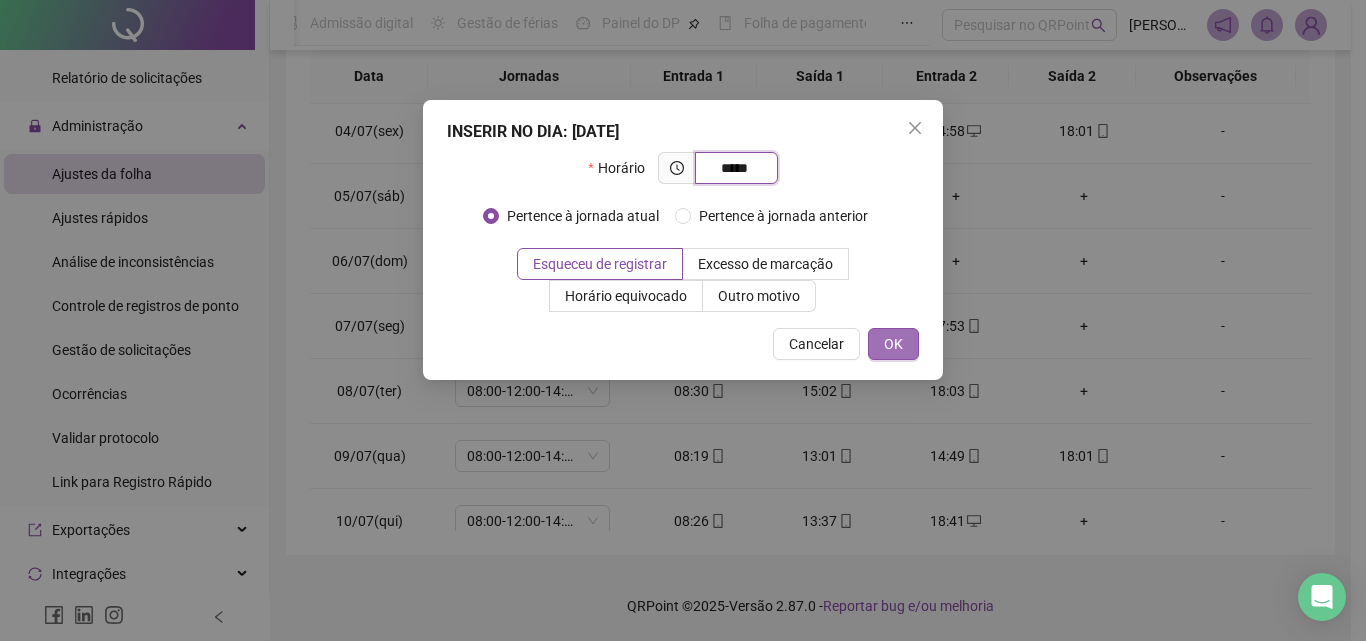 type on "*****" 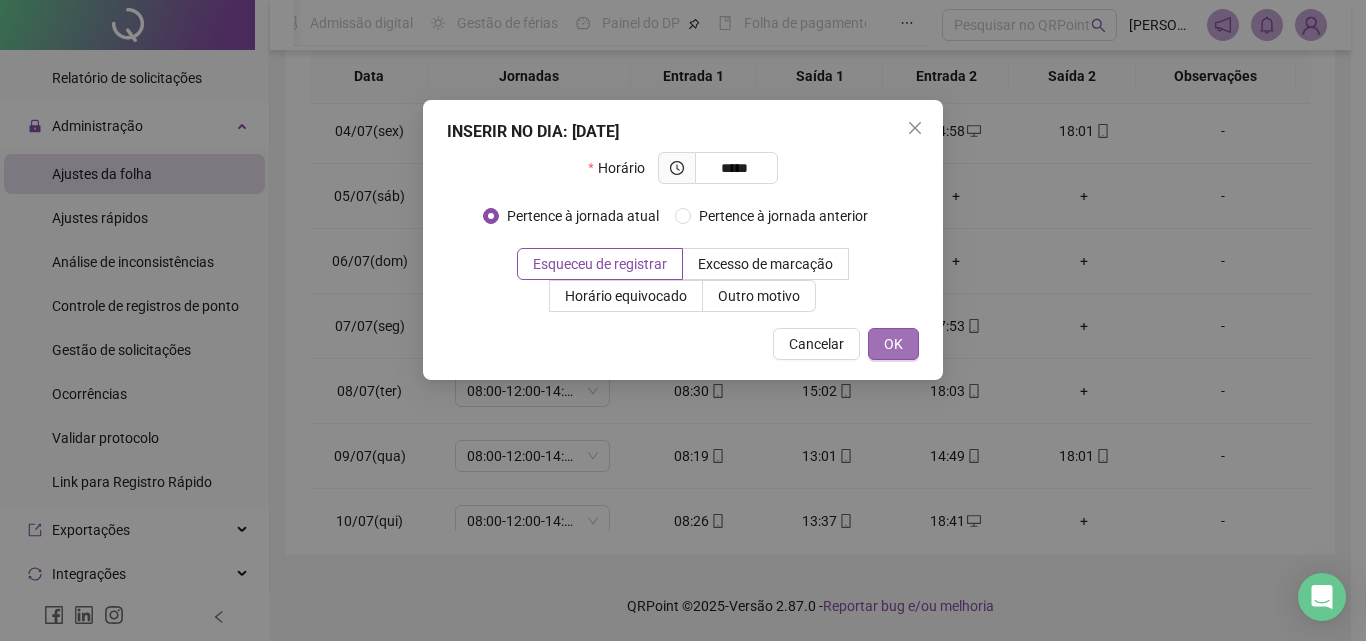 click on "OK" at bounding box center [893, 344] 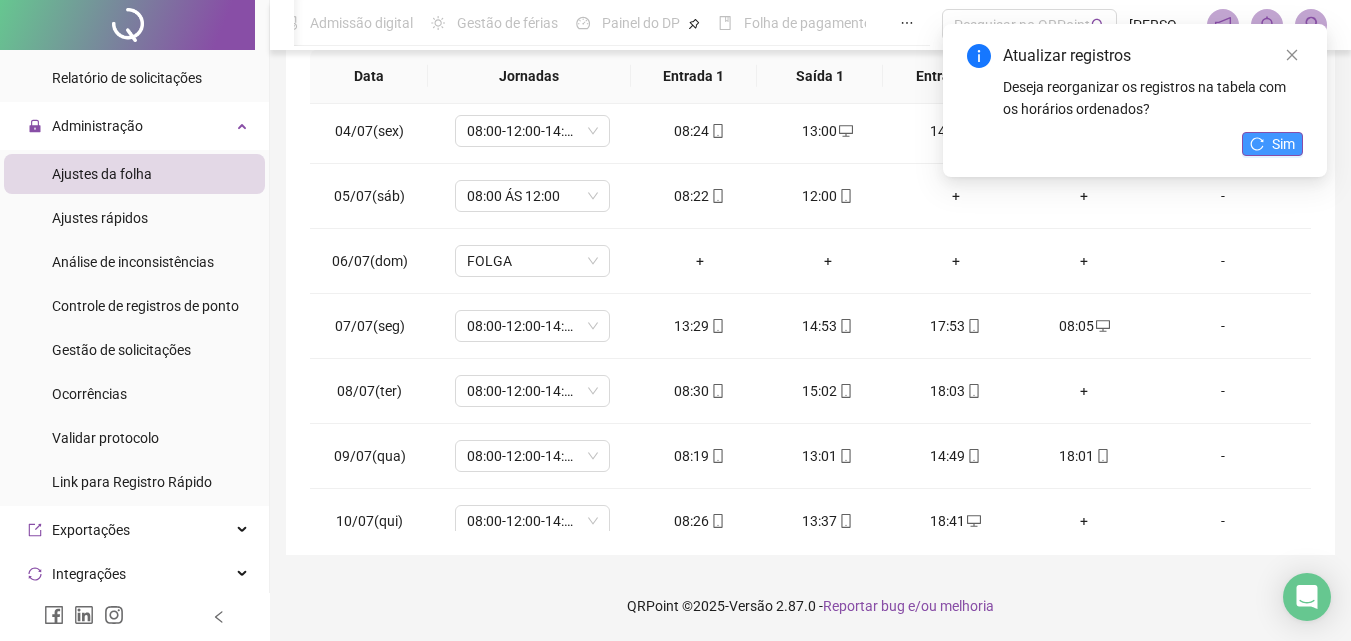 click on "Sim" at bounding box center (1272, 144) 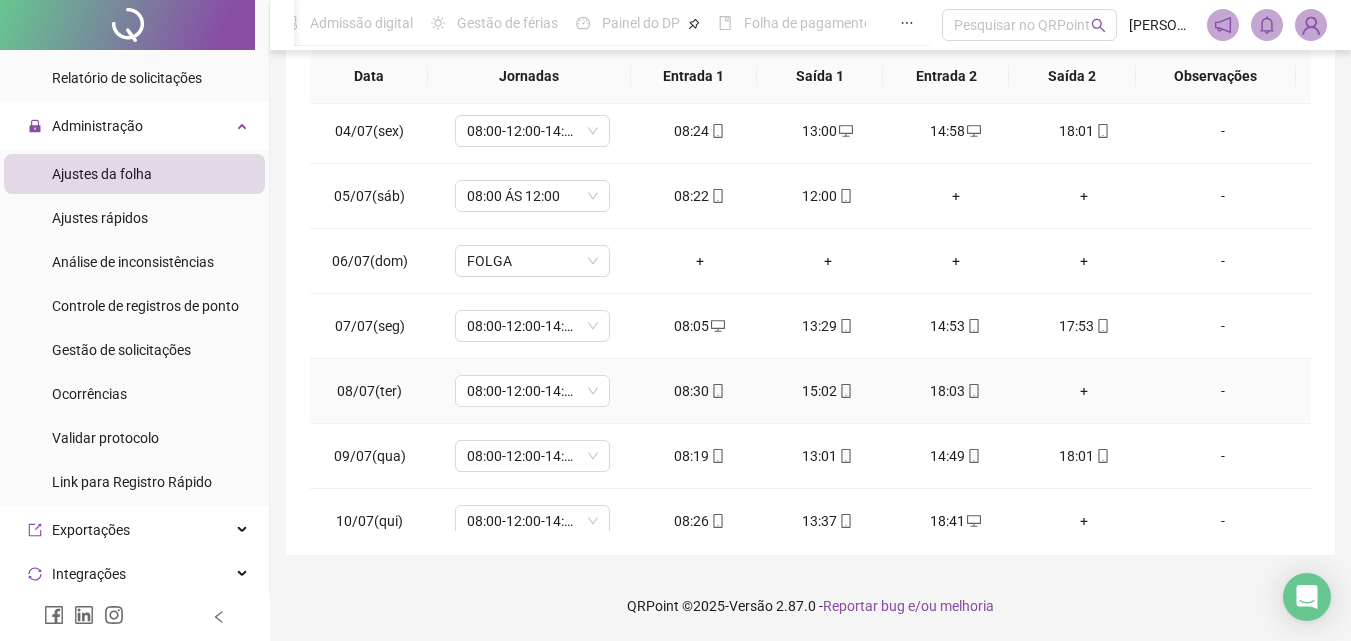 click on "+" at bounding box center (1084, 391) 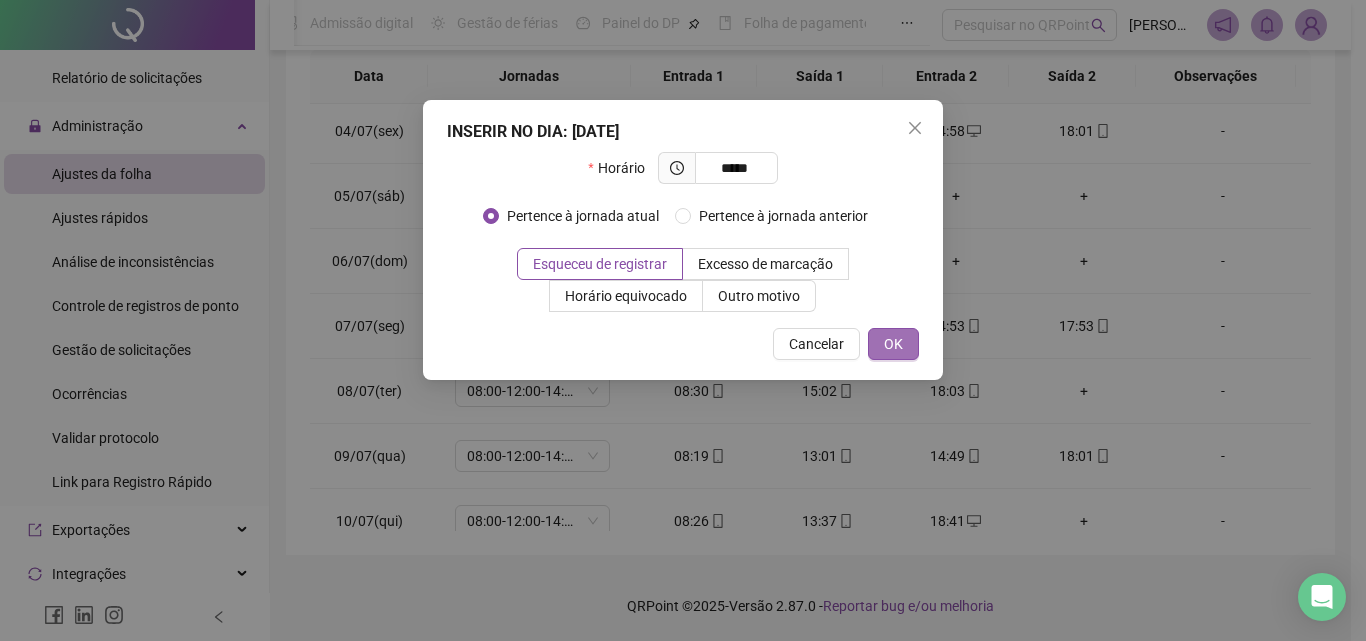 type on "*****" 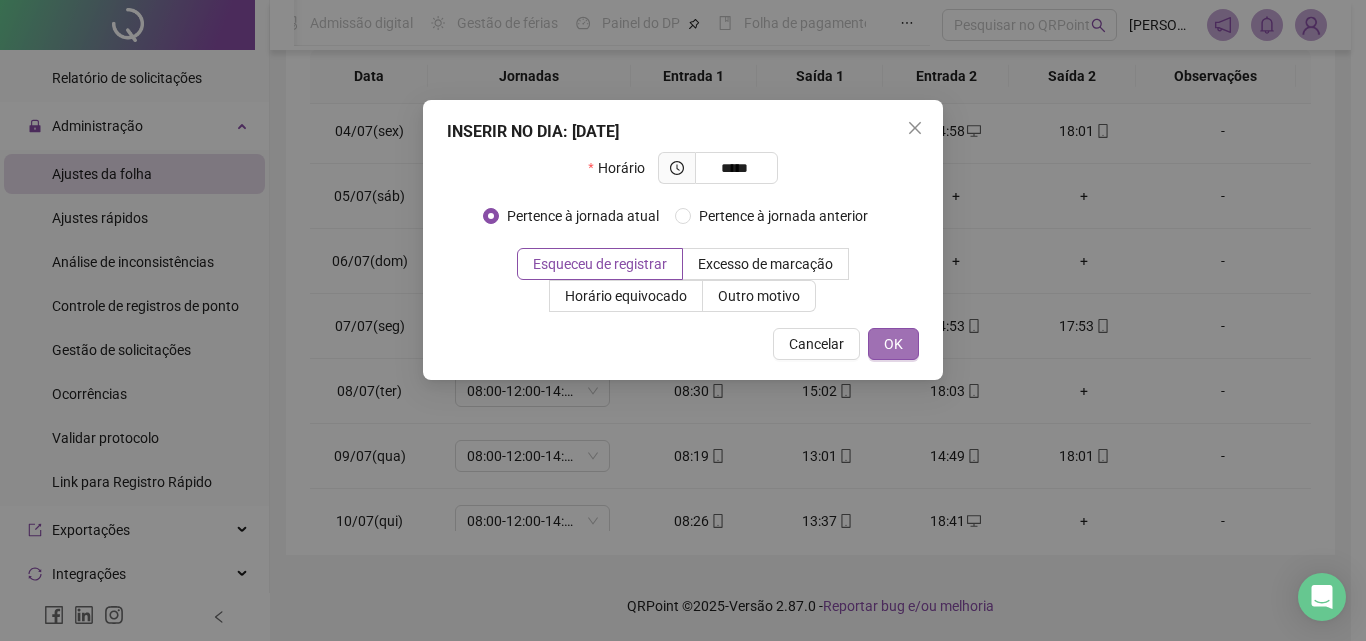 click on "OK" at bounding box center [893, 344] 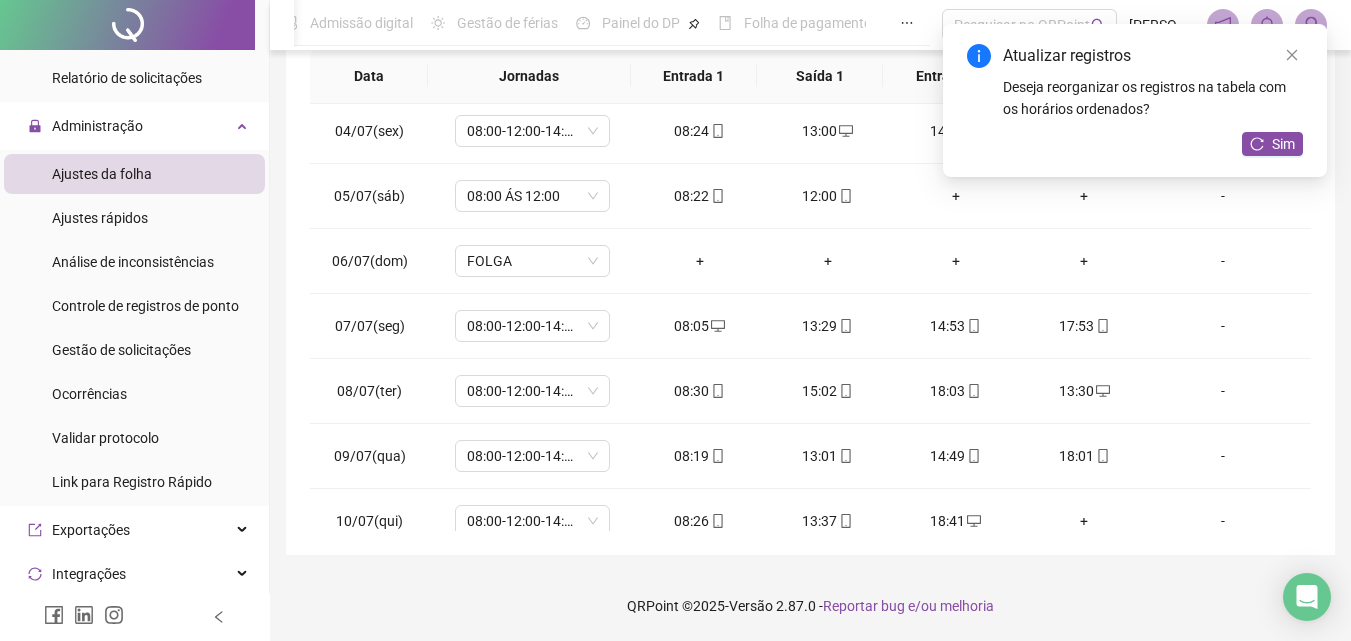 click on "Atualizar registros Deseja reorganizar os registros na tabela com os horários ordenados? Sim" at bounding box center (1135, 100) 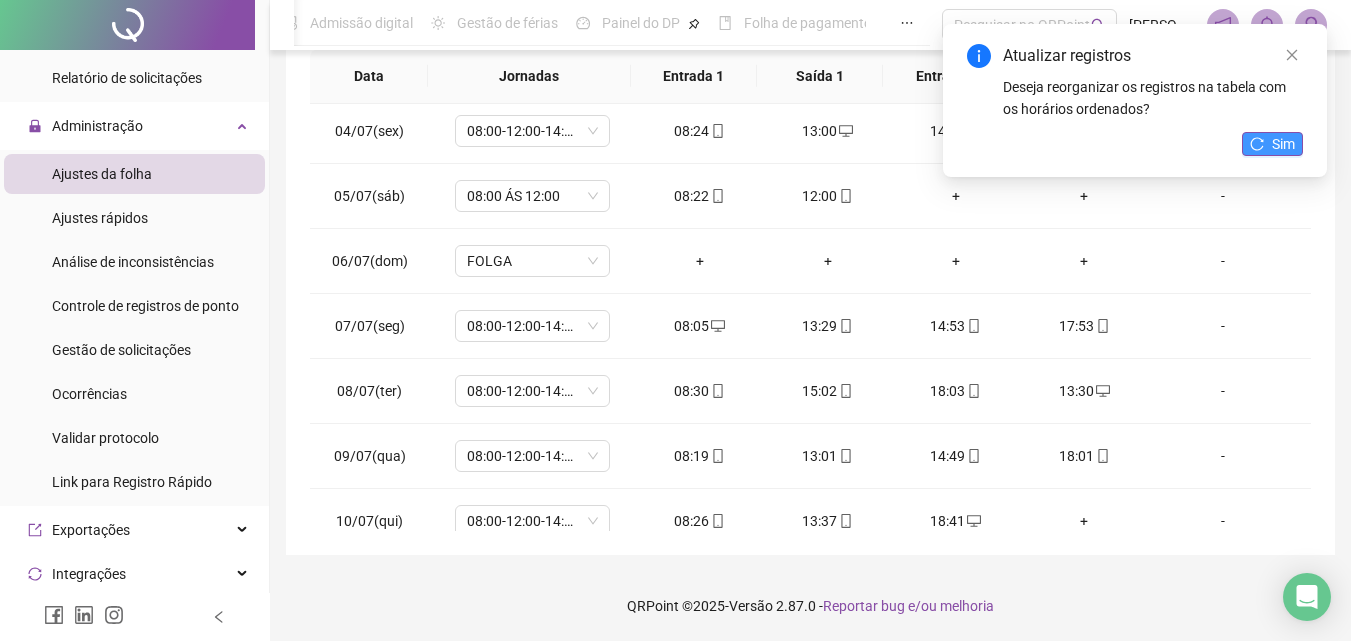click on "Sim" at bounding box center [1283, 144] 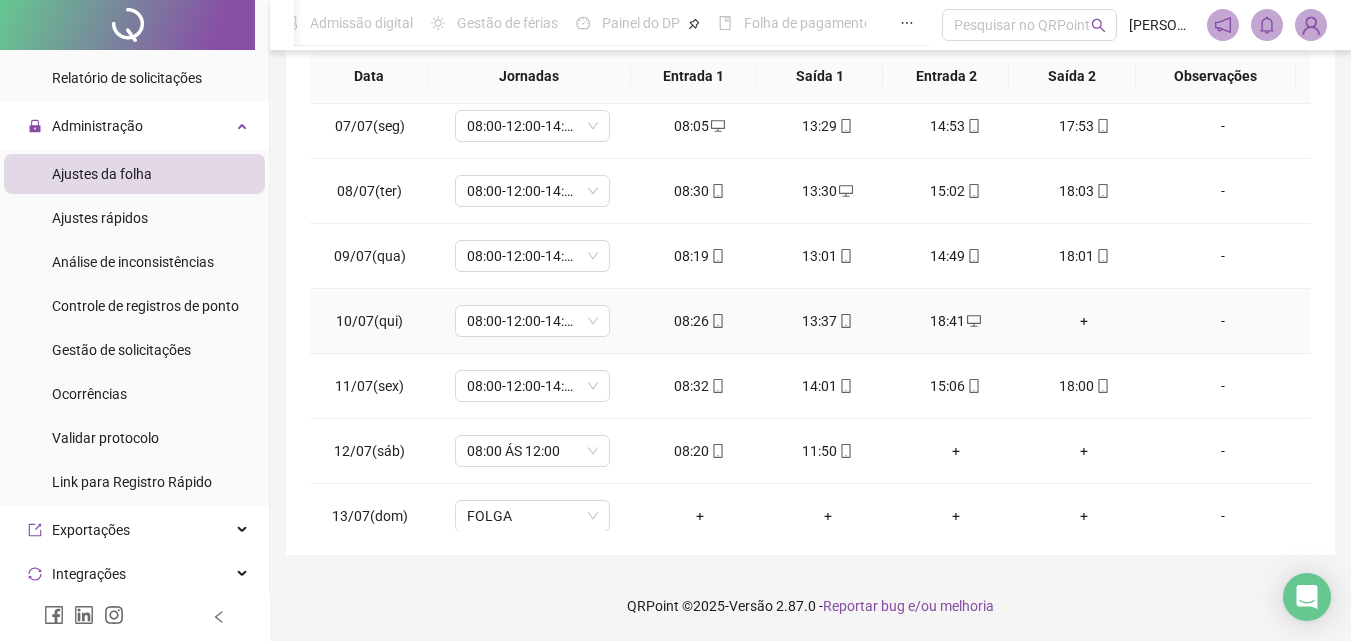 scroll, scrollTop: 483, scrollLeft: 0, axis: vertical 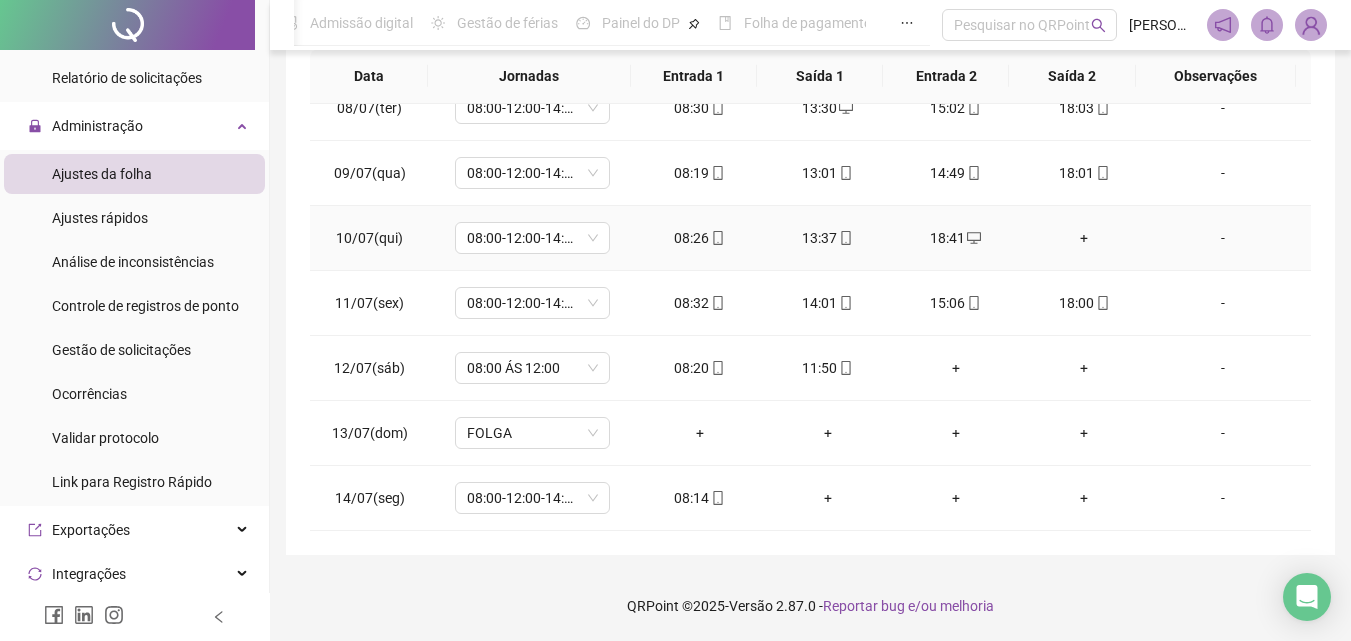 click on "+" at bounding box center [1084, 238] 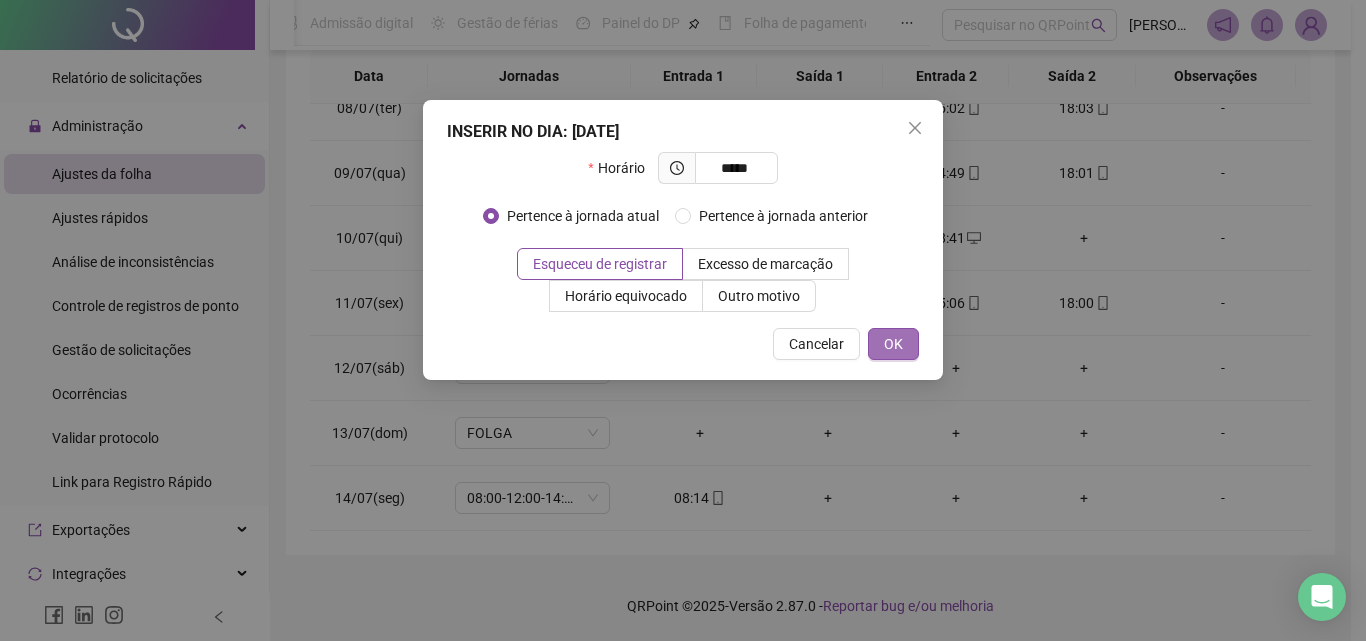 type on "*****" 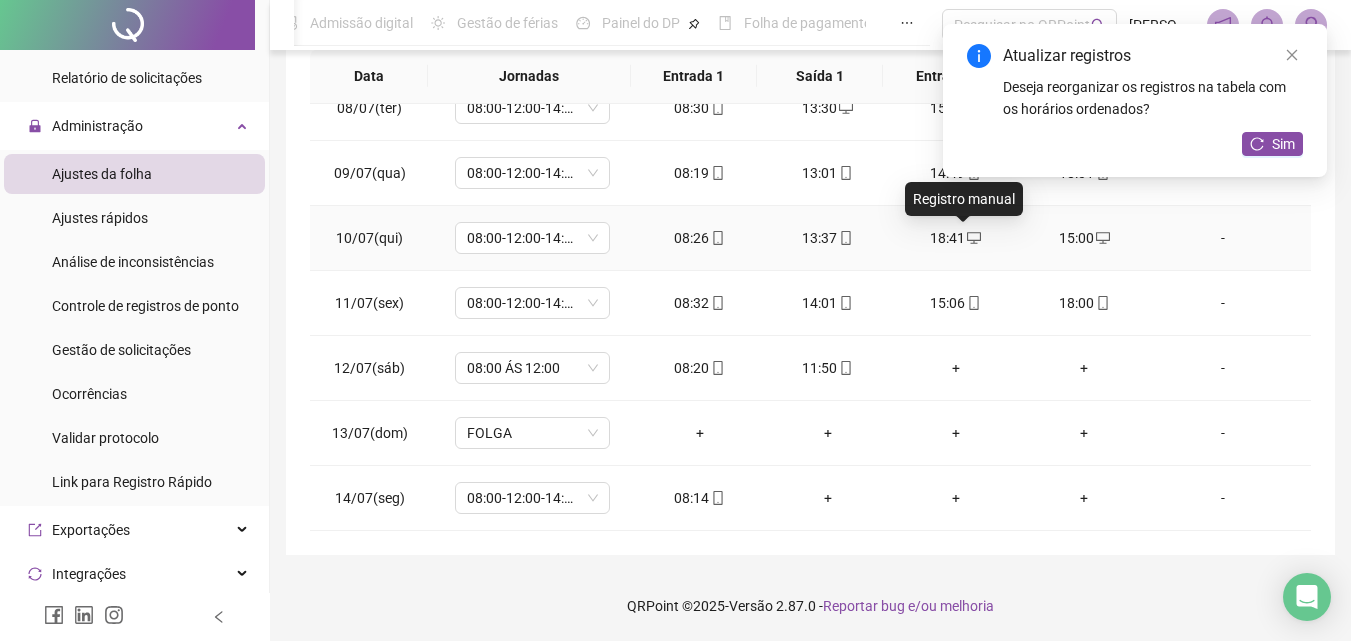 click at bounding box center (973, 238) 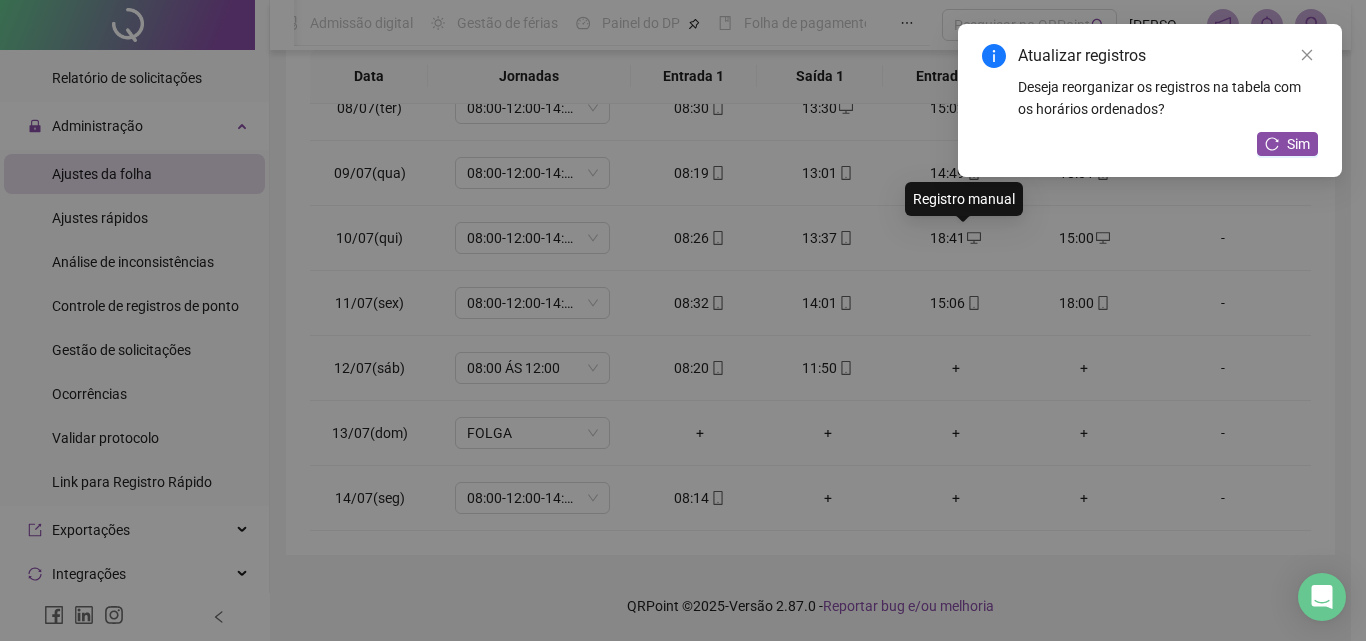 type on "**********" 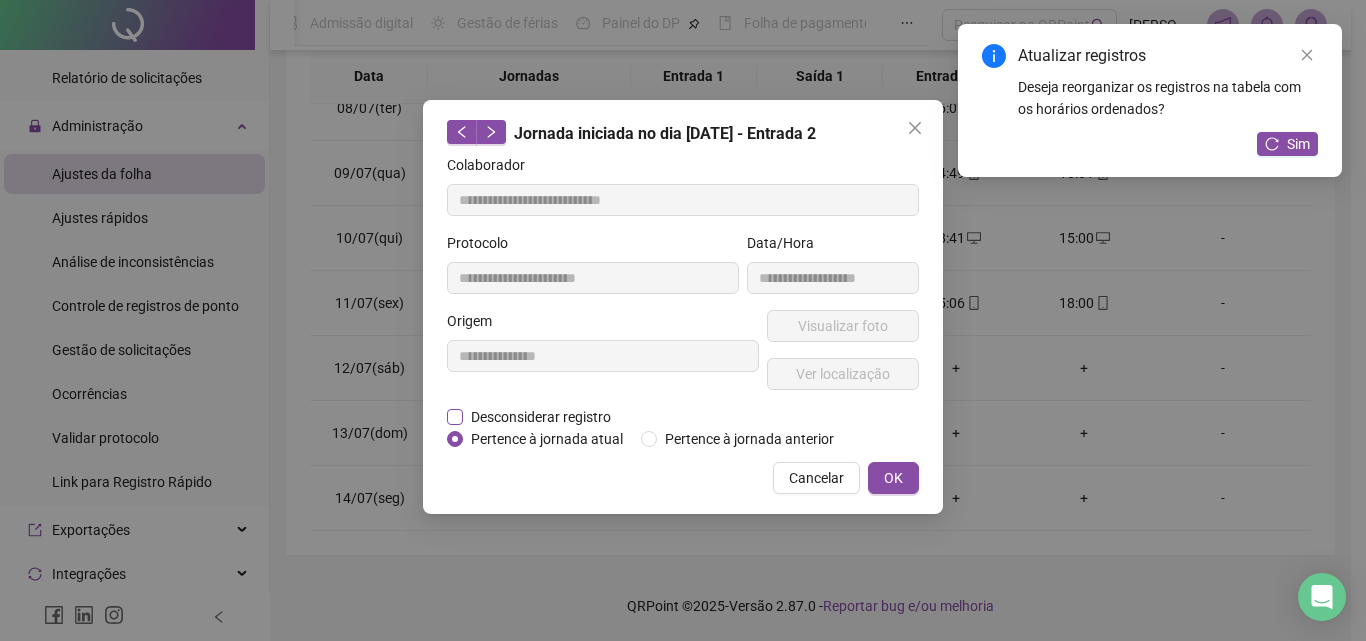 click on "Desconsiderar registro" at bounding box center (541, 417) 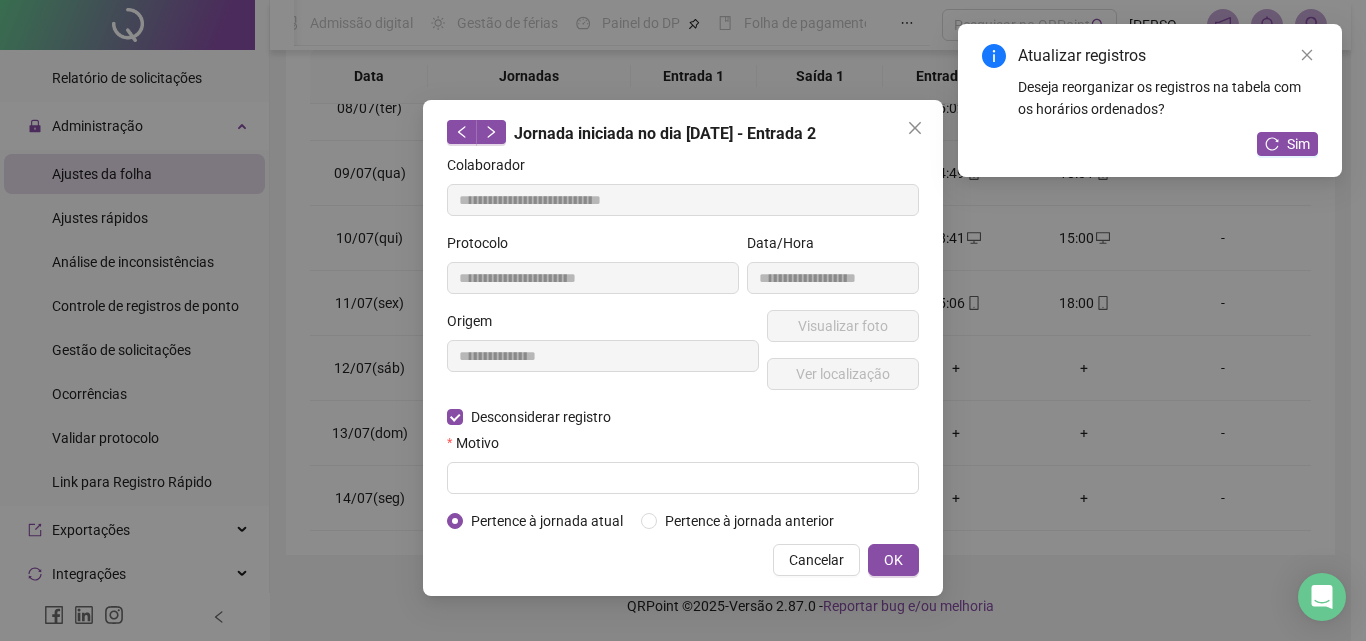 click on "Motivo" at bounding box center (683, 447) 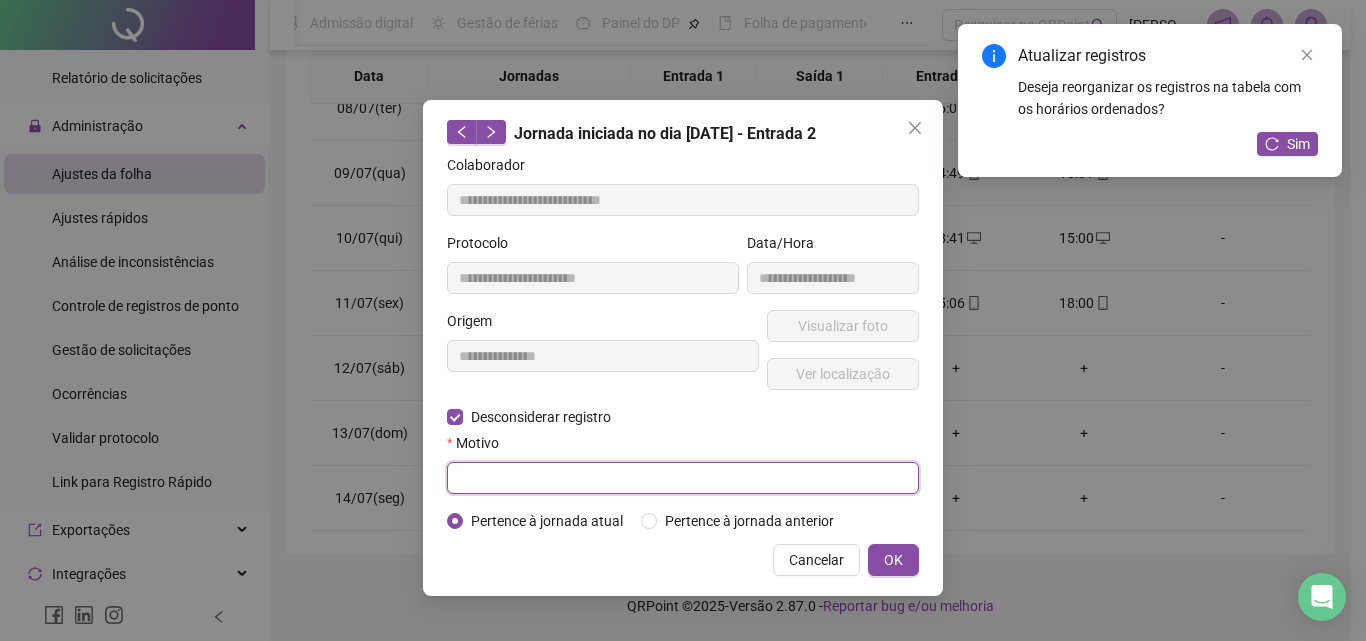 click at bounding box center [683, 478] 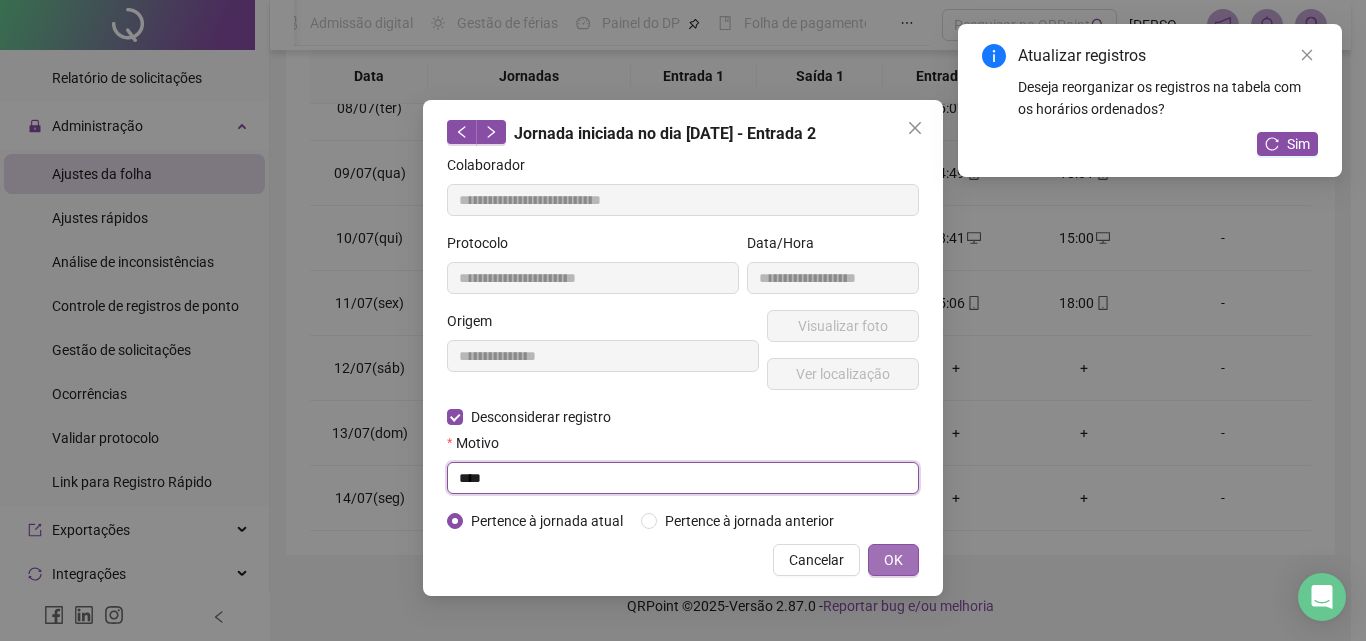 type on "****" 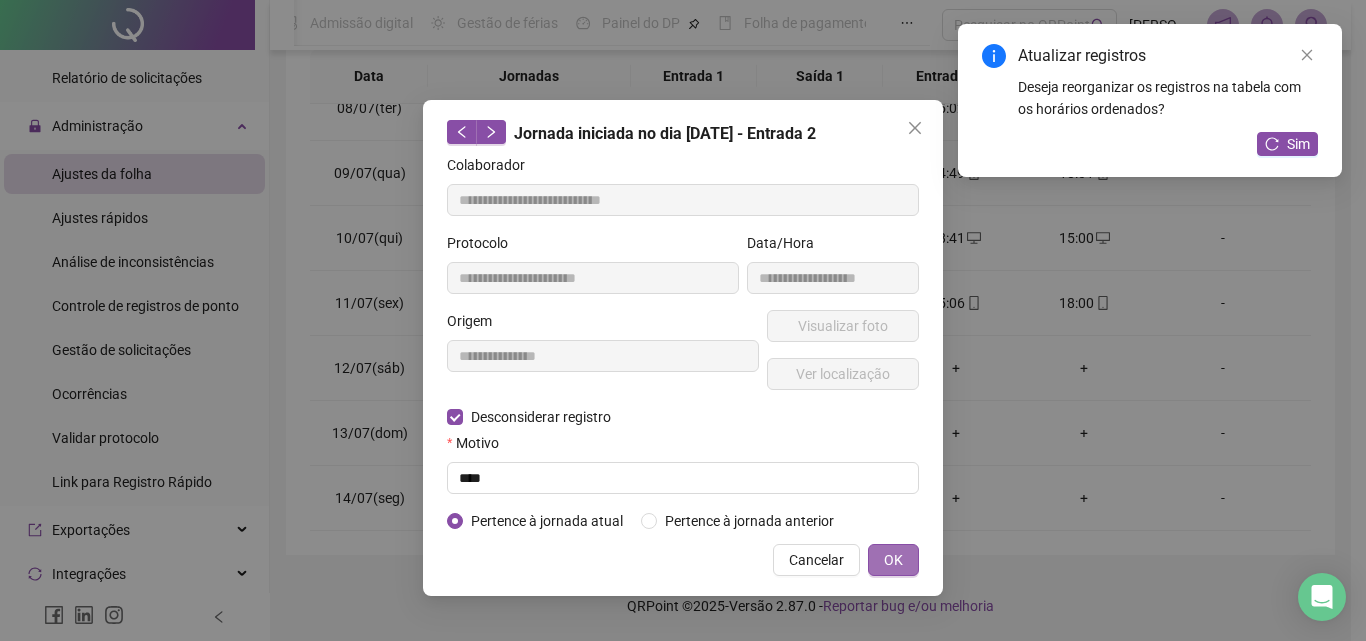 click on "OK" at bounding box center [893, 560] 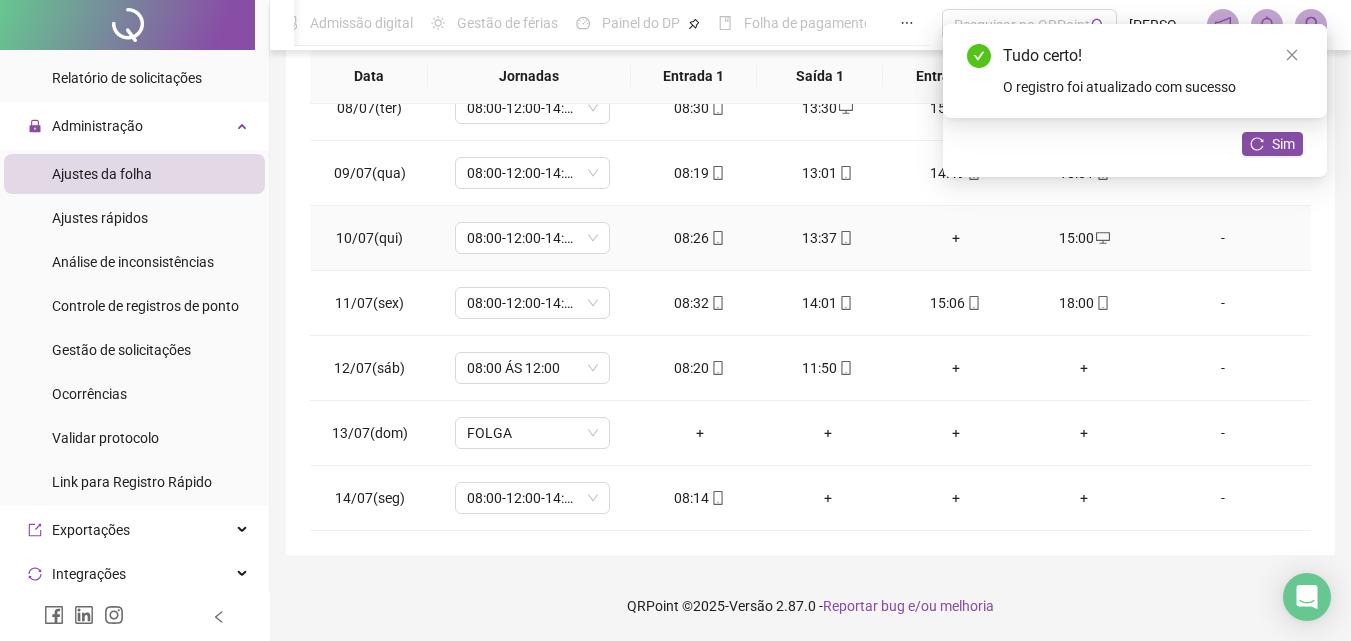 click on "+" at bounding box center [956, 238] 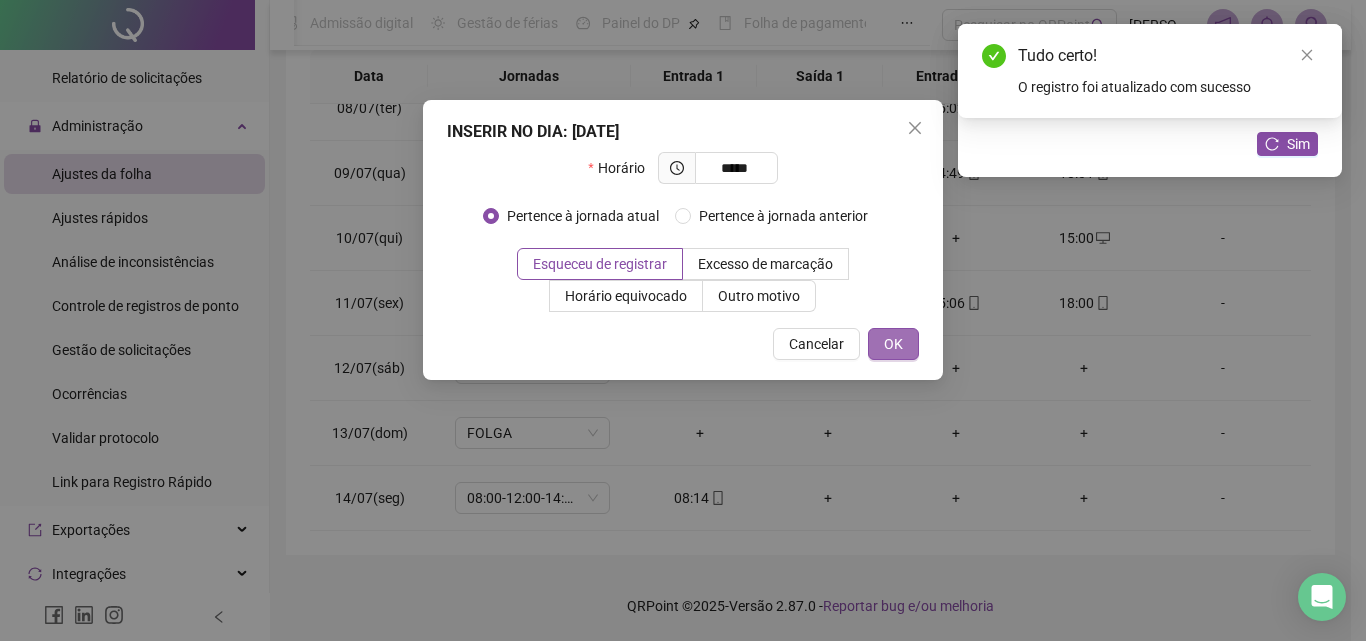 type on "*****" 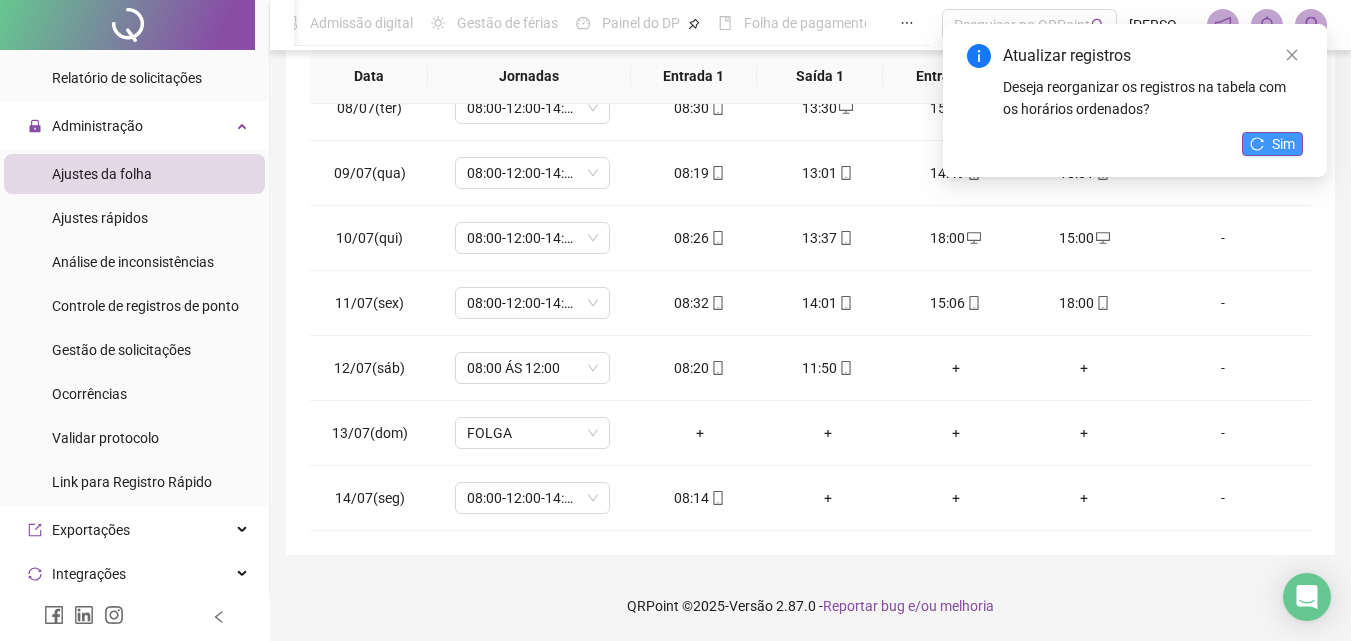 click on "Sim" at bounding box center [1272, 144] 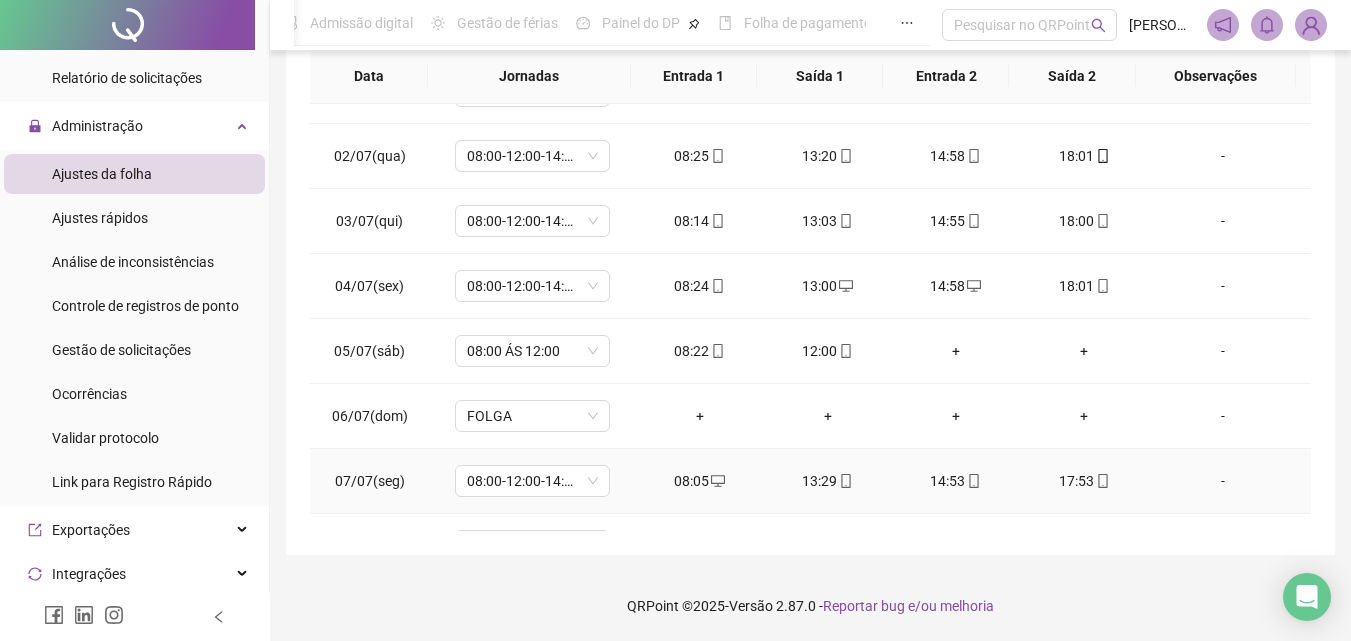 scroll, scrollTop: 0, scrollLeft: 0, axis: both 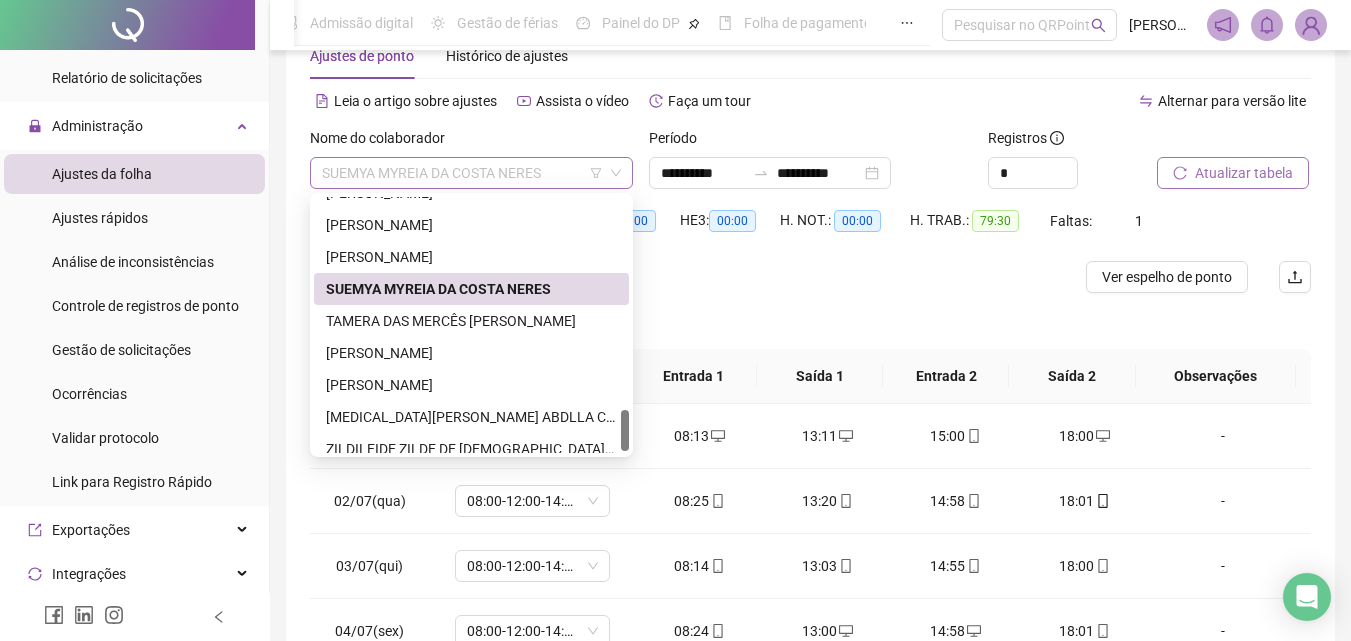 click on "SUEMYA MYREIA DA COSTA NERES" at bounding box center (471, 173) 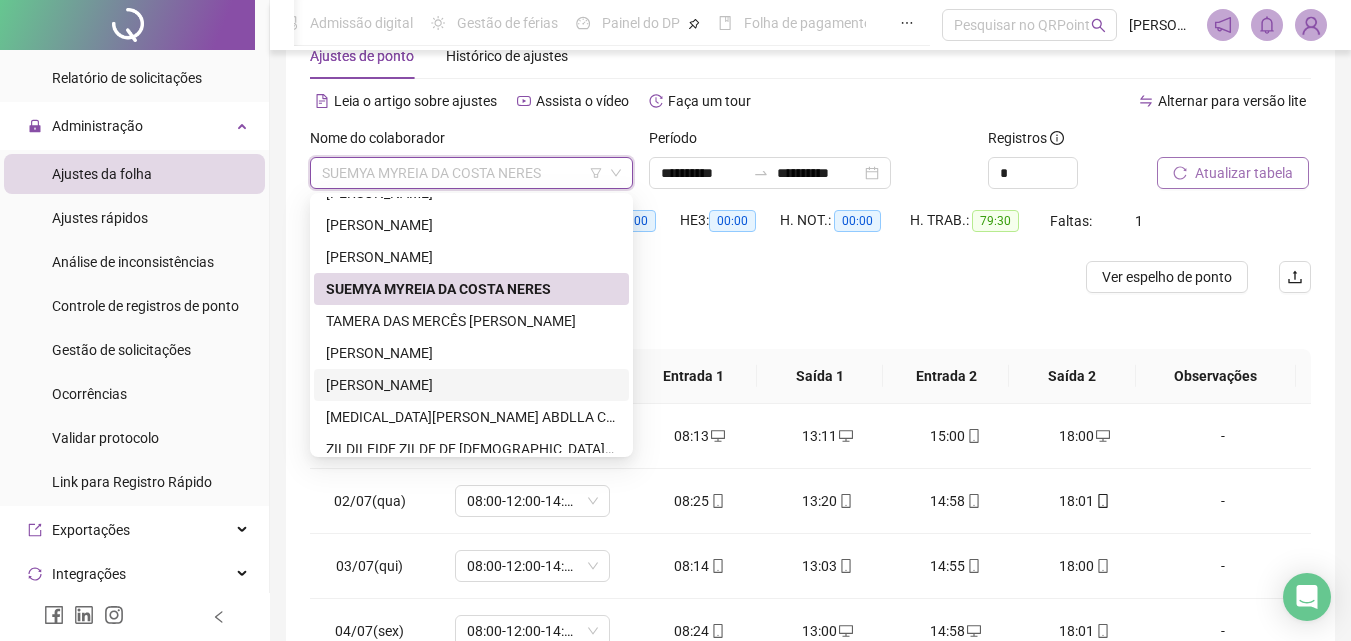 click on "[PERSON_NAME]" at bounding box center [471, 385] 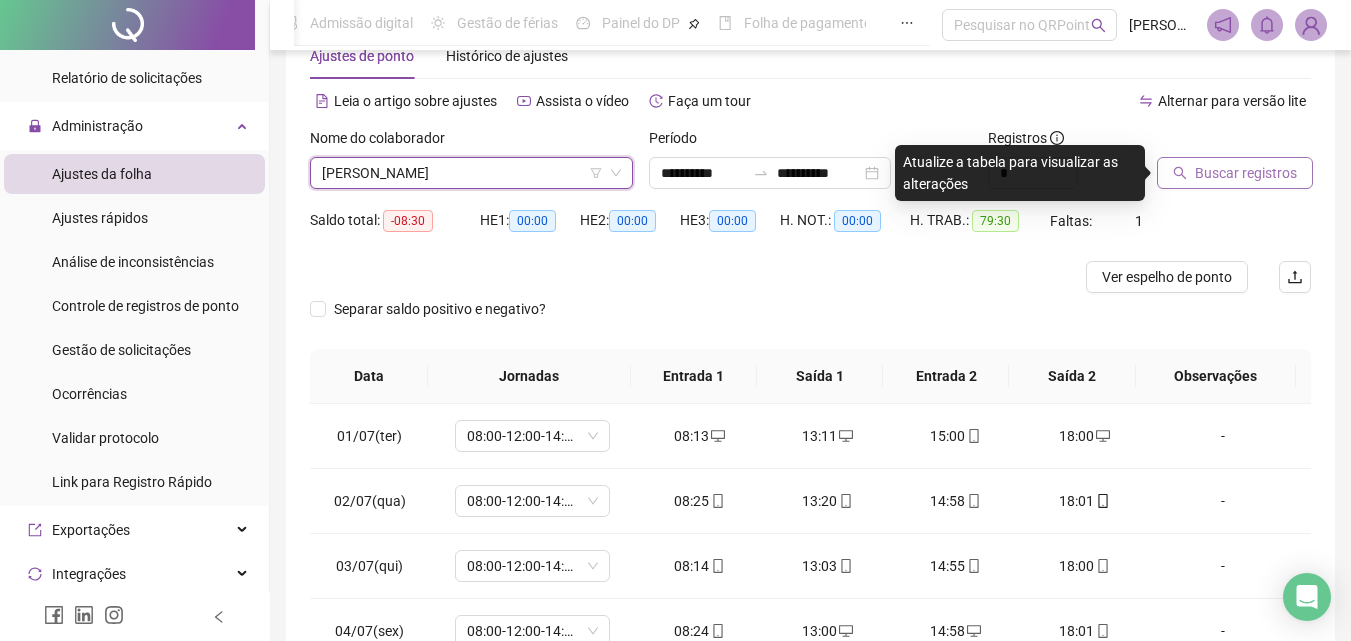 click on "Buscar registros" at bounding box center [1235, 173] 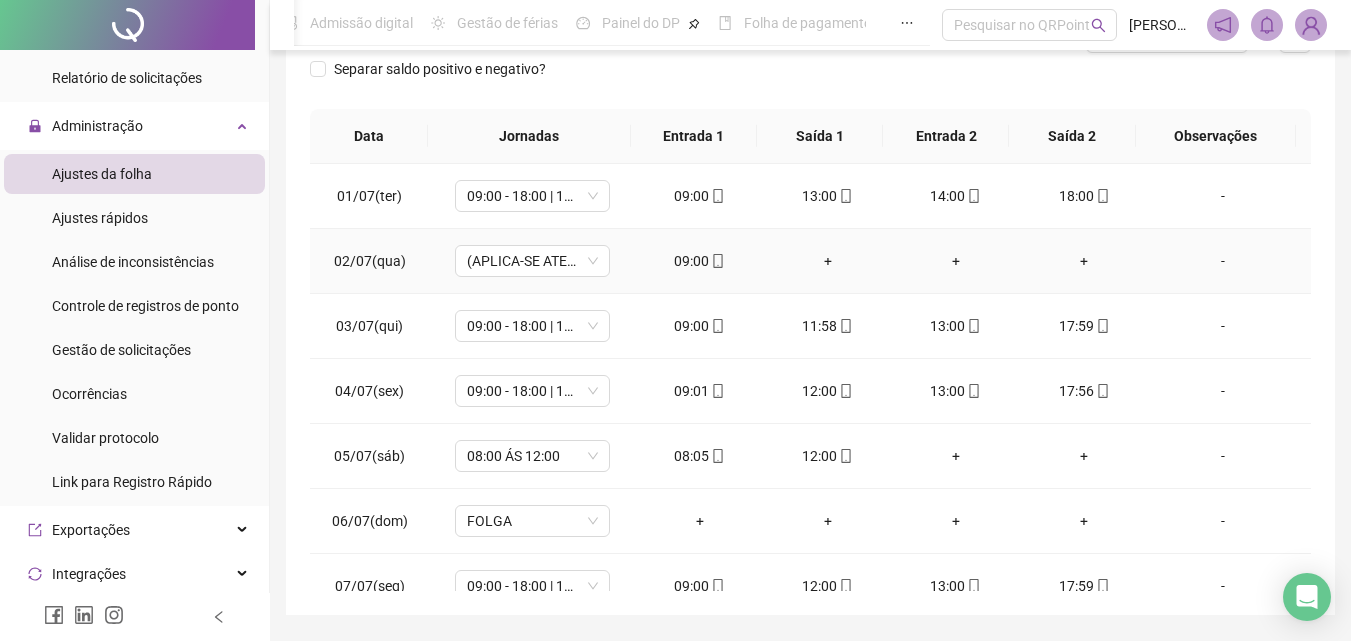 scroll, scrollTop: 357, scrollLeft: 0, axis: vertical 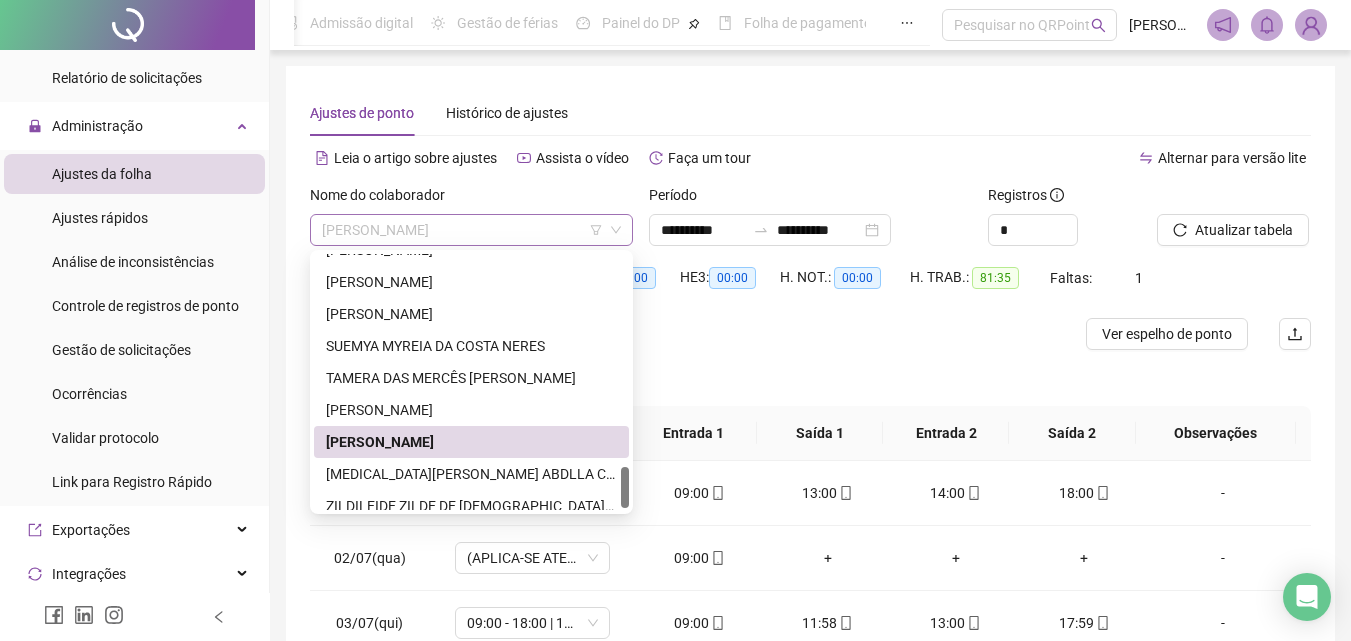 click on "[PERSON_NAME]" at bounding box center (471, 230) 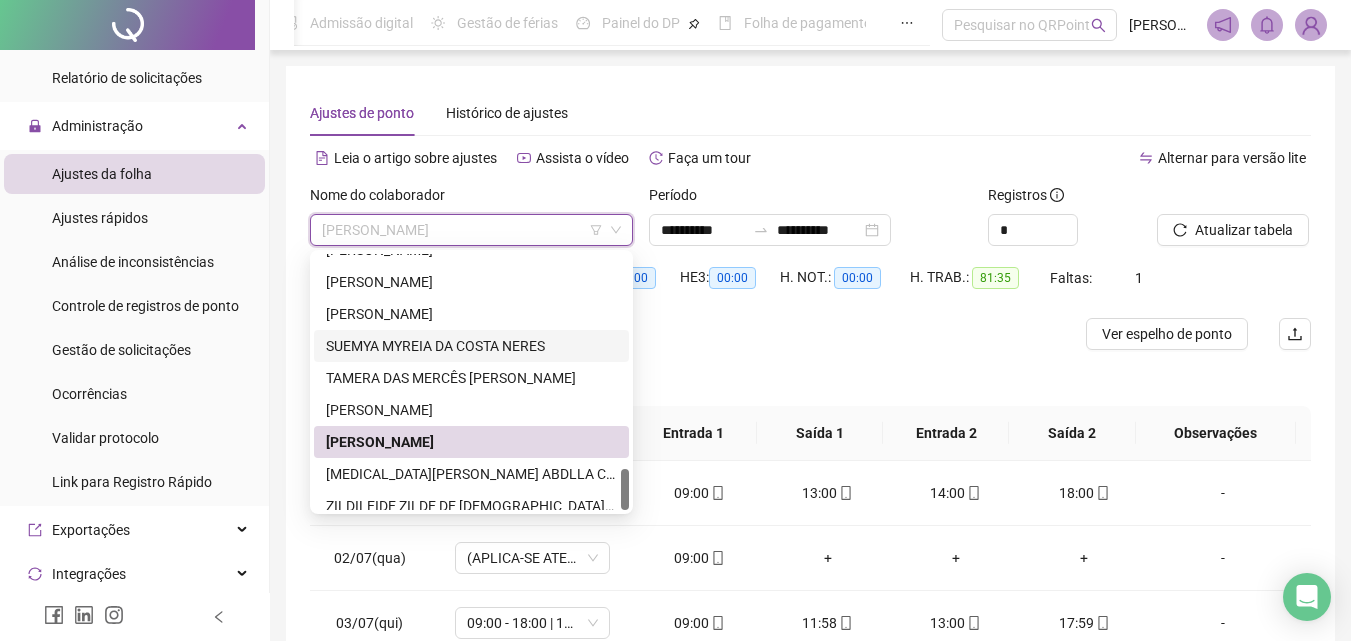 scroll, scrollTop: 1312, scrollLeft: 0, axis: vertical 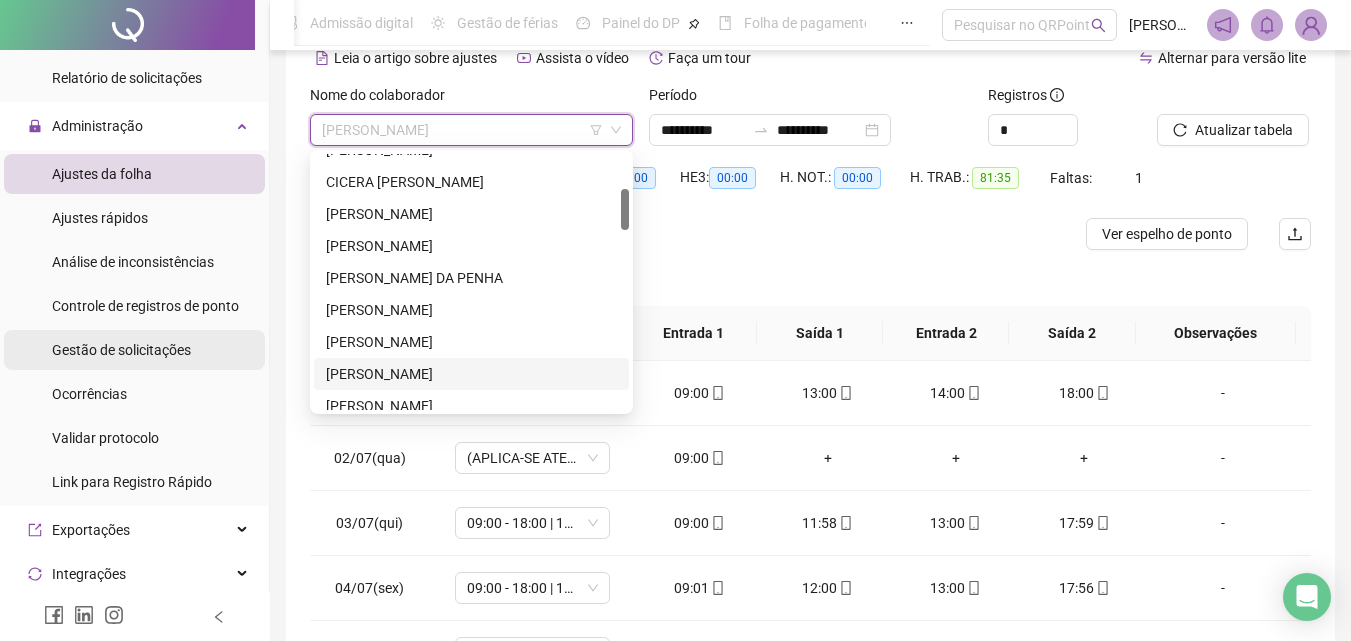 click on "Gestão de solicitações" at bounding box center (121, 350) 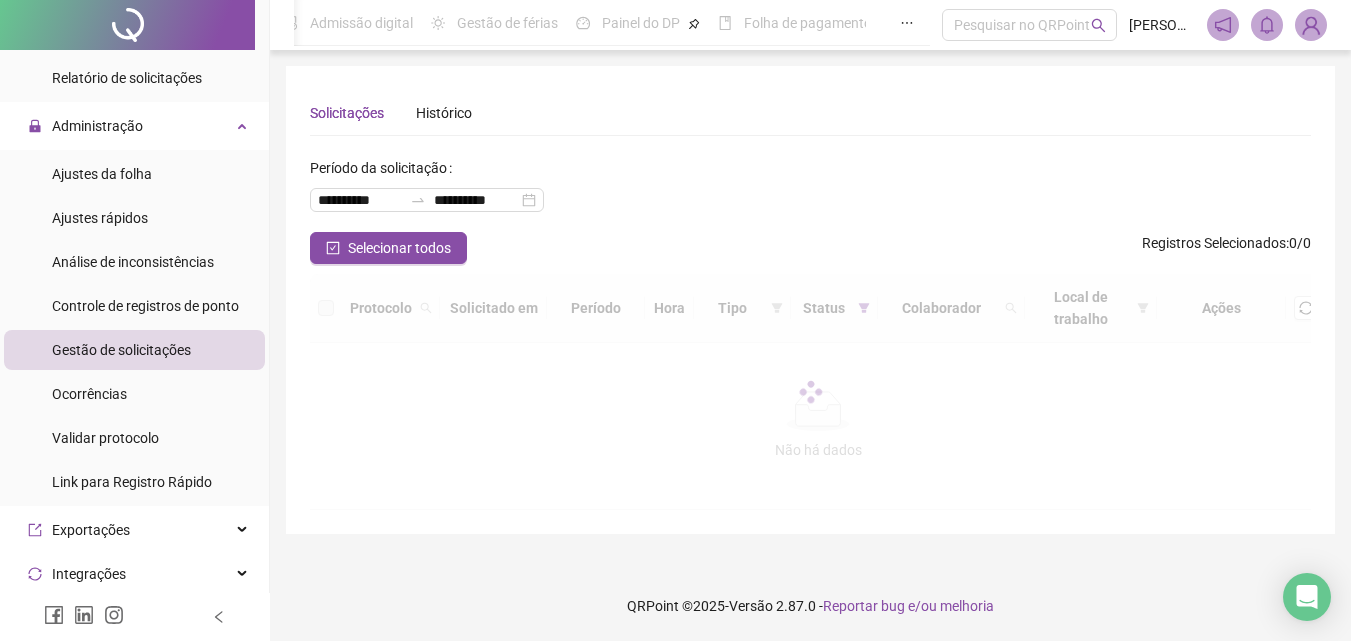 scroll, scrollTop: 0, scrollLeft: 0, axis: both 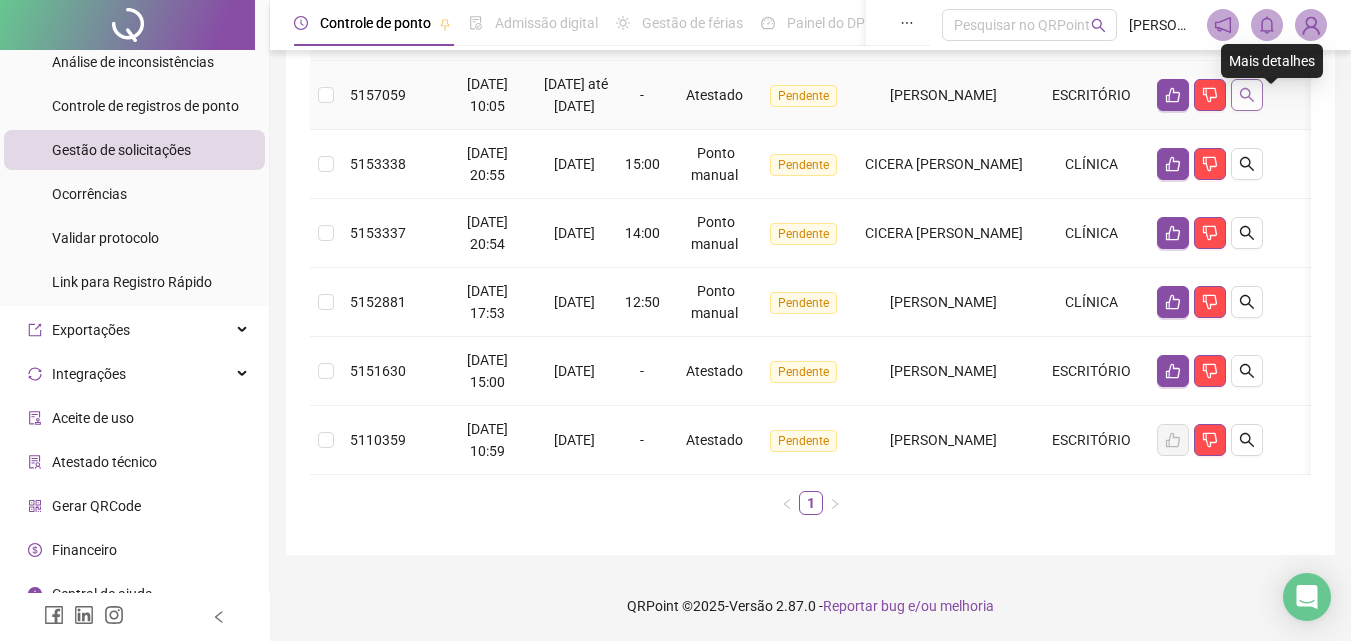 click at bounding box center (1247, 95) 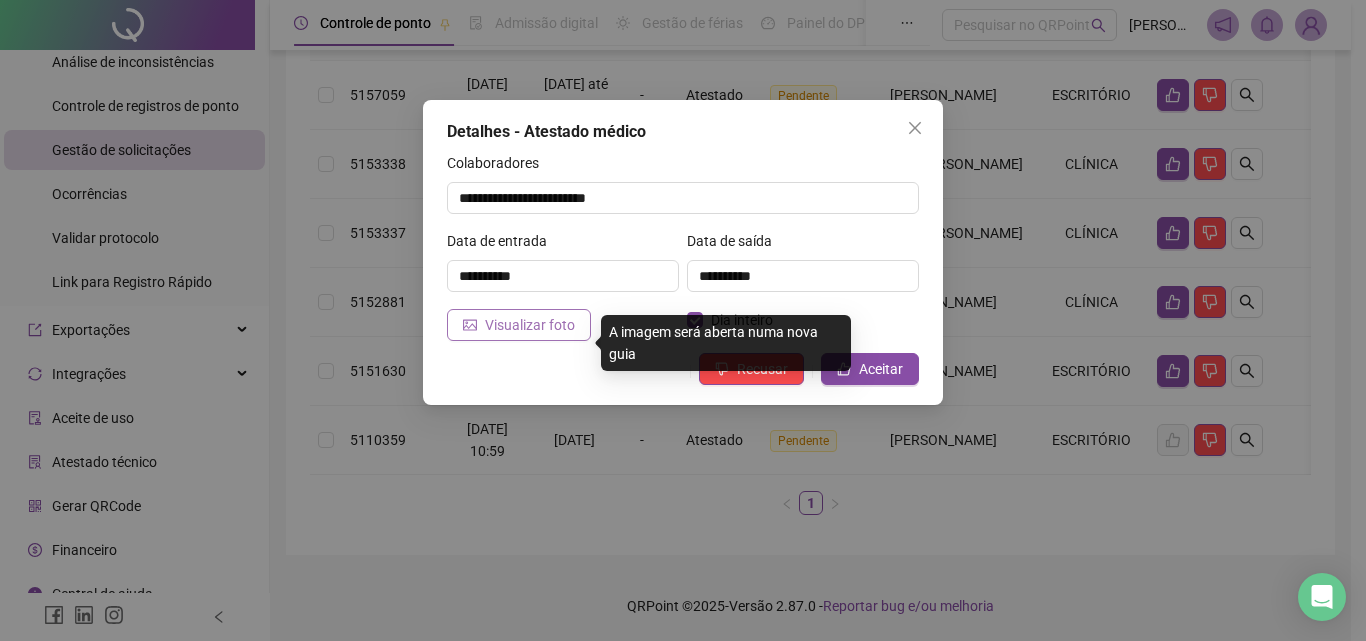 click on "Visualizar foto" at bounding box center [519, 325] 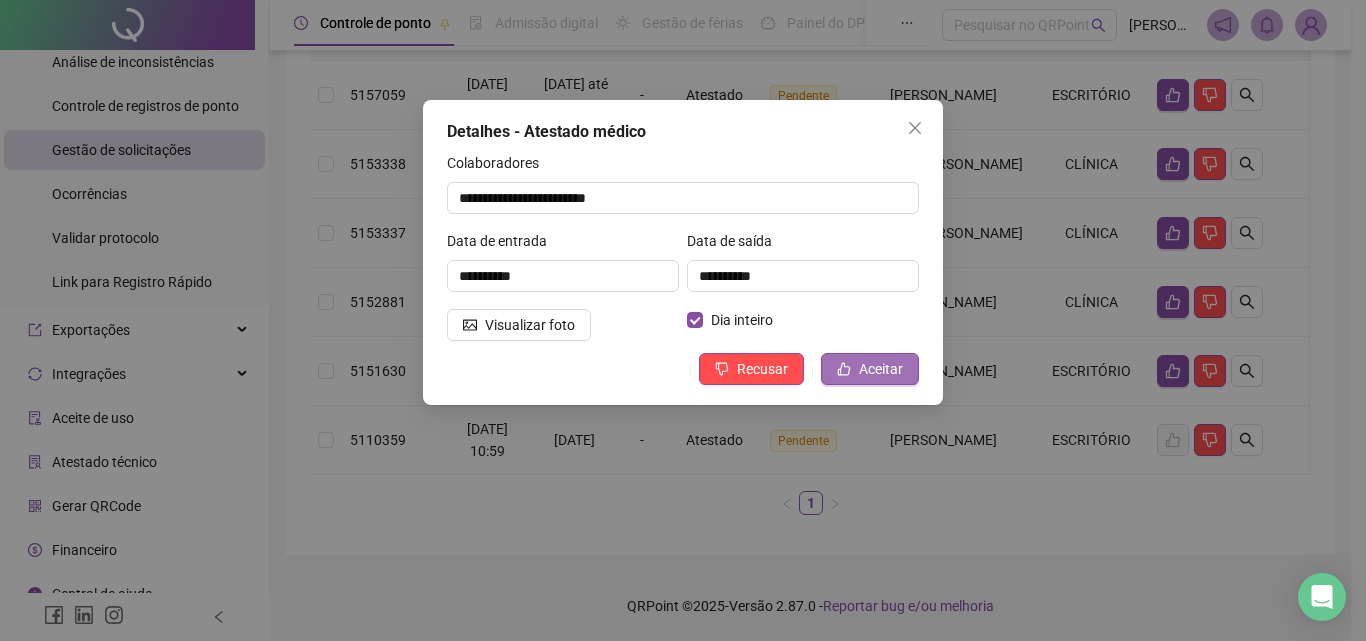 click on "Aceitar" at bounding box center [881, 369] 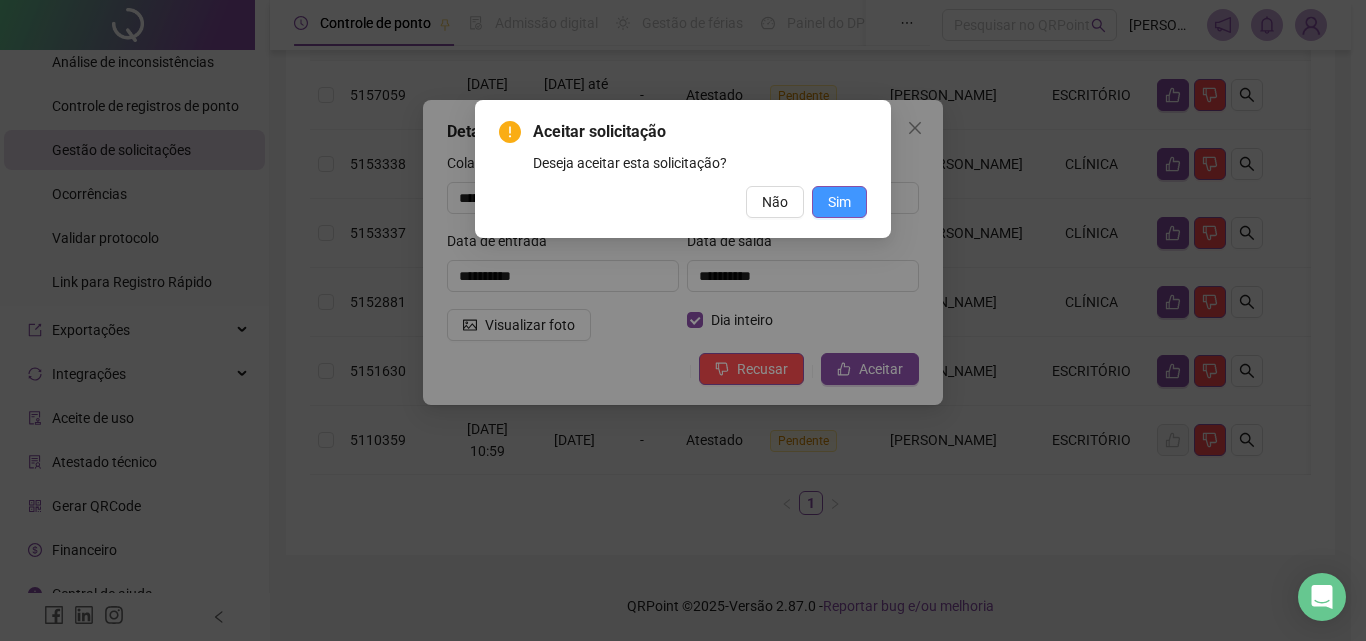 click on "Sim" at bounding box center [839, 202] 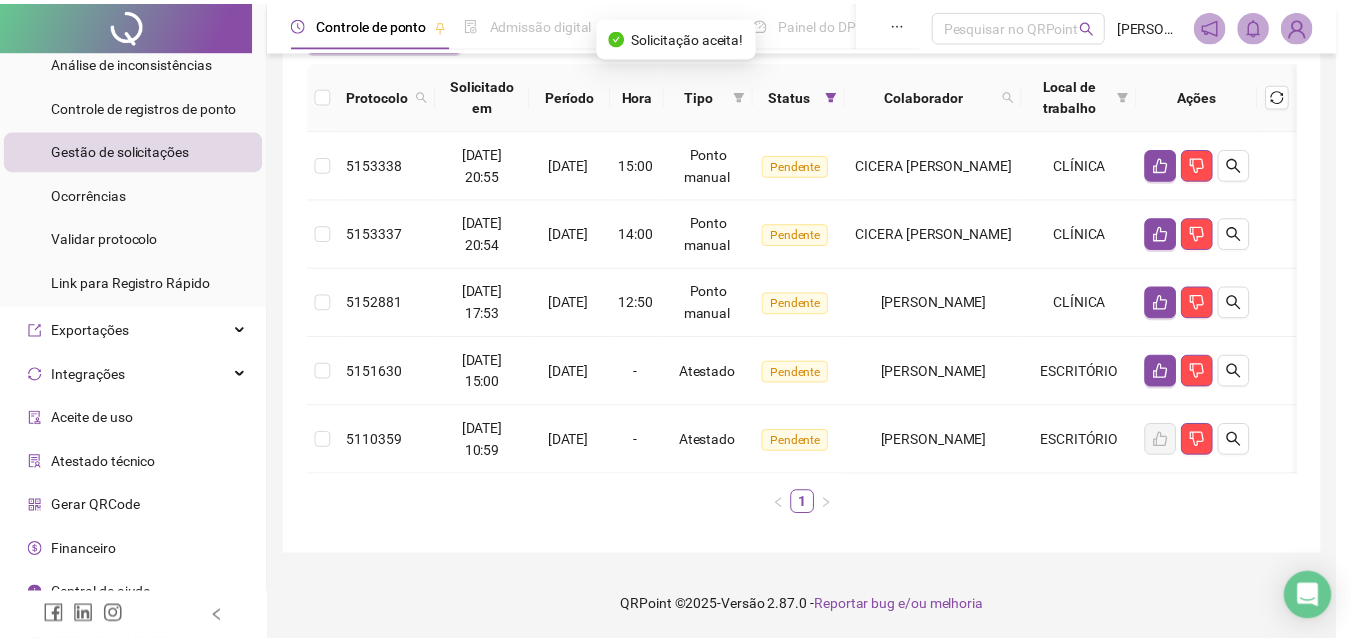 scroll, scrollTop: 228, scrollLeft: 0, axis: vertical 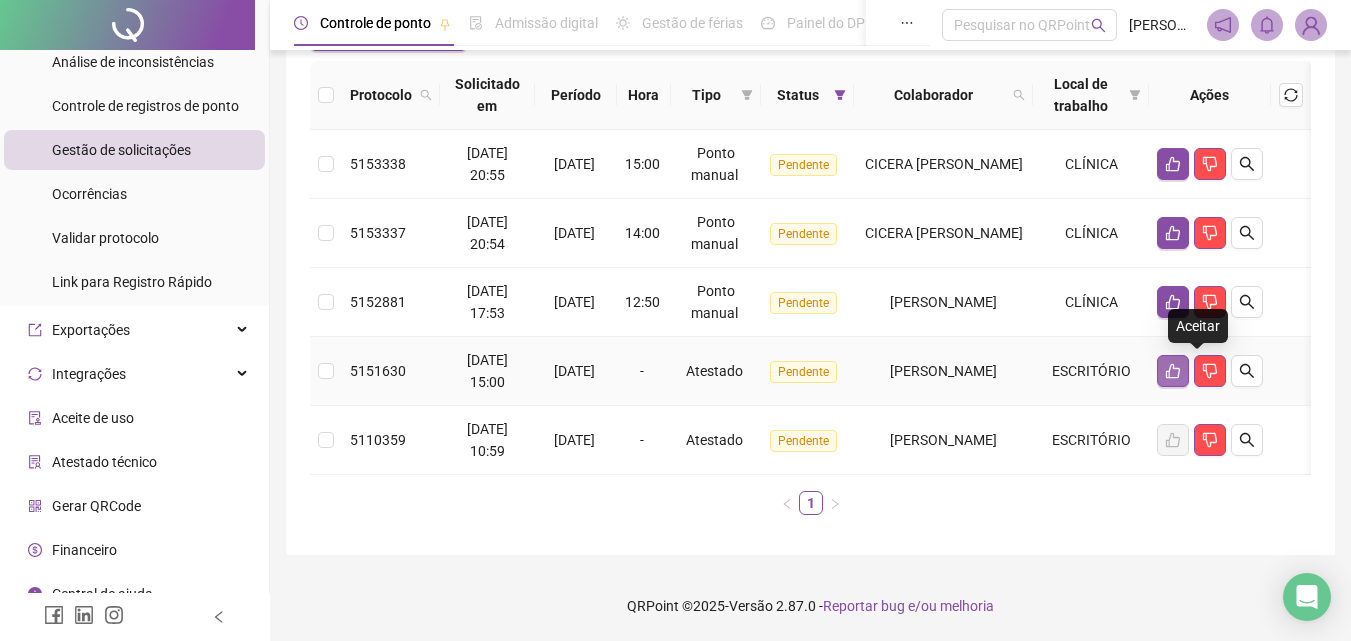 click 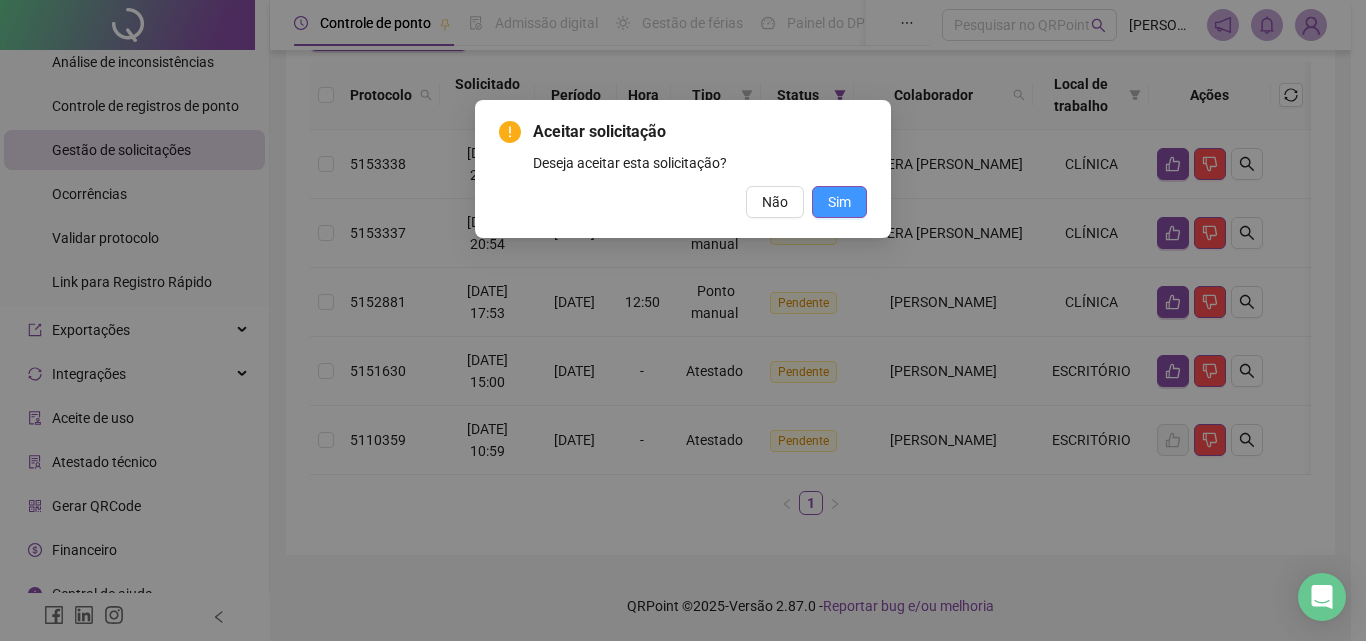 click on "Sim" at bounding box center (839, 202) 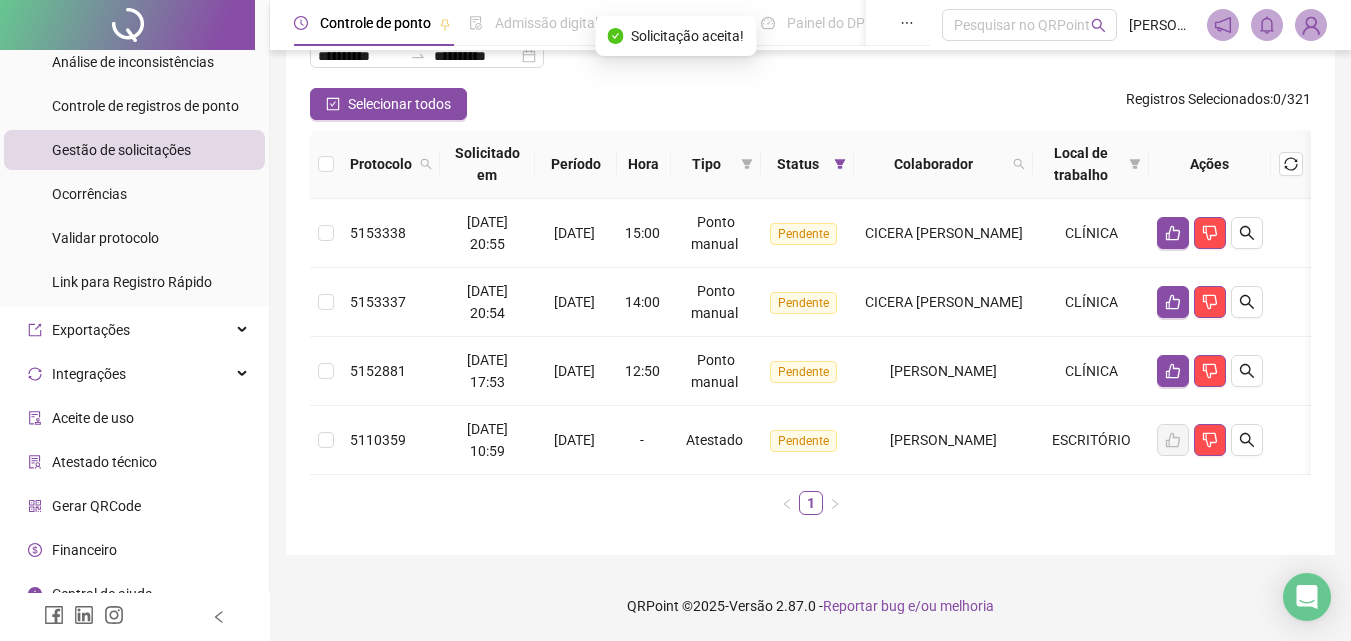 scroll, scrollTop: 159, scrollLeft: 0, axis: vertical 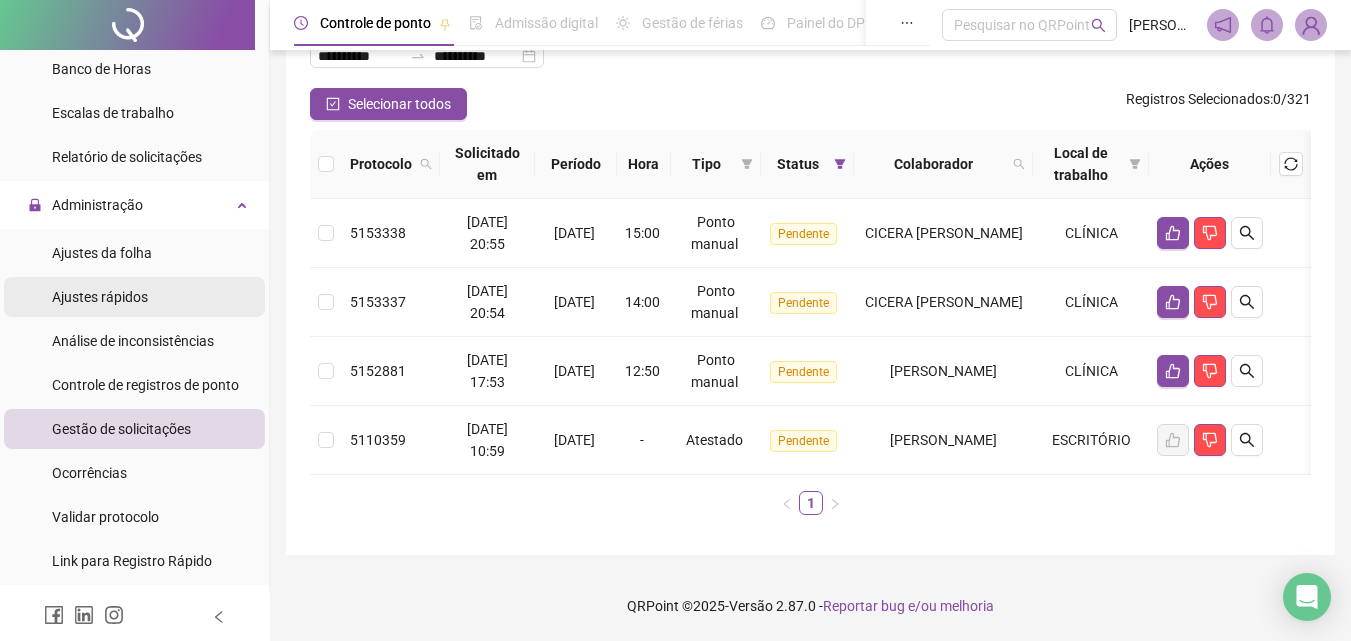 click on "Ajustes rápidos" at bounding box center (134, 297) 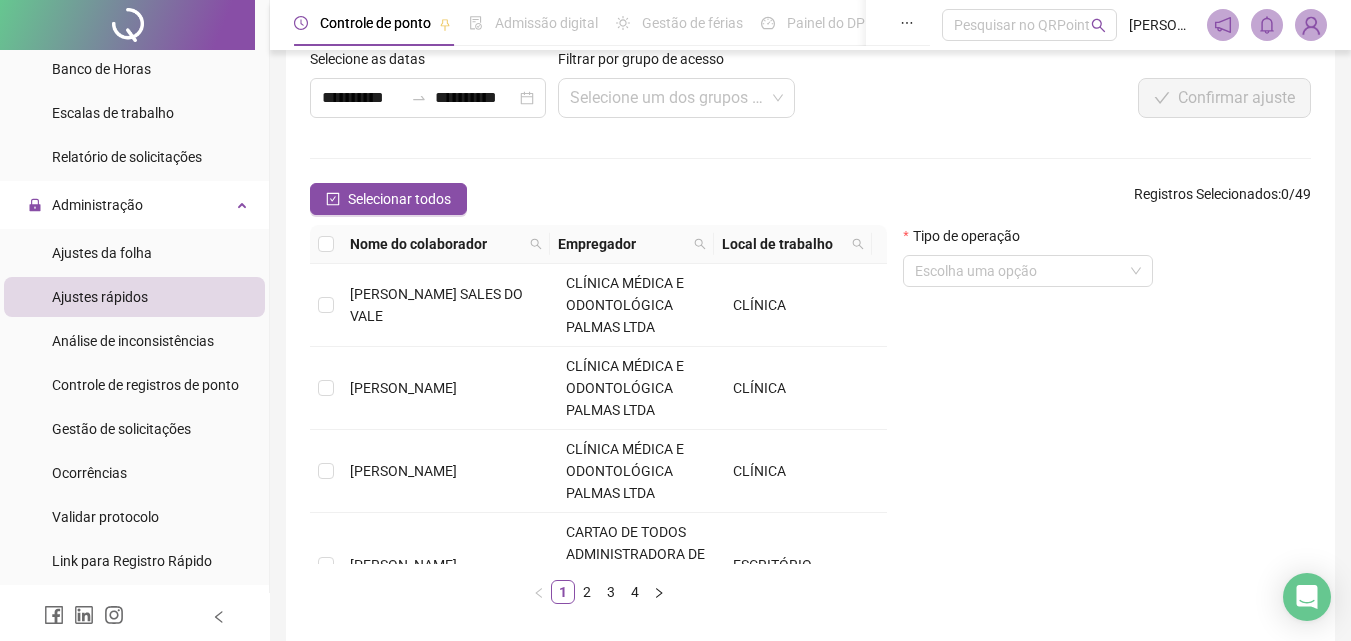 scroll, scrollTop: 193, scrollLeft: 0, axis: vertical 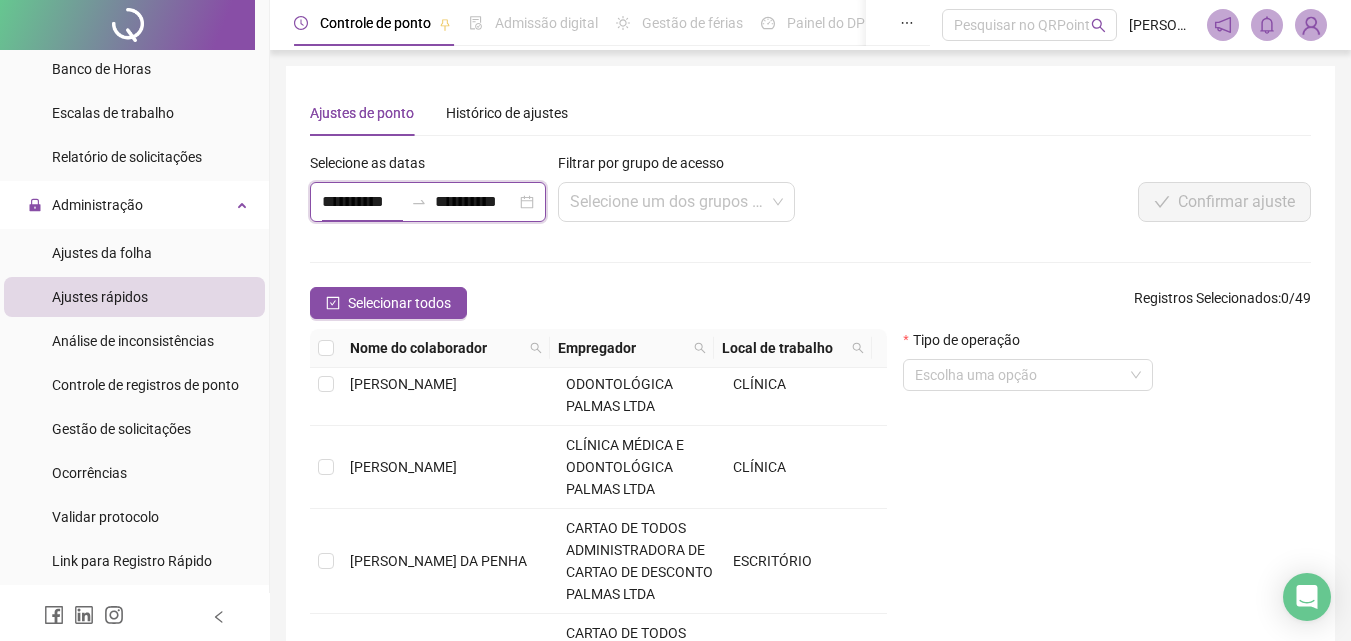 click on "**********" at bounding box center [362, 202] 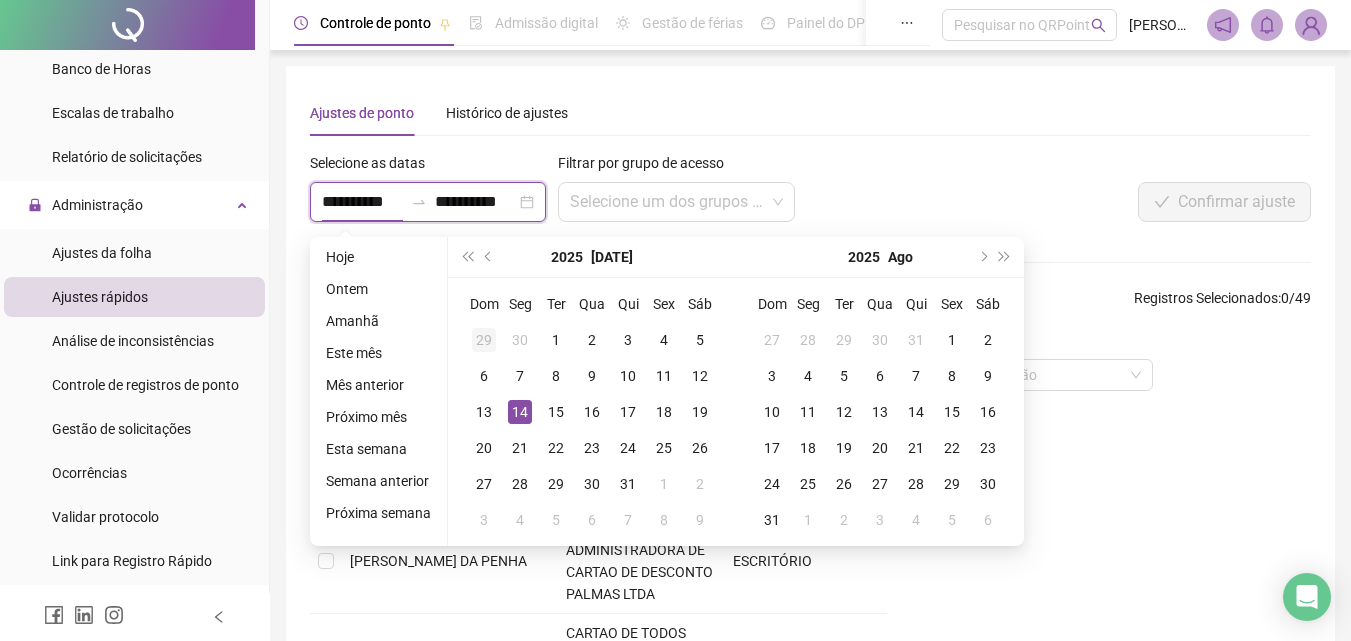 type on "**********" 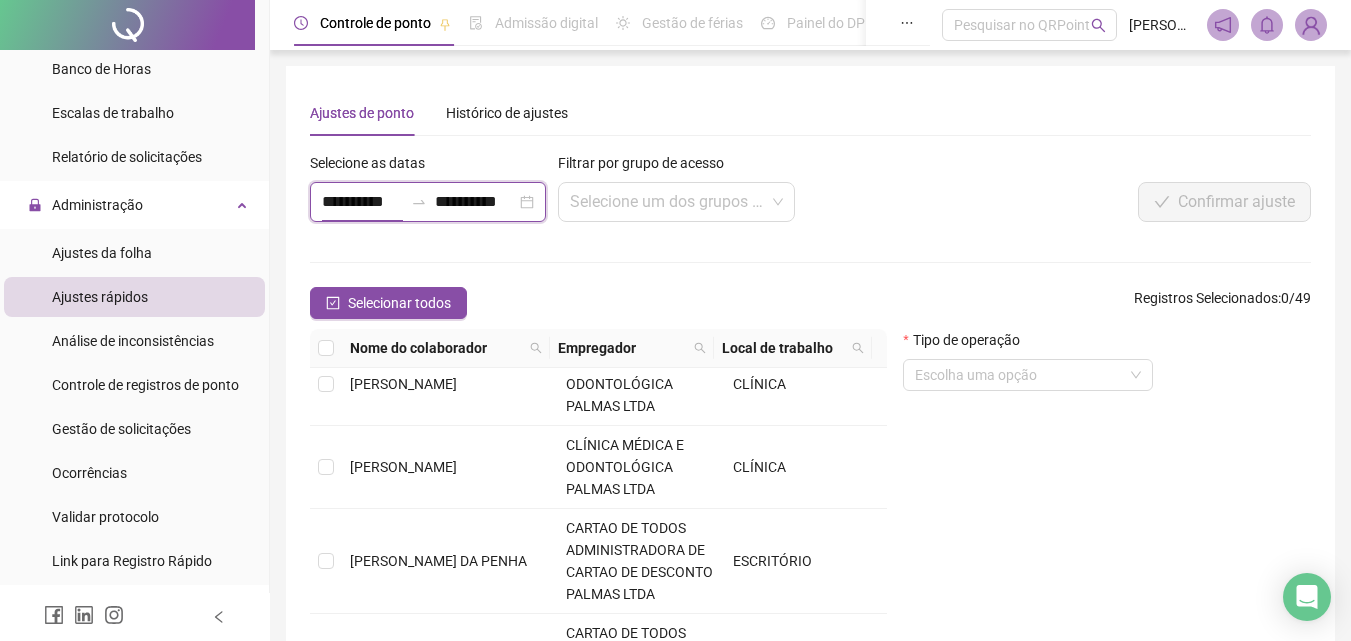 click on "**********" at bounding box center [428, 202] 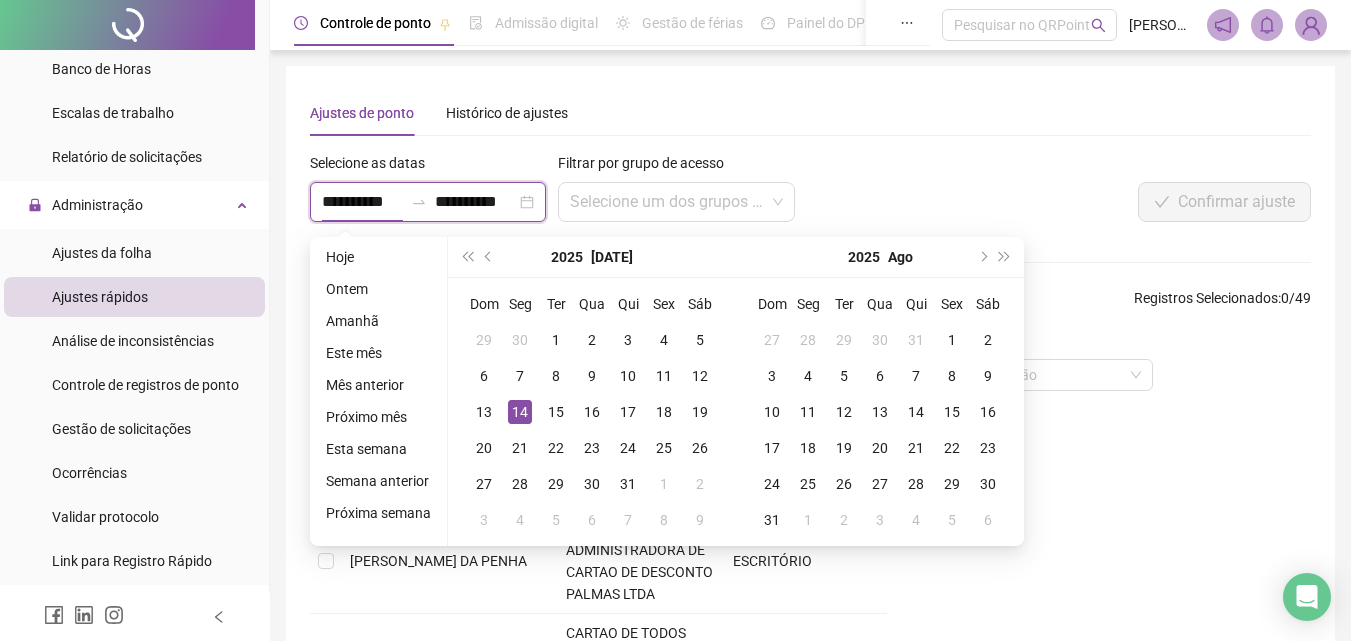 click on "**********" at bounding box center (362, 202) 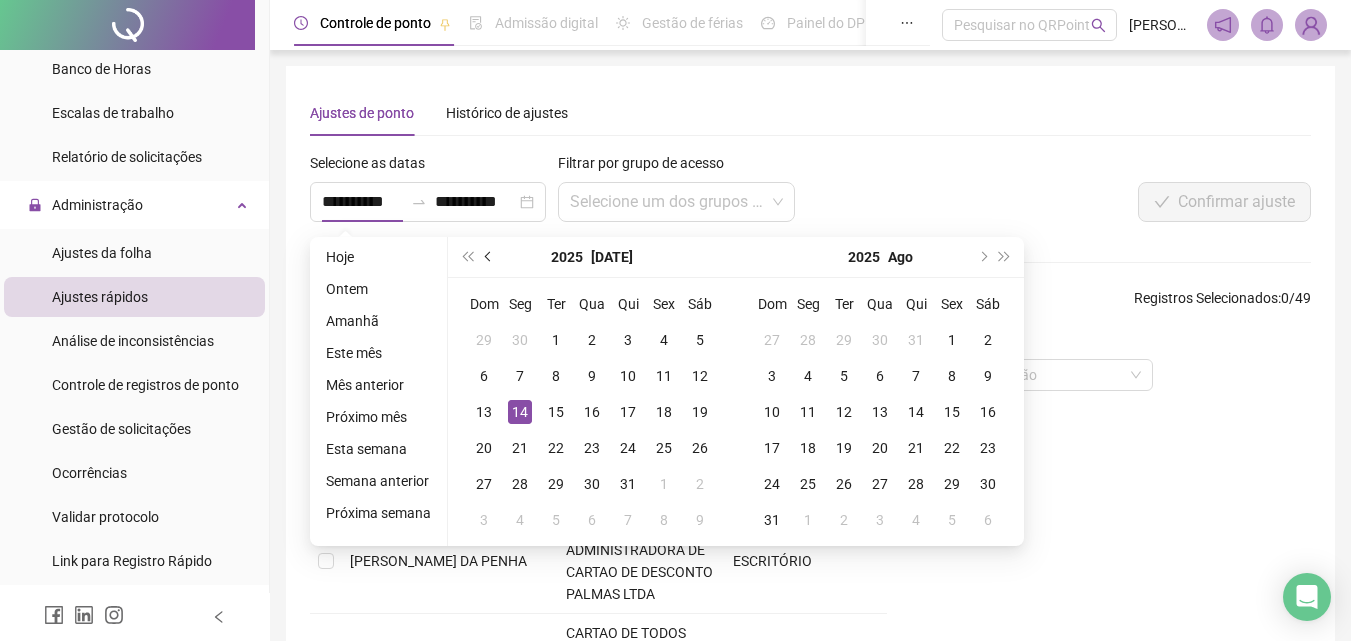 click at bounding box center [489, 257] 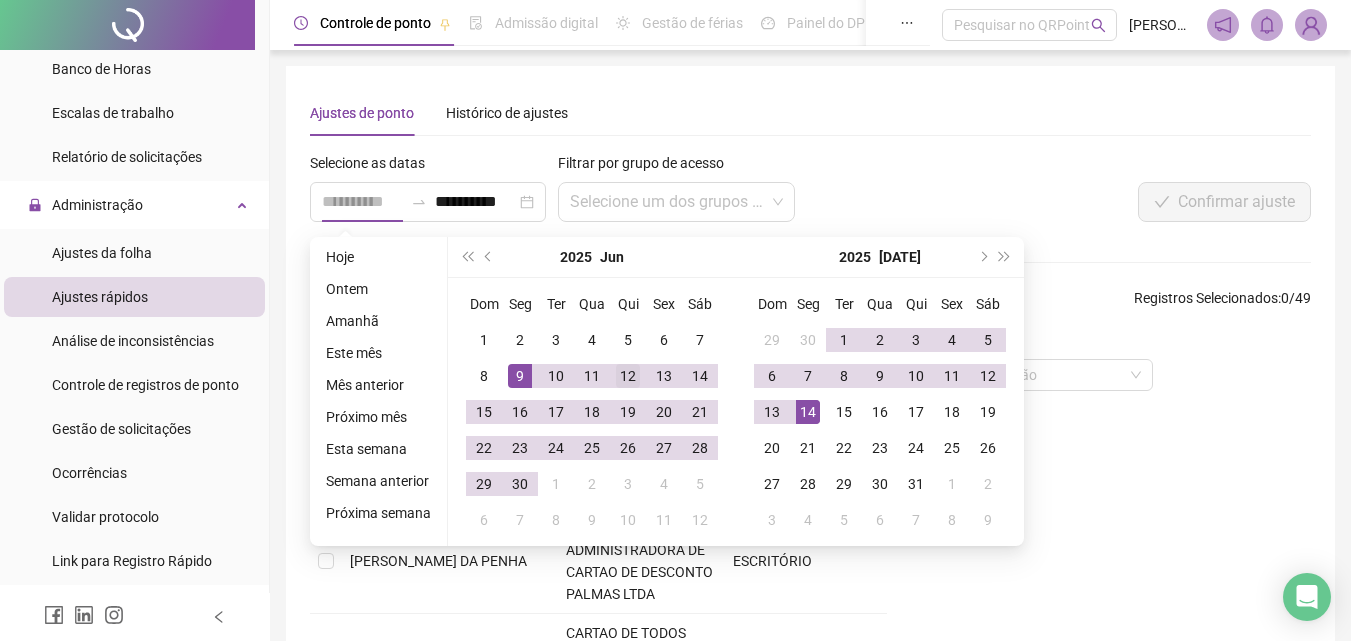 type on "**********" 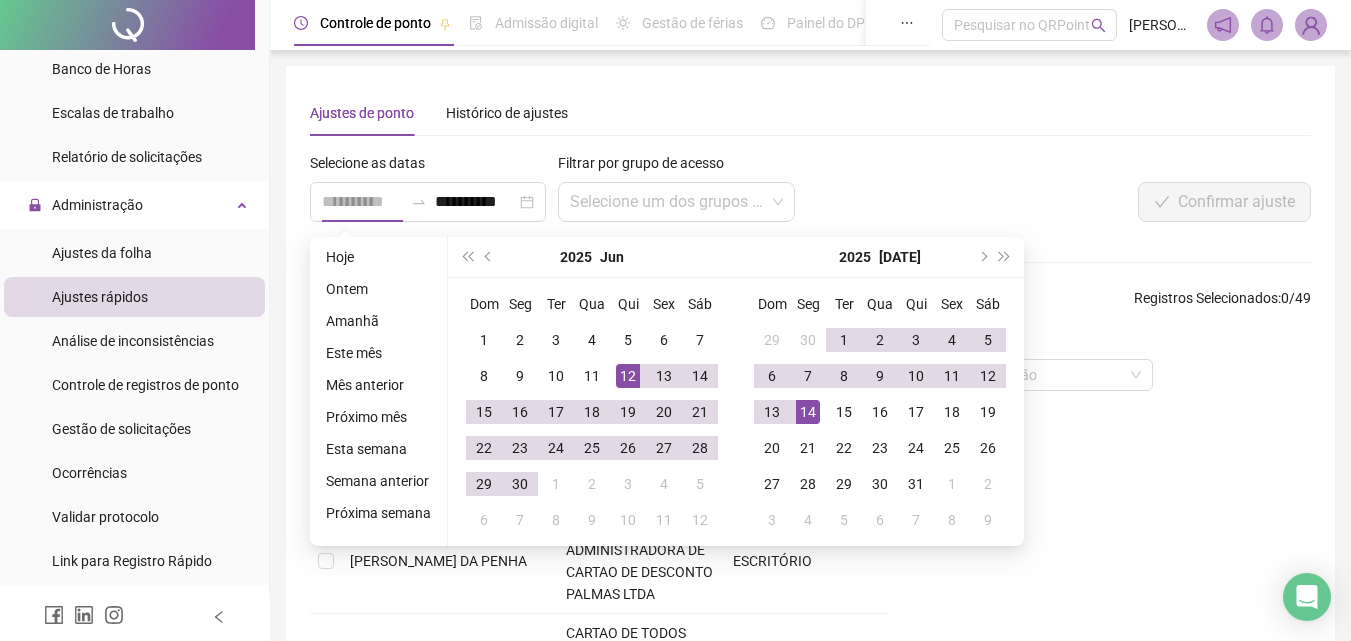 click on "12" at bounding box center (628, 376) 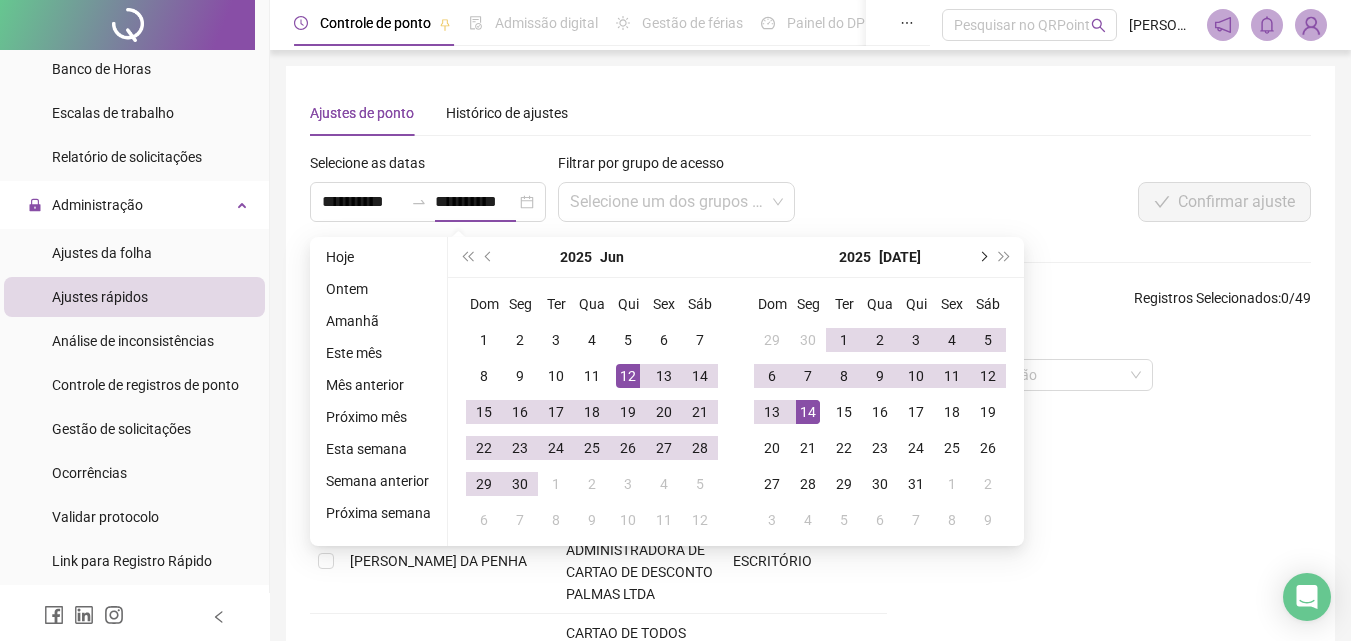 click at bounding box center [982, 257] 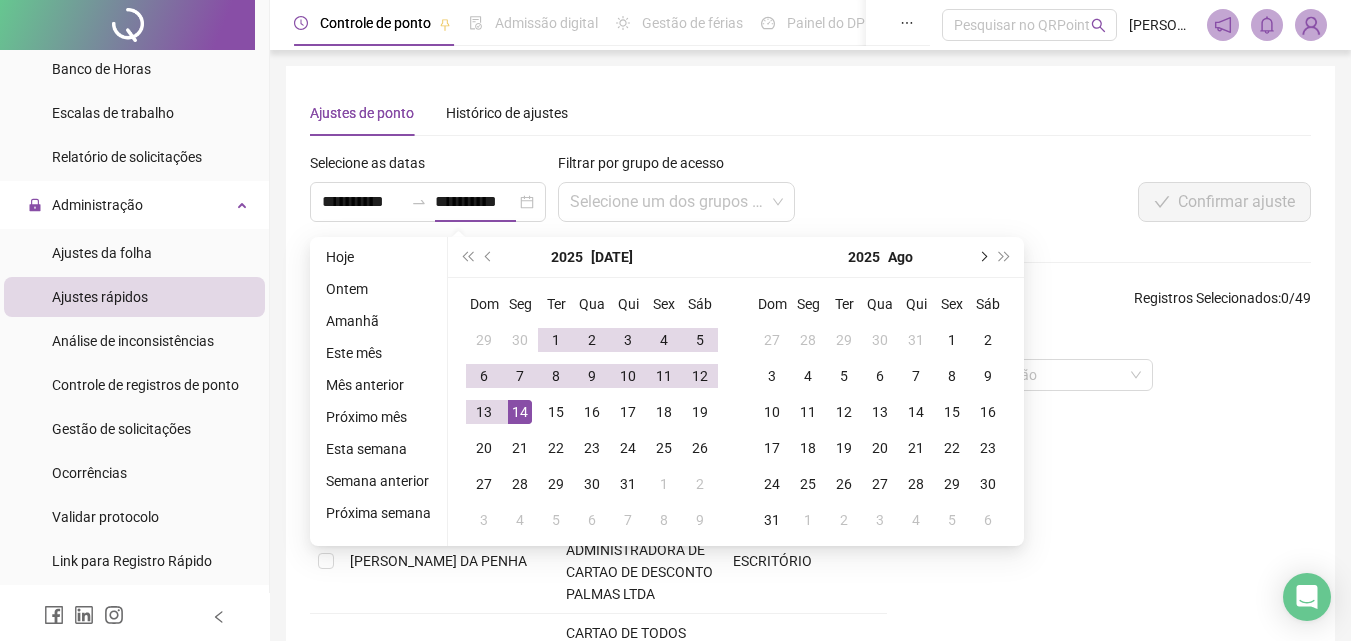 click at bounding box center (982, 257) 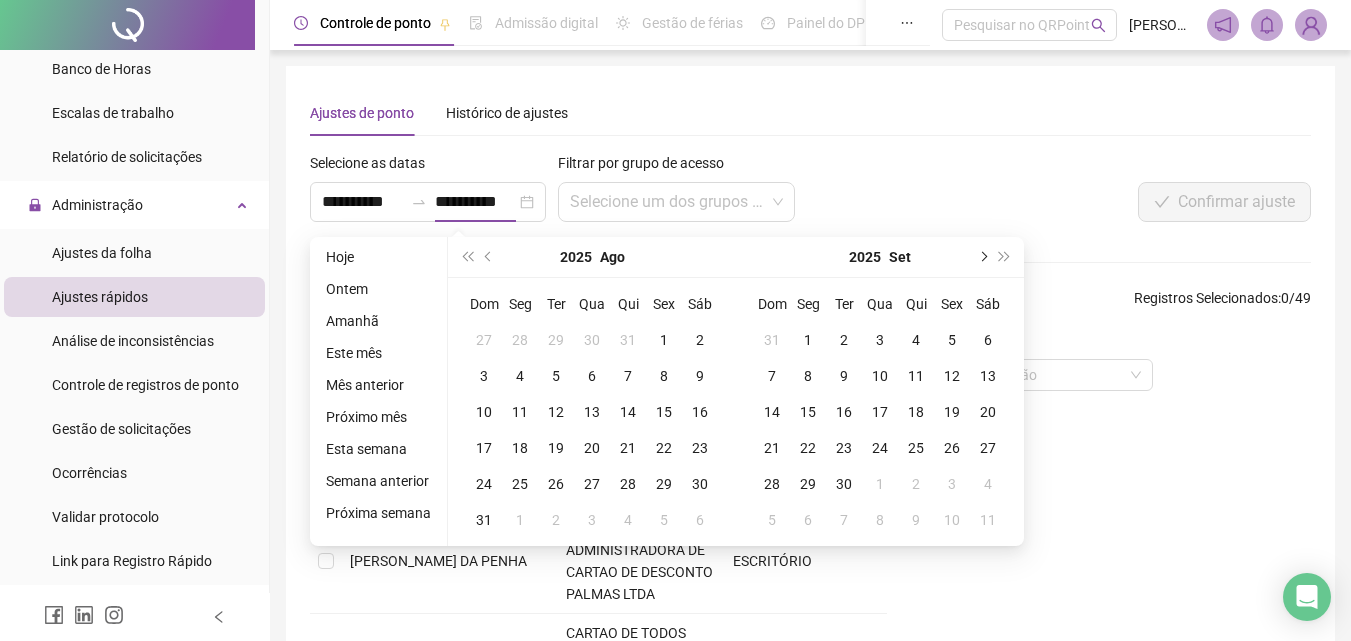 click at bounding box center (982, 257) 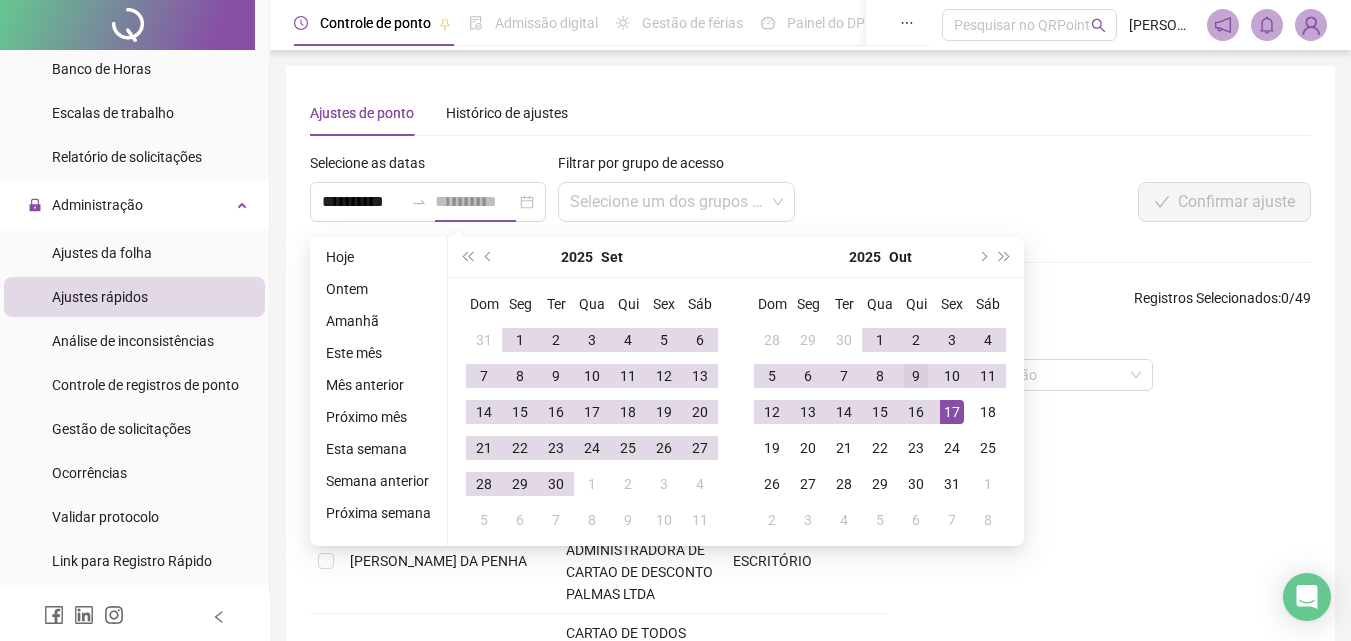 type on "**********" 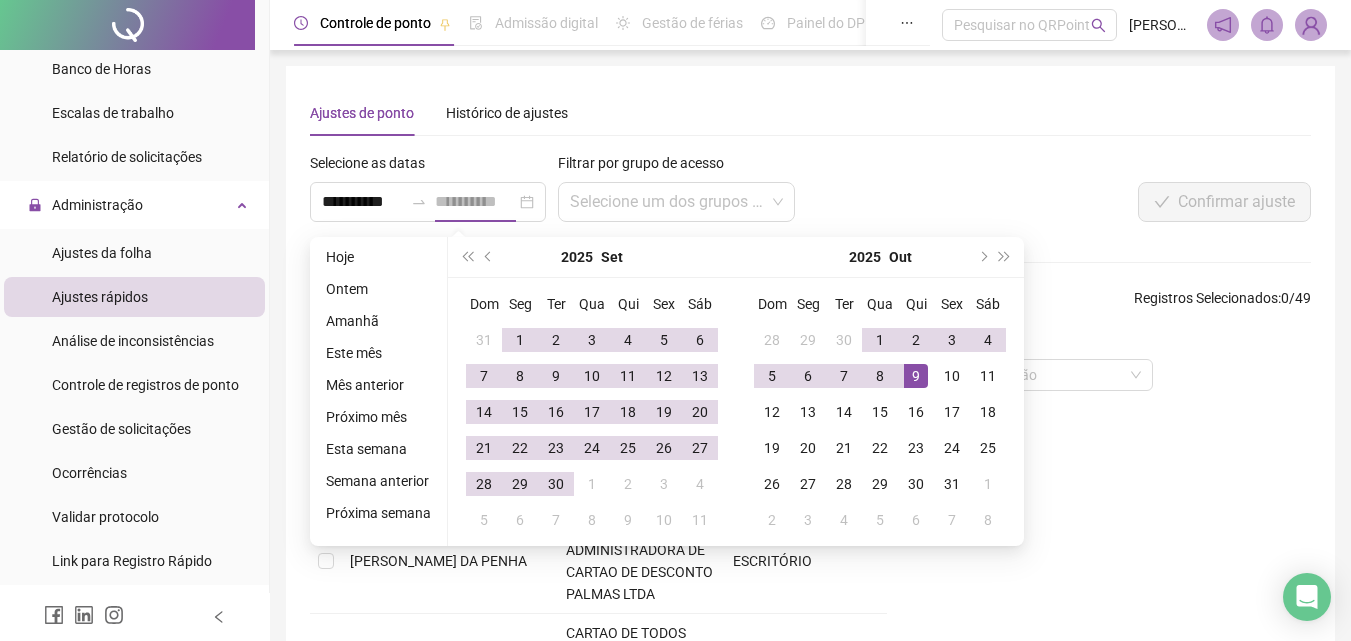 click on "9" at bounding box center (916, 376) 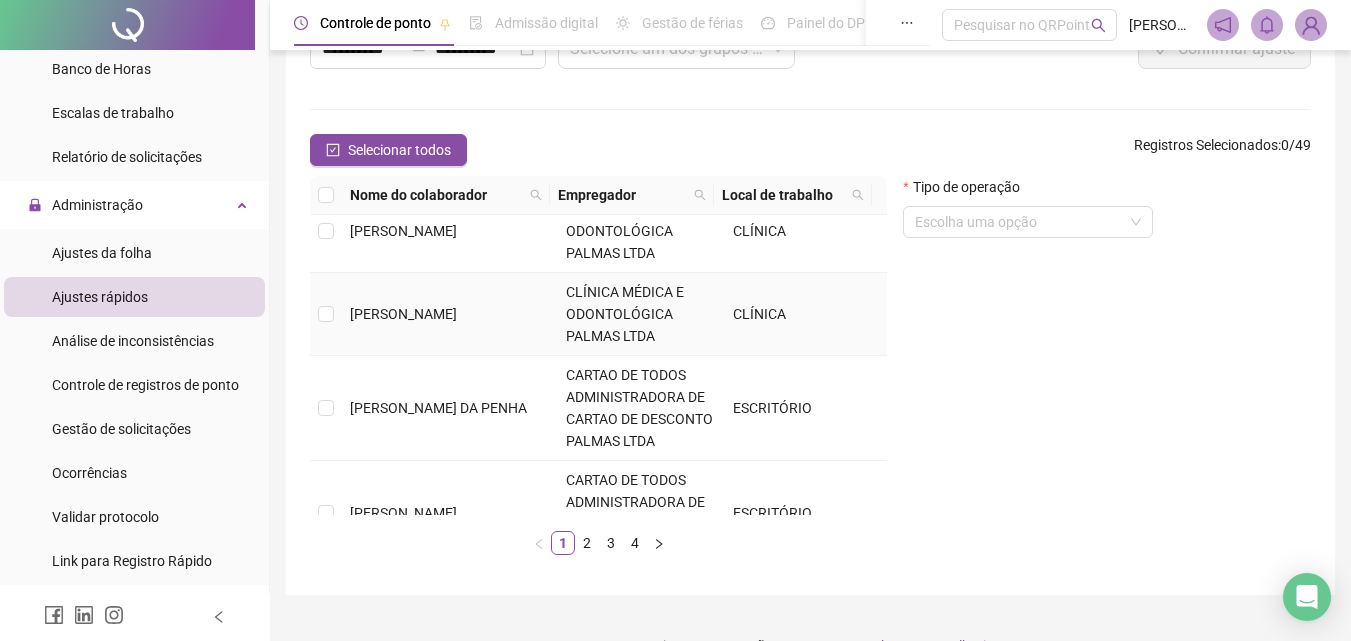 scroll, scrollTop: 193, scrollLeft: 0, axis: vertical 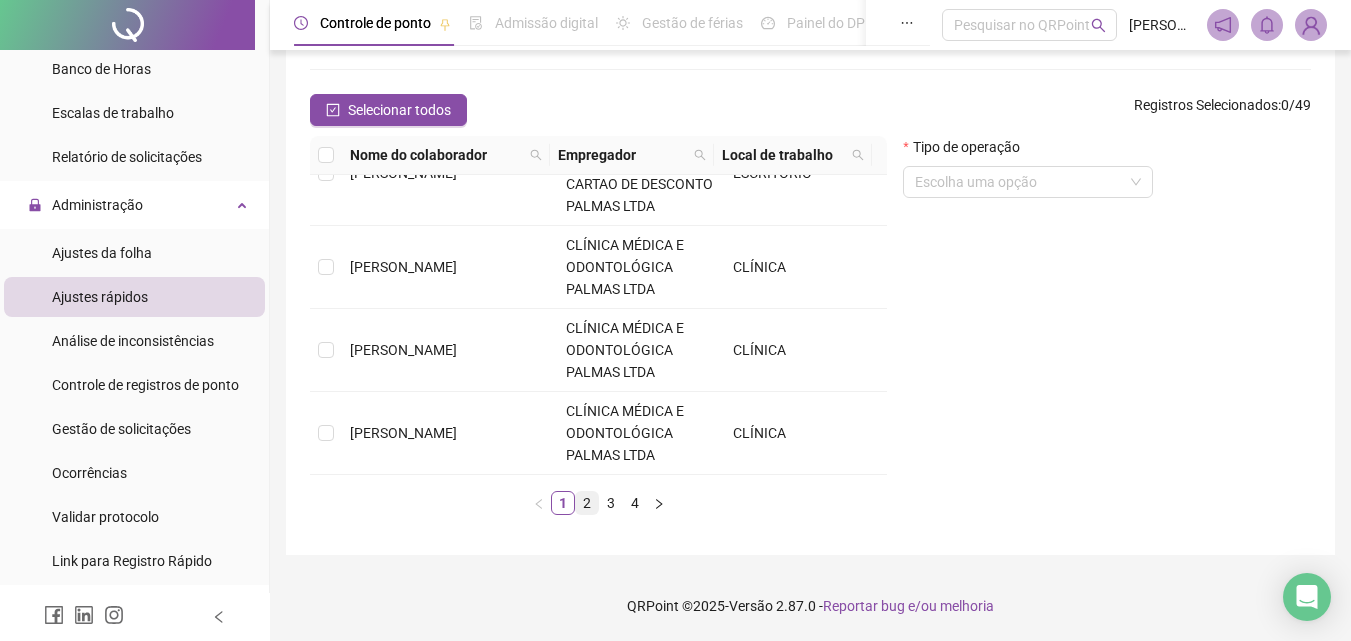 click on "2" at bounding box center (587, 503) 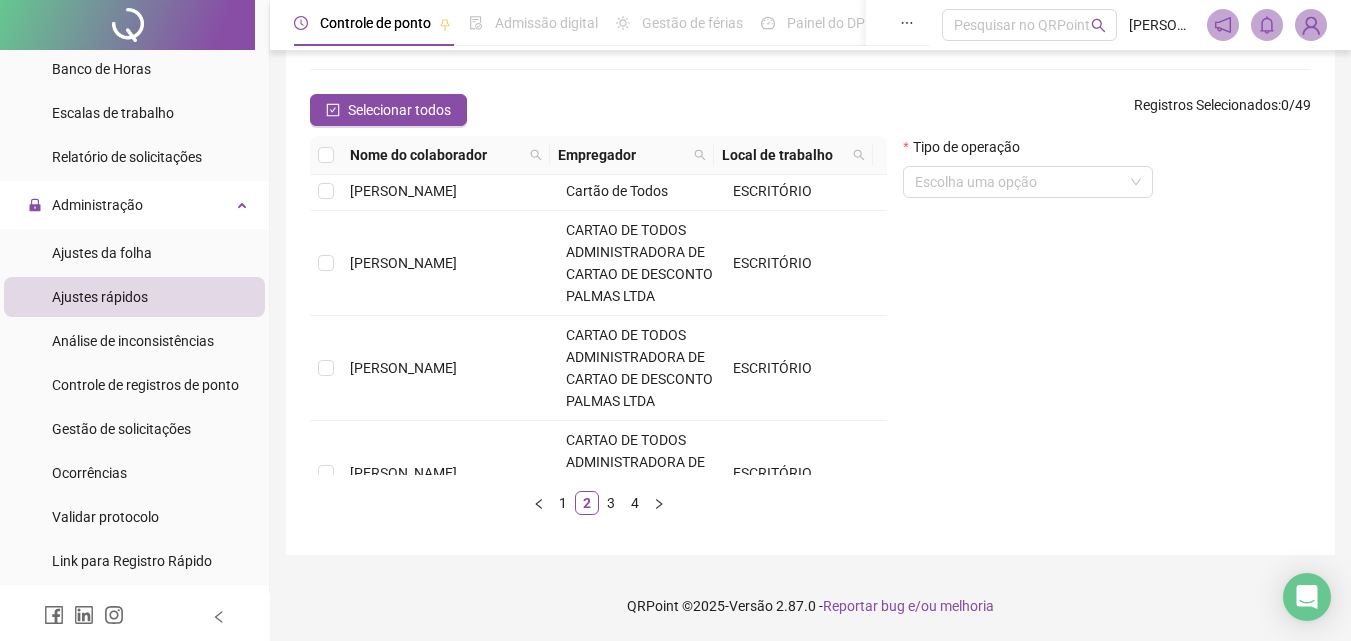 scroll, scrollTop: 400, scrollLeft: 0, axis: vertical 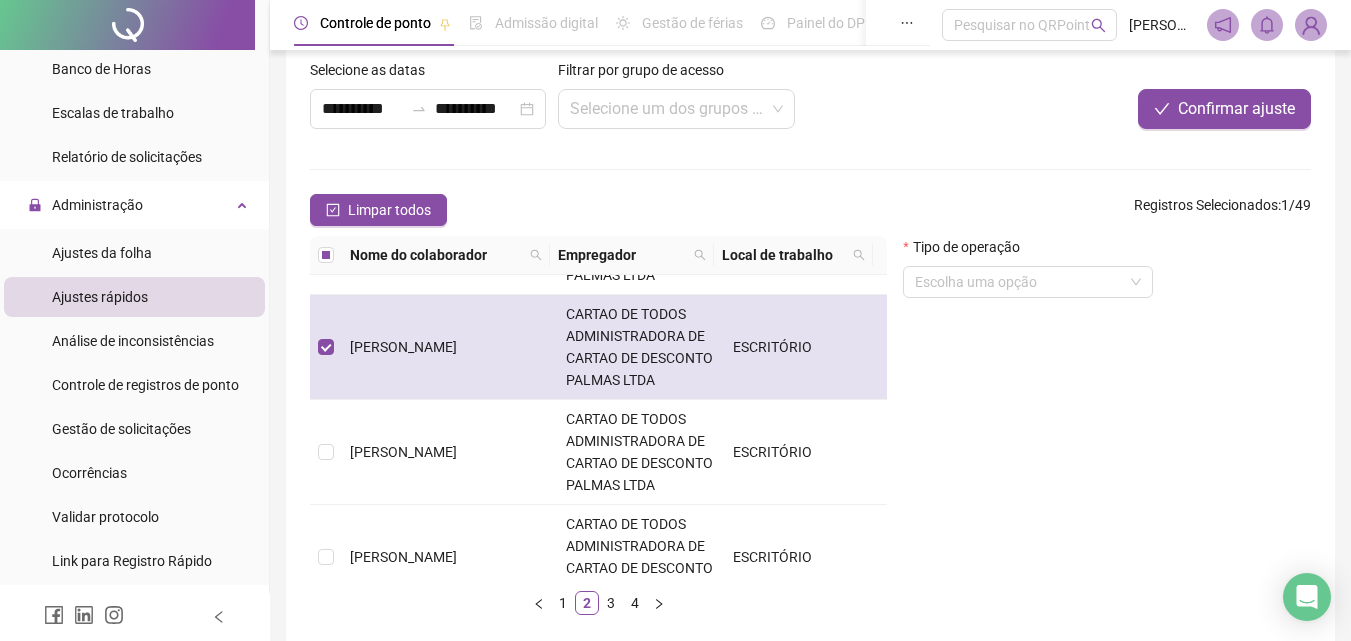 click at bounding box center [326, 347] 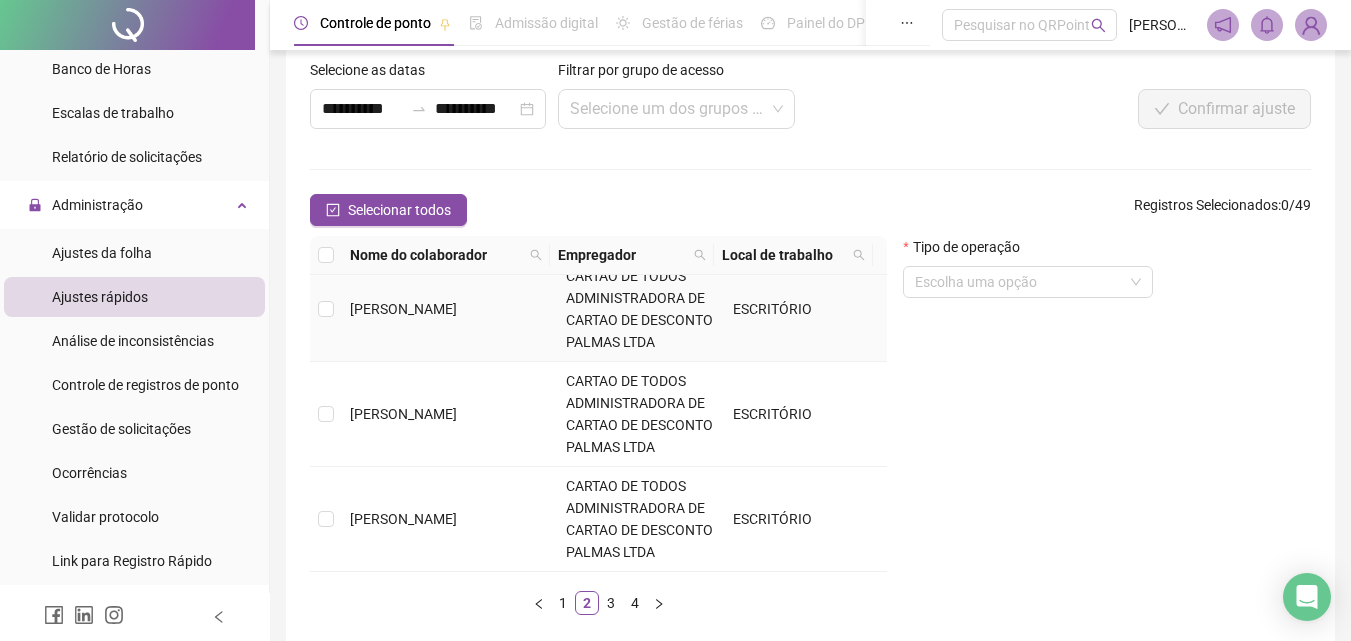 scroll, scrollTop: 900, scrollLeft: 0, axis: vertical 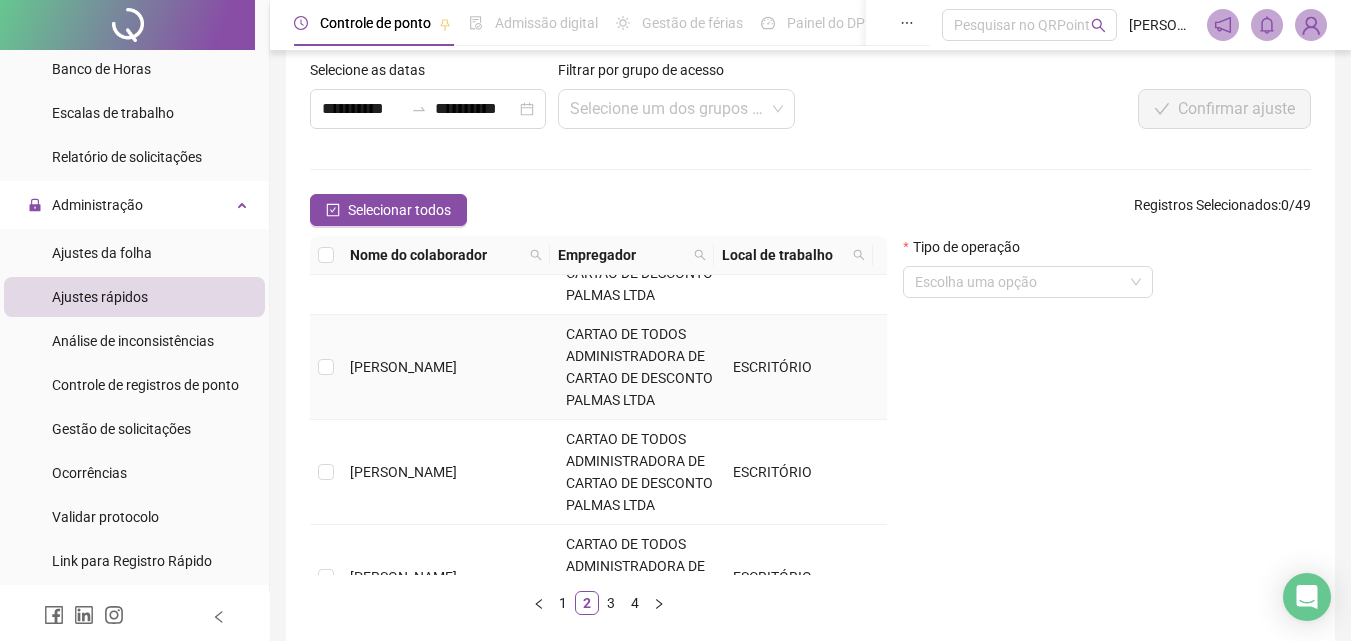 click at bounding box center [326, 367] 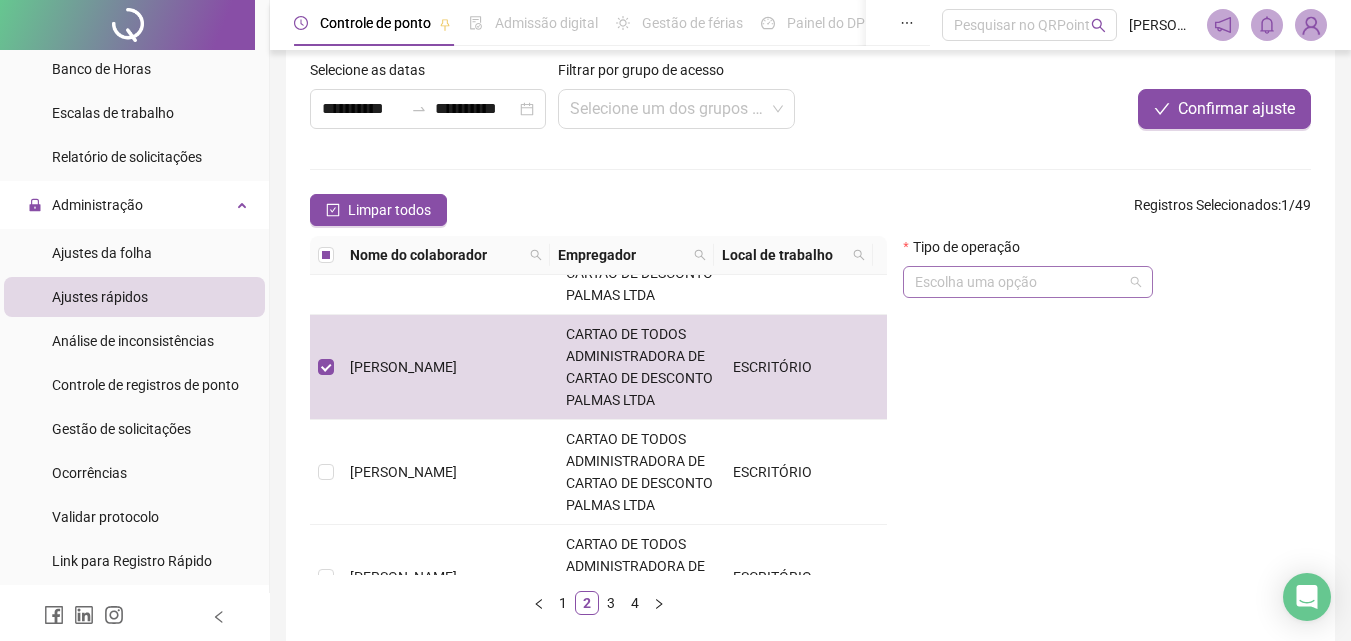 click on "Escolha uma opção" at bounding box center (1028, 282) 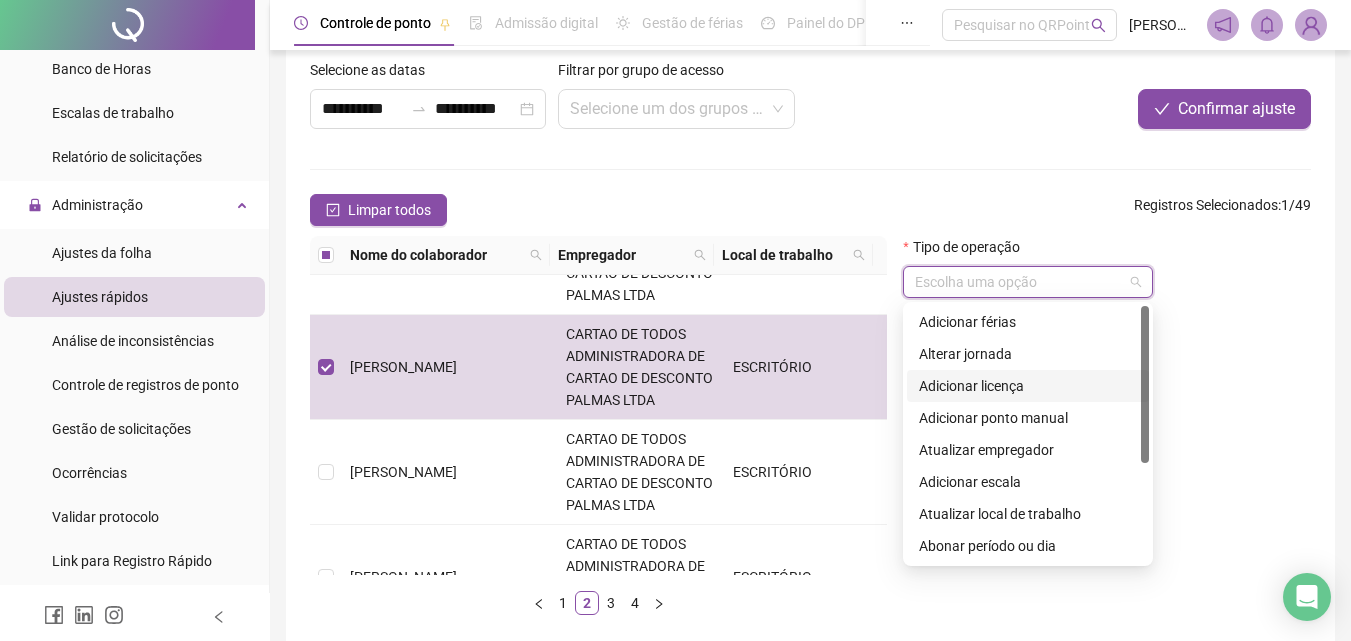 click on "Adicionar licença" at bounding box center [1028, 386] 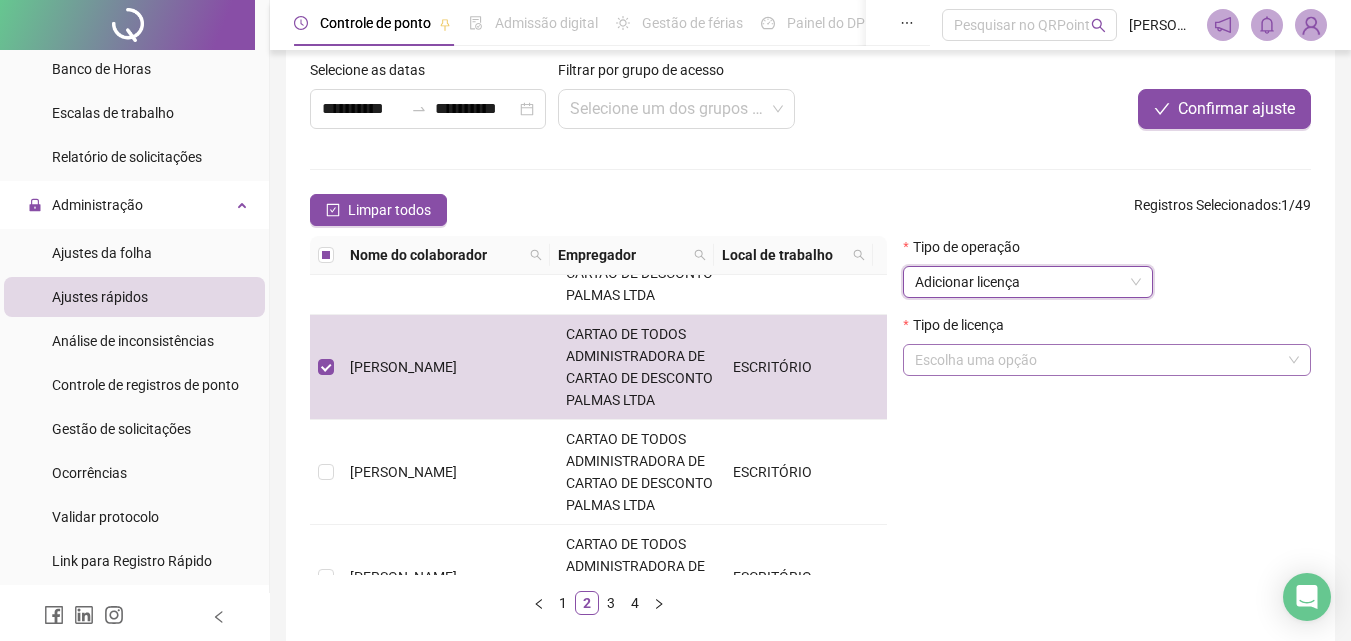 click at bounding box center [1101, 360] 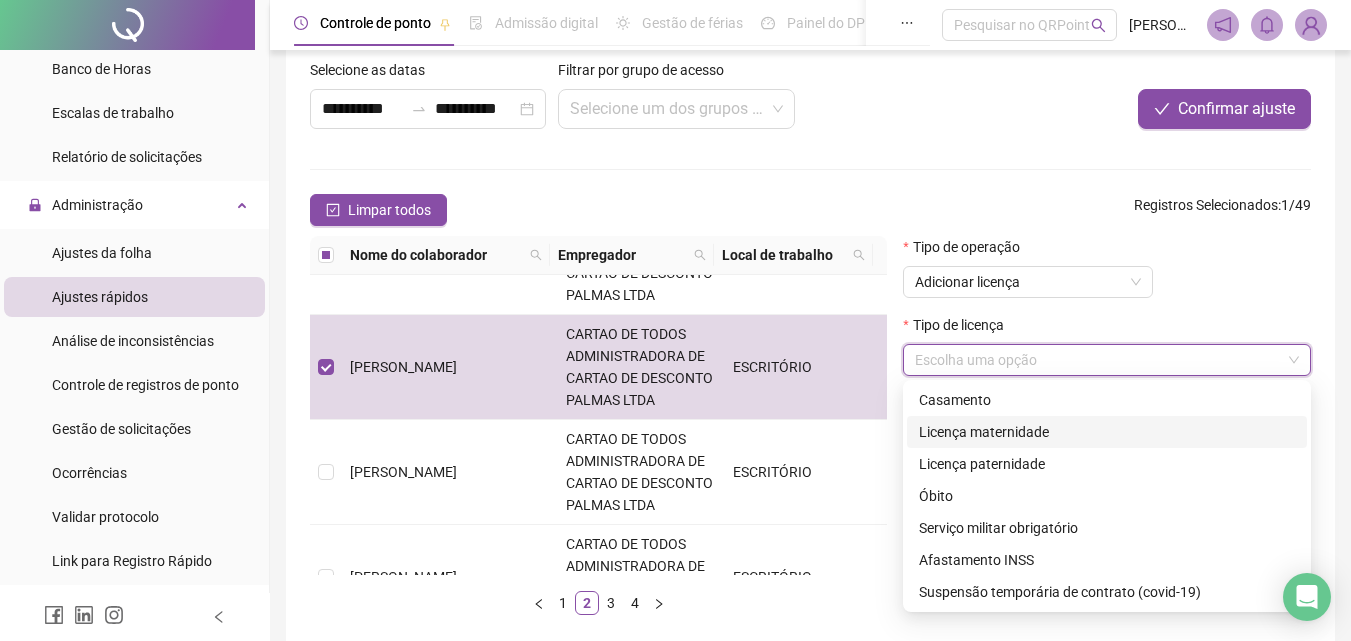 click on "Licença maternidade" at bounding box center (1107, 432) 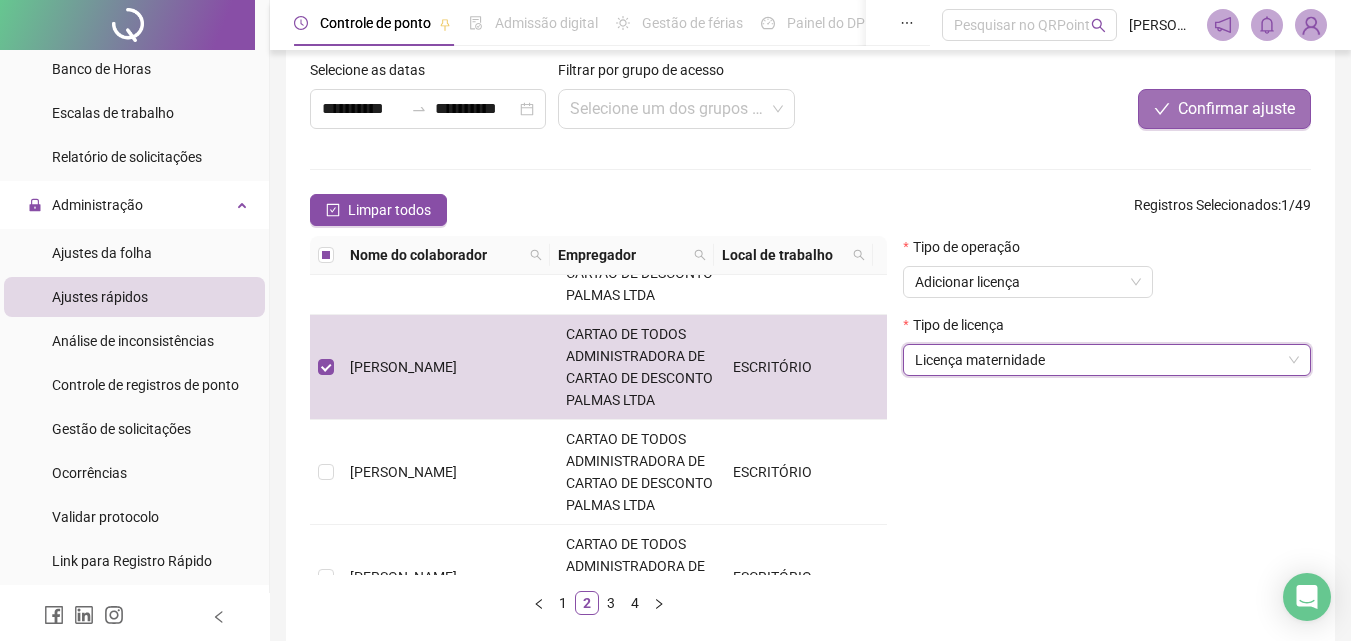 click on "Confirmar ajuste" at bounding box center [1224, 109] 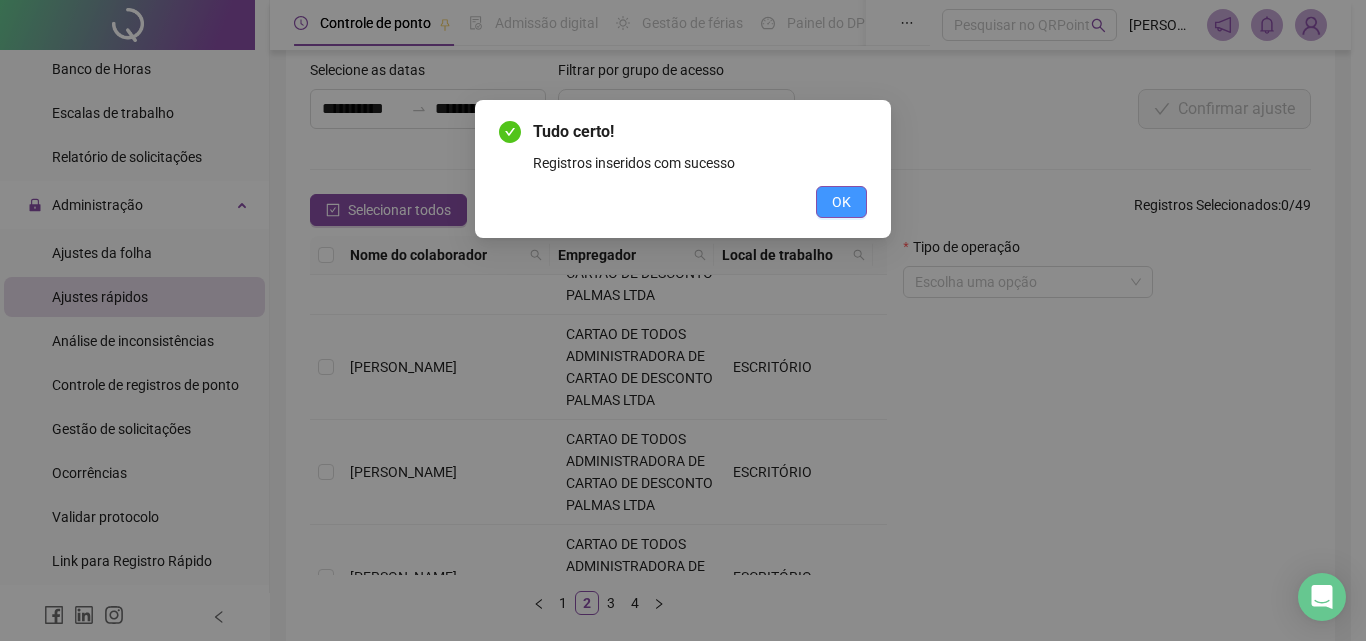 click on "OK" at bounding box center [841, 202] 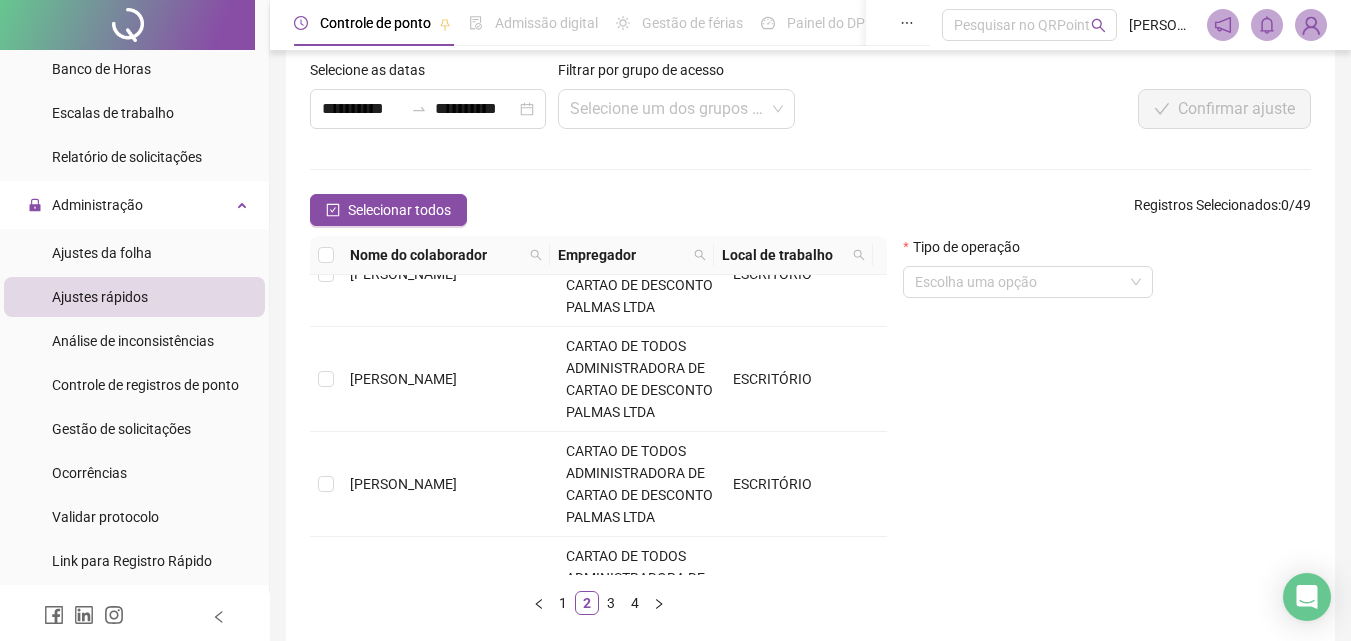 scroll, scrollTop: 1100, scrollLeft: 0, axis: vertical 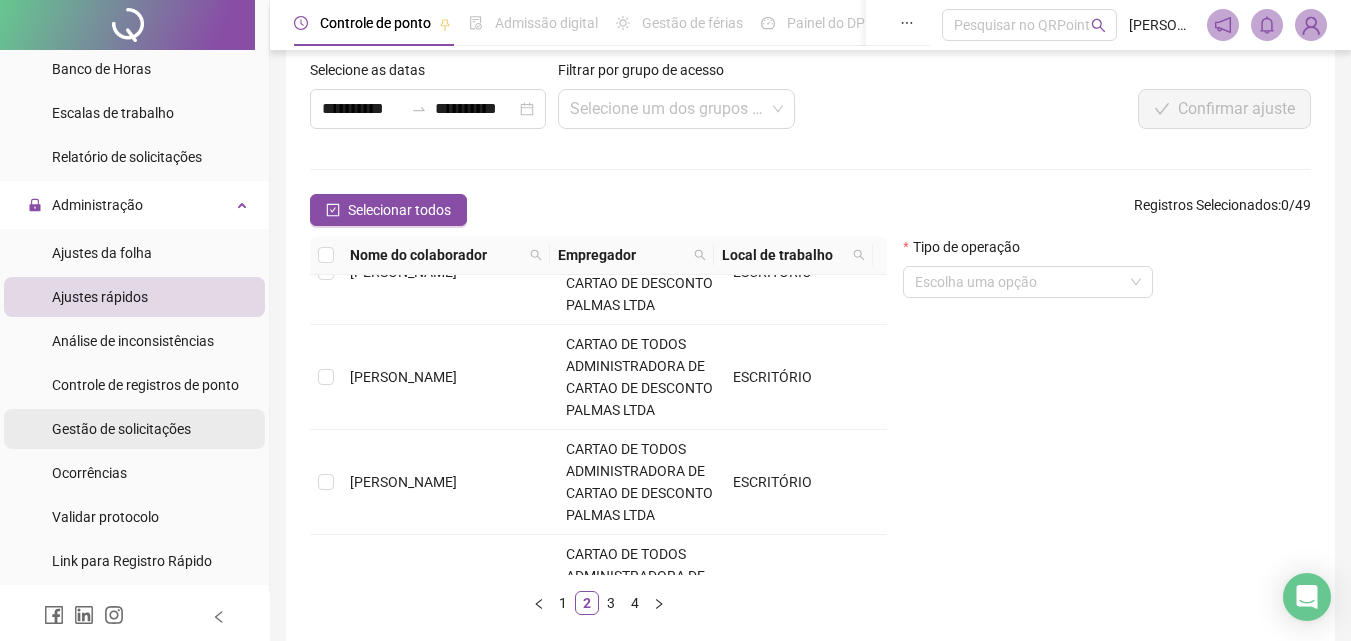click on "Gestão de solicitações" at bounding box center [121, 429] 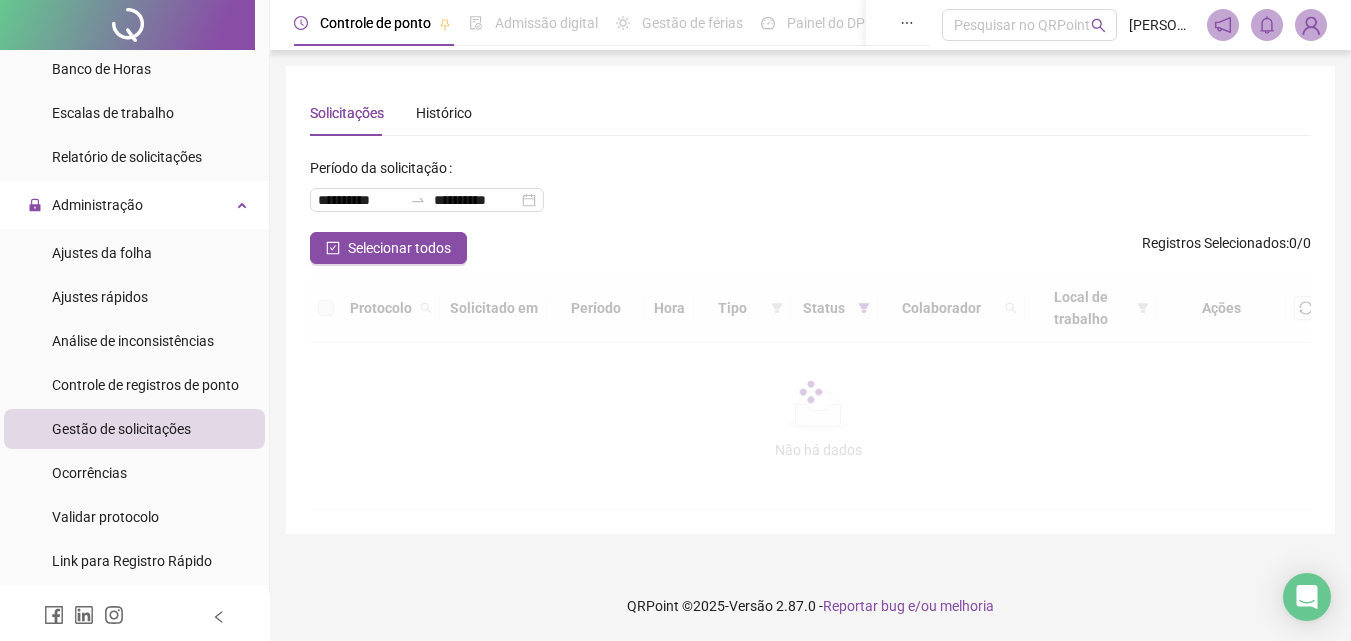 scroll, scrollTop: 0, scrollLeft: 0, axis: both 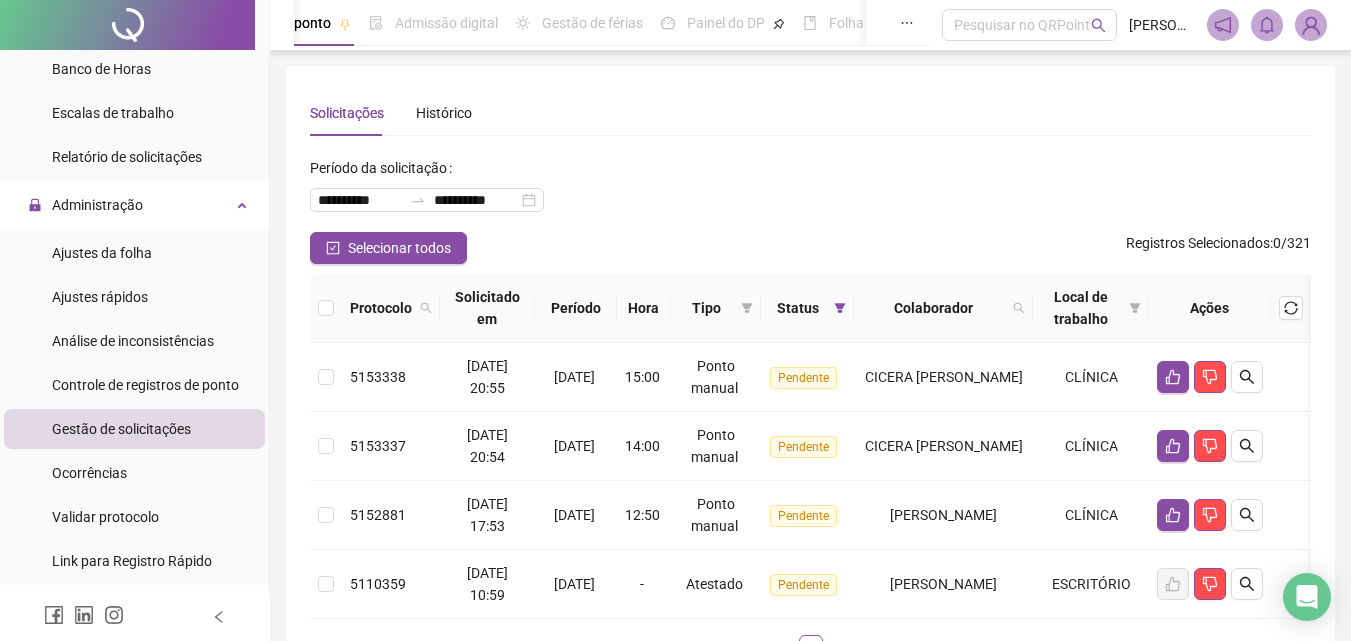 click on "**********" at bounding box center (810, 192) 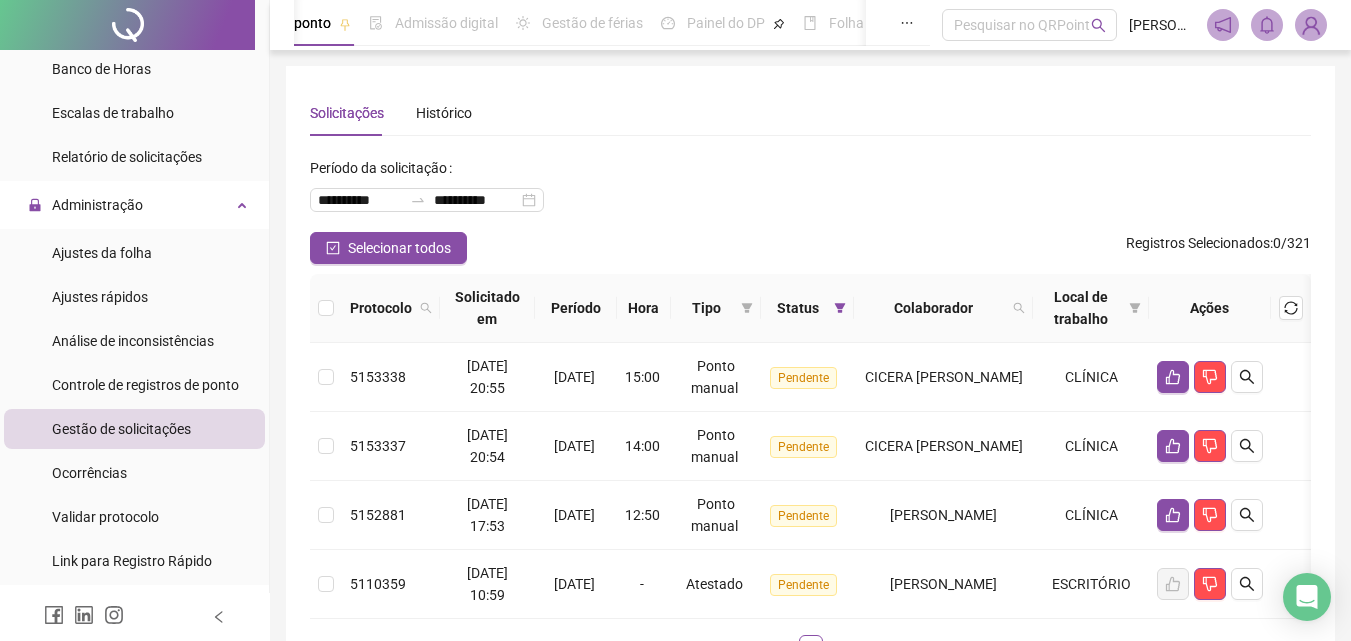 scroll, scrollTop: 100, scrollLeft: 0, axis: vertical 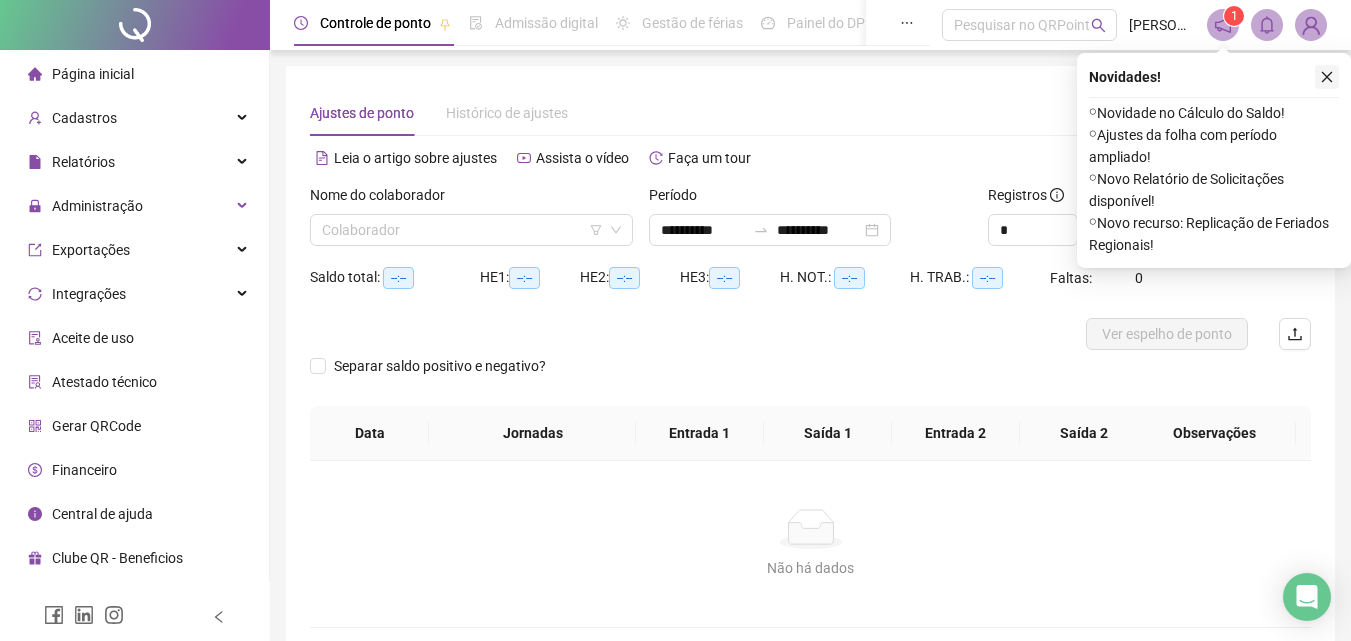 click 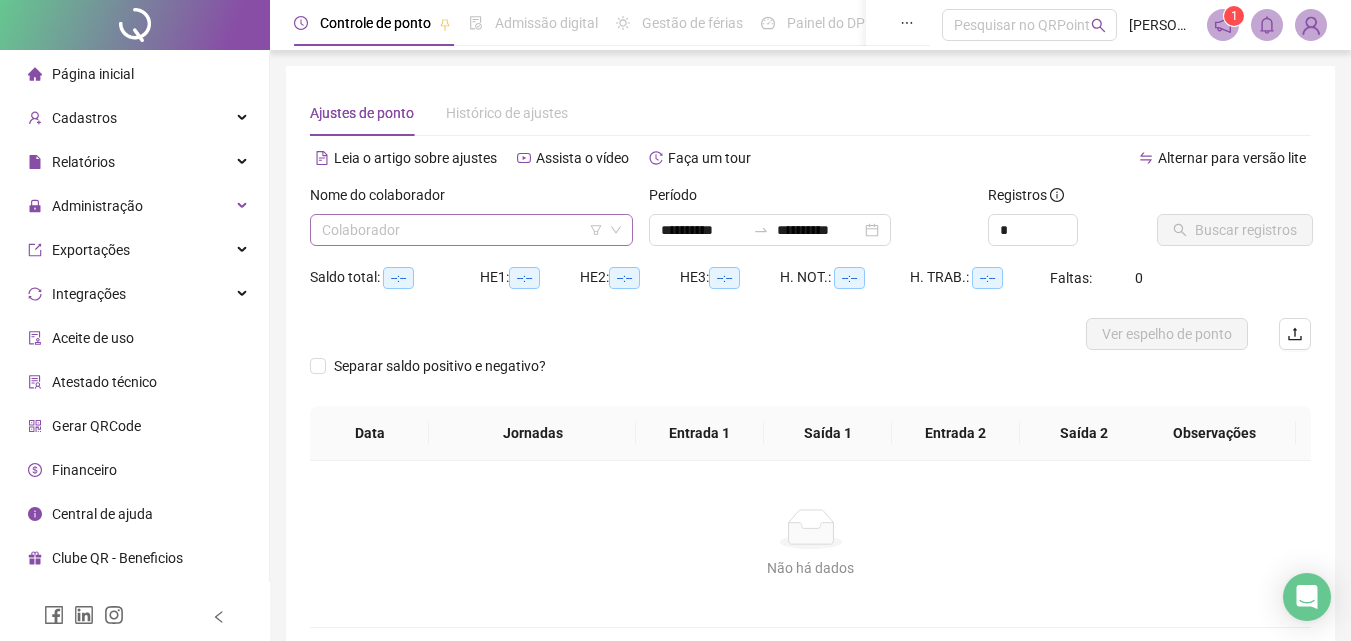 click at bounding box center (465, 230) 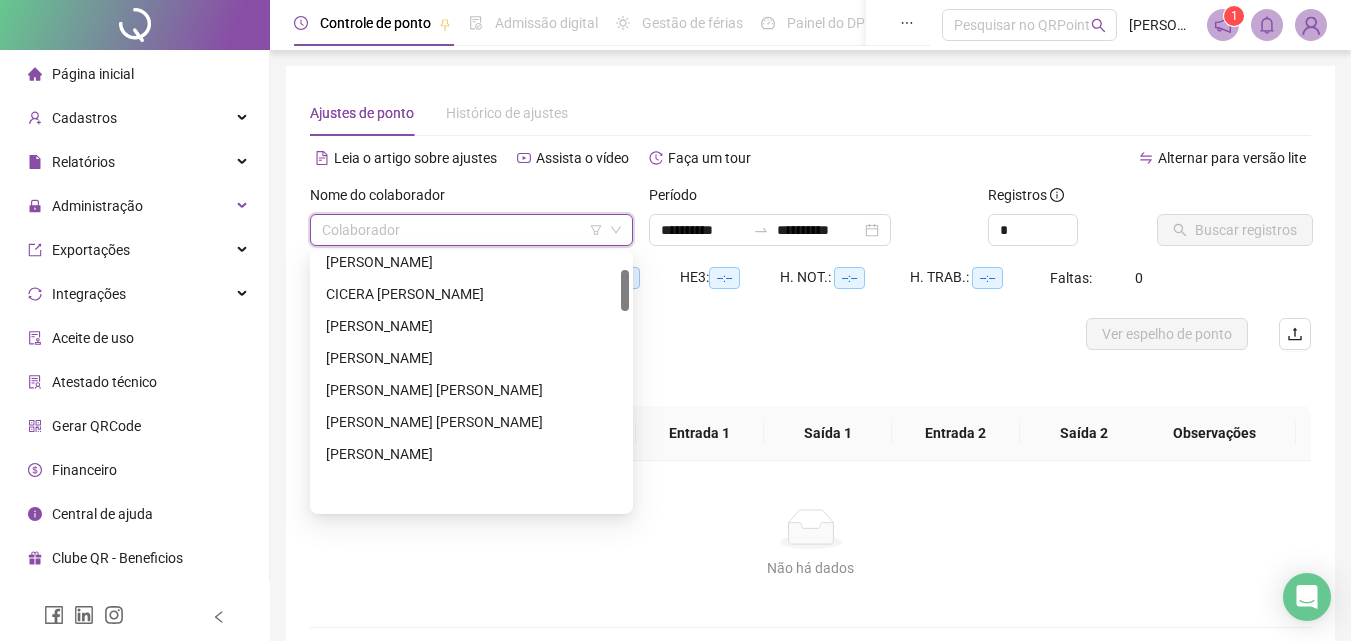 scroll, scrollTop: 100, scrollLeft: 0, axis: vertical 